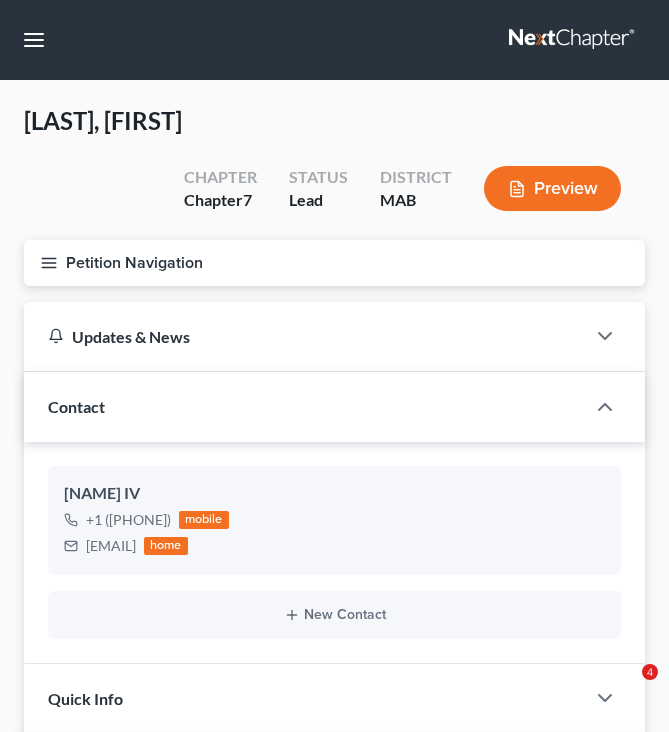 scroll, scrollTop: 0, scrollLeft: 0, axis: both 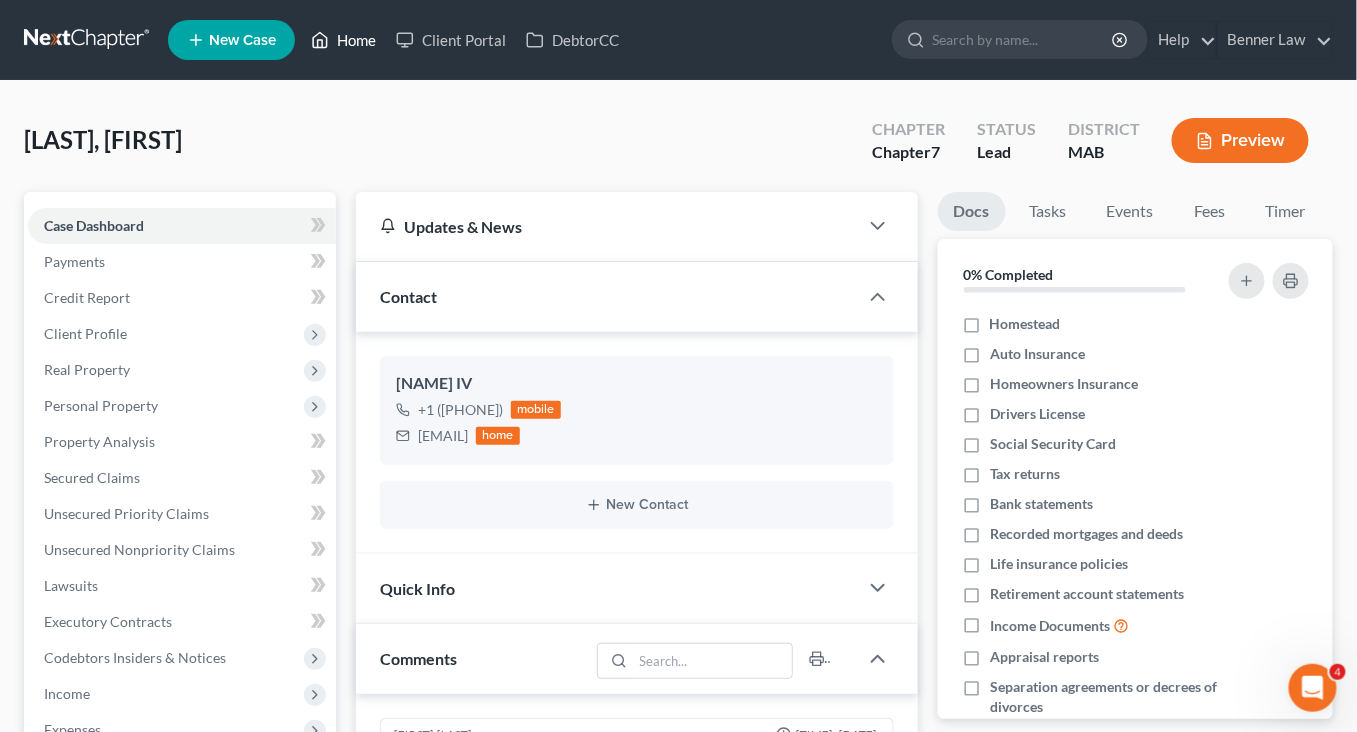 click on "Home" at bounding box center (343, 40) 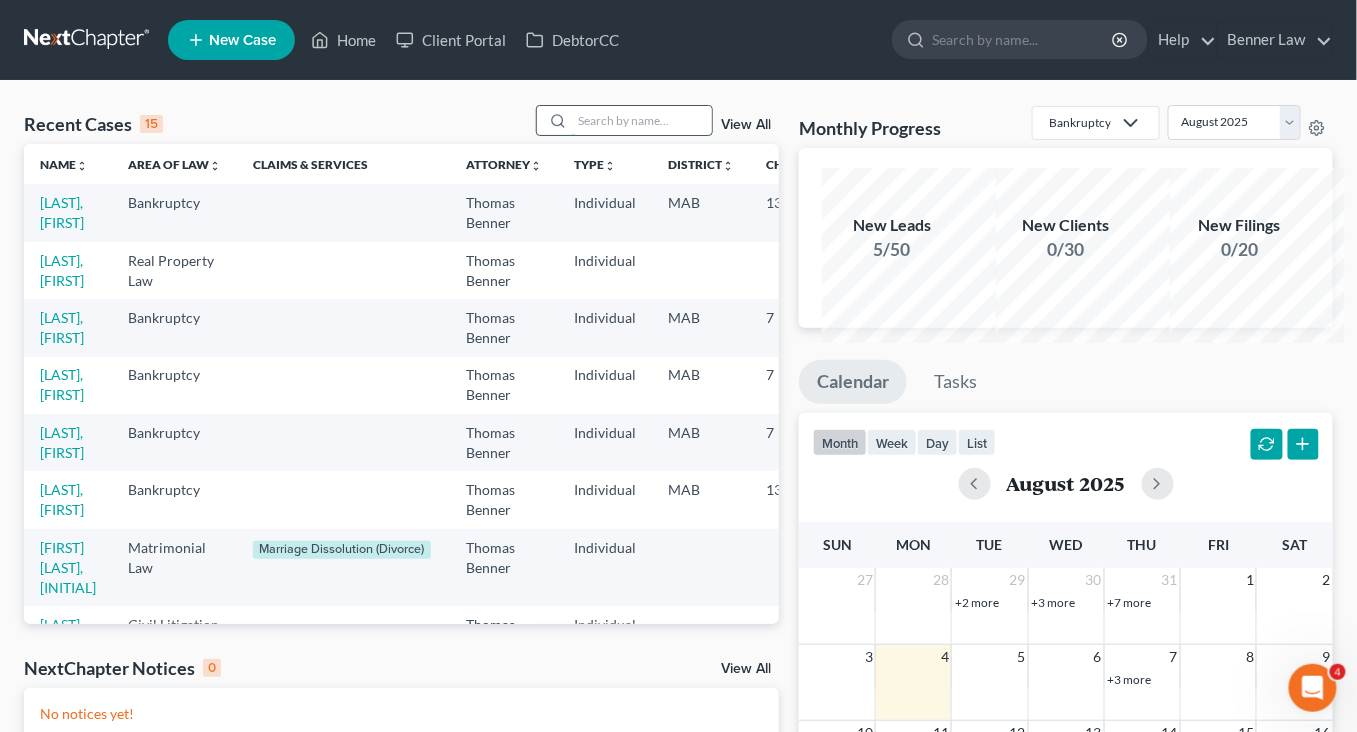 click at bounding box center (642, 120) 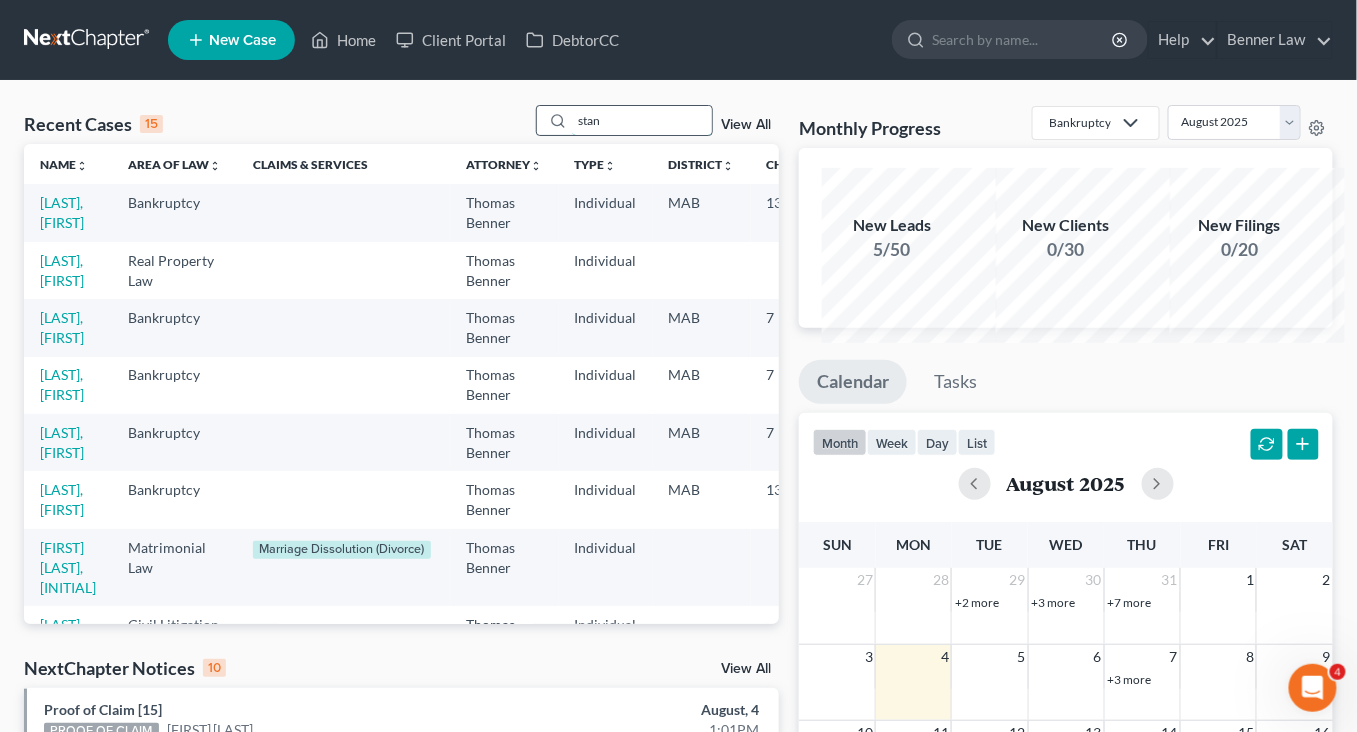 type on "stan" 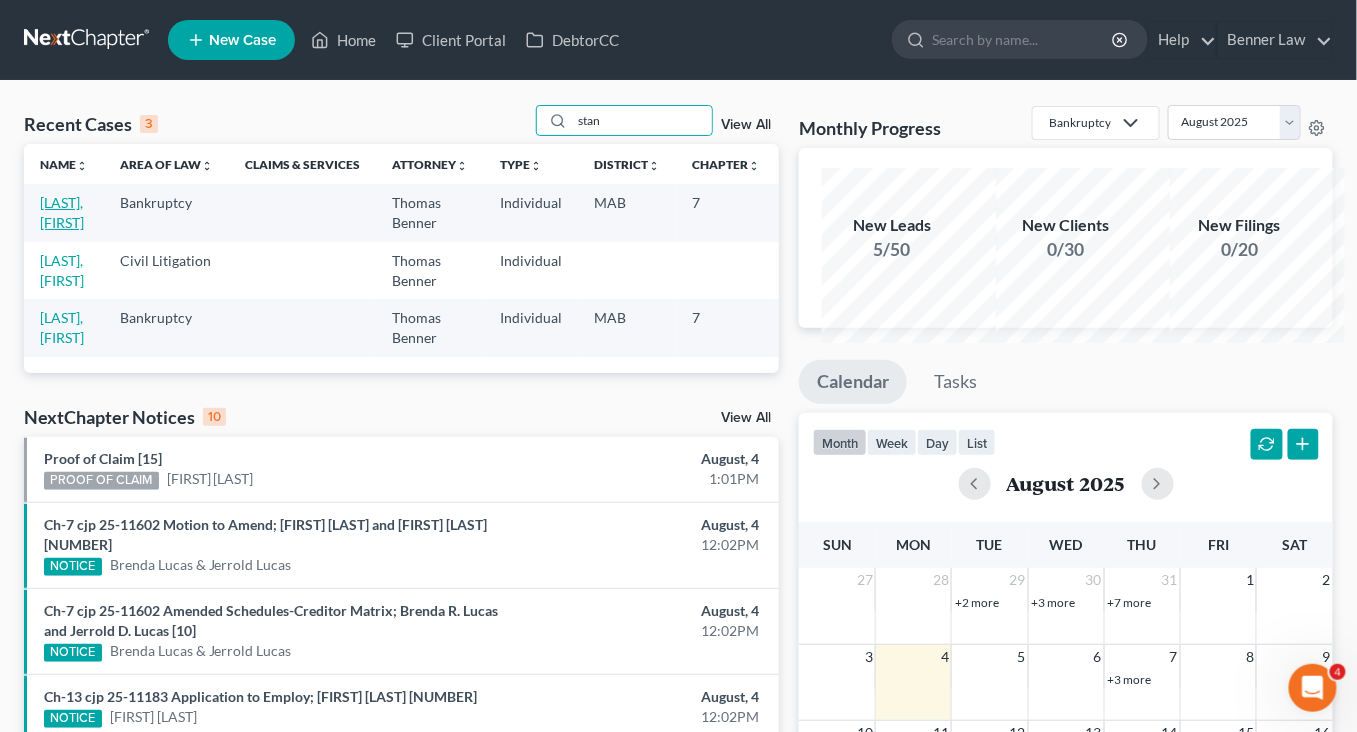 click on "[LAST], [FIRST]" at bounding box center [62, 212] 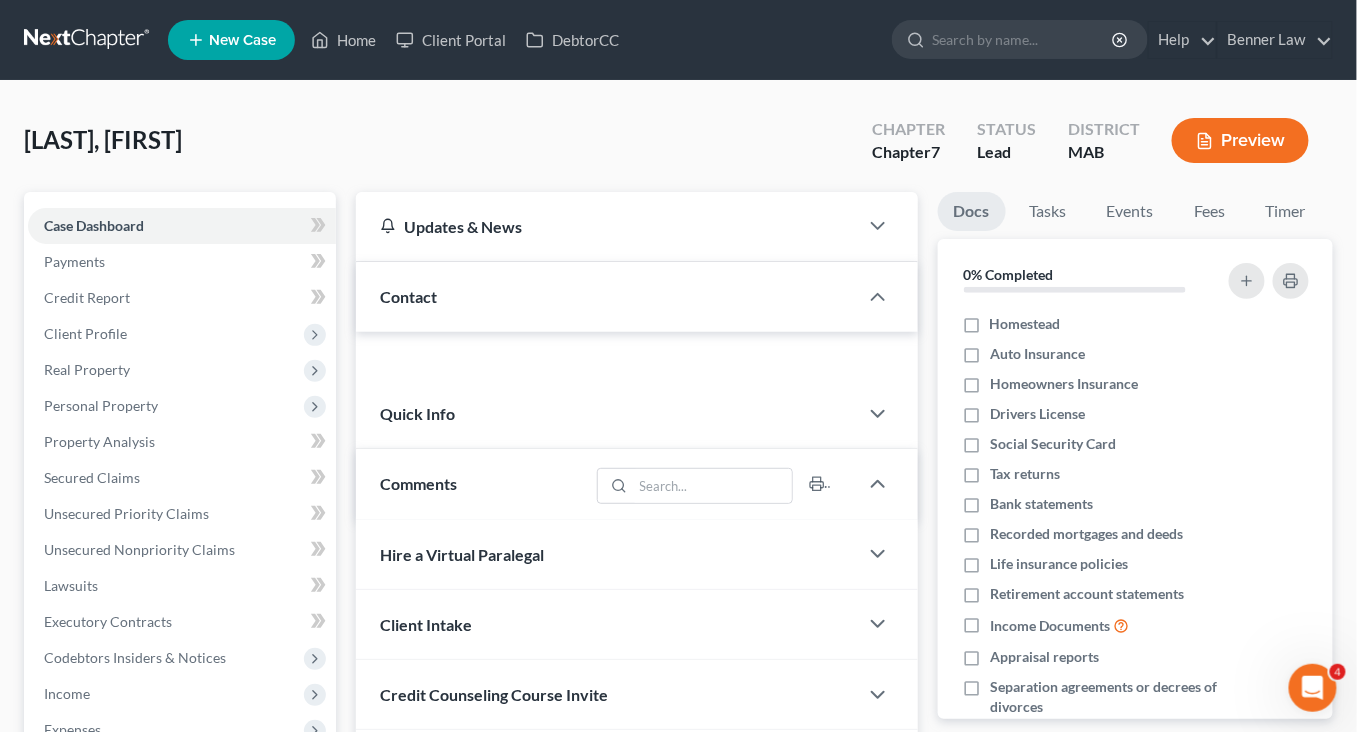 drag, startPoint x: 94, startPoint y: 281, endPoint x: 158, endPoint y: 252, distance: 70.26379 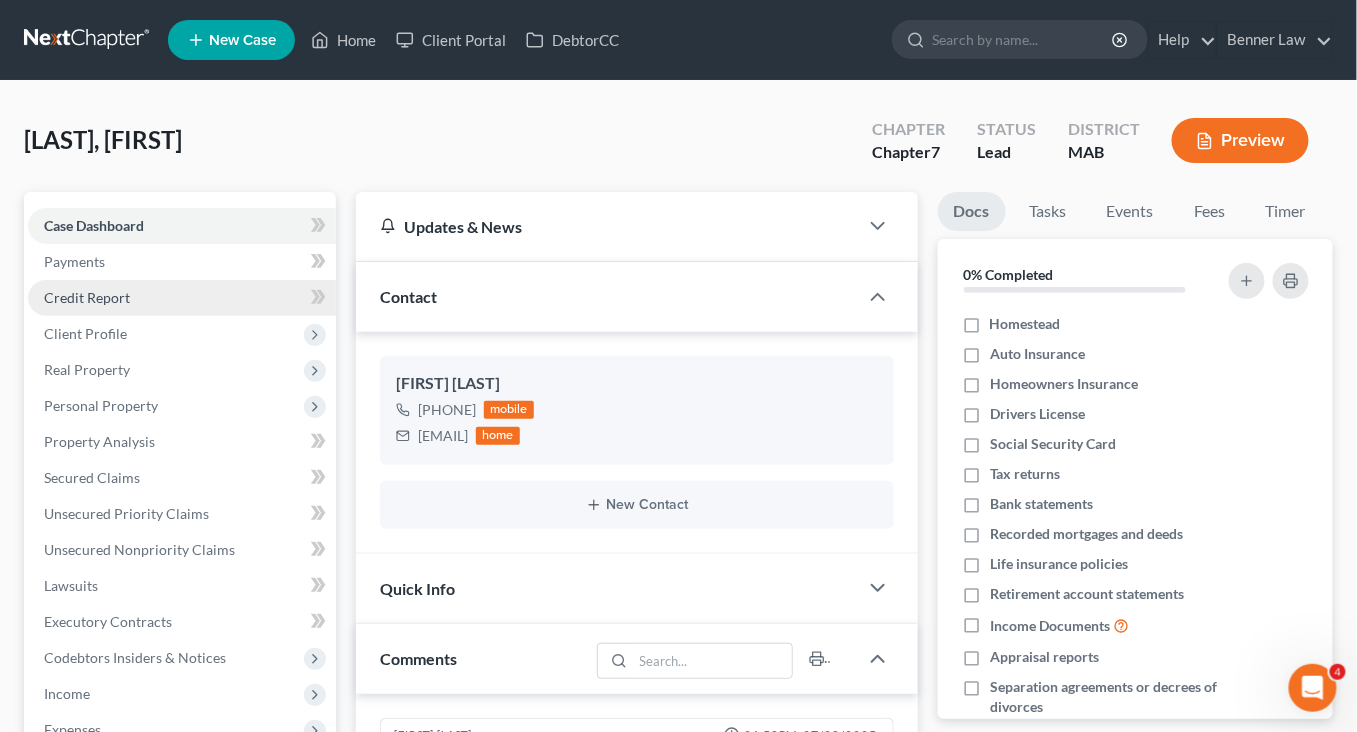 scroll, scrollTop: 104, scrollLeft: 0, axis: vertical 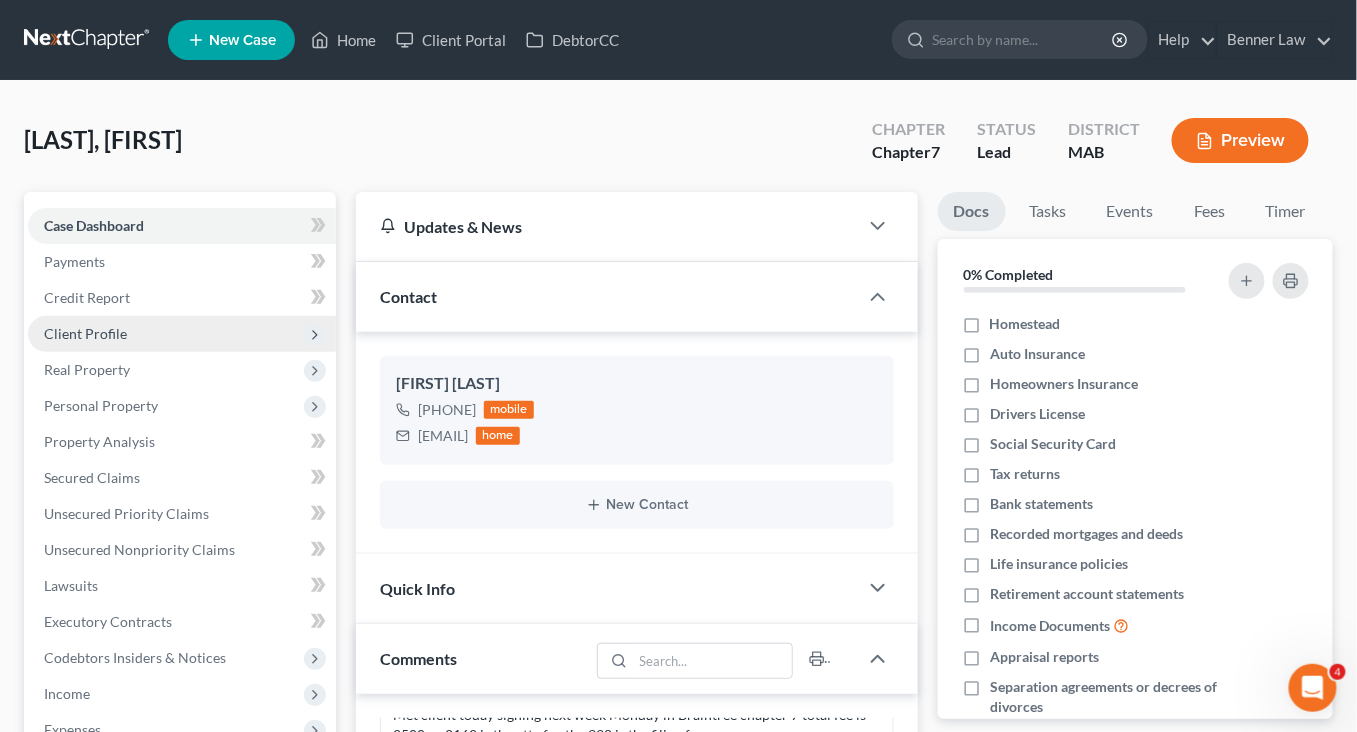 click on "Client Profile" at bounding box center (85, 333) 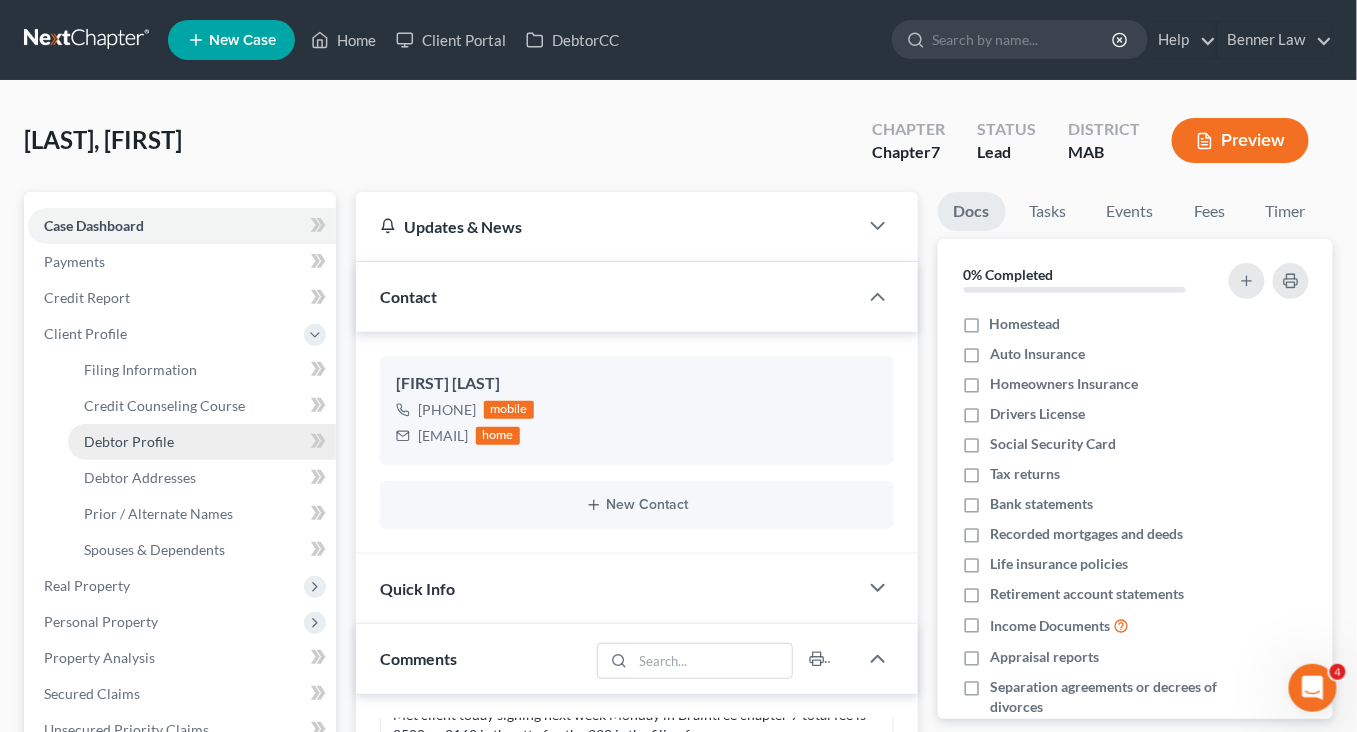 click on "Debtor Profile" at bounding box center [129, 441] 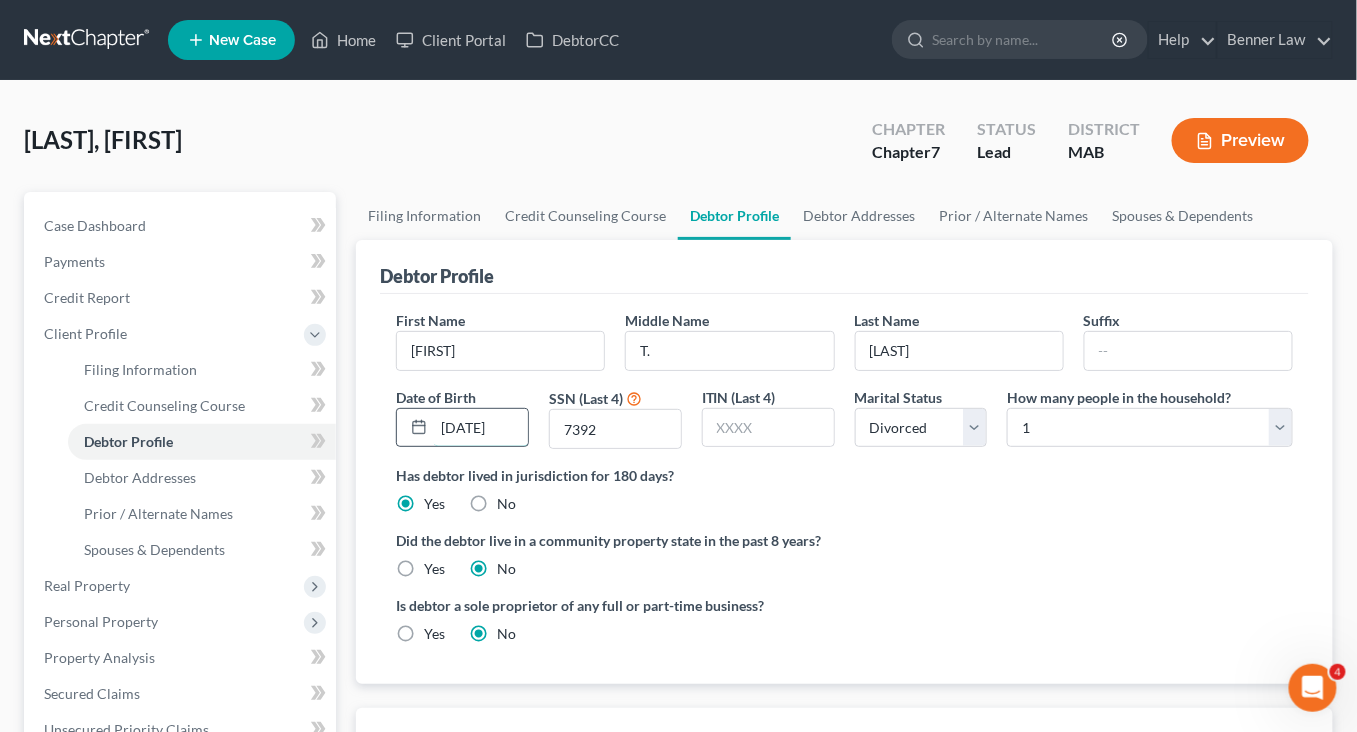 click on "[DATE]" at bounding box center [481, 428] 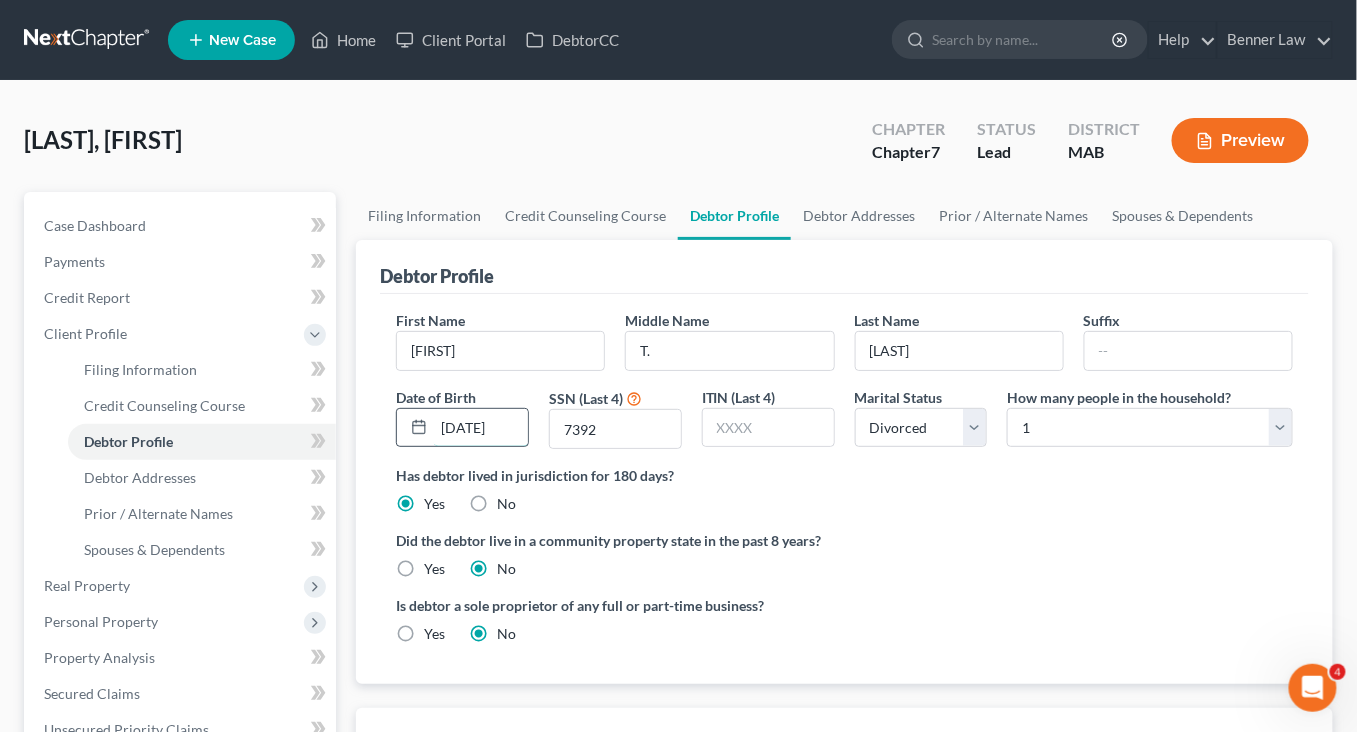 scroll, scrollTop: 0, scrollLeft: 20, axis: horizontal 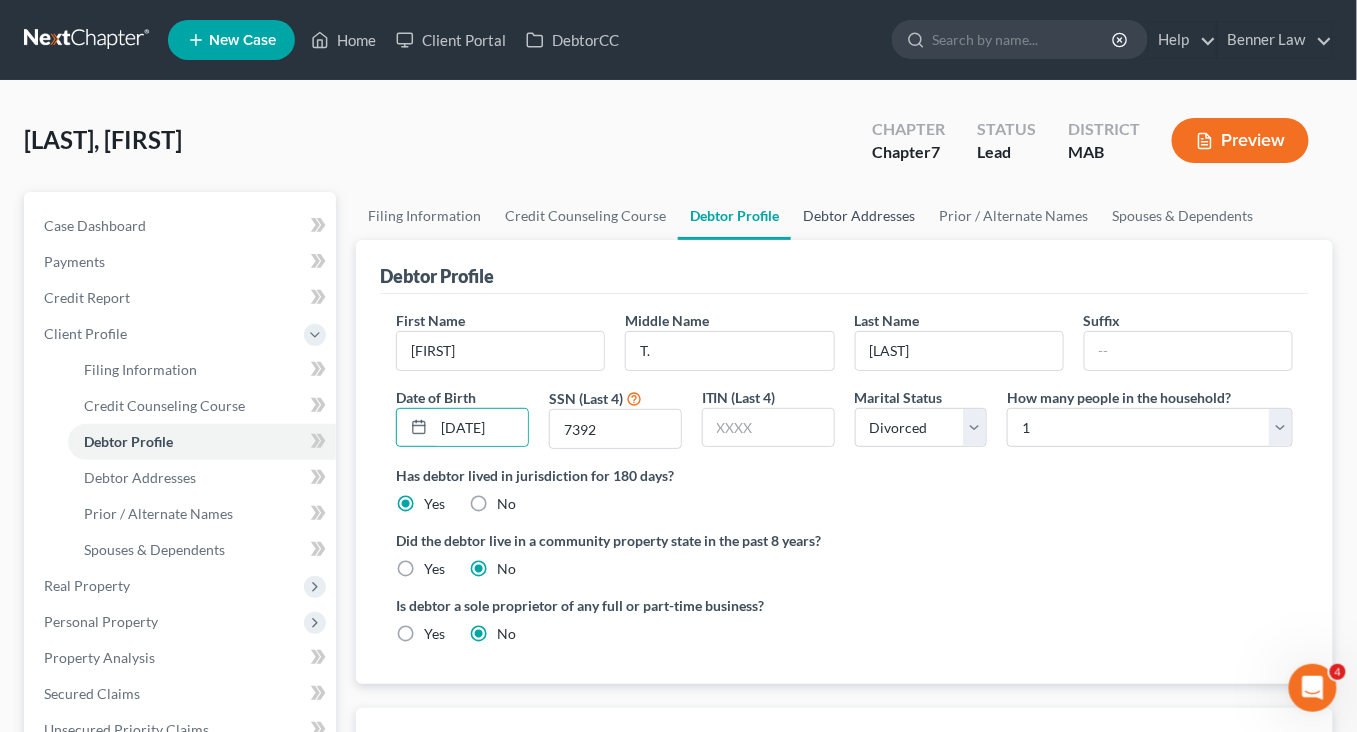 click on "Debtor Addresses" at bounding box center (859, 216) 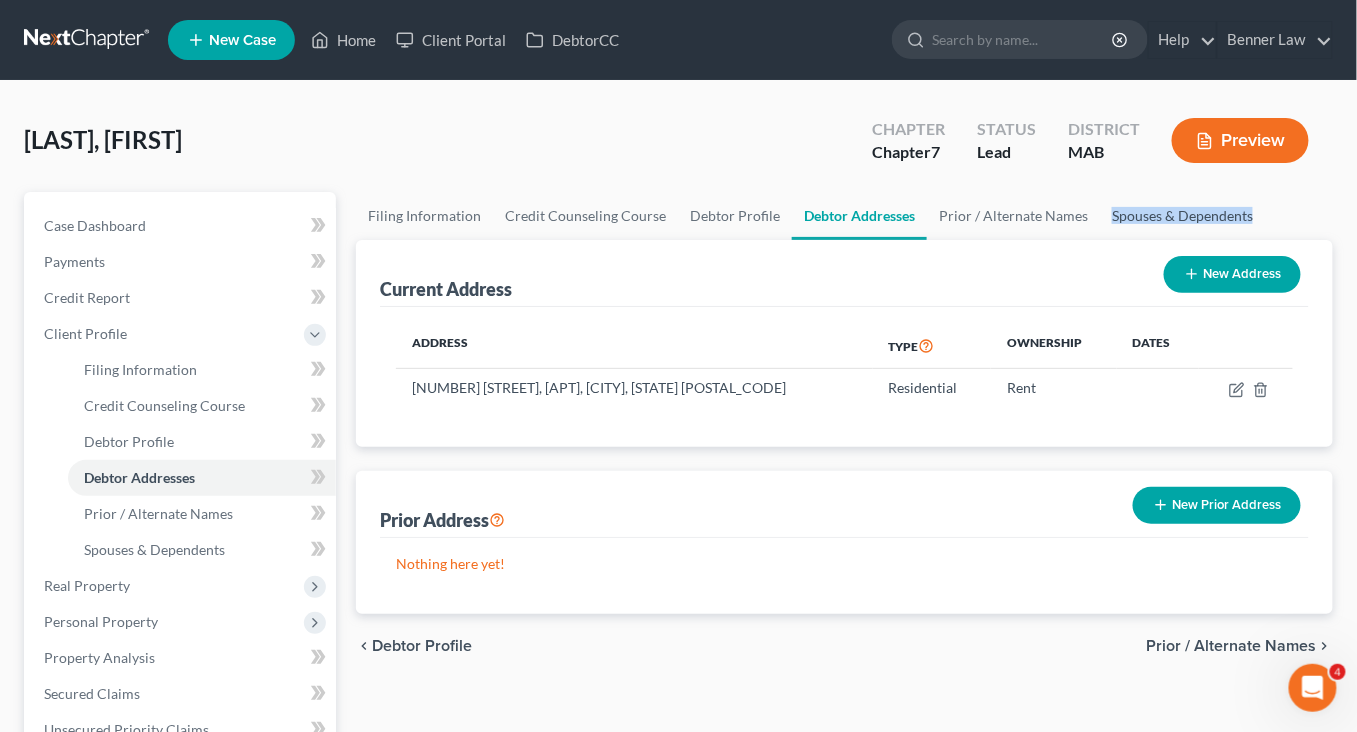 click on "Spouses & Dependents" at bounding box center (1182, 216) 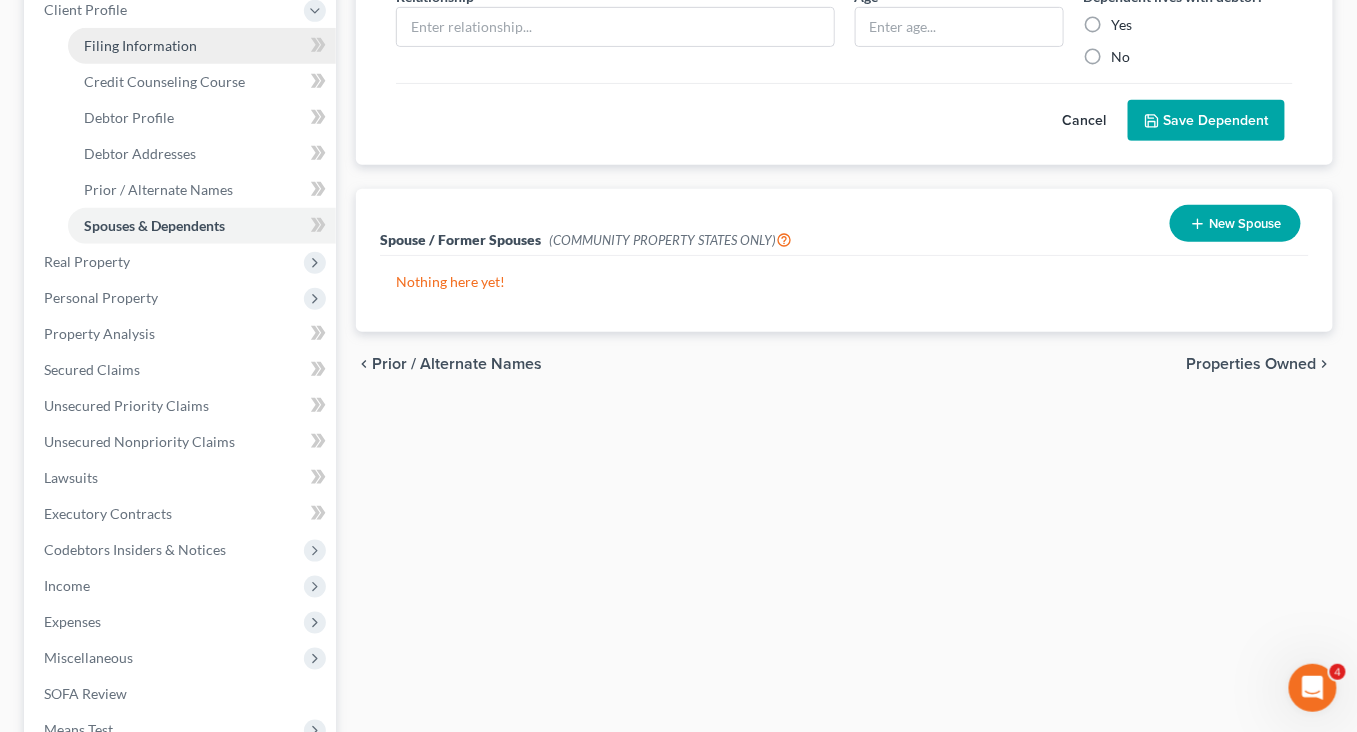 scroll, scrollTop: 377, scrollLeft: 0, axis: vertical 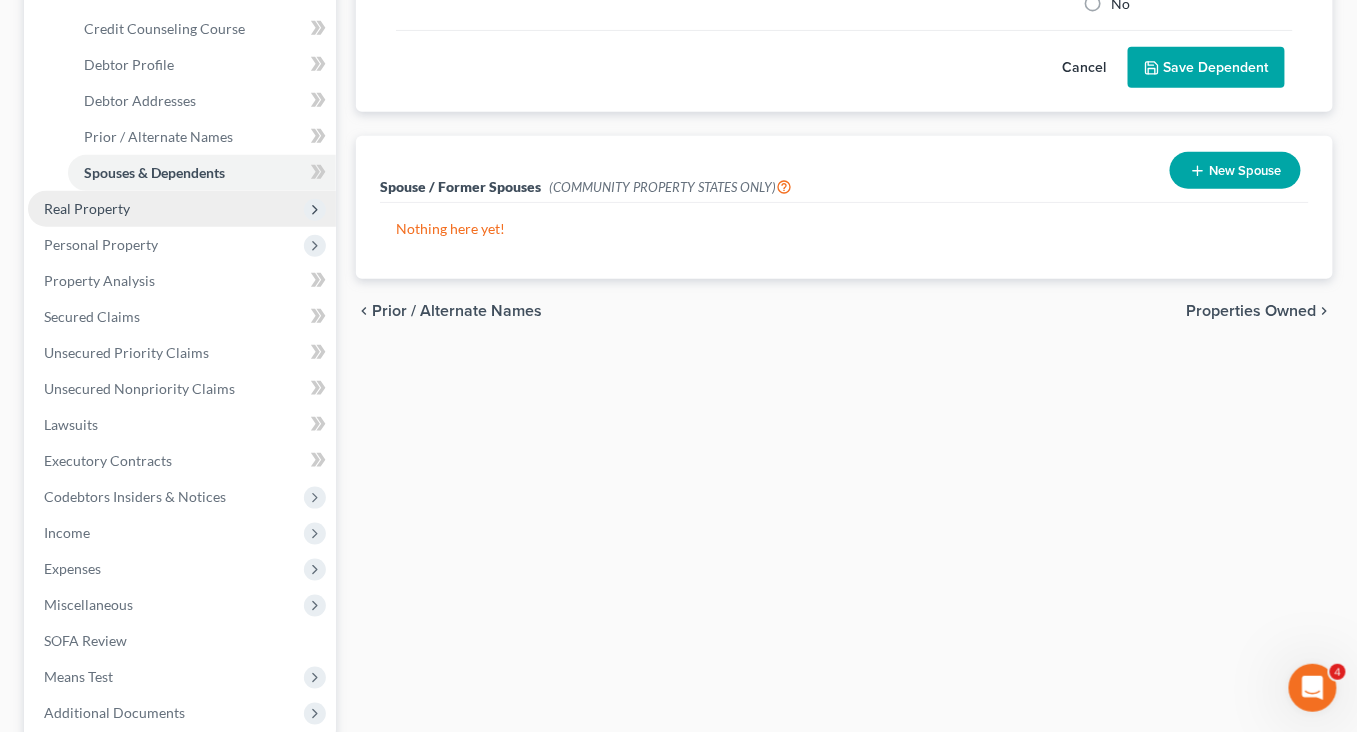 click on "Real Property" at bounding box center (87, 208) 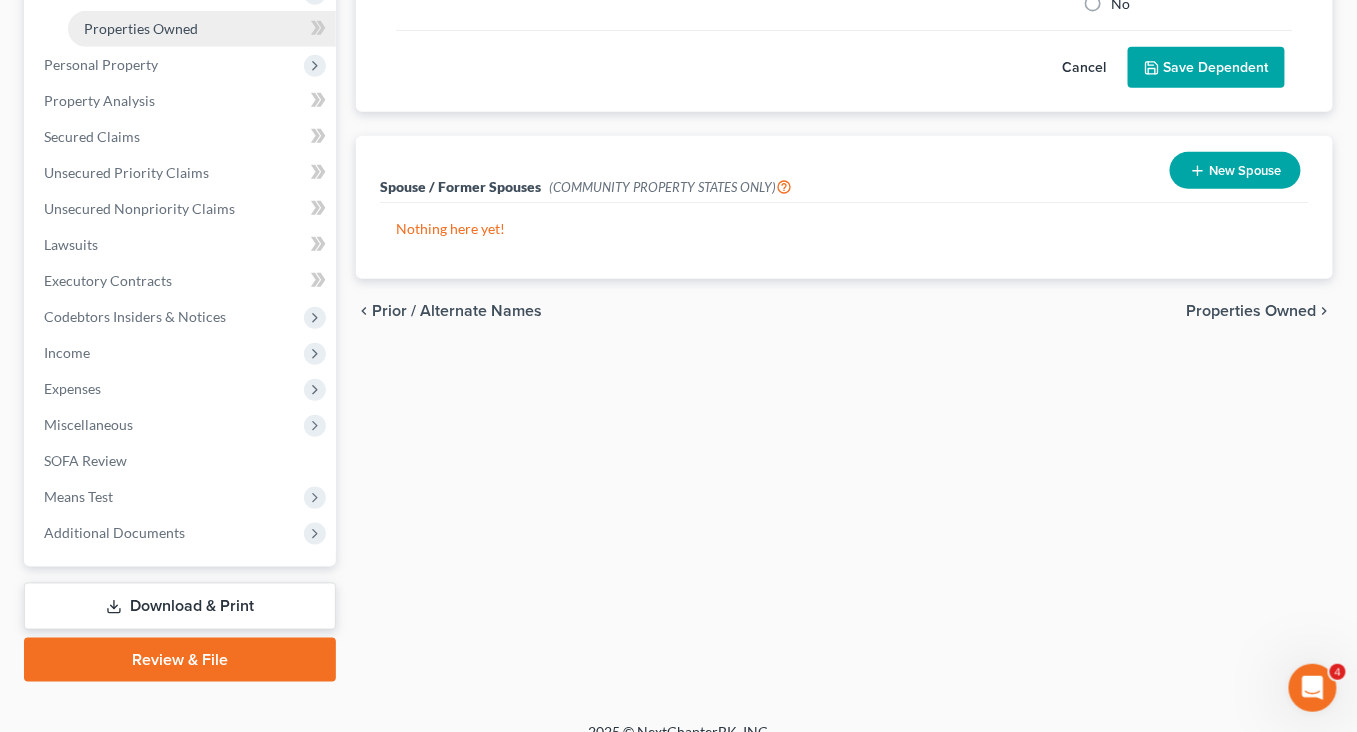 click on "Properties Owned" at bounding box center [141, 28] 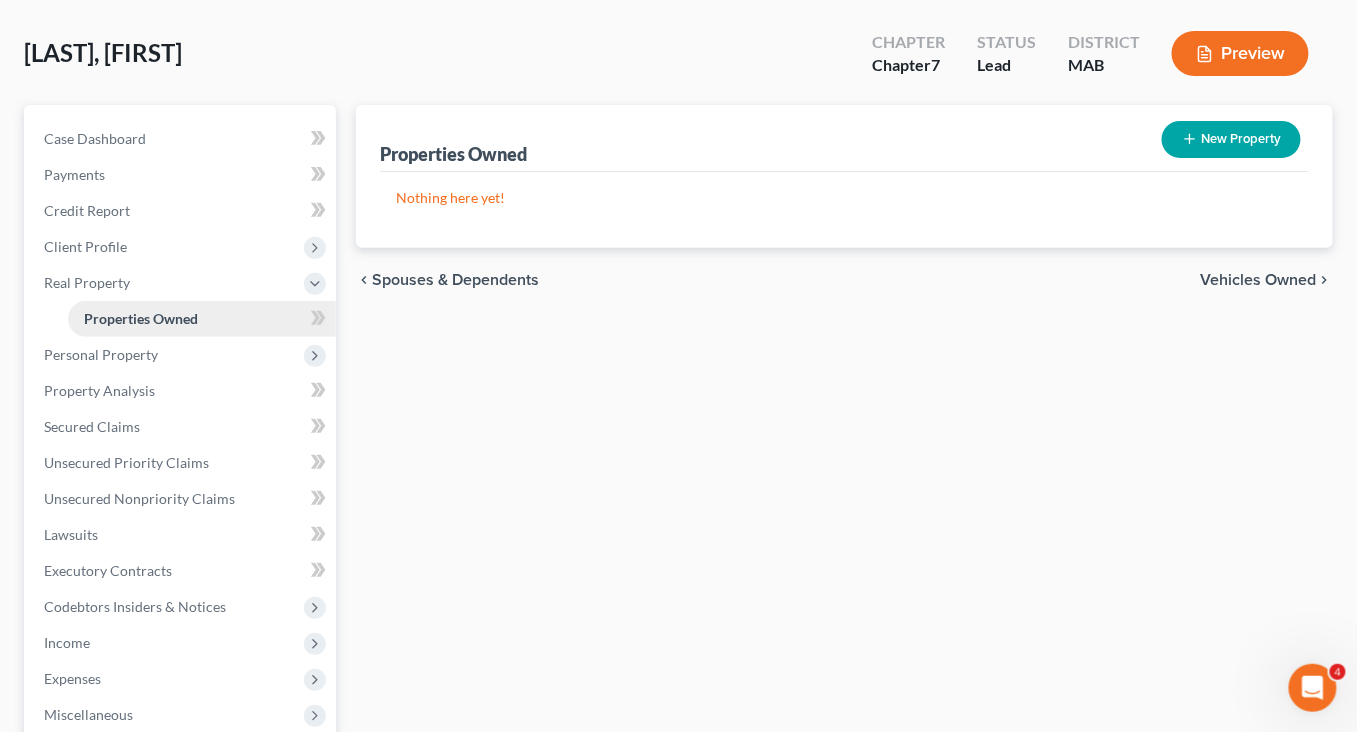 scroll, scrollTop: 0, scrollLeft: 0, axis: both 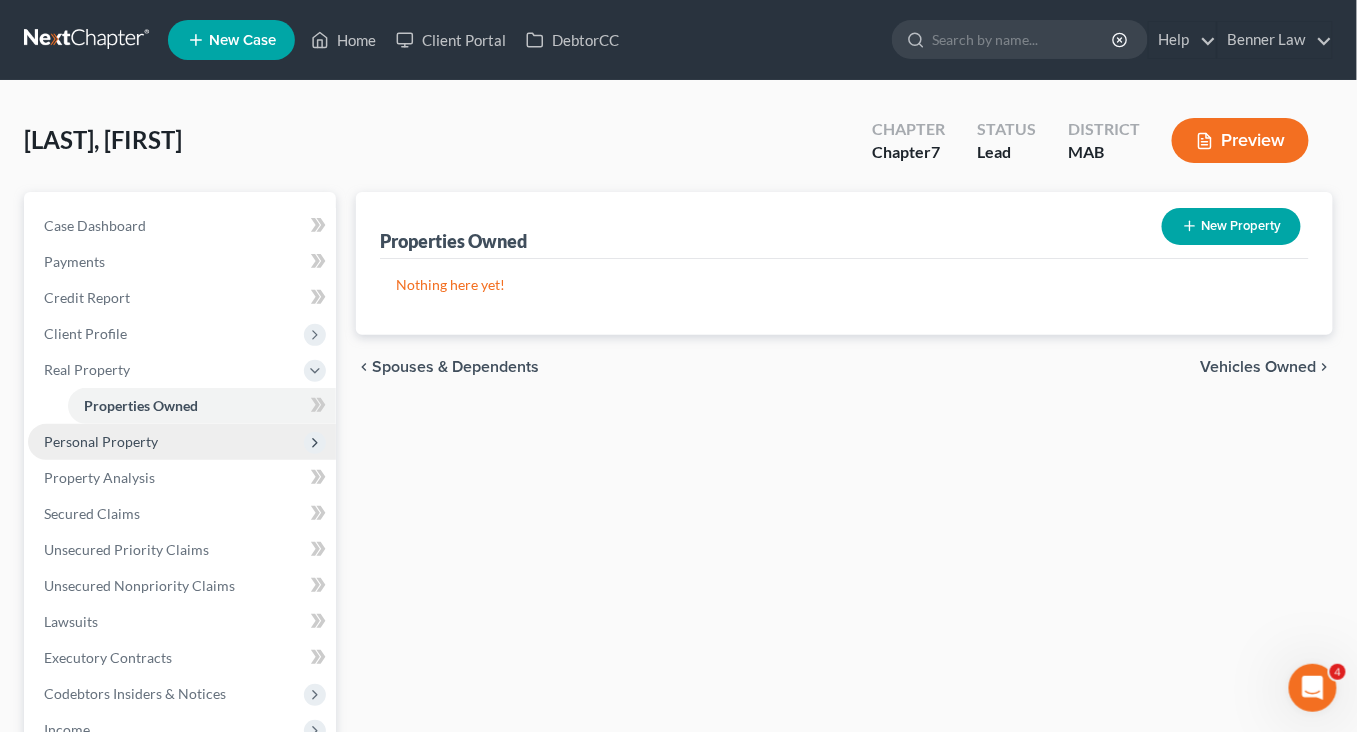 click on "Personal Property" at bounding box center [101, 441] 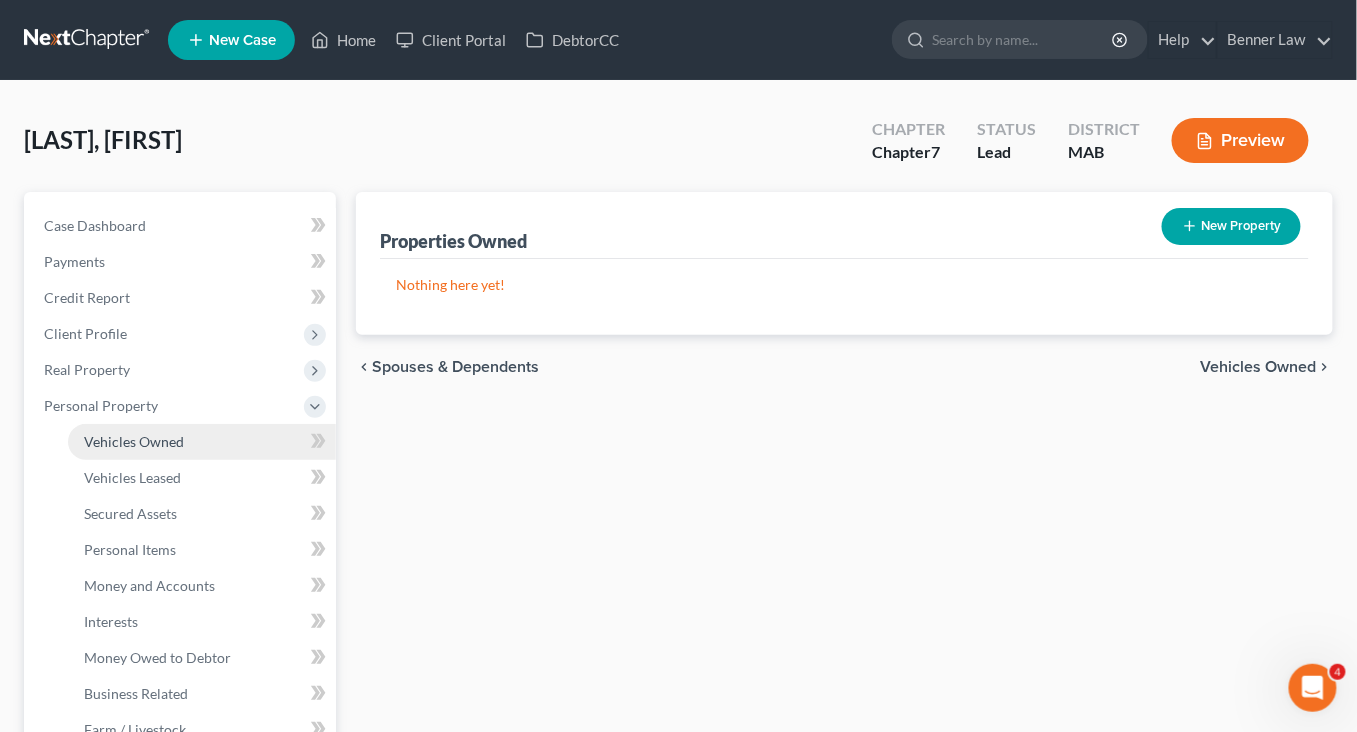 click on "Vehicles Owned" at bounding box center [134, 441] 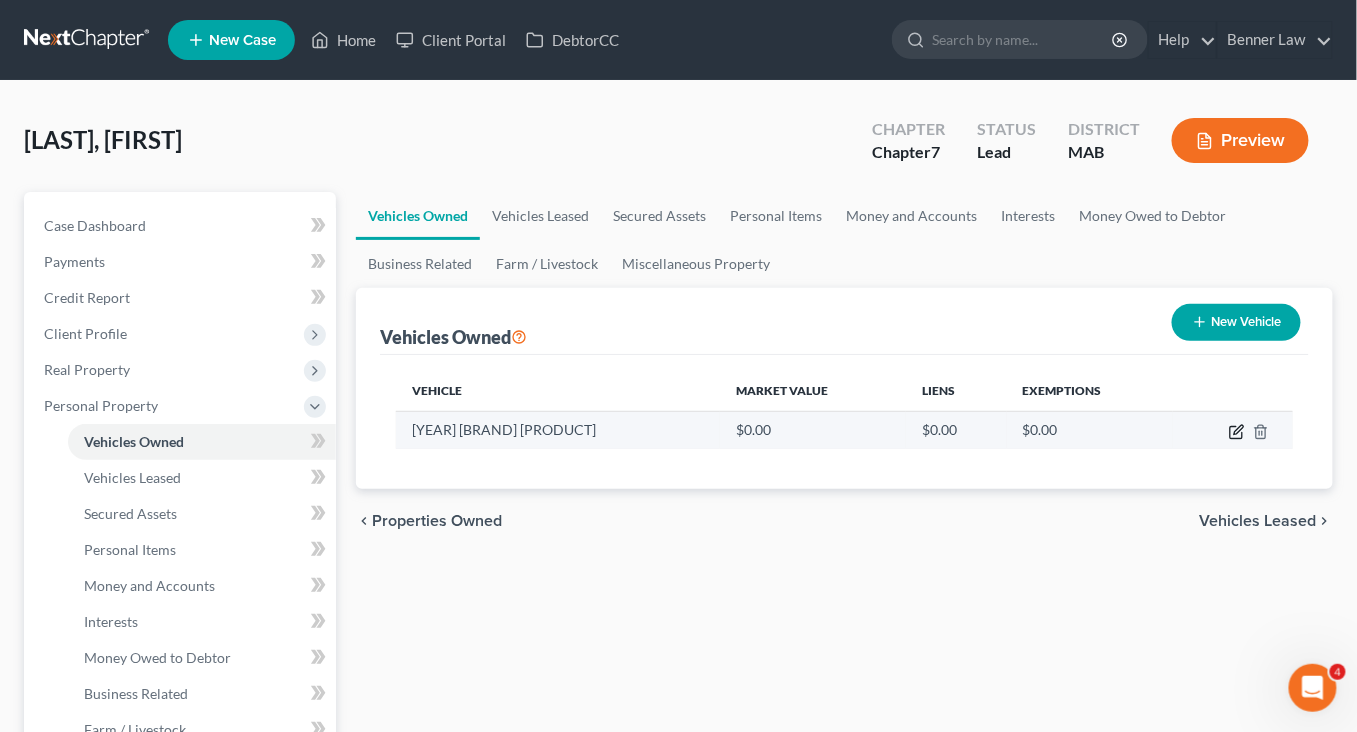 click 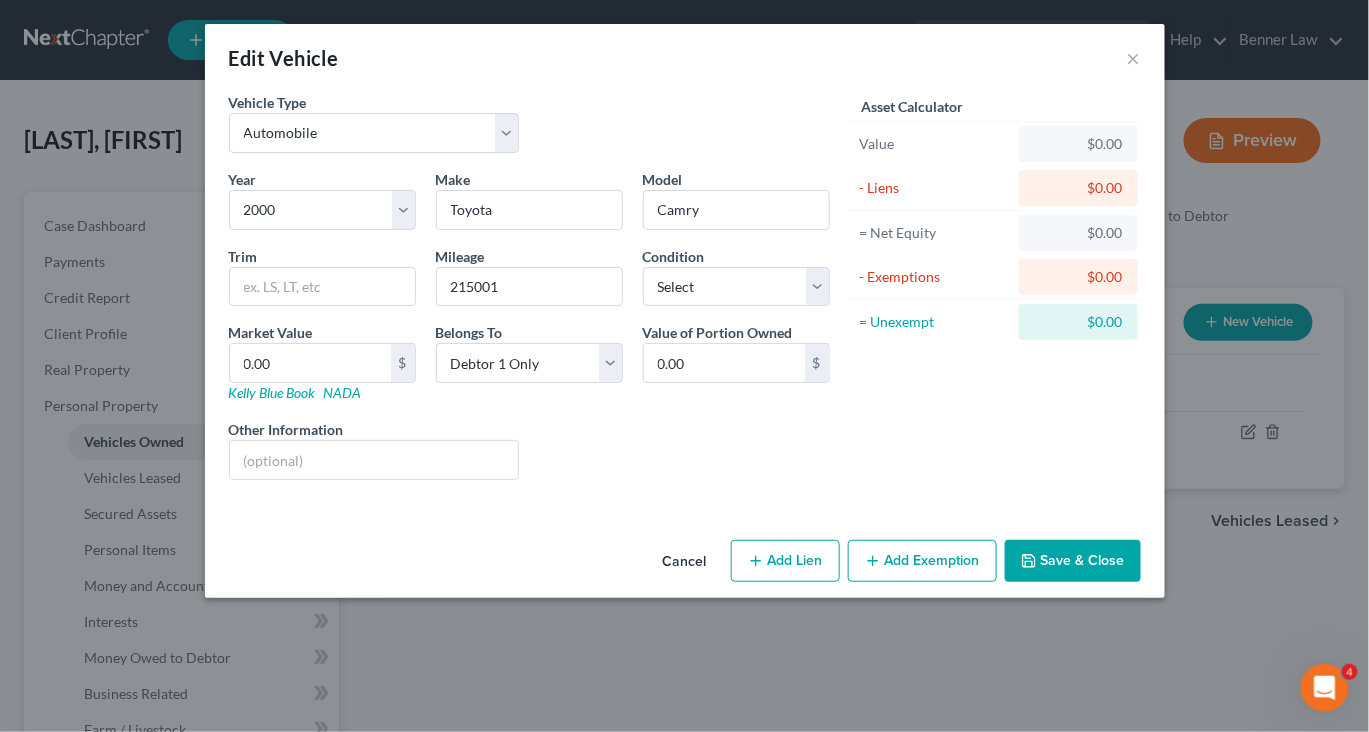 click on "Save & Close" at bounding box center [1073, 561] 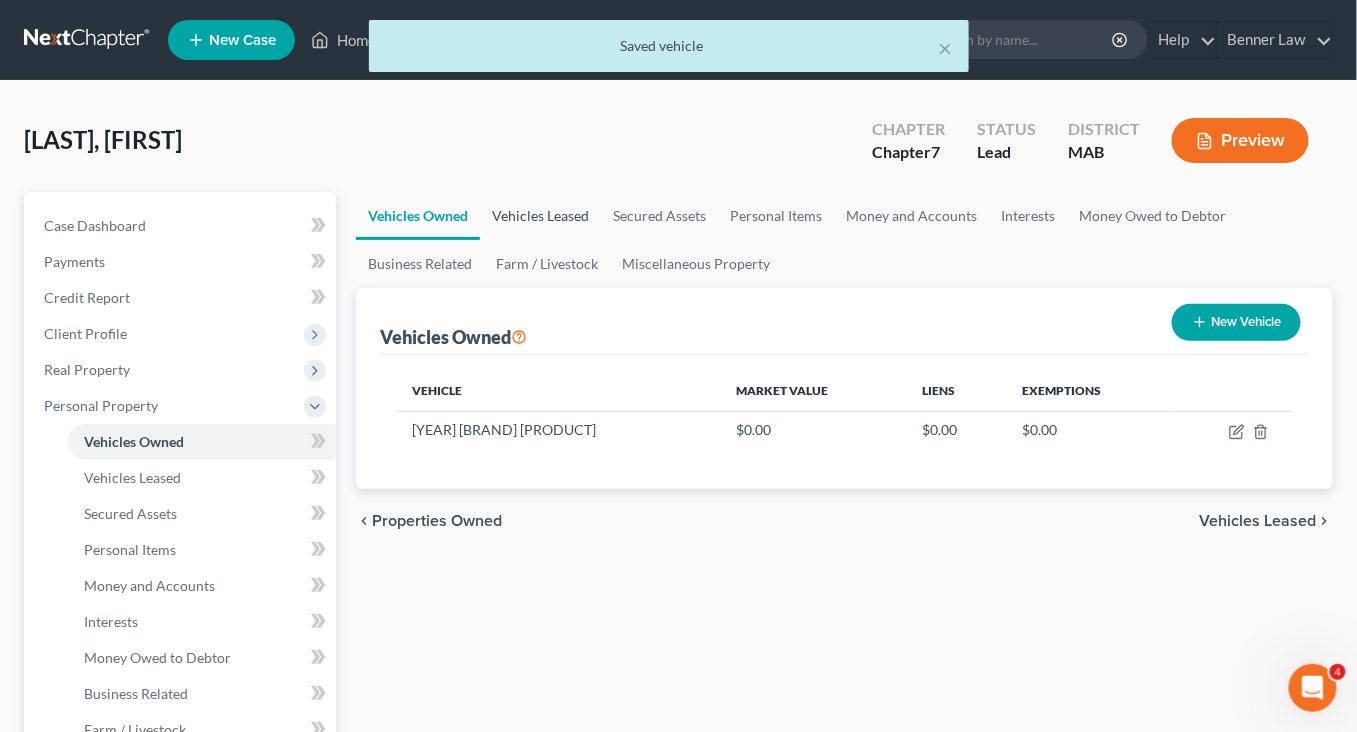 click on "Vehicles Leased" at bounding box center [540, 216] 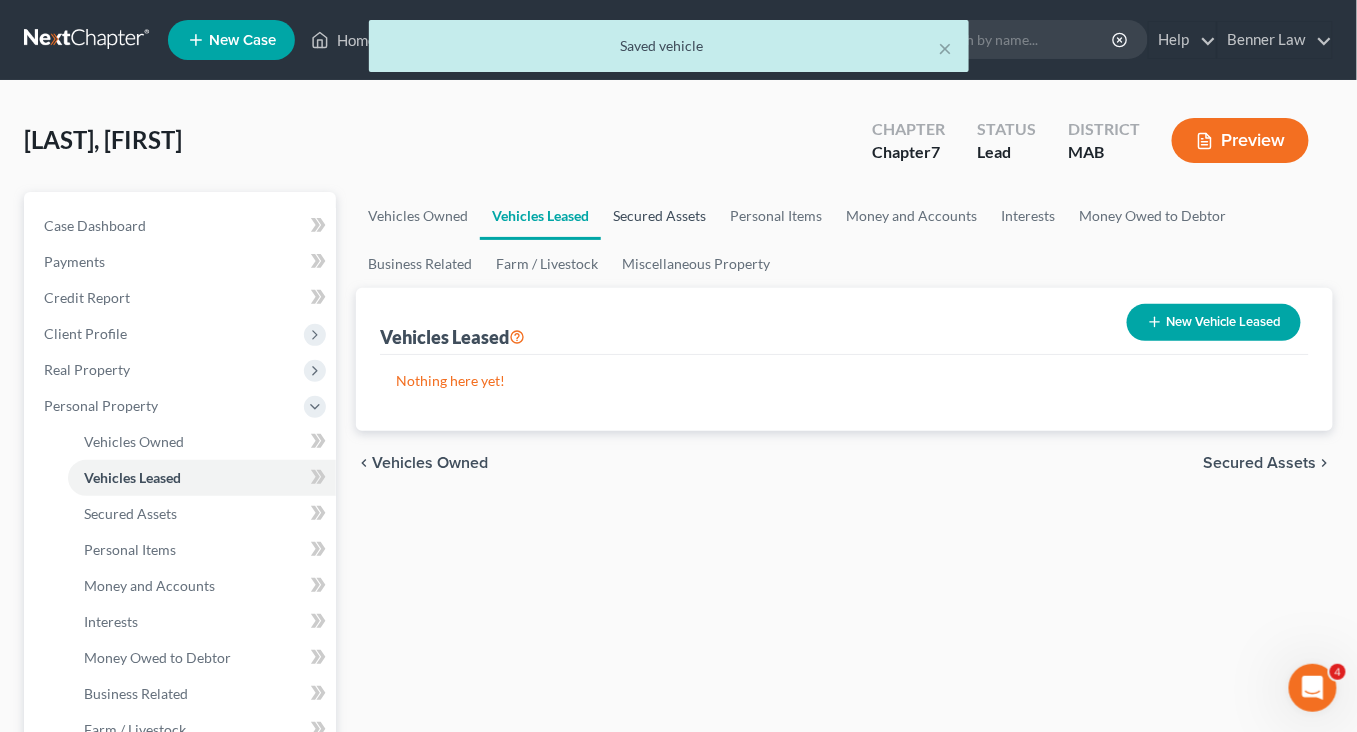 click on "Secured Assets" at bounding box center [659, 216] 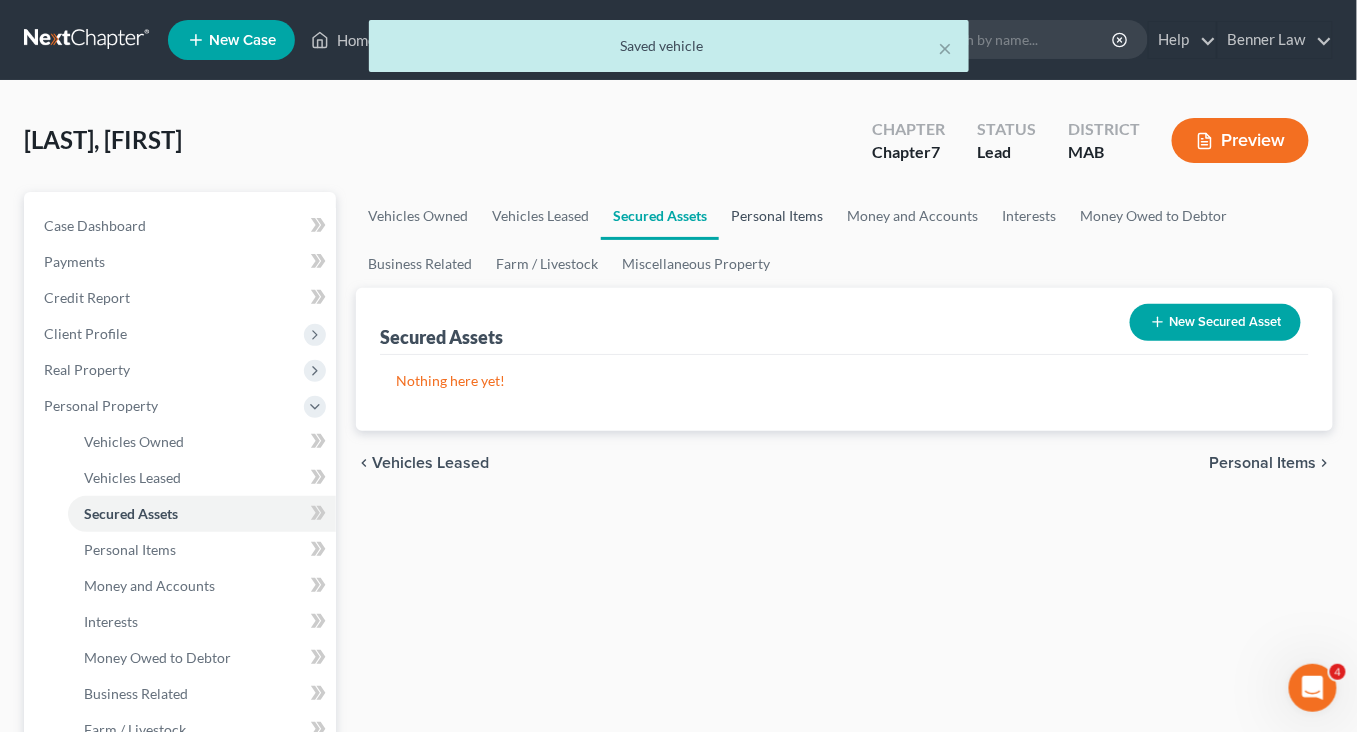 click on "Personal Items" at bounding box center (777, 216) 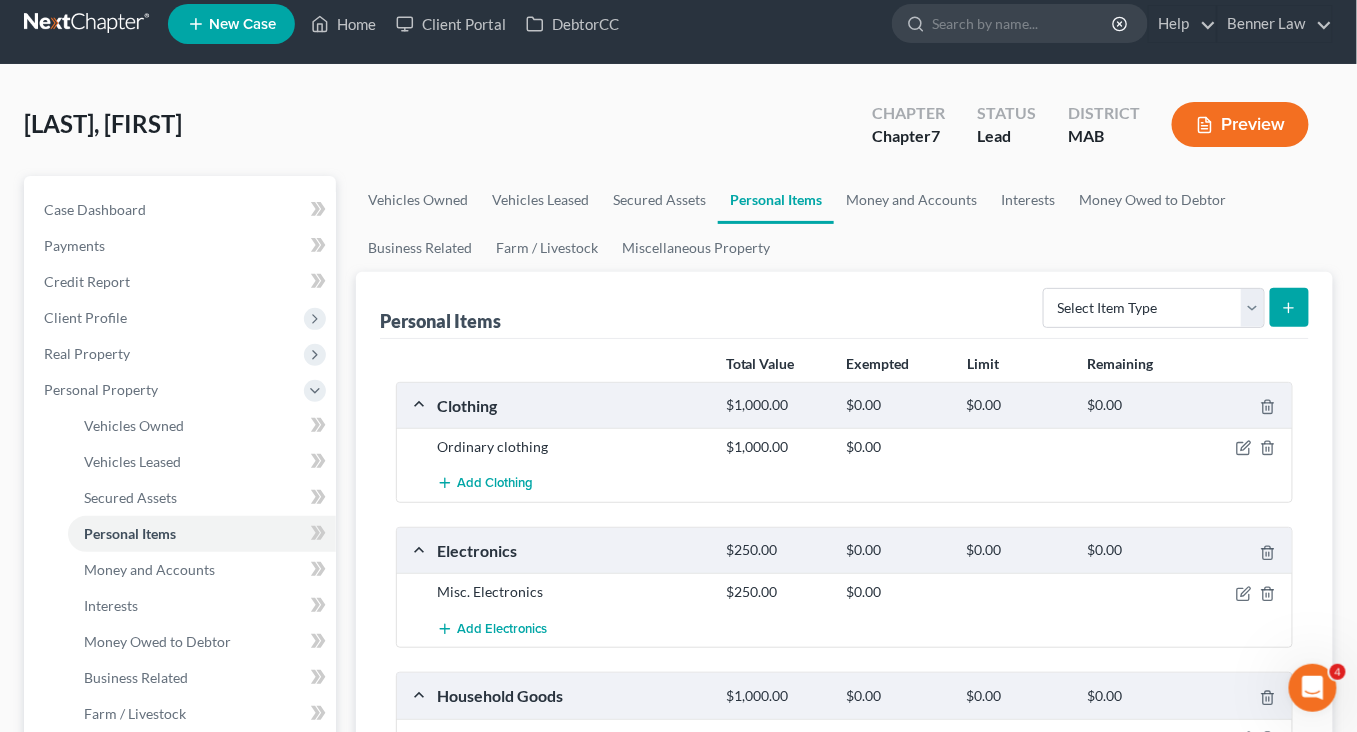 scroll, scrollTop: 0, scrollLeft: 0, axis: both 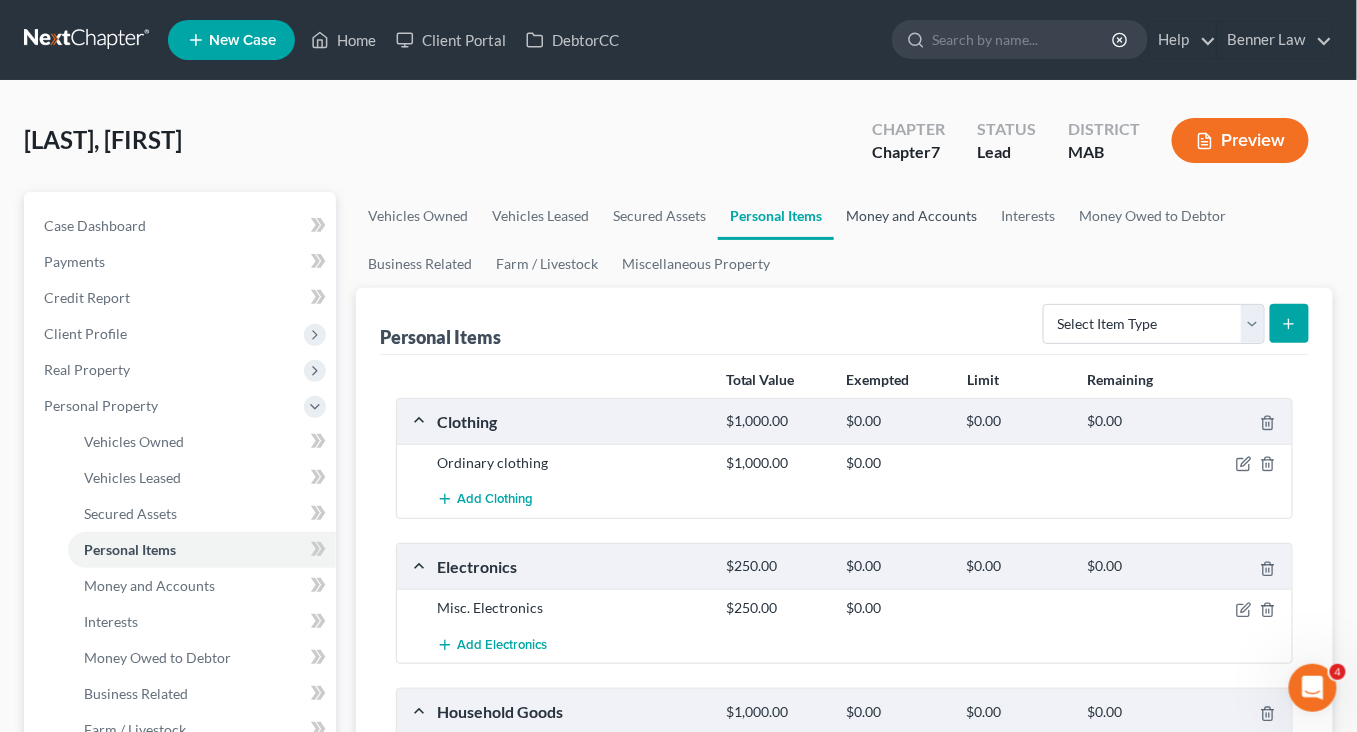 click on "Money and Accounts" at bounding box center (911, 216) 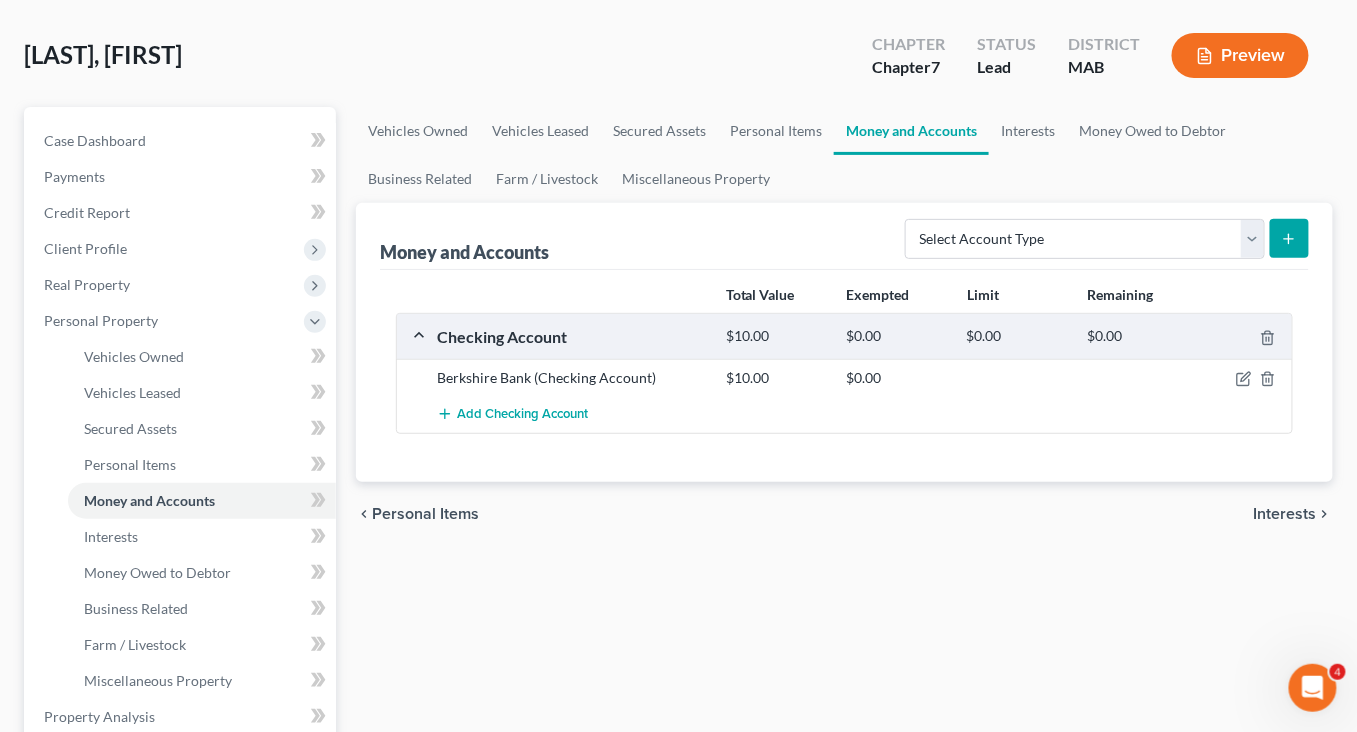 scroll, scrollTop: 108, scrollLeft: 0, axis: vertical 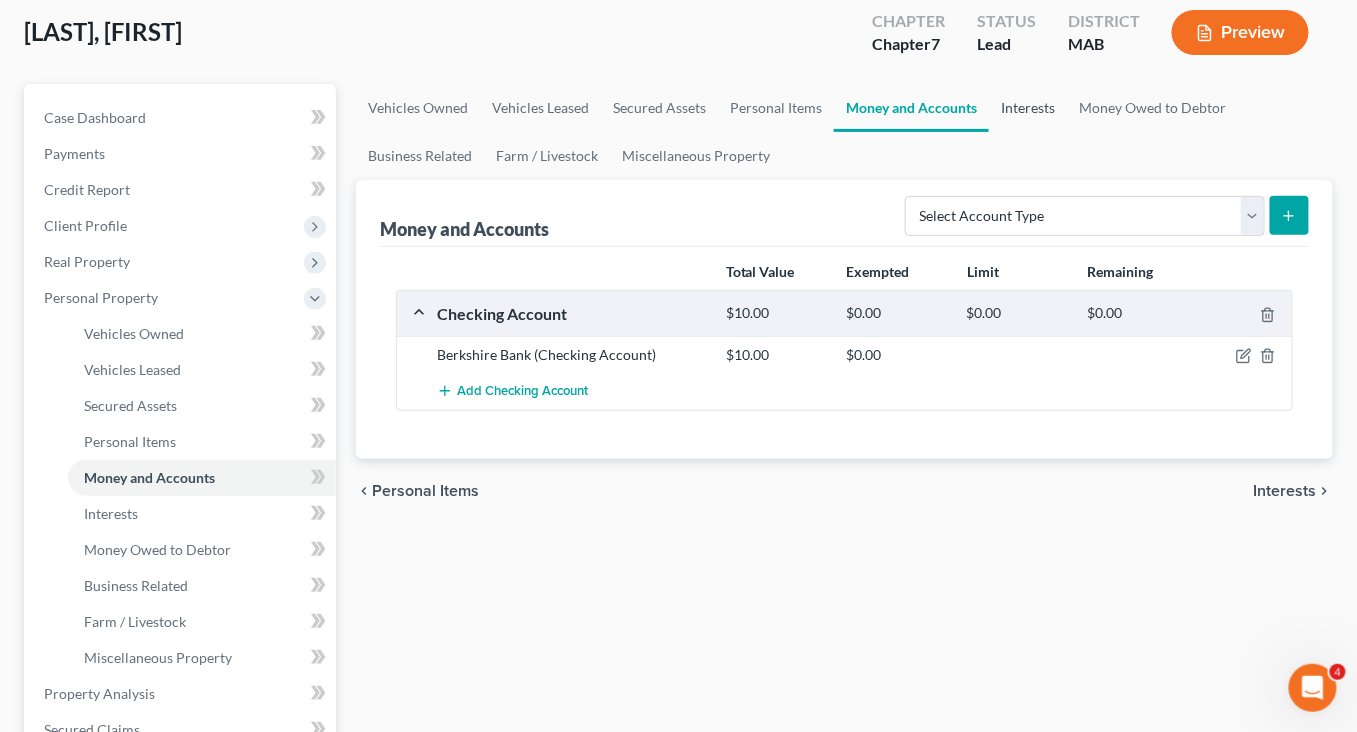 click on "Interests" at bounding box center [1028, 108] 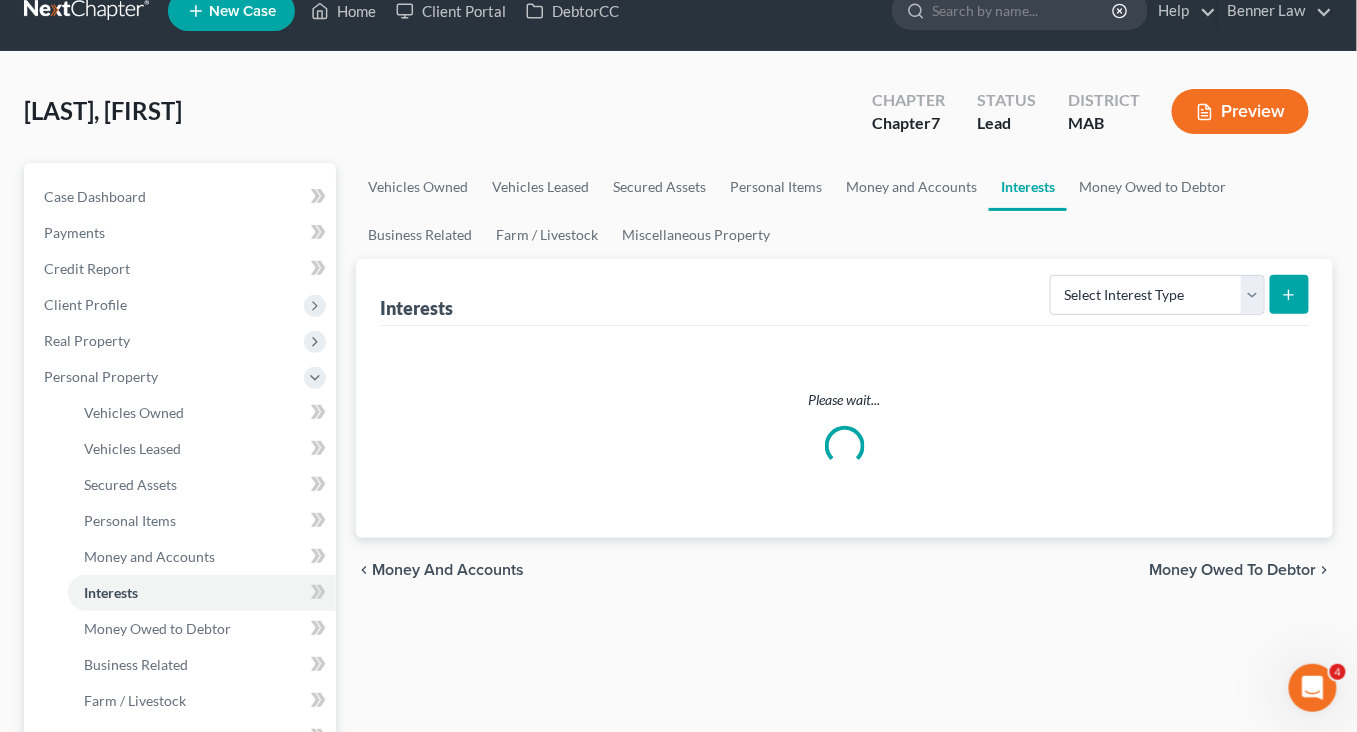 scroll, scrollTop: 0, scrollLeft: 0, axis: both 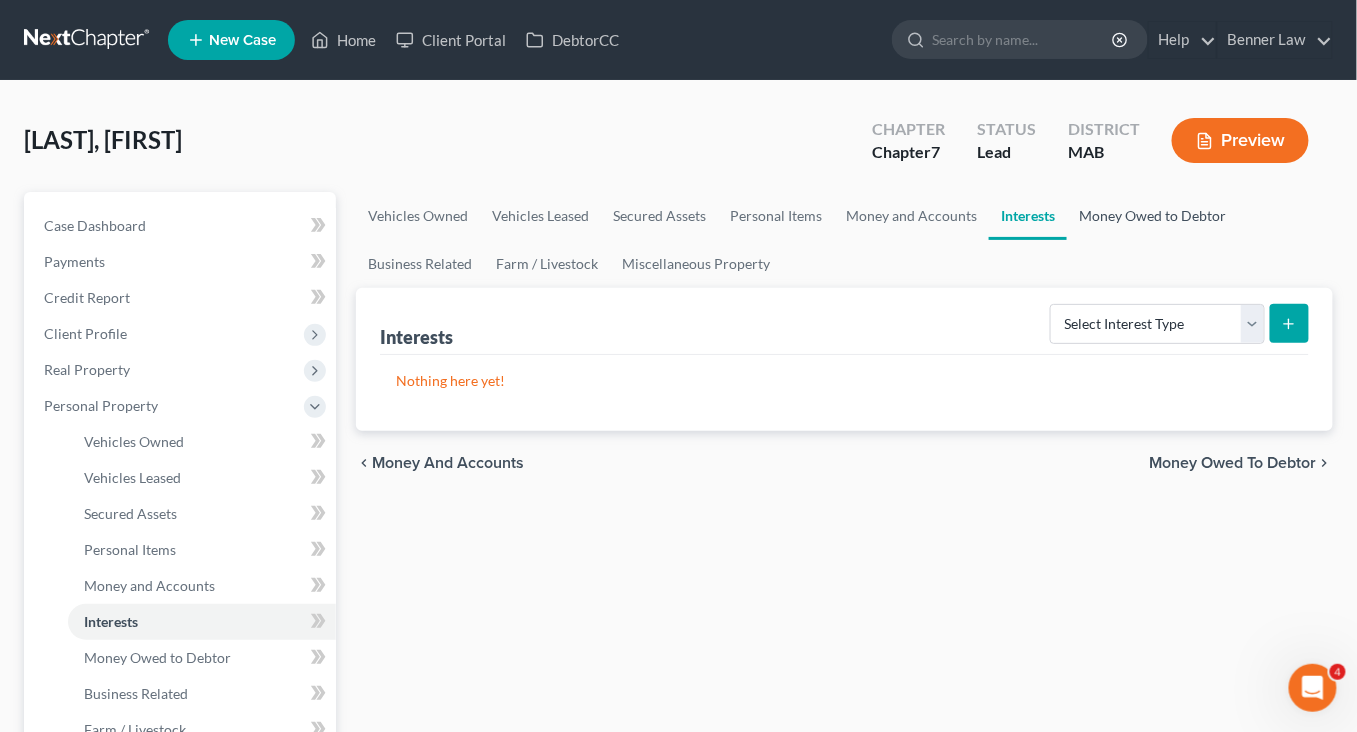 click on "Money Owed to Debtor" at bounding box center [1152, 216] 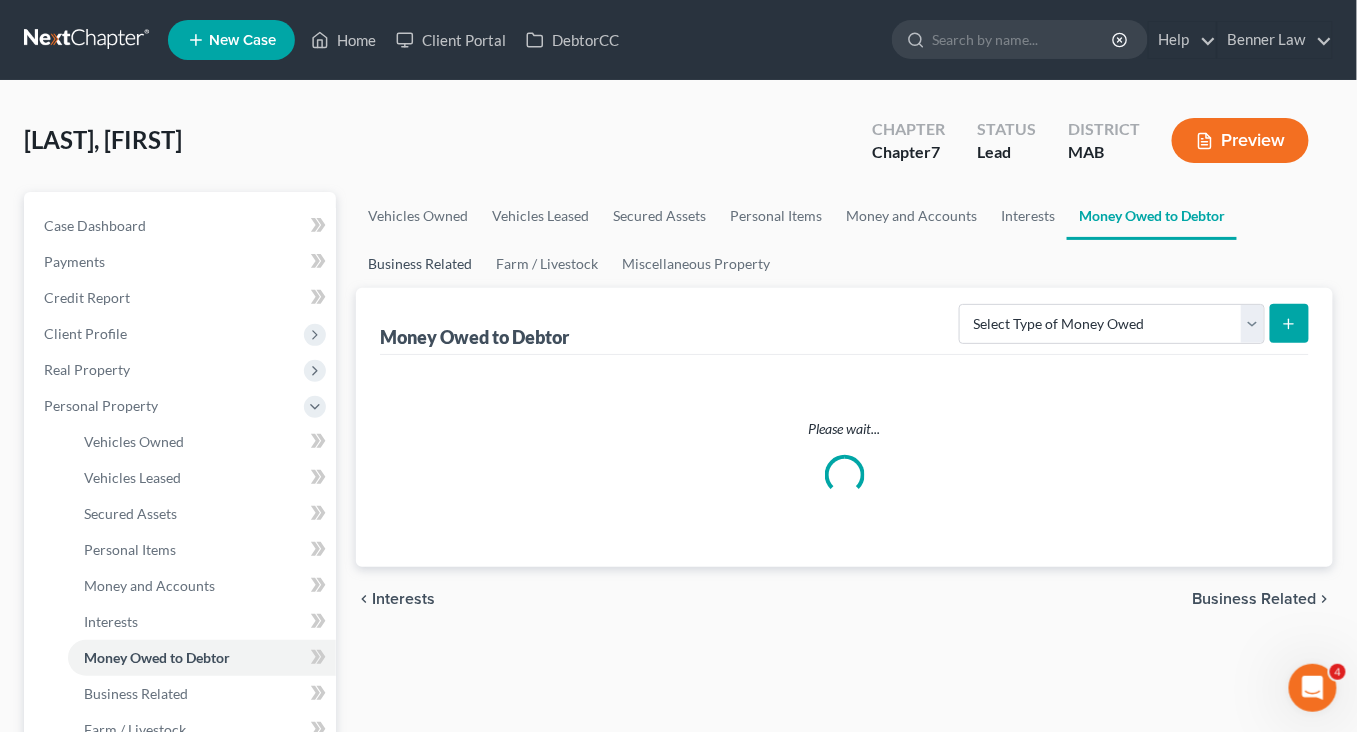 click on "Business Related" at bounding box center (420, 264) 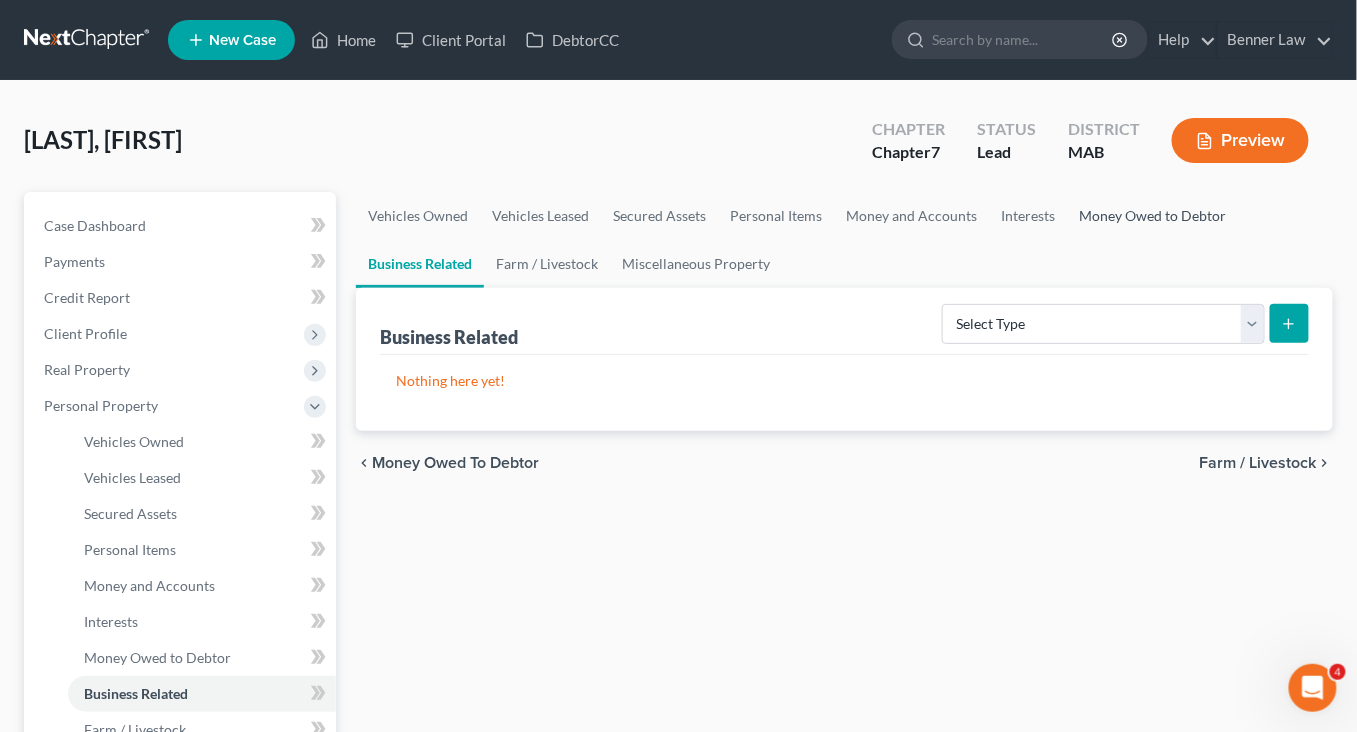 click on "Money Owed to Debtor" at bounding box center [1152, 216] 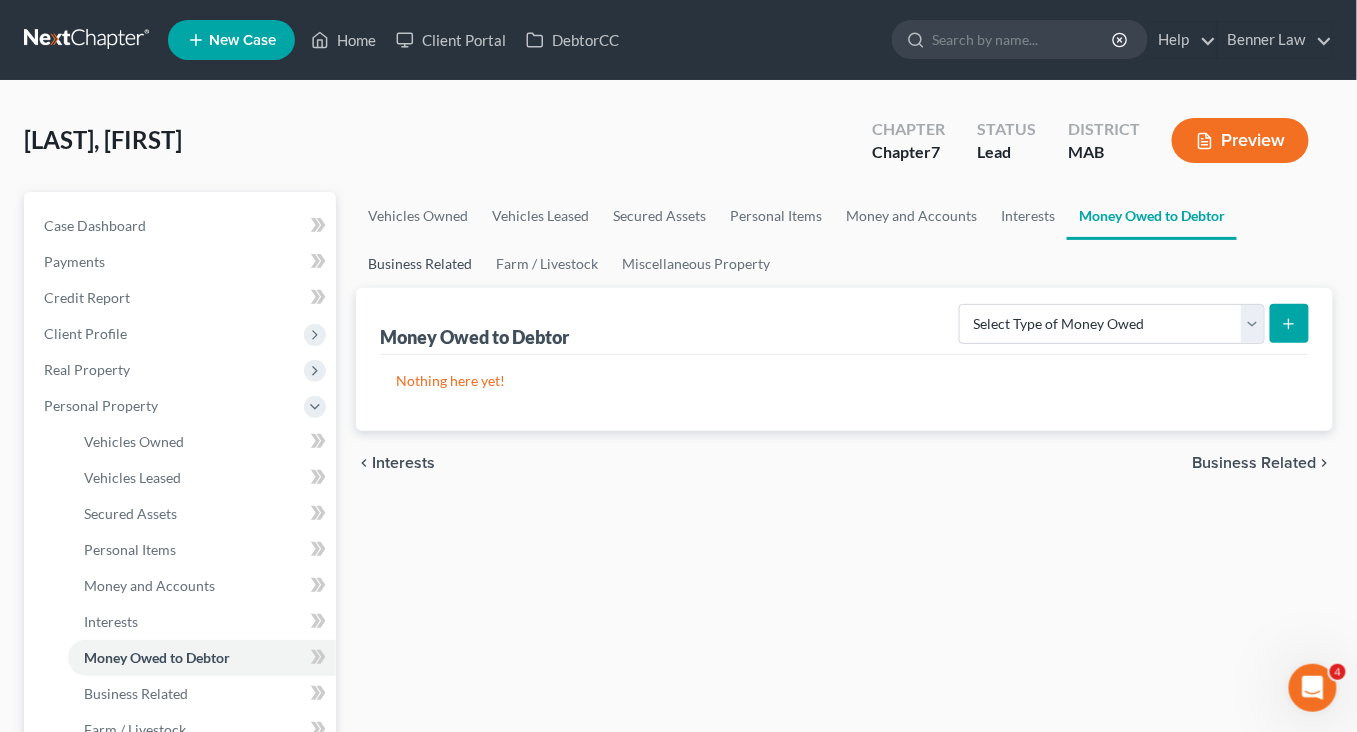 click on "Business Related" at bounding box center (420, 264) 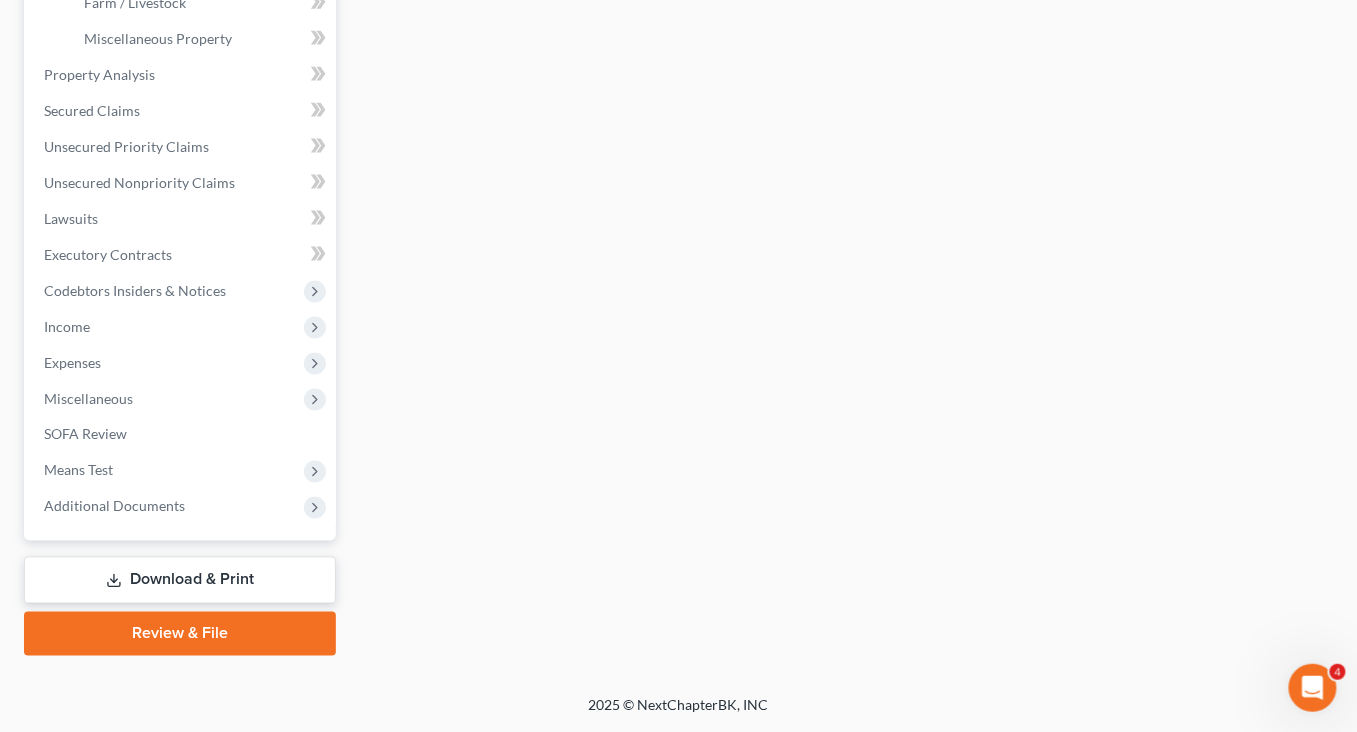 scroll, scrollTop: 872, scrollLeft: 0, axis: vertical 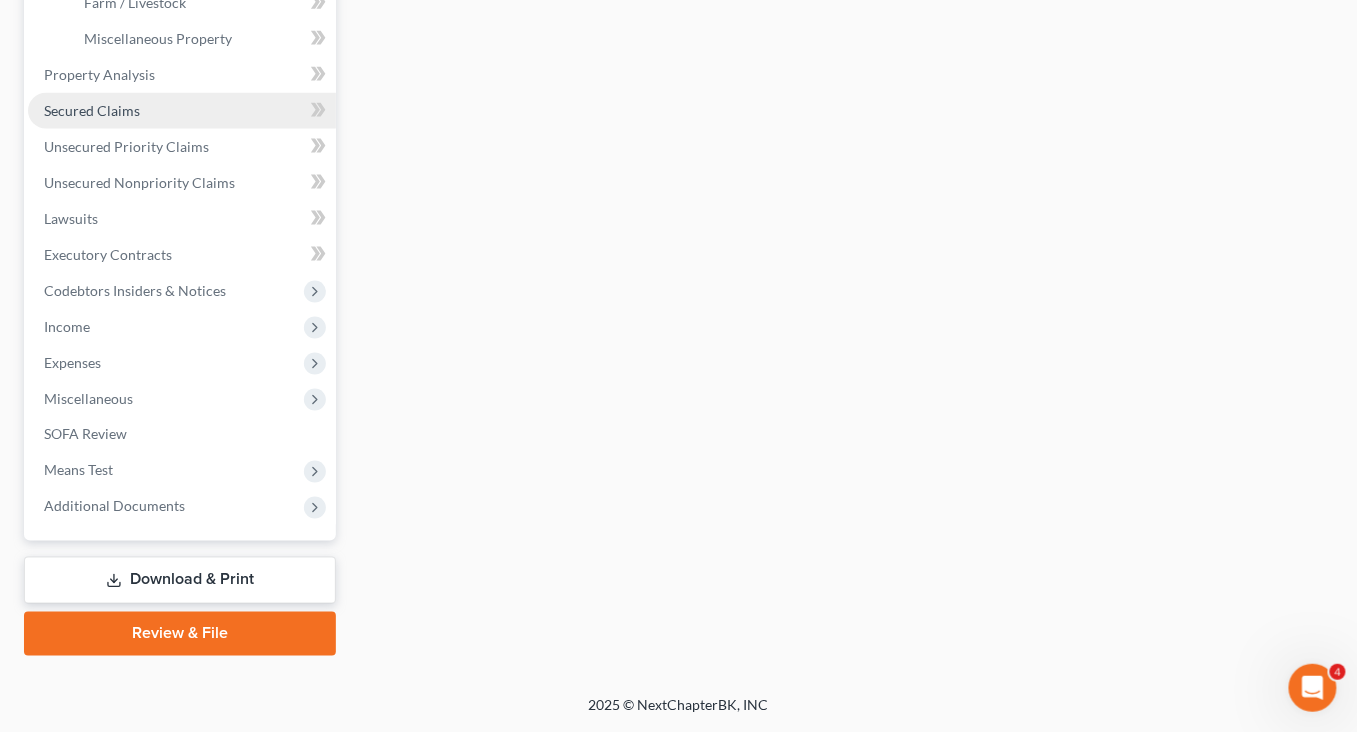 click on "Secured Claims" at bounding box center [92, 110] 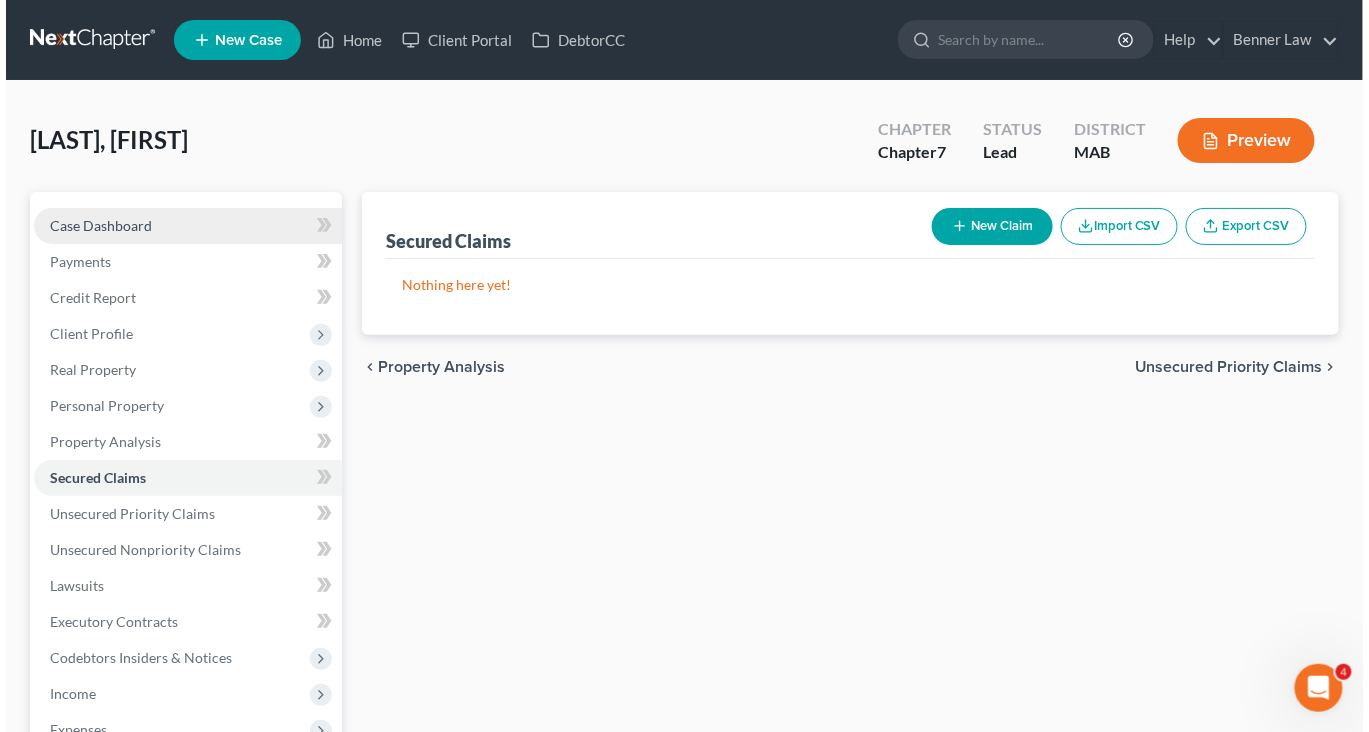 scroll, scrollTop: 0, scrollLeft: 0, axis: both 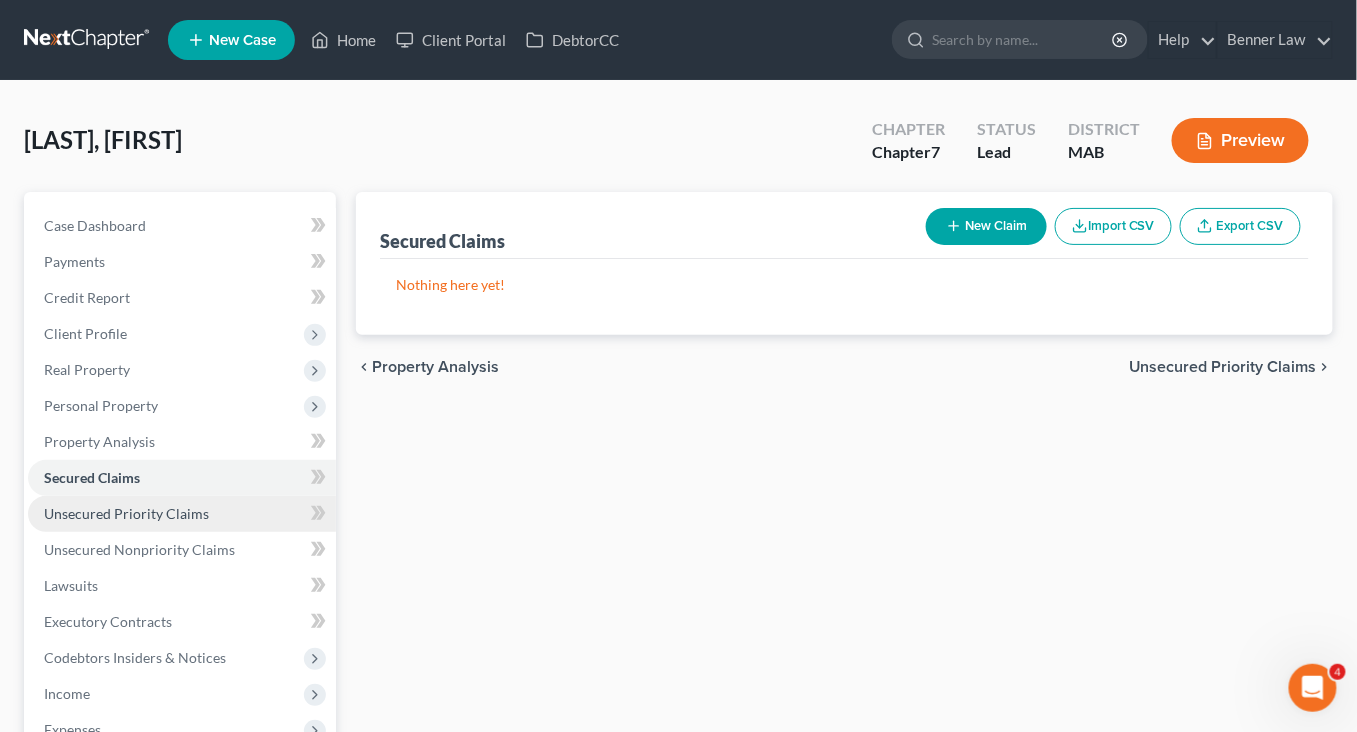 click on "Unsecured Priority Claims" at bounding box center (126, 513) 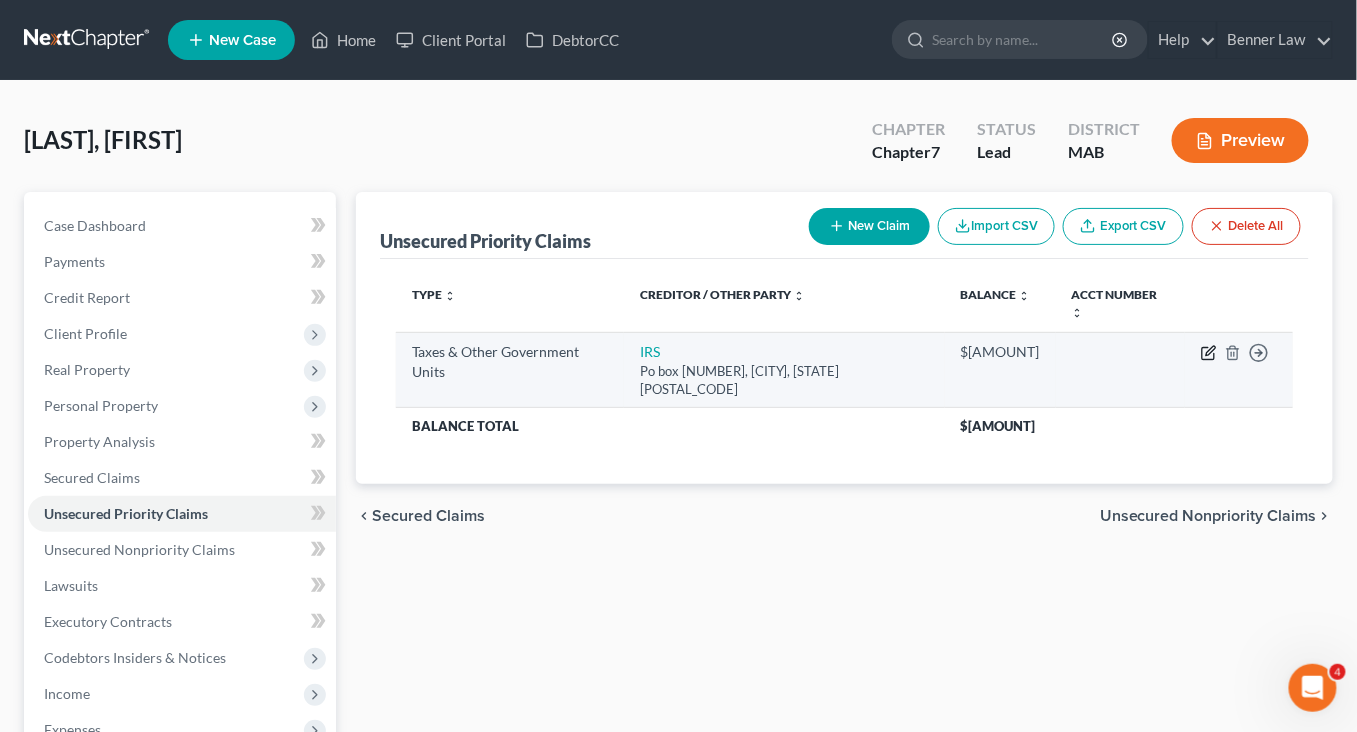 click 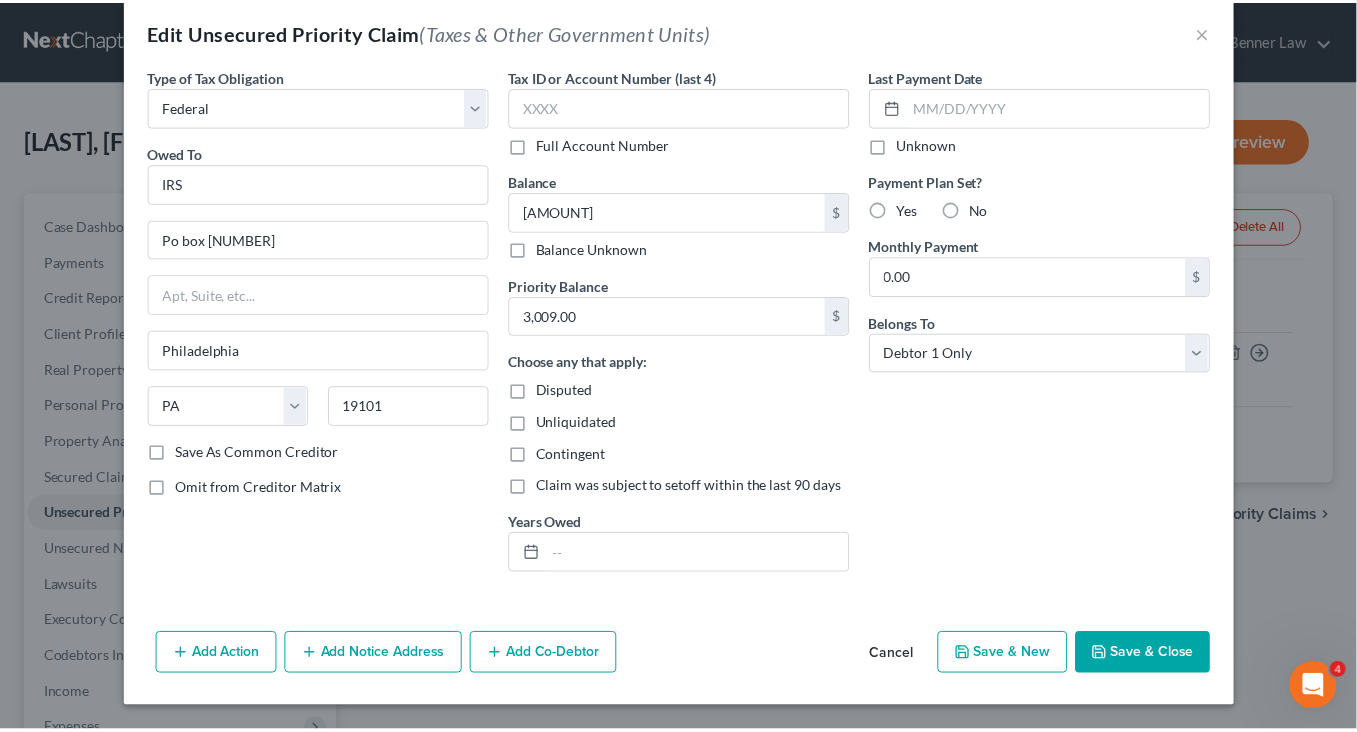 scroll, scrollTop: 234, scrollLeft: 0, axis: vertical 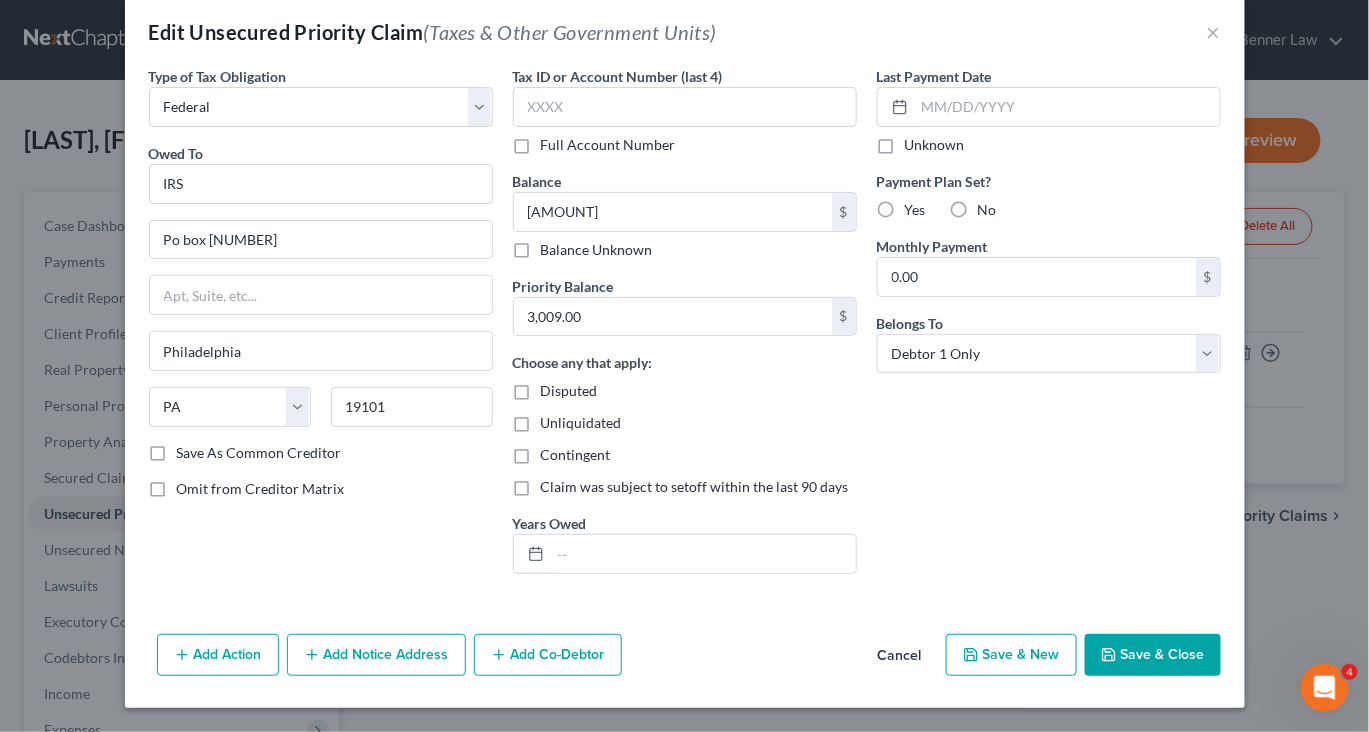 click on "Save & Close" at bounding box center [1153, 655] 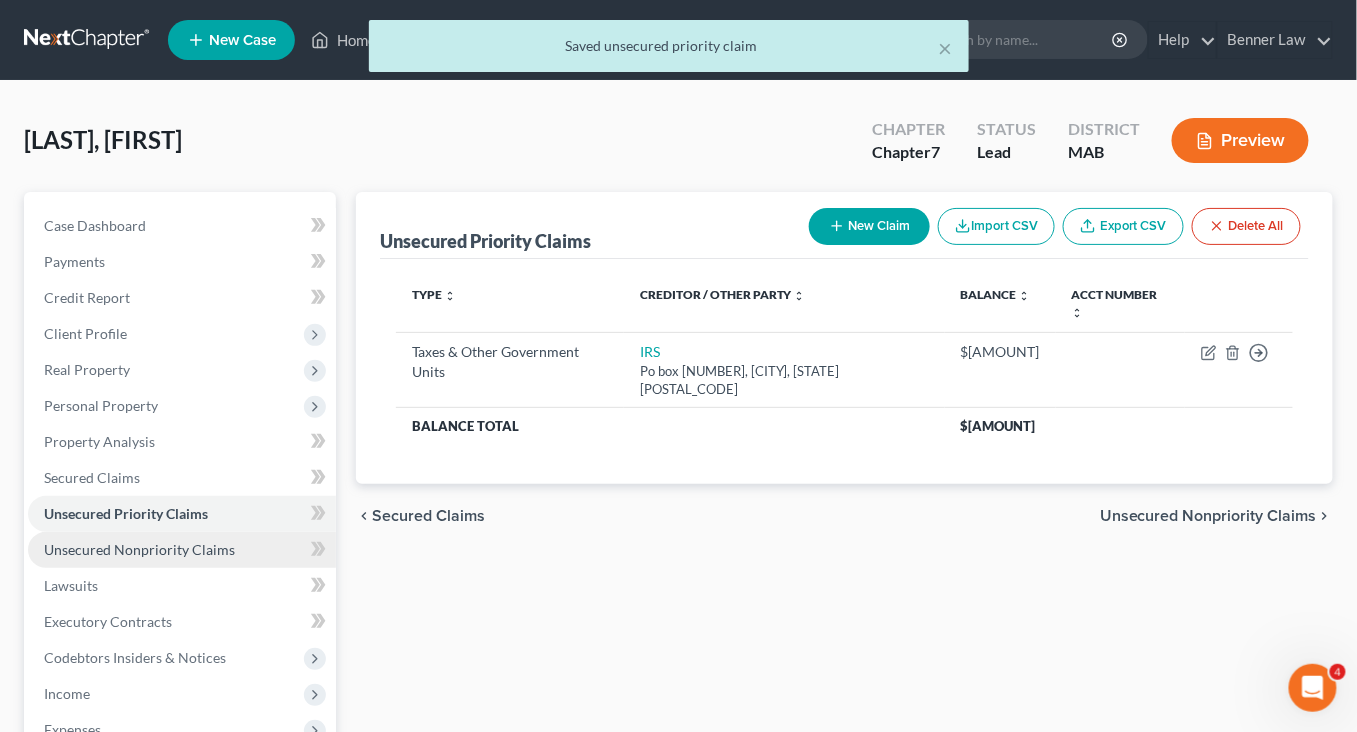 click on "Unsecured Nonpriority Claims" at bounding box center (139, 549) 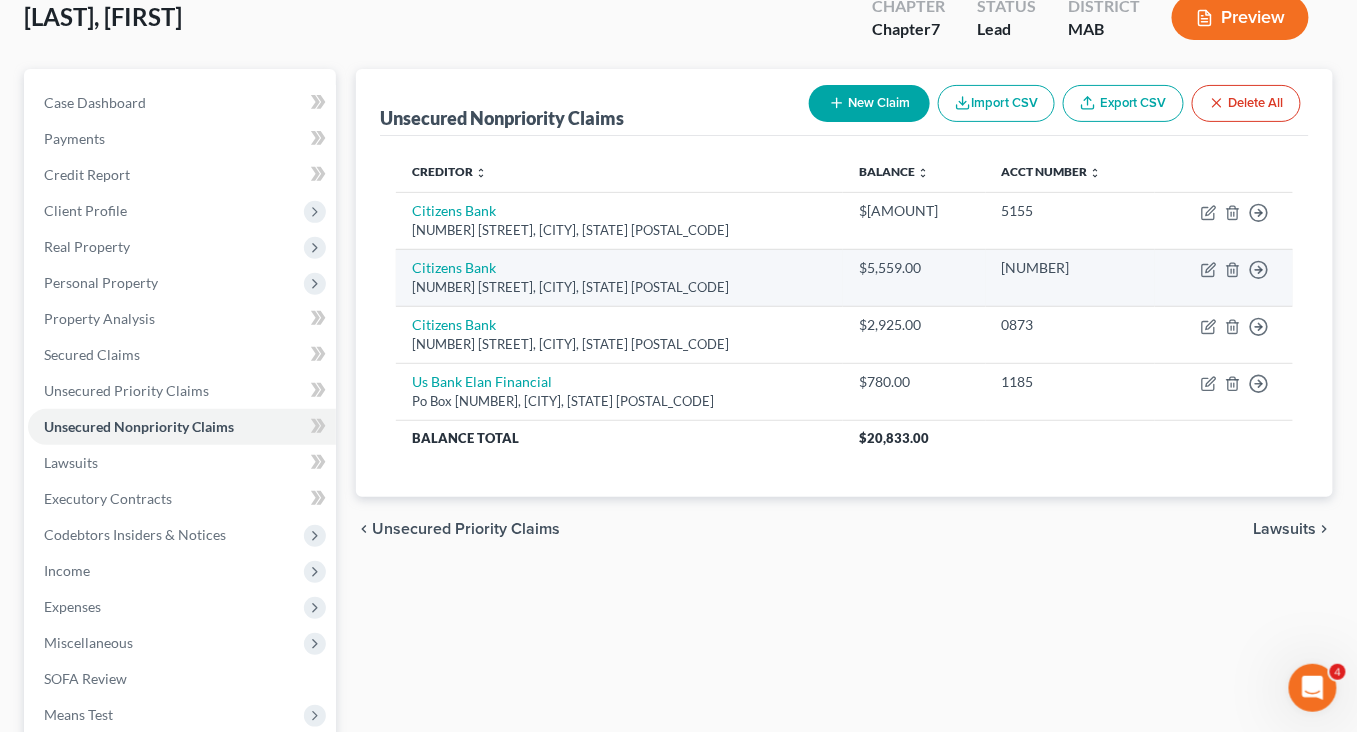 scroll, scrollTop: 144, scrollLeft: 0, axis: vertical 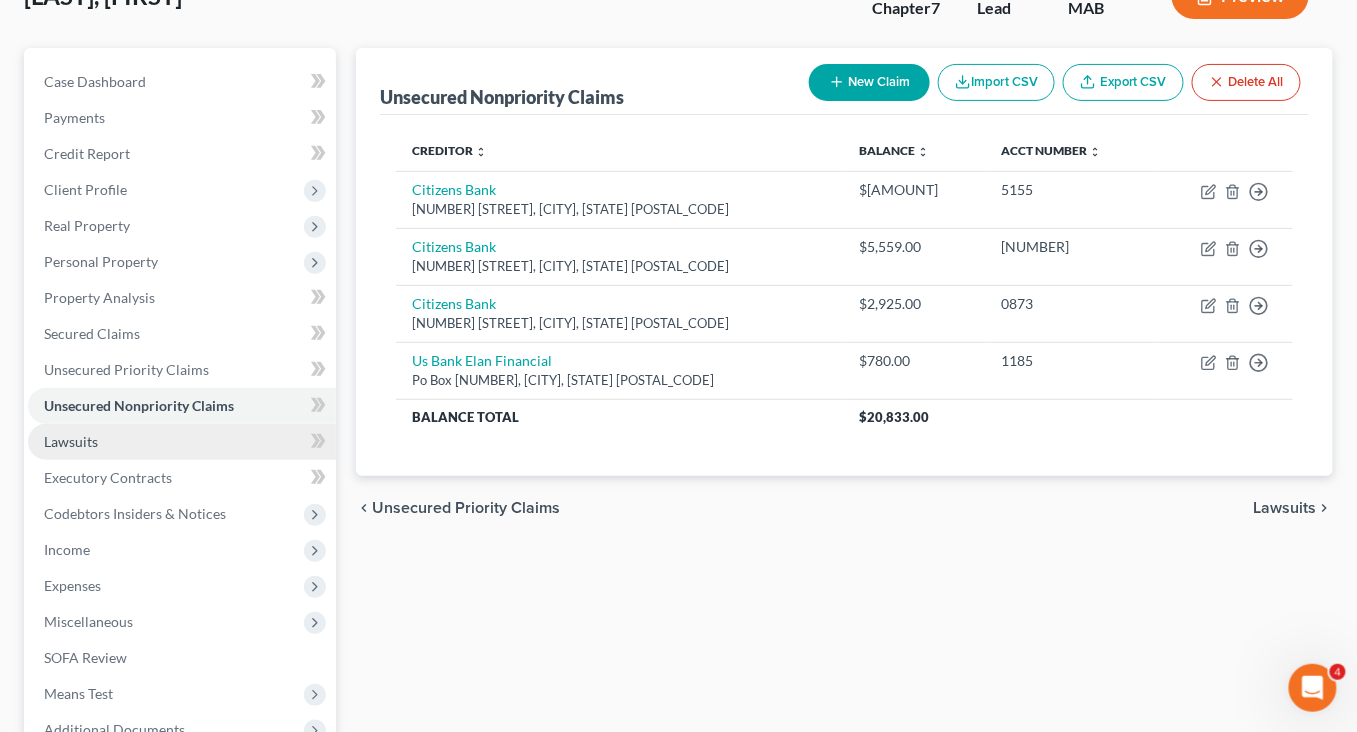 click on "Lawsuits" at bounding box center (182, 442) 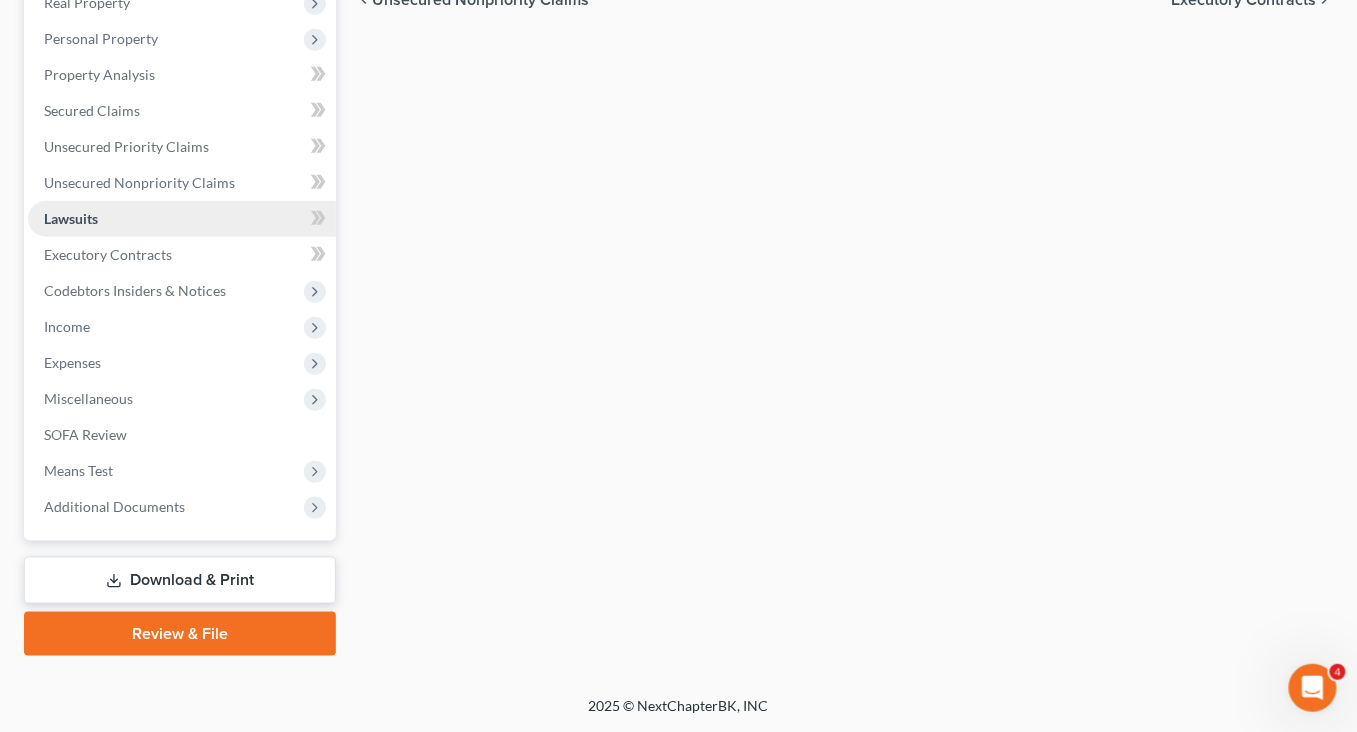 scroll, scrollTop: 375, scrollLeft: 0, axis: vertical 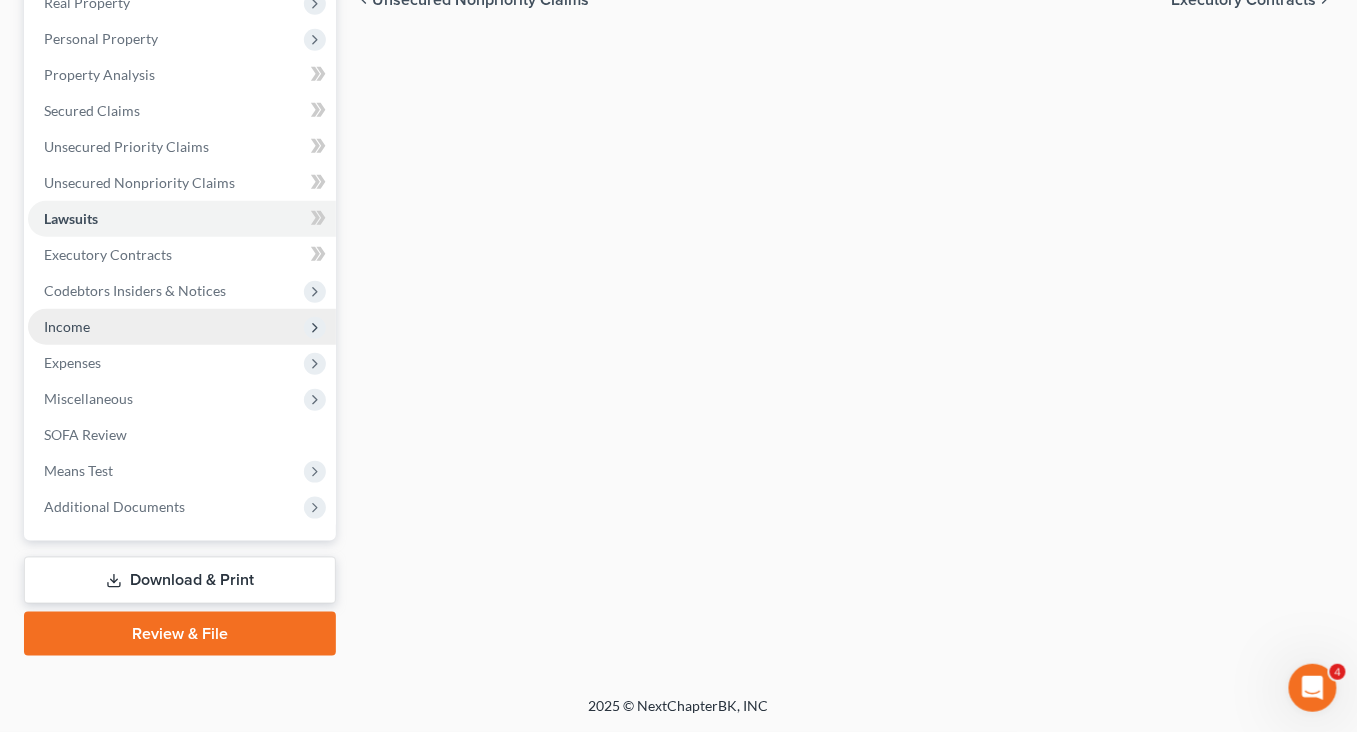 click on "Income" at bounding box center (67, 326) 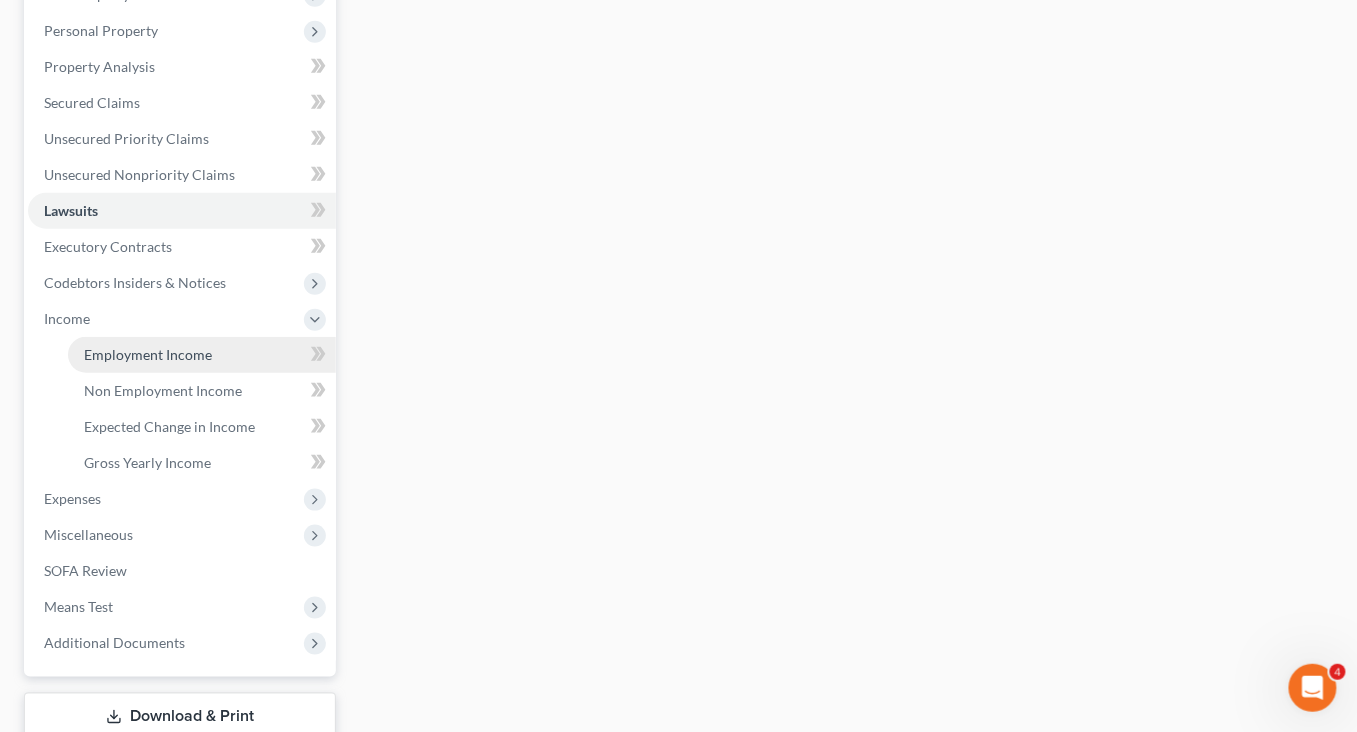 click on "Employment Income" at bounding box center (148, 354) 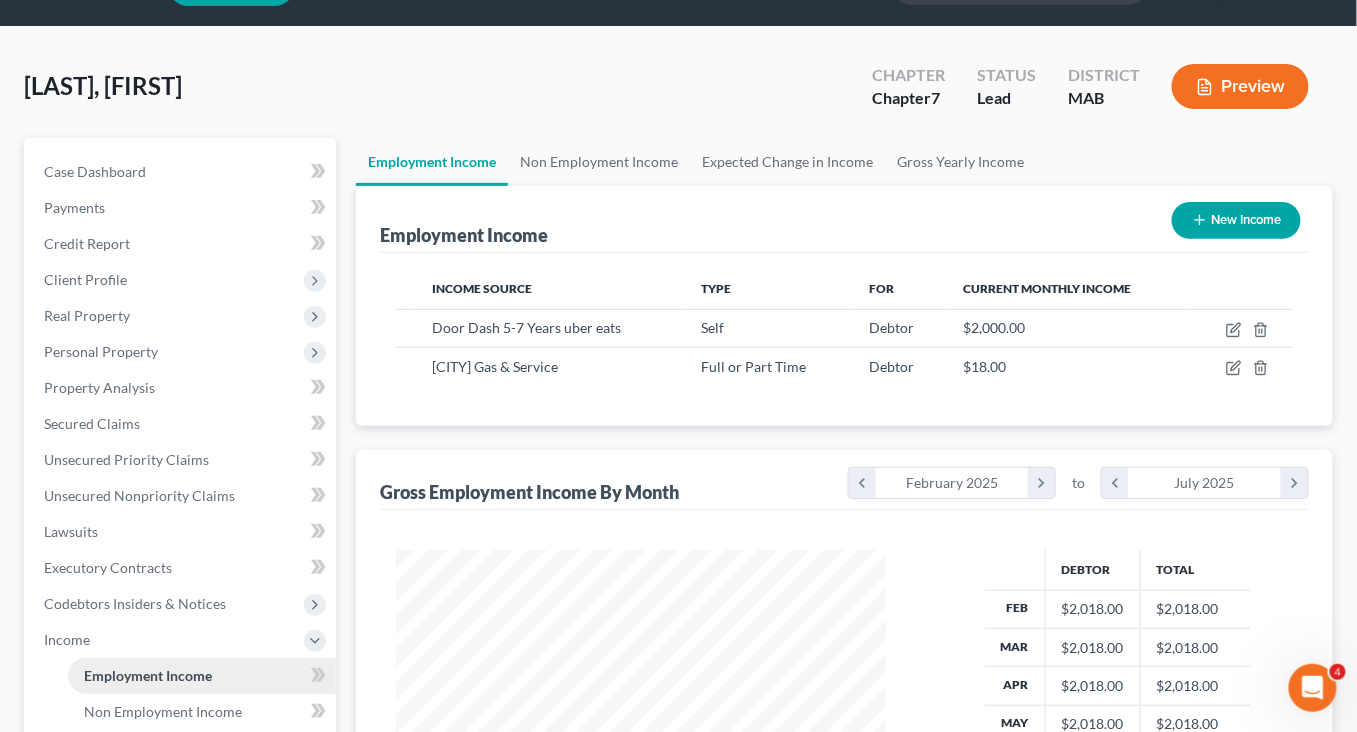 scroll, scrollTop: 0, scrollLeft: 0, axis: both 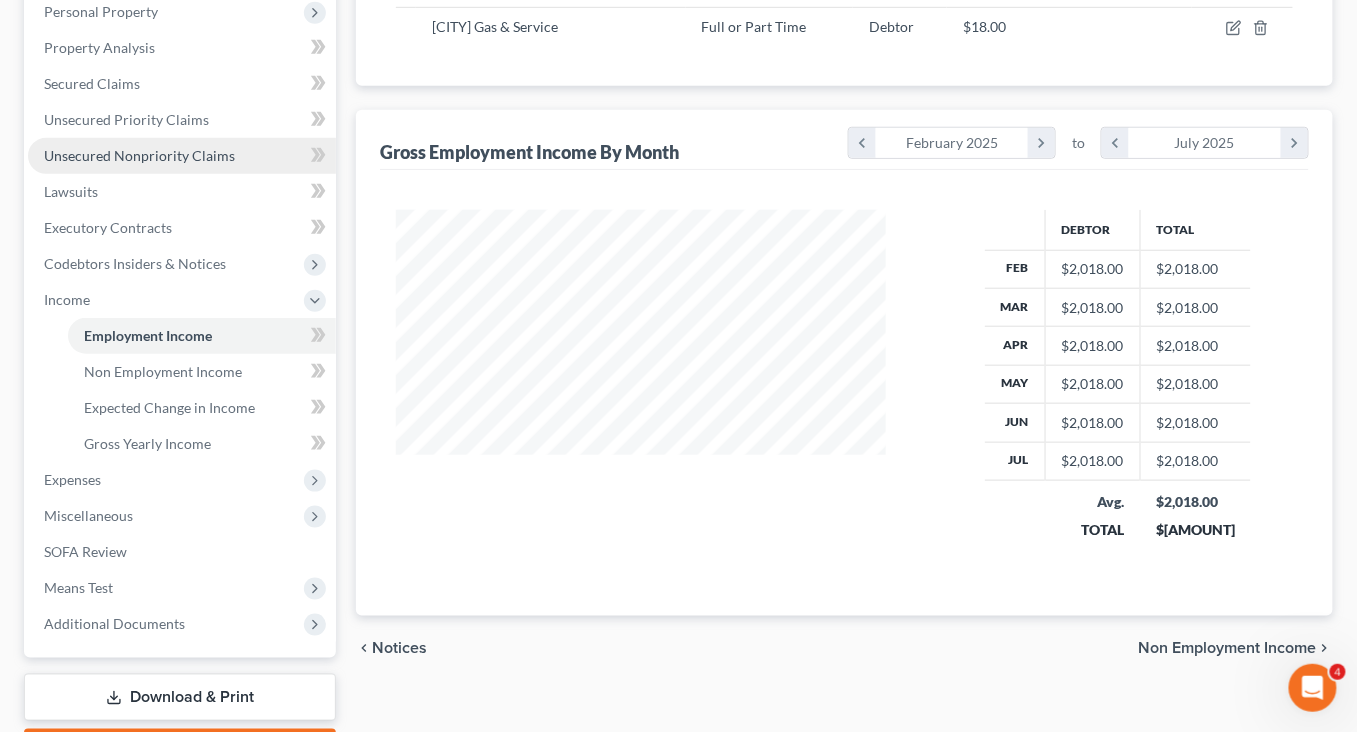 click on "Unsecured Nonpriority Claims" at bounding box center [139, 155] 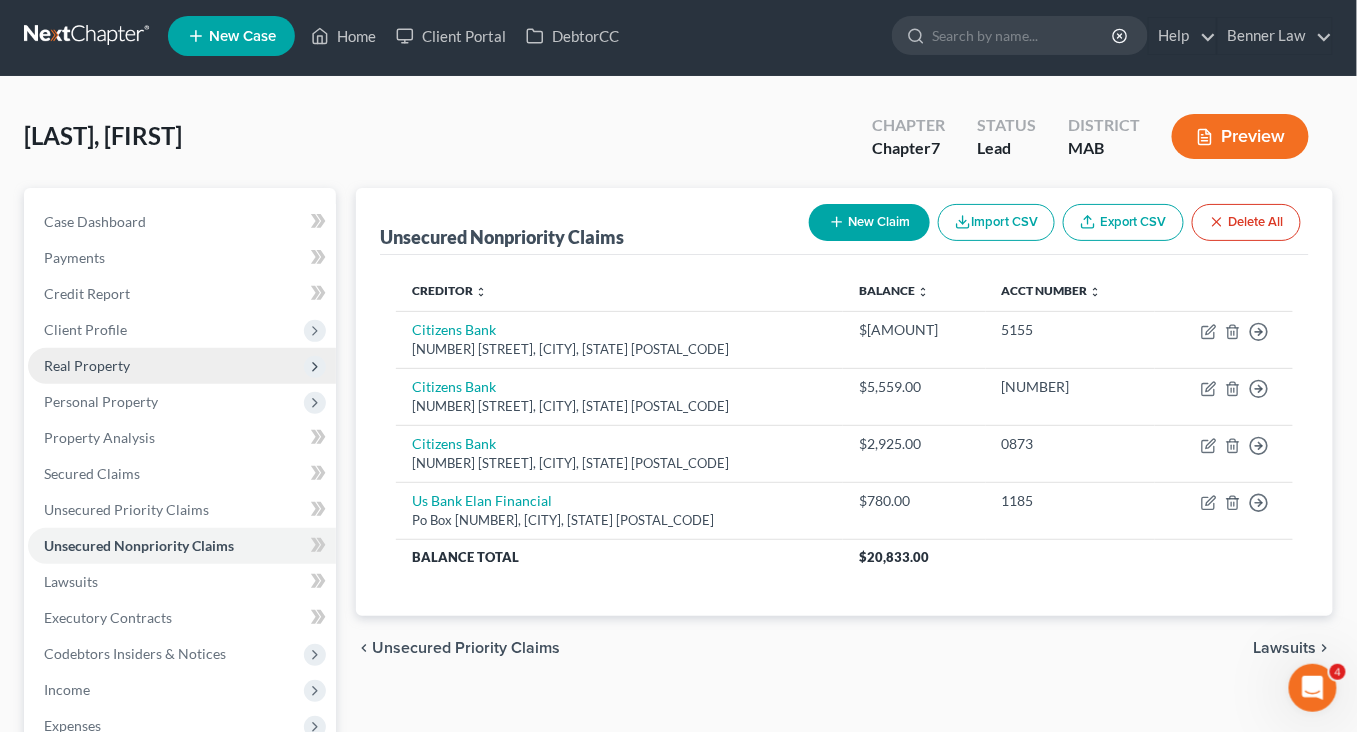 scroll, scrollTop: 0, scrollLeft: 0, axis: both 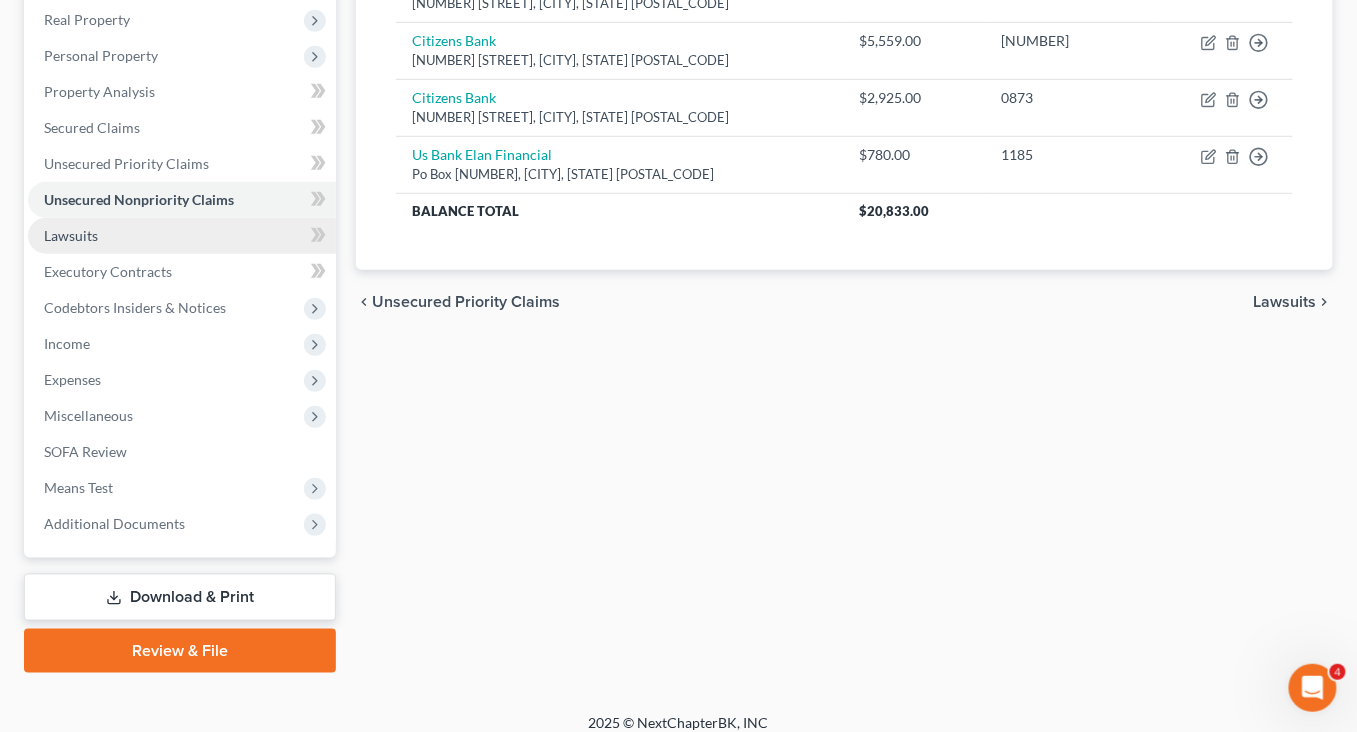 click on "Lawsuits" at bounding box center (71, 235) 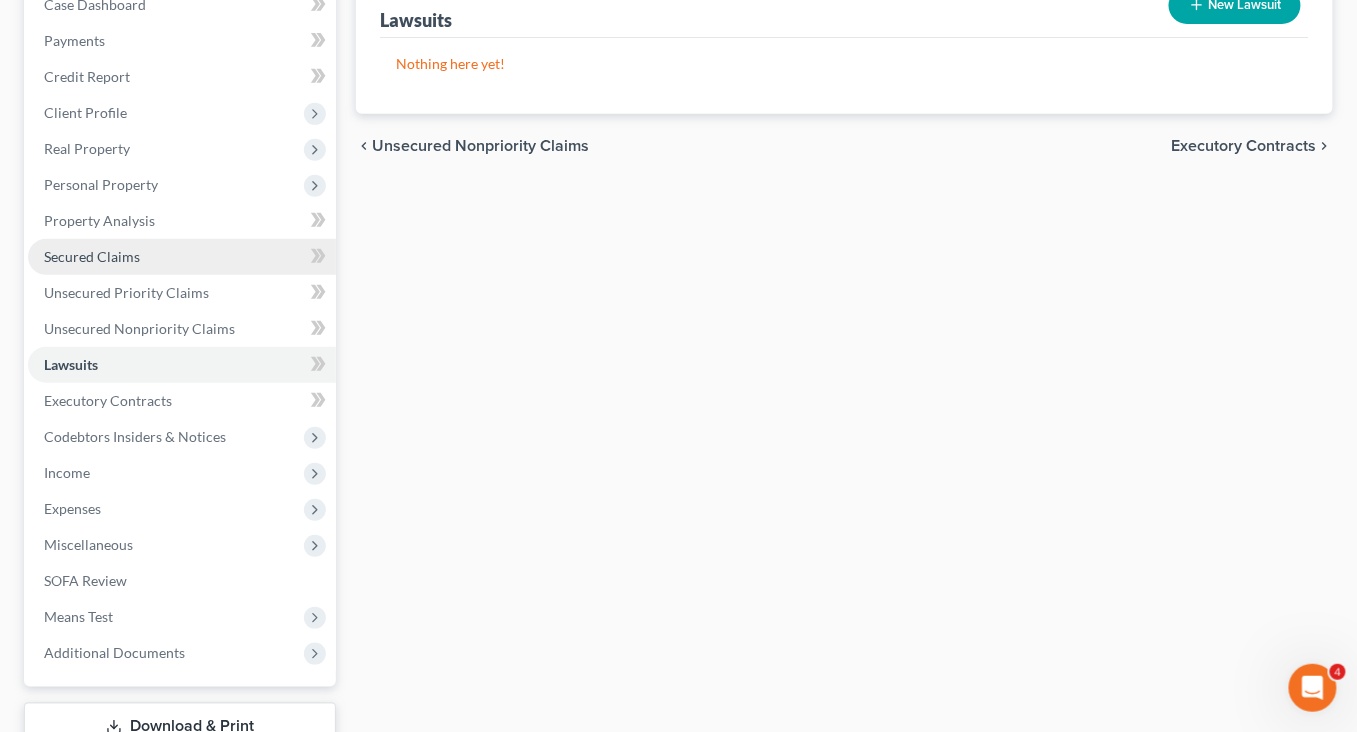 scroll, scrollTop: 332, scrollLeft: 0, axis: vertical 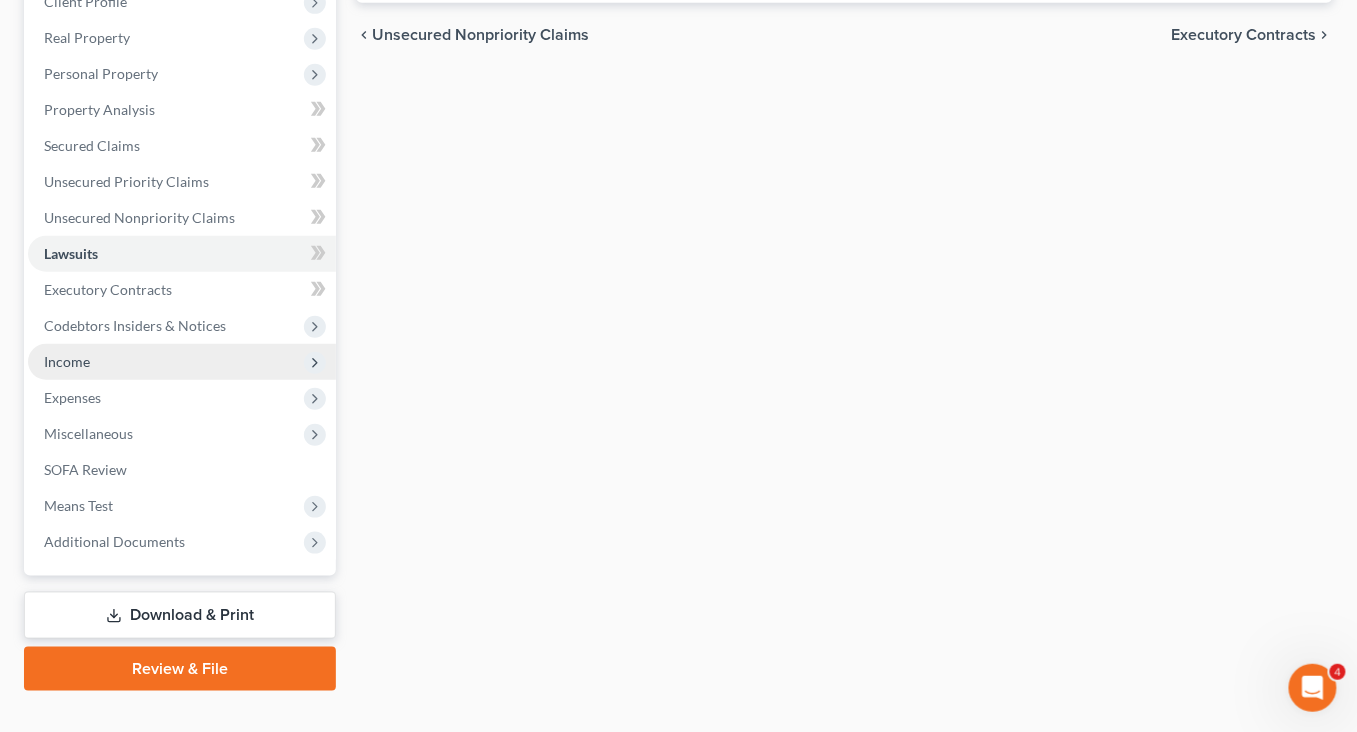 click on "Income" at bounding box center [182, 362] 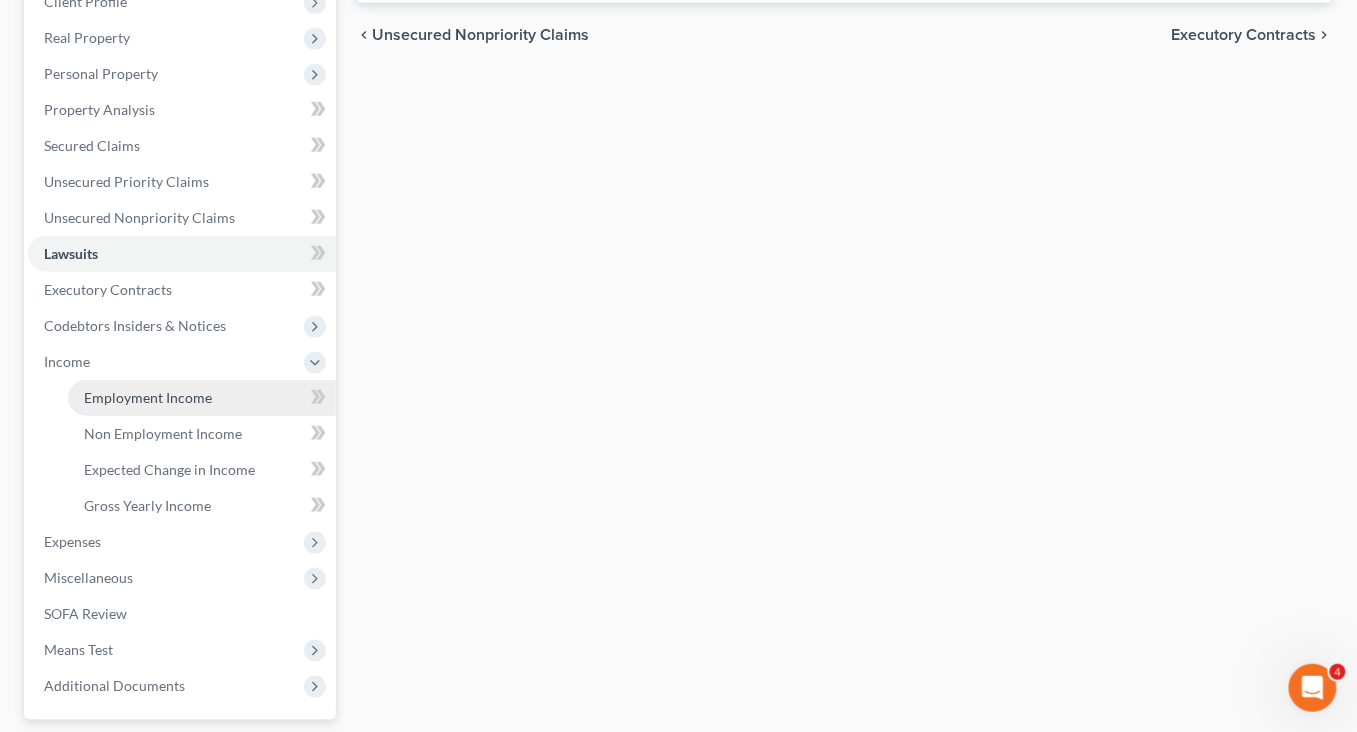 click on "Employment Income" at bounding box center [202, 398] 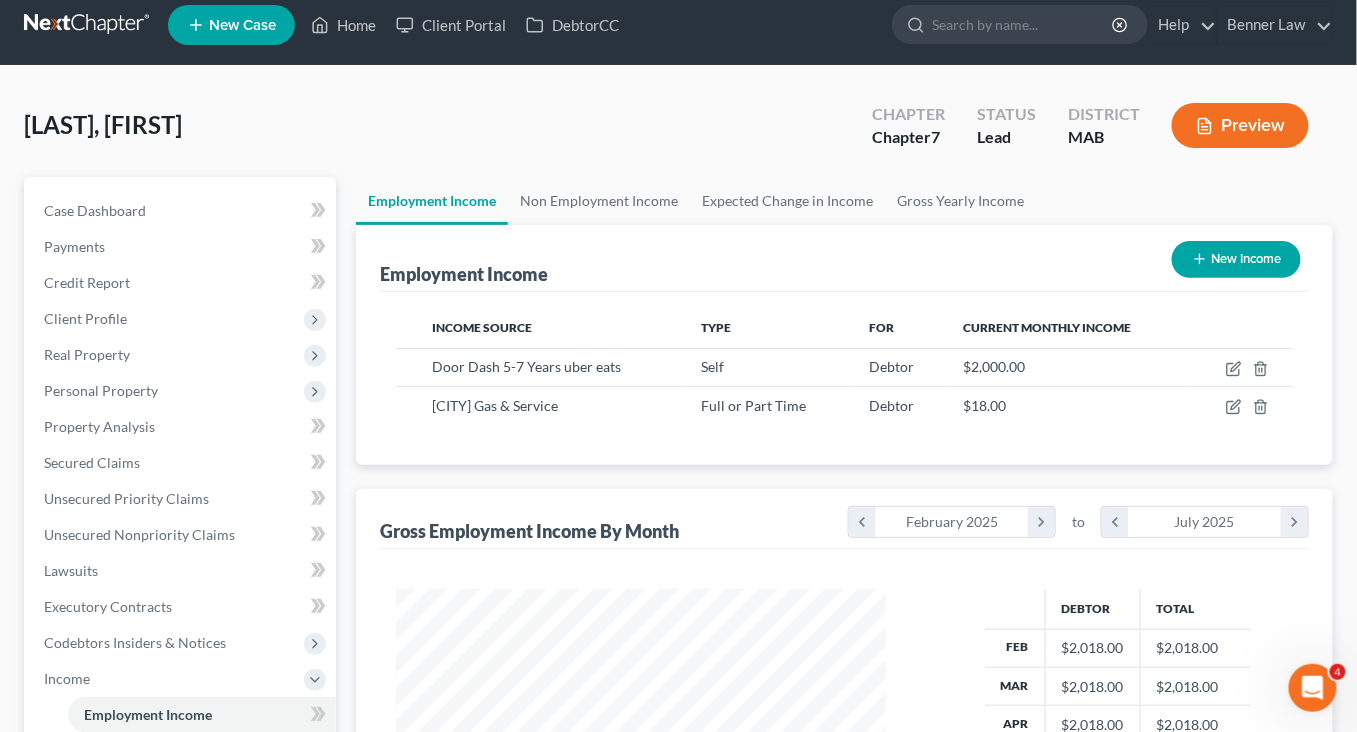 scroll, scrollTop: 0, scrollLeft: 0, axis: both 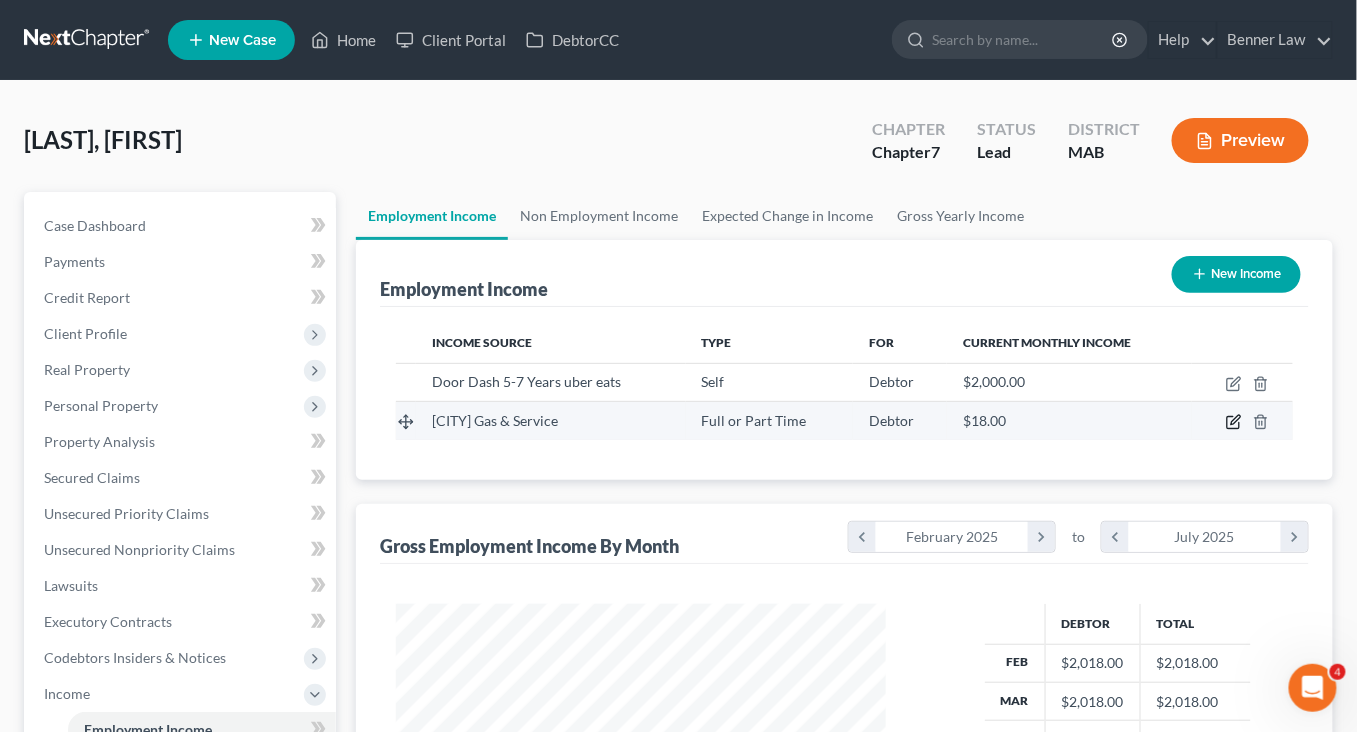 click 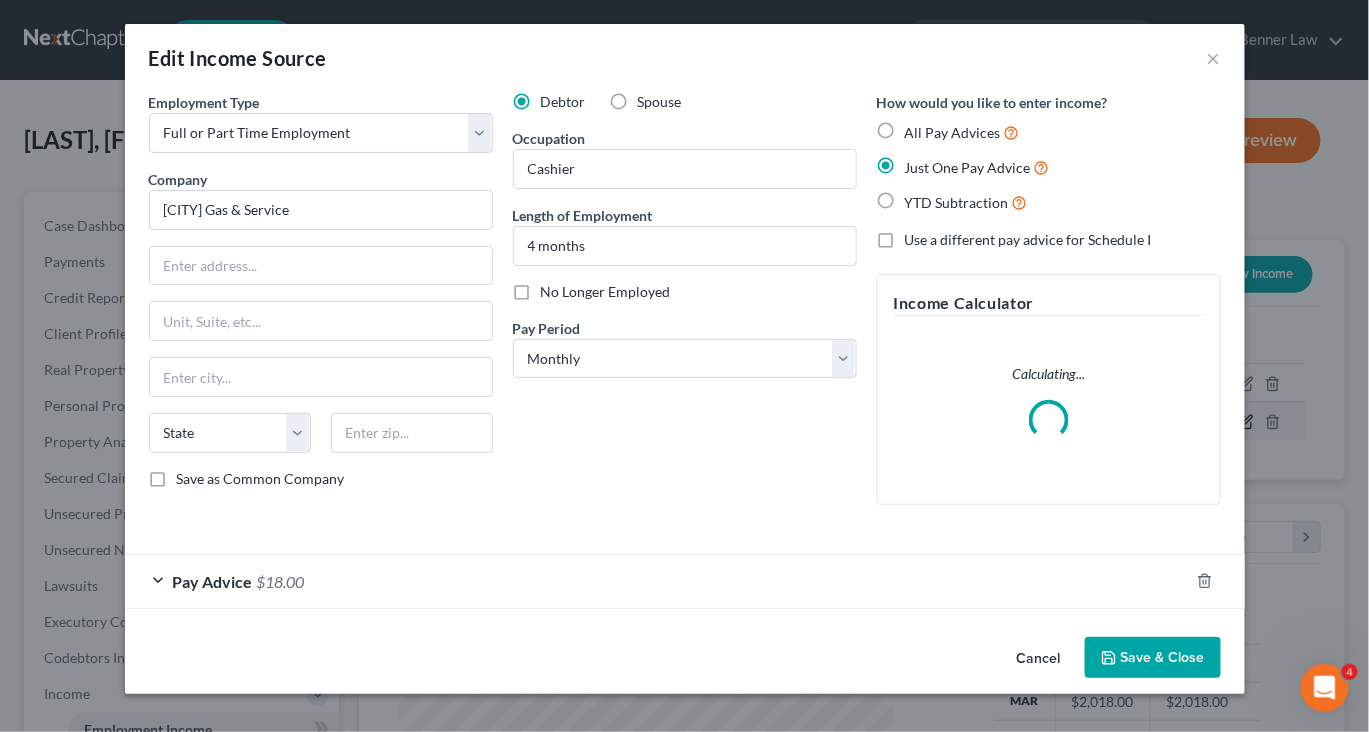 scroll, scrollTop: 999555, scrollLeft: 999464, axis: both 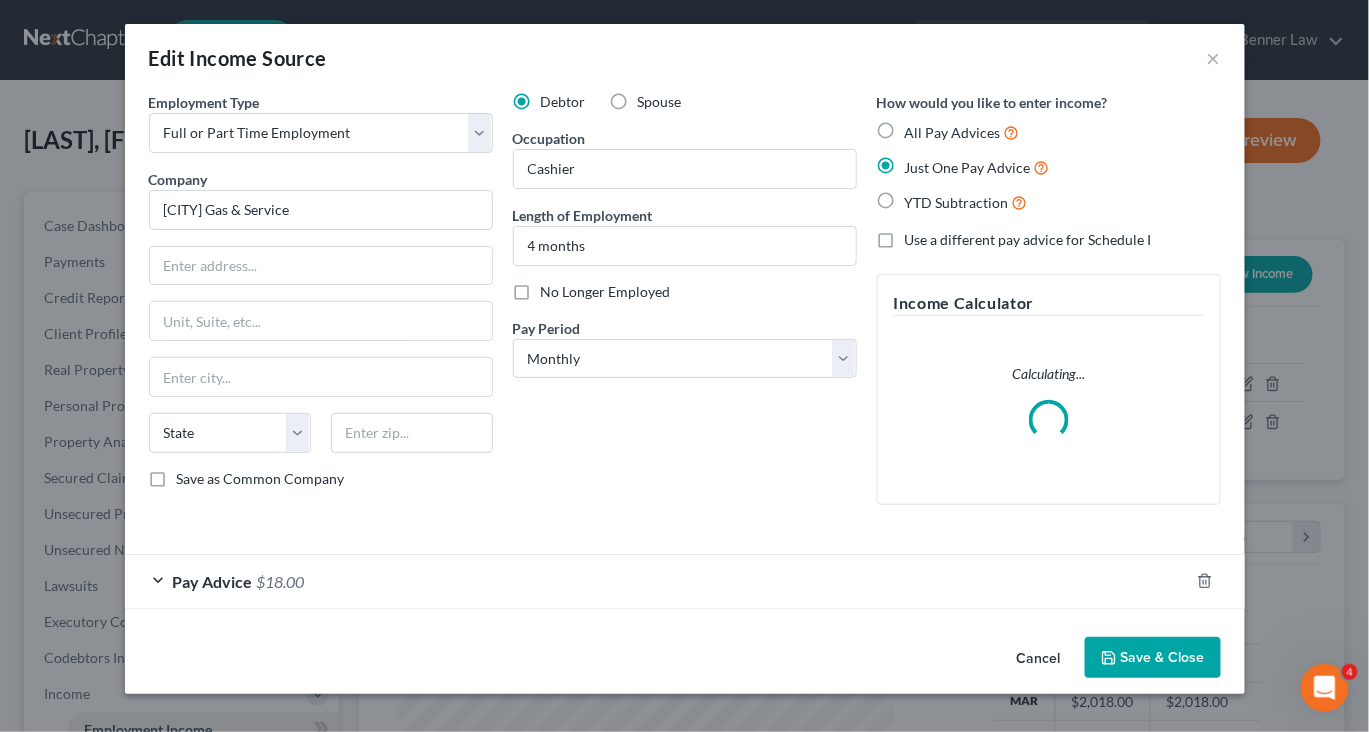 click on "Save & Close" at bounding box center (1153, 658) 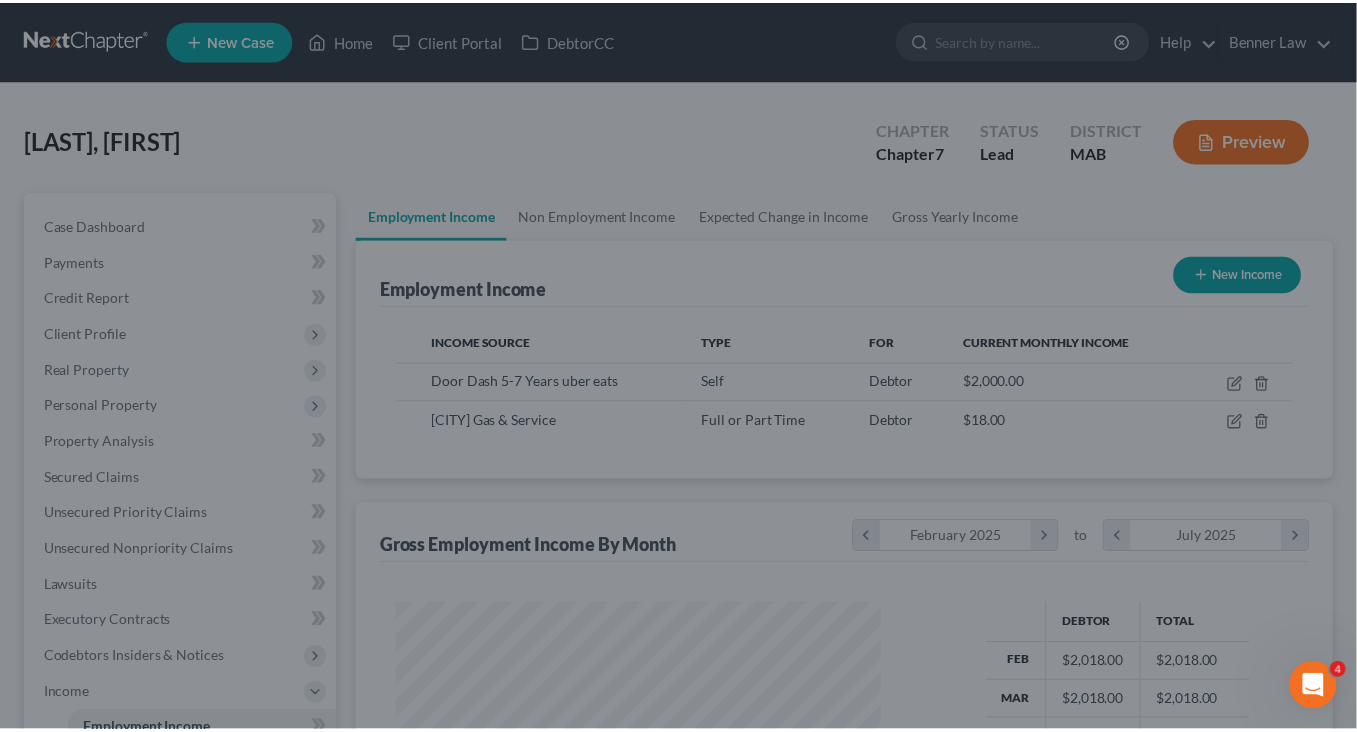 scroll, scrollTop: 444, scrollLeft: 530, axis: both 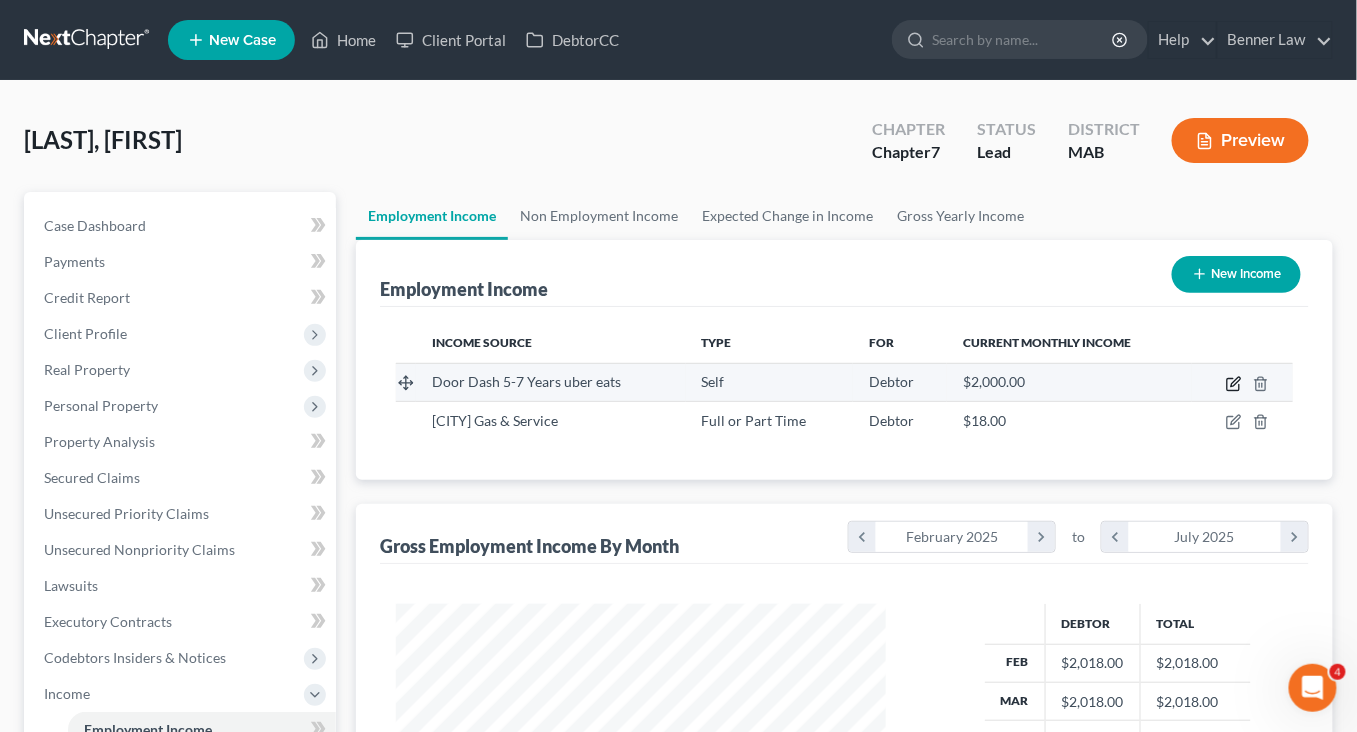 click 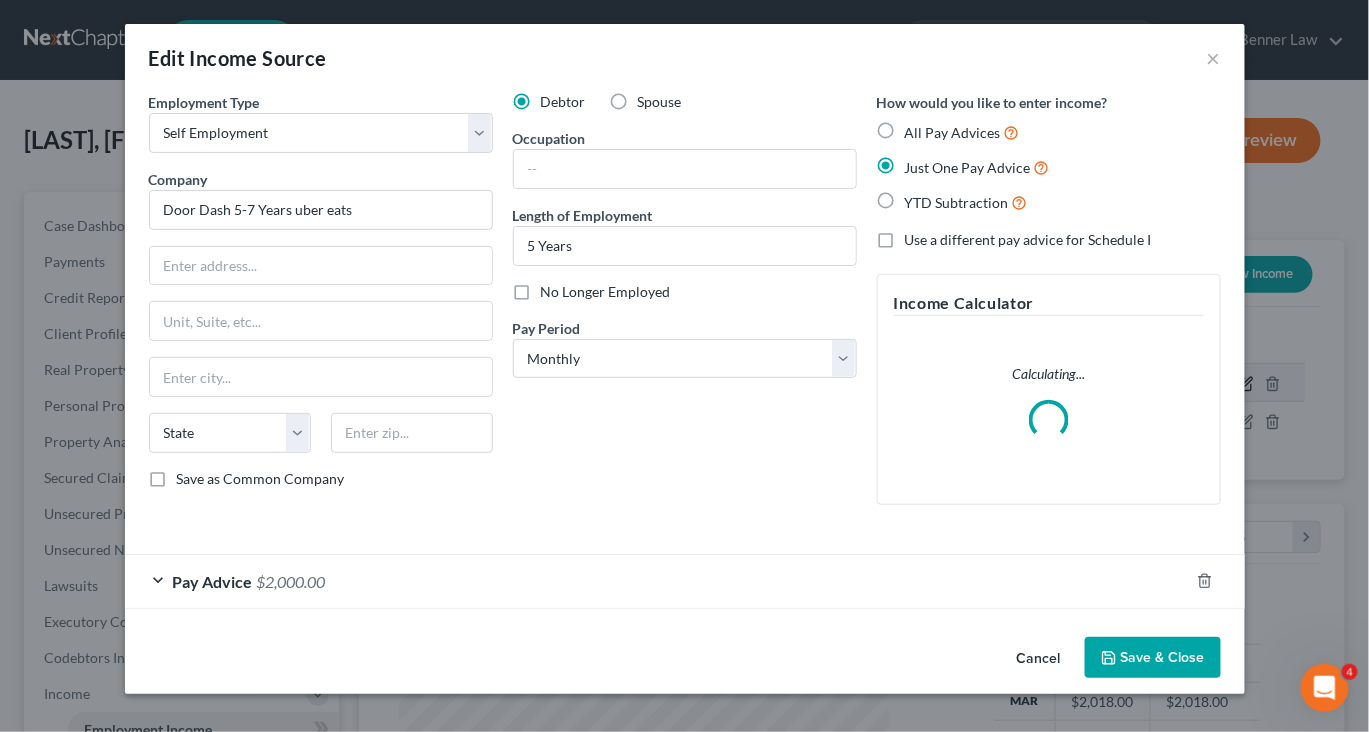 scroll, scrollTop: 999555, scrollLeft: 999464, axis: both 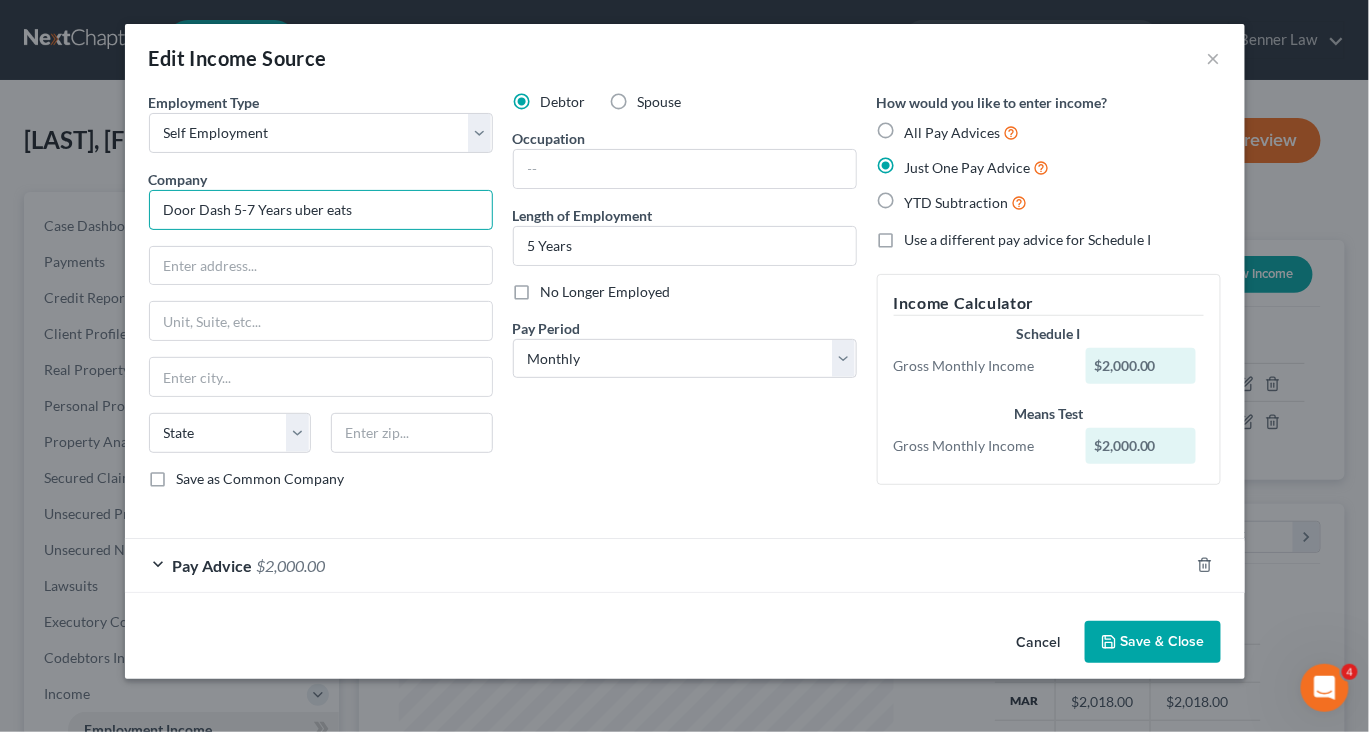 click on "Door Dash 5-7 Years uber eats" at bounding box center [321, 210] 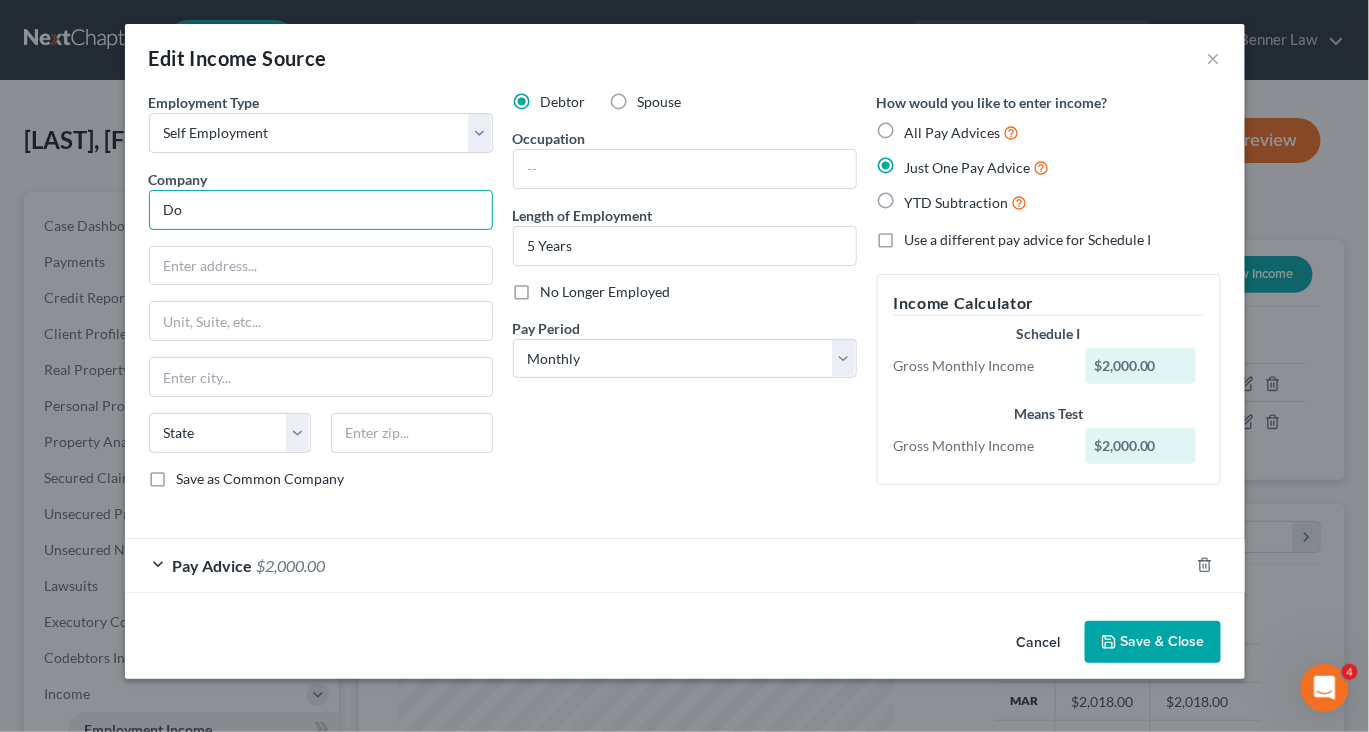 type on "D" 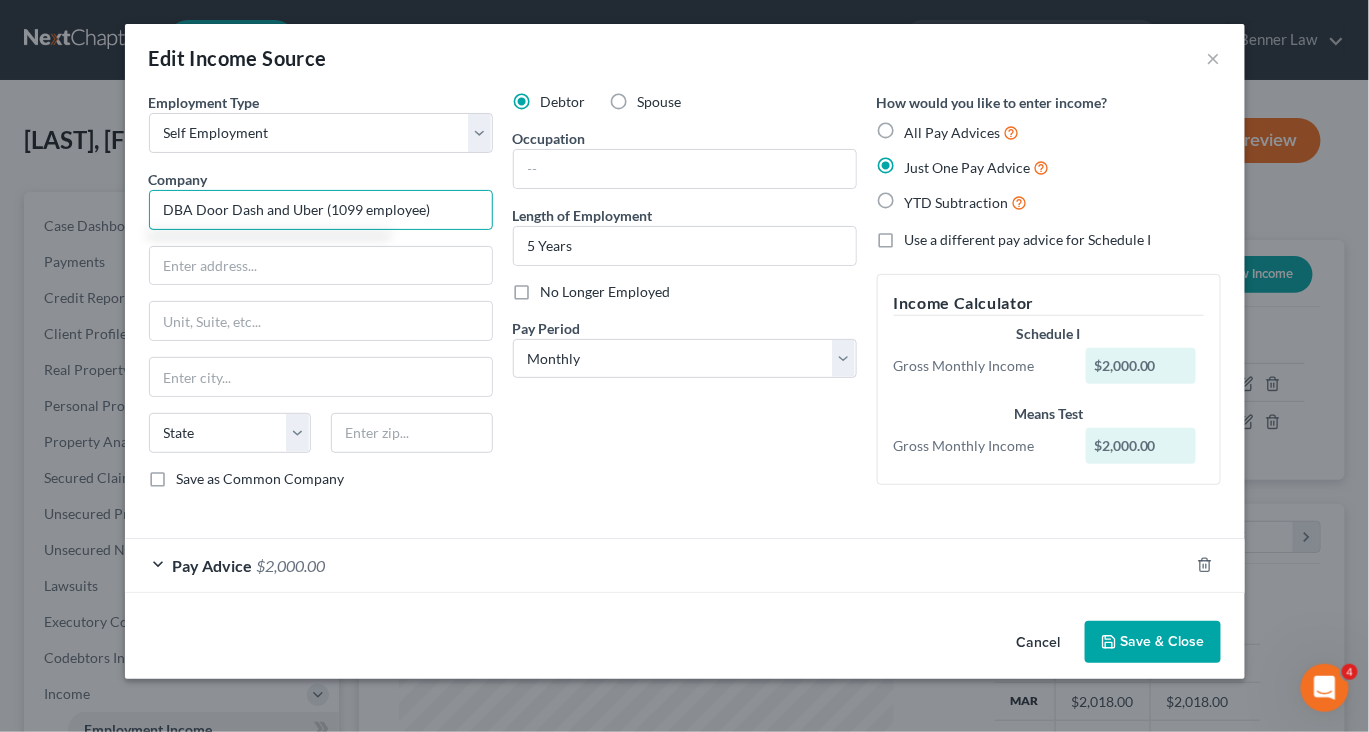 type on "DBA Door Dash and Uber (1099 employee)" 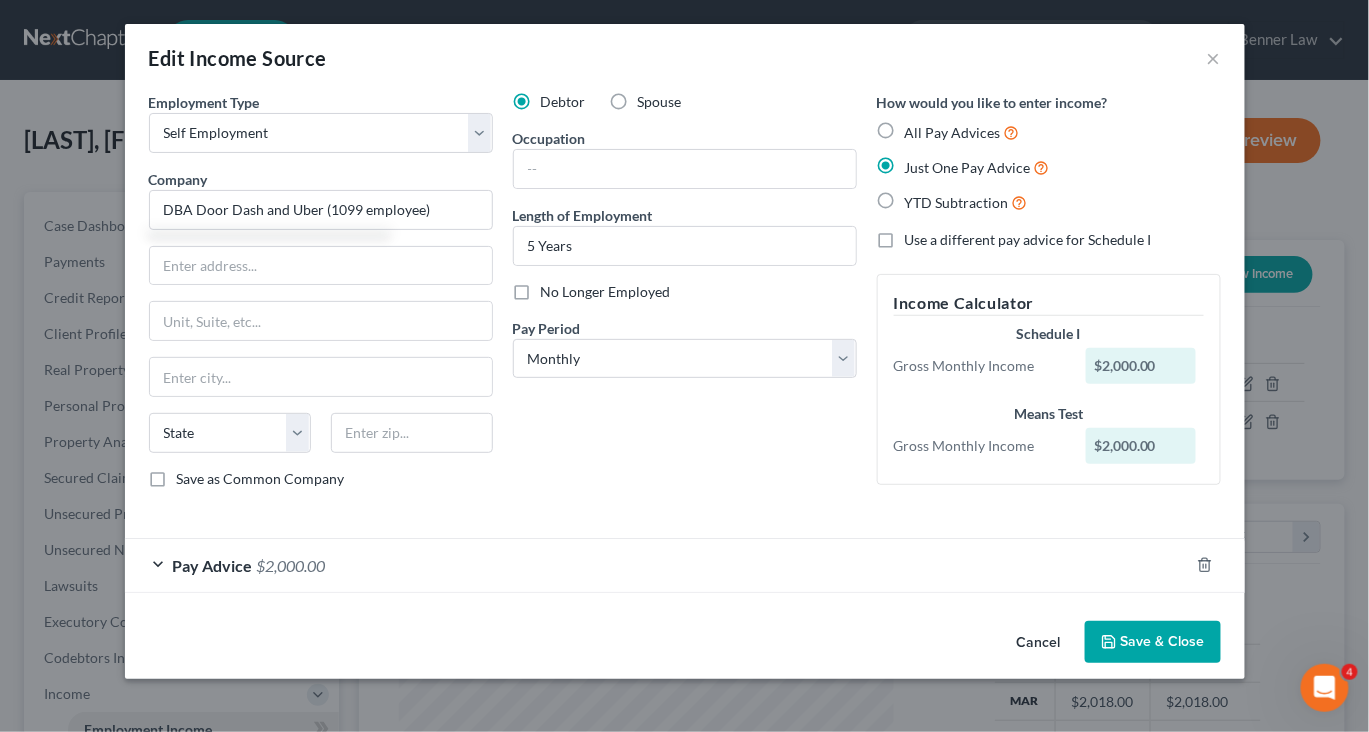 click on "DBA Door Dash and Uber (1099 employee)                      State AL AK AR AZ CA CO CT DE DC FL GA GU HI ID IL IN IA KS KY LA ME MD MA MI MN MS MO MT NC ND NE NV NH NJ NM NY OH OK OR PA PR RI SC SD TN TX UT VI VA VT WI WY Save as Common Company" at bounding box center (321, 298) 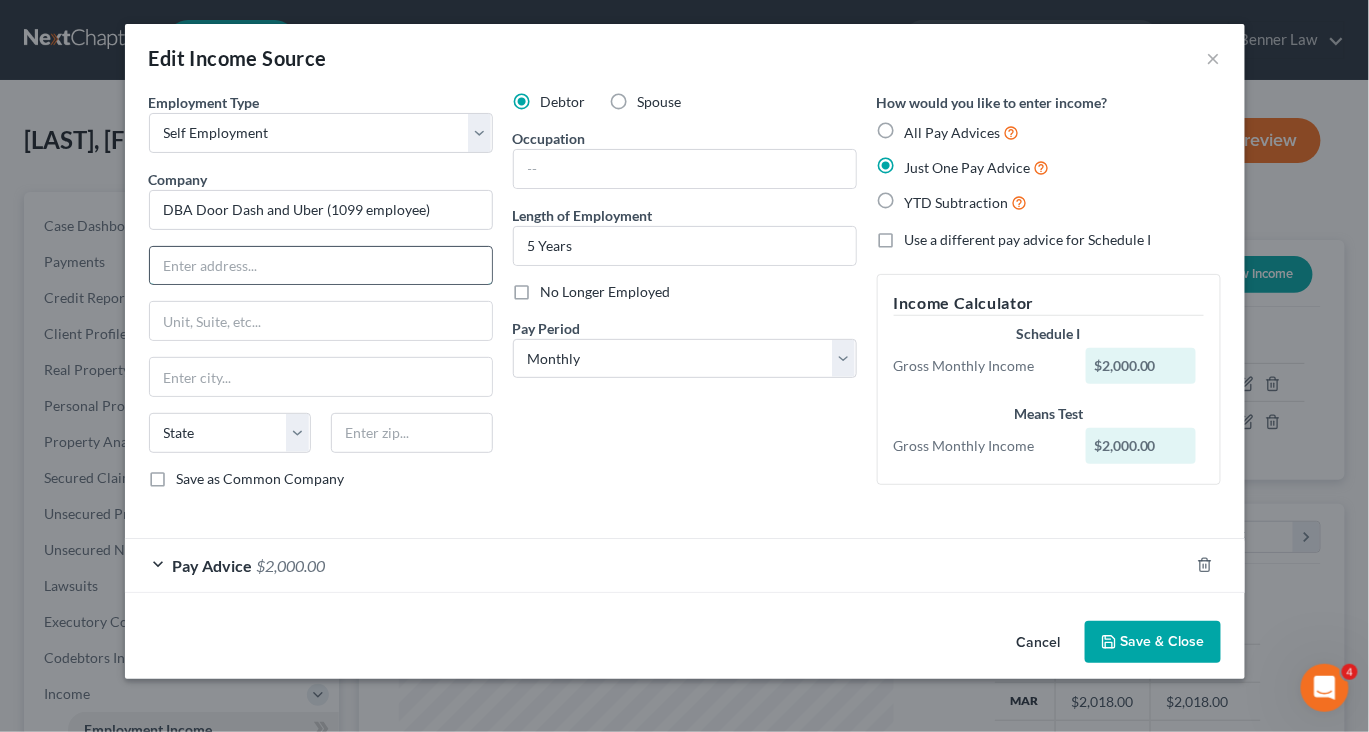 click at bounding box center (321, 266) 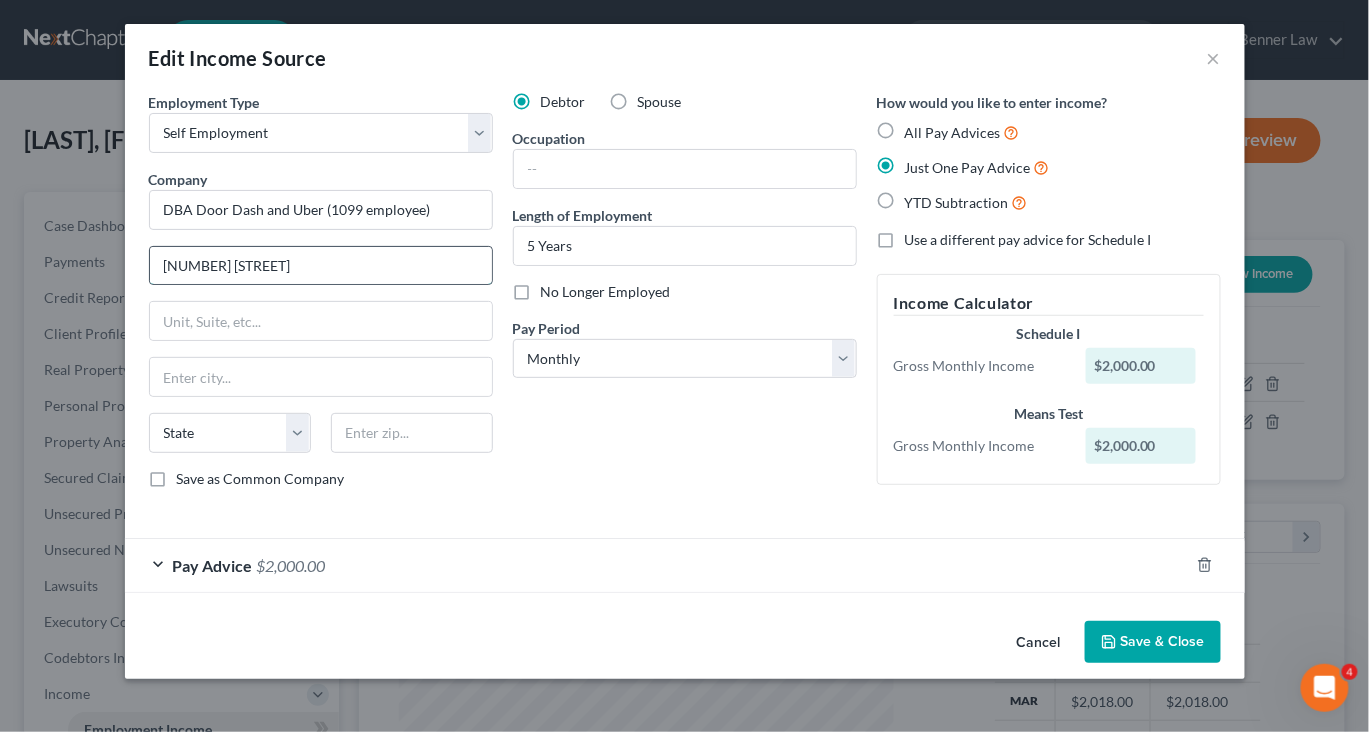 type on "[NUMBER] [STREET]" 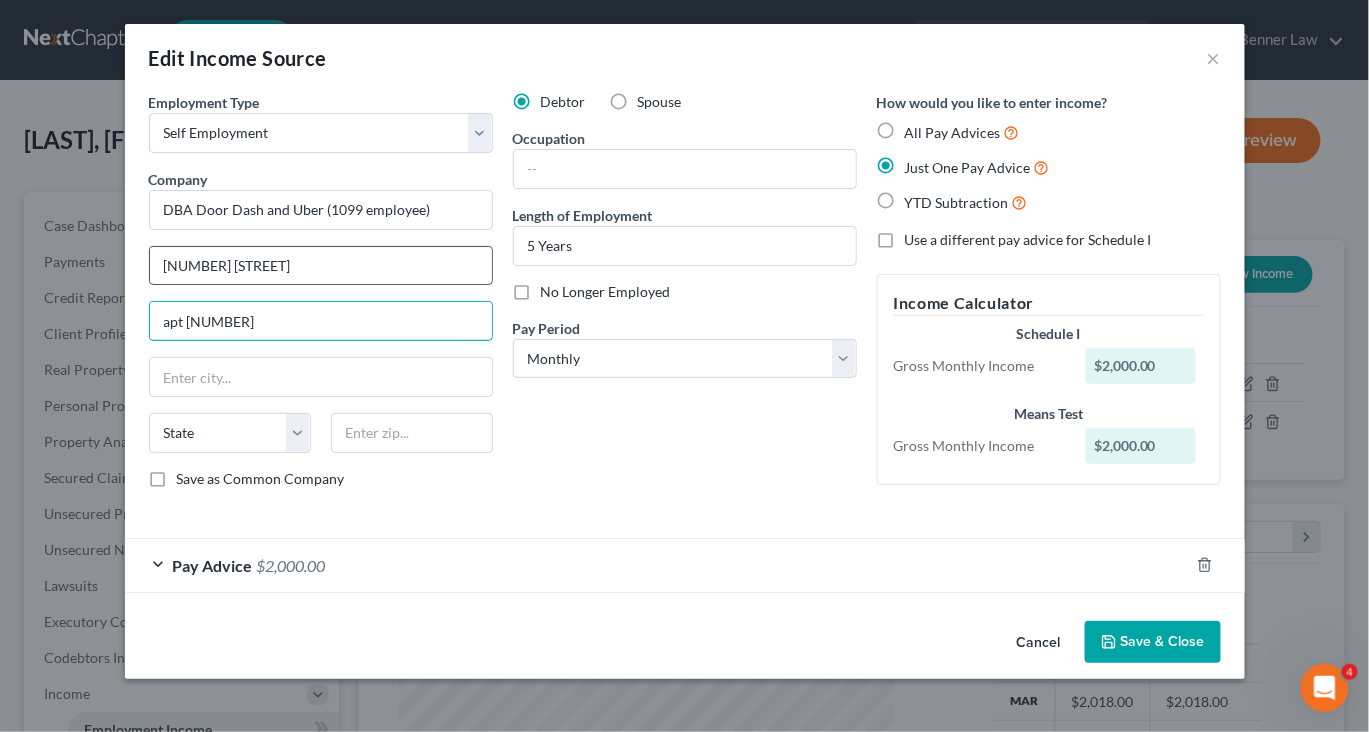type on "apt [NUMBER]" 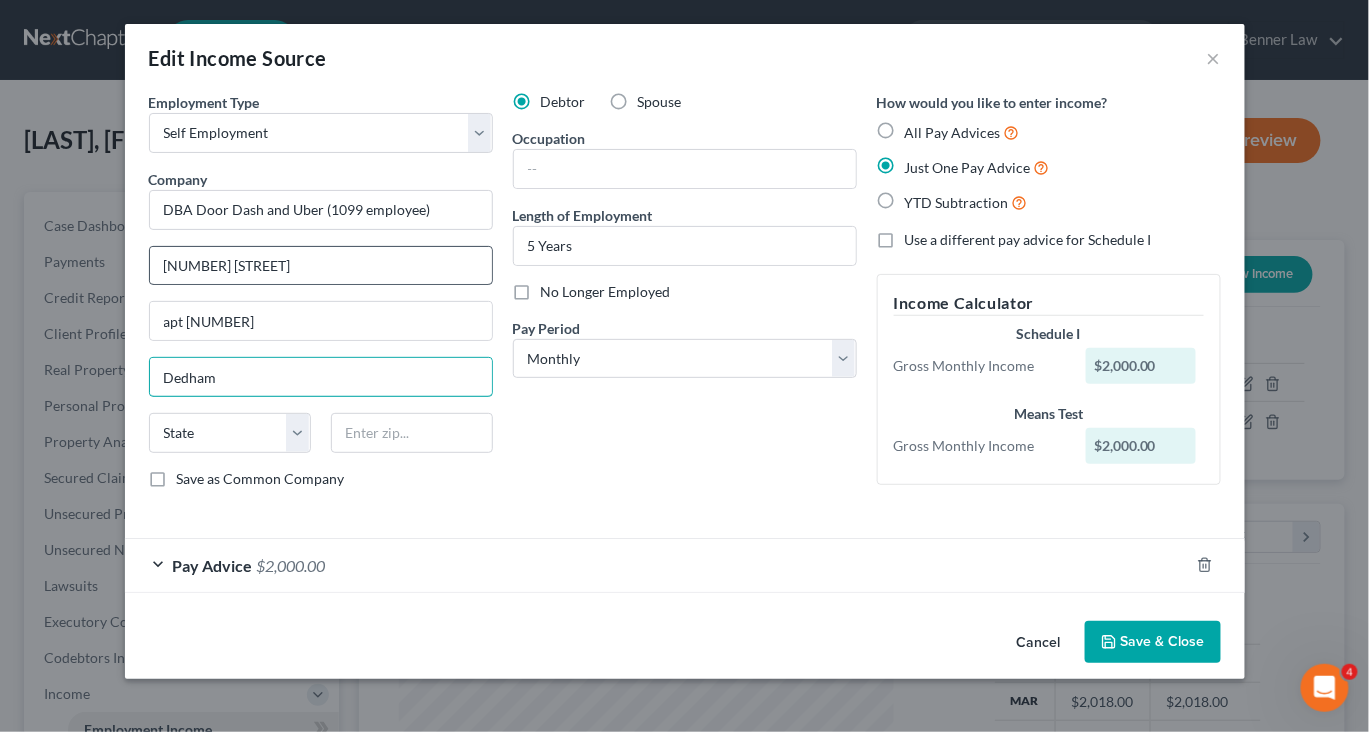 type on "Dedham" 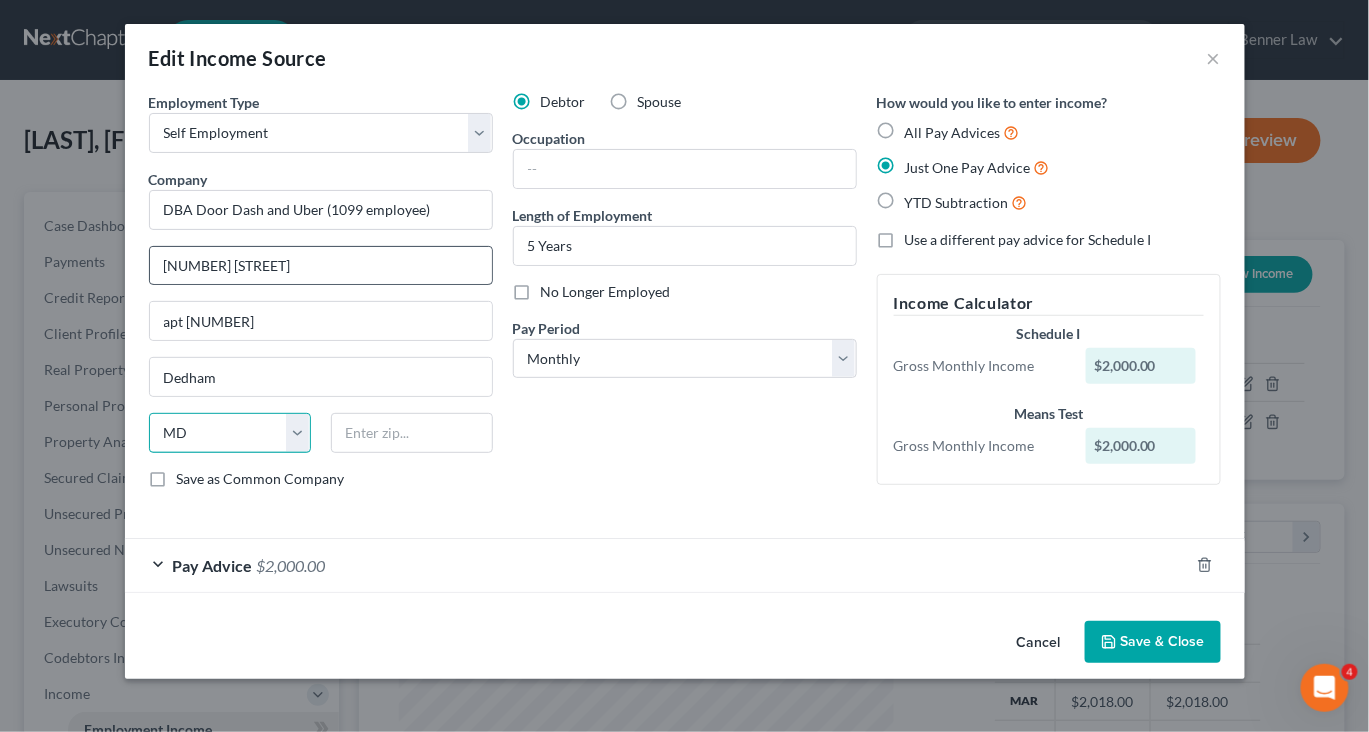select on "22" 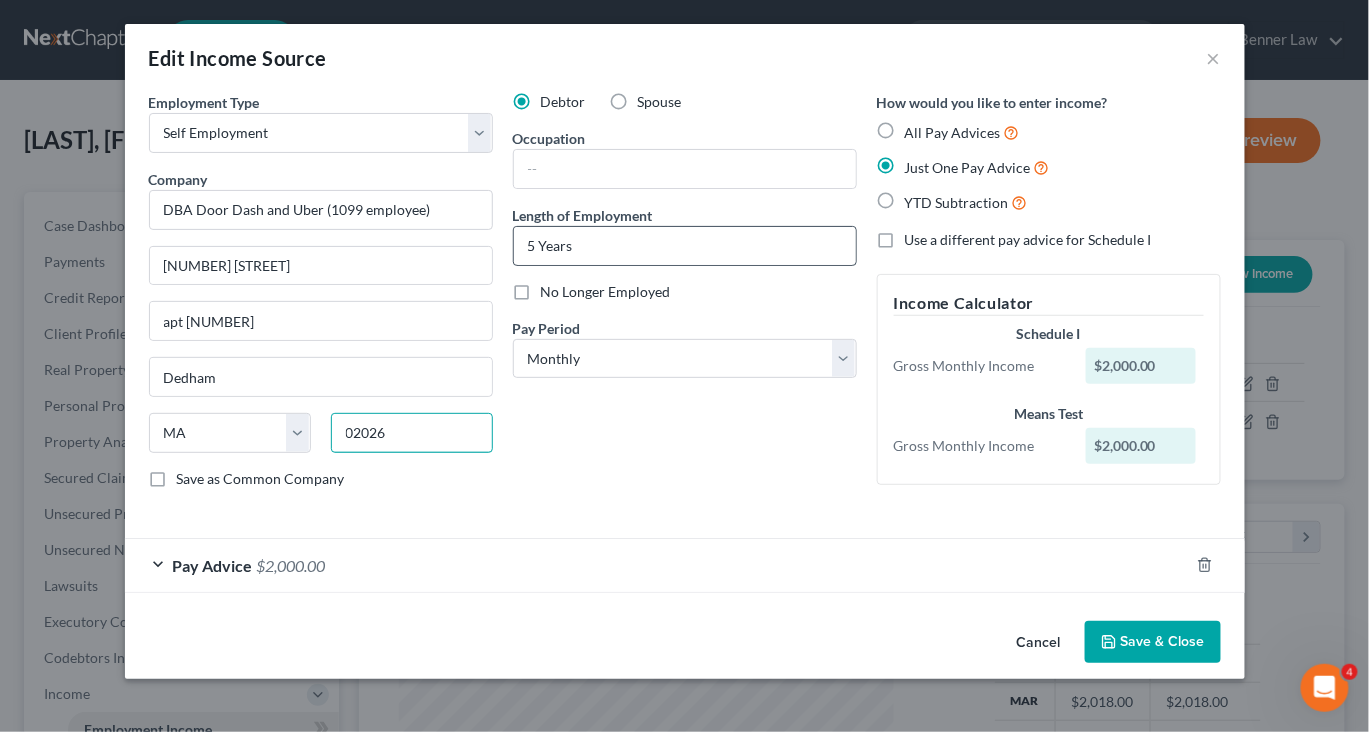 scroll, scrollTop: 58, scrollLeft: 0, axis: vertical 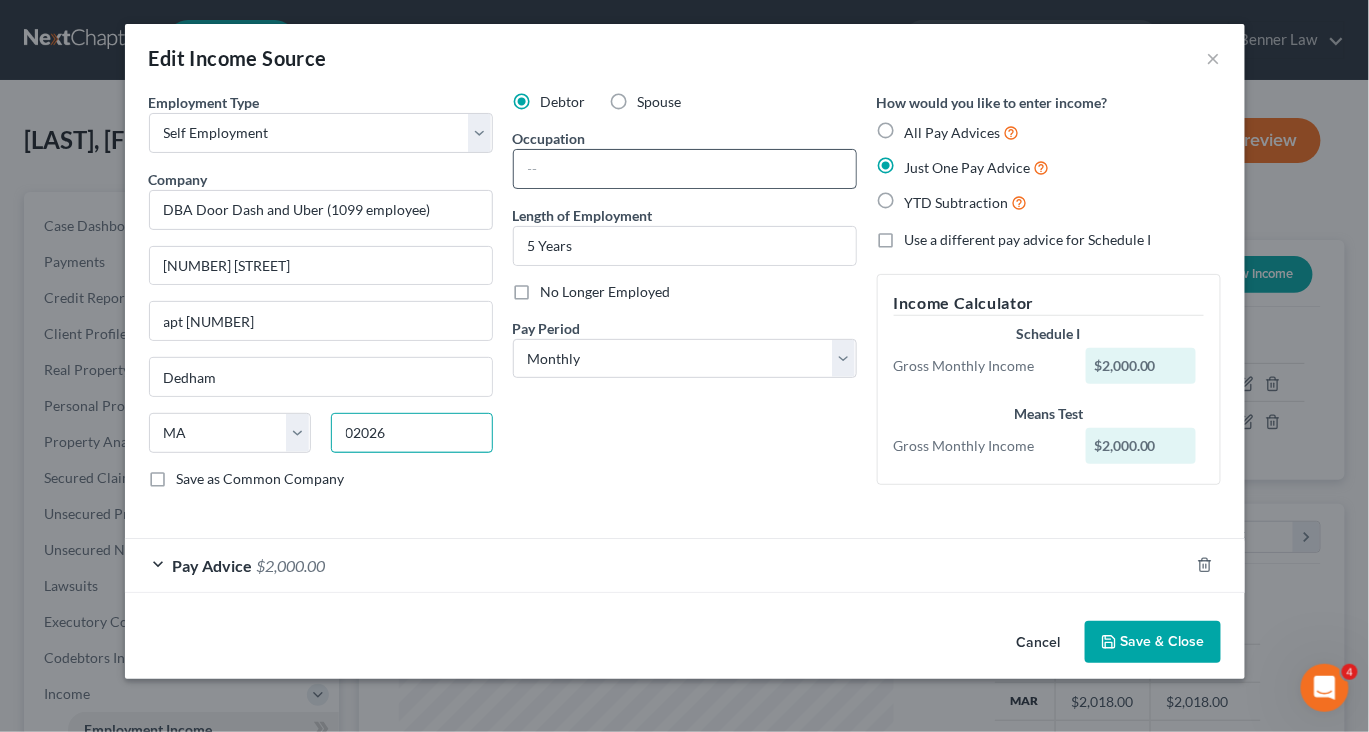type on "02026" 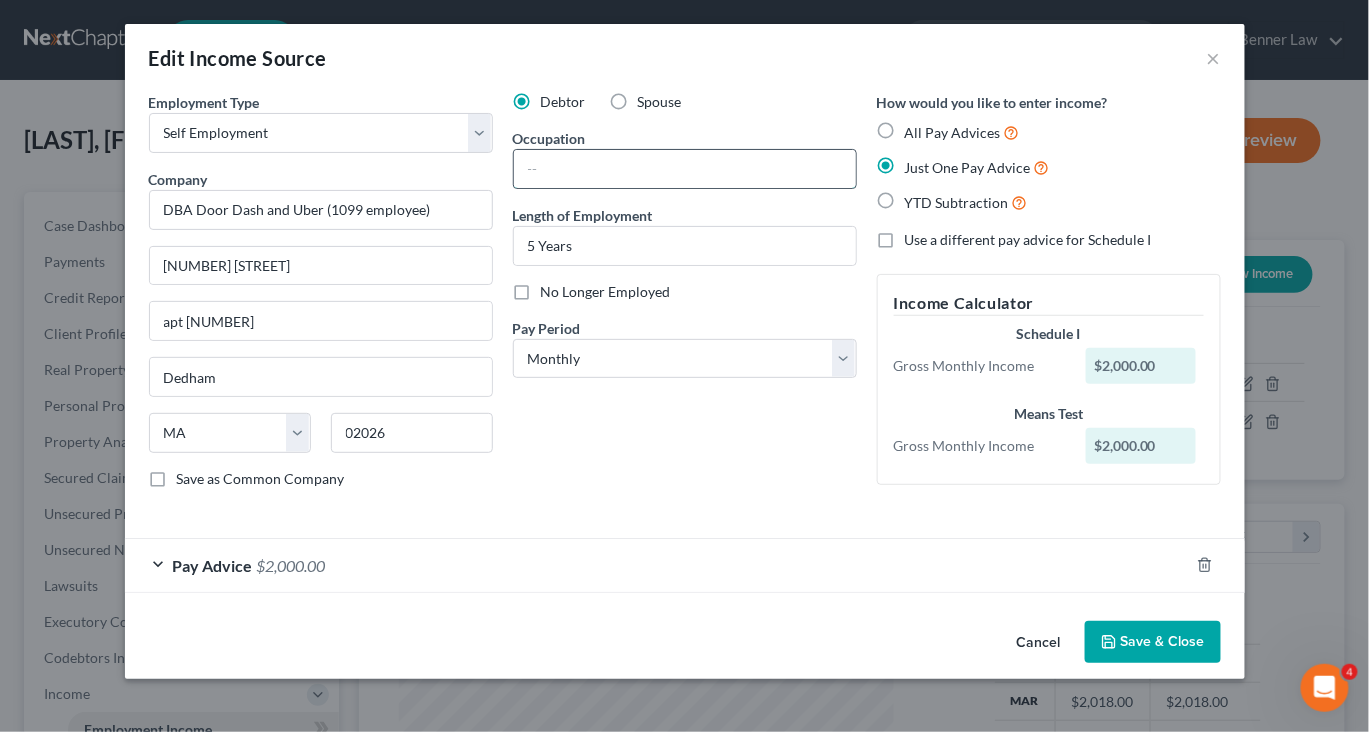 click at bounding box center (685, 169) 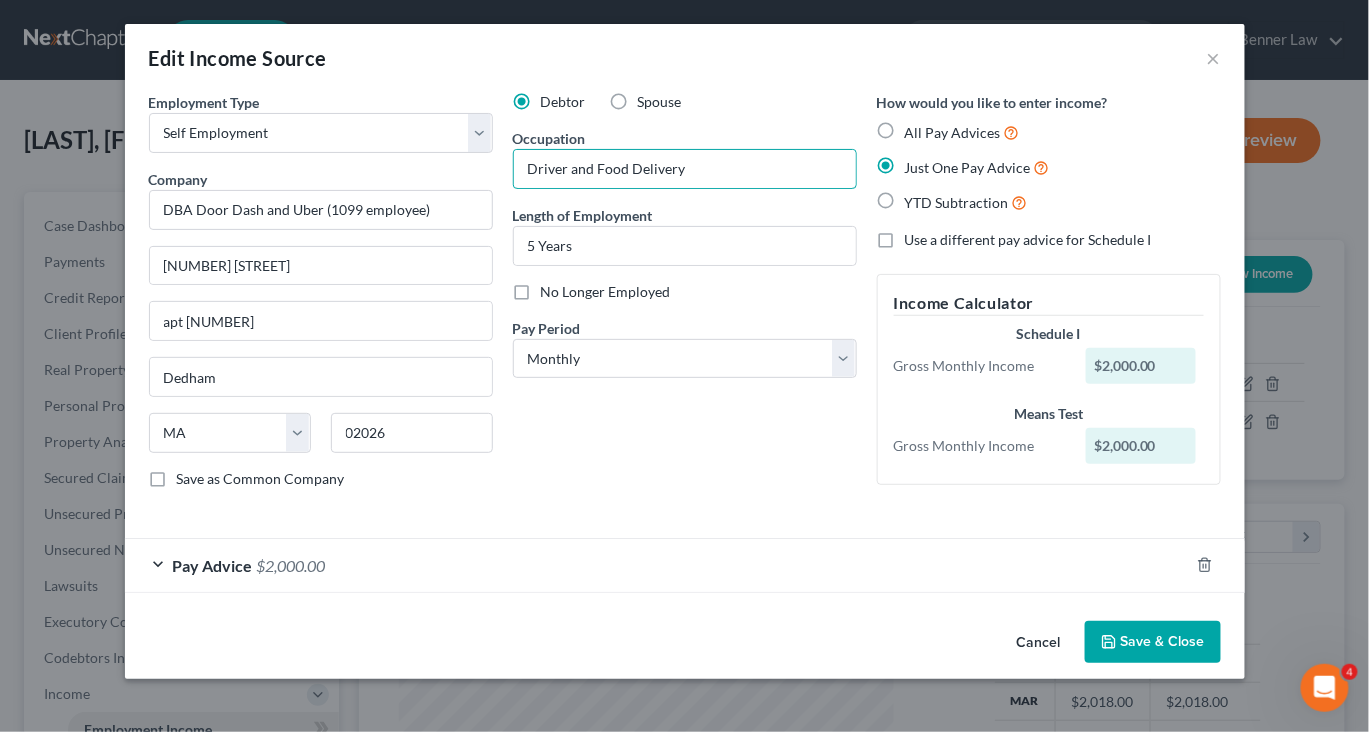 scroll, scrollTop: 62, scrollLeft: 0, axis: vertical 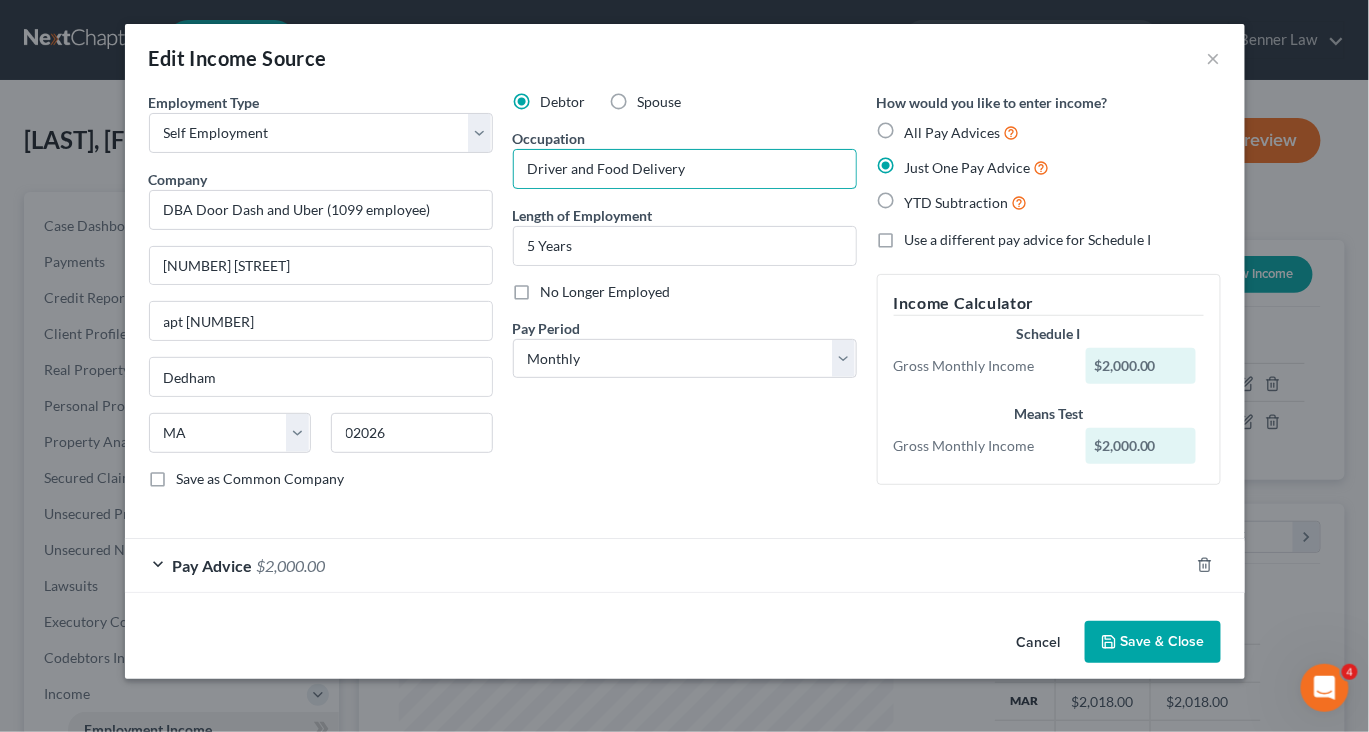 type on "Driver and Food Delivery" 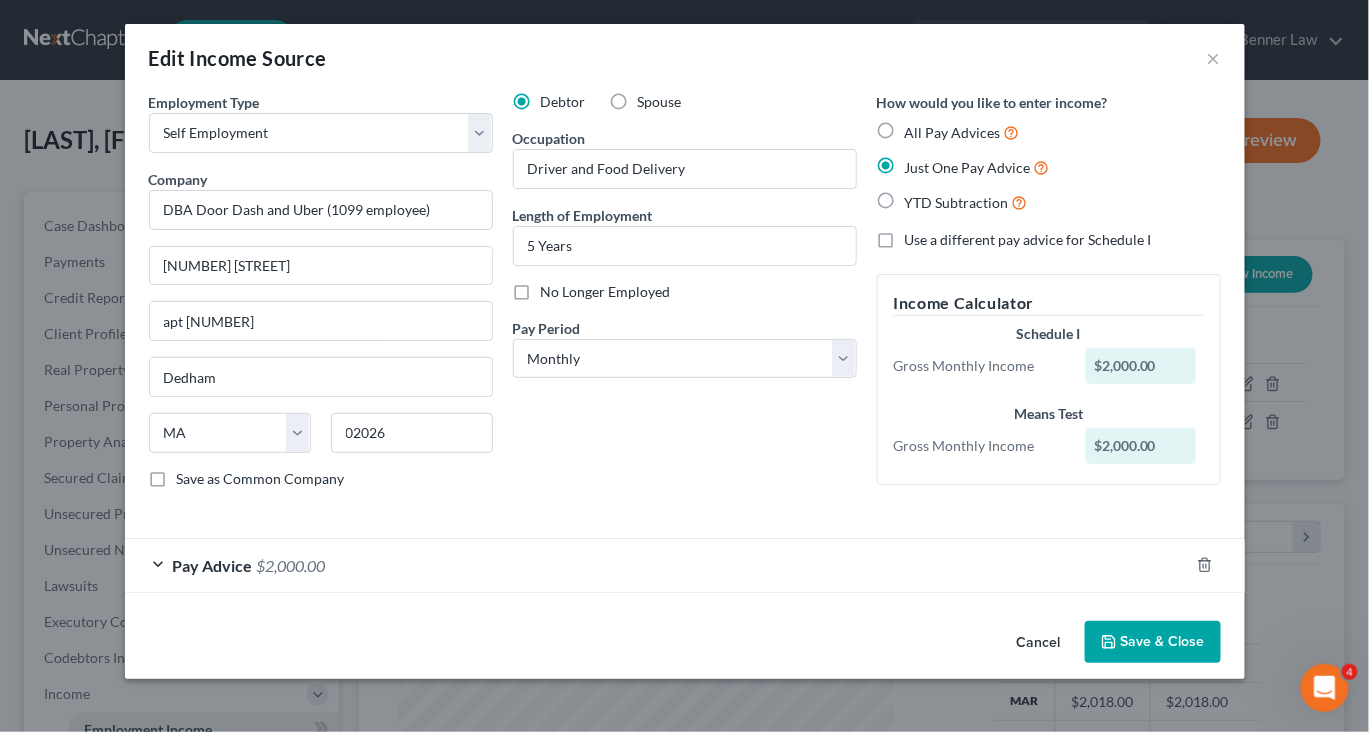 click on "Pay Advice $2,000.00" at bounding box center [657, 565] 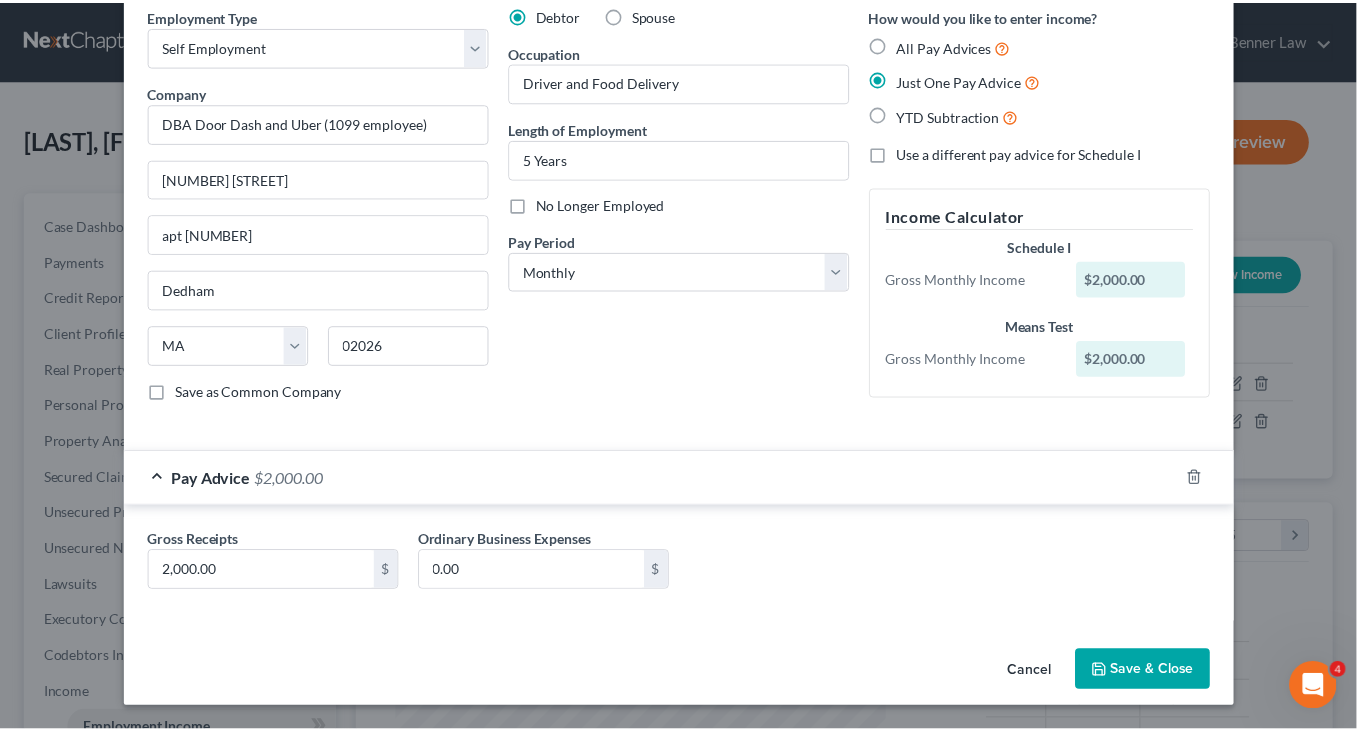 scroll, scrollTop: 282, scrollLeft: 0, axis: vertical 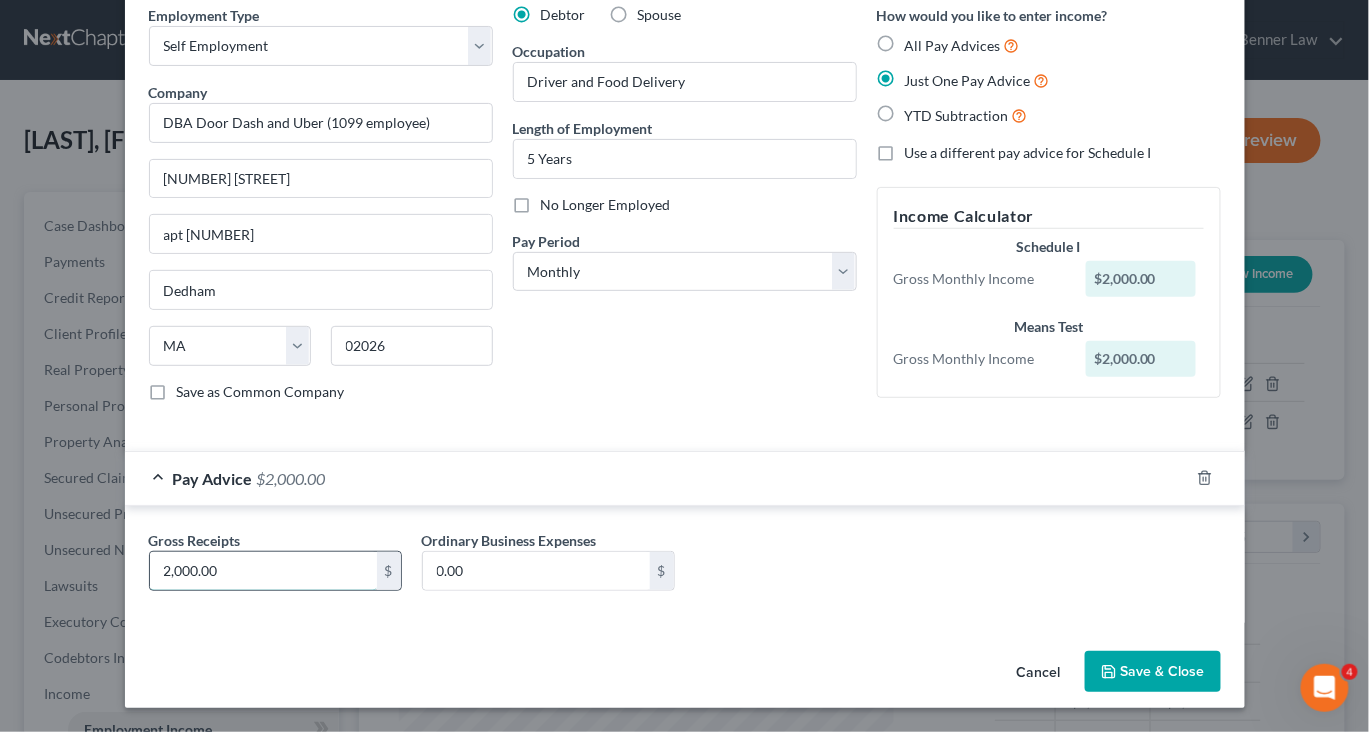 click on "2,000.00" at bounding box center (263, 571) 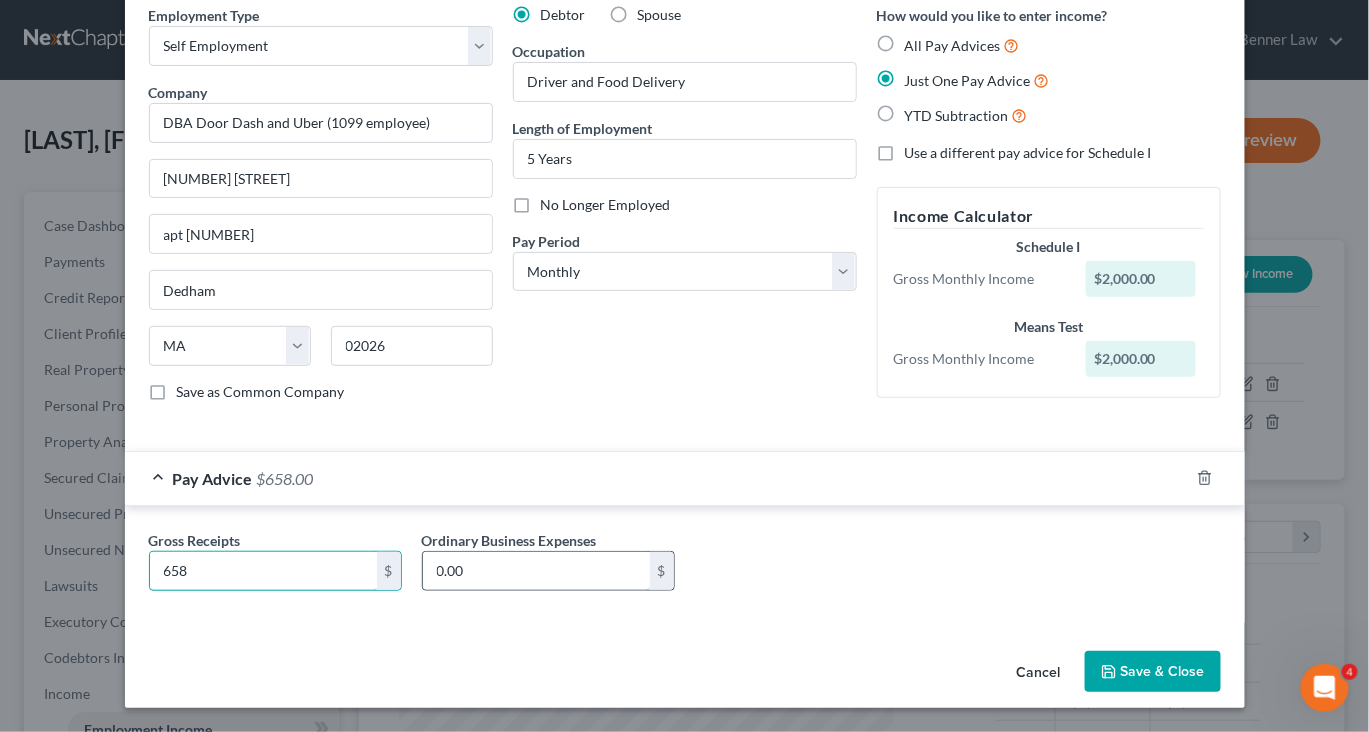 type on "658" 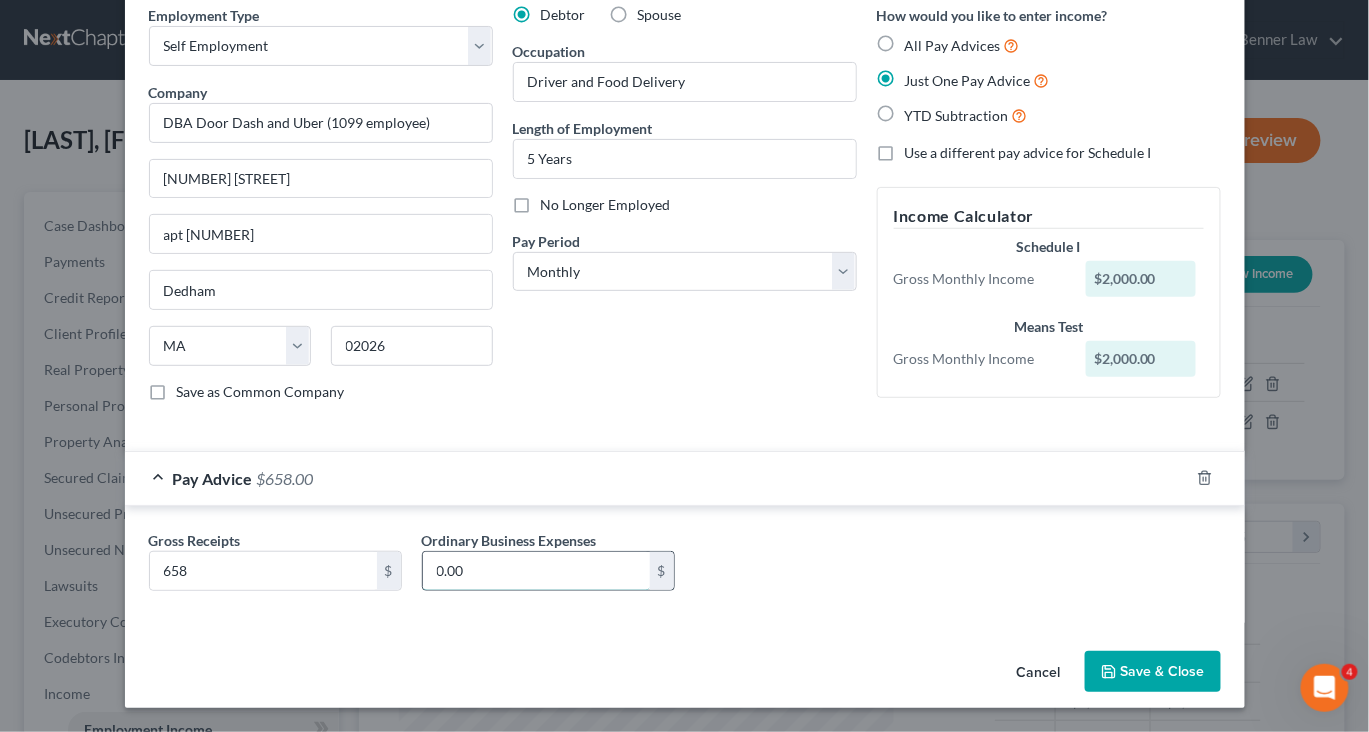 click on "0.00" at bounding box center [536, 571] 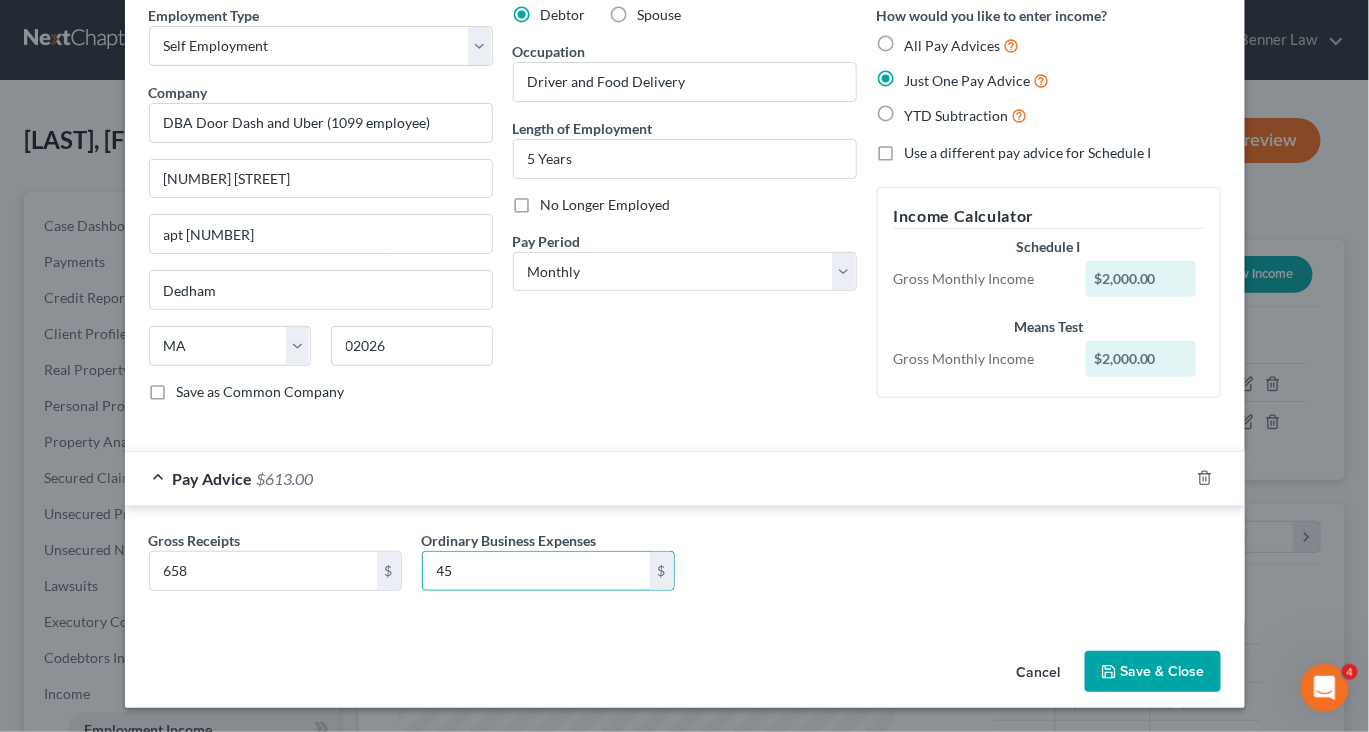type on "45" 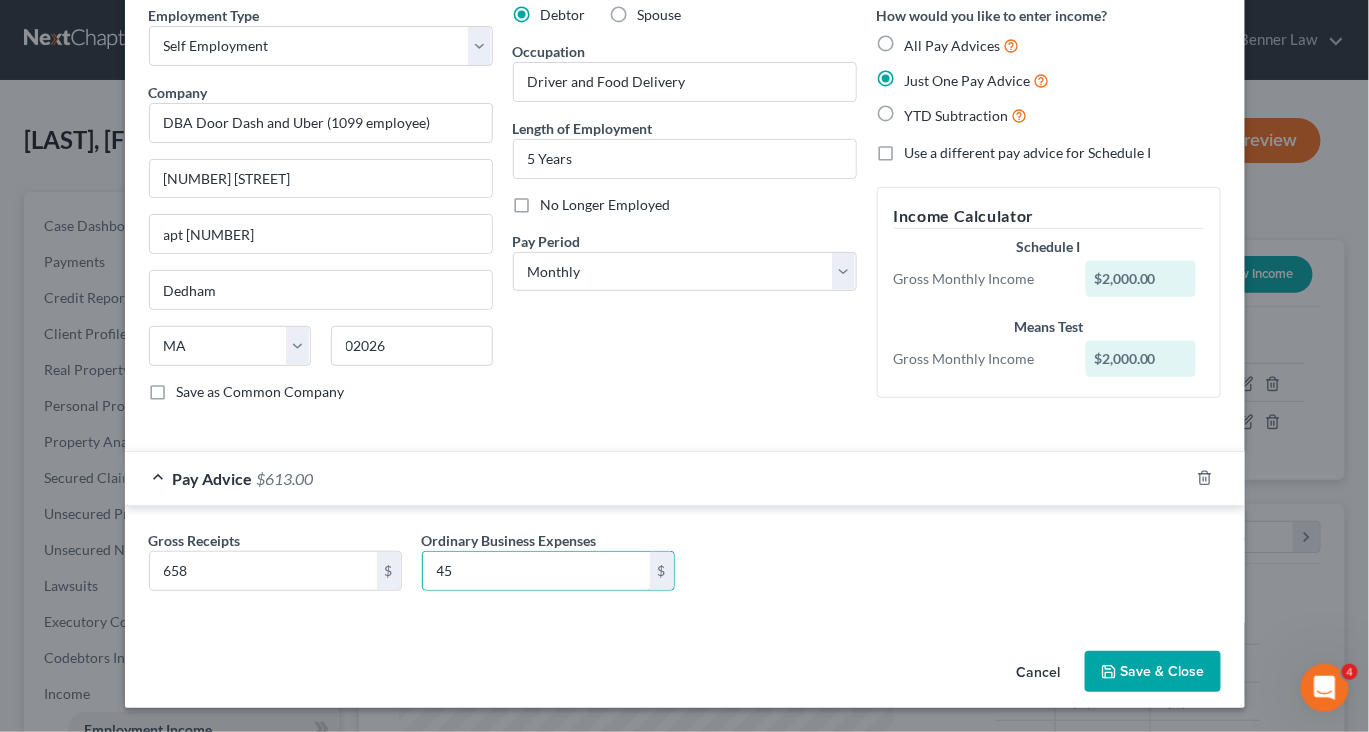 click on "Save & Close" at bounding box center [1153, 672] 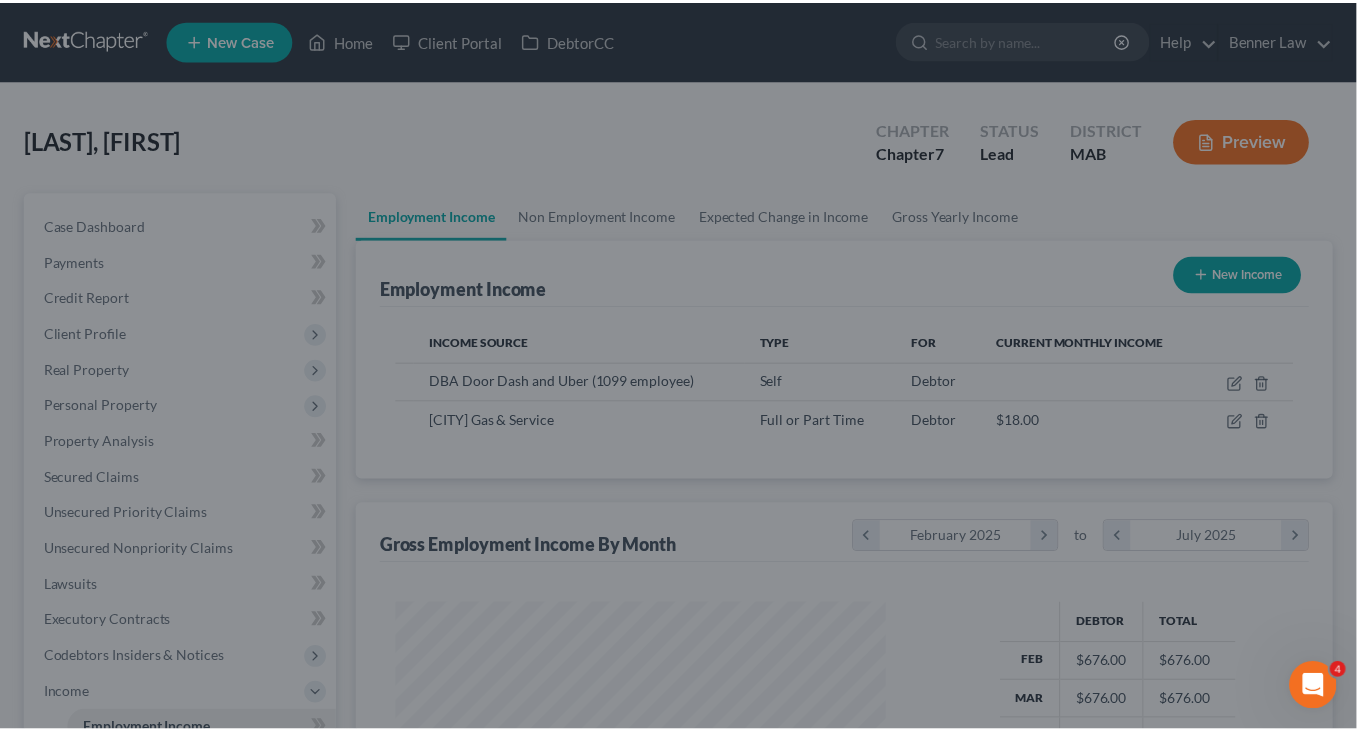 scroll, scrollTop: 444, scrollLeft: 530, axis: both 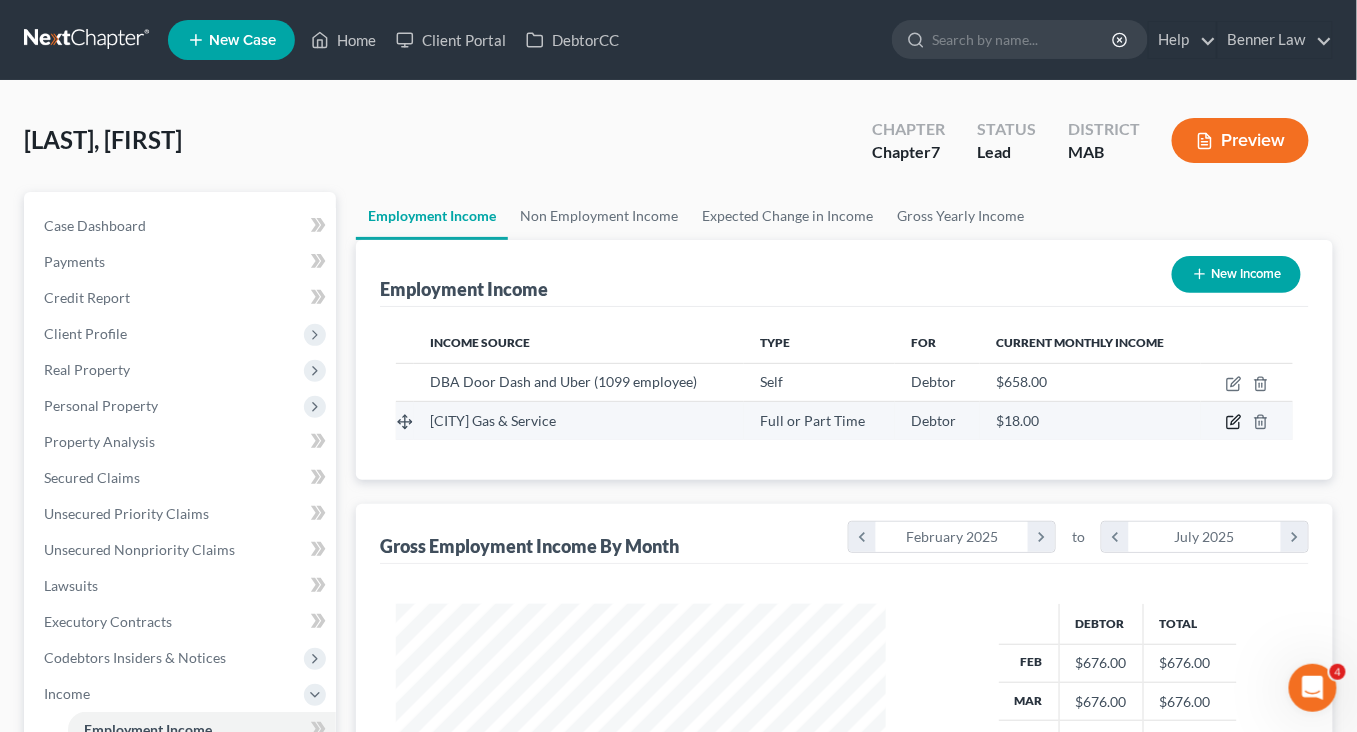 click 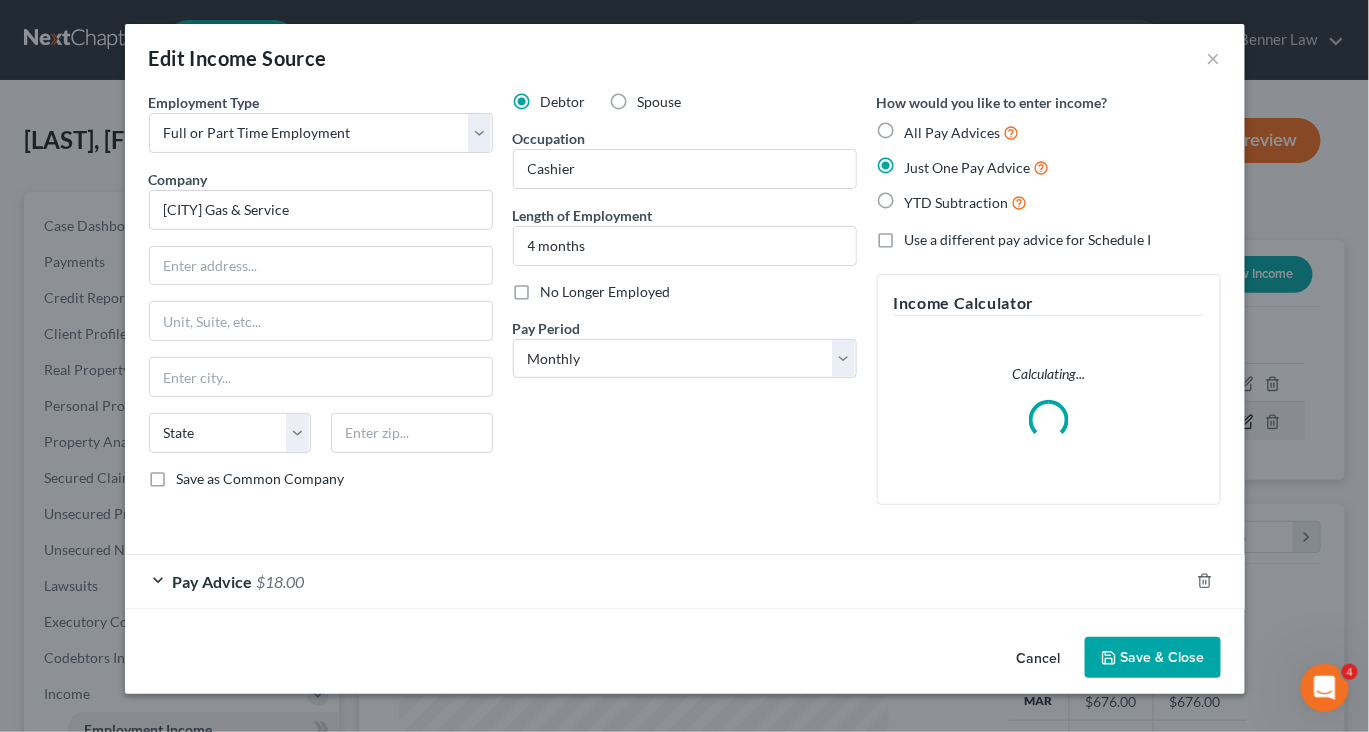 scroll, scrollTop: 999555, scrollLeft: 999464, axis: both 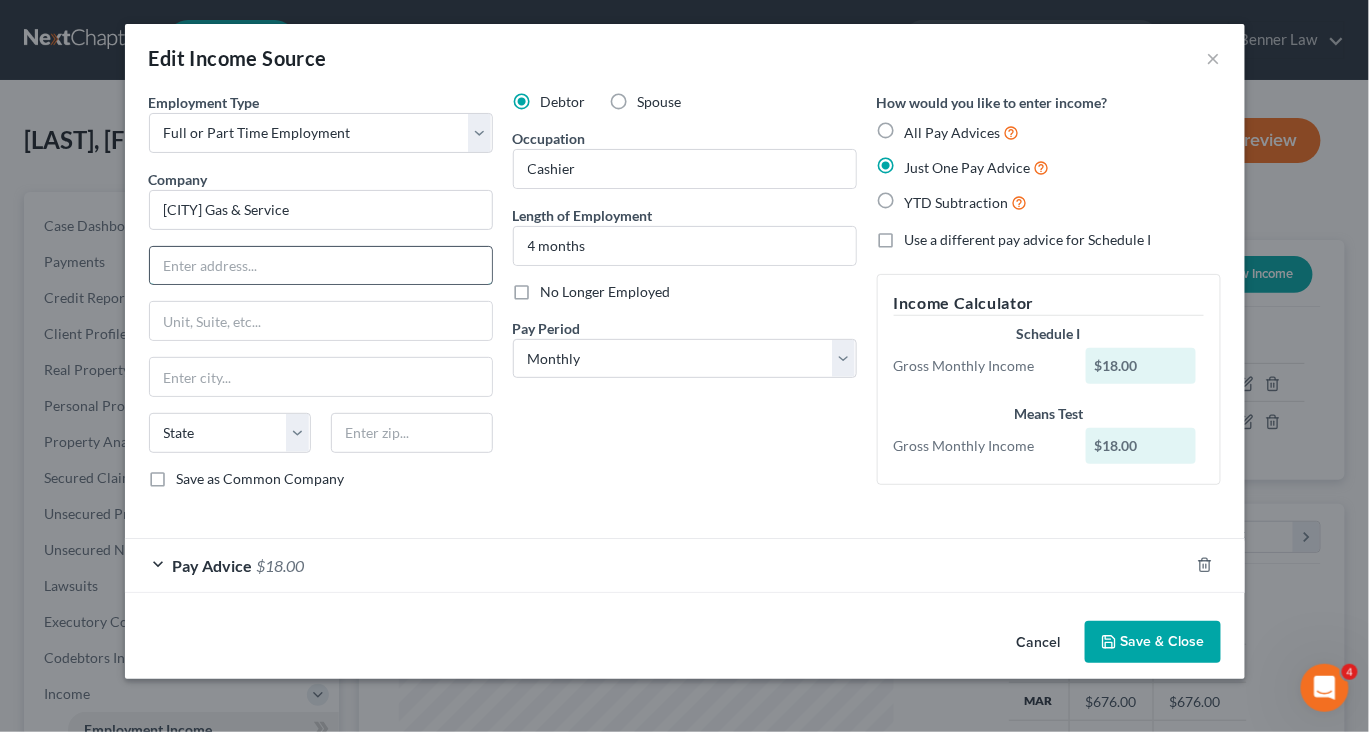 click at bounding box center [321, 266] 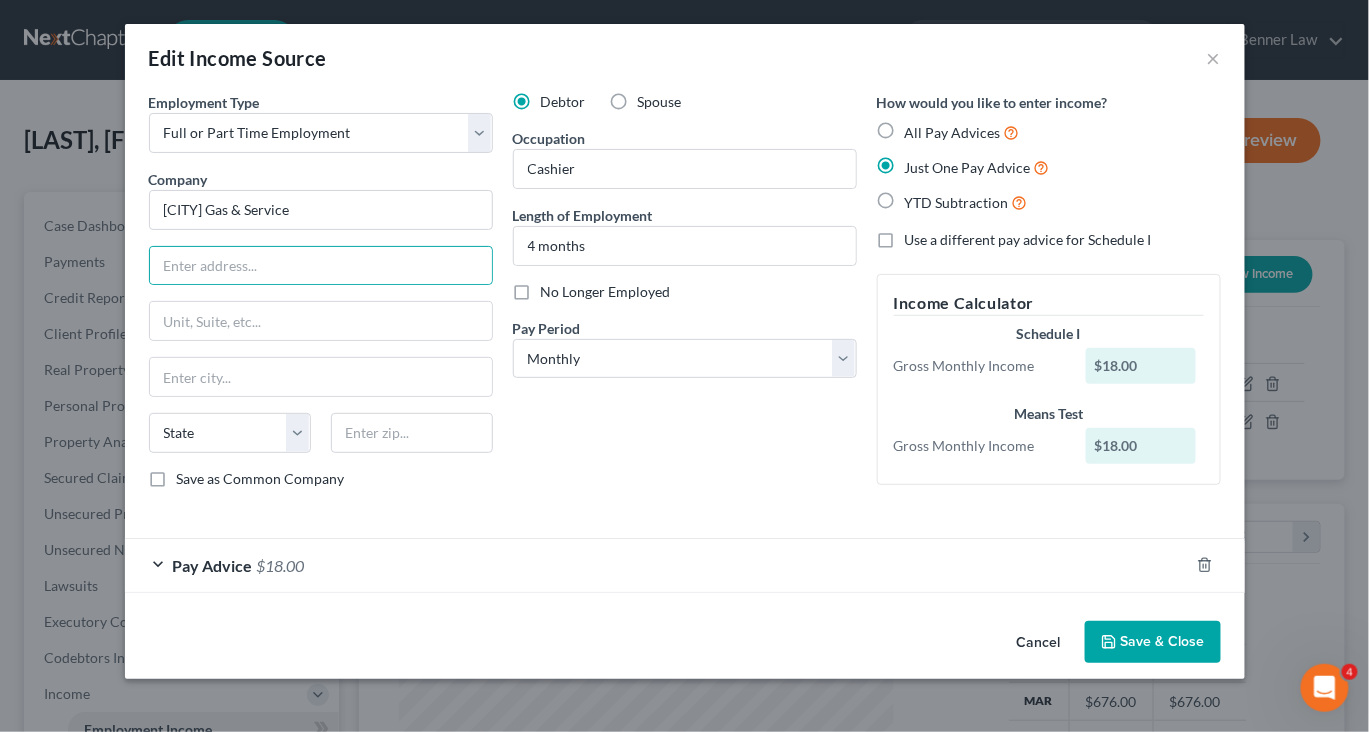 click on "Save & Close" at bounding box center (1153, 642) 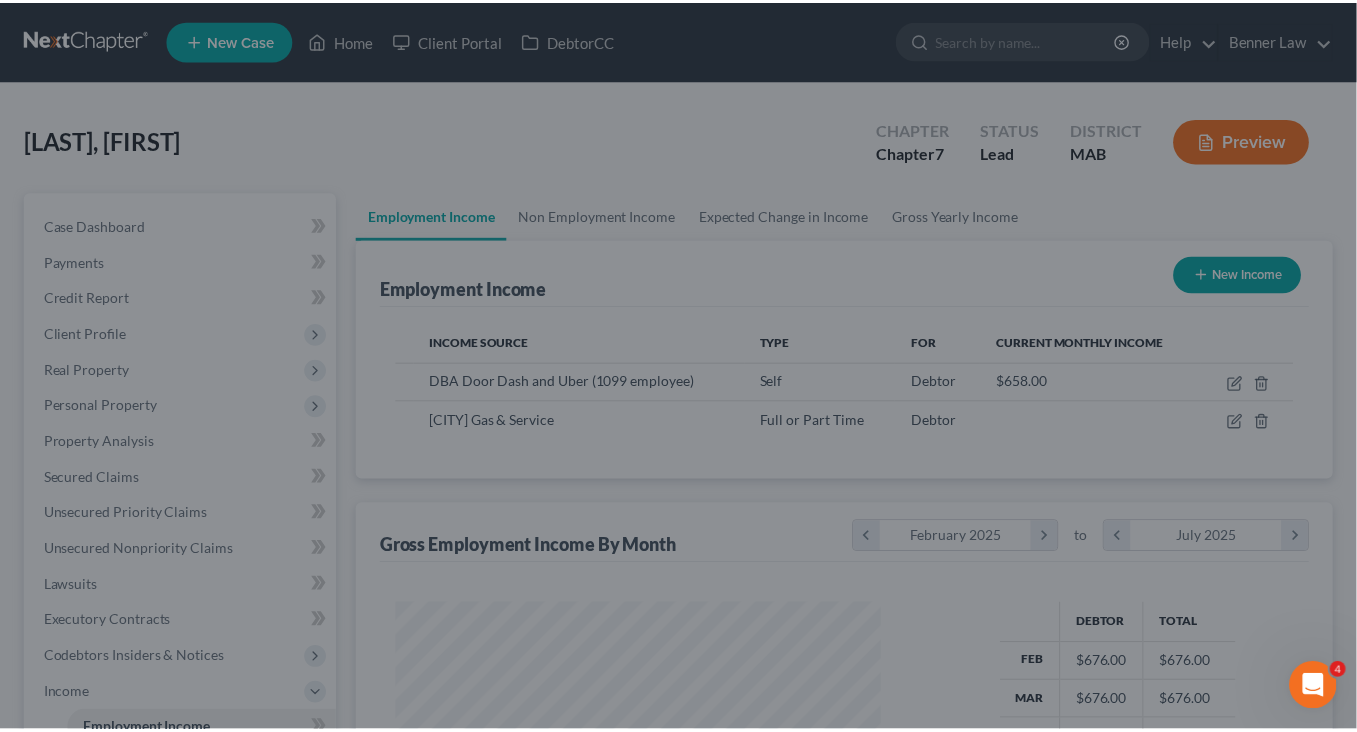 scroll, scrollTop: 444, scrollLeft: 530, axis: both 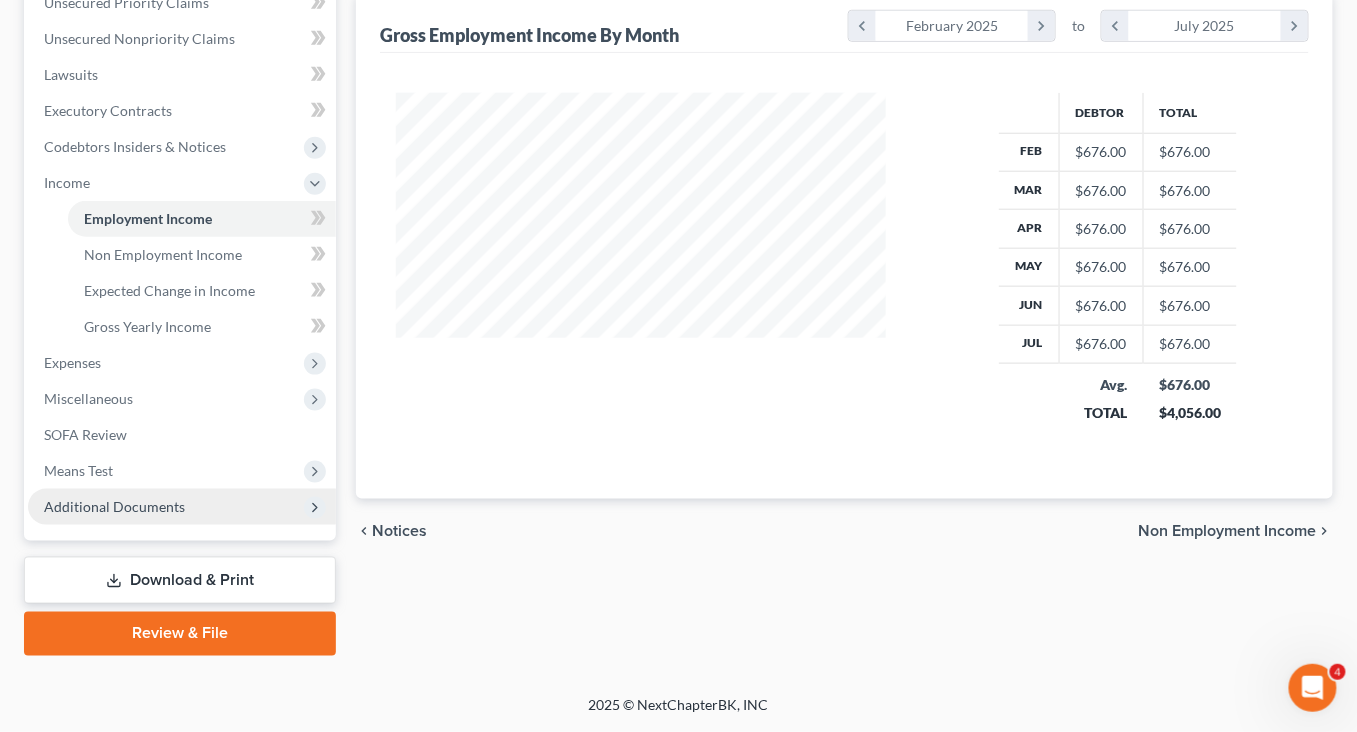 click on "Additional Documents" at bounding box center [182, 507] 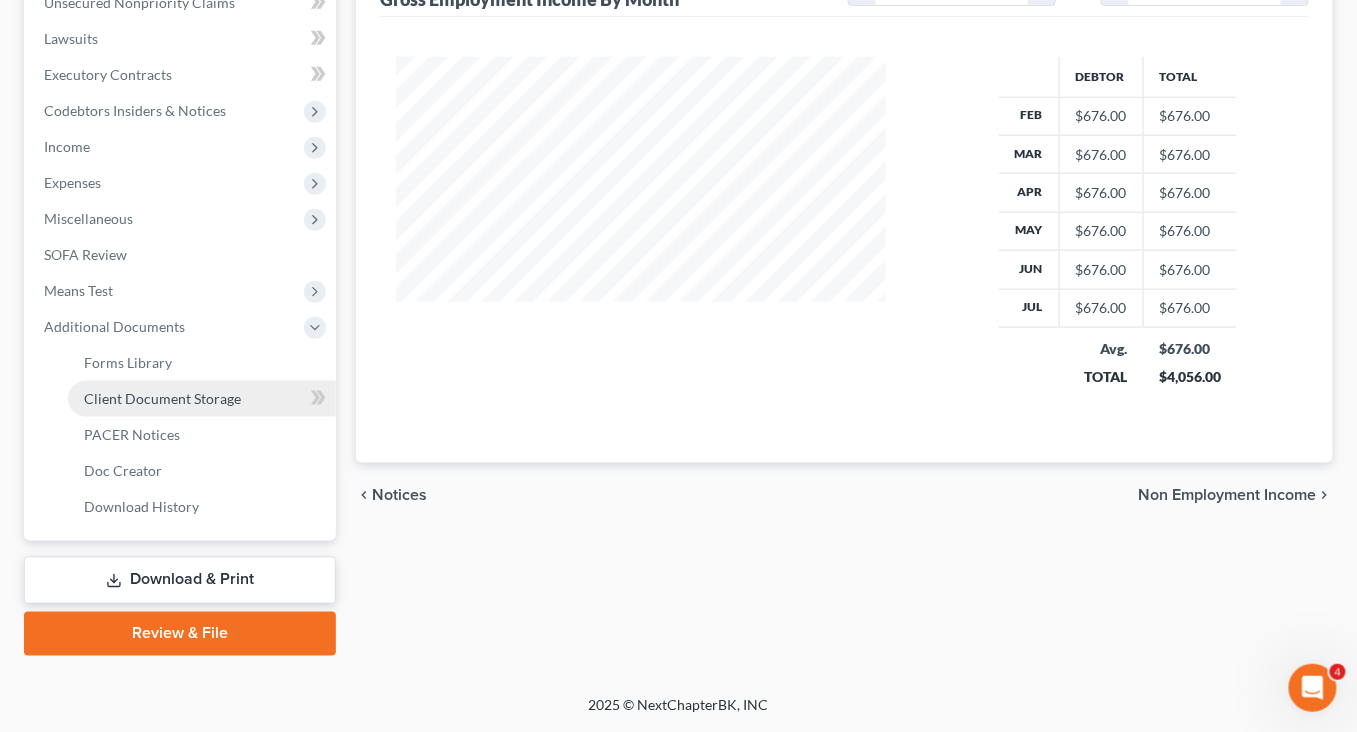 click on "Client Document Storage" at bounding box center (162, 398) 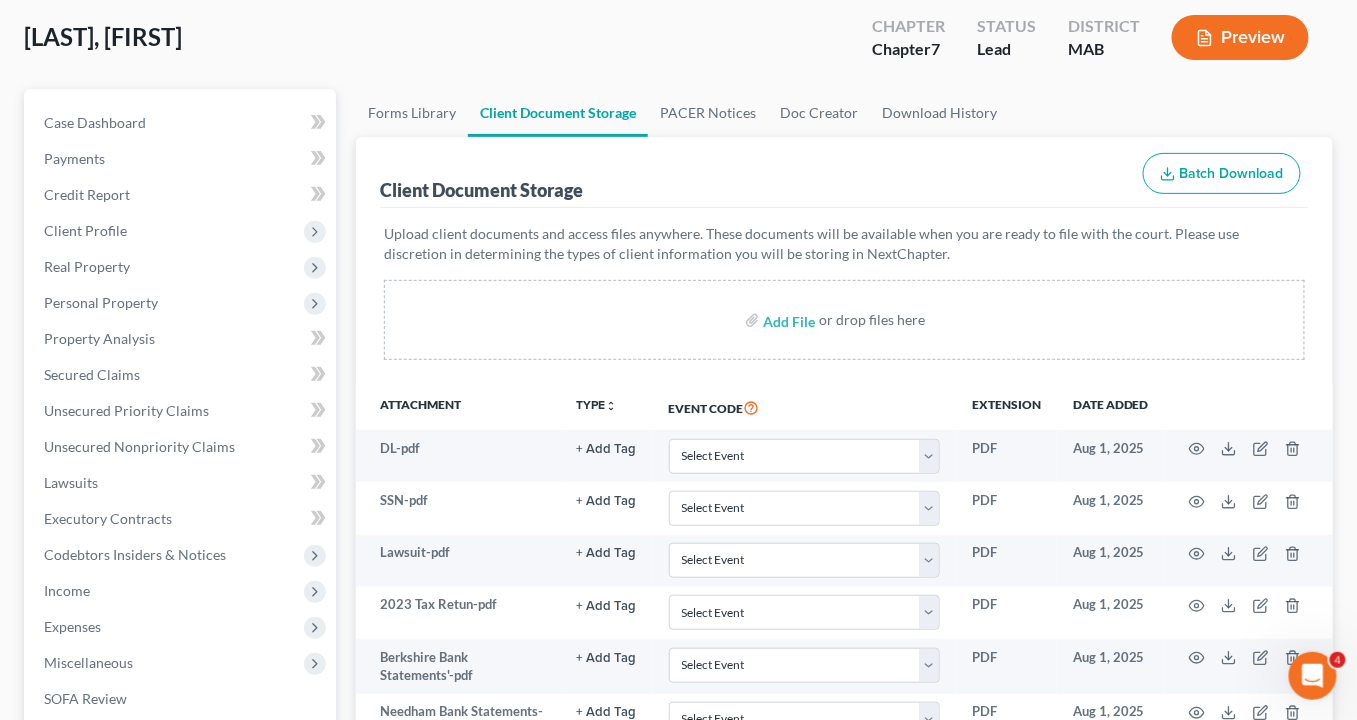 scroll, scrollTop: 112, scrollLeft: 0, axis: vertical 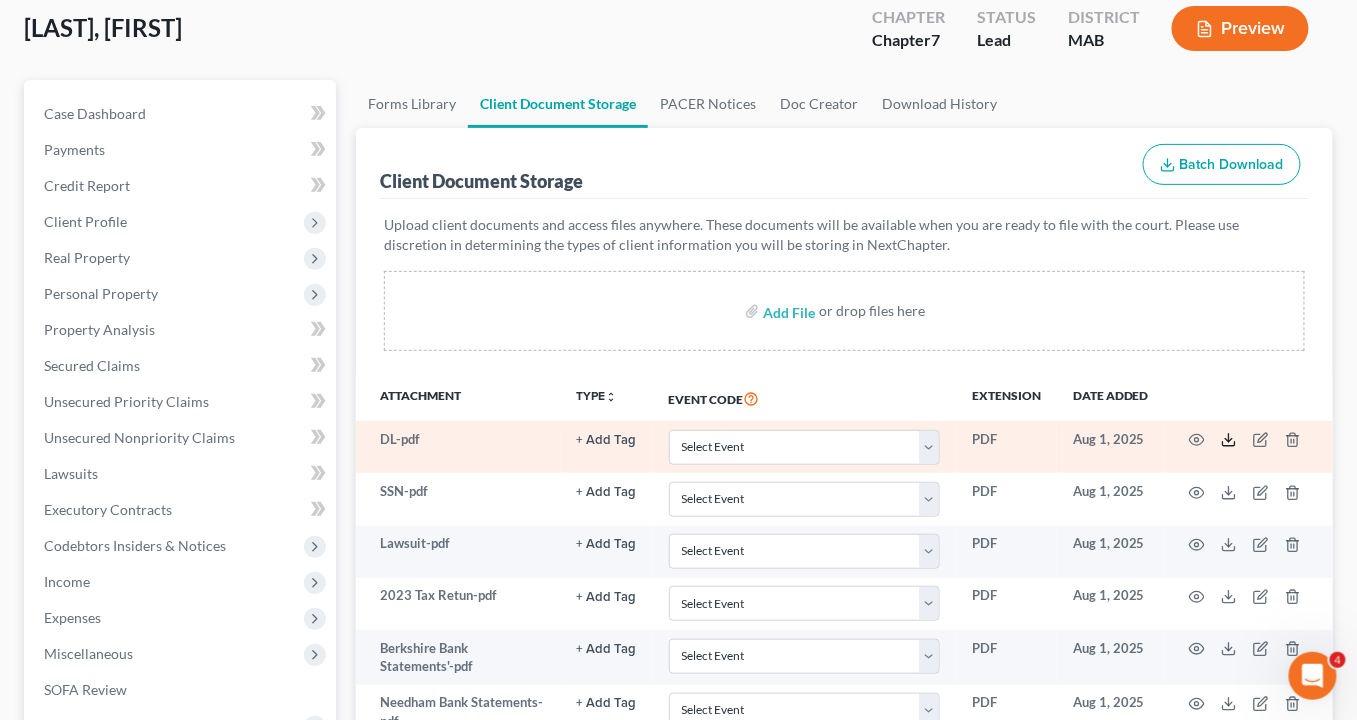 click 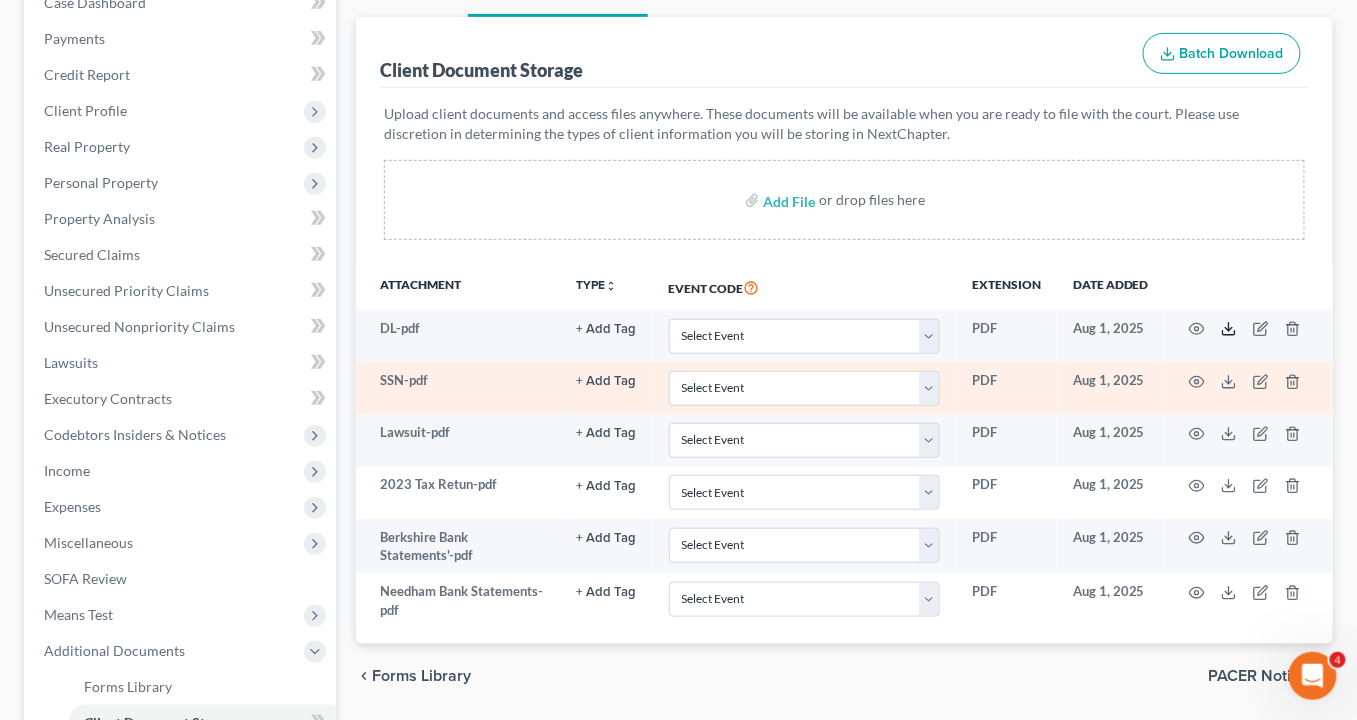 scroll, scrollTop: 232, scrollLeft: 0, axis: vertical 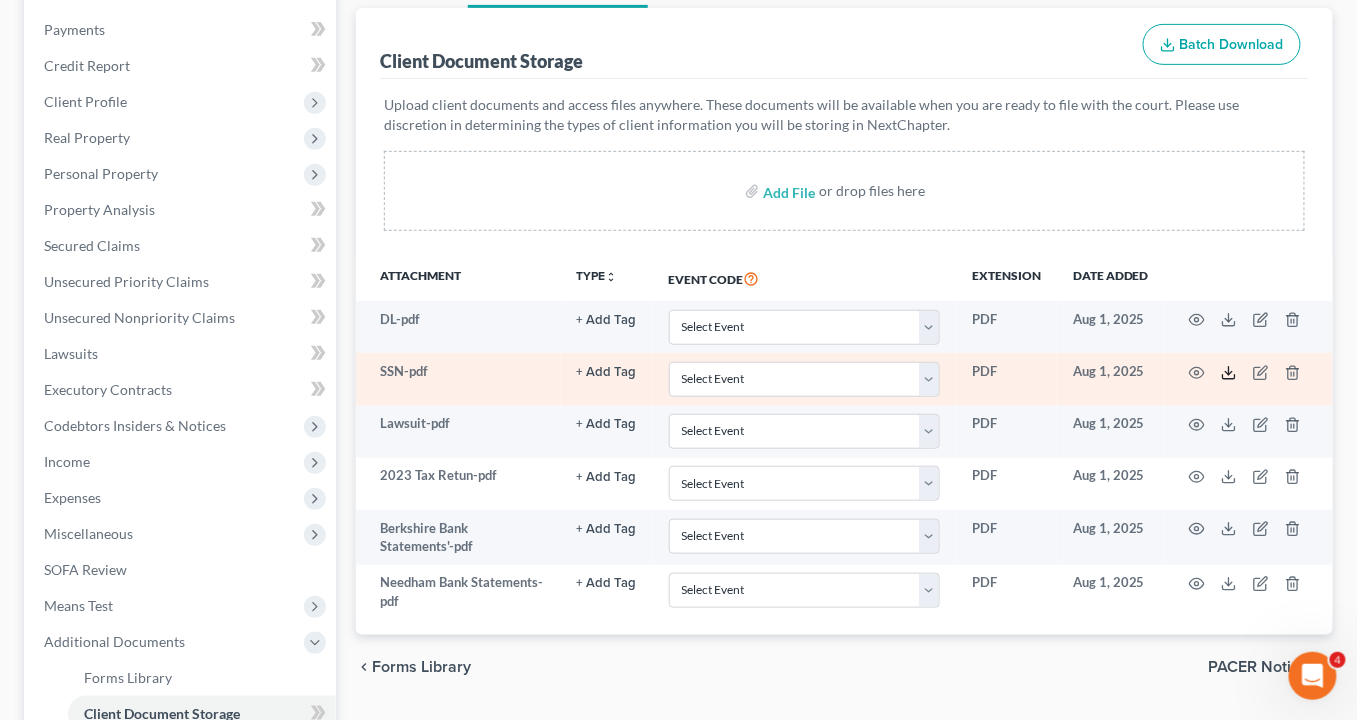 click 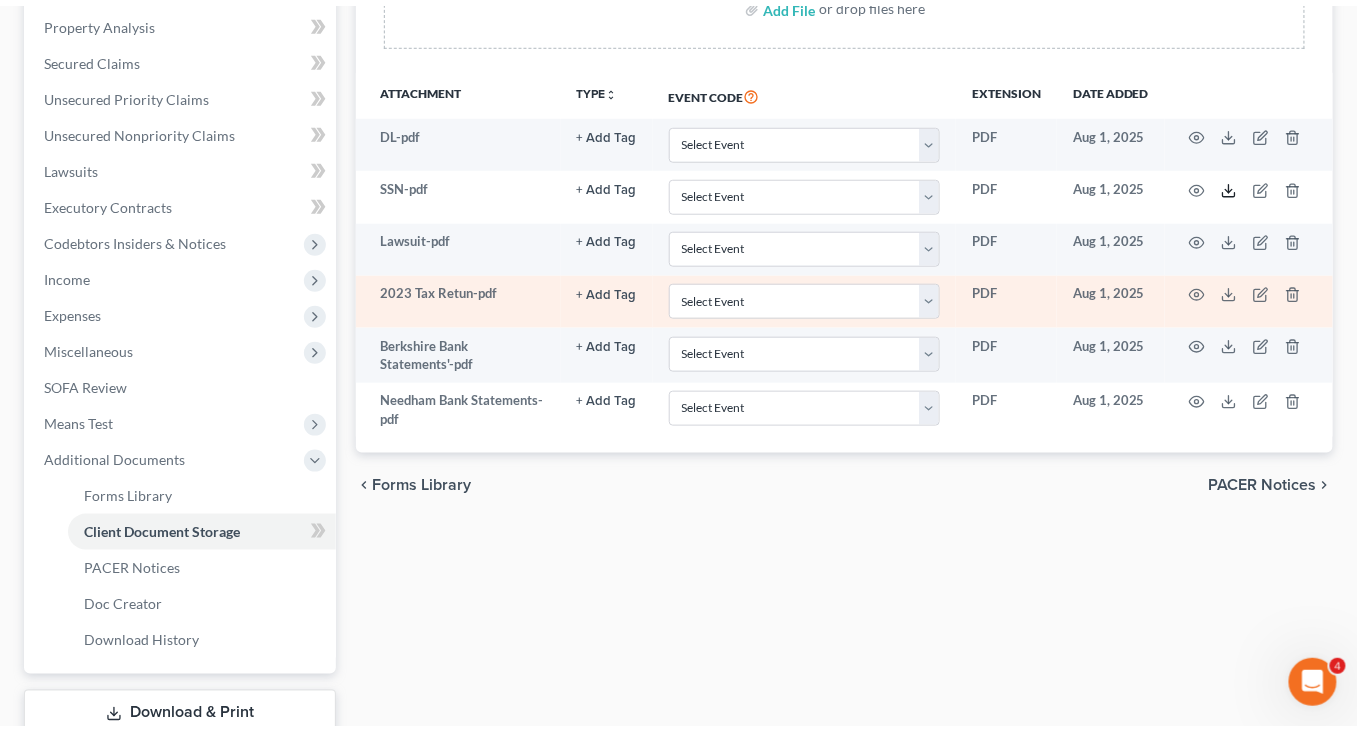 scroll, scrollTop: 421, scrollLeft: 0, axis: vertical 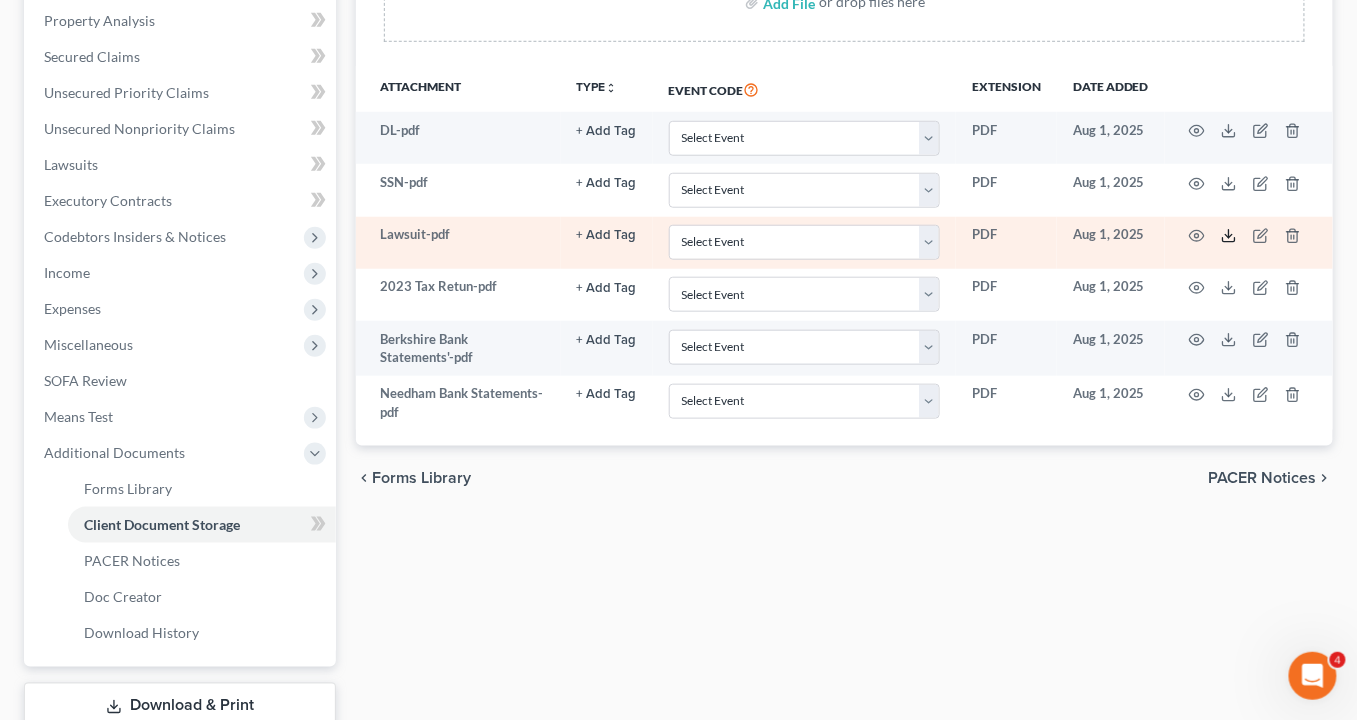 click 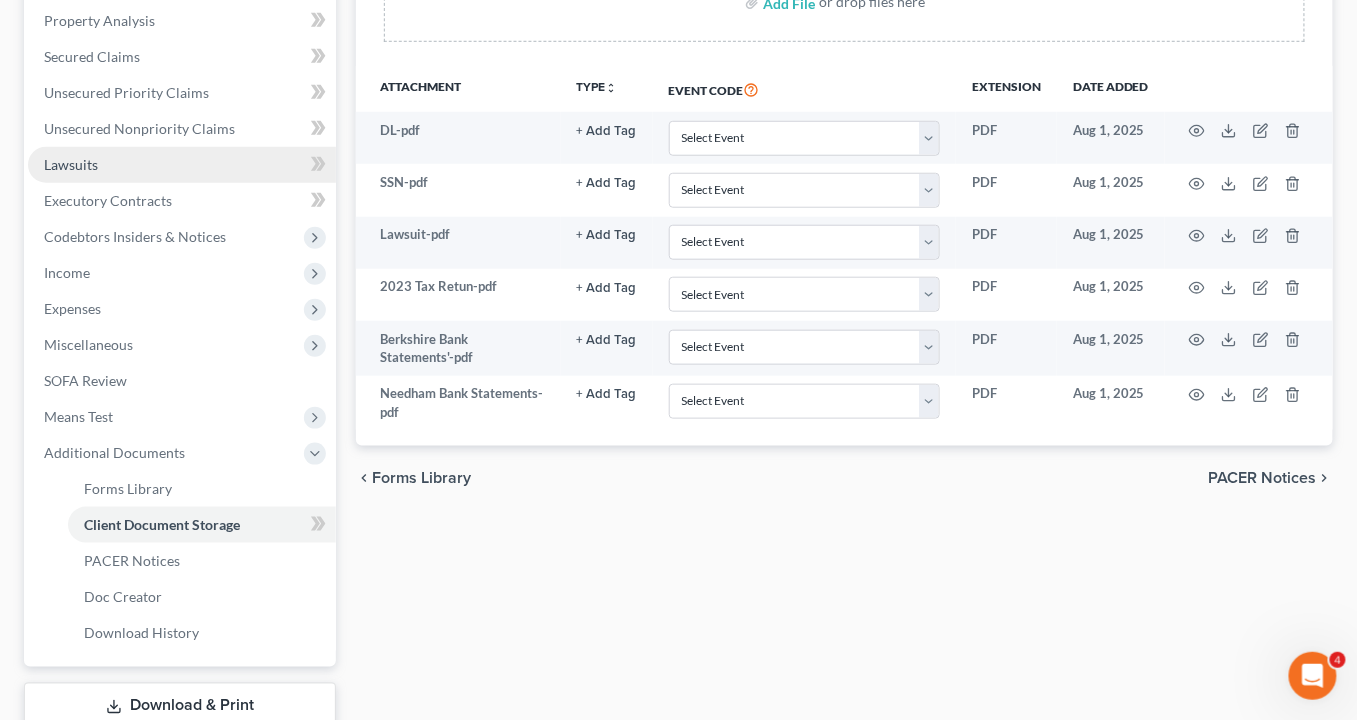 click on "Lawsuits" at bounding box center [71, 164] 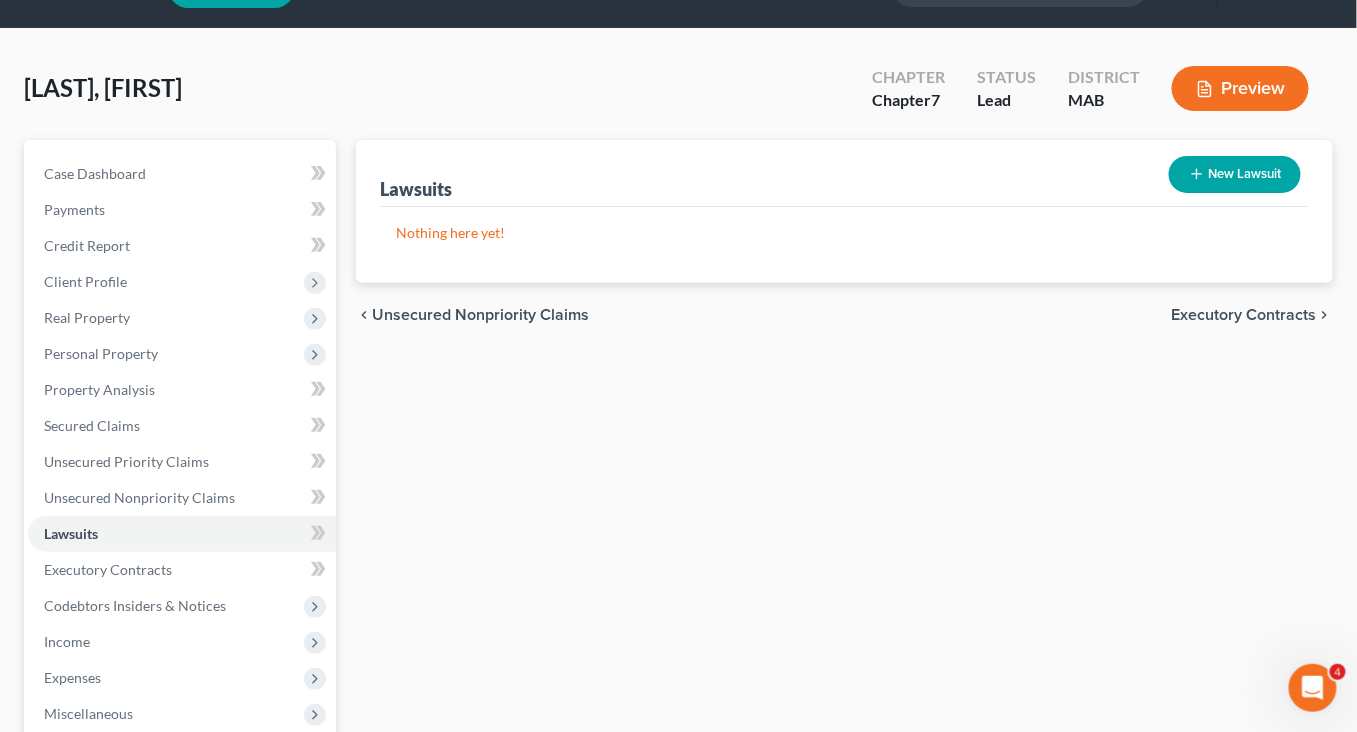 scroll, scrollTop: 0, scrollLeft: 0, axis: both 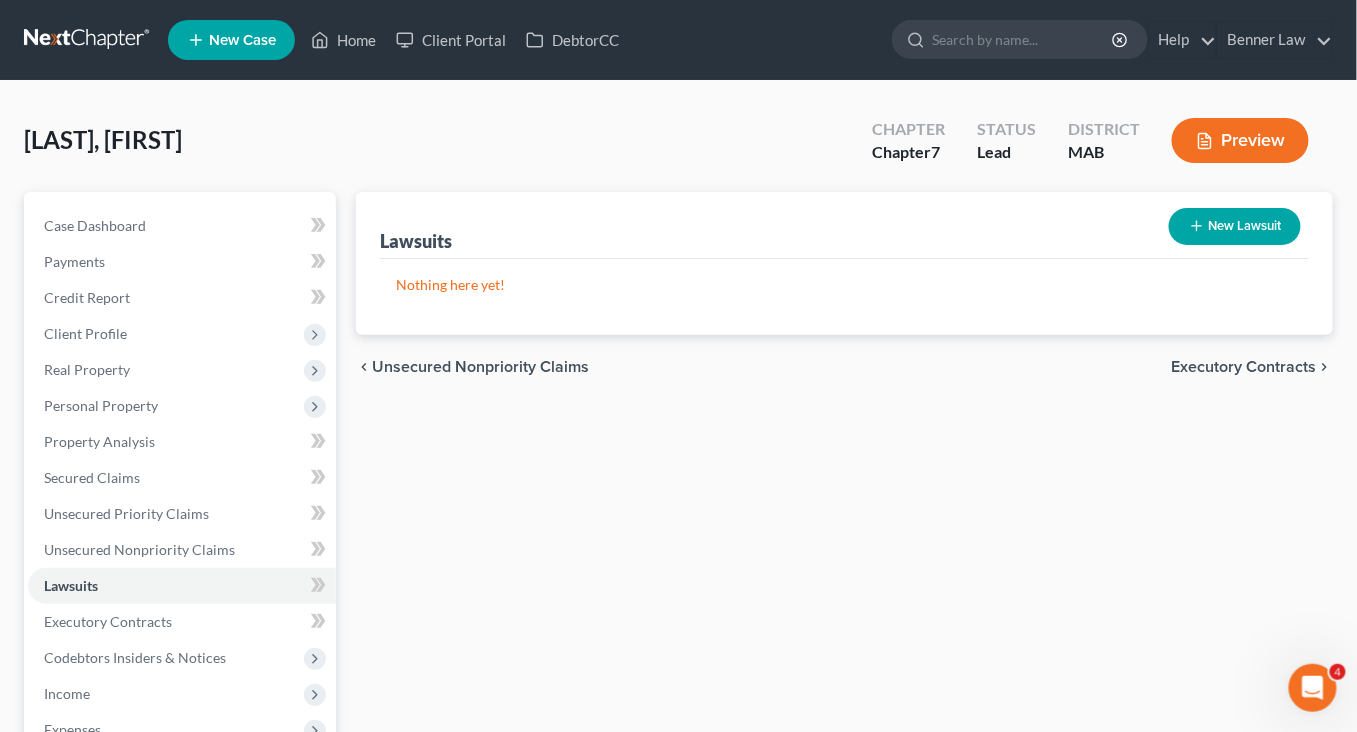 click on "New Lawsuit" at bounding box center (1235, 226) 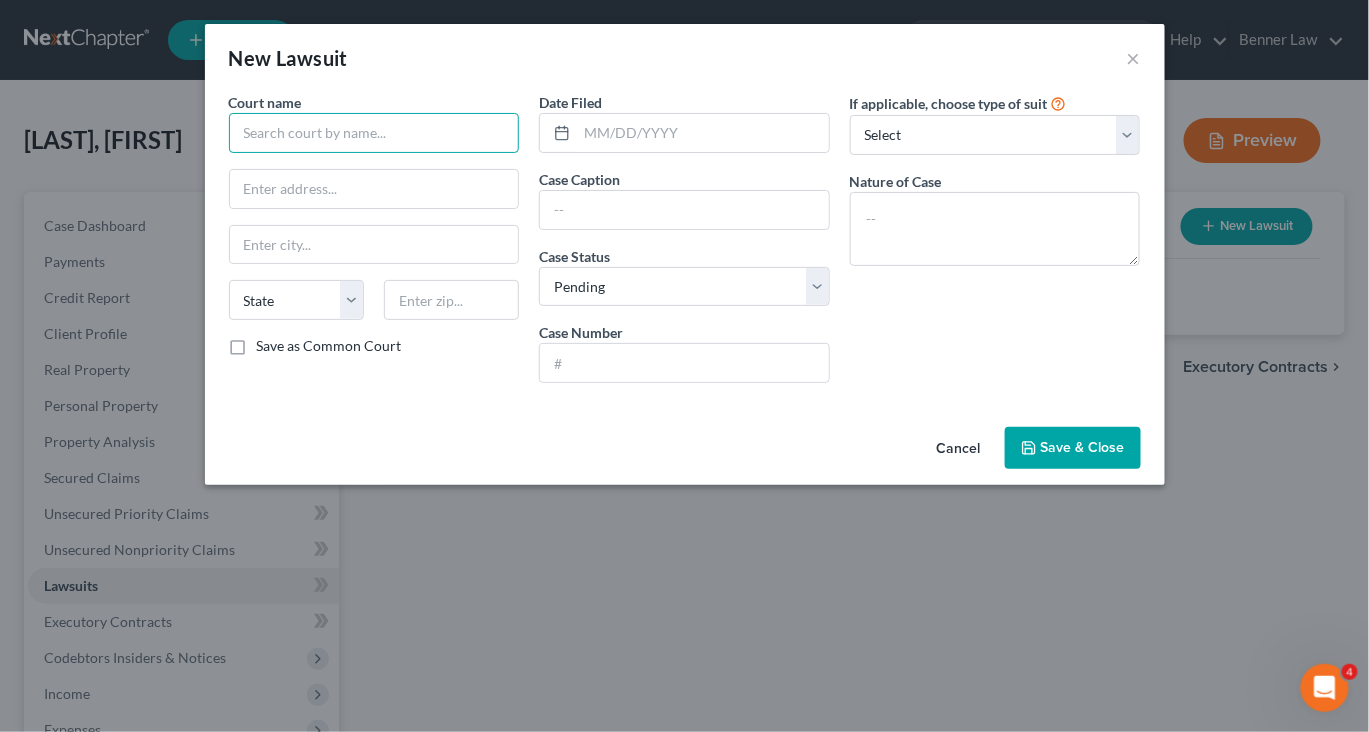 click at bounding box center (374, 133) 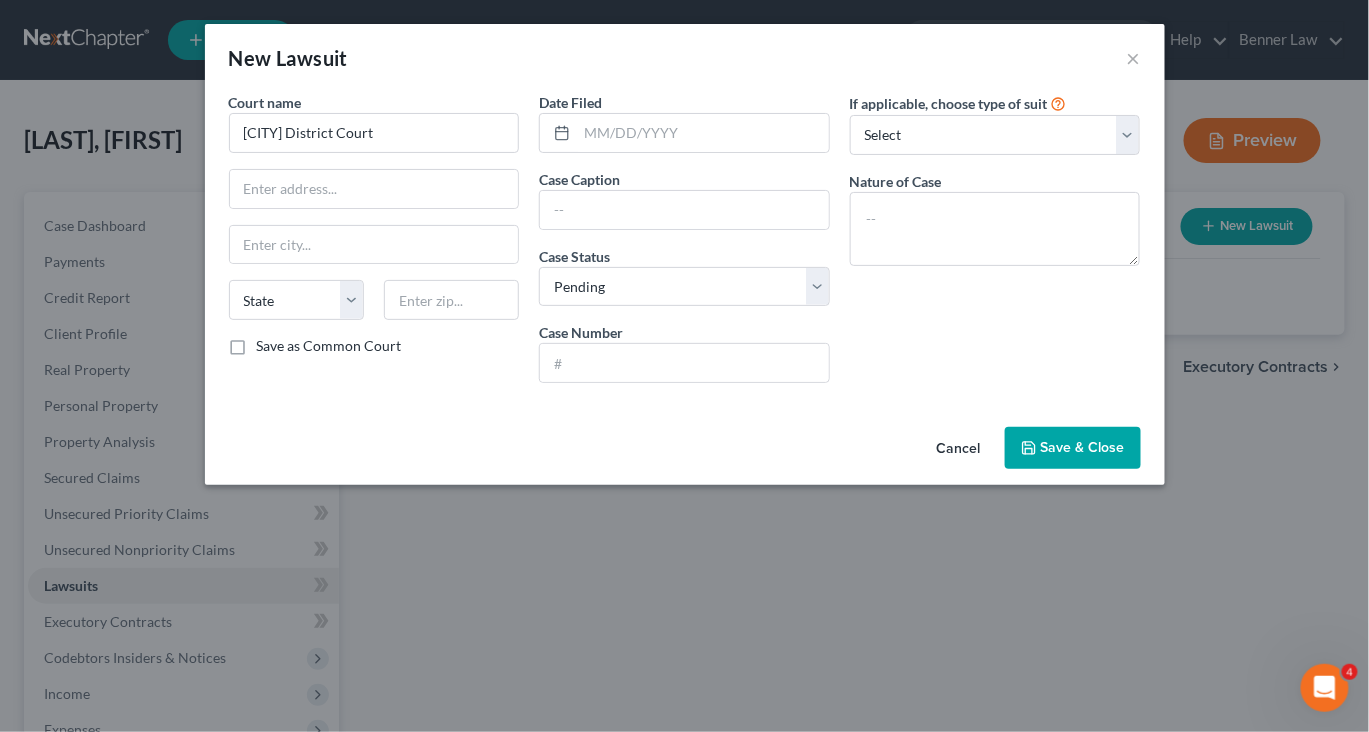 click on "Save & Close" at bounding box center [1073, 448] 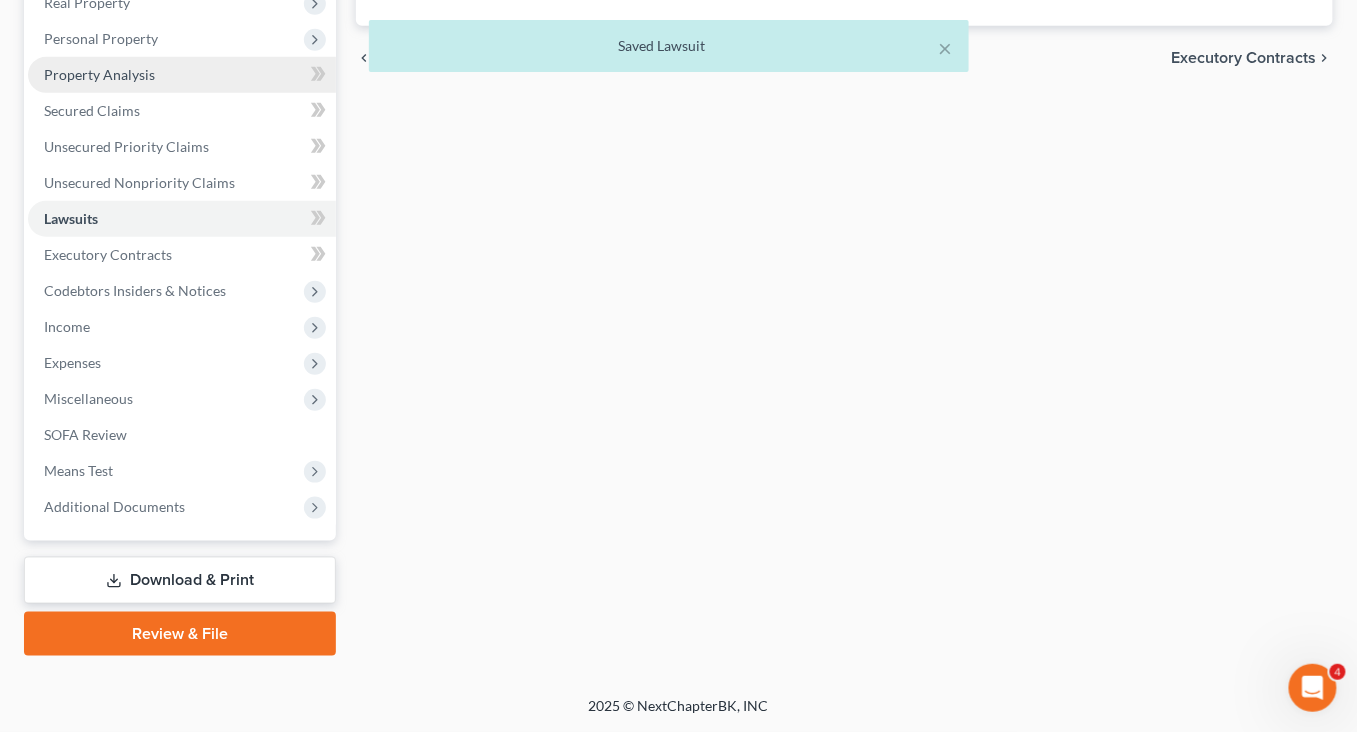 scroll, scrollTop: 636, scrollLeft: 0, axis: vertical 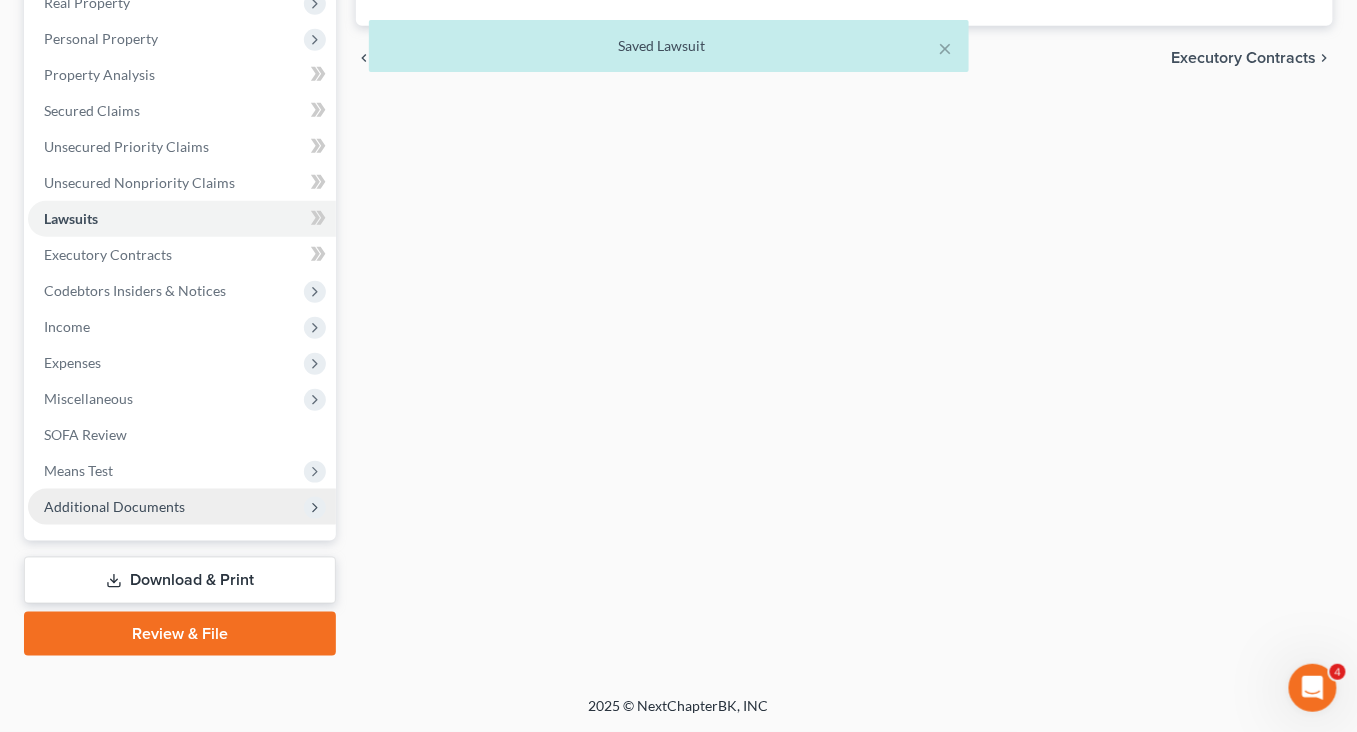 click on "Additional Documents" at bounding box center [114, 506] 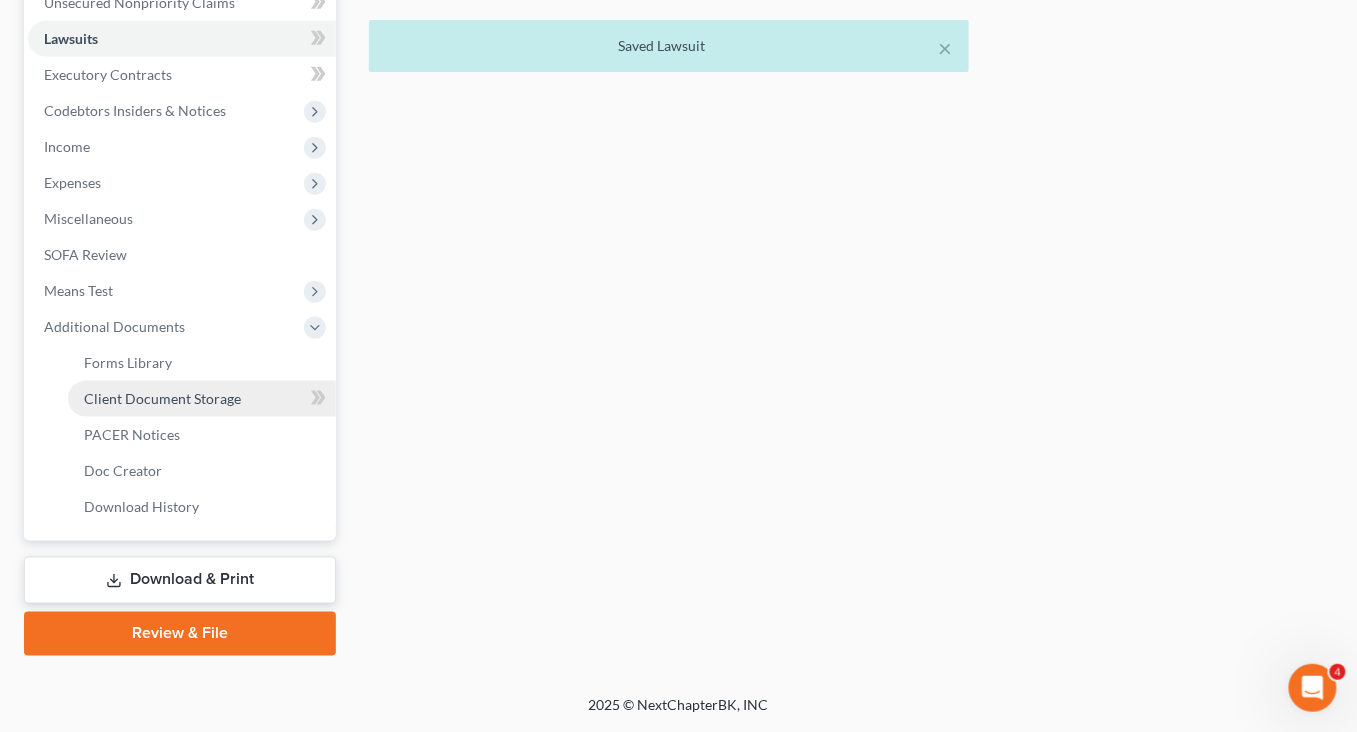 click on "Client Document Storage" at bounding box center [162, 398] 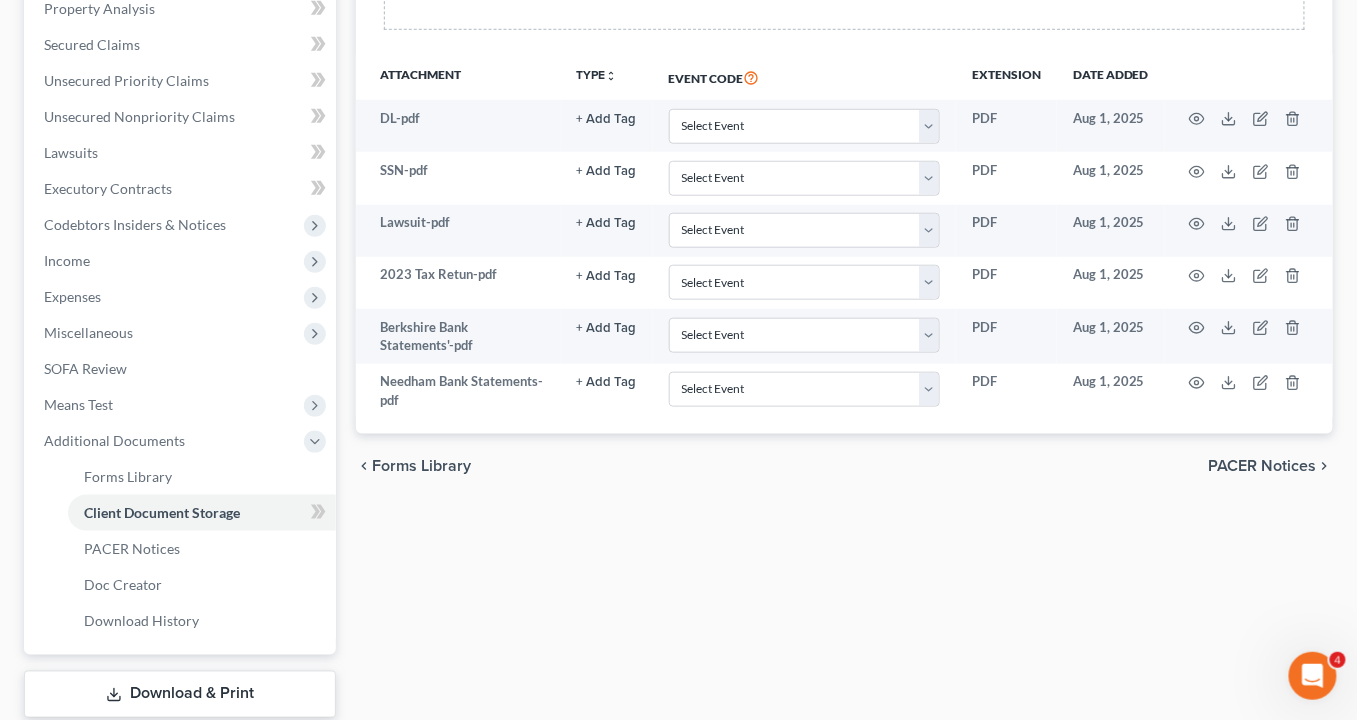 scroll, scrollTop: 443, scrollLeft: 0, axis: vertical 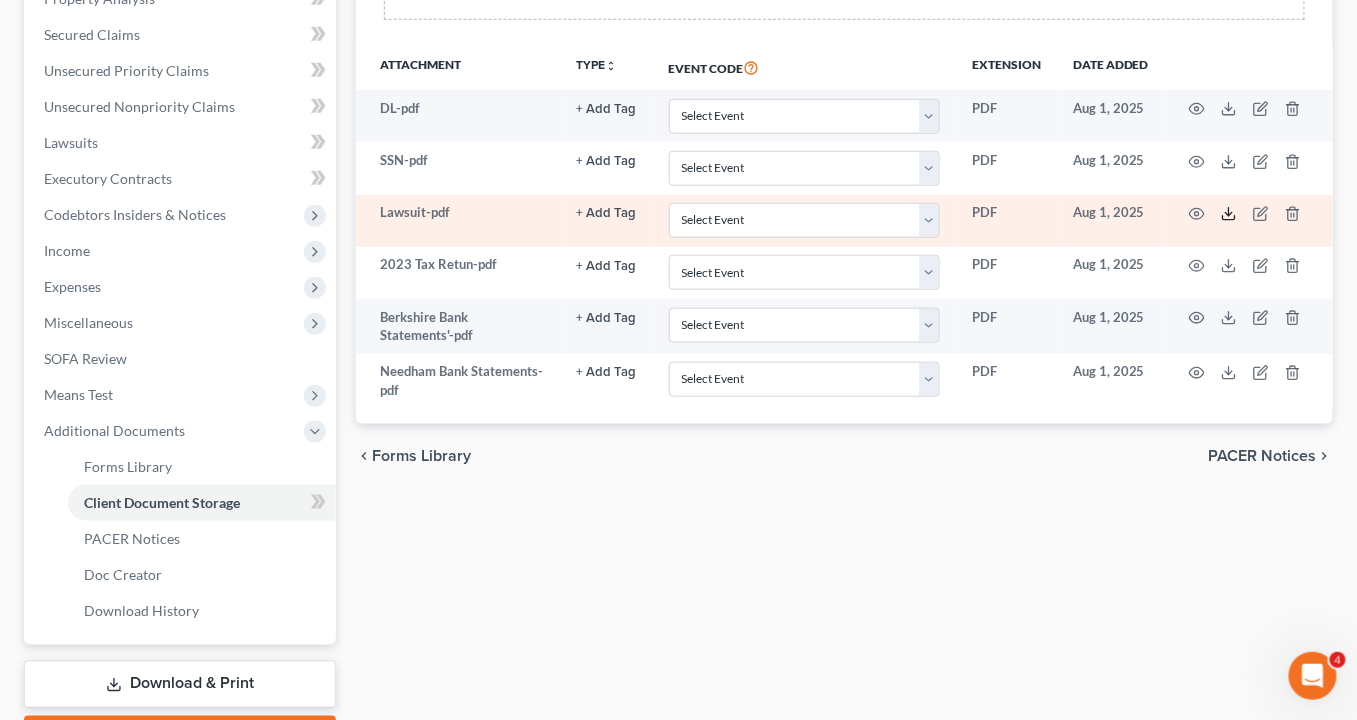 click 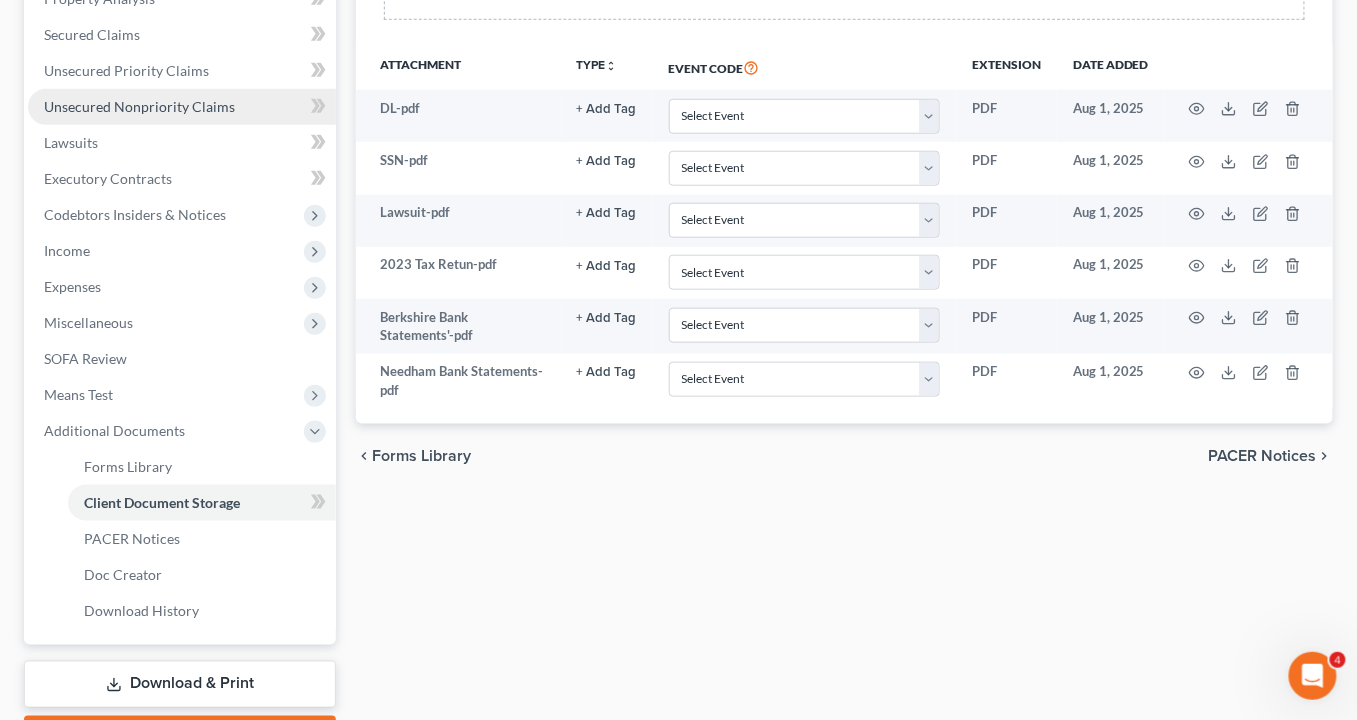 click on "Unsecured Nonpriority Claims" at bounding box center [182, 107] 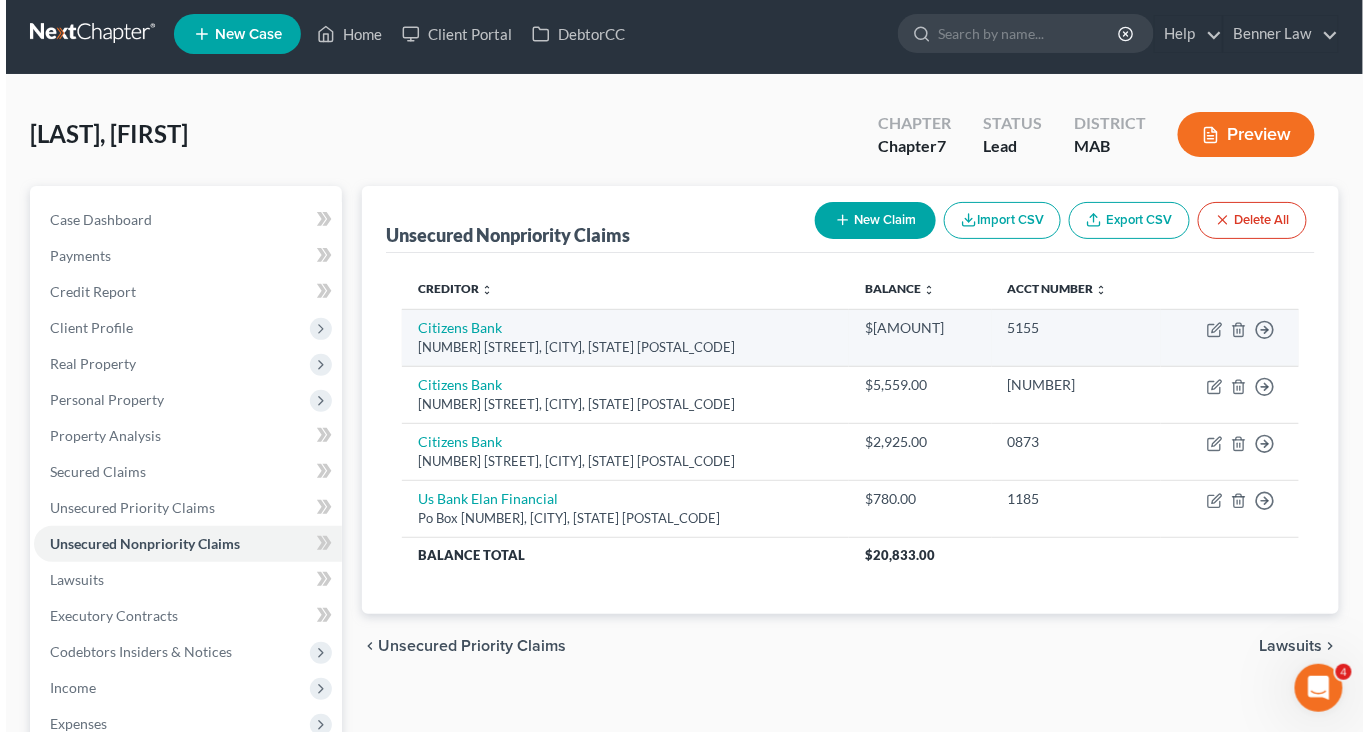 scroll, scrollTop: 0, scrollLeft: 0, axis: both 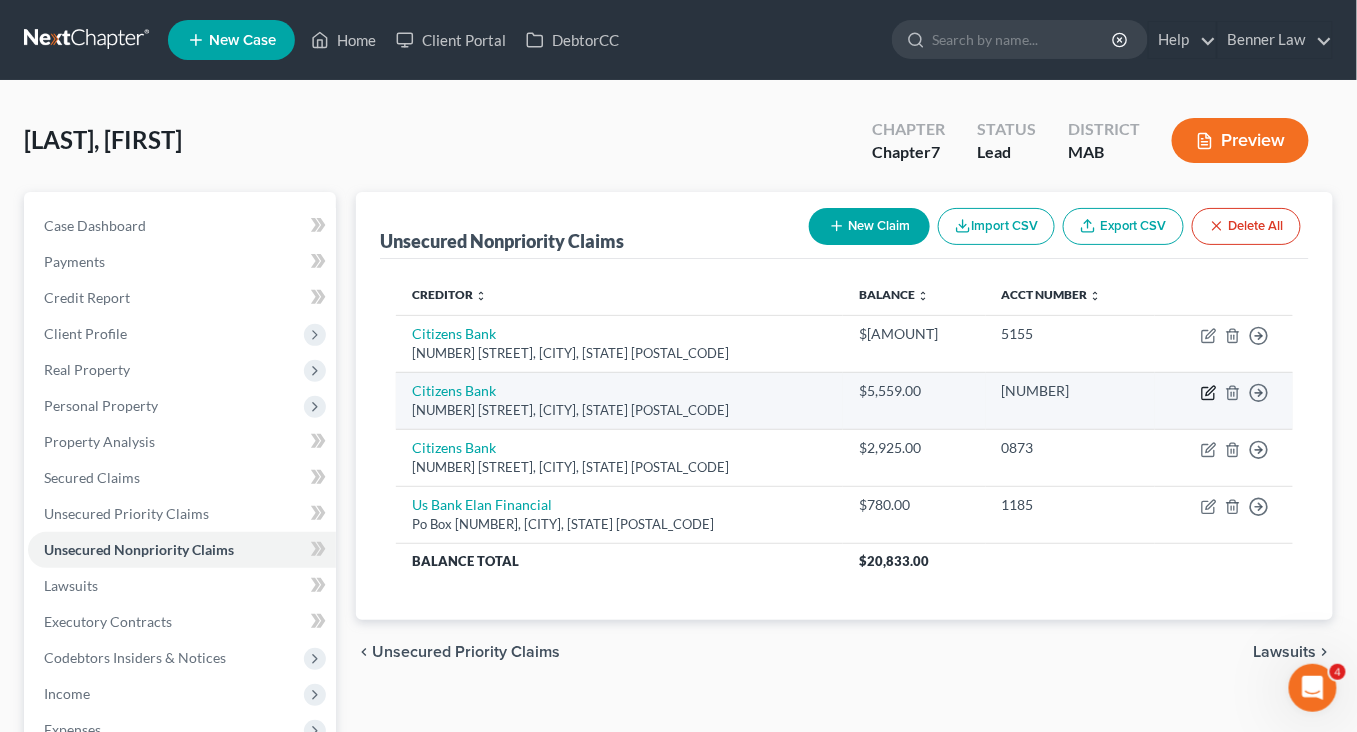 click 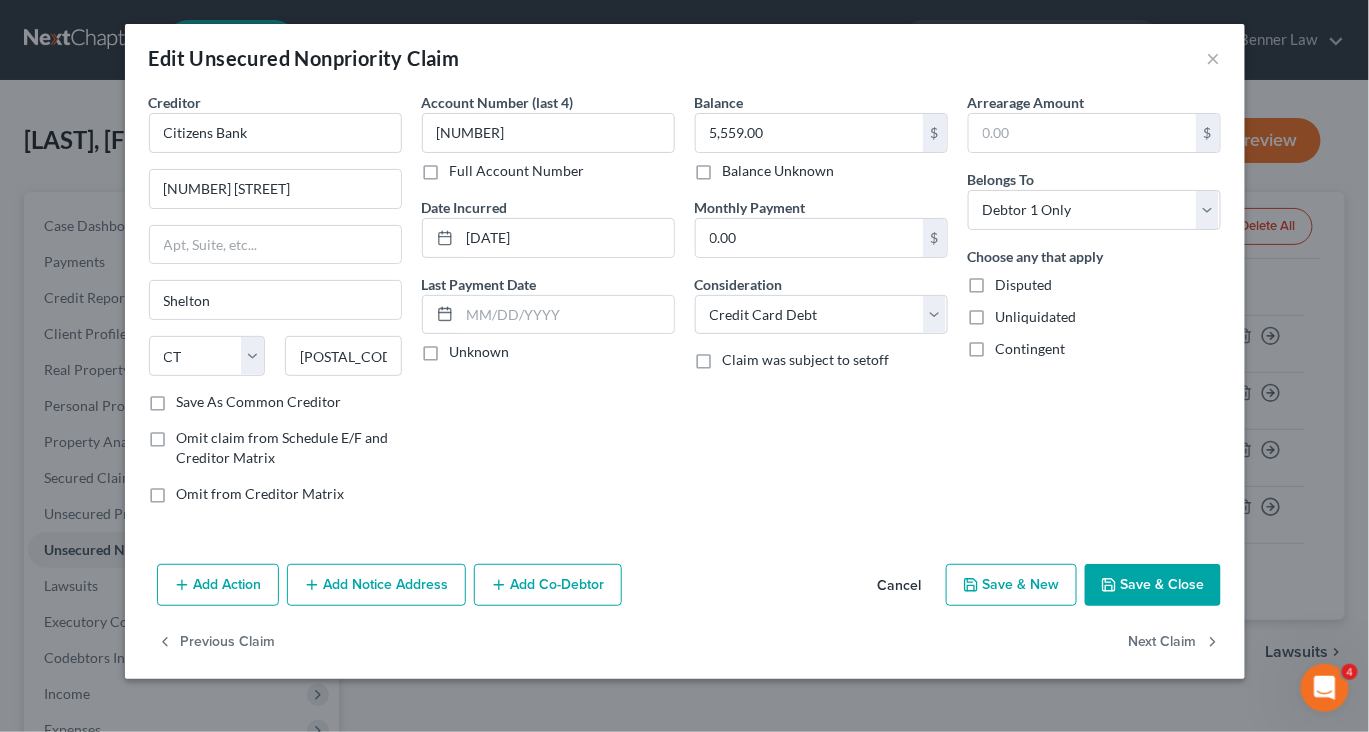 scroll, scrollTop: 89, scrollLeft: 0, axis: vertical 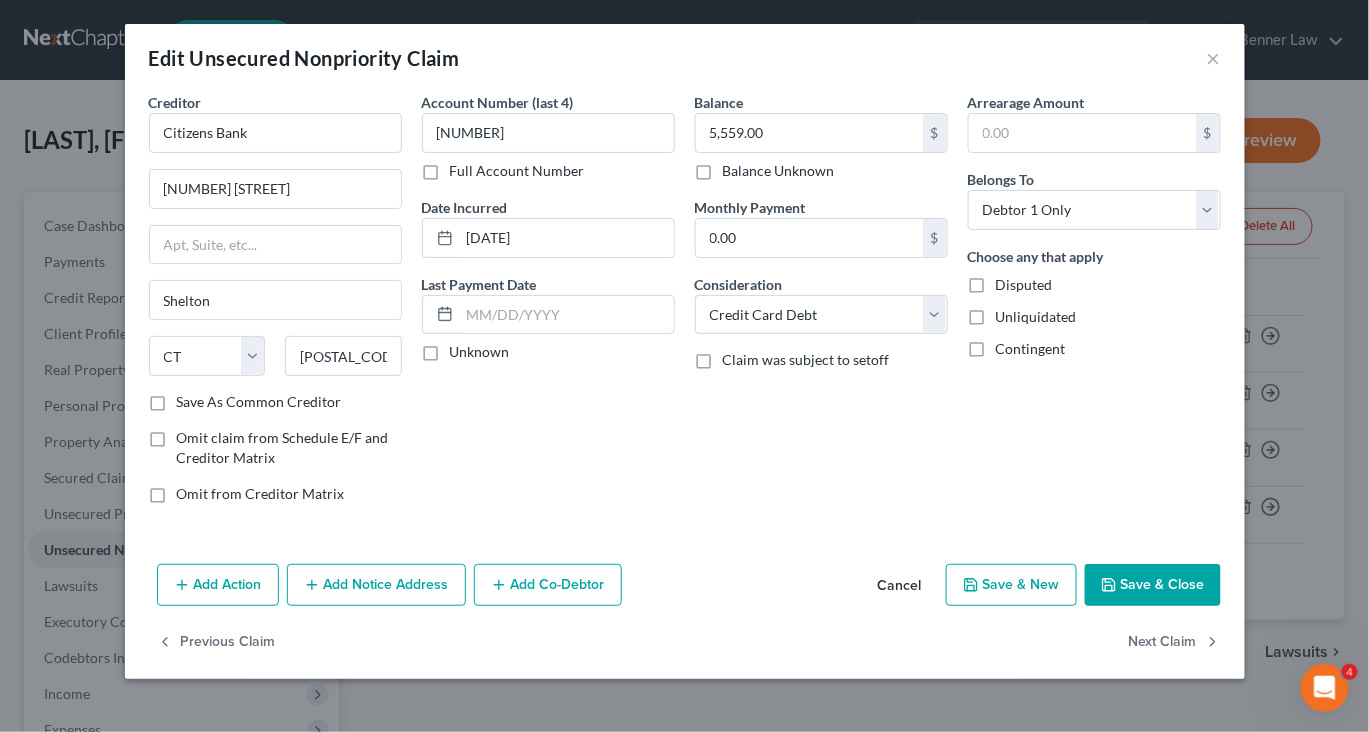 click on "Add Notice Address" at bounding box center [376, 585] 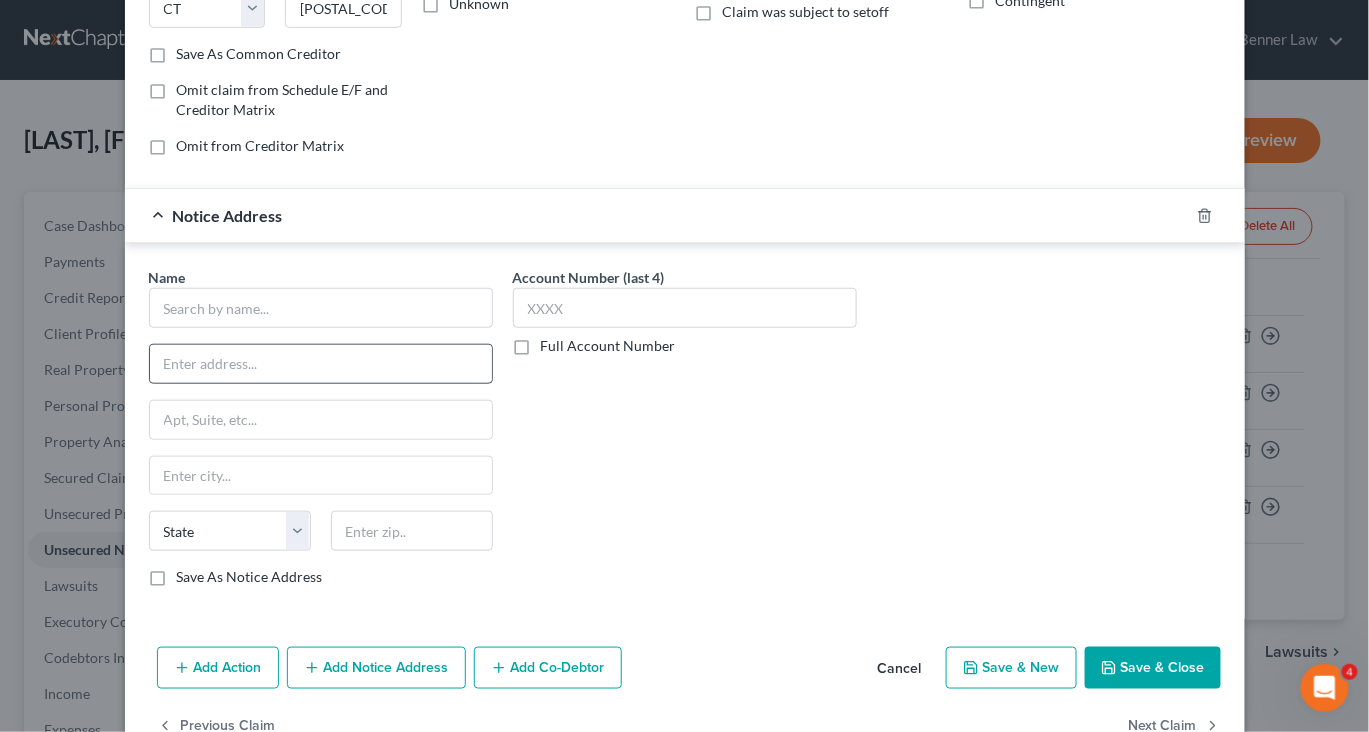 scroll, scrollTop: 369, scrollLeft: 0, axis: vertical 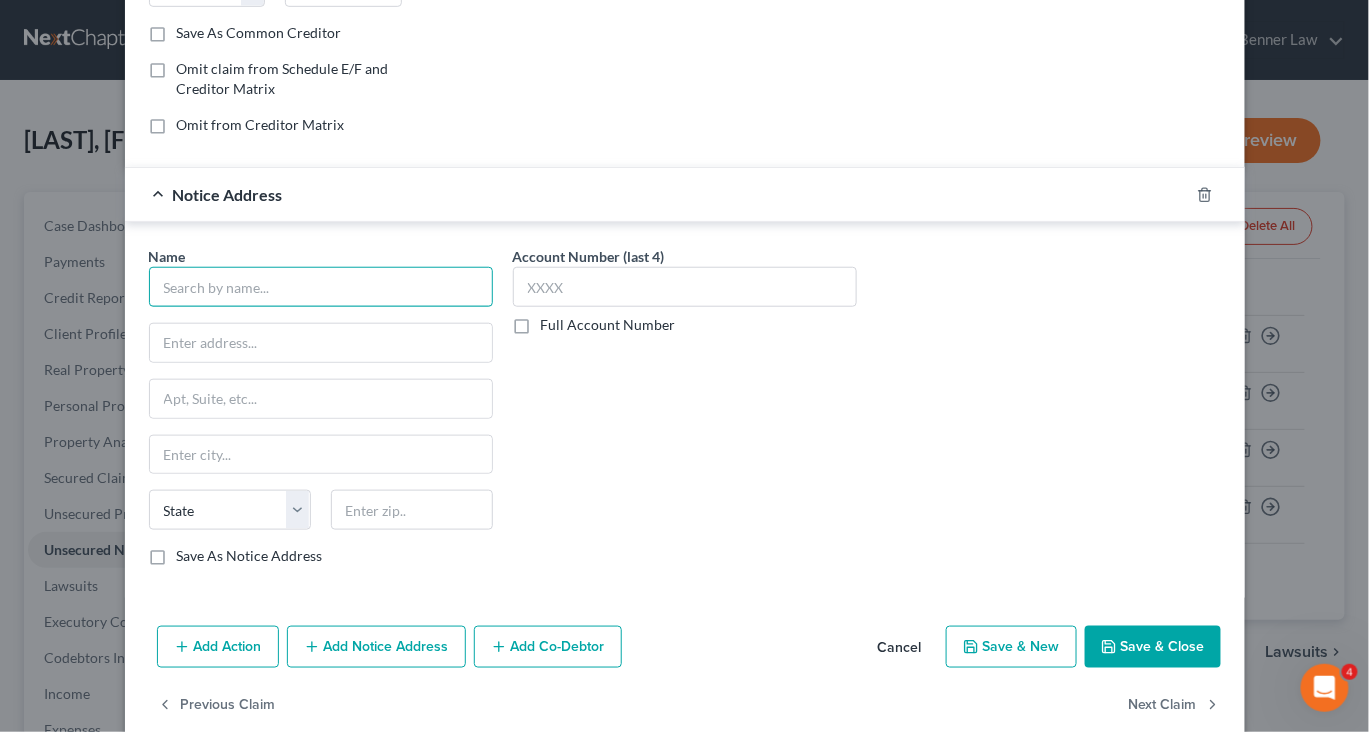 click at bounding box center [321, 287] 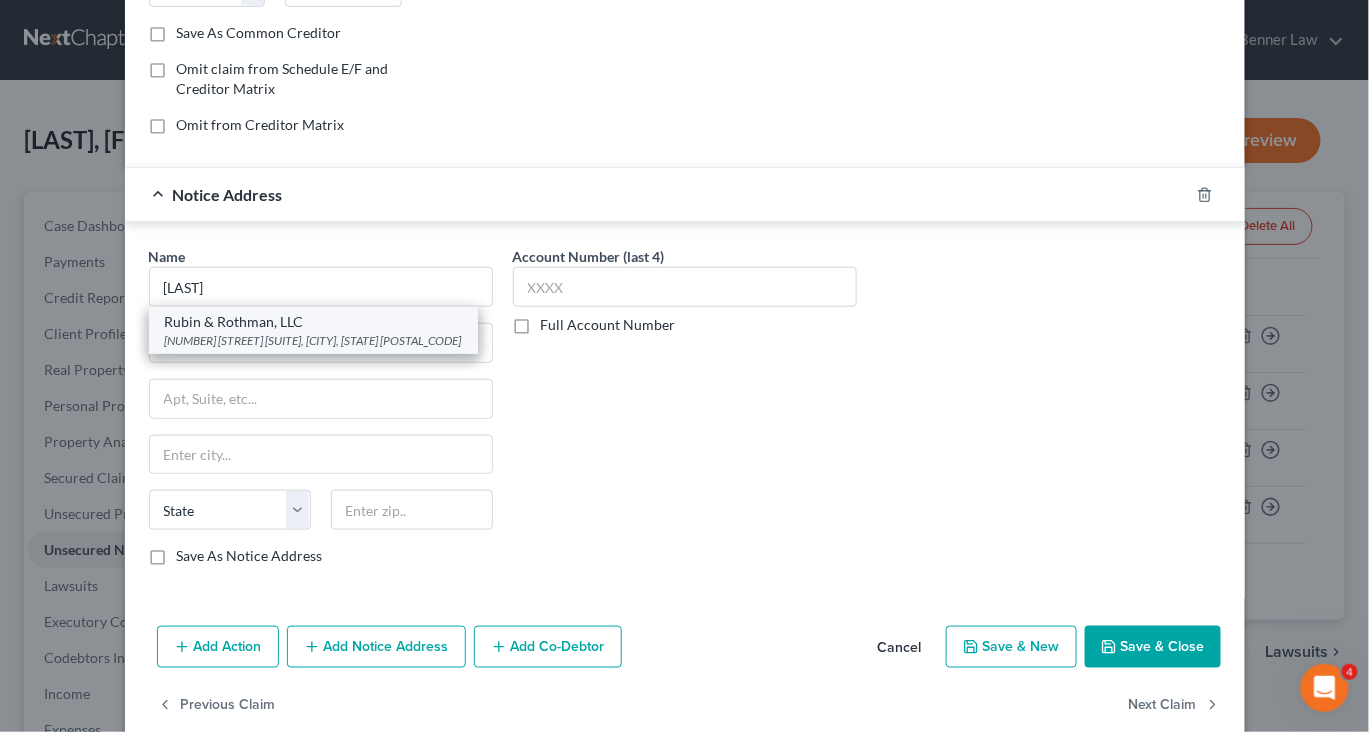 click on "[NUMBER] [STREET] [SUITE], [CITY], [STATE] [POSTAL_CODE]" at bounding box center [313, 340] 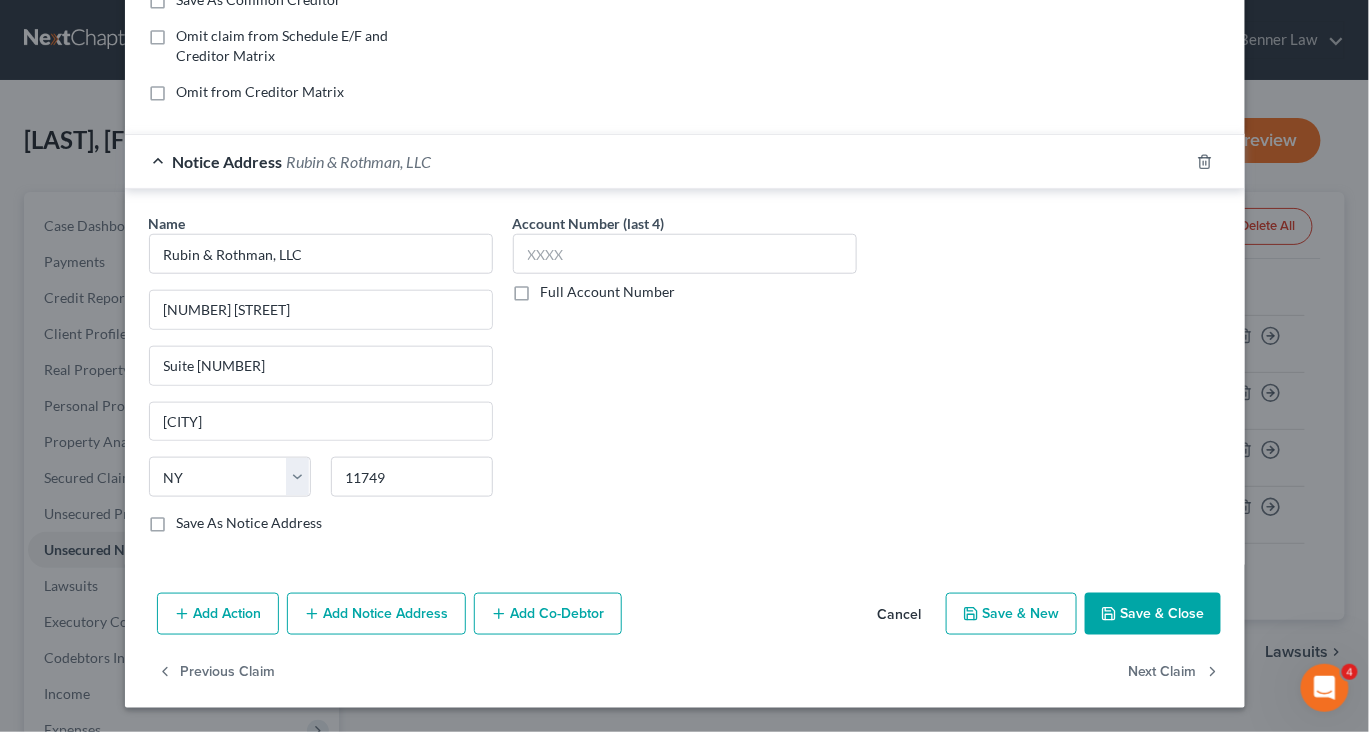 scroll, scrollTop: 608, scrollLeft: 0, axis: vertical 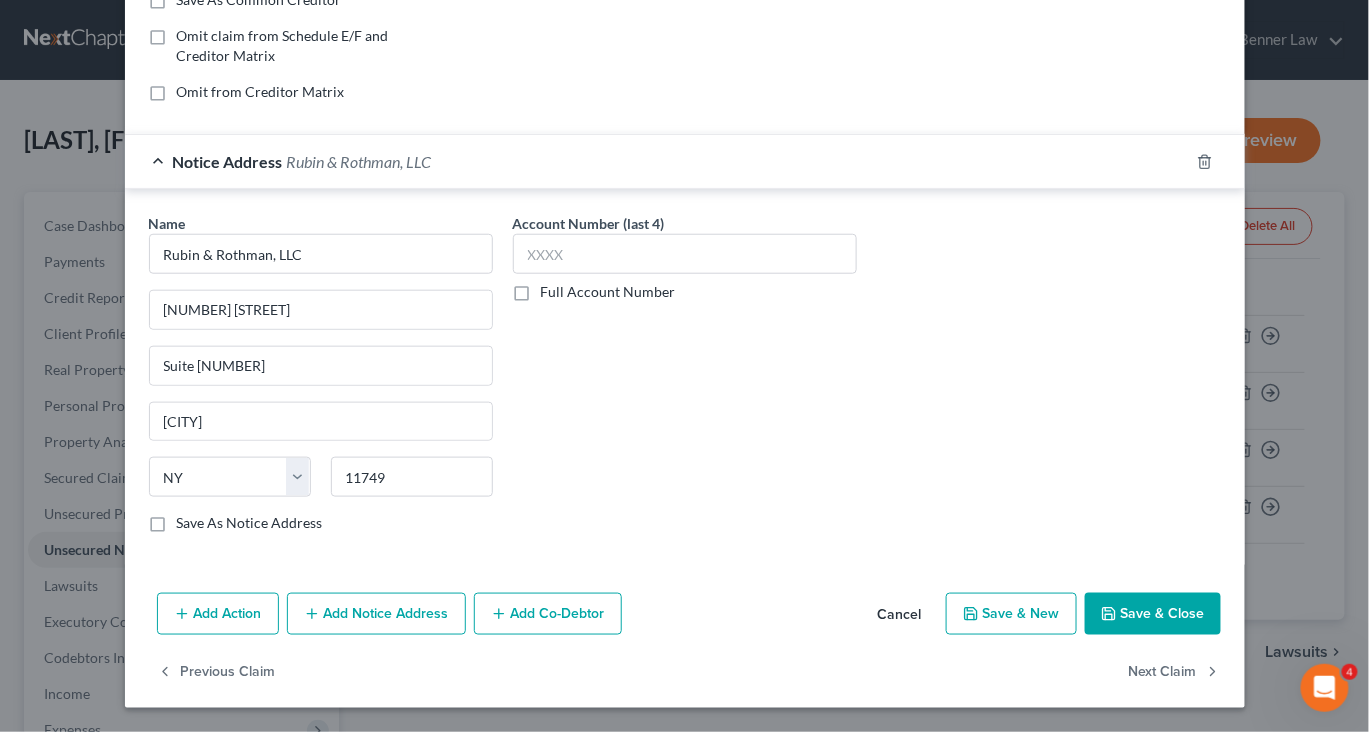 click on "Save & Close" at bounding box center (1153, 614) 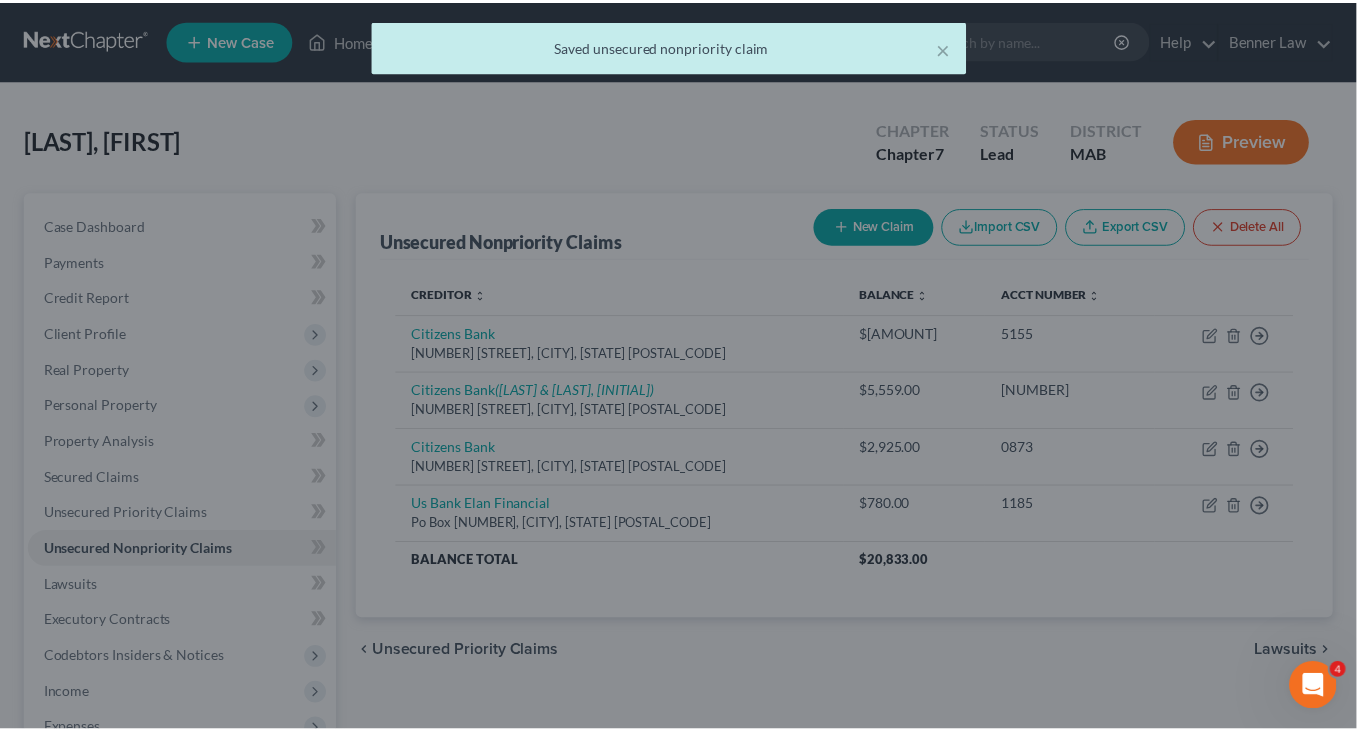scroll, scrollTop: 206, scrollLeft: 0, axis: vertical 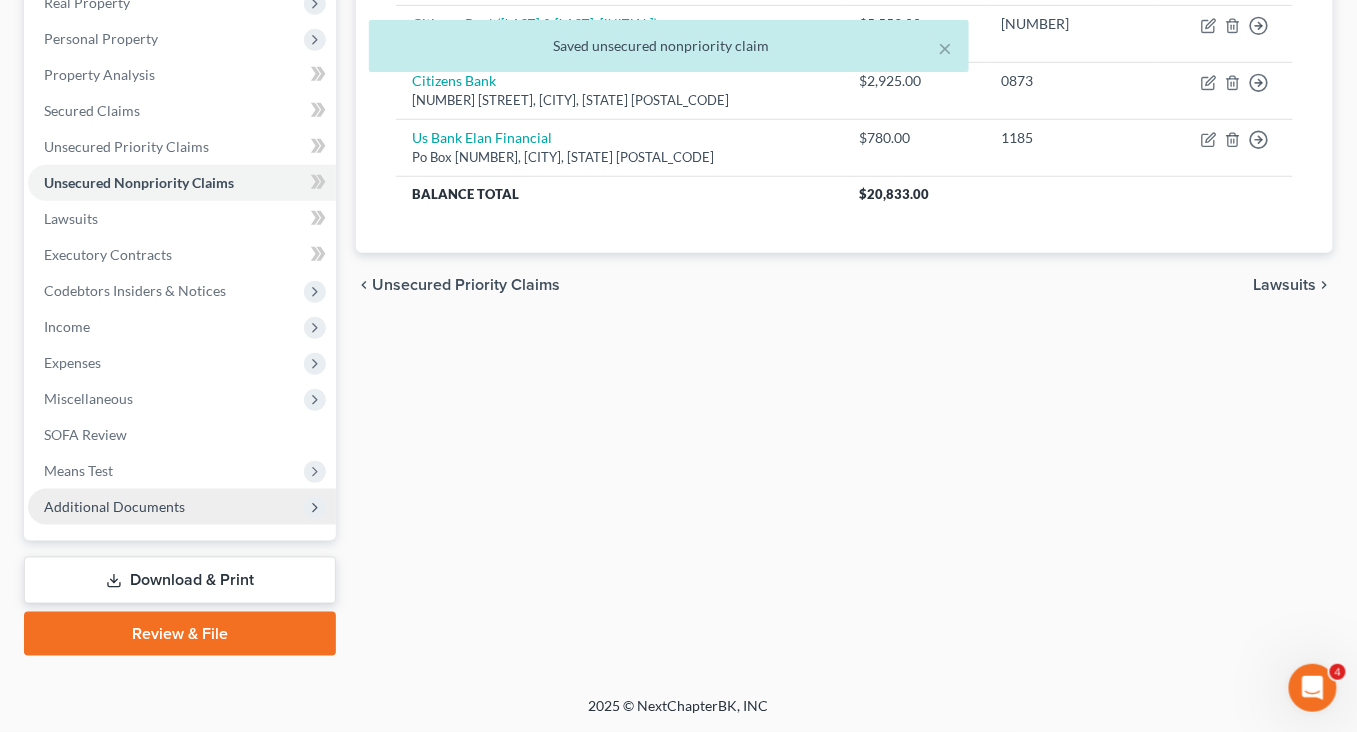 click on "Additional Documents" at bounding box center (114, 506) 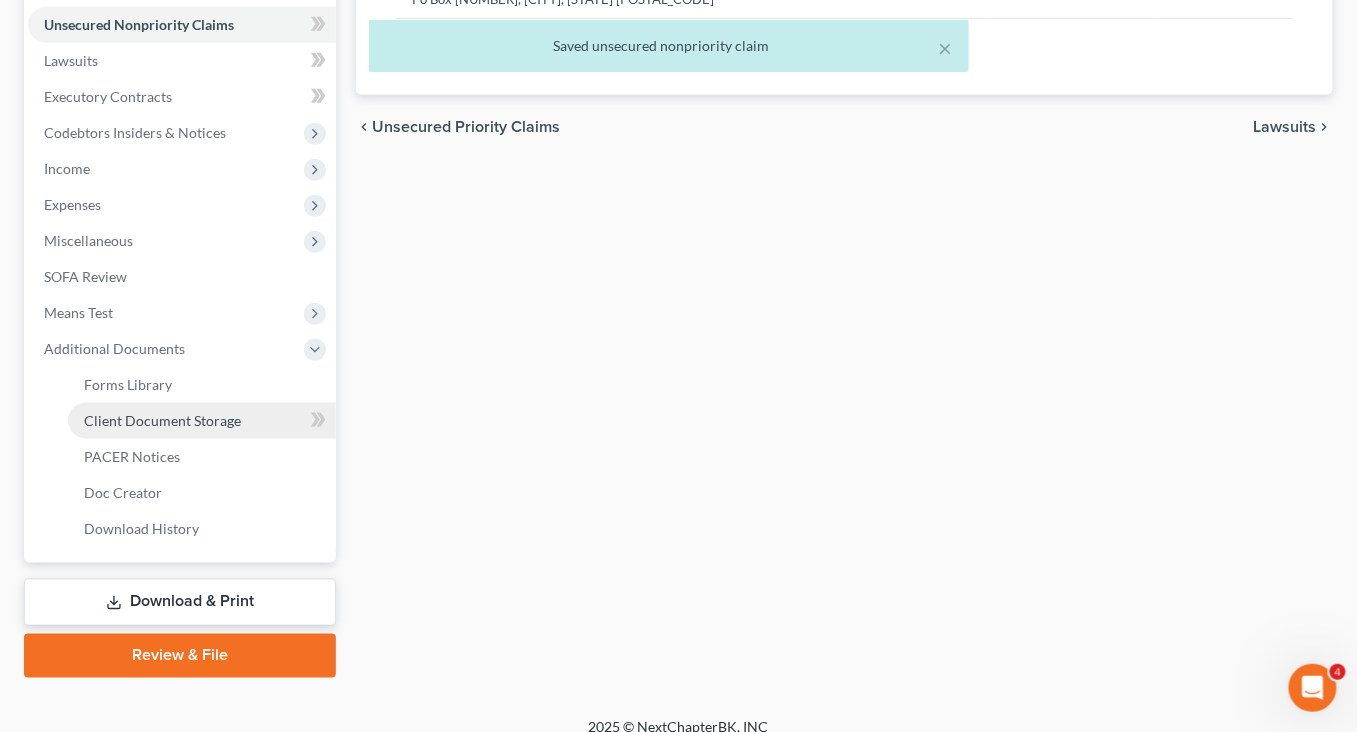 click on "Client Document Storage" at bounding box center [162, 420] 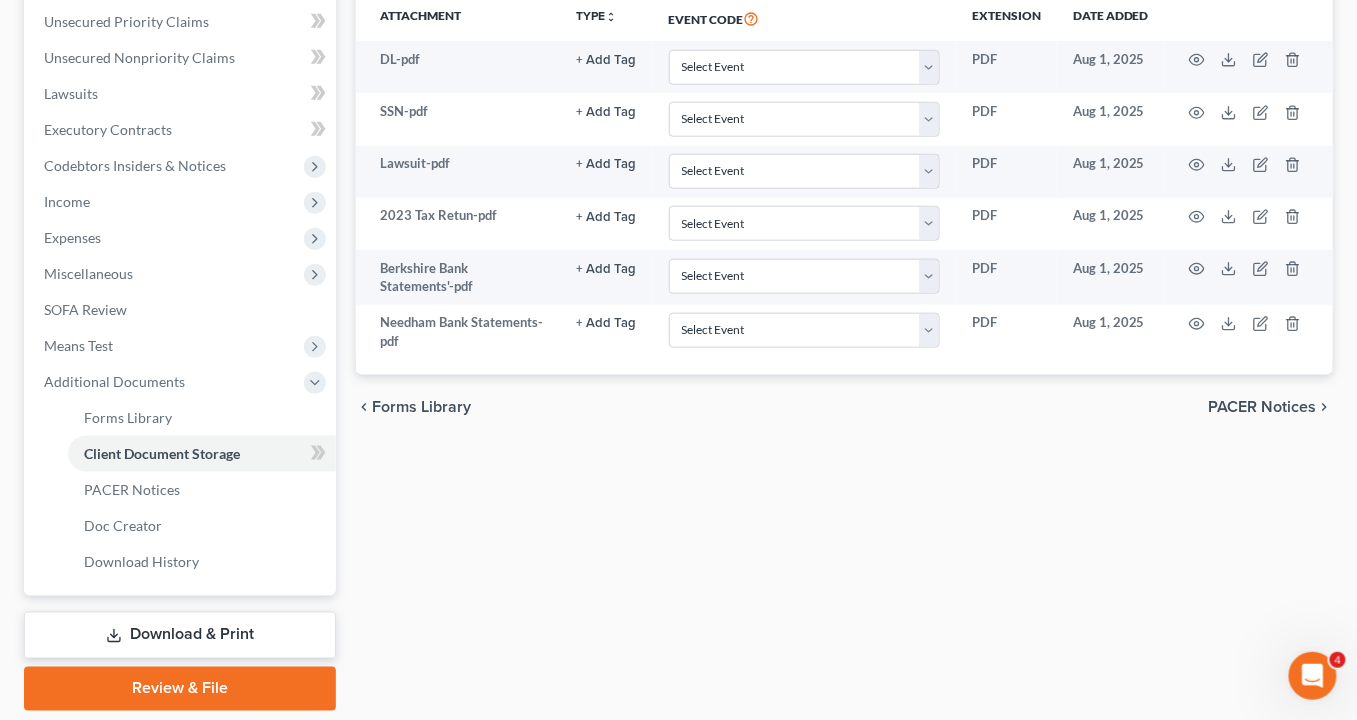 scroll, scrollTop: 494, scrollLeft: 0, axis: vertical 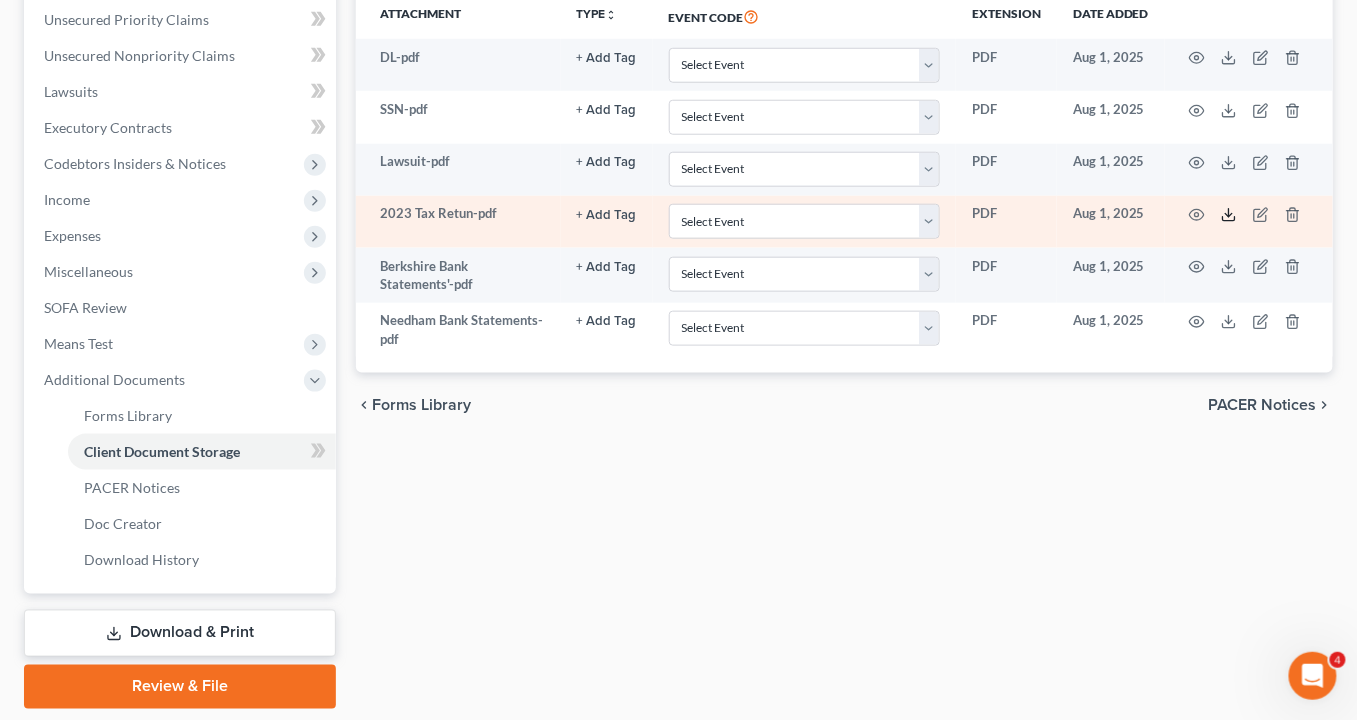 click 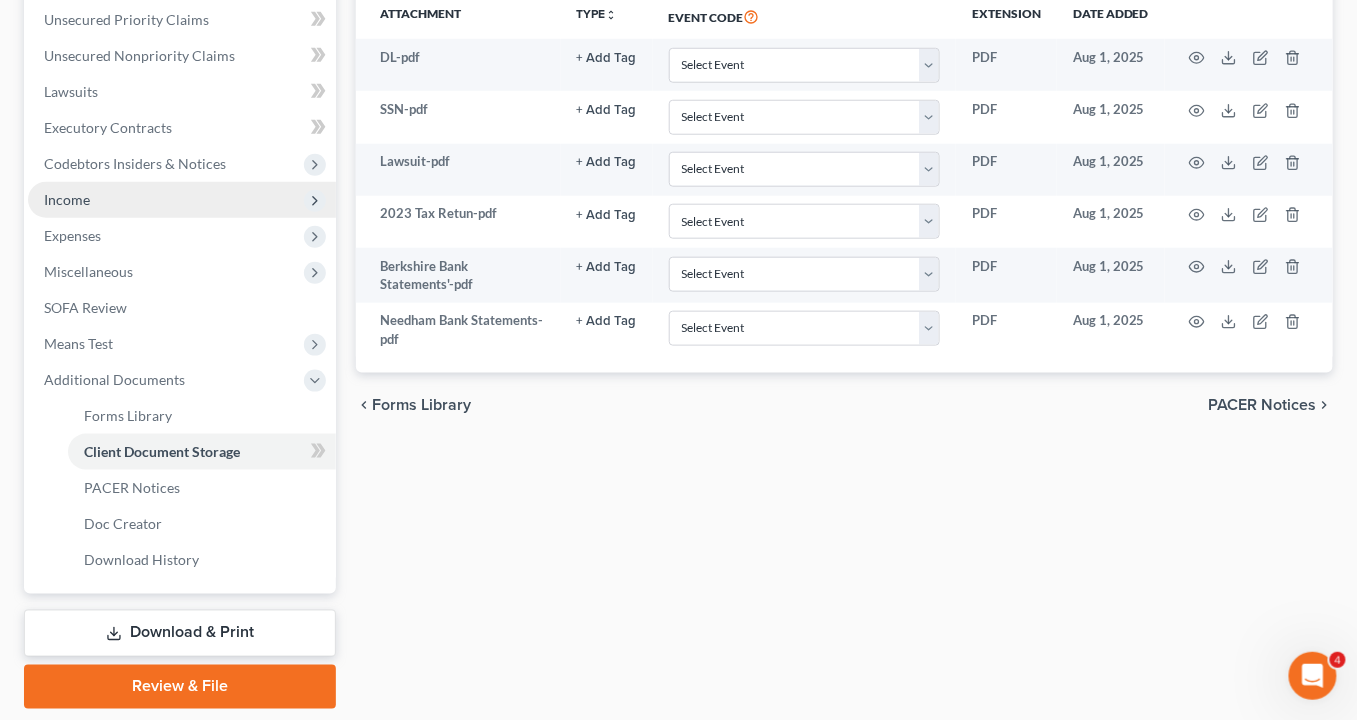click on "Income" at bounding box center [182, 200] 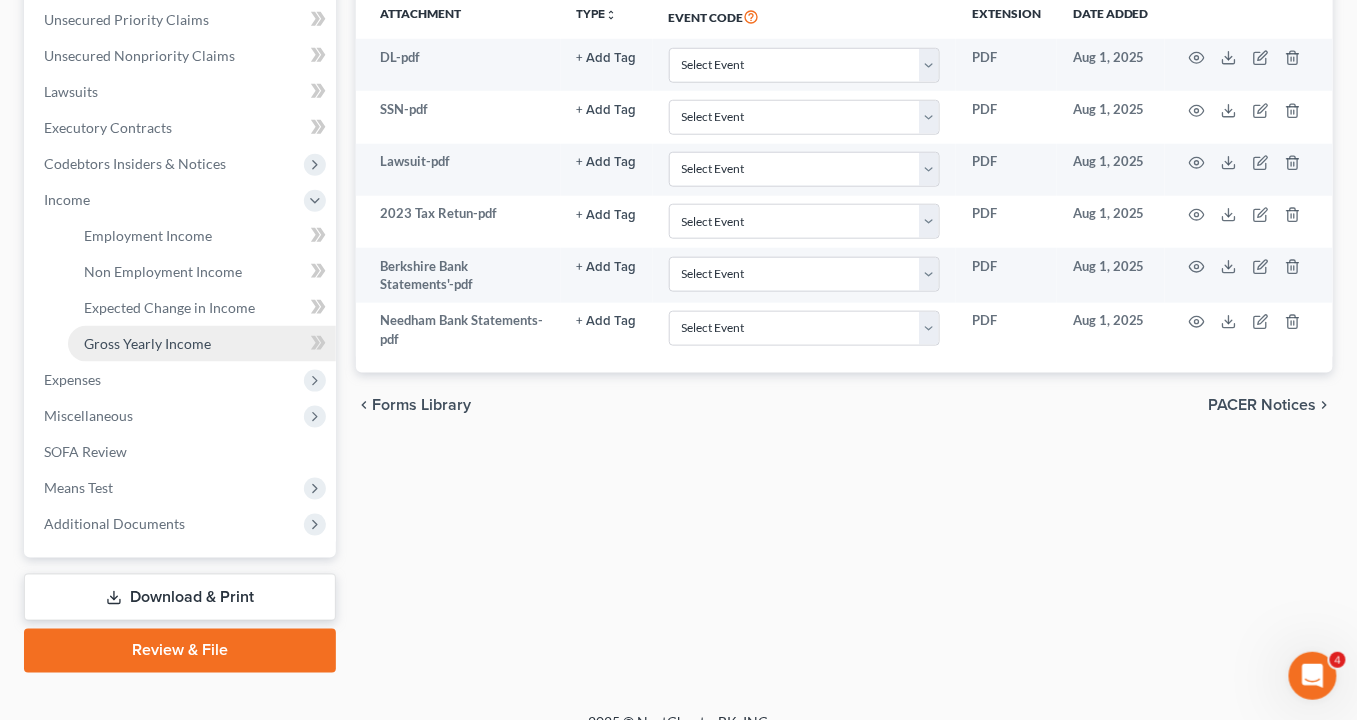 click on "Gross Yearly Income" at bounding box center [147, 343] 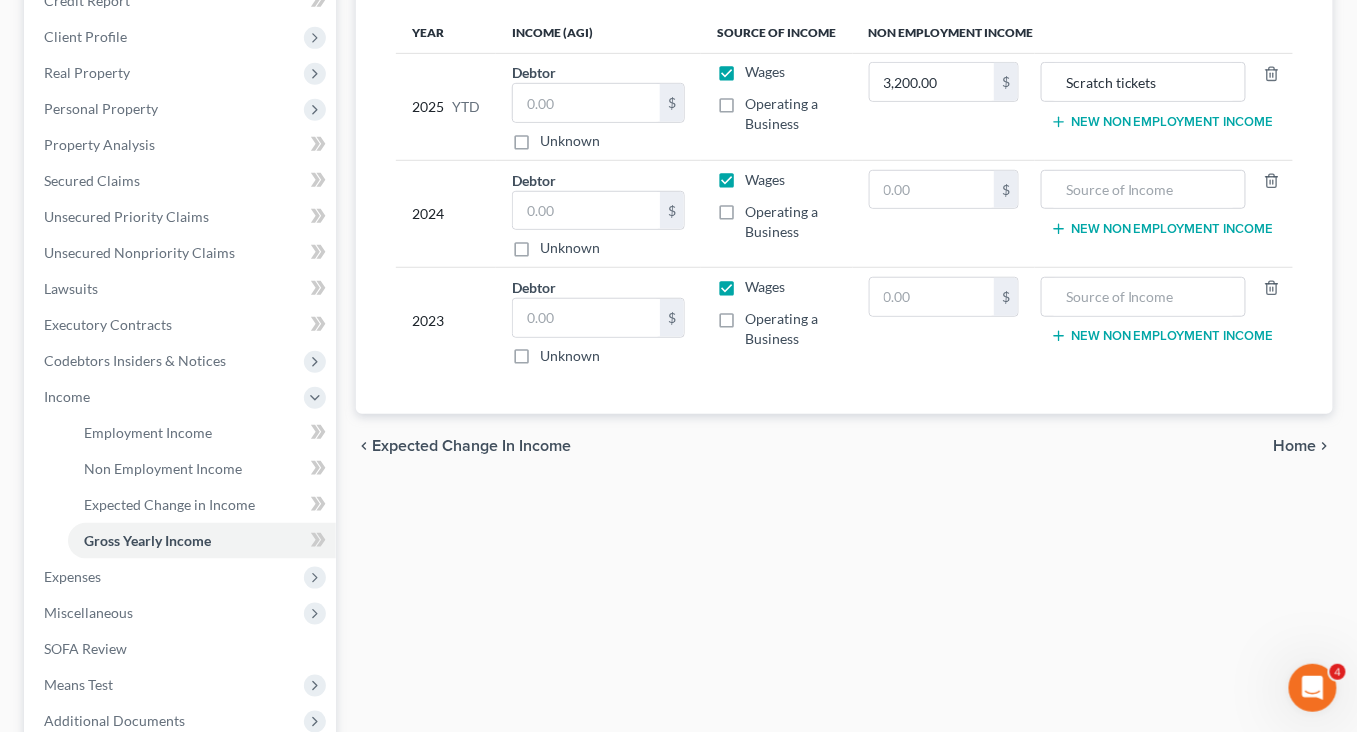 scroll, scrollTop: 299, scrollLeft: 0, axis: vertical 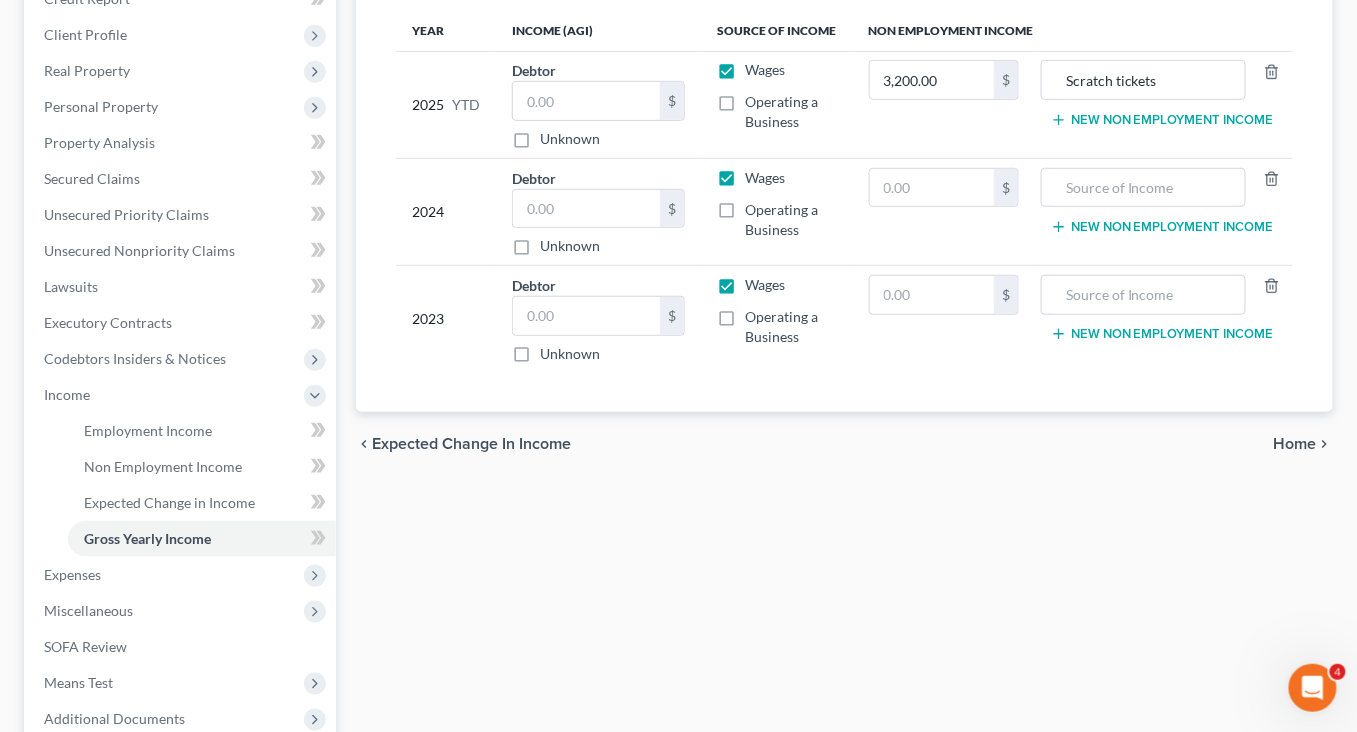 click on "Wages" at bounding box center [765, 285] 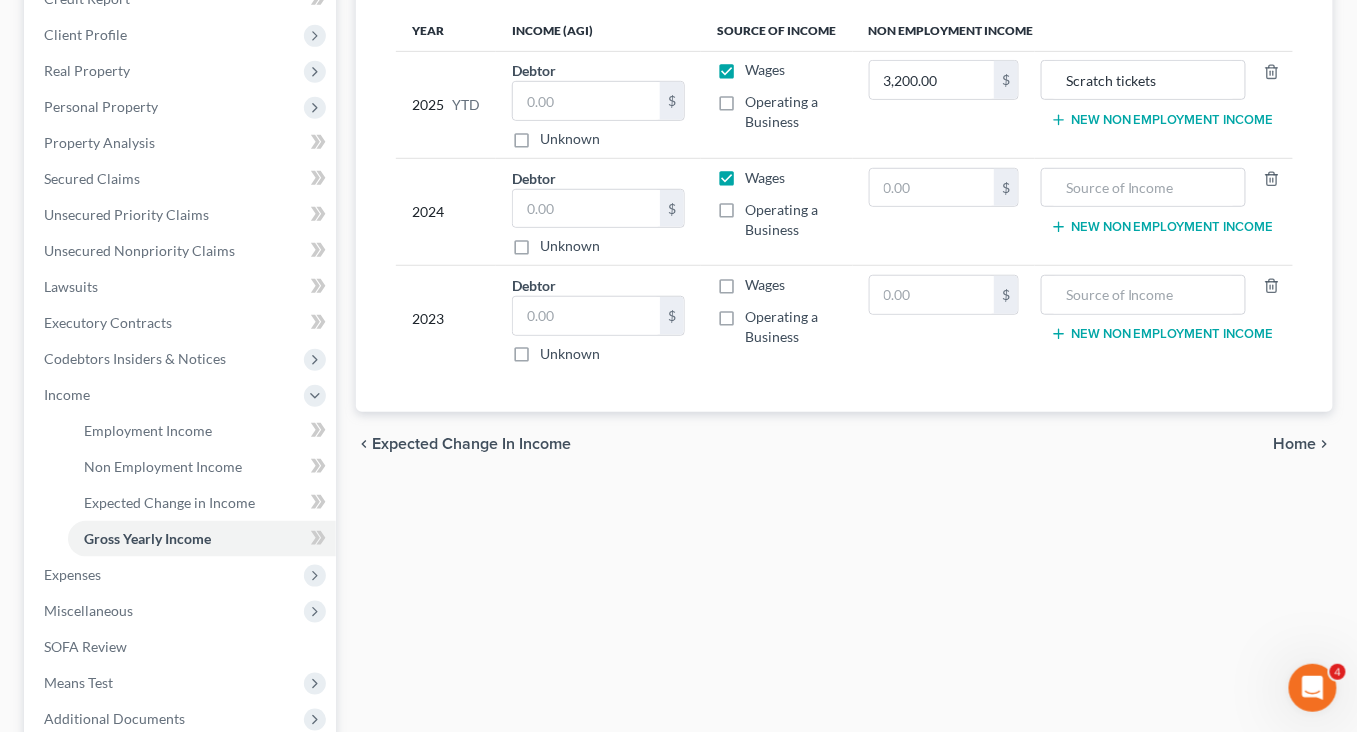 click on "Operating a Business" at bounding box center [791, 327] 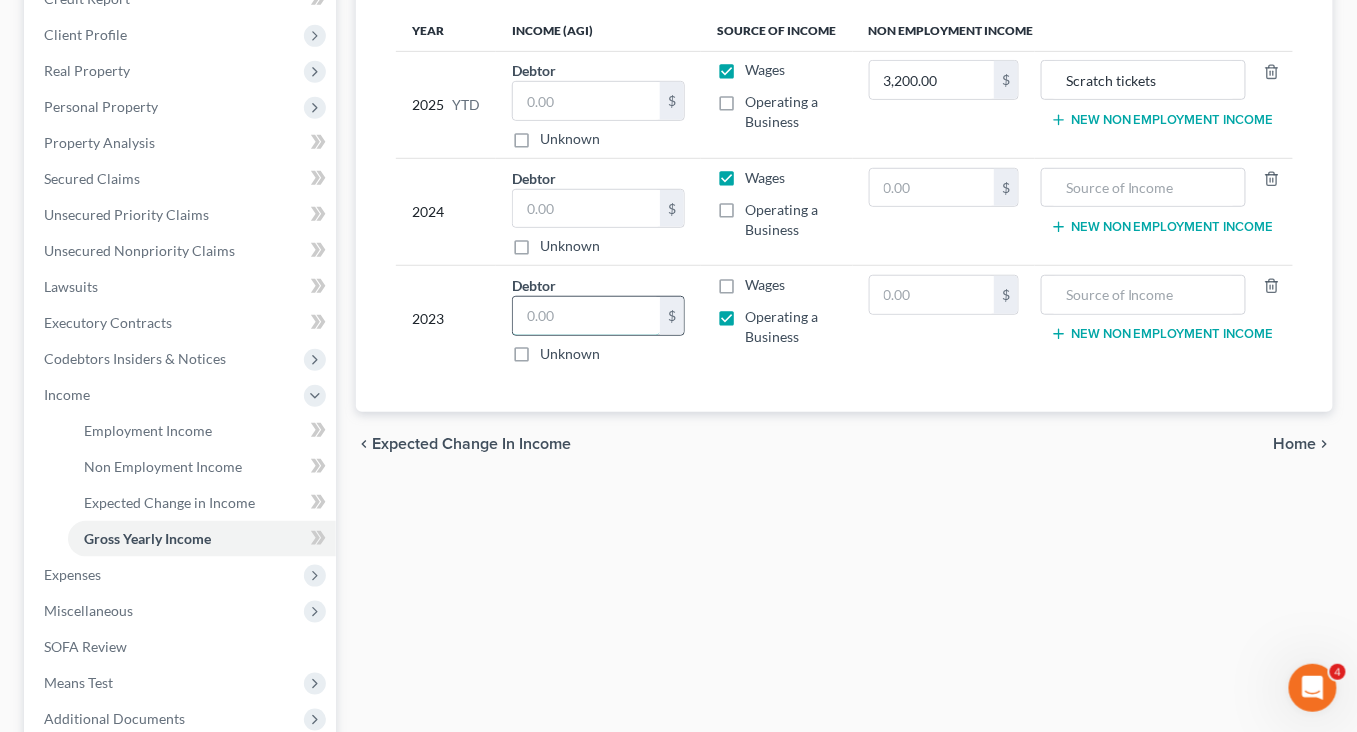 click at bounding box center [586, 316] 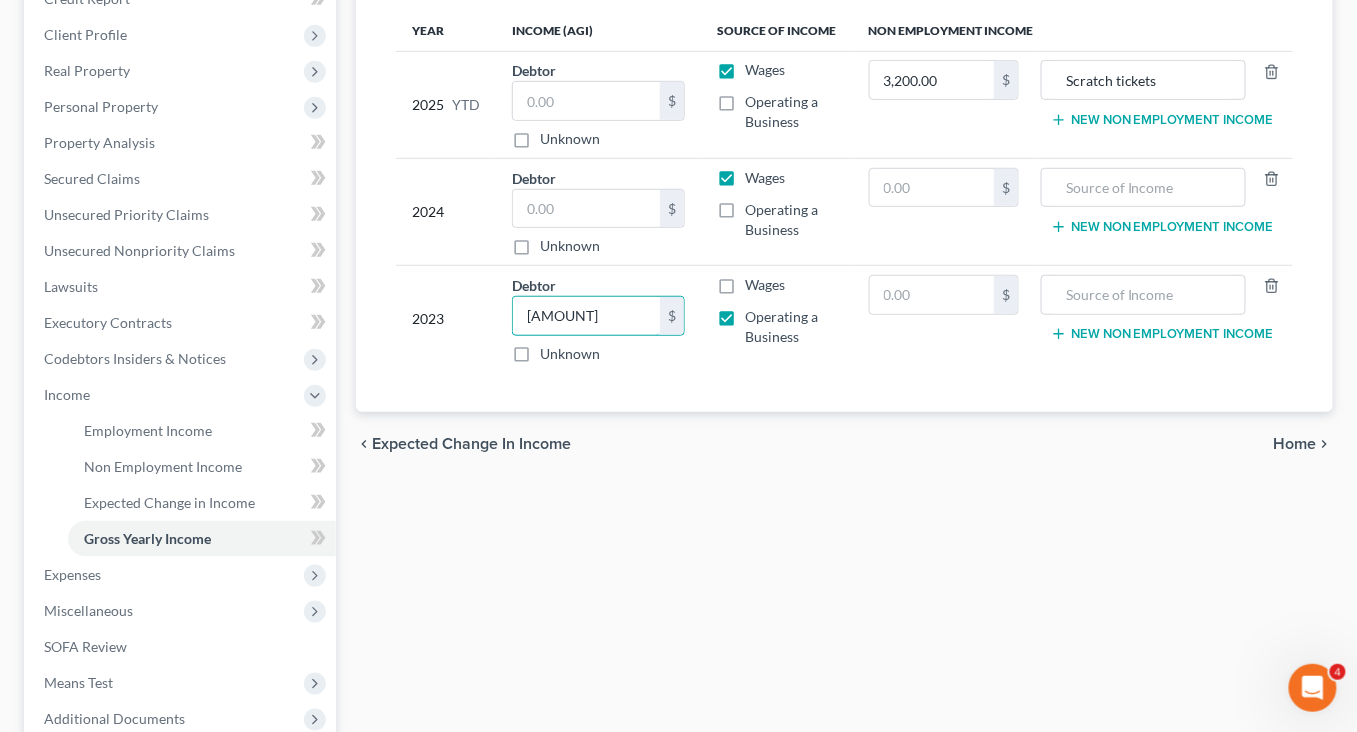 type on "[AMOUNT]" 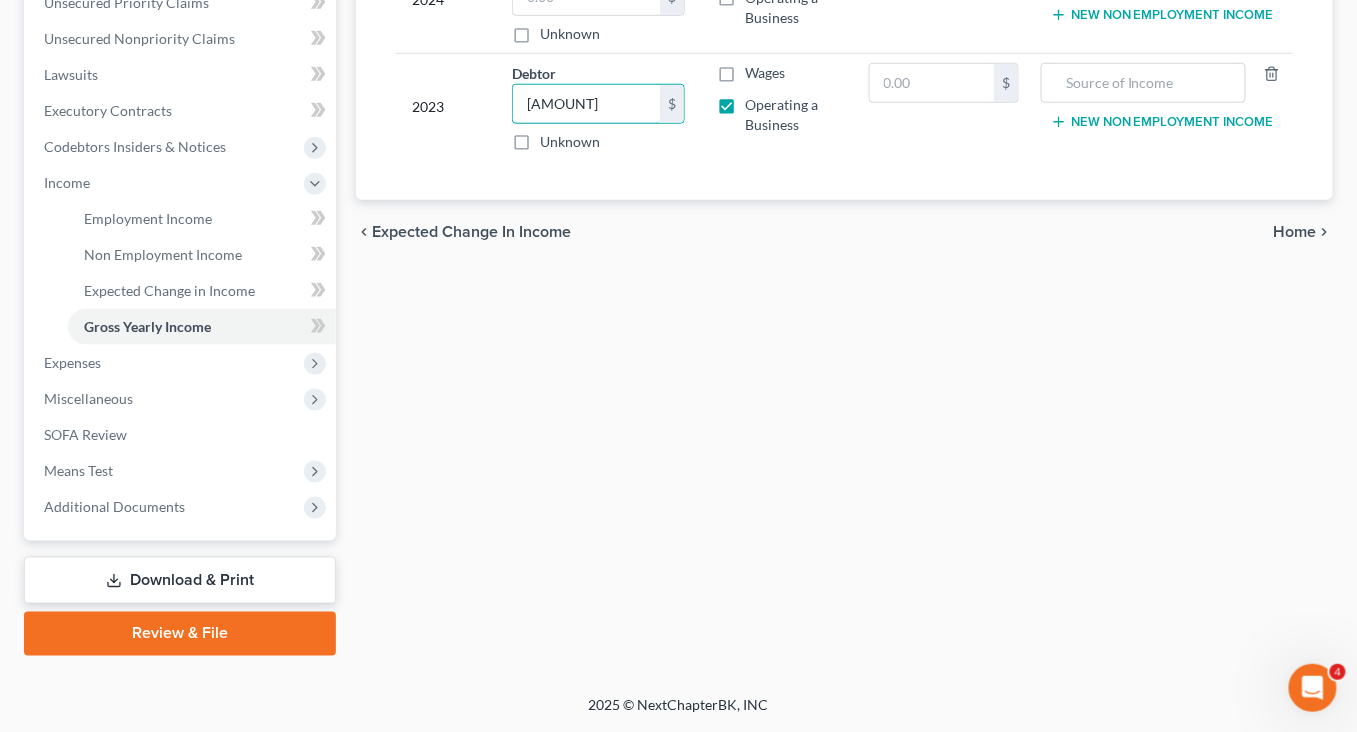 scroll, scrollTop: 816, scrollLeft: 0, axis: vertical 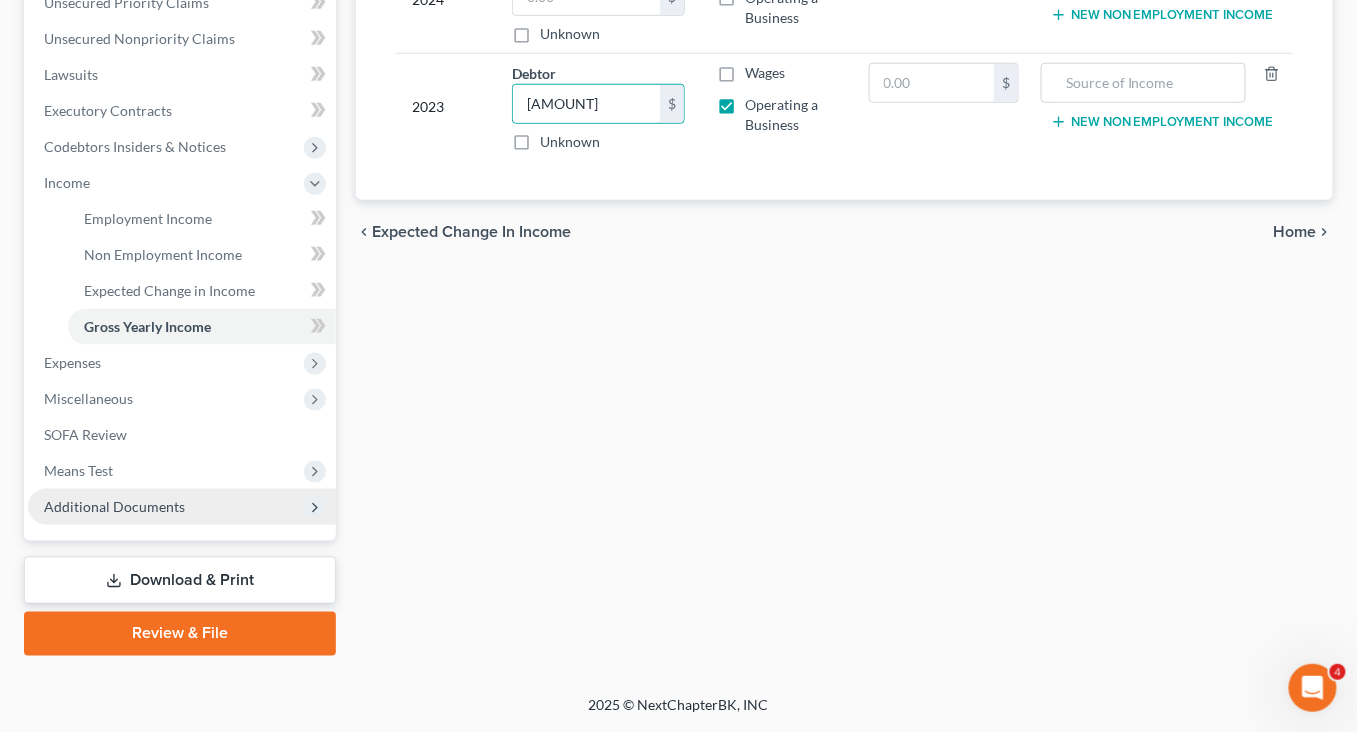 click on "Additional Documents" at bounding box center [114, 506] 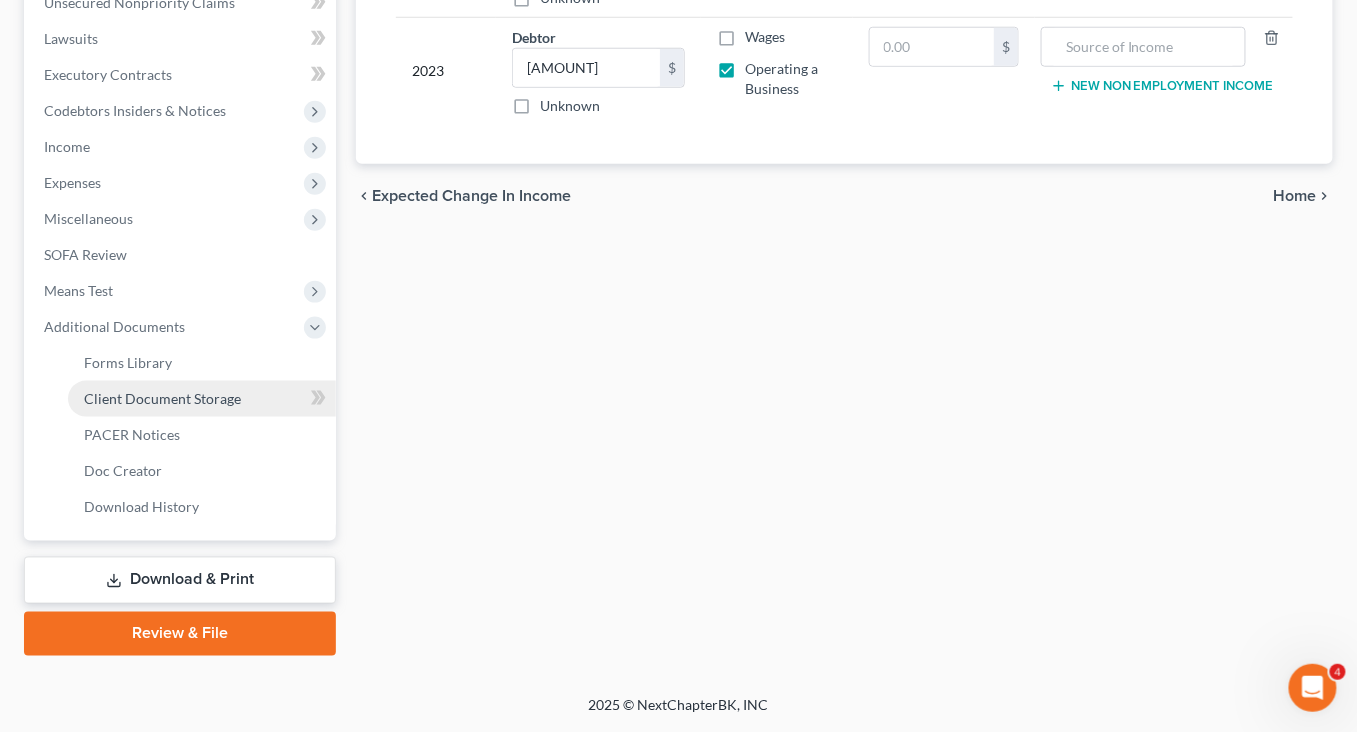 click on "Client Document Storage" at bounding box center (162, 398) 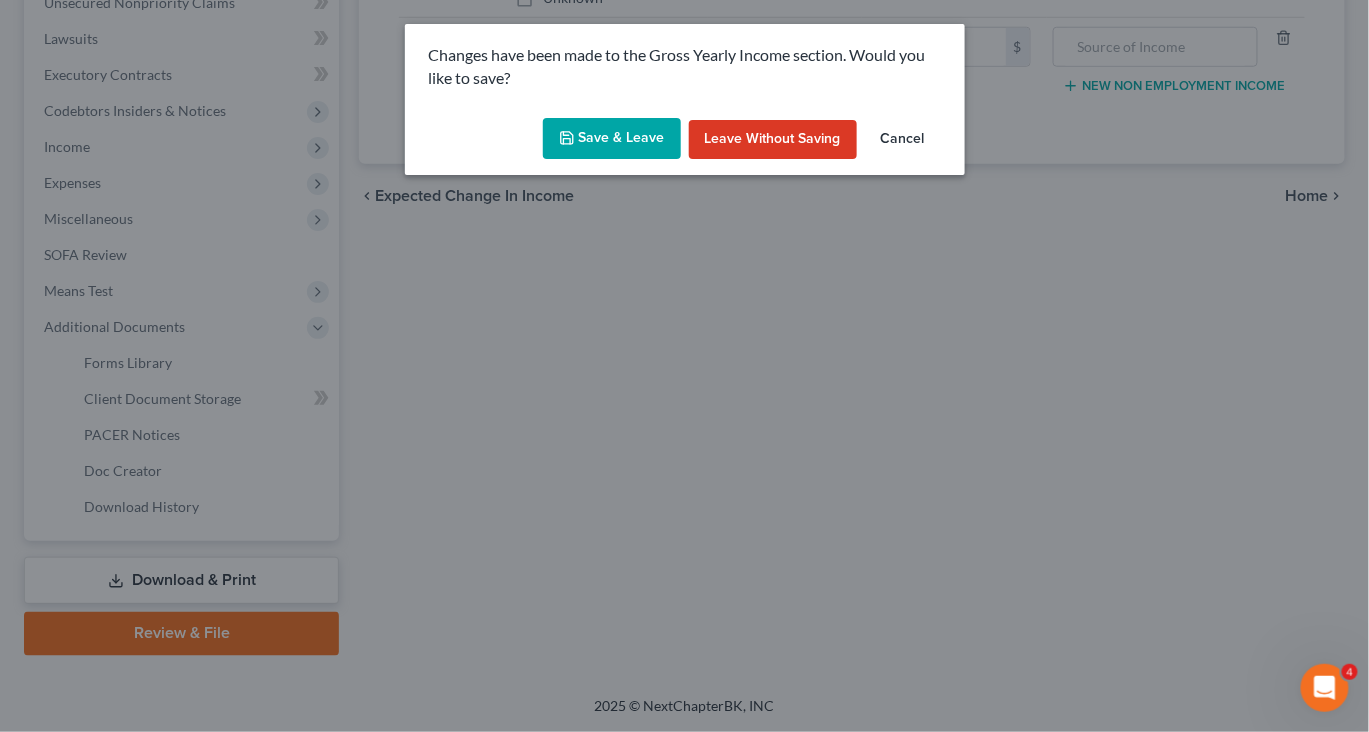 click on "Save & Leave" at bounding box center (612, 139) 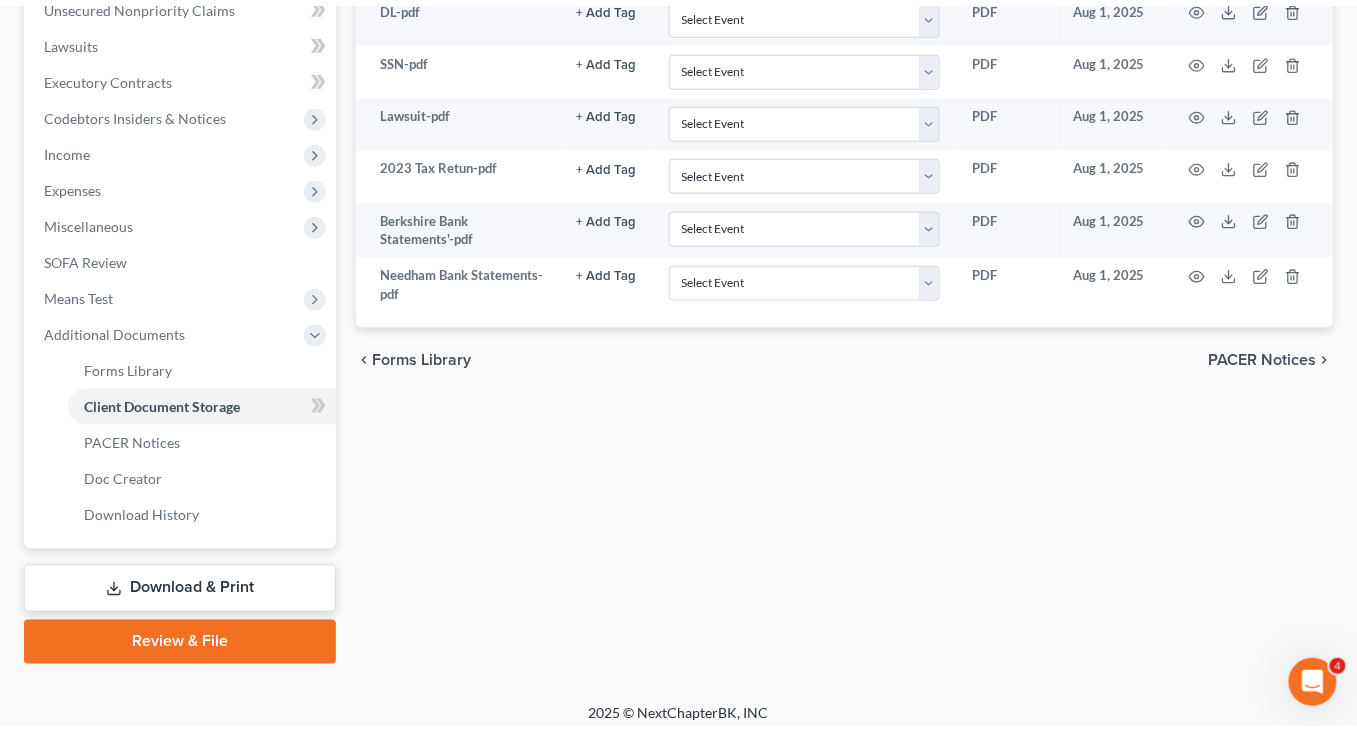scroll, scrollTop: 575, scrollLeft: 0, axis: vertical 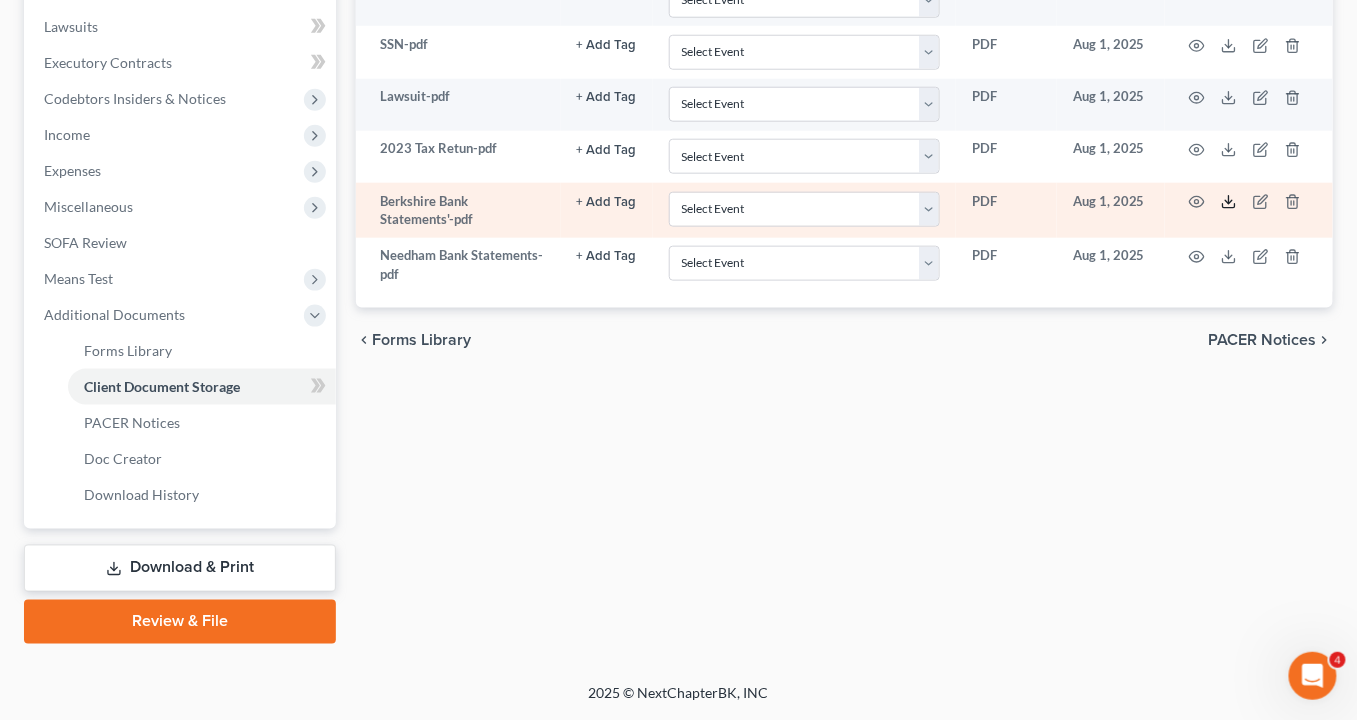 click 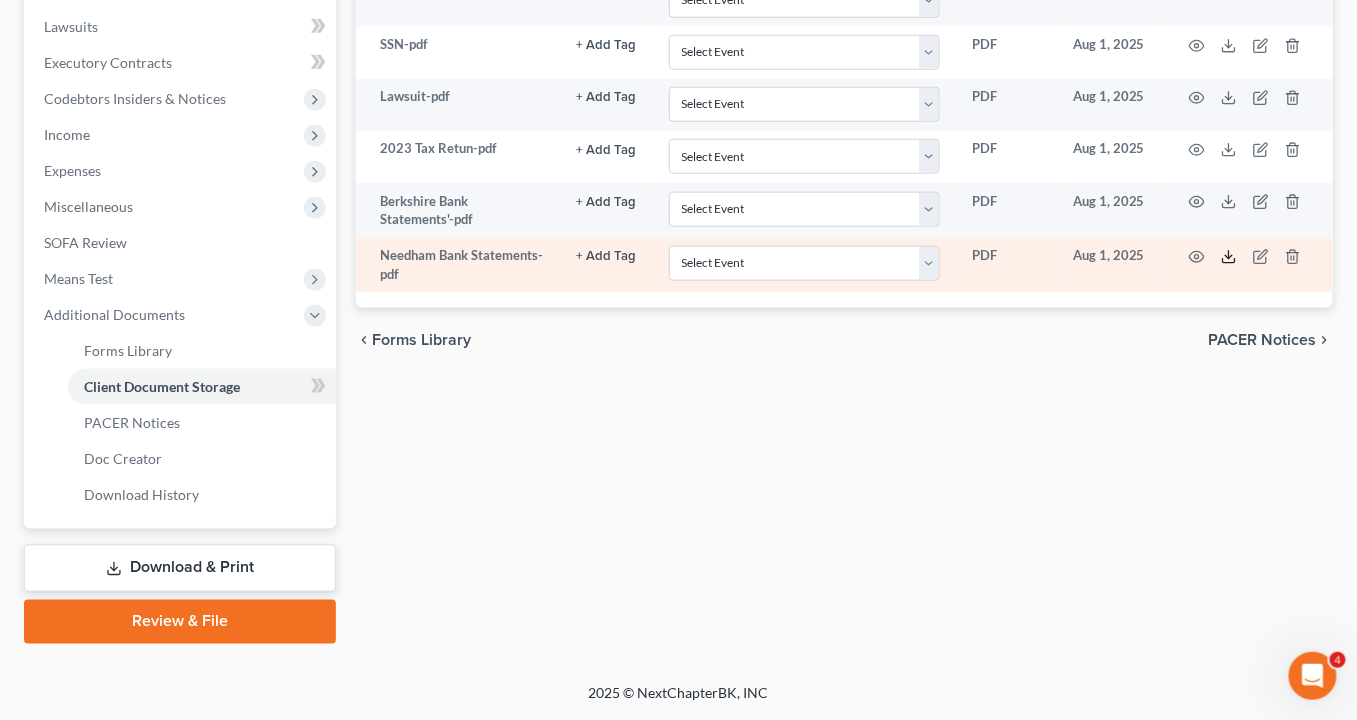 click 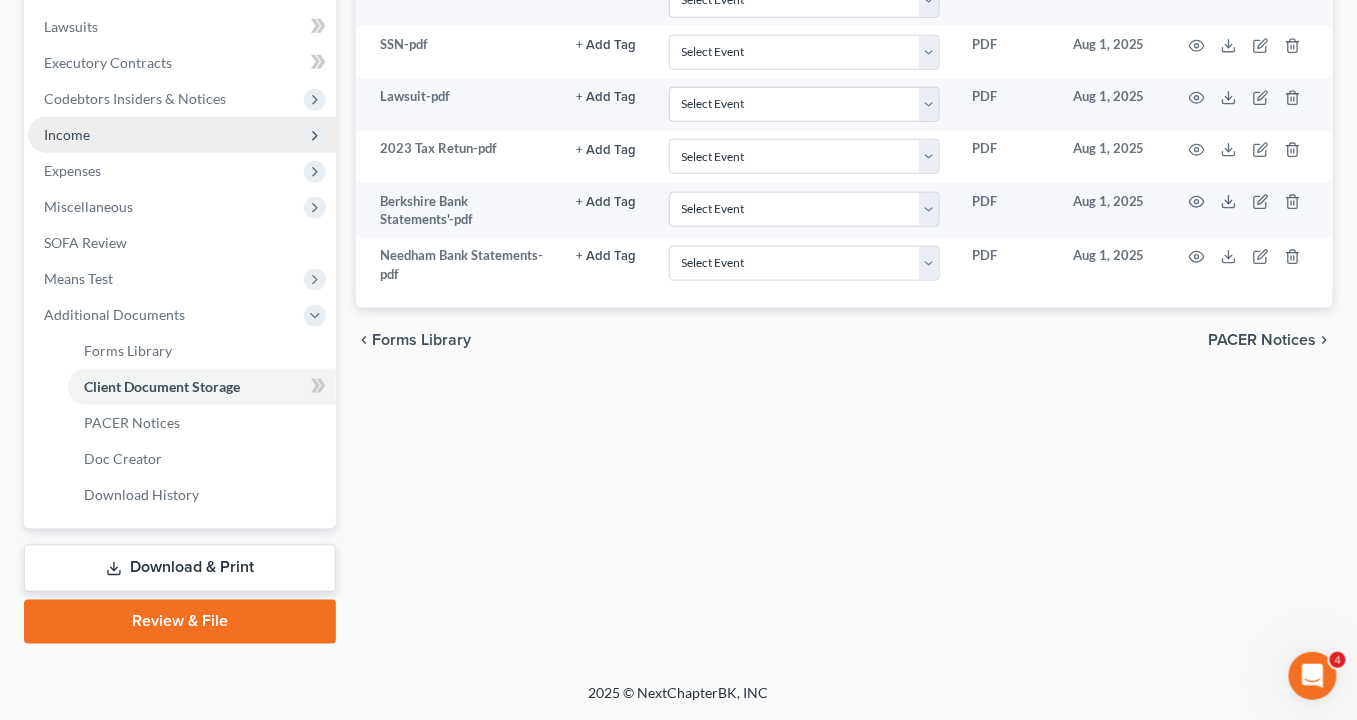 click on "Income" at bounding box center (67, 134) 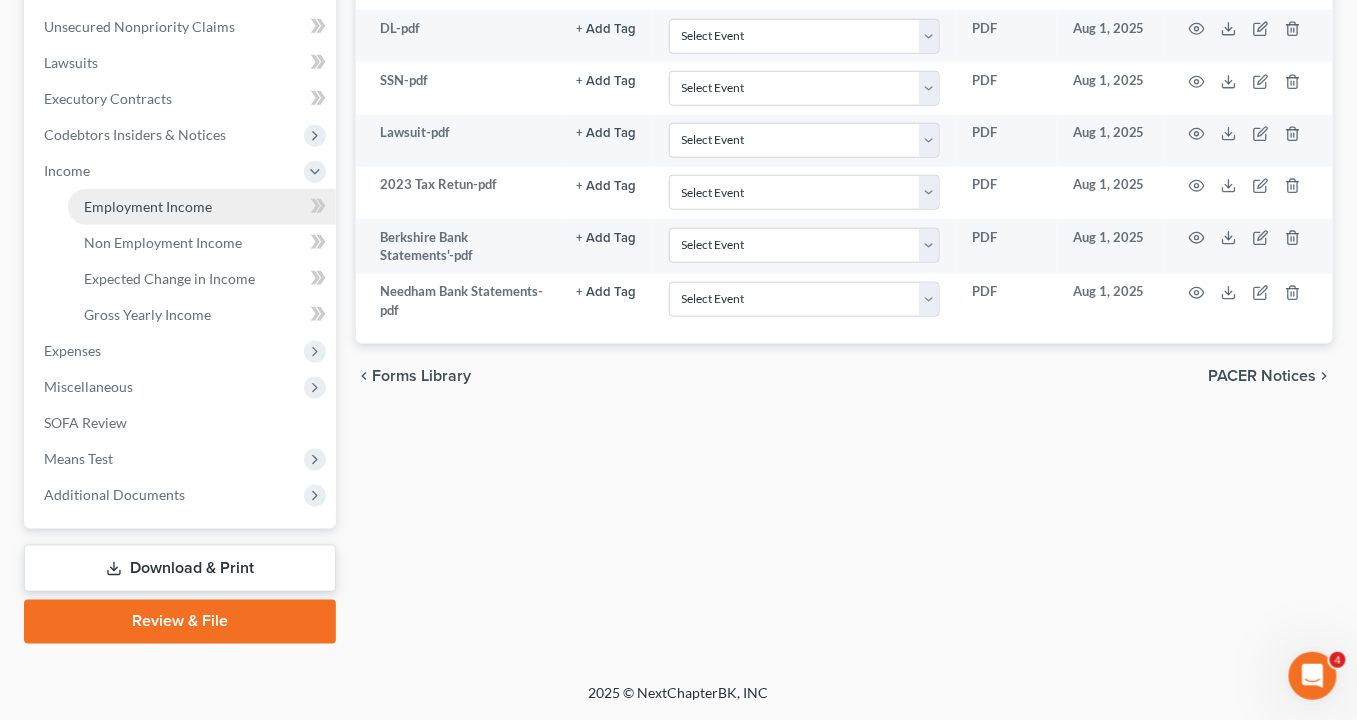 click on "Employment Income" at bounding box center [148, 206] 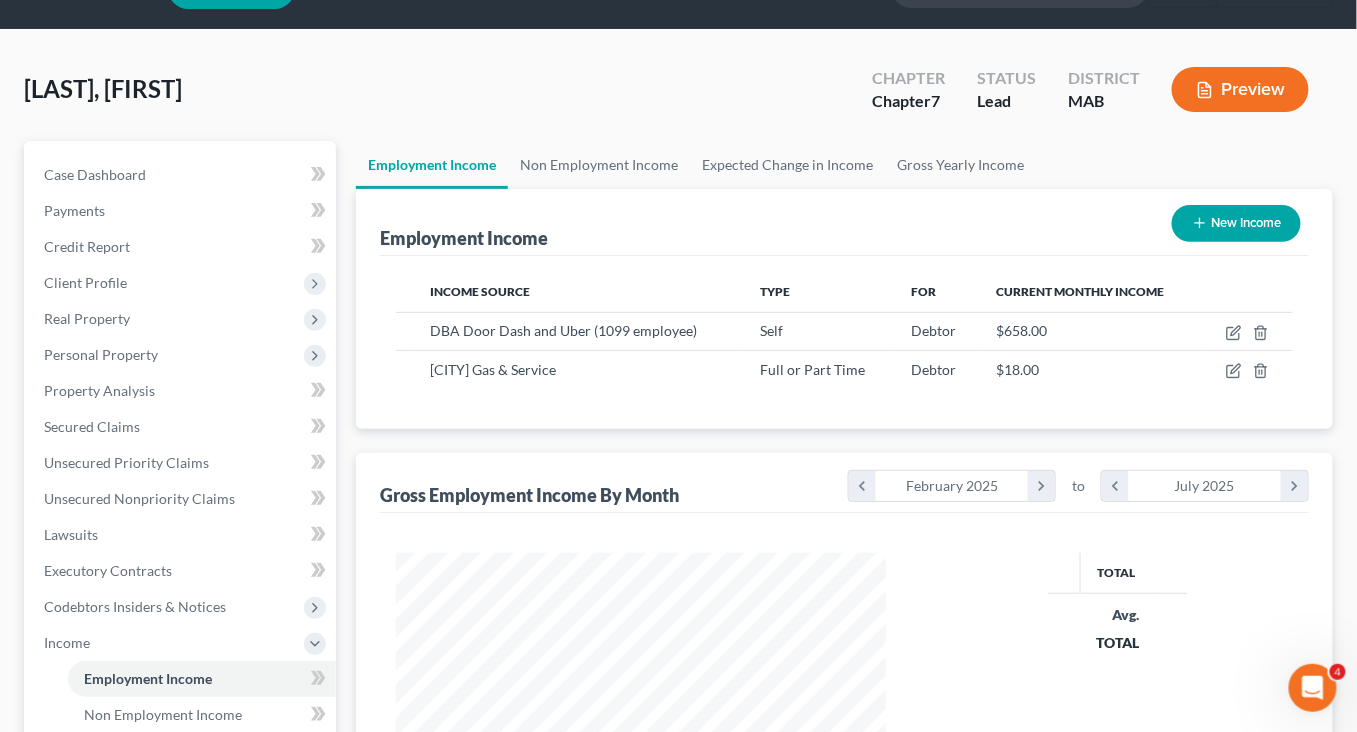 scroll, scrollTop: 6, scrollLeft: 0, axis: vertical 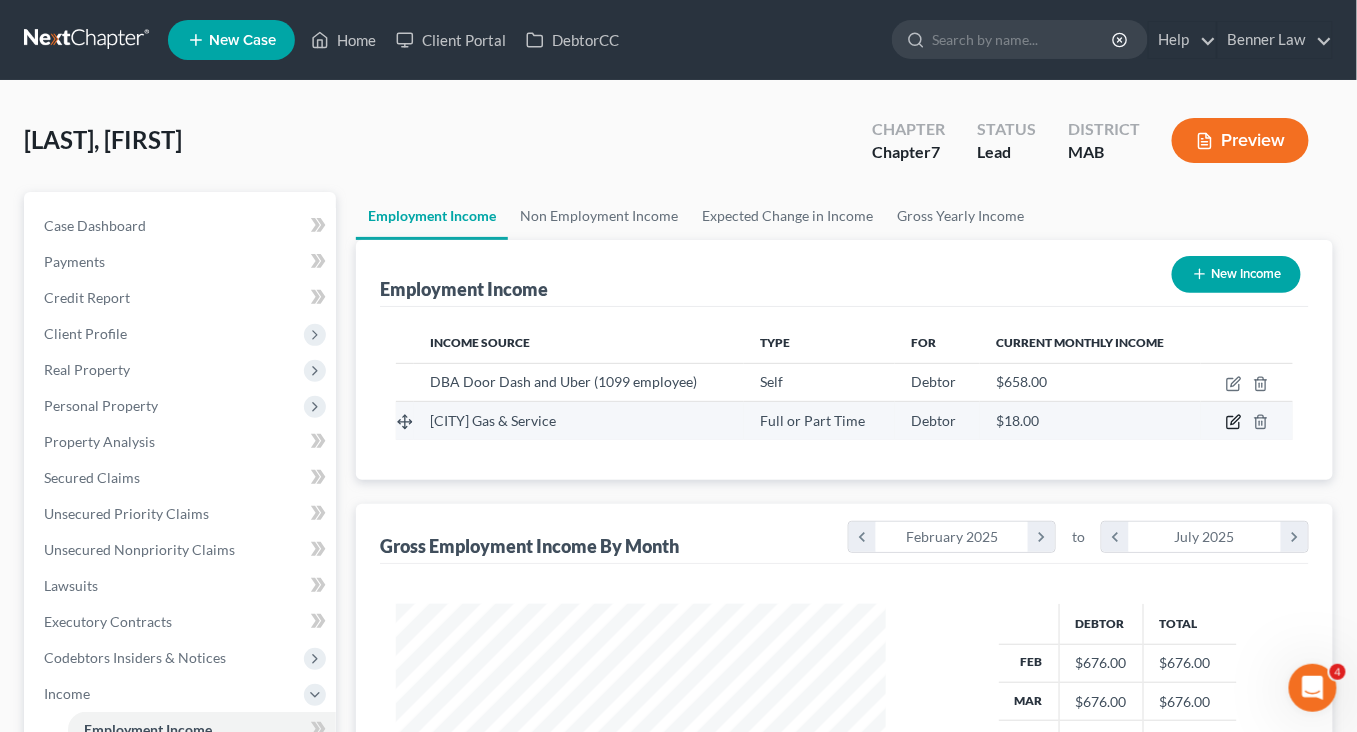 click 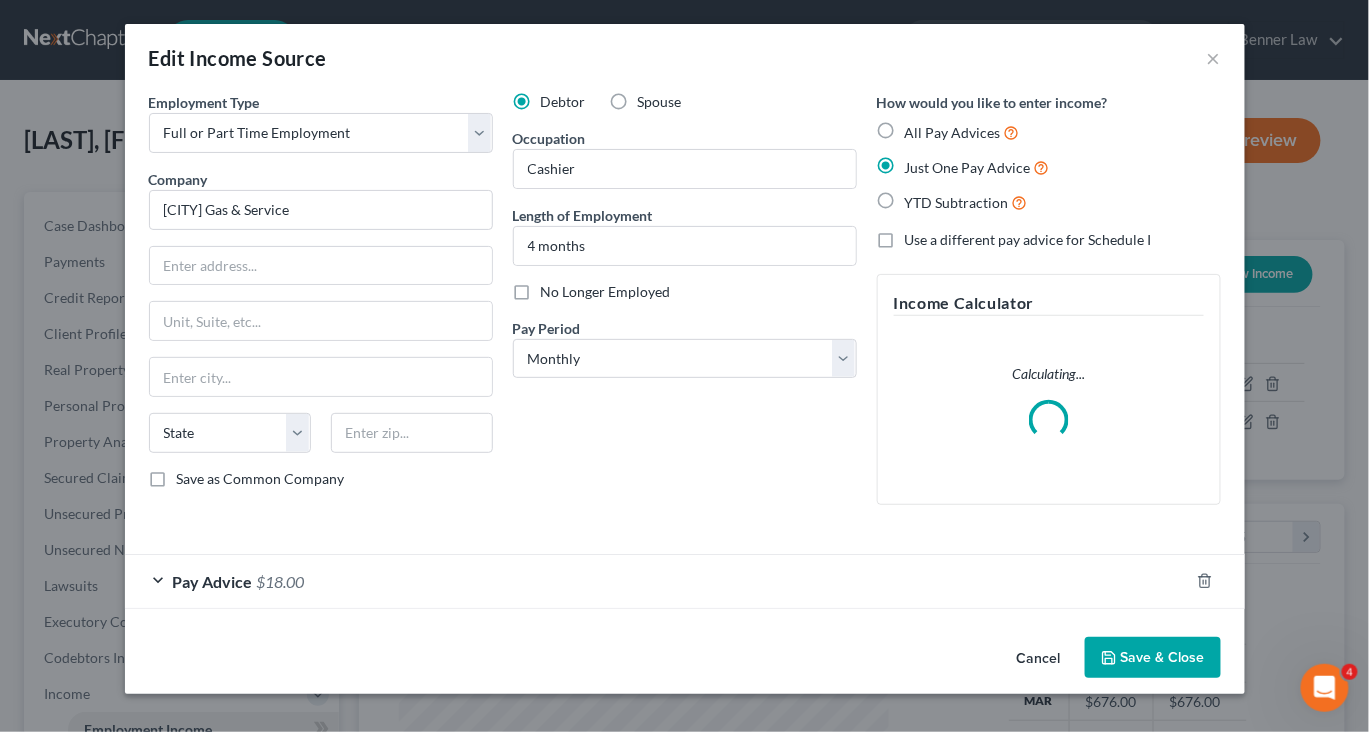 scroll, scrollTop: 999555, scrollLeft: 999464, axis: both 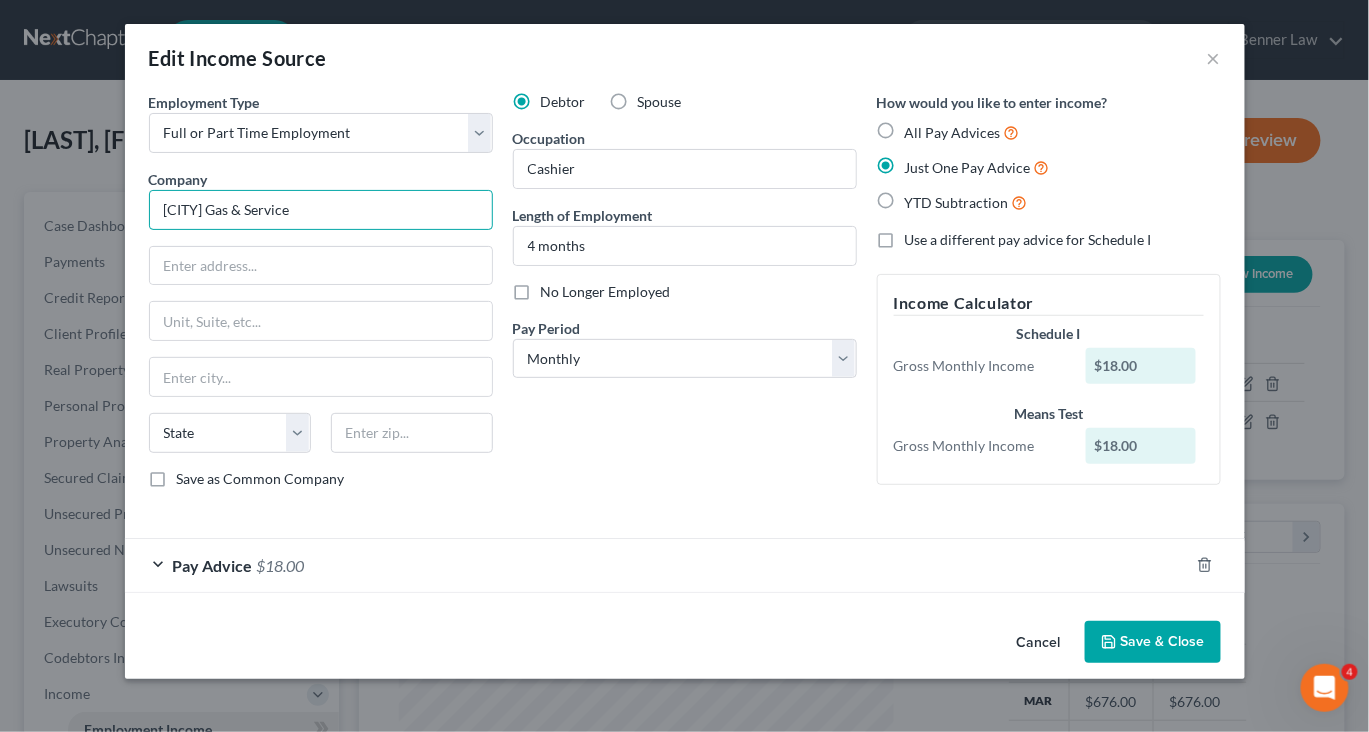 drag, startPoint x: 308, startPoint y: 263, endPoint x: -7, endPoint y: 277, distance: 315.31094 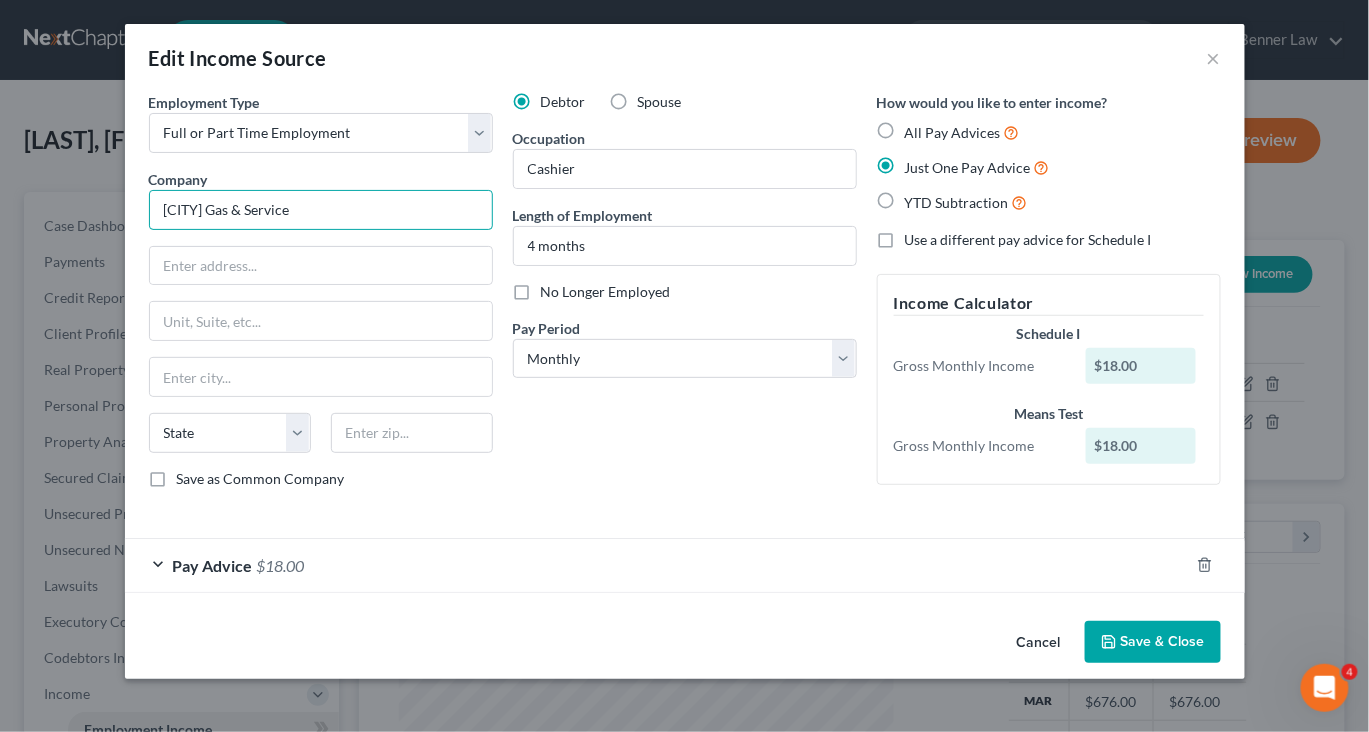 click on "Benner Law [EMAIL] My Account Settings Plan + Billing Account Add-Ons Upgrade to Whoa Help Center Webinars Training Videos What's new Benner Law Benner Law [EMAIL] My Account Settings Plan + Billing Account Add-Ons Upgrade to Whoa Log out 	 [LAST], [FIRST] Upgraded Chapter Chapter  7 Status Lead District MAB Preview Petition Navigation
Case Dashboard
Payments
Invoices
Payments" at bounding box center (684, 621) 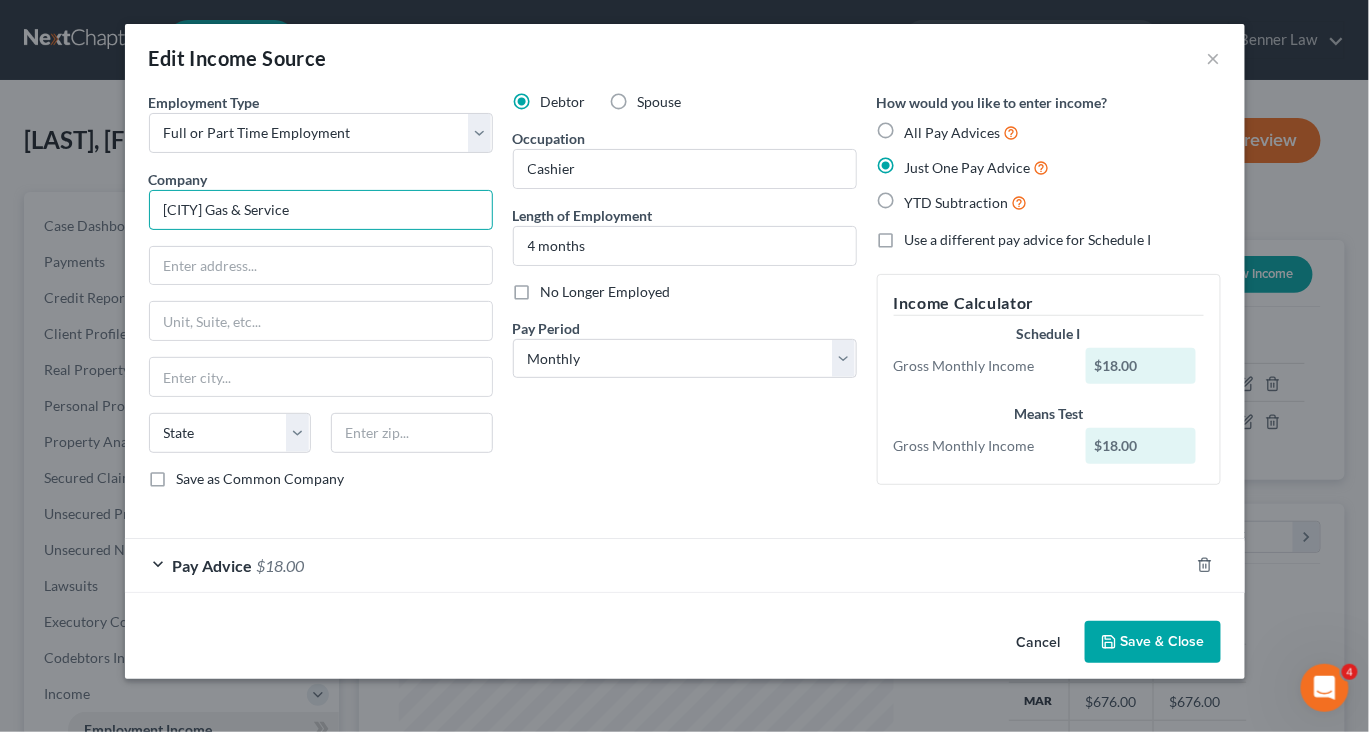 drag, startPoint x: 263, startPoint y: 261, endPoint x: -7, endPoint y: 274, distance: 270.31277 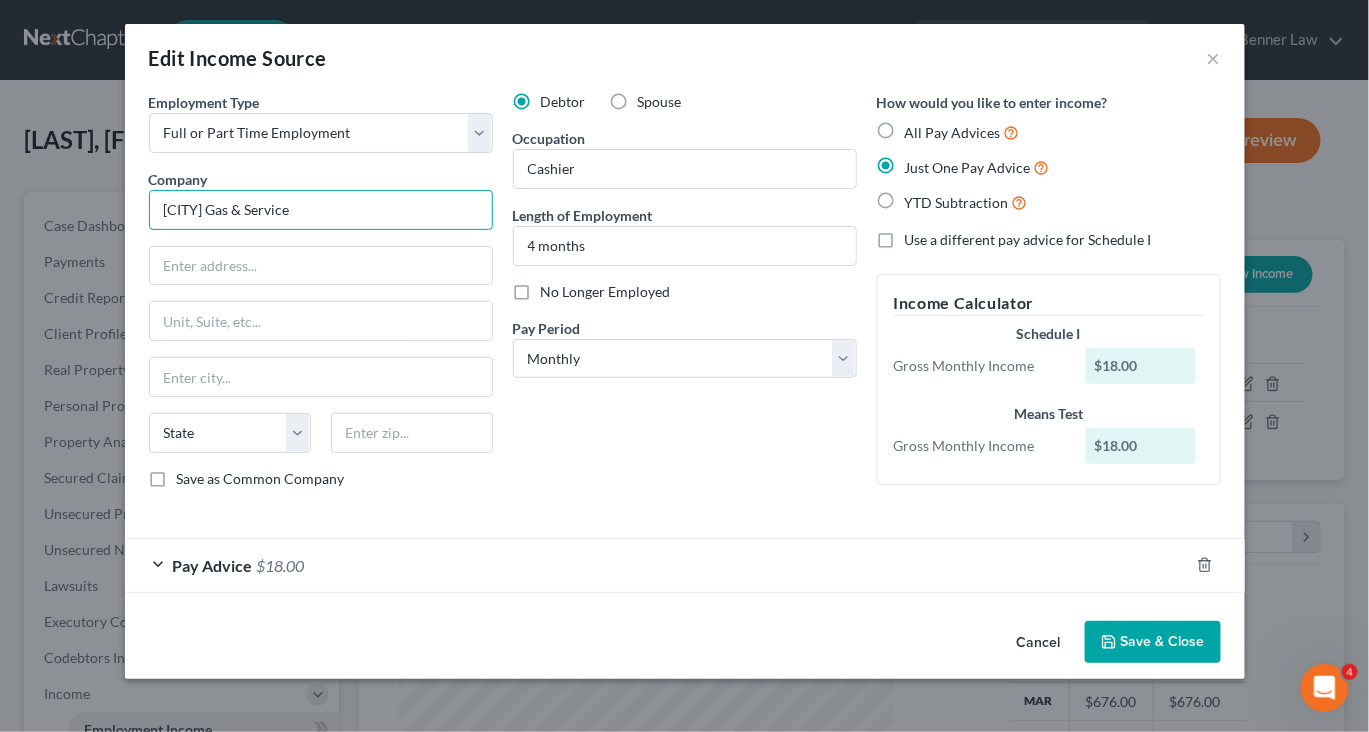 click on "Benner Law [EMAIL] My Account Settings Plan + Billing Account Add-Ons Upgrade to Whoa Help Center Webinars Training Videos What's new Benner Law Benner Law [EMAIL] My Account Settings Plan + Billing Account Add-Ons Upgrade to Whoa Log out 	 [LAST], [FIRST] Upgraded Chapter Chapter  7 Status Lead District MAB Preview Petition Navigation
Case Dashboard
Payments
Invoices
Payments" at bounding box center [684, 621] 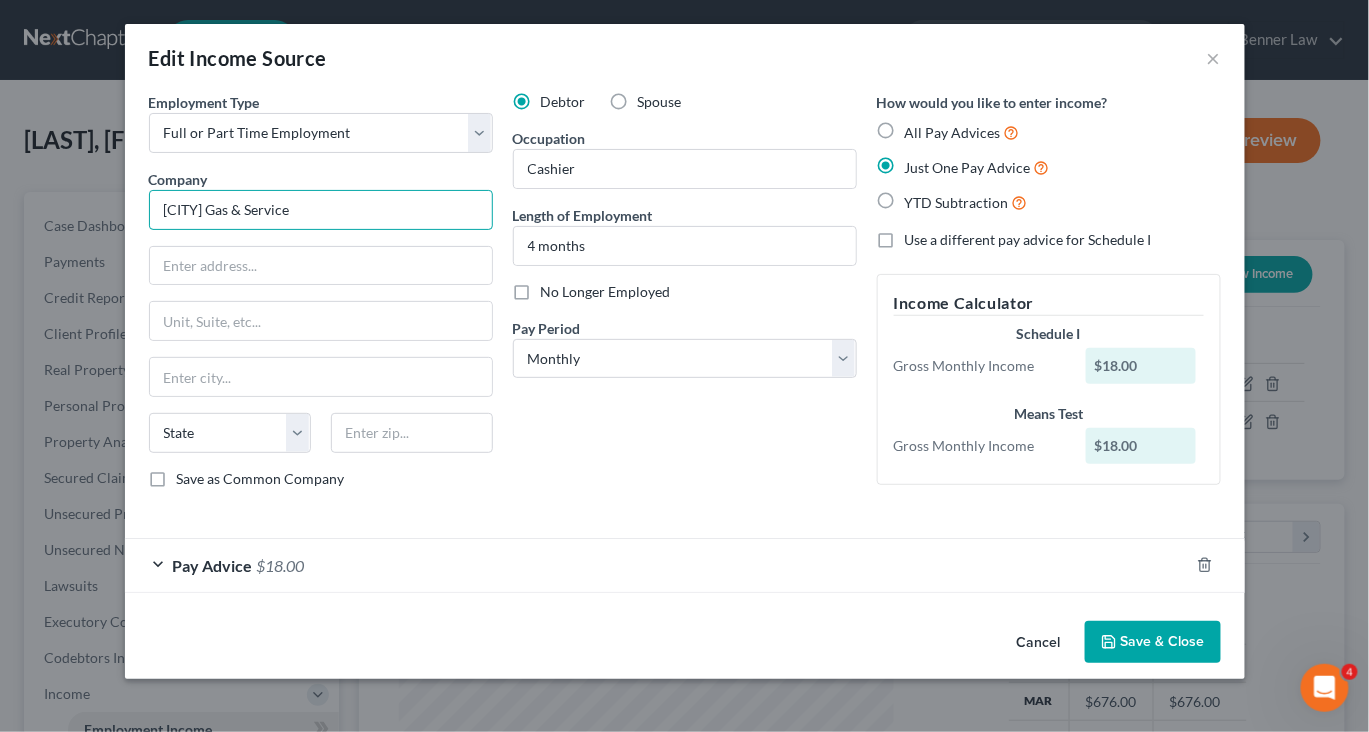 drag, startPoint x: 264, startPoint y: 269, endPoint x: 13, endPoint y: 264, distance: 251.04979 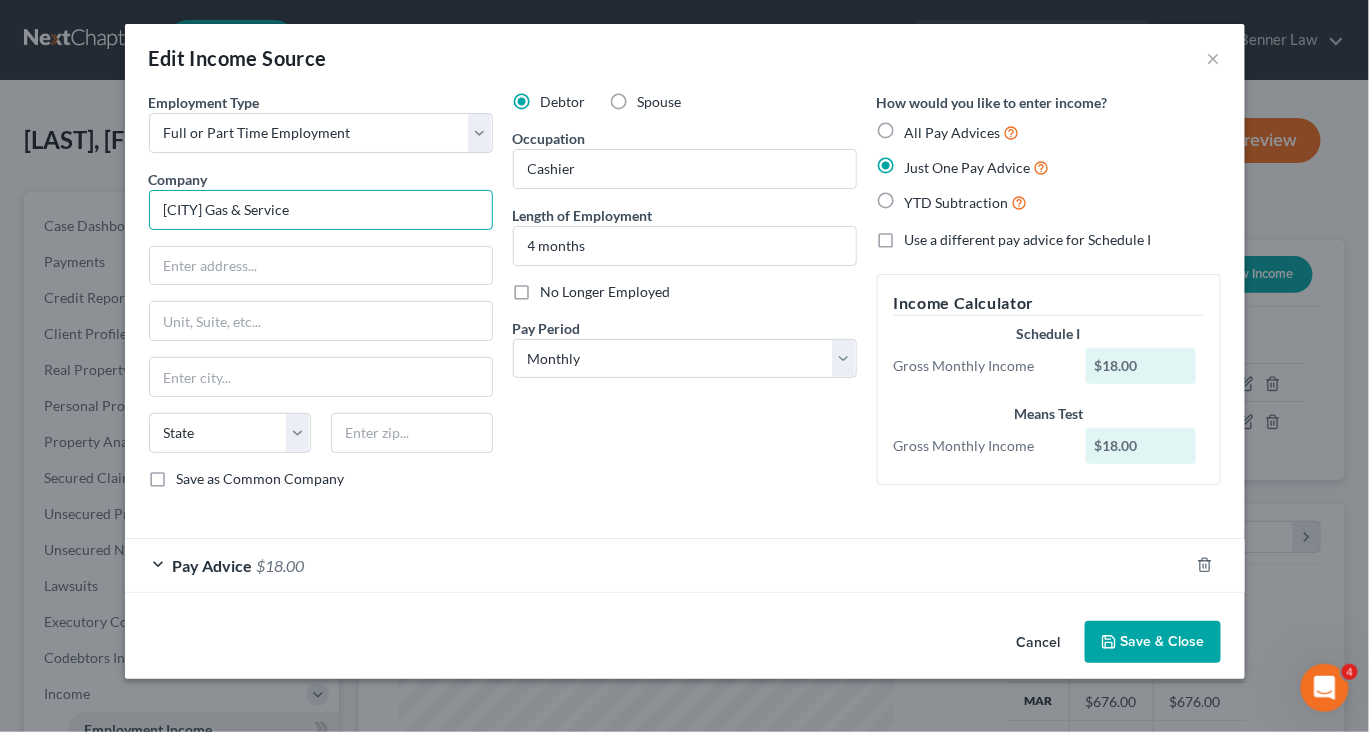 click on "Dedham Gas & Service                      State AL AK AR AZ CA CO CT DE DC FL GA GU HI ID IL IN IA KS KY LA ME MD MA MI MN MS MO MT NC ND NE NV NH NJ NM NY OH OK OR PA PR RI SC SD TN TX UT VI VA VT WA WV WI WY Save as Common Company Debtor Spouse Occupation Cashier Length of Employment 4 months No Longer Employed" at bounding box center [684, 366] 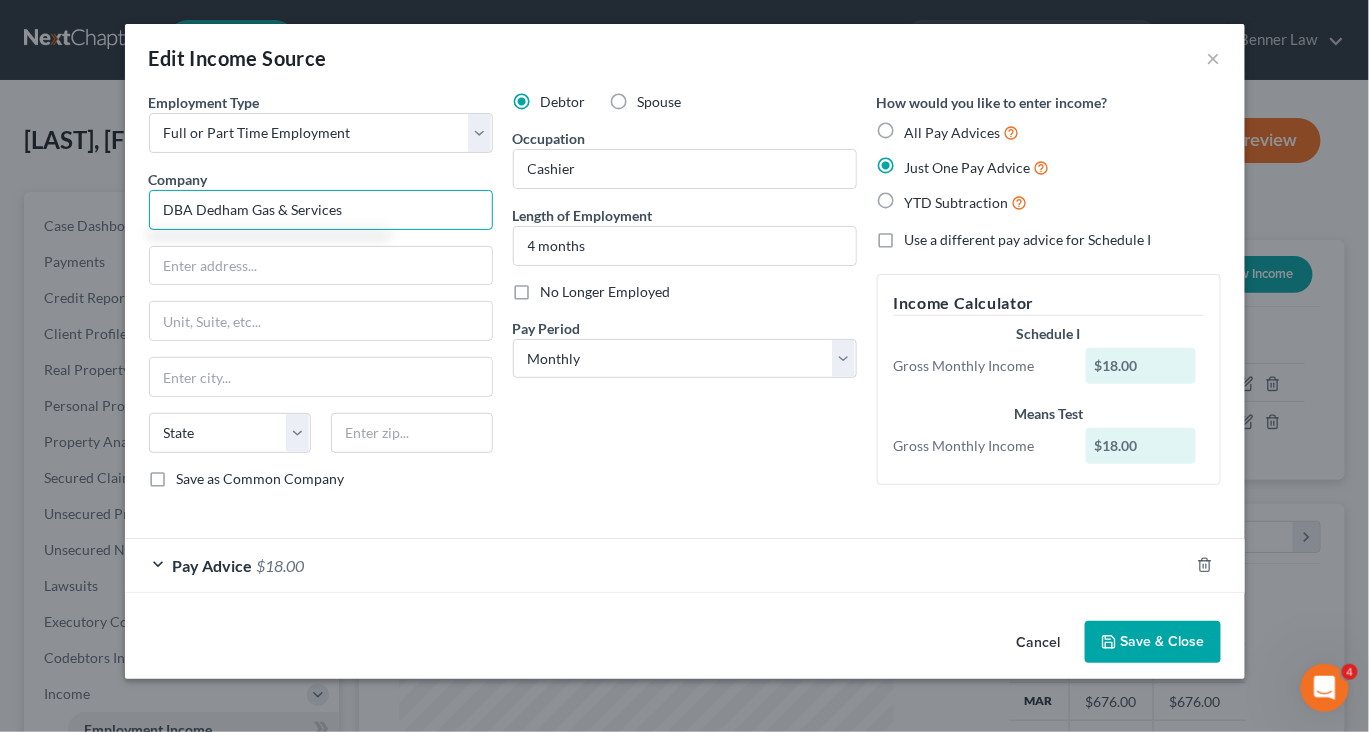 type on "DBA Dedham Gas & Services" 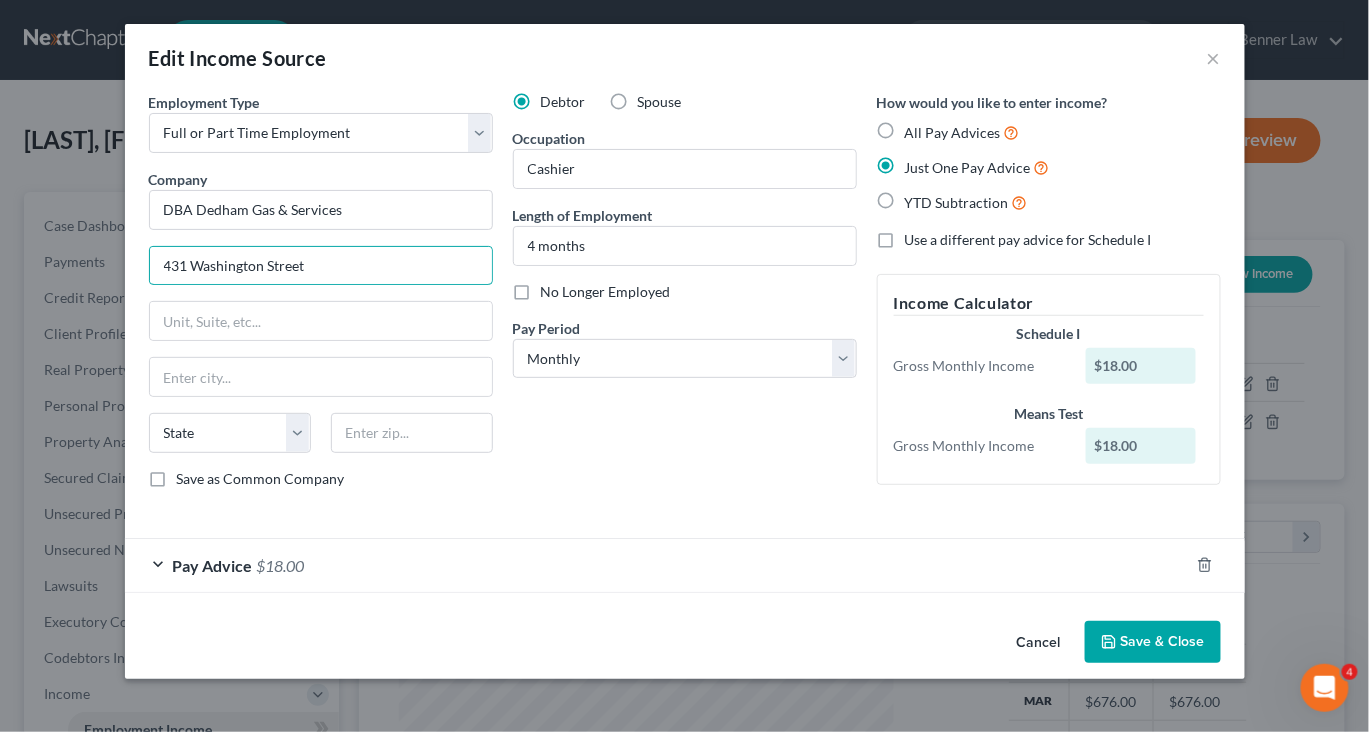 type on "431 Washington Street" 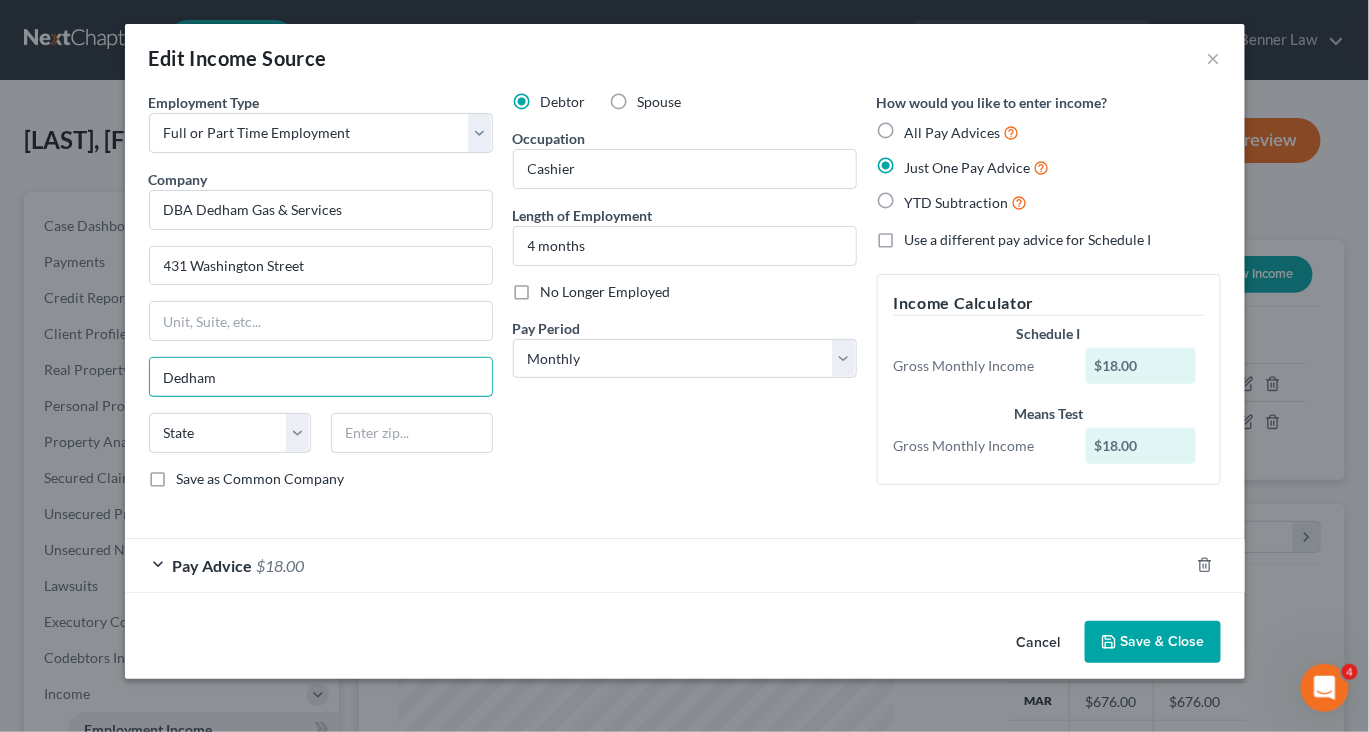 type on "Dedham" 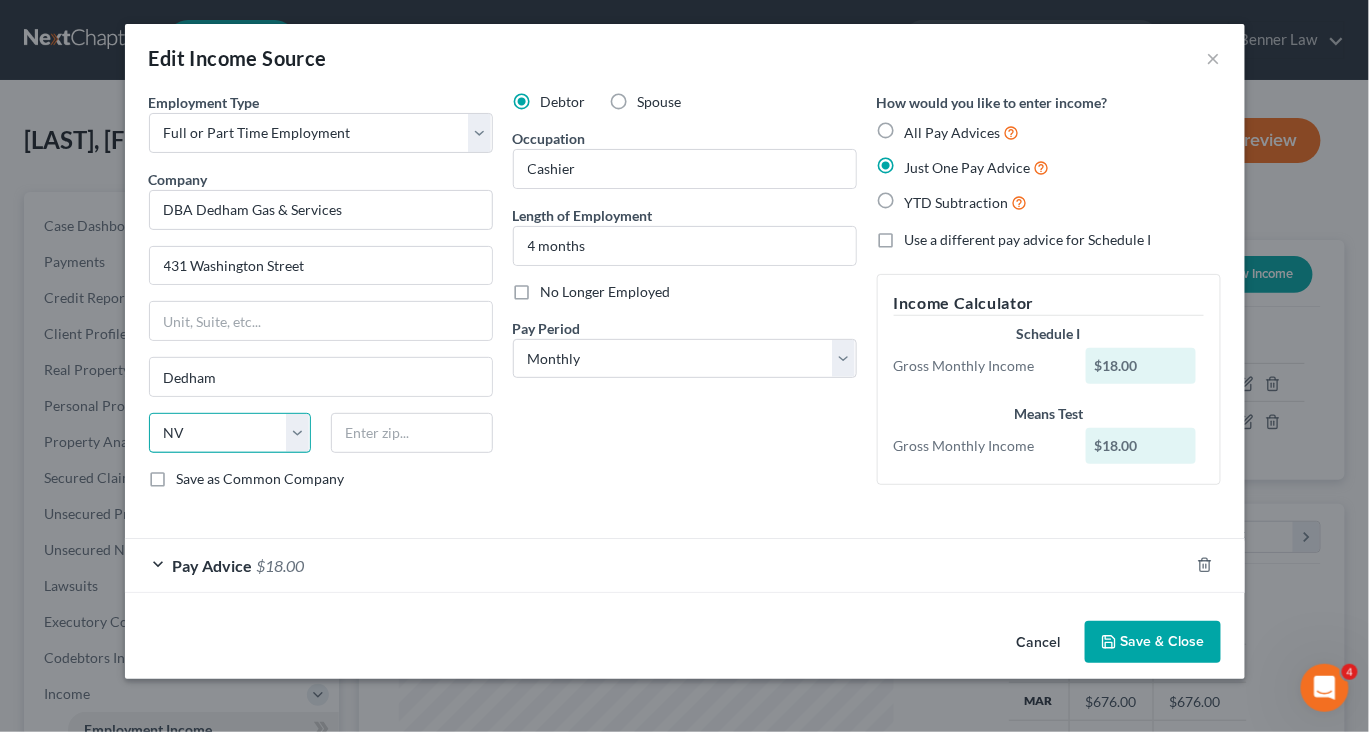 click on "State AL AK AR AZ CA CO CT DE DC FL GA GU HI ID IL IN IA KS KY LA ME MD MA MI MN MS MO MT NC ND NE NV NH NJ NM NY OH OK OR PA PR RI SC SD TN TX UT VI VA VT WA WV WI WY" at bounding box center (230, 433) 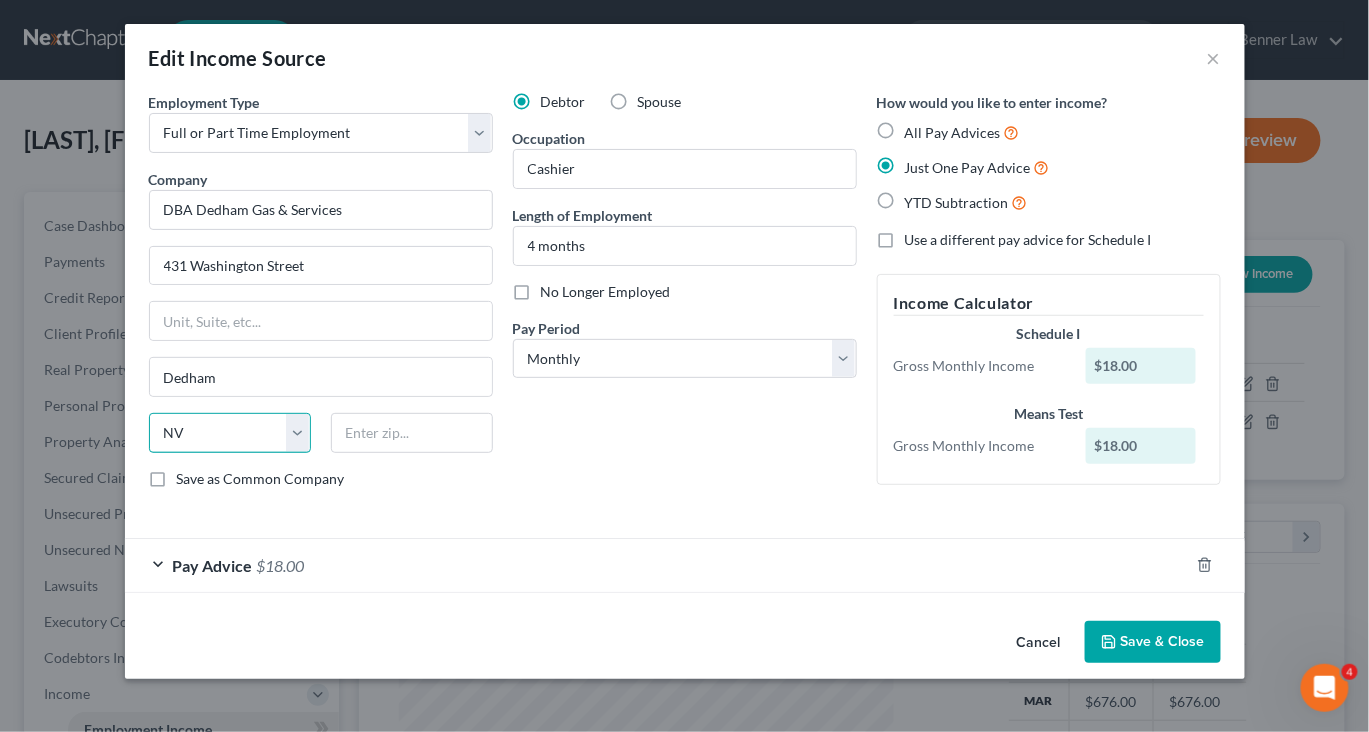 select on "22" 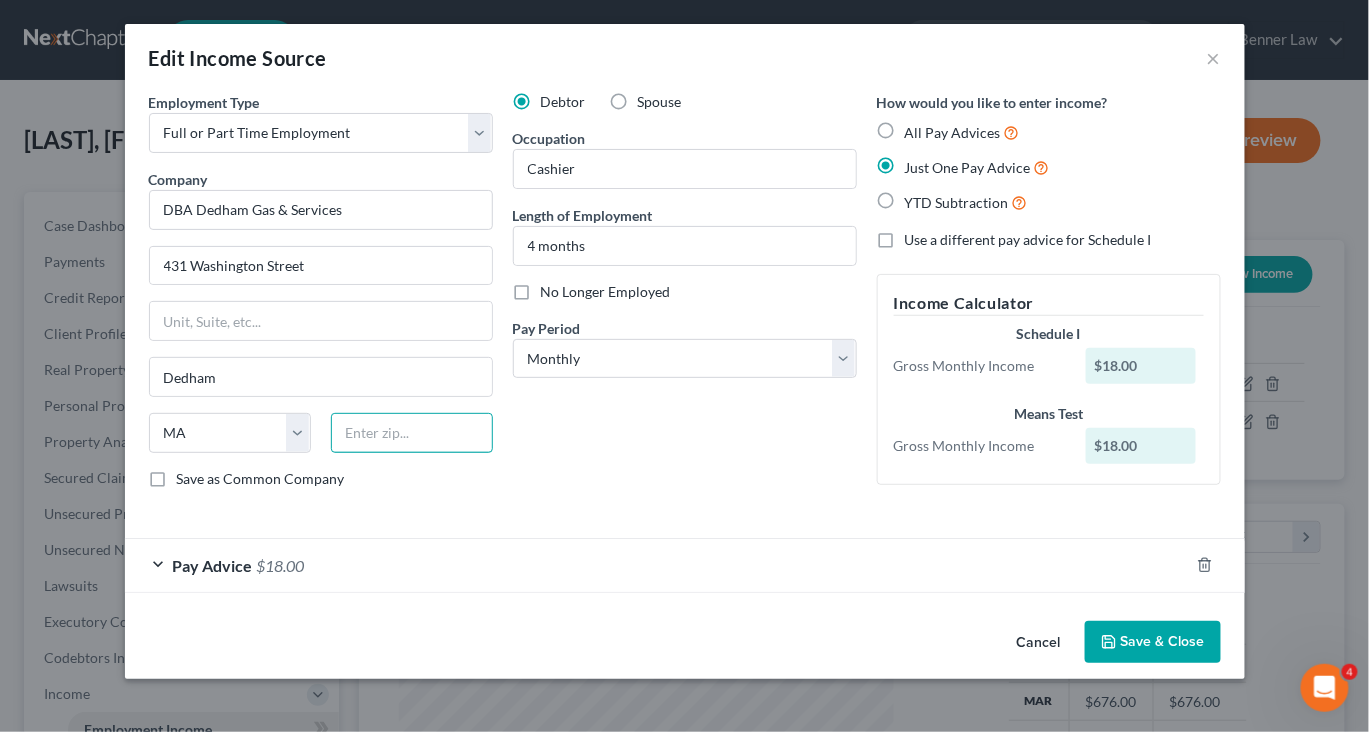 click at bounding box center (412, 433) 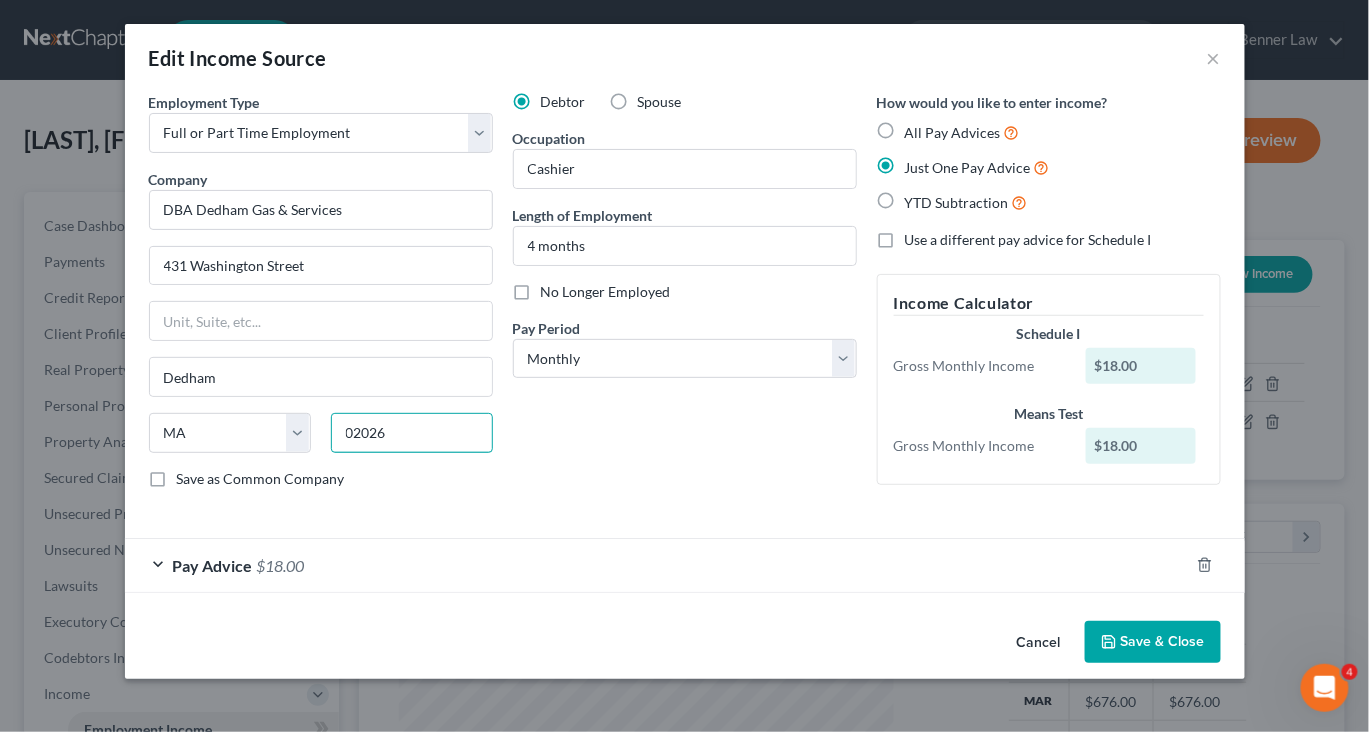 scroll, scrollTop: 133, scrollLeft: 0, axis: vertical 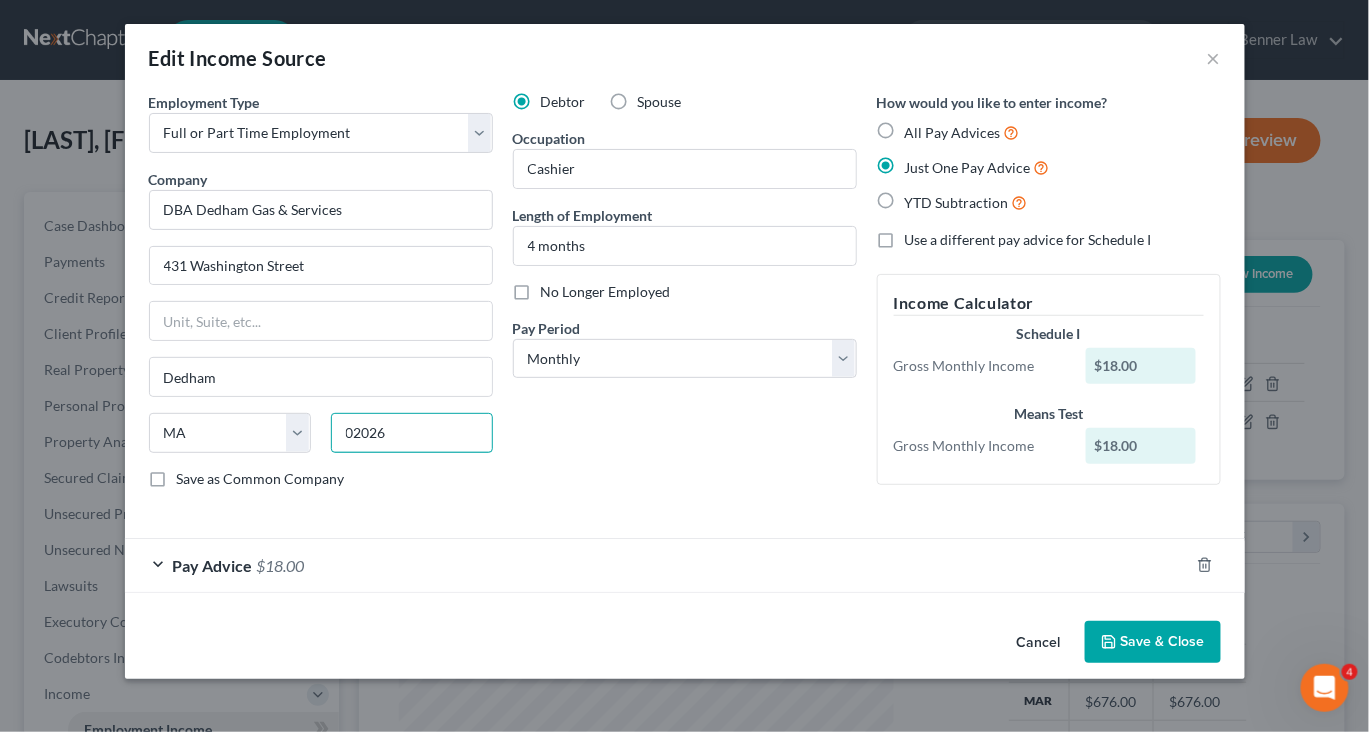 type on "02026" 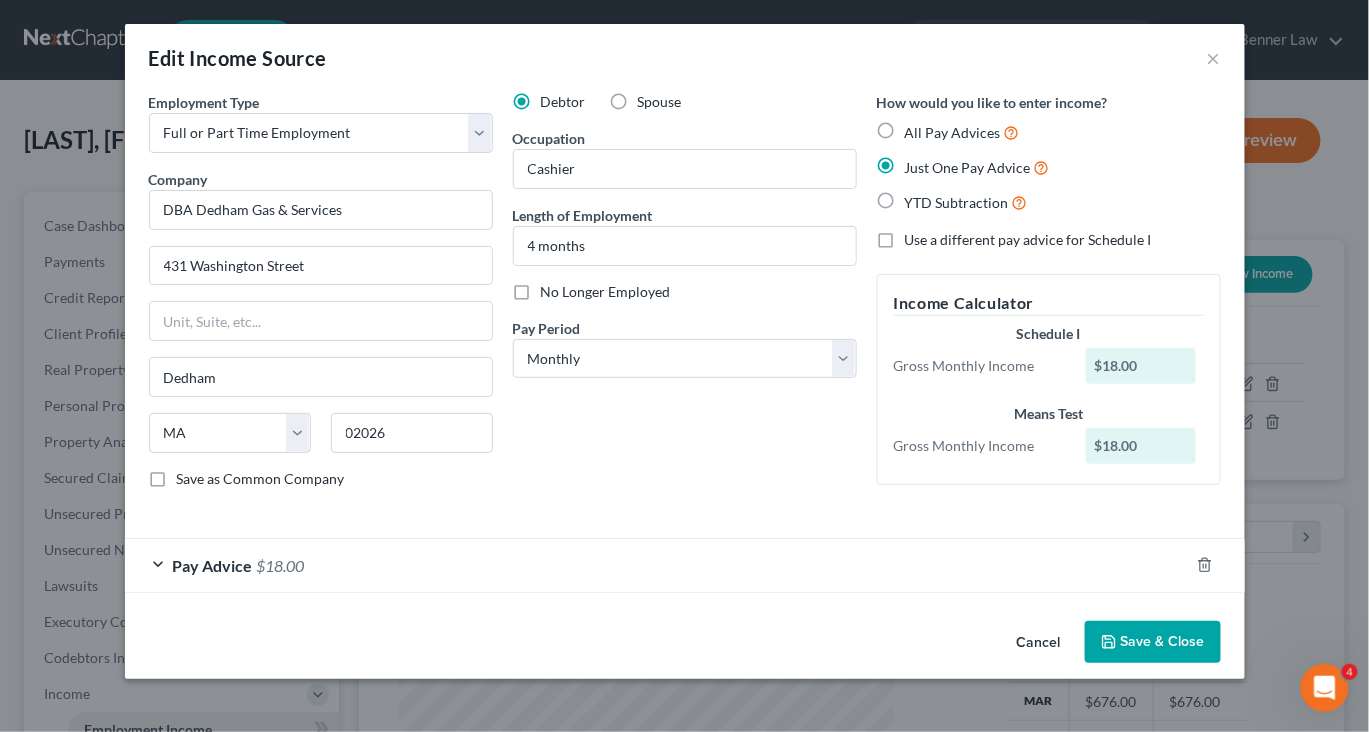 click on "Pay Advice $18.00" at bounding box center [657, 565] 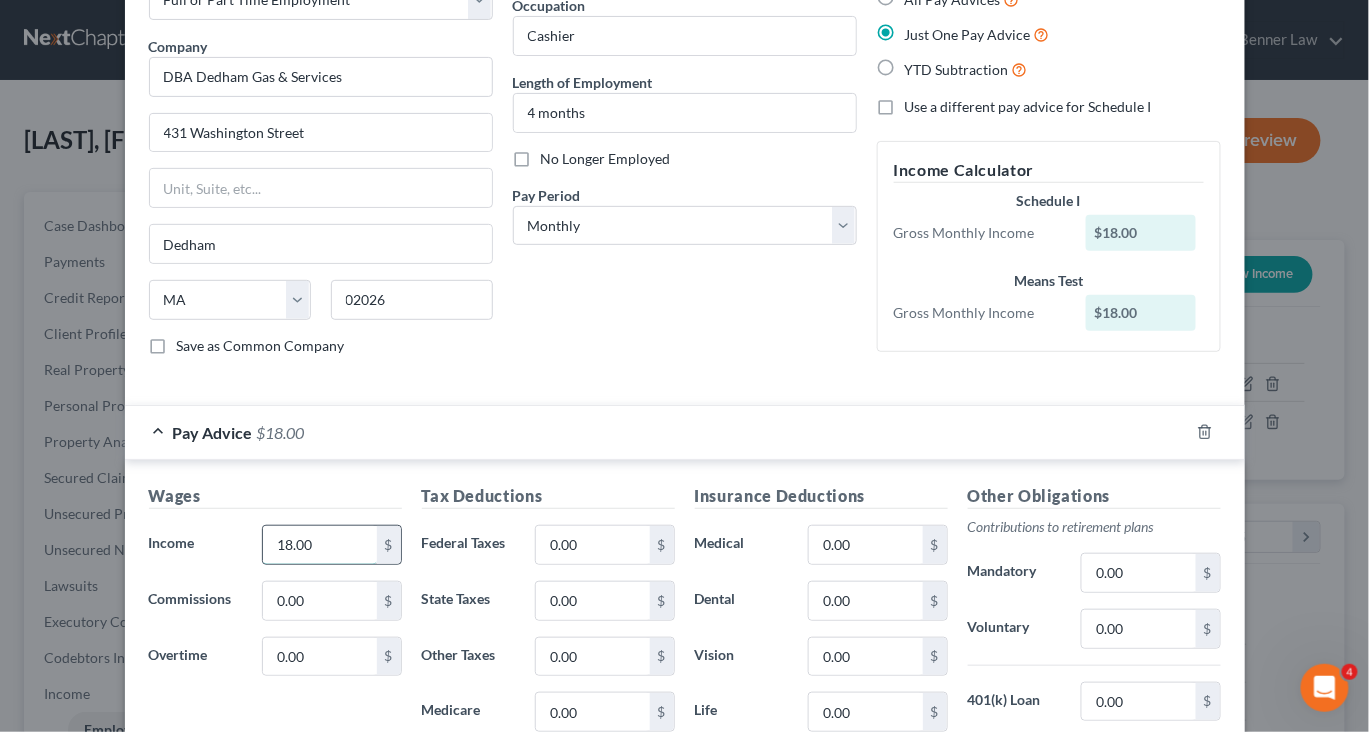 click on "18.00" at bounding box center [319, 545] 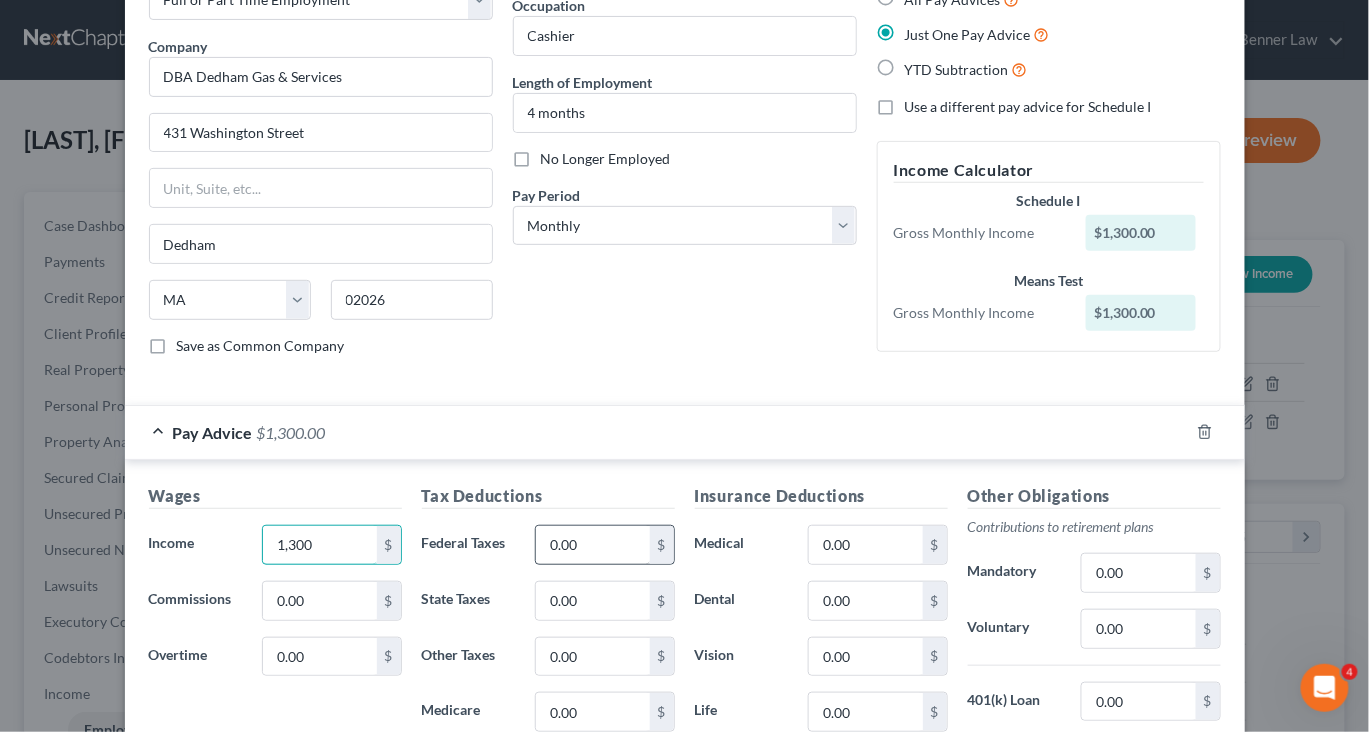 type on "1,300" 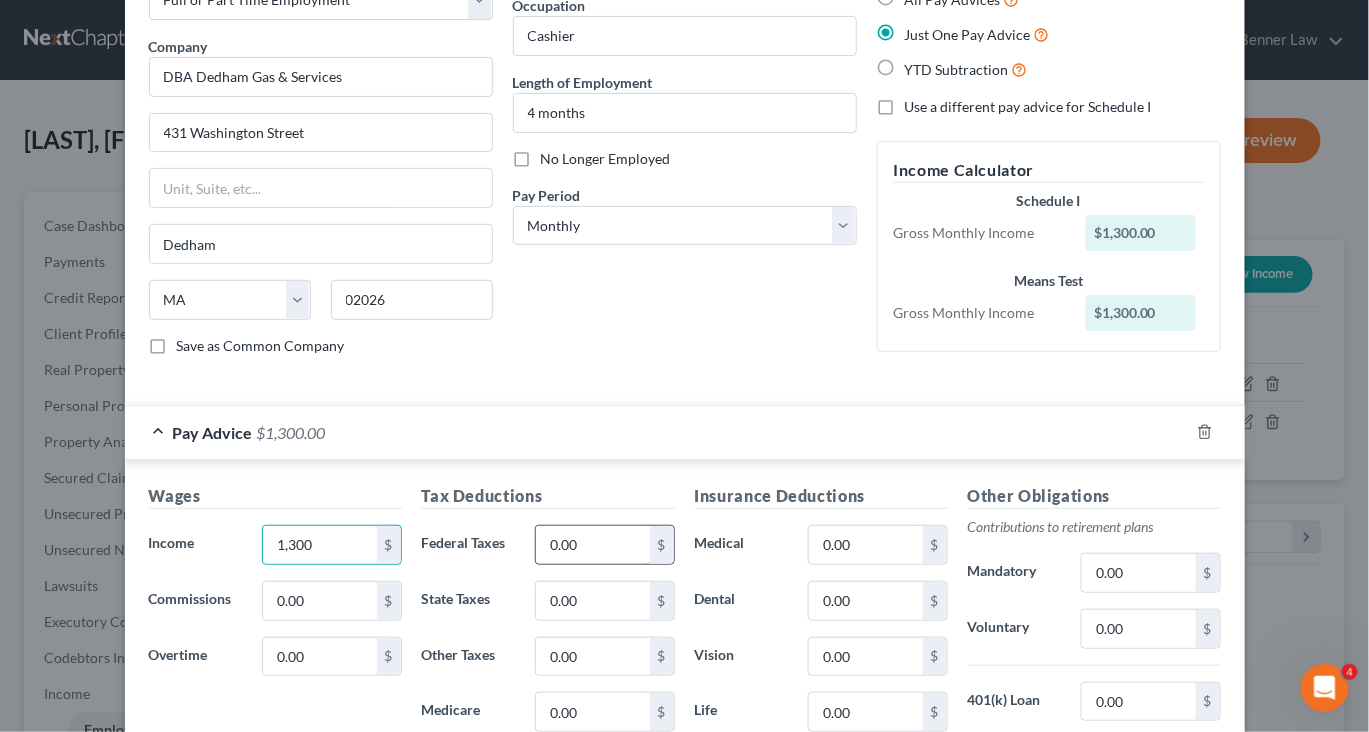click on "0.00" at bounding box center [592, 545] 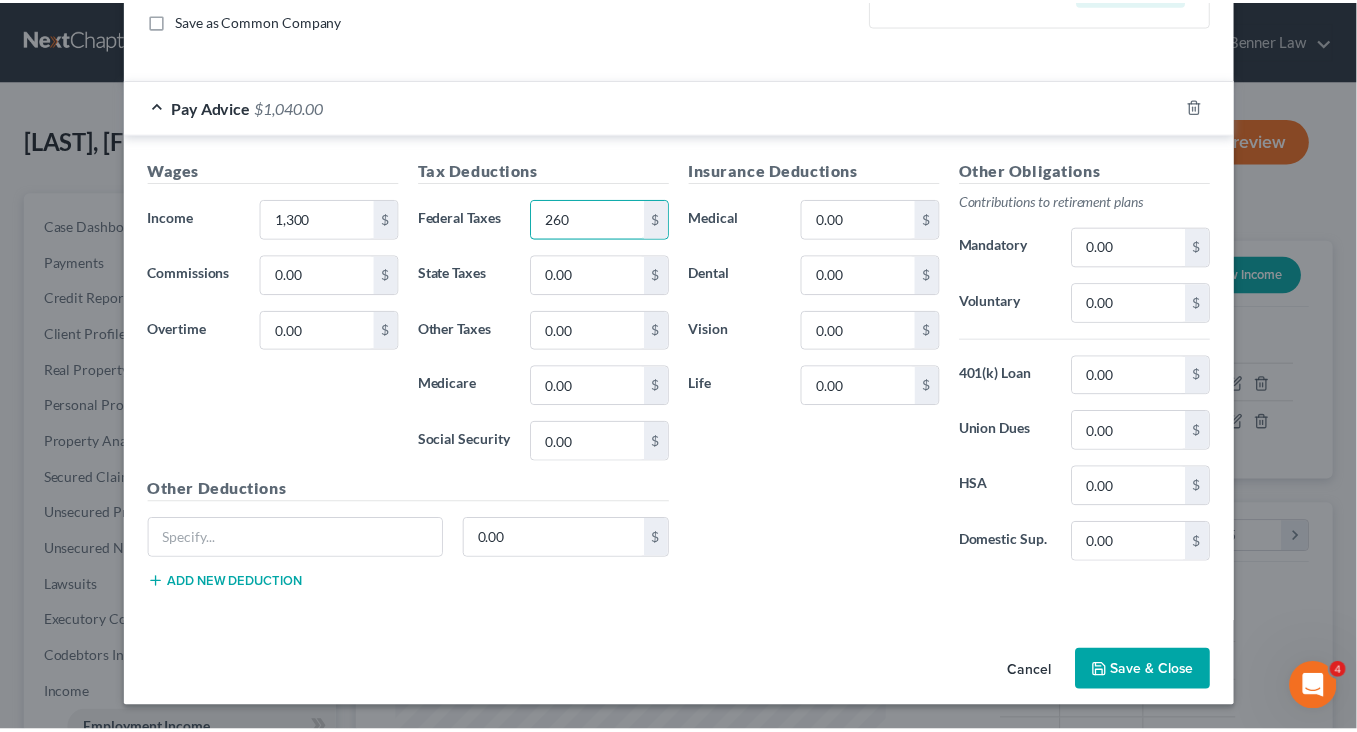 scroll, scrollTop: 765, scrollLeft: 0, axis: vertical 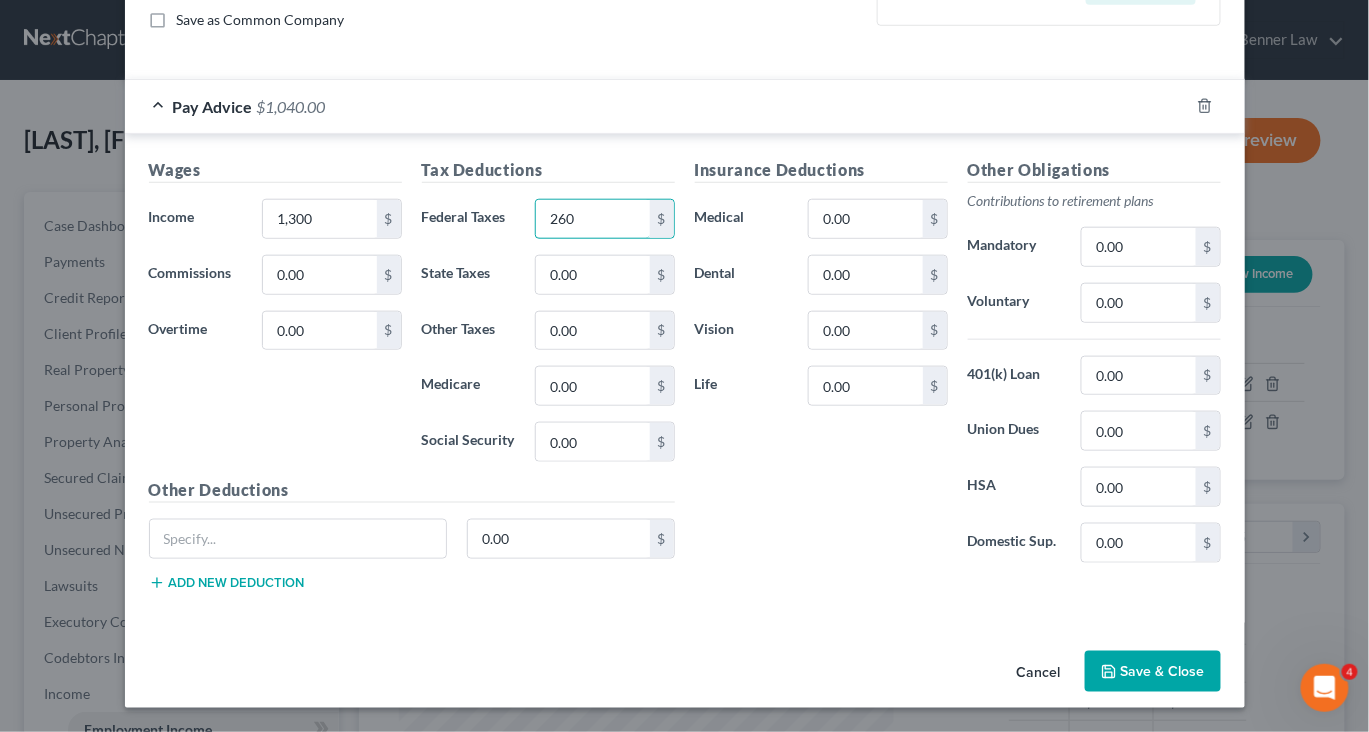 type on "260" 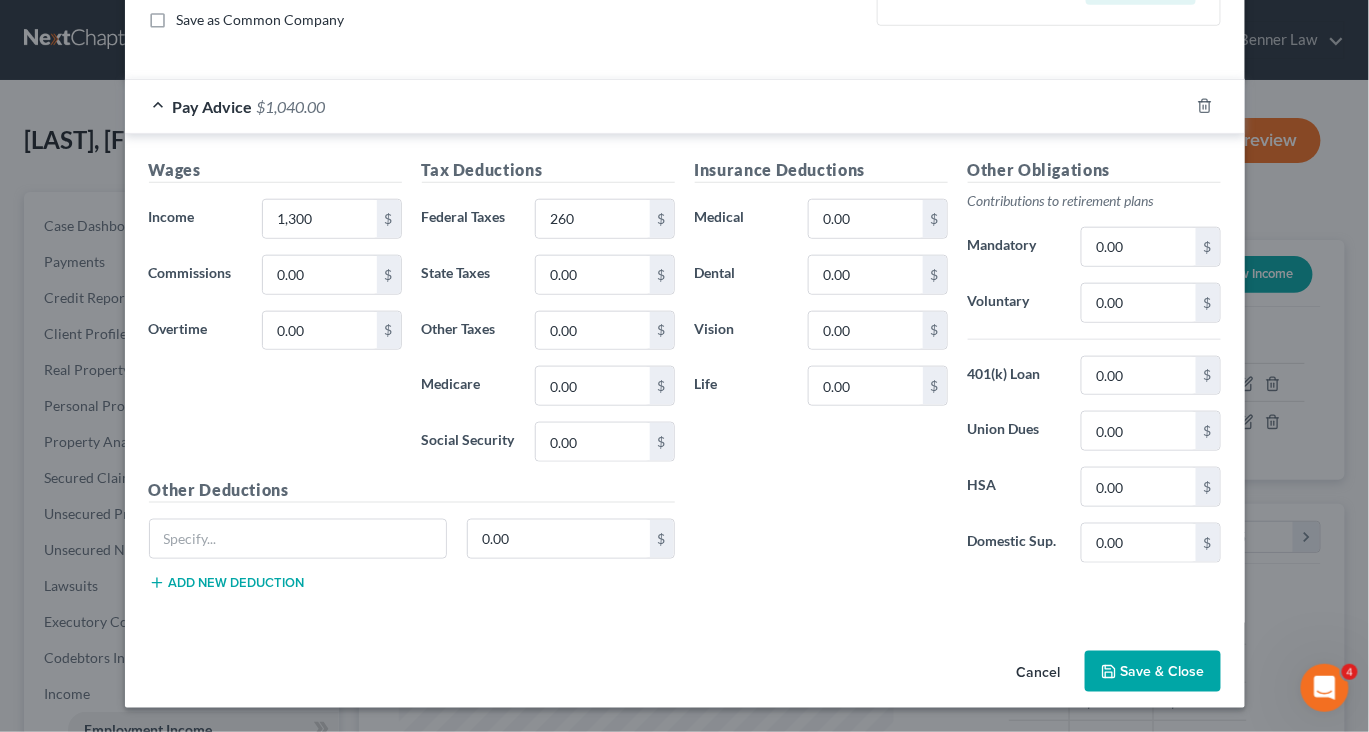 click on "Save & Close" at bounding box center [1153, 672] 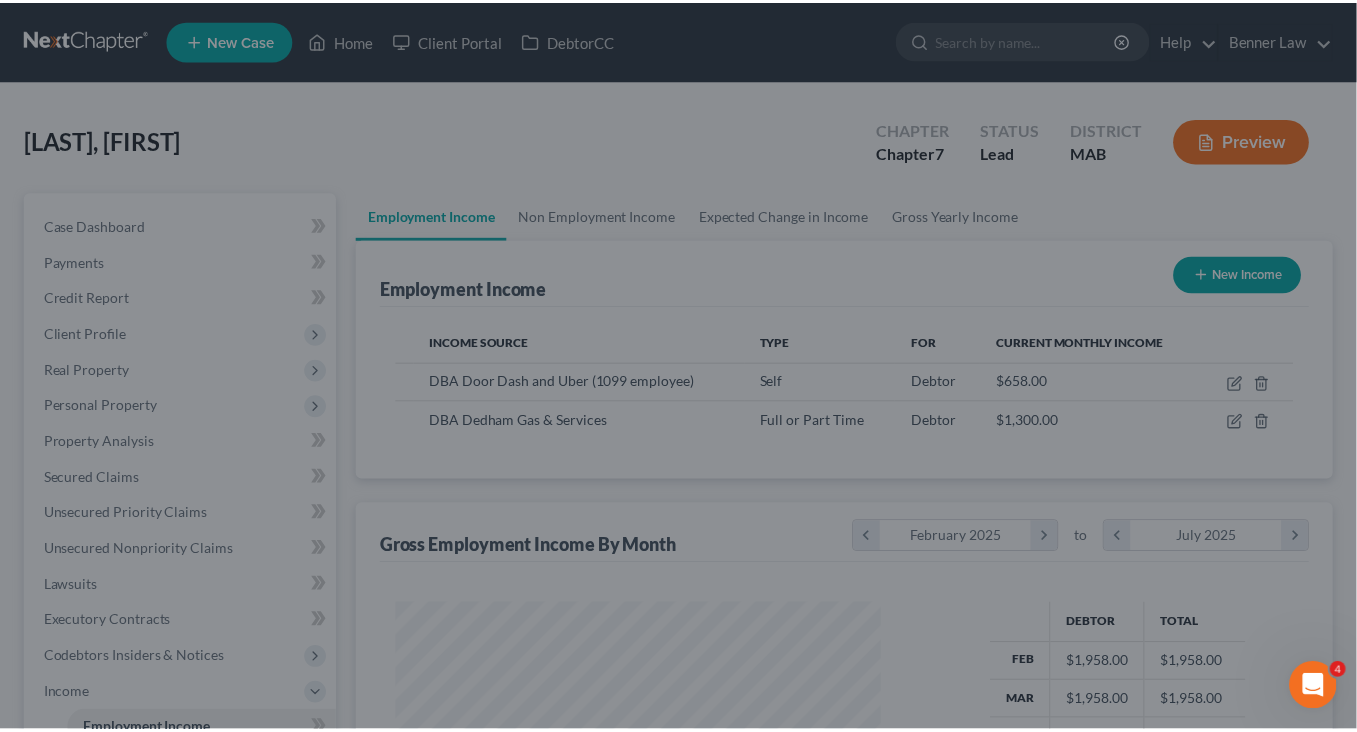 scroll, scrollTop: 444, scrollLeft: 530, axis: both 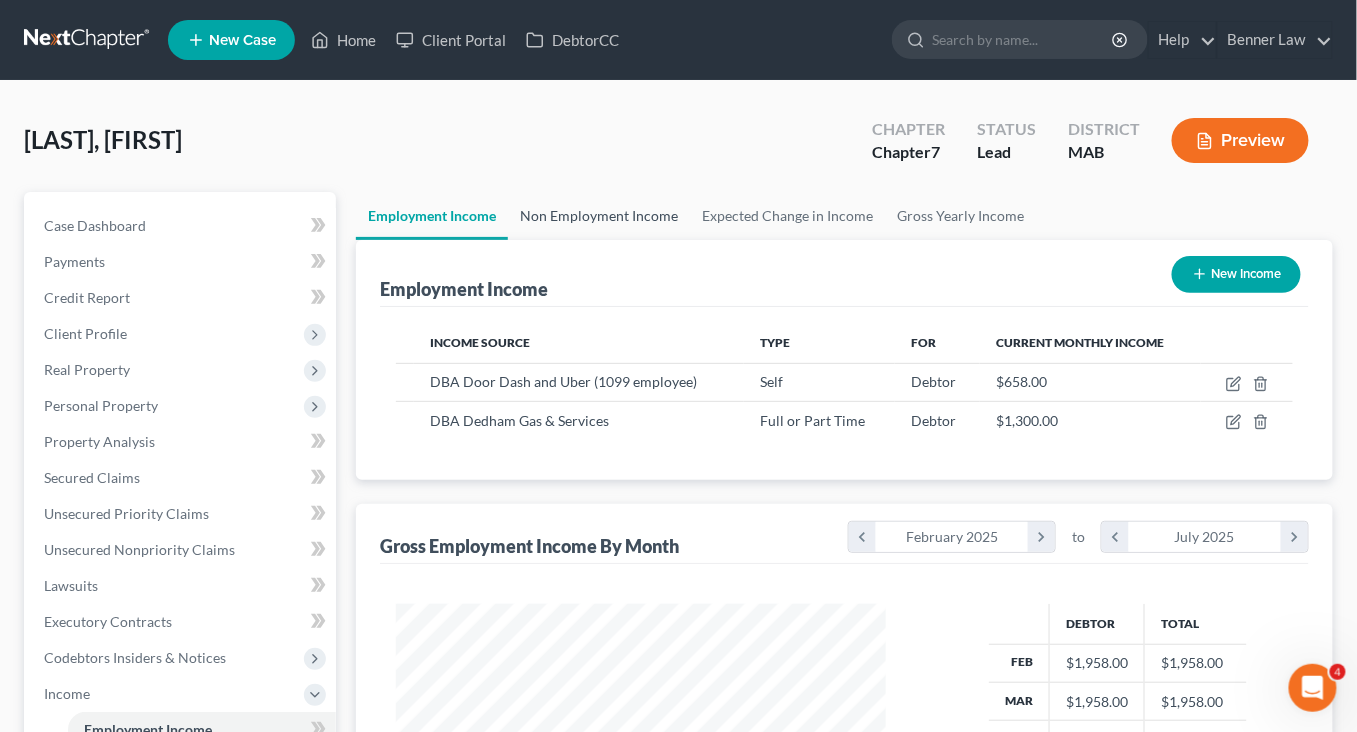 click on "Non Employment Income" at bounding box center [599, 216] 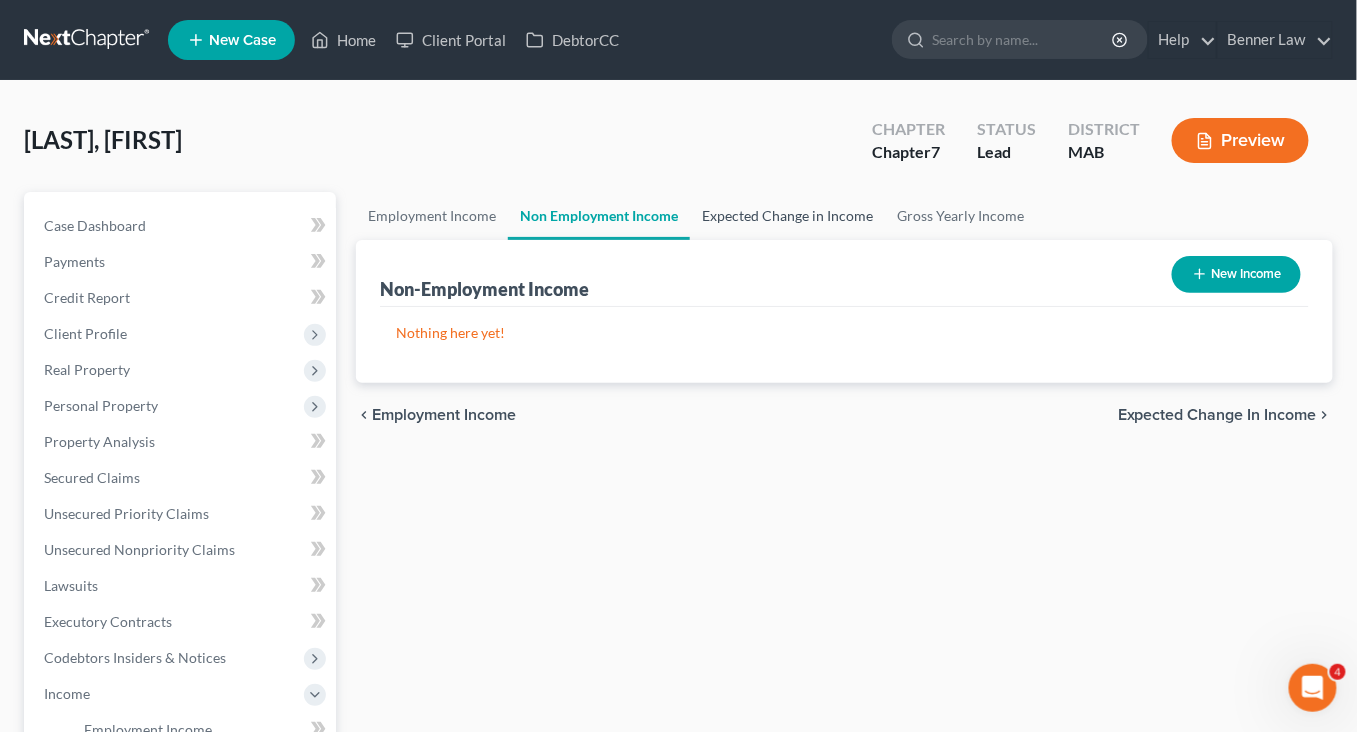 click on "Expected Change in Income" at bounding box center [787, 216] 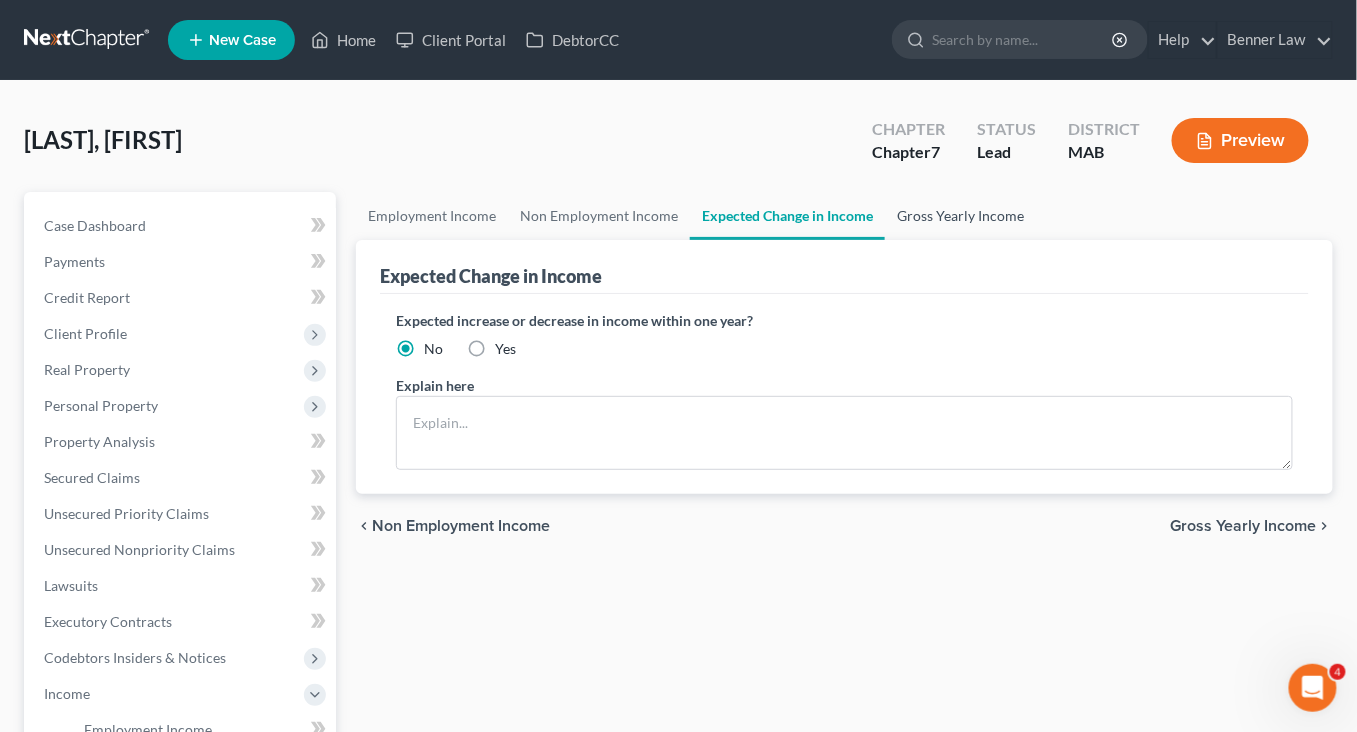click on "Gross Yearly Income" at bounding box center [960, 216] 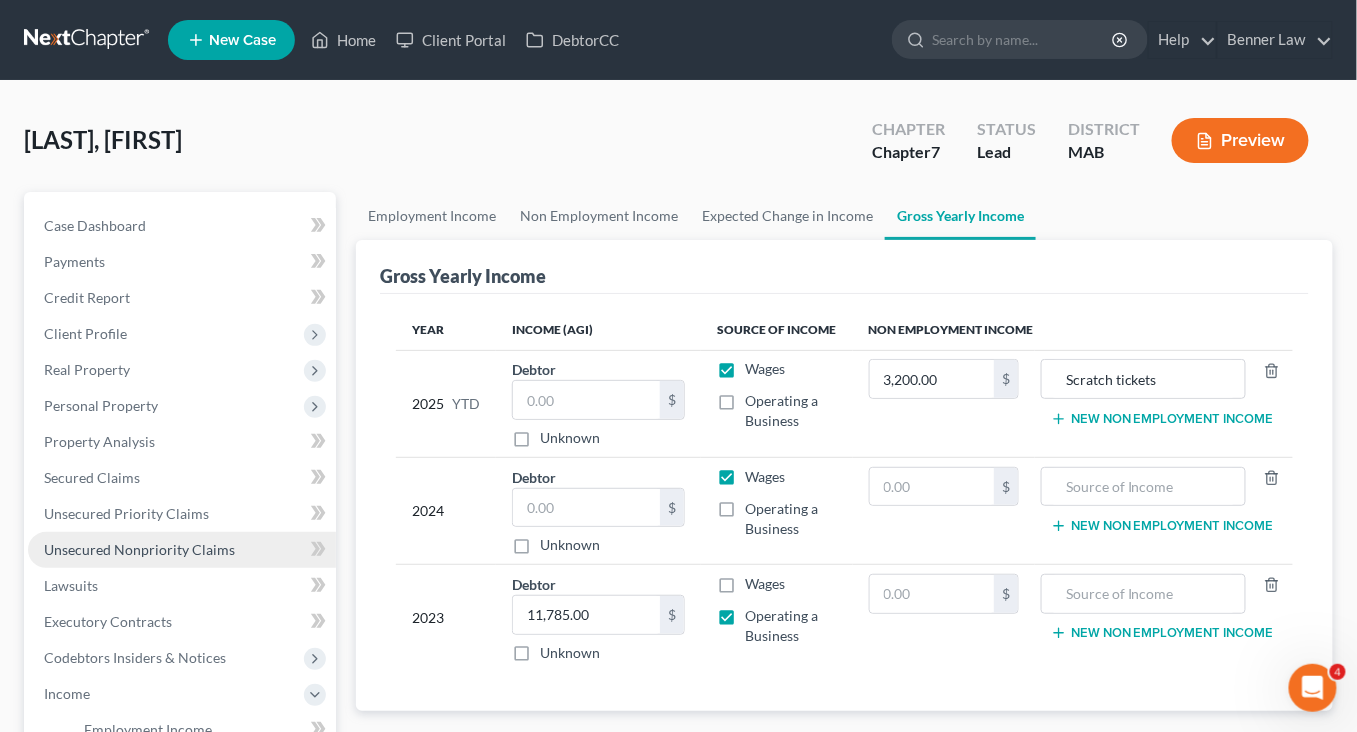 click on "Unsecured Nonpriority Claims" at bounding box center [139, 549] 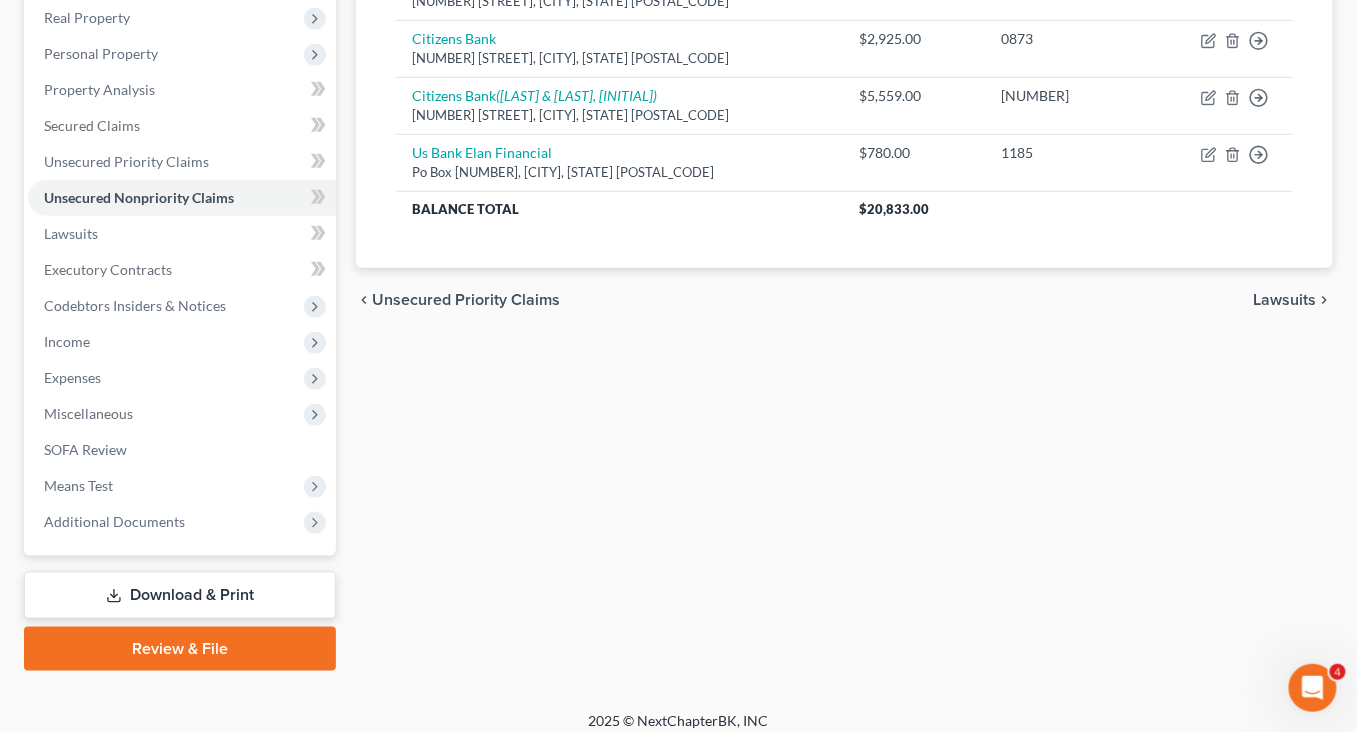 scroll, scrollTop: 358, scrollLeft: 0, axis: vertical 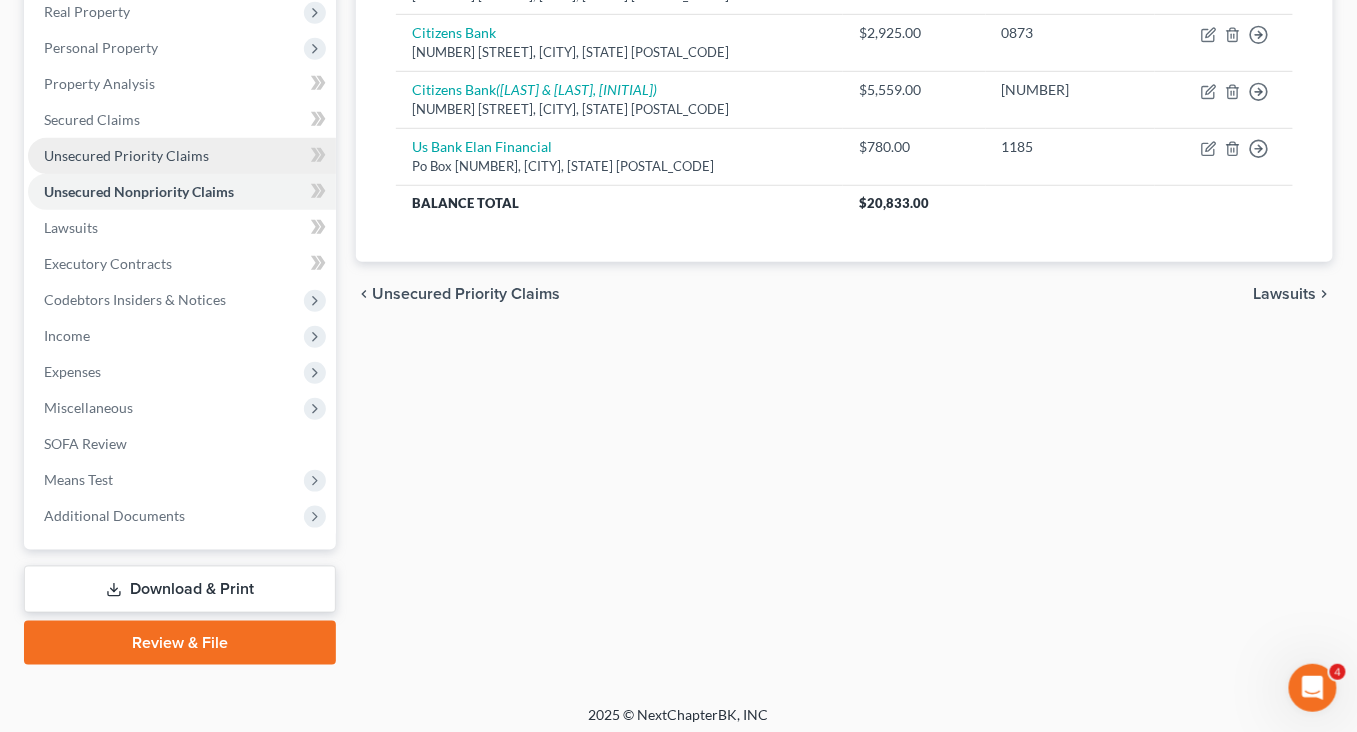 click on "Unsecured Priority Claims" at bounding box center [126, 155] 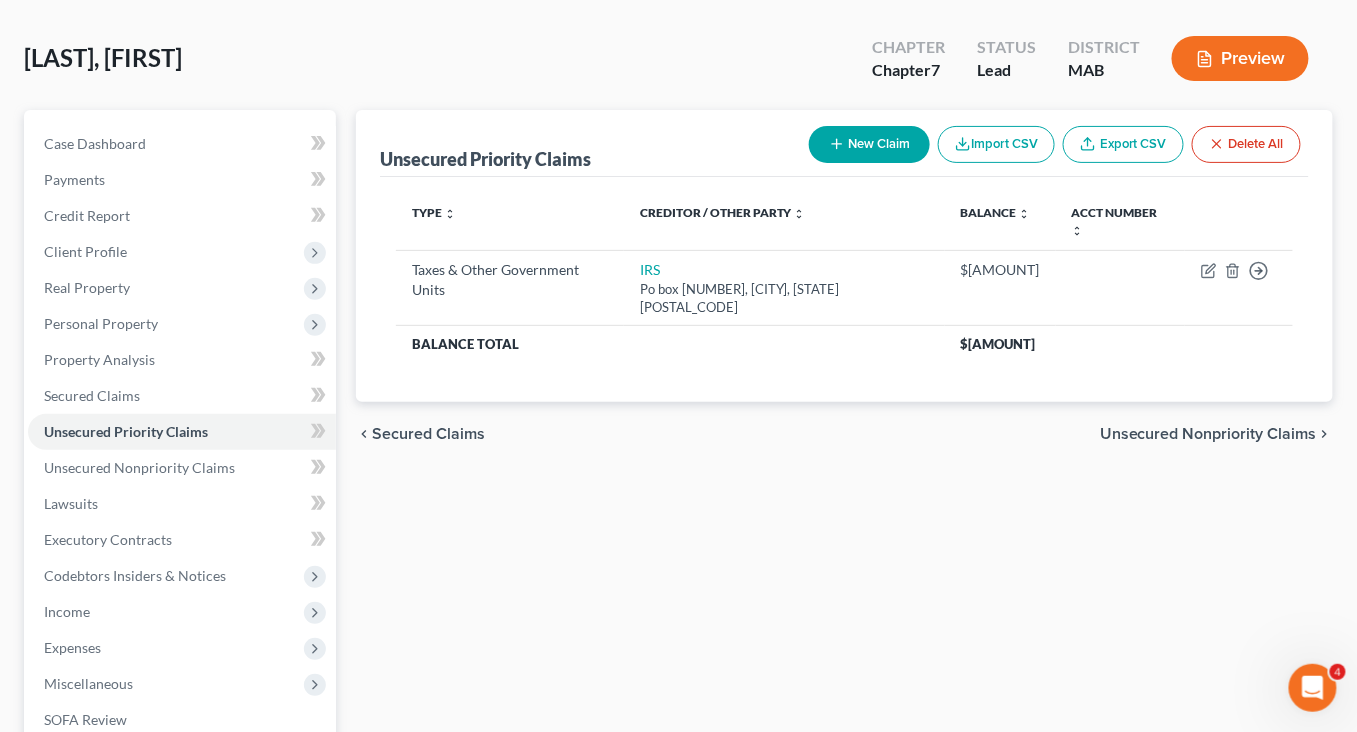 scroll, scrollTop: 0, scrollLeft: 0, axis: both 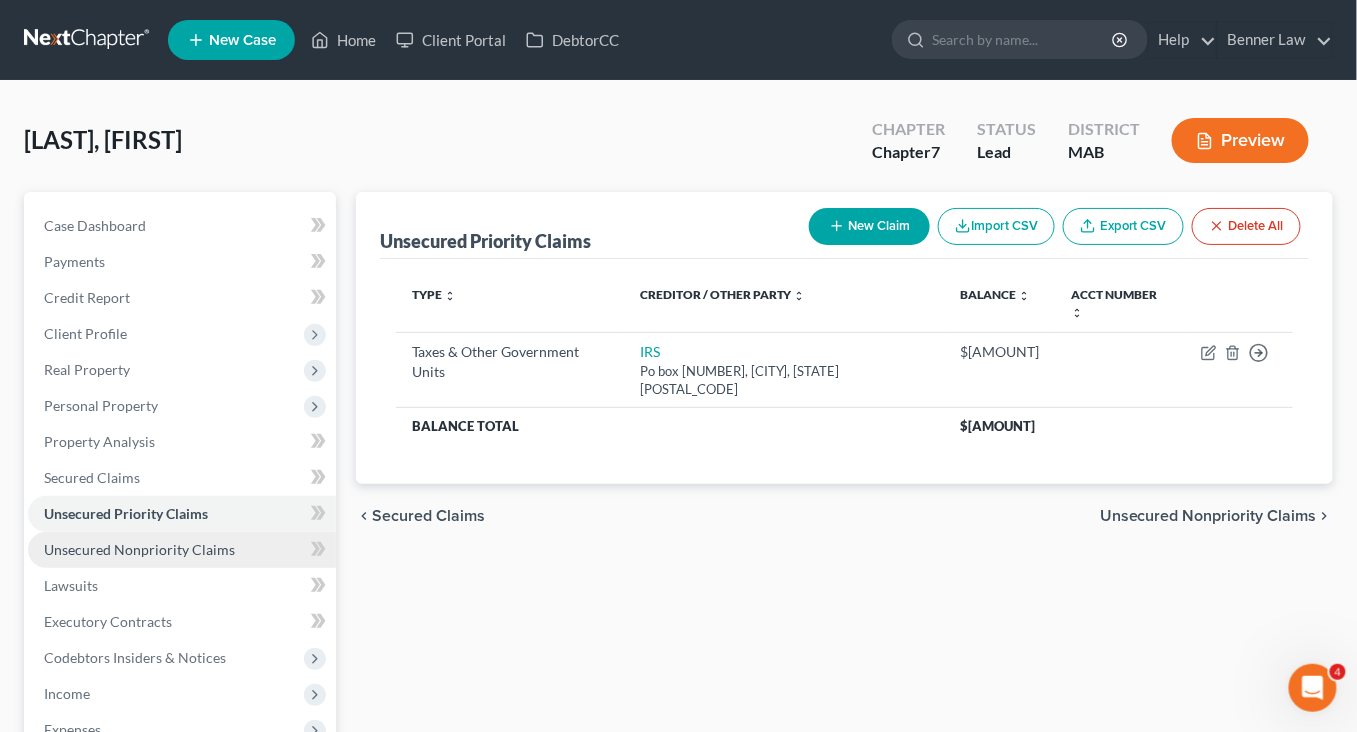 click on "Unsecured Nonpriority Claims" at bounding box center (139, 549) 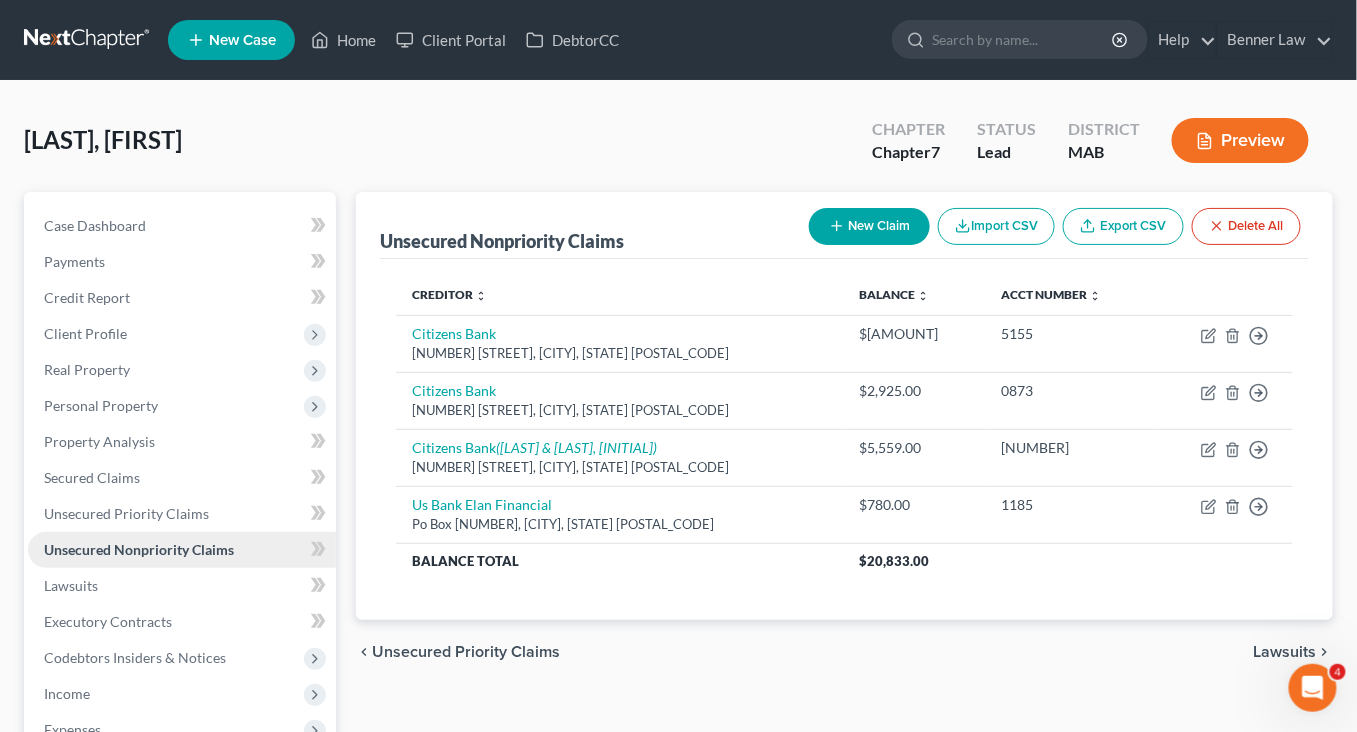 click on "Unsecured Nonpriority Claims" at bounding box center [139, 549] 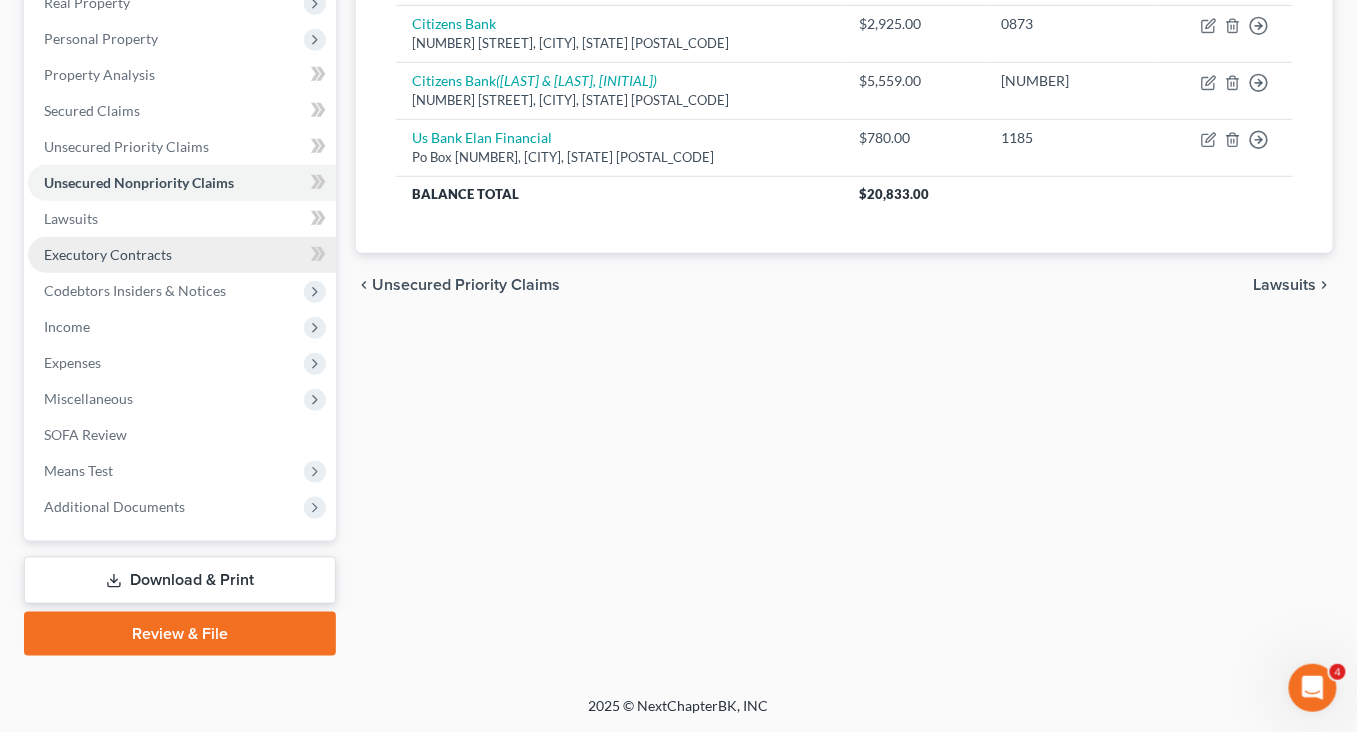 scroll, scrollTop: 463, scrollLeft: 0, axis: vertical 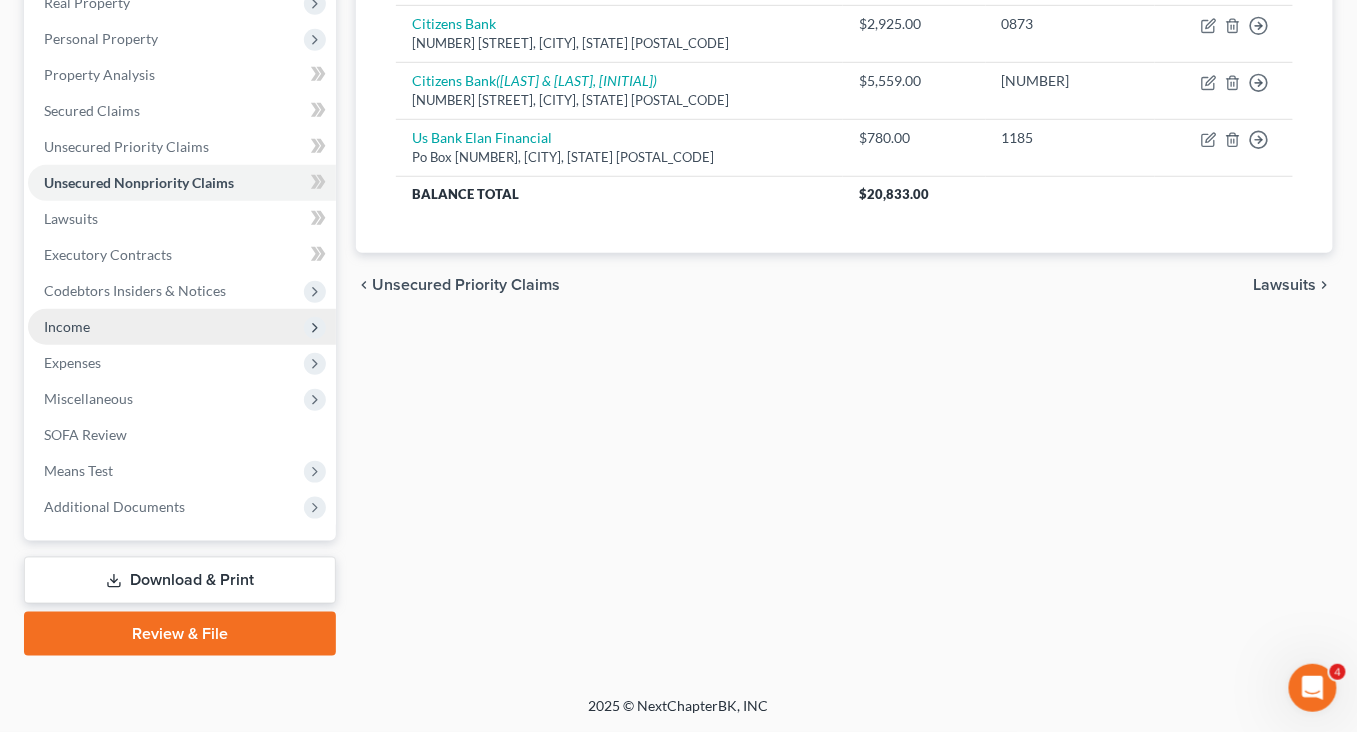 click on "Income" at bounding box center [67, 326] 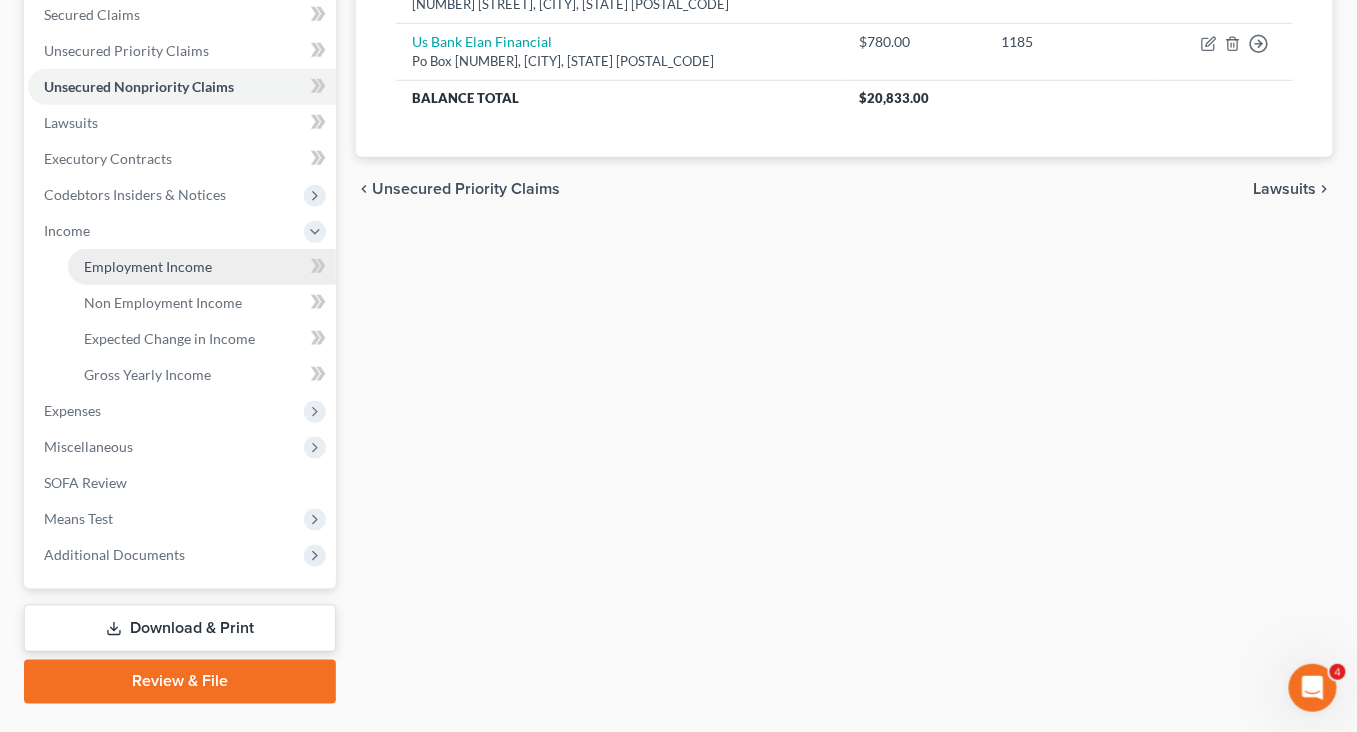 click on "Employment Income" at bounding box center (148, 266) 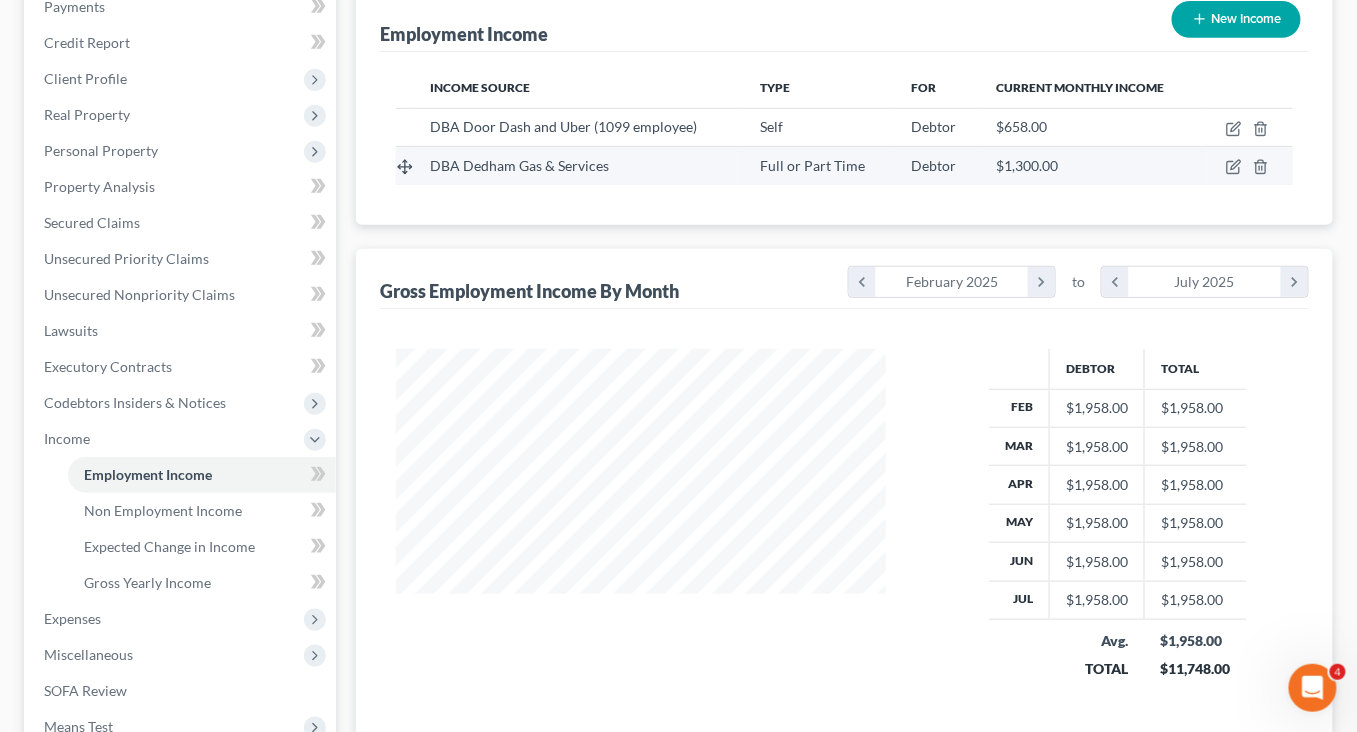 scroll, scrollTop: 162, scrollLeft: 0, axis: vertical 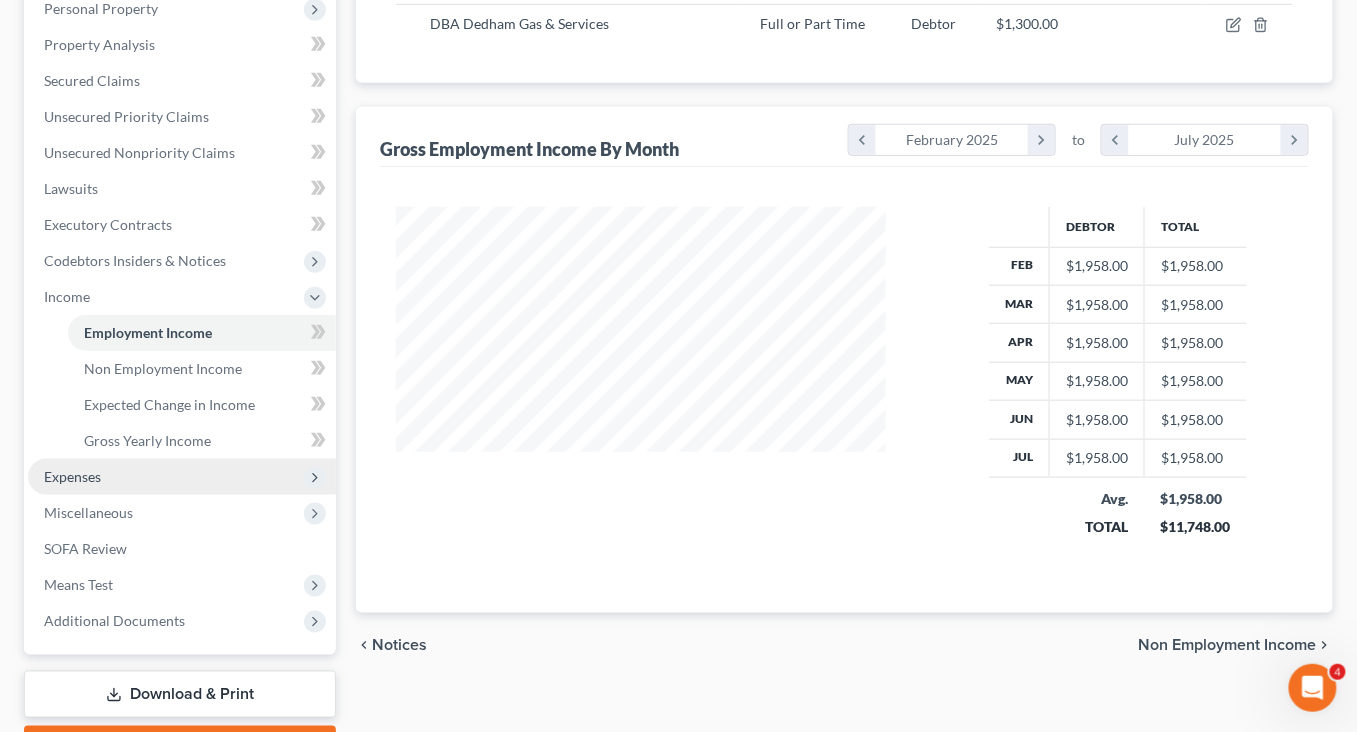 click on "Expenses" at bounding box center [72, 476] 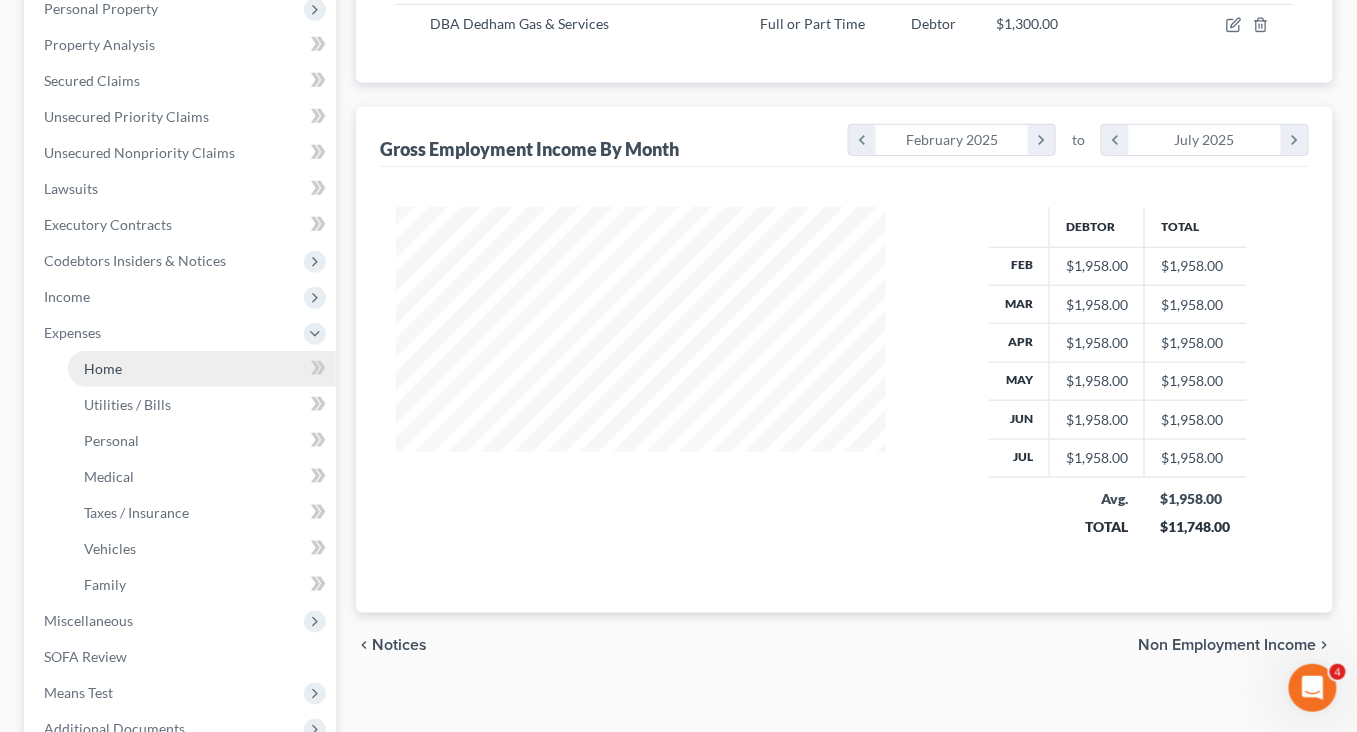 click on "Home" at bounding box center [103, 368] 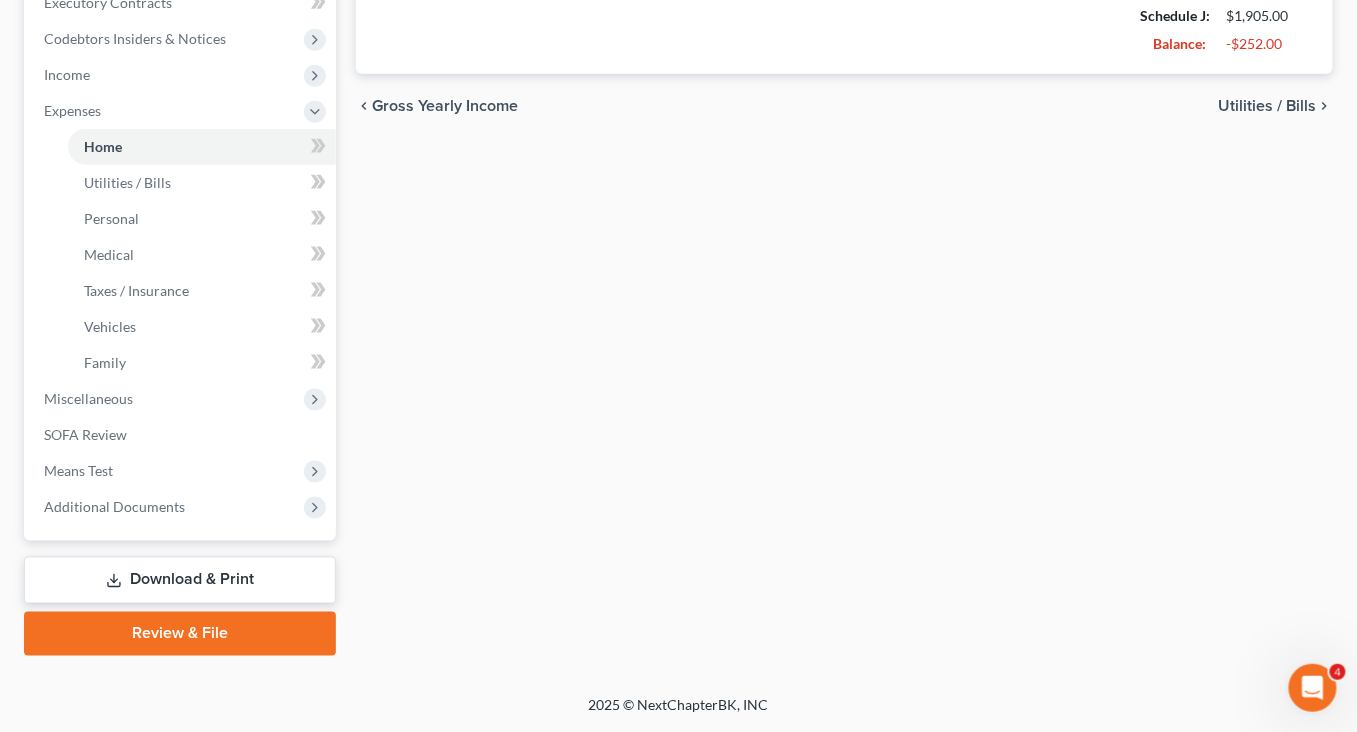 scroll, scrollTop: 638, scrollLeft: 0, axis: vertical 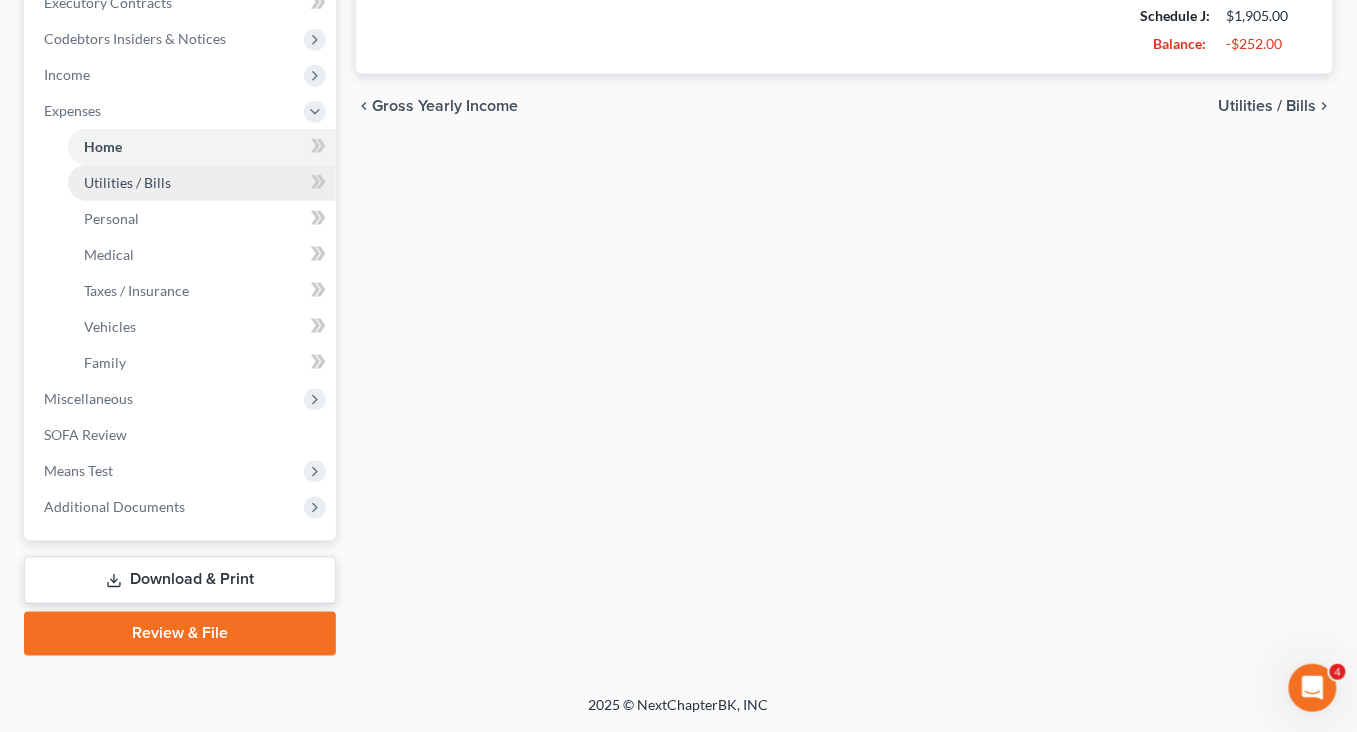 click on "Utilities / Bills" at bounding box center (127, 182) 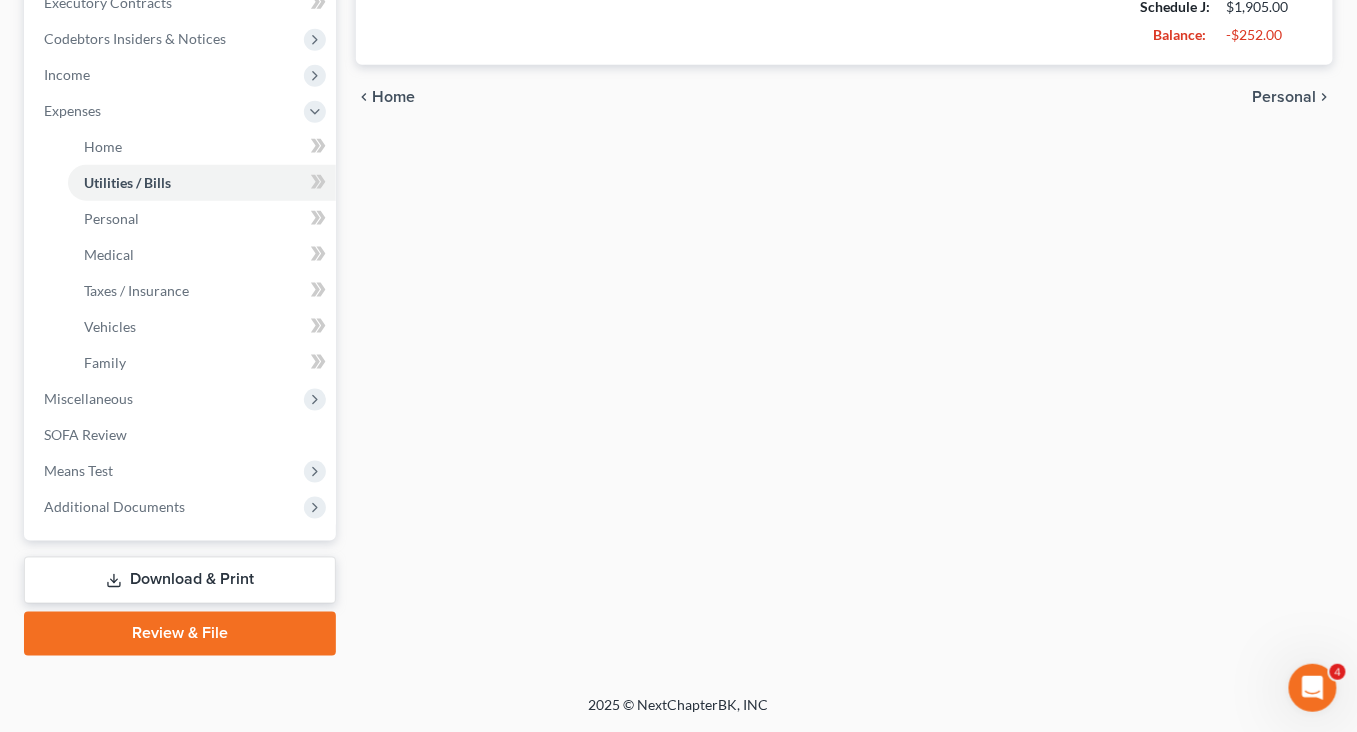 scroll, scrollTop: 707, scrollLeft: 0, axis: vertical 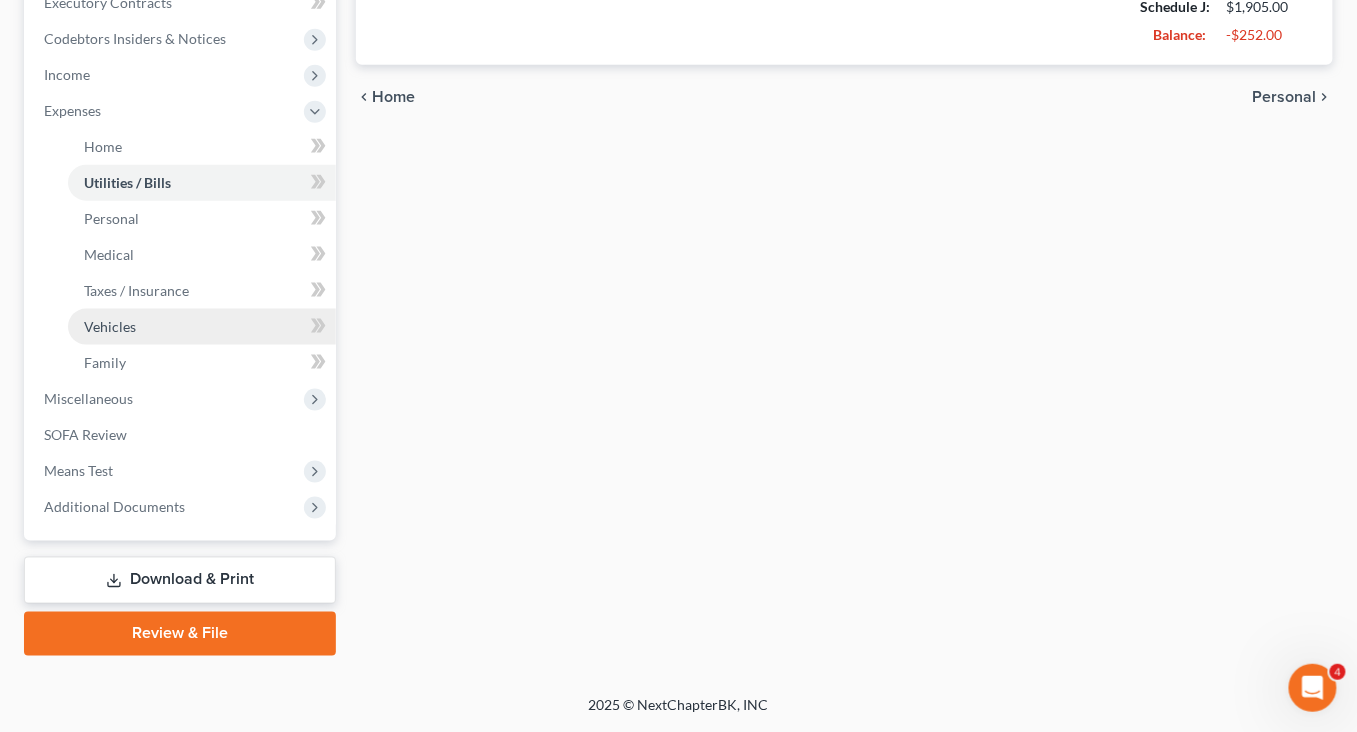 click on "Vehicles" at bounding box center (110, 326) 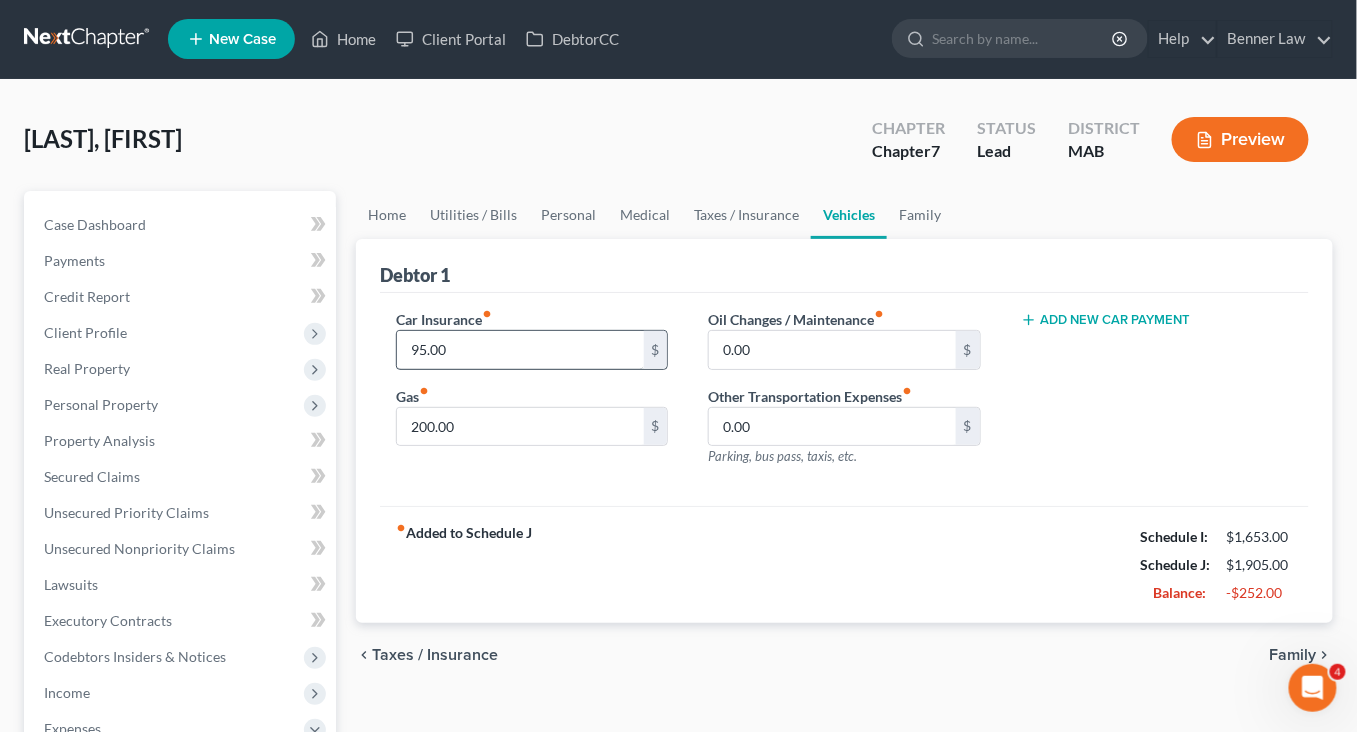 scroll, scrollTop: 0, scrollLeft: 0, axis: both 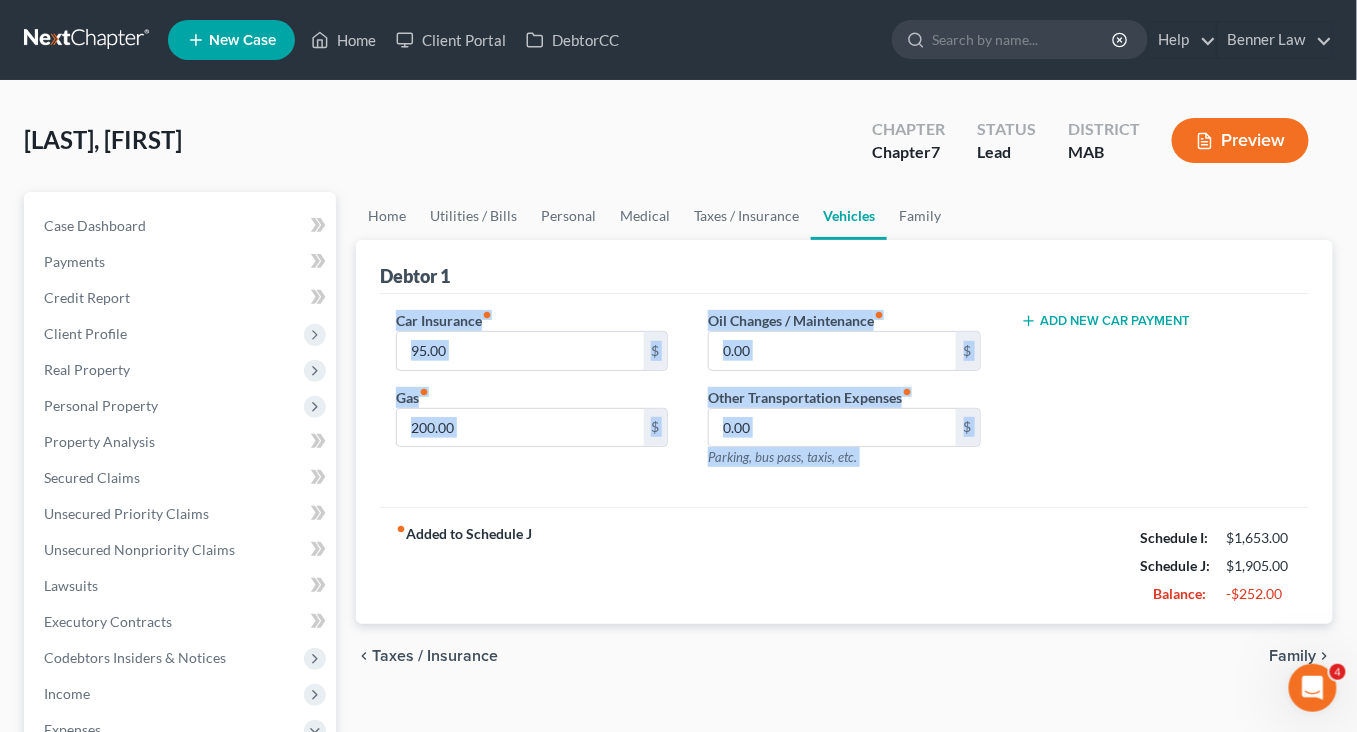 click on "Benner Law [EMAIL] My Account Settings Plan + Billing Account Add-Ons Upgrade to Whoa Help Center Webinars Training Videos What's new Benner Law Benner Law [EMAIL] My Account Settings Plan + Billing Account Add-Ons Upgrade to Whoa Log out 	 [LAST], [FIRST] Upgraded Chapter Chapter  7 Status Lead District MAB Preview Petition Navigation
Case Dashboard
Payments
Invoices
Payments" at bounding box center [678, 675] 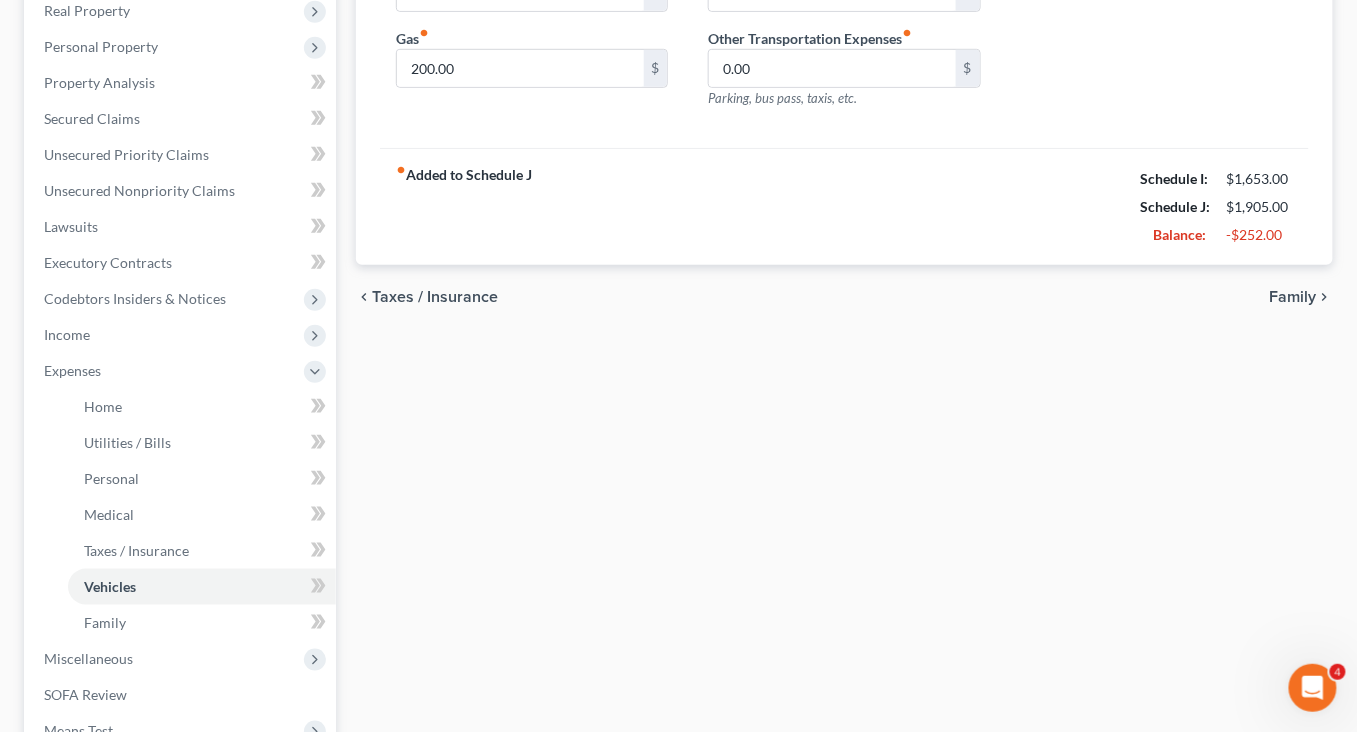 scroll, scrollTop: 707, scrollLeft: 0, axis: vertical 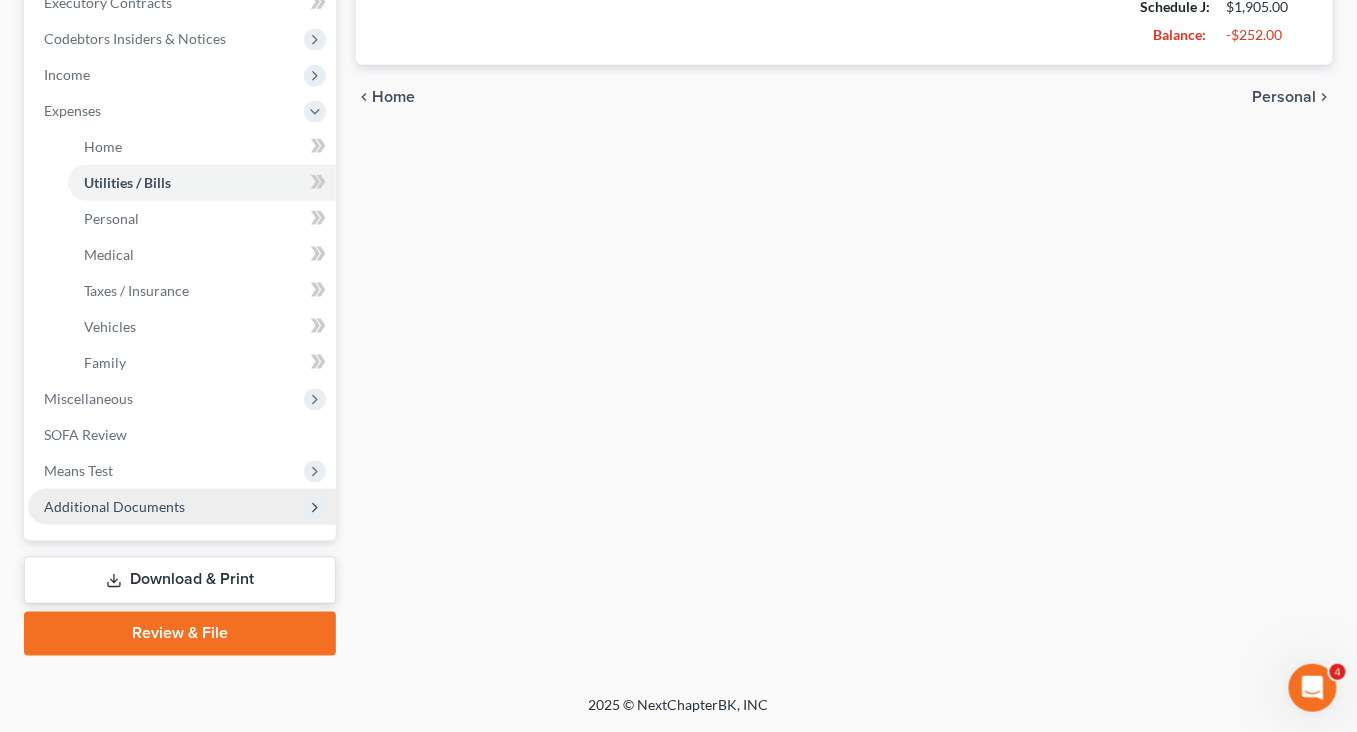 click on "Additional Documents" at bounding box center (114, 506) 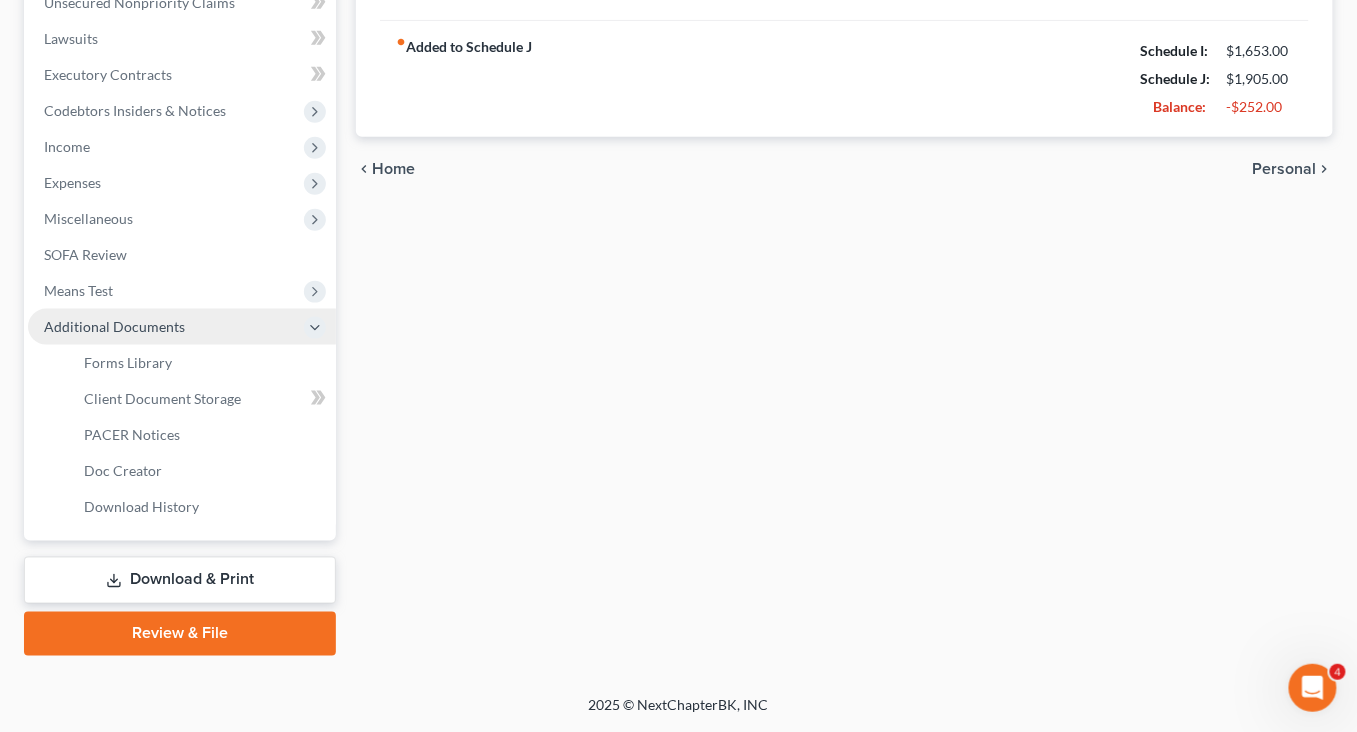 scroll, scrollTop: 861, scrollLeft: 0, axis: vertical 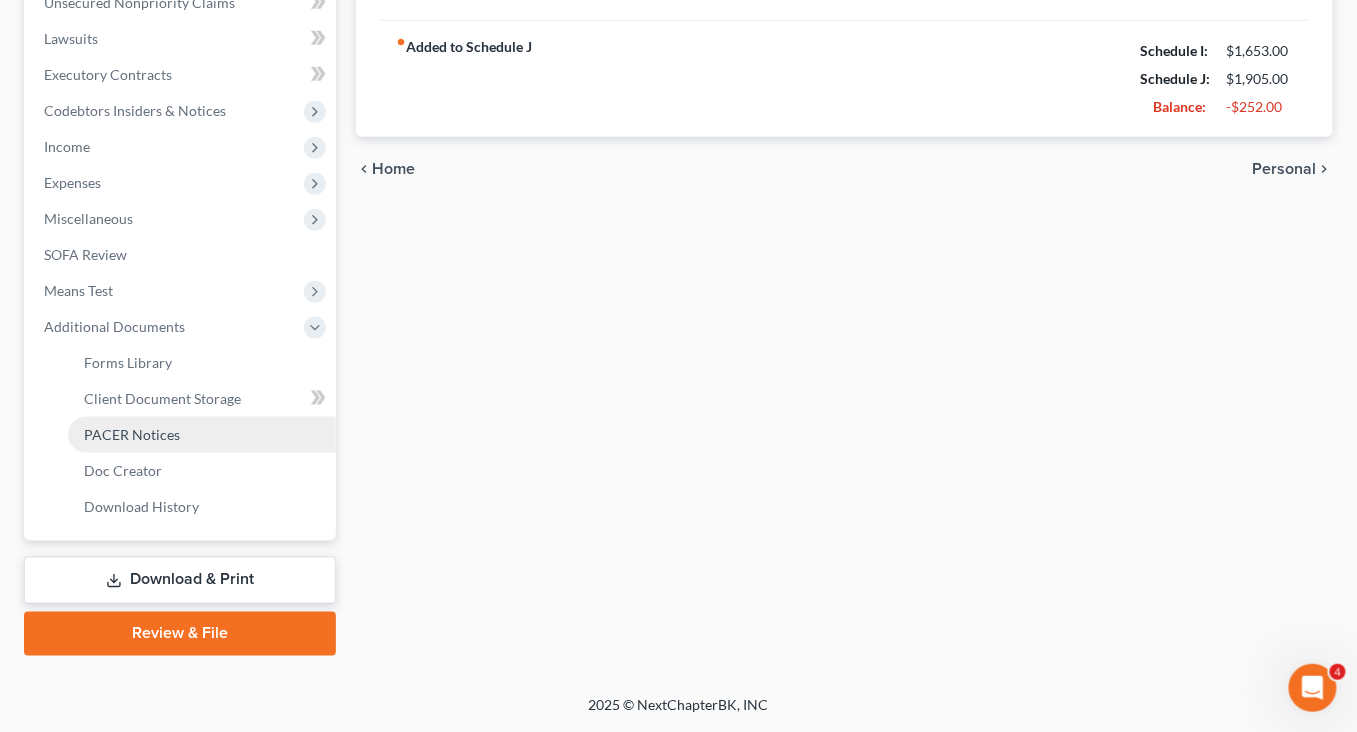 click on "PACER Notices" at bounding box center (132, 434) 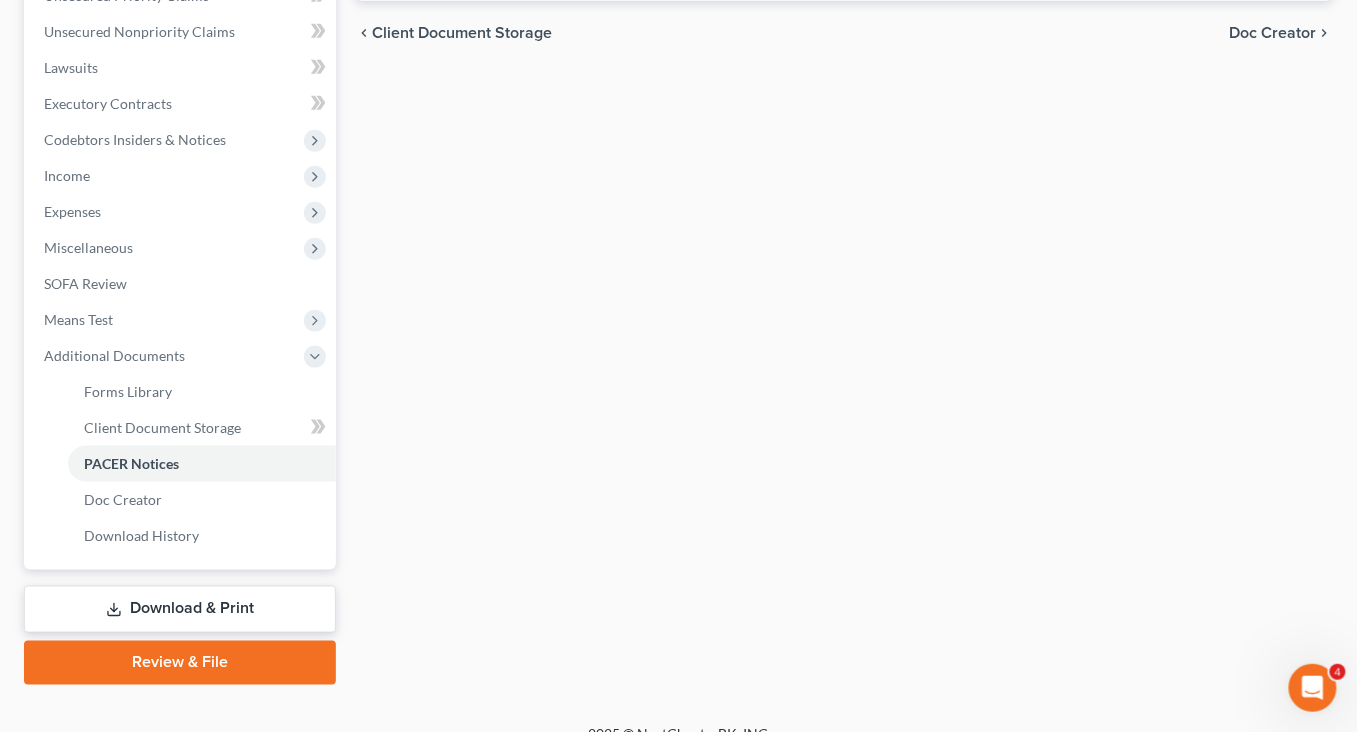 scroll, scrollTop: 560, scrollLeft: 0, axis: vertical 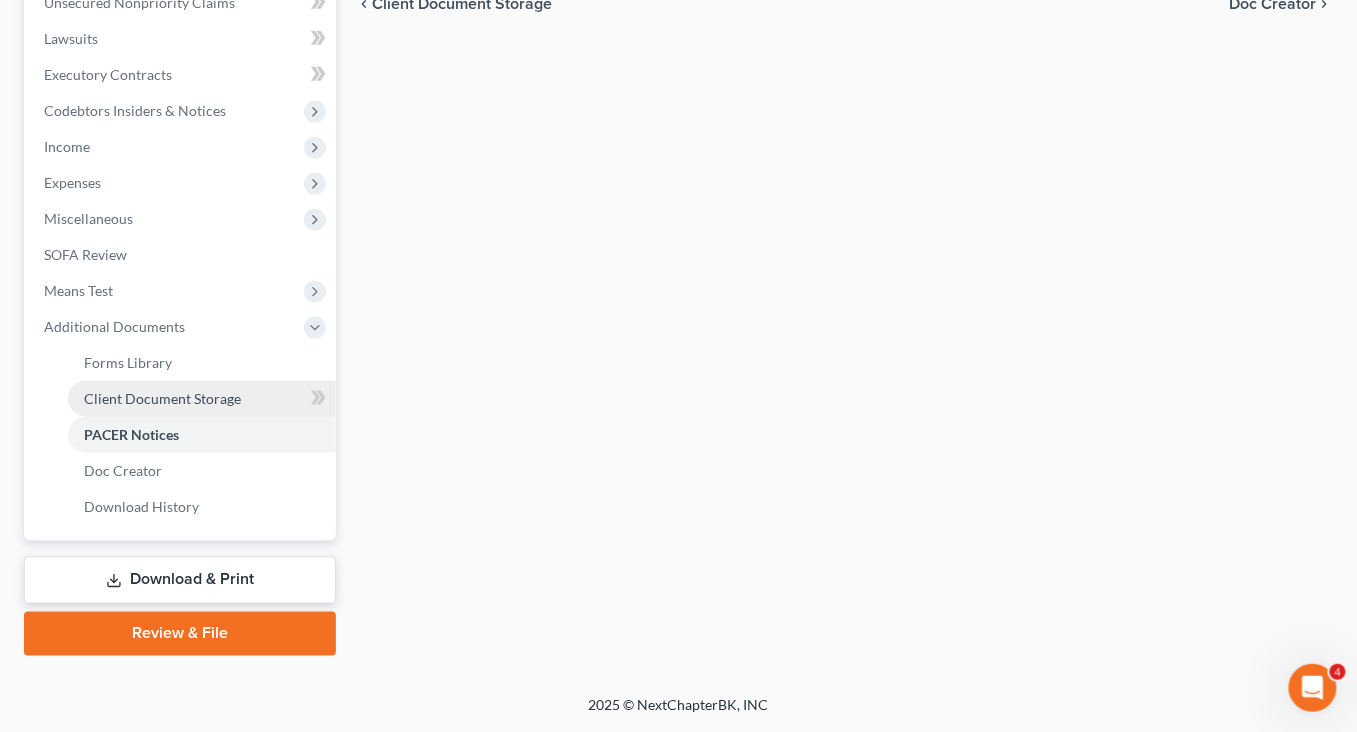 click on "Client Document Storage" at bounding box center [162, 398] 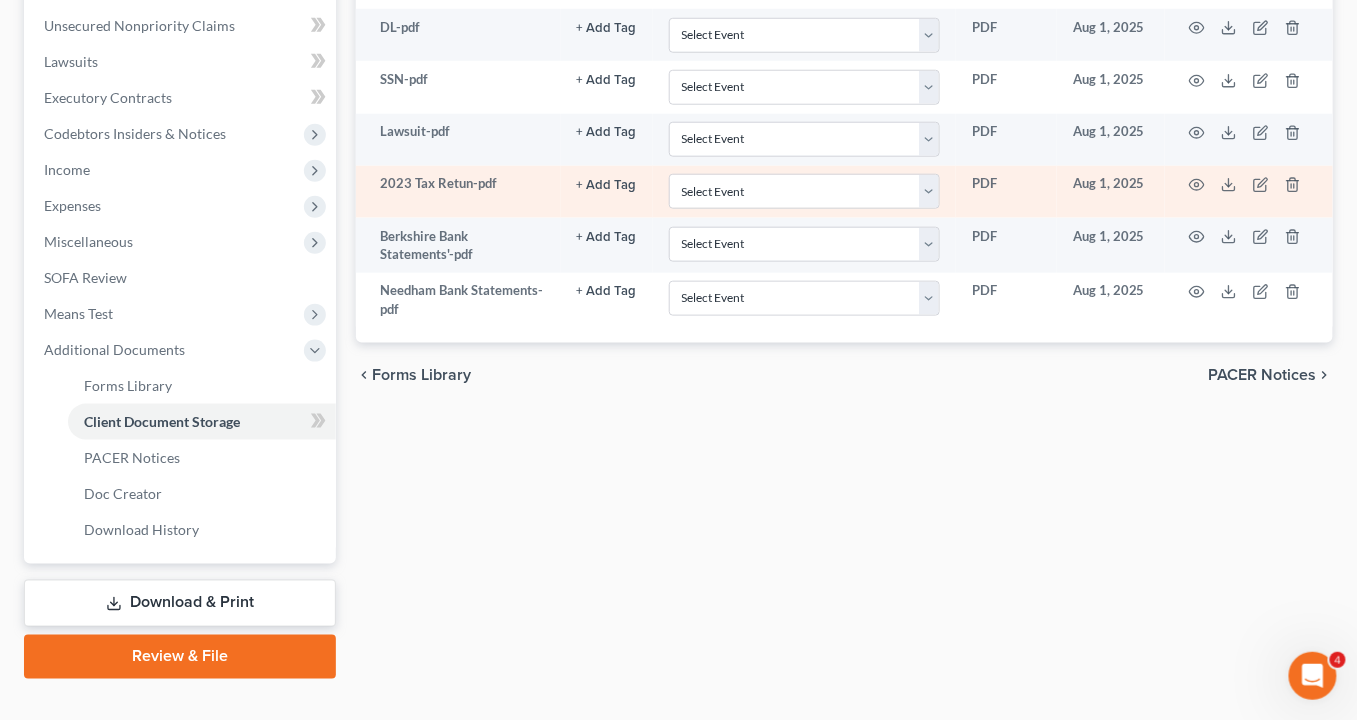 scroll, scrollTop: 521, scrollLeft: 0, axis: vertical 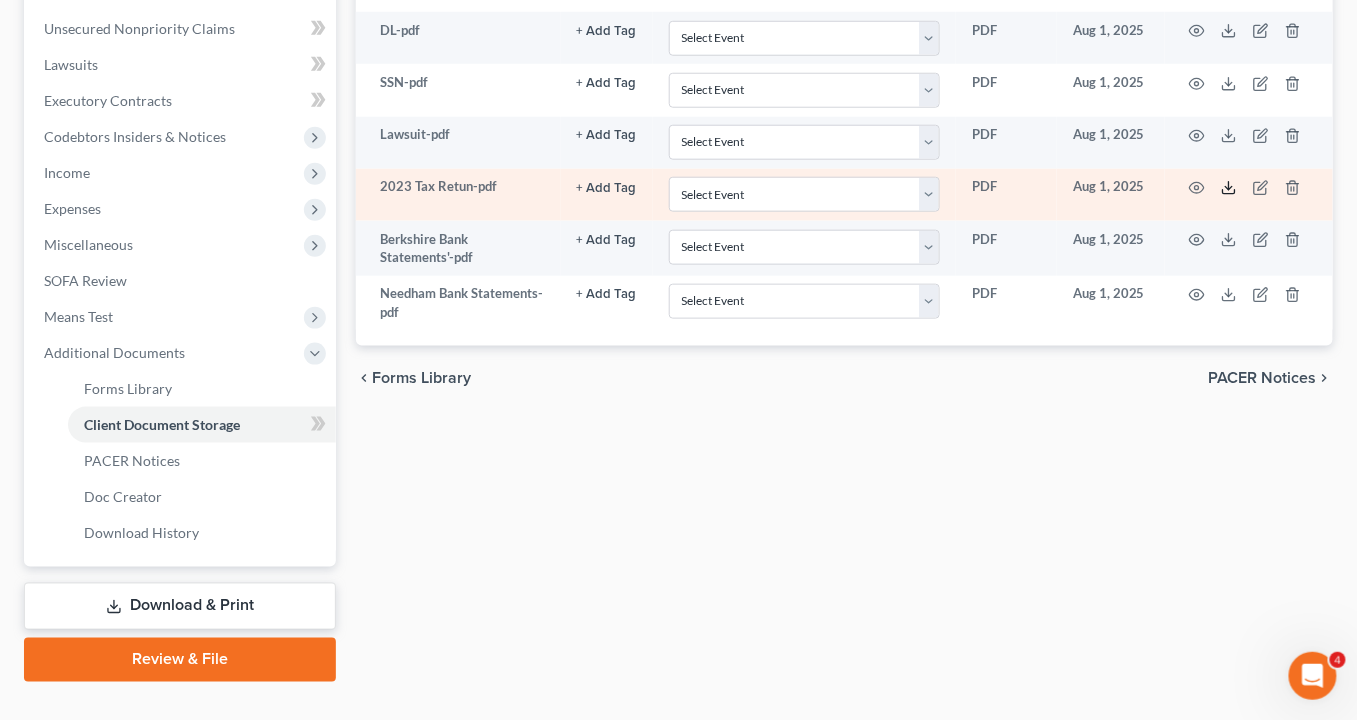 click 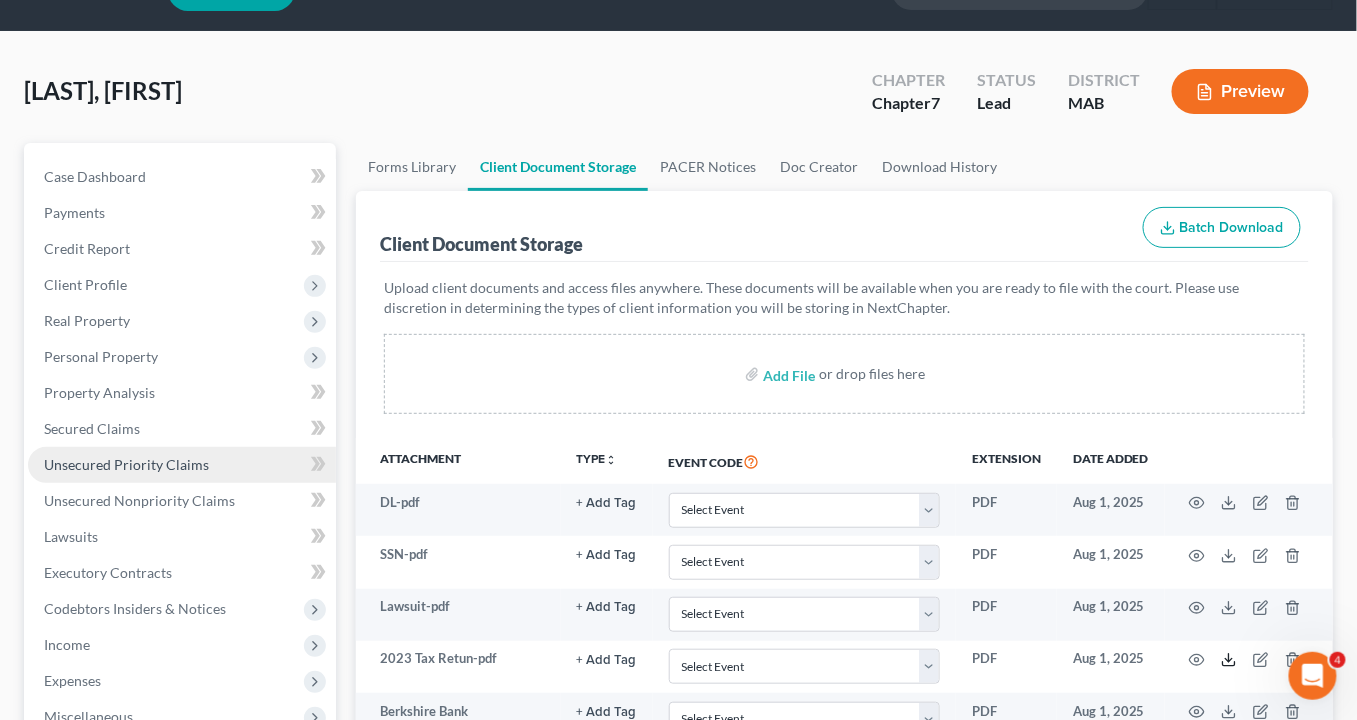 scroll, scrollTop: 28, scrollLeft: 0, axis: vertical 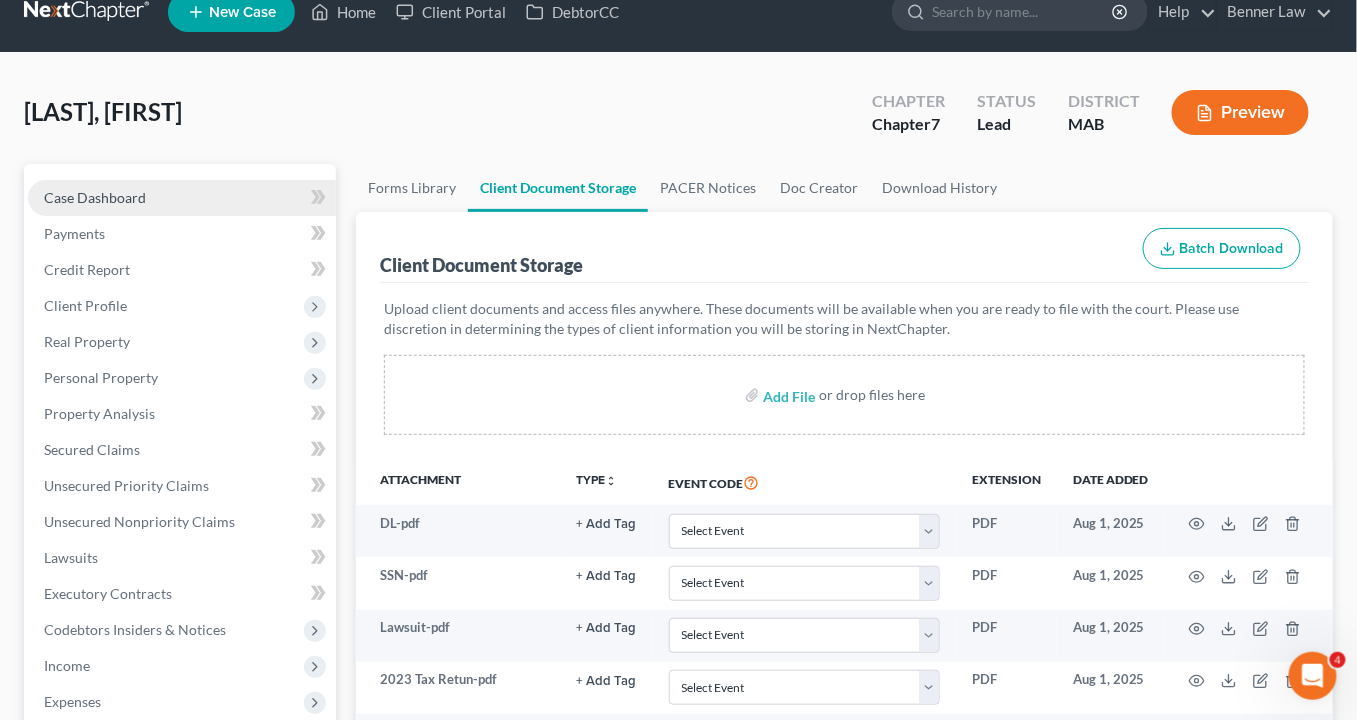 click on "Case Dashboard" at bounding box center [95, 197] 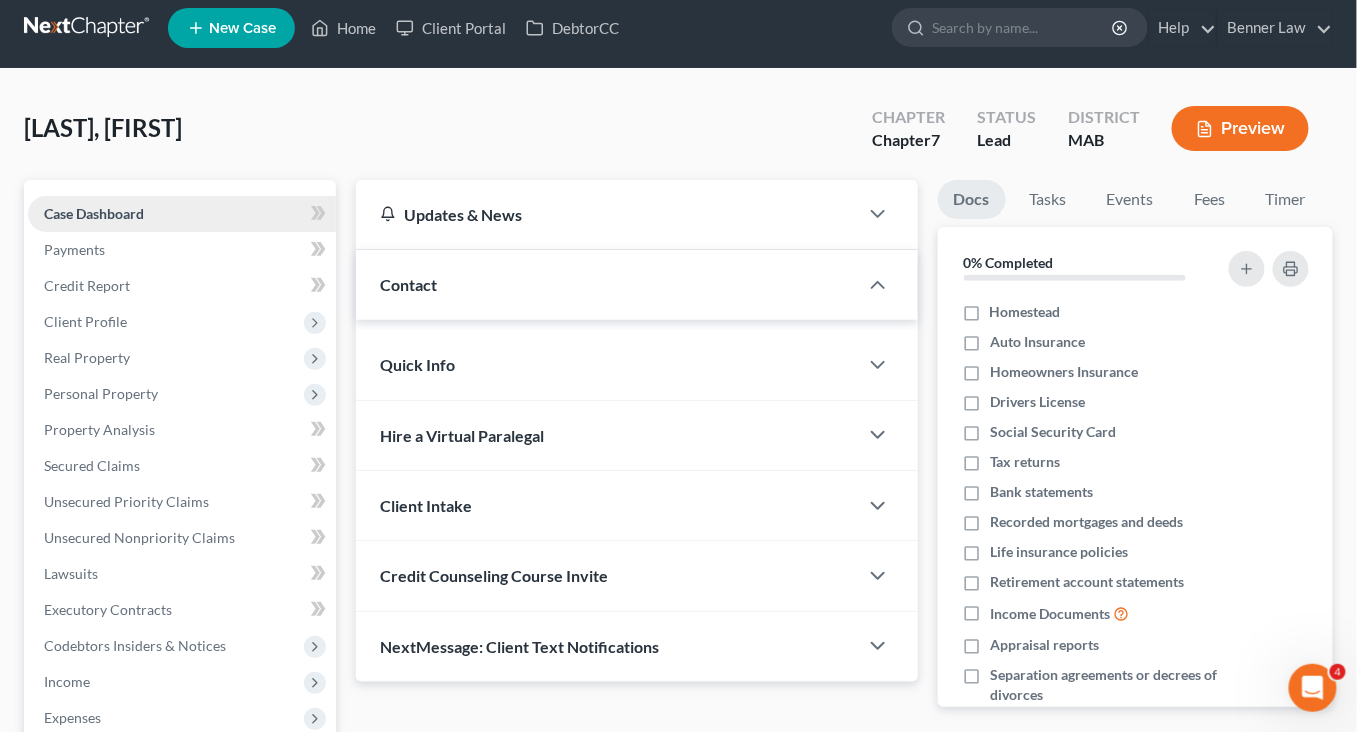 scroll, scrollTop: 0, scrollLeft: 0, axis: both 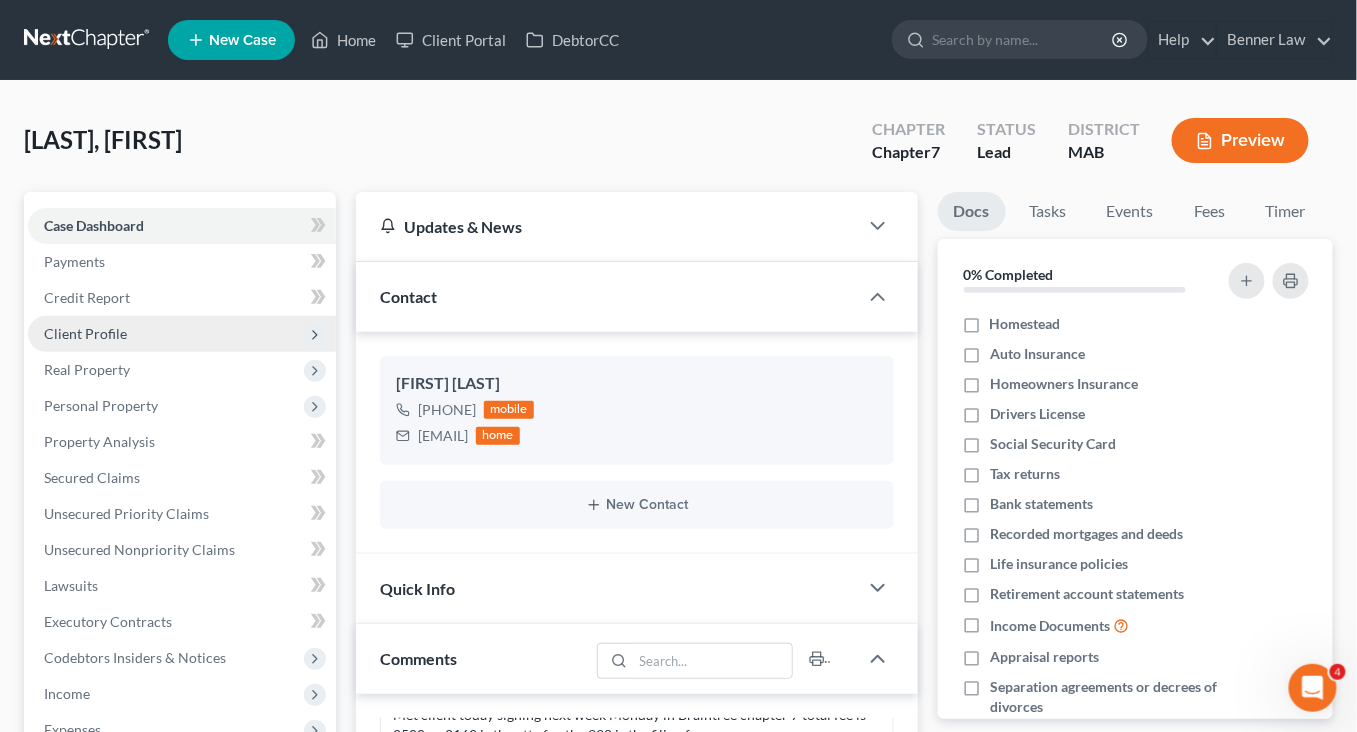 click on "Client Profile" at bounding box center [85, 333] 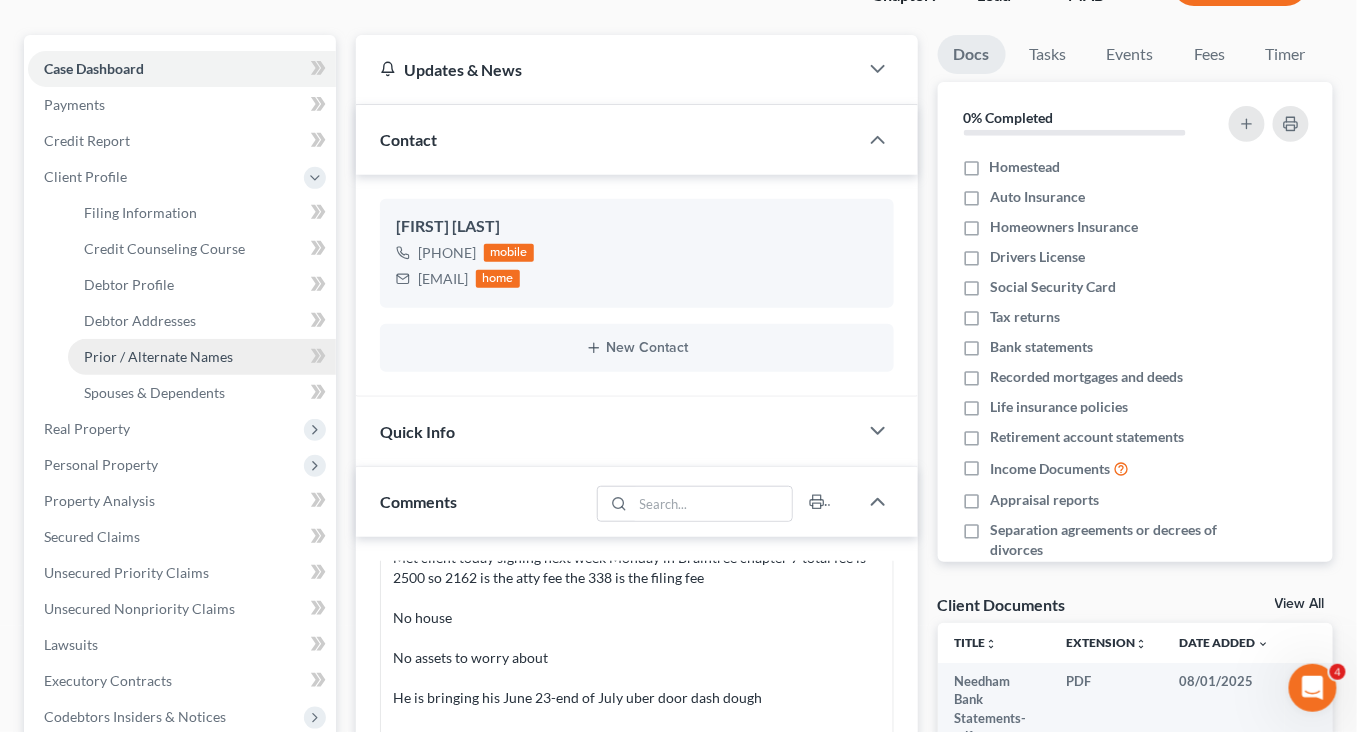 scroll, scrollTop: 156, scrollLeft: 0, axis: vertical 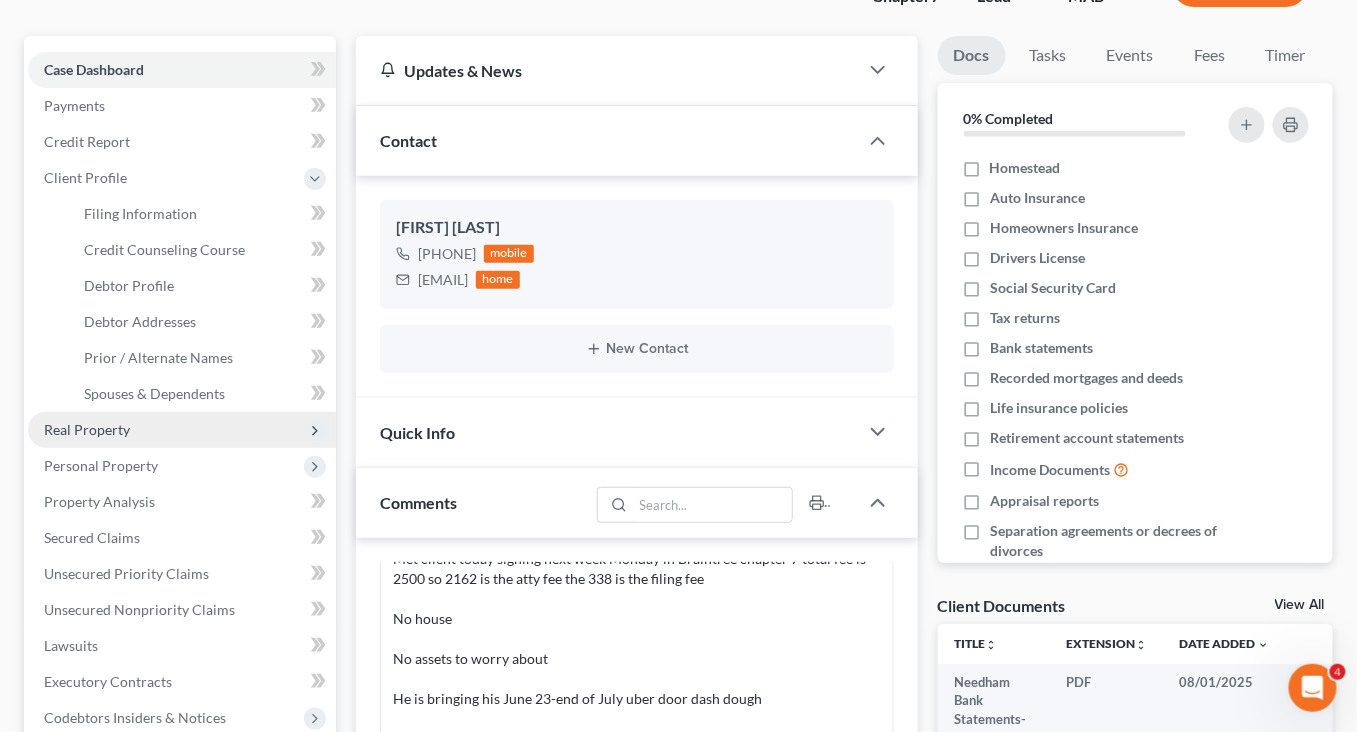 click on "Real Property" at bounding box center (87, 429) 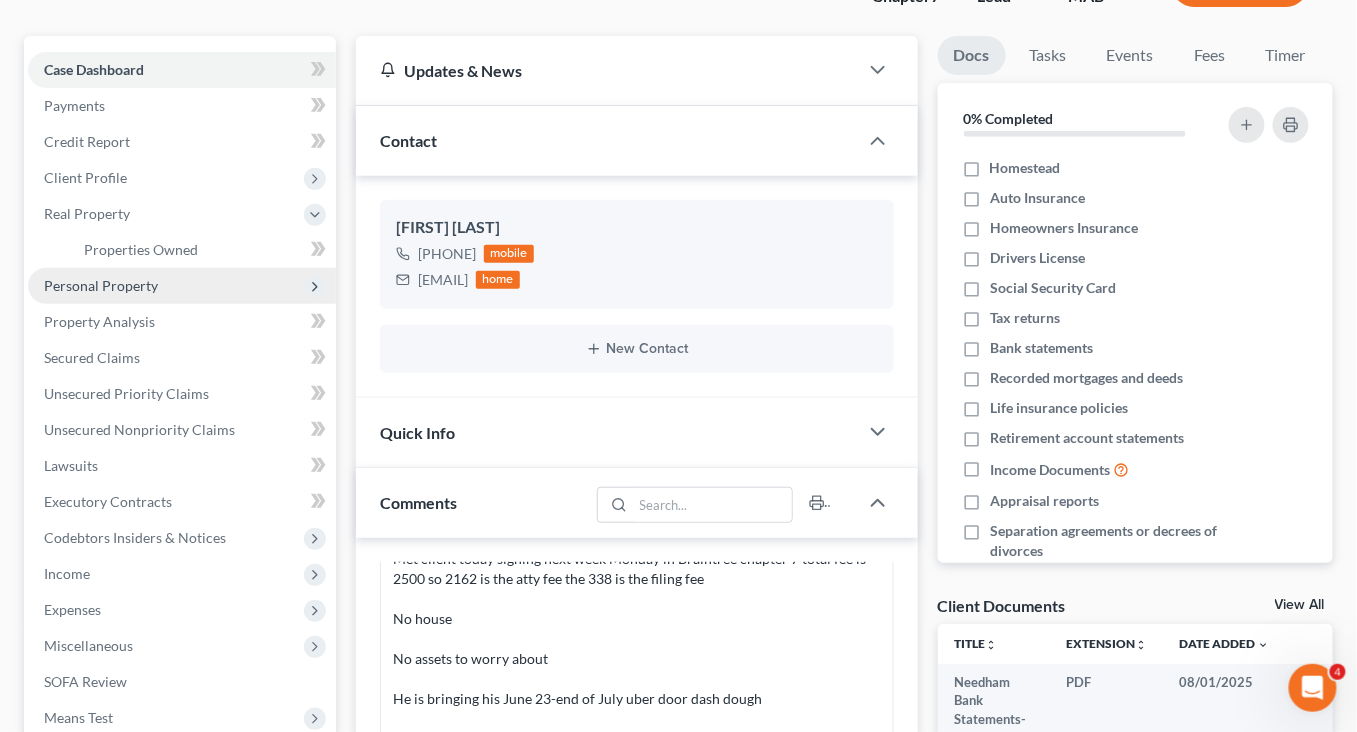 click on "Personal Property" at bounding box center (101, 285) 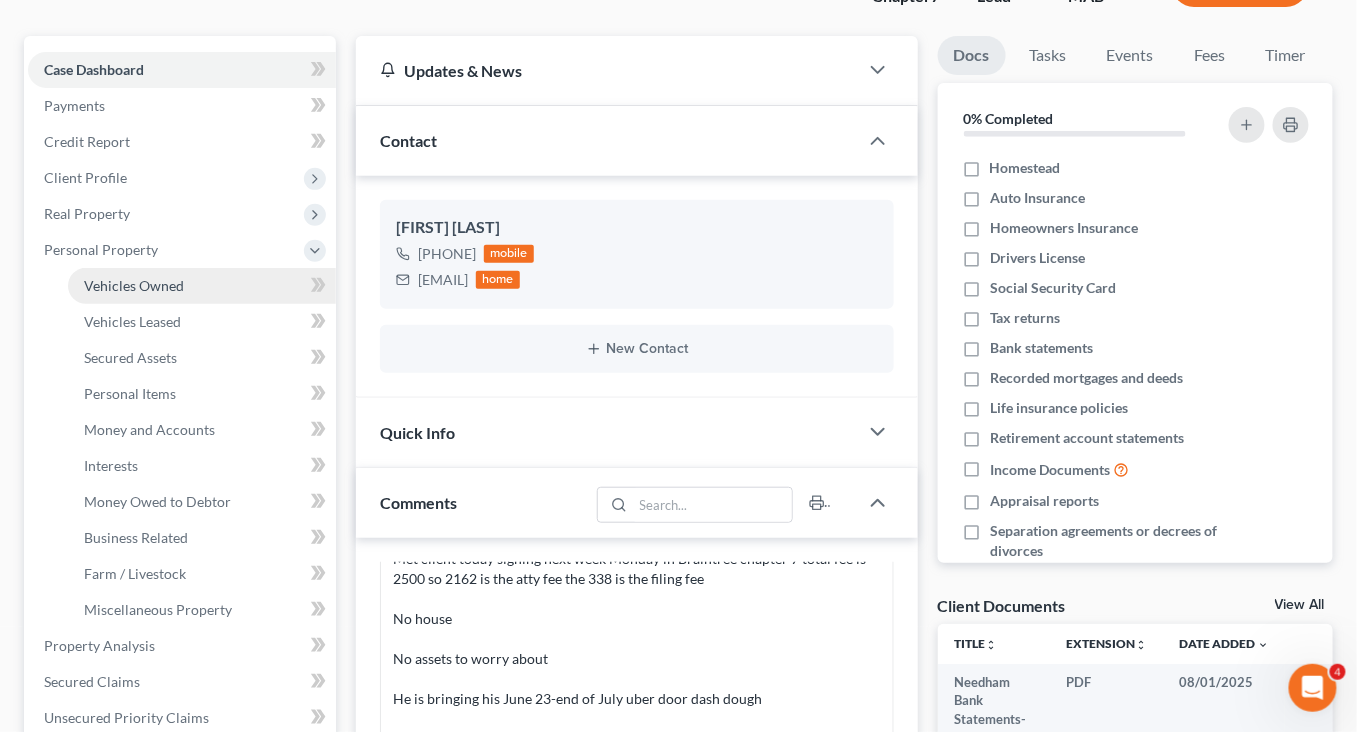 click on "Vehicles Owned" at bounding box center [134, 285] 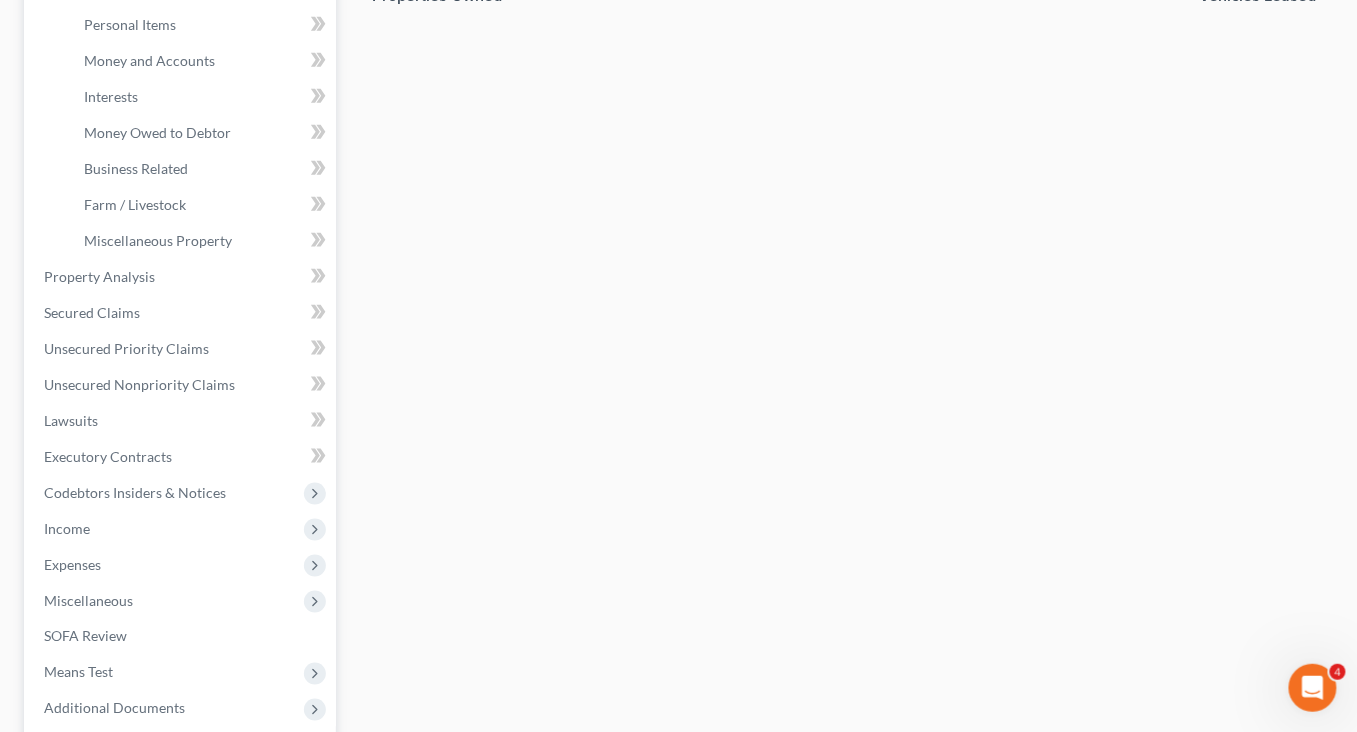 scroll, scrollTop: 527, scrollLeft: 0, axis: vertical 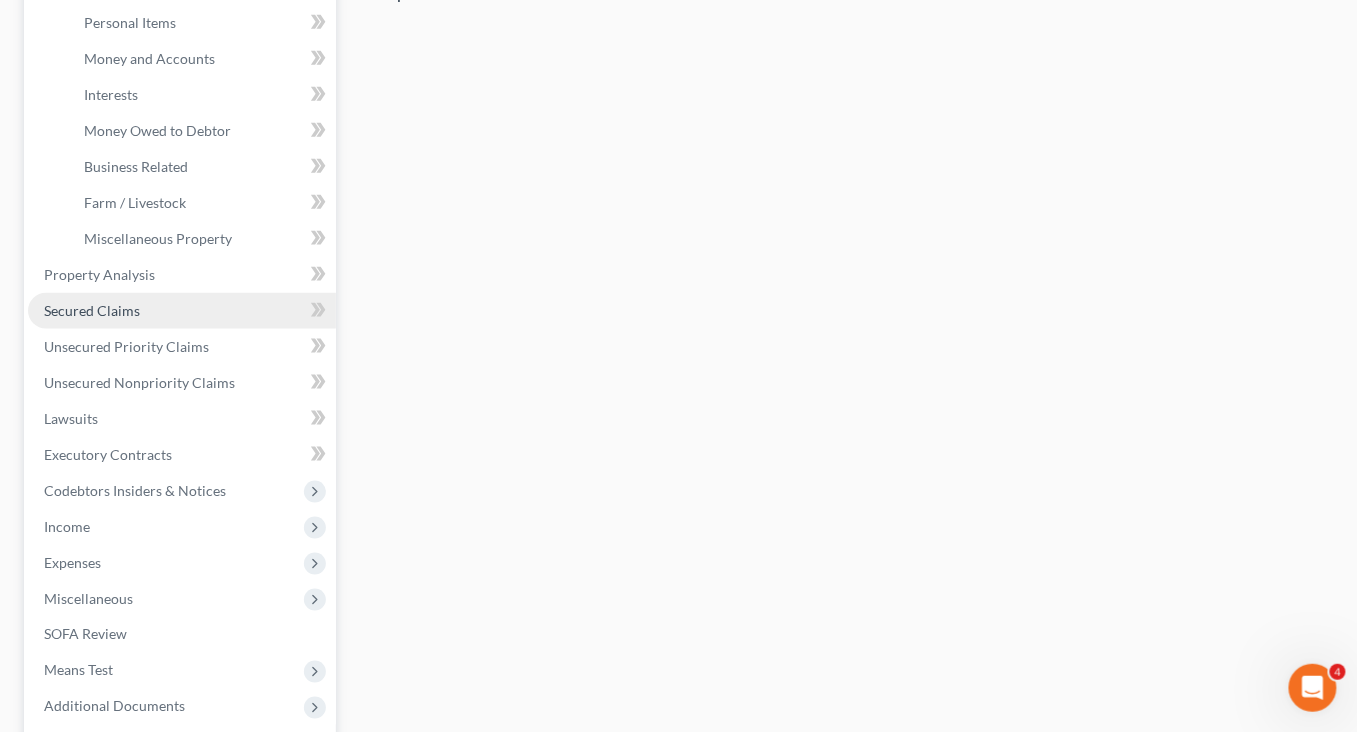 click on "Secured Claims" at bounding box center [92, 310] 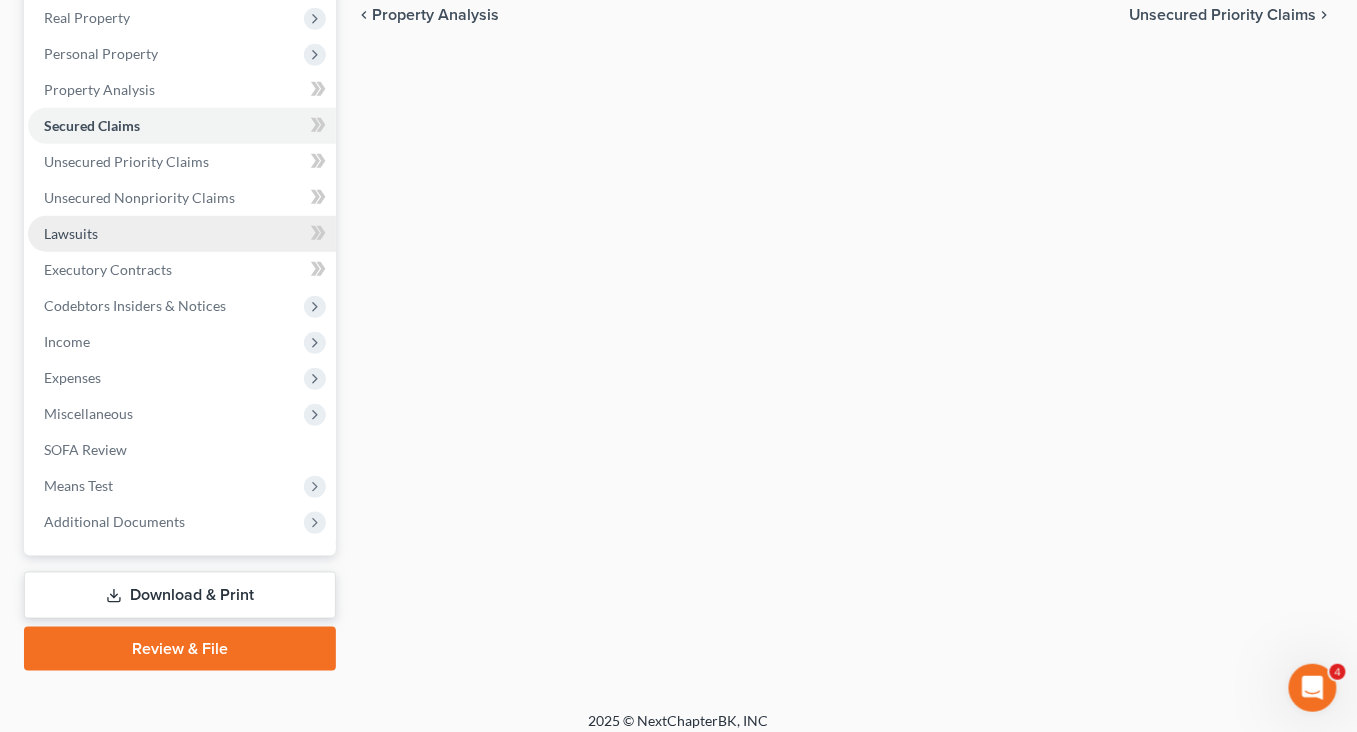 scroll, scrollTop: 358, scrollLeft: 0, axis: vertical 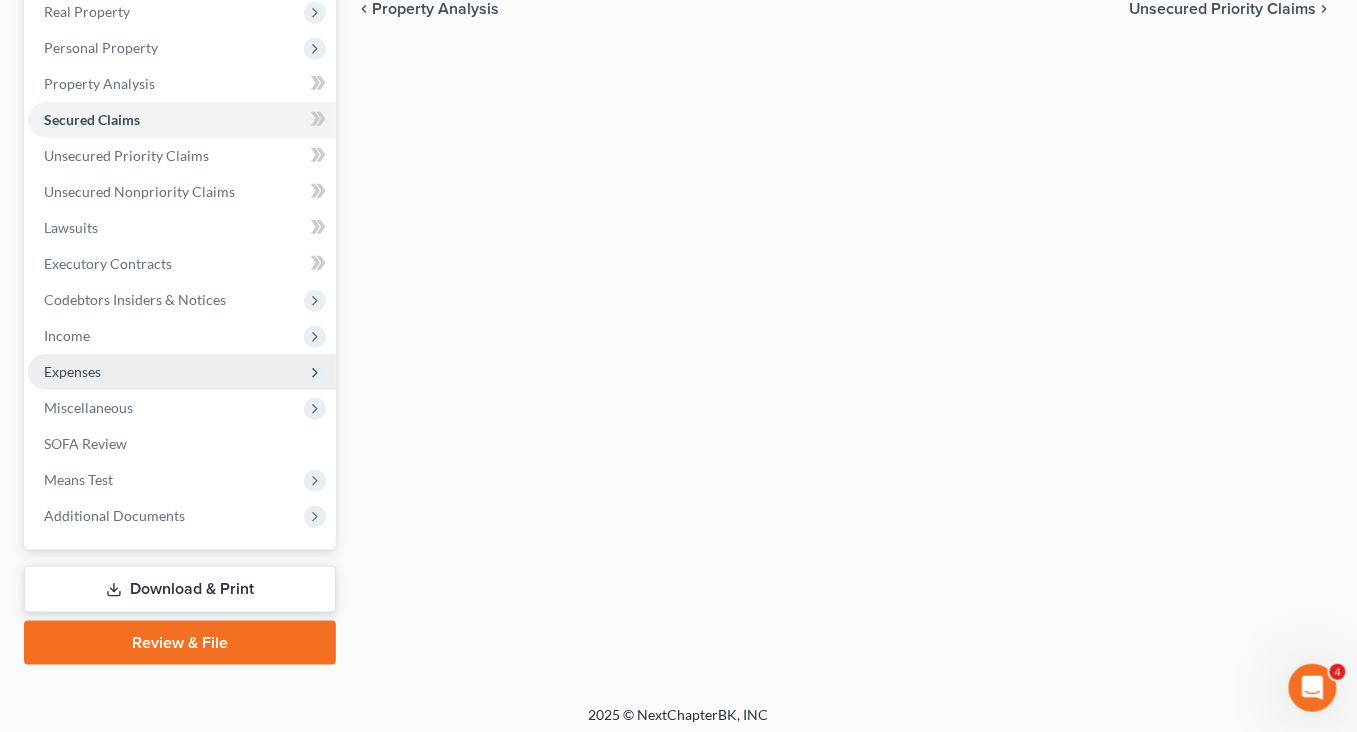 click on "Expenses" at bounding box center (72, 371) 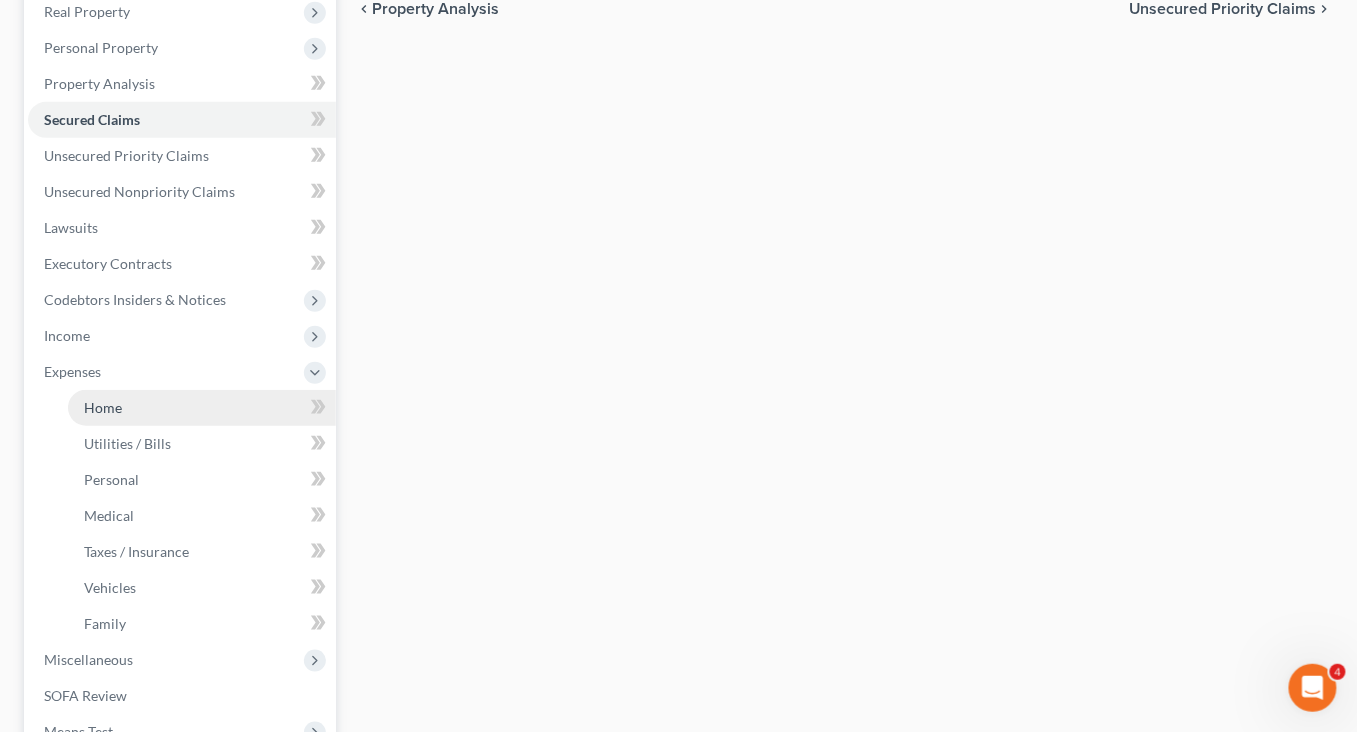 click on "Home" at bounding box center [103, 407] 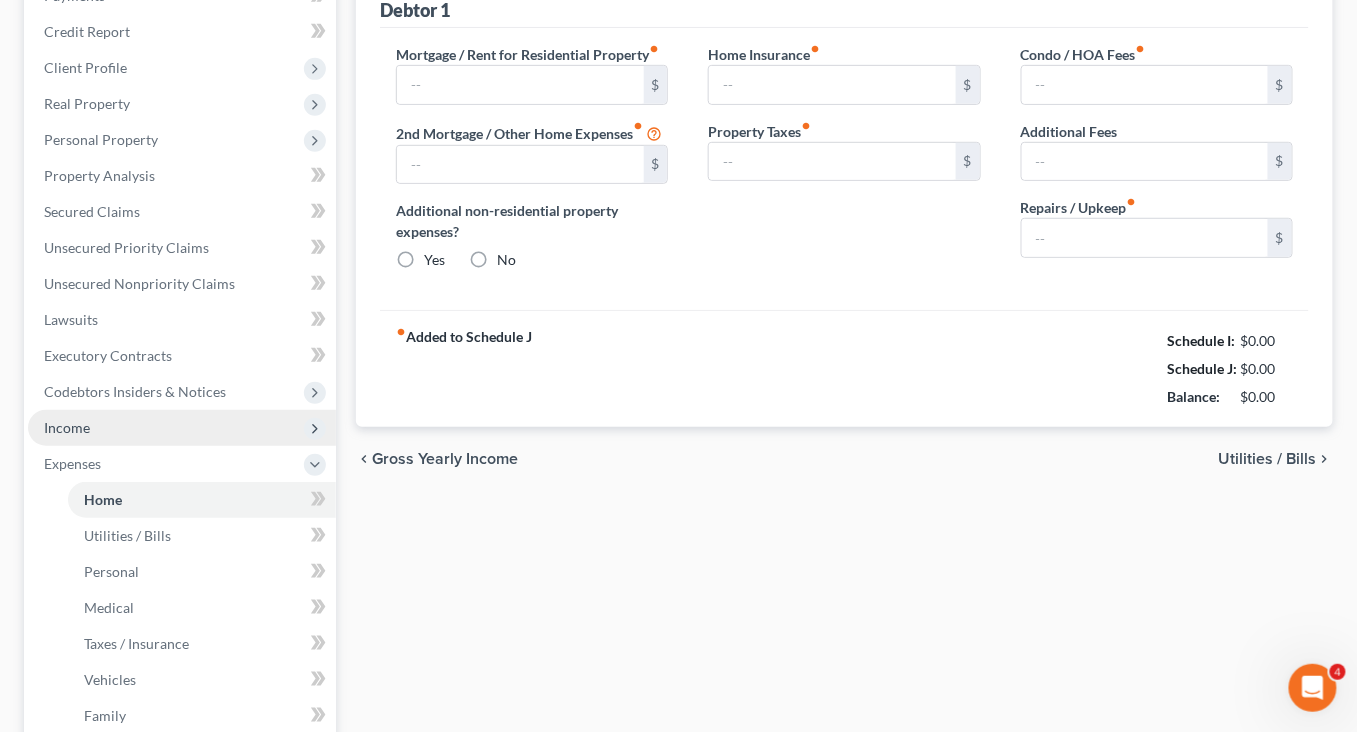type on "900.00" 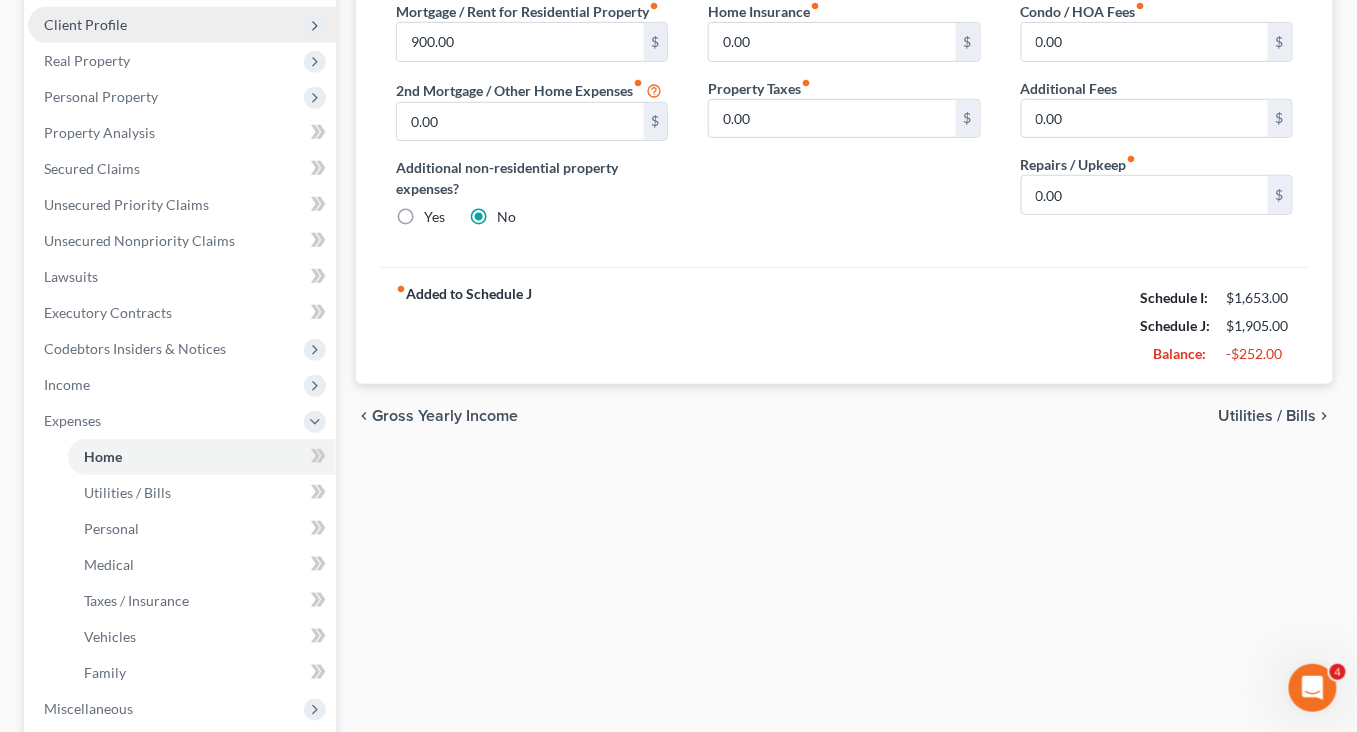 scroll, scrollTop: 327, scrollLeft: 0, axis: vertical 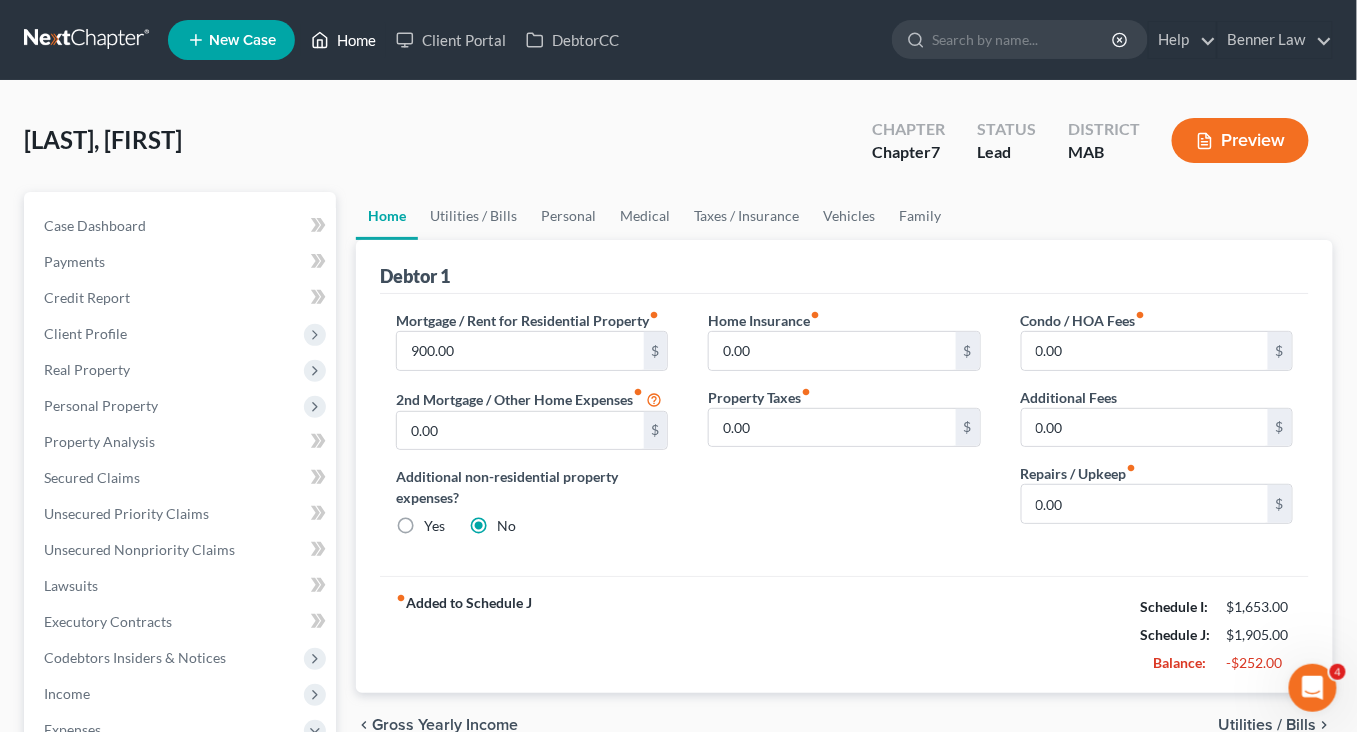 click on "Home" at bounding box center [343, 40] 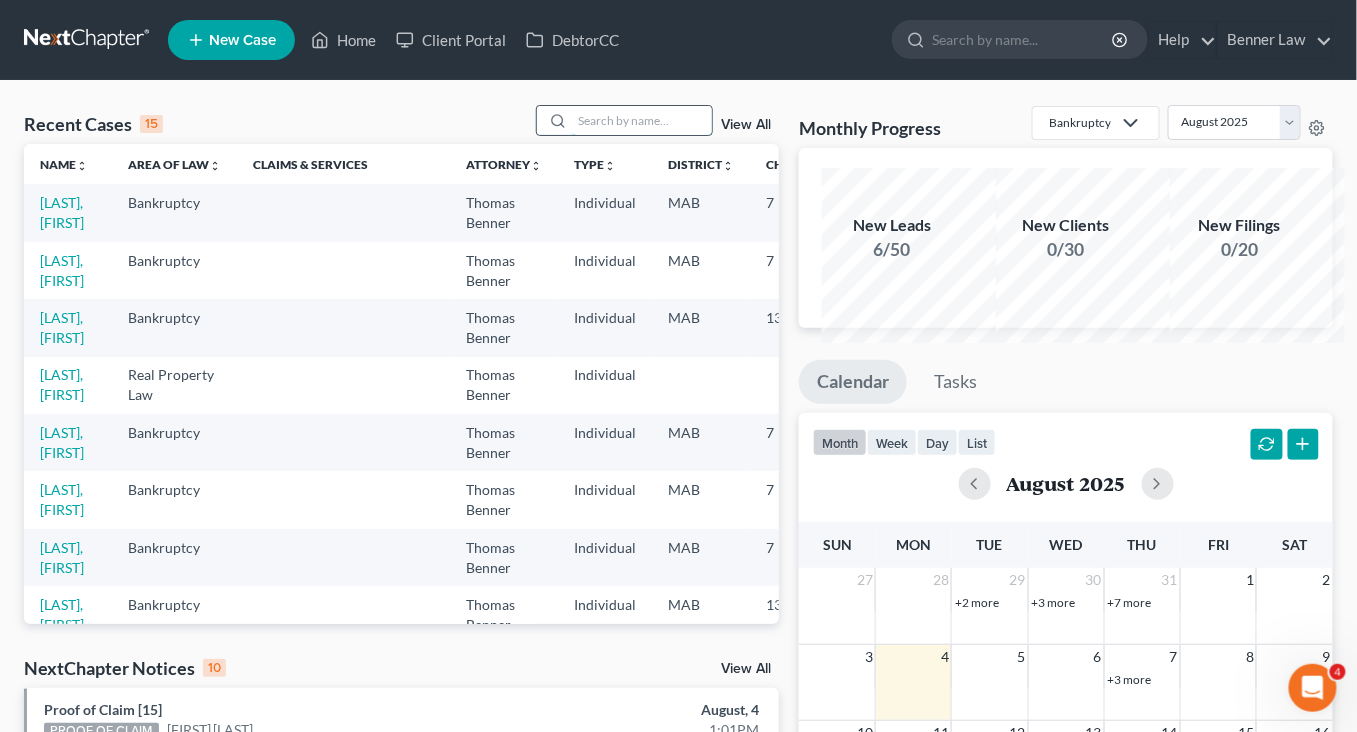 click at bounding box center (642, 120) 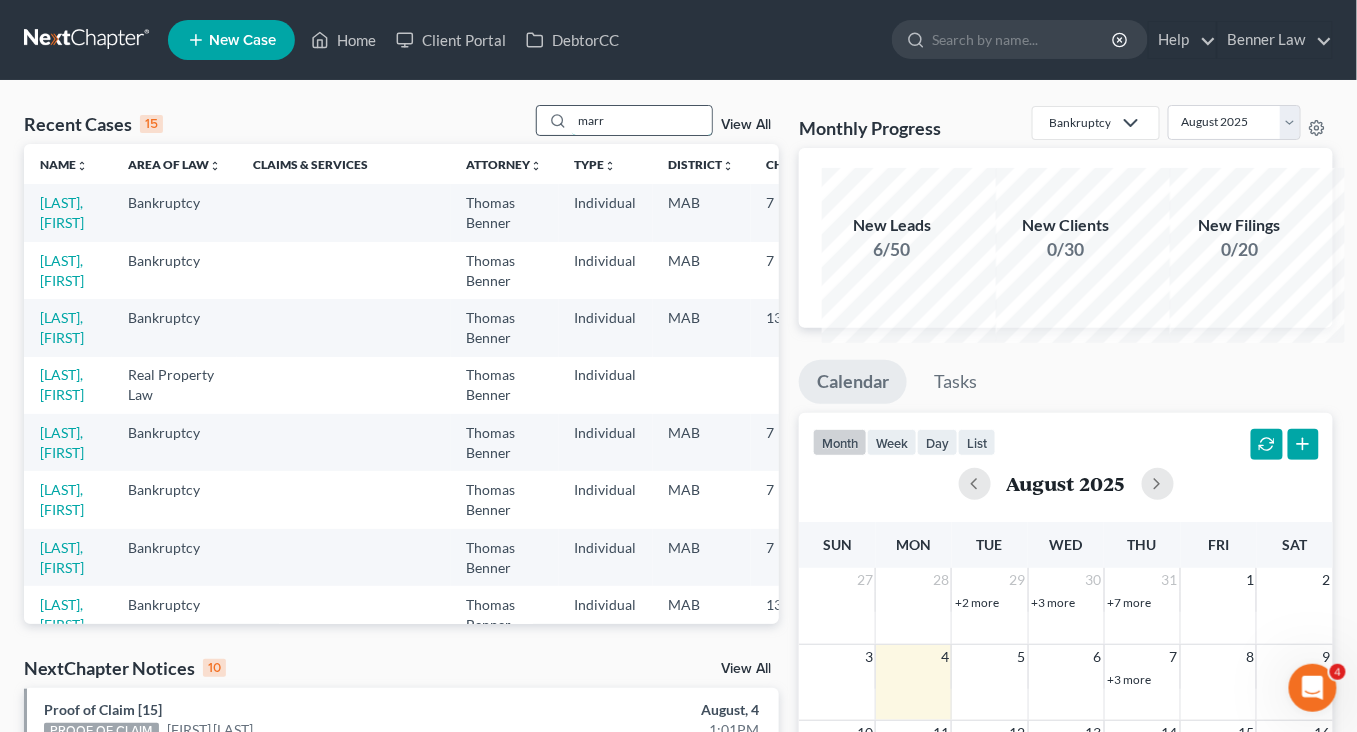 type on "marr" 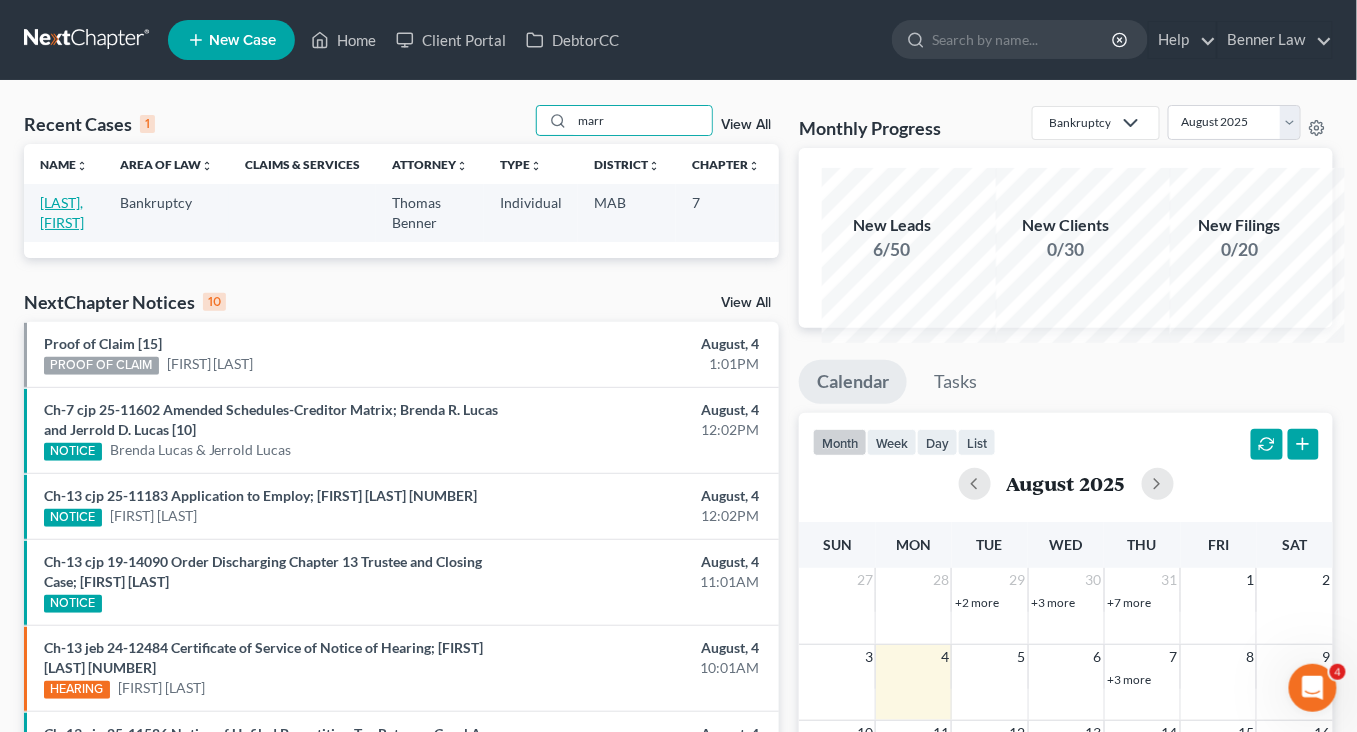 click on "[LAST], [FIRST]" at bounding box center (62, 212) 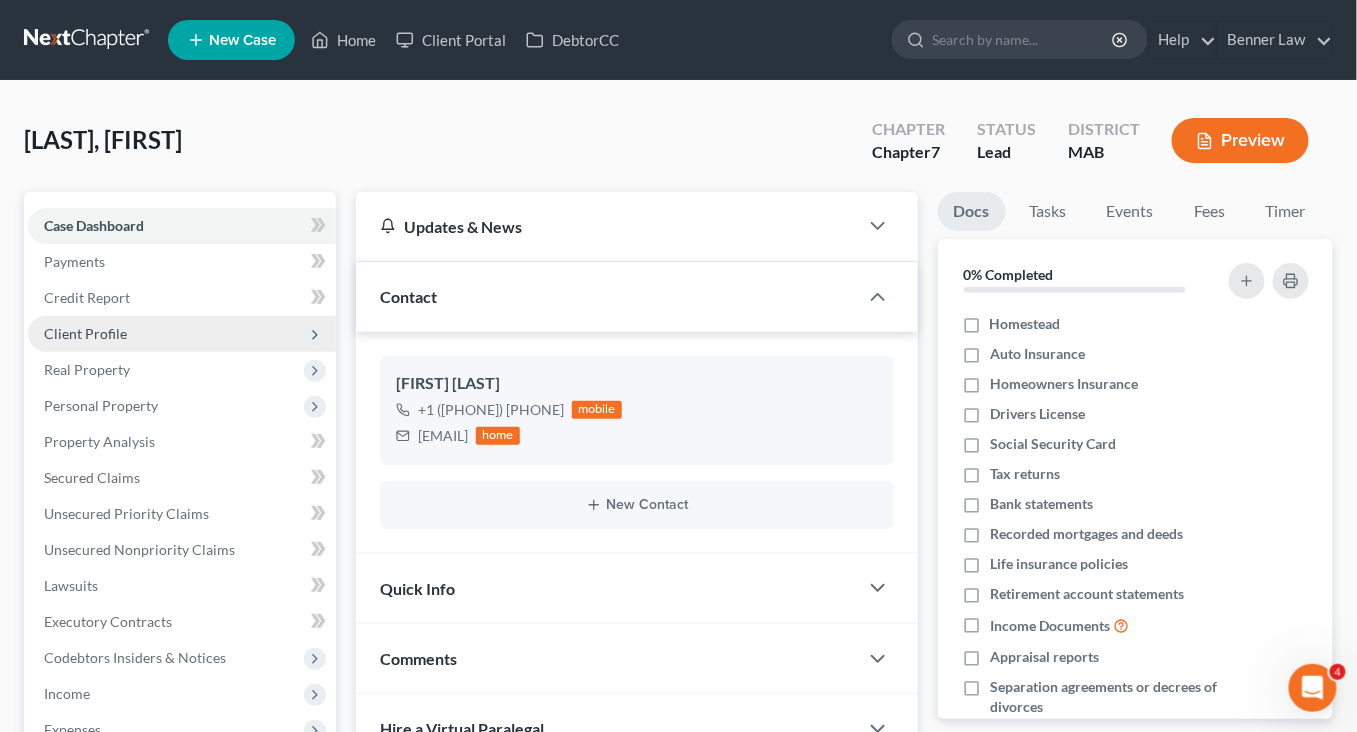 click on "Client Profile" at bounding box center (85, 333) 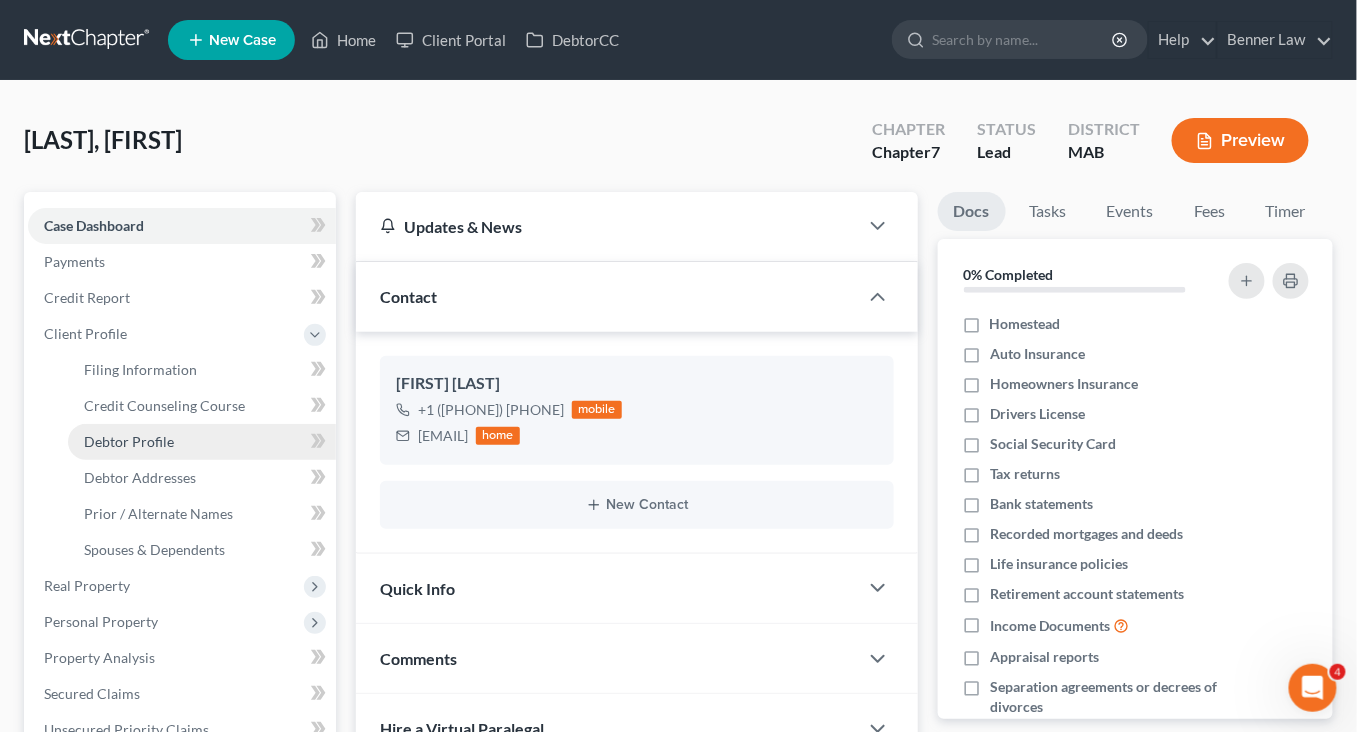 click on "Debtor Profile" at bounding box center (129, 441) 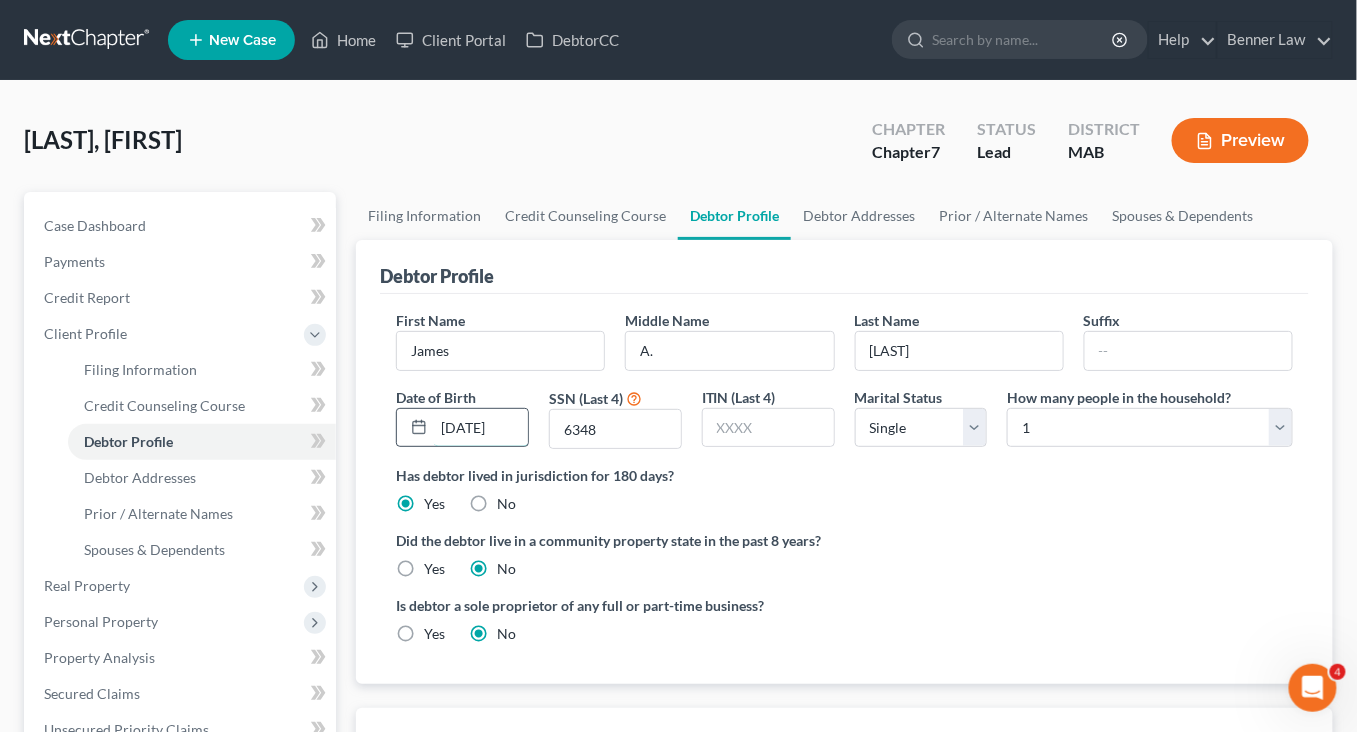 click on "[DATE]" at bounding box center [481, 428] 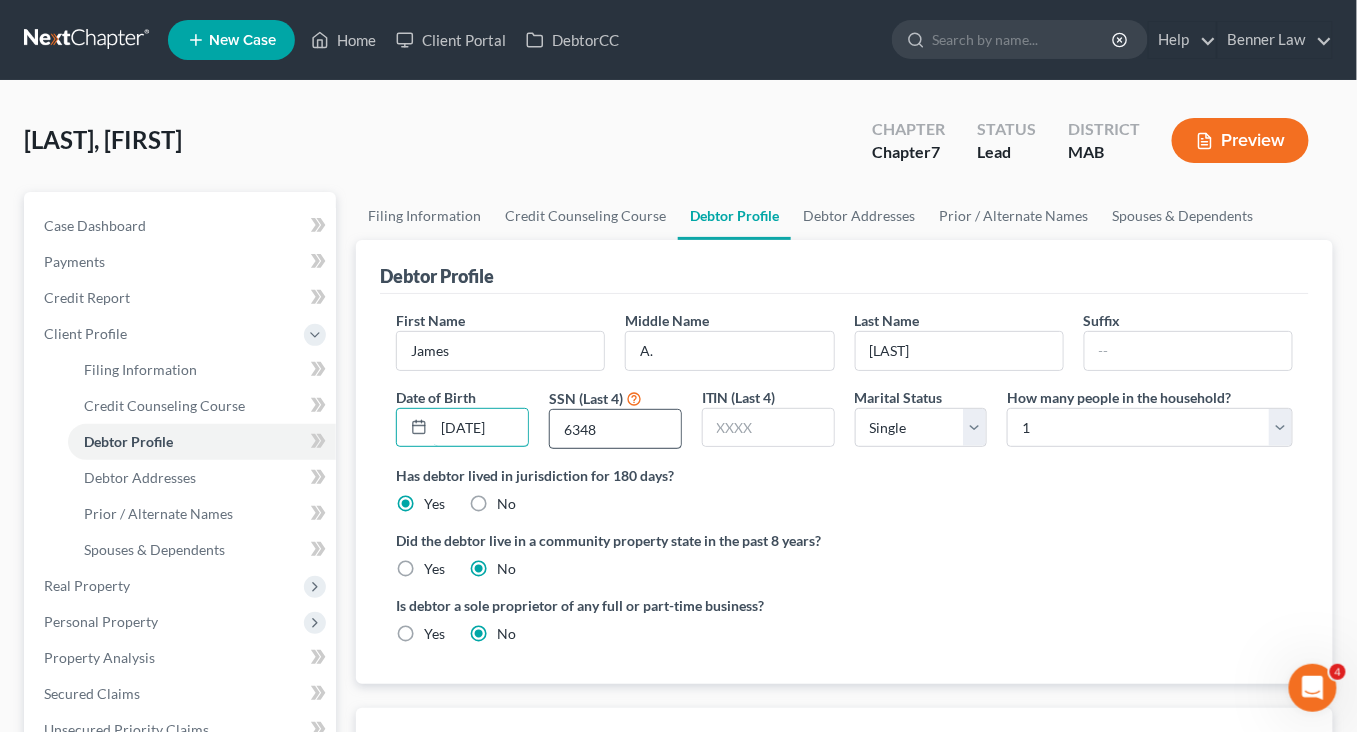 scroll, scrollTop: 0, scrollLeft: 20, axis: horizontal 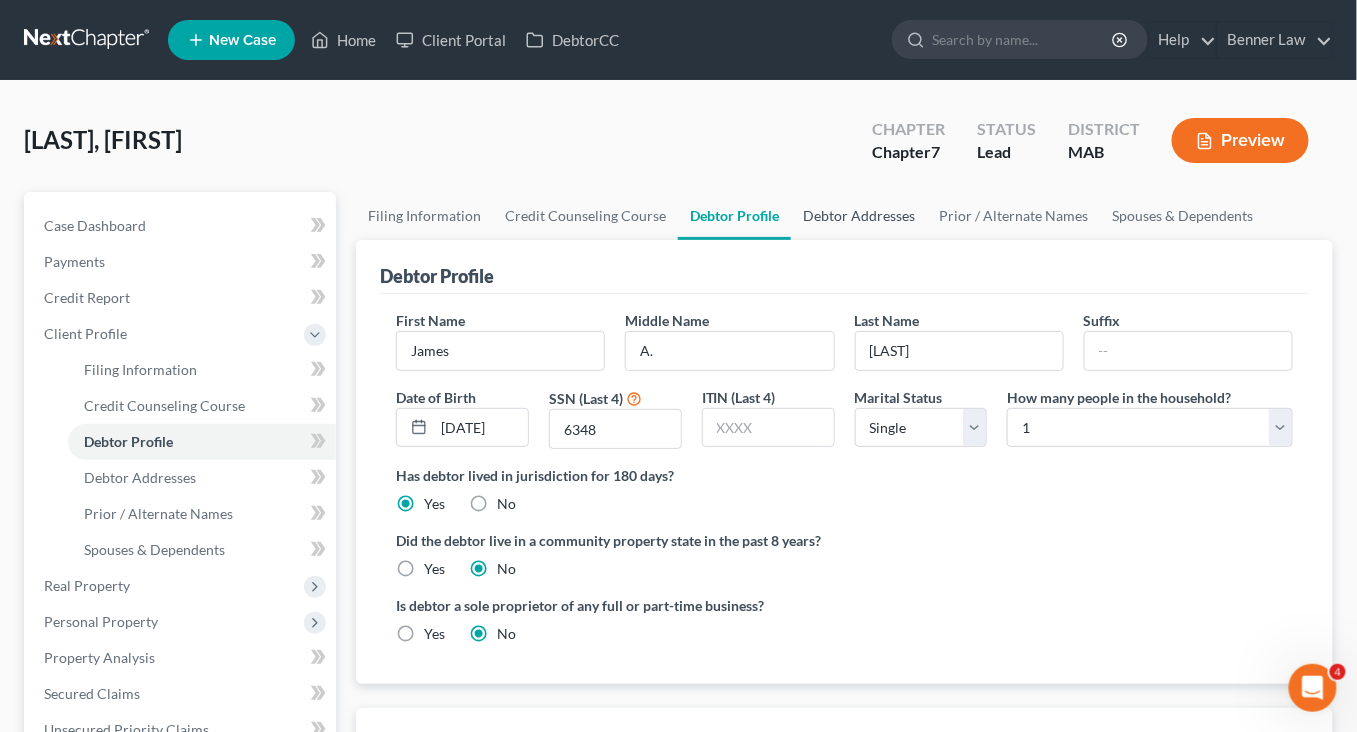 click on "Debtor Addresses" at bounding box center [859, 216] 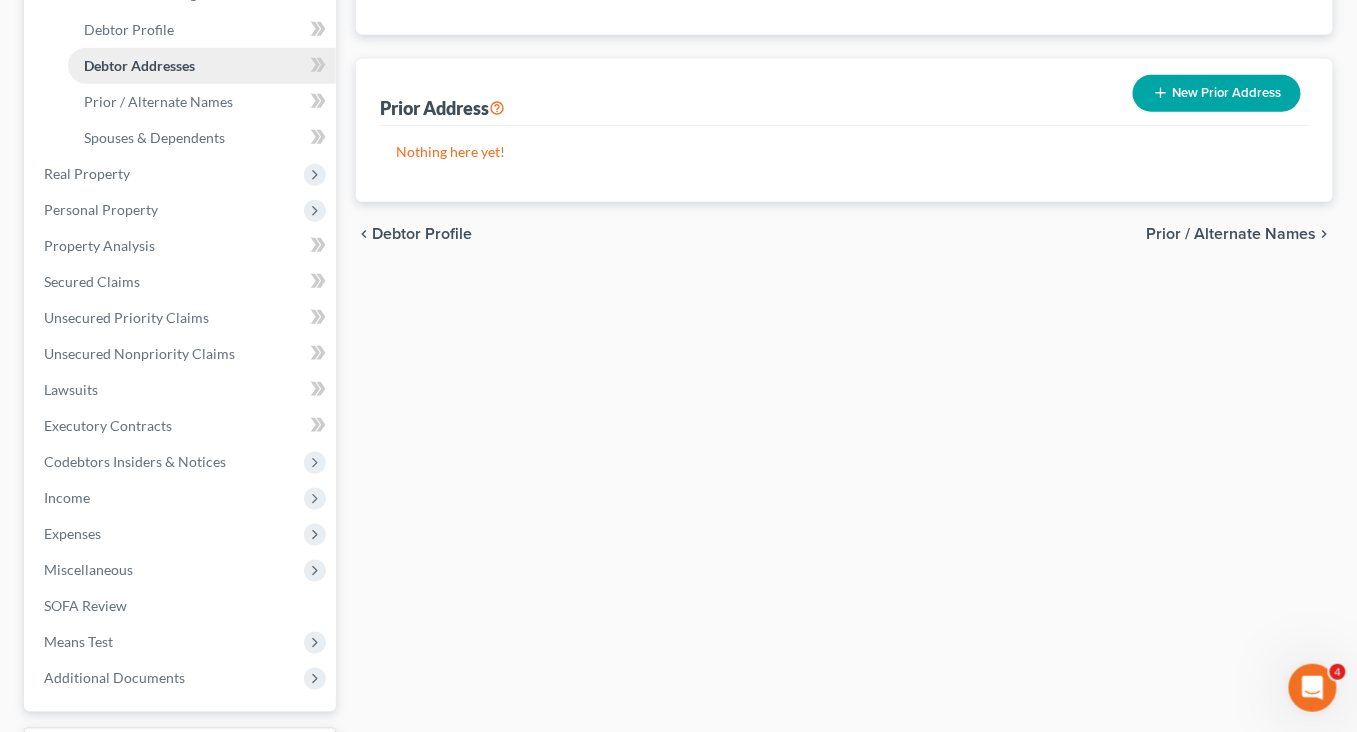 scroll, scrollTop: 412, scrollLeft: 0, axis: vertical 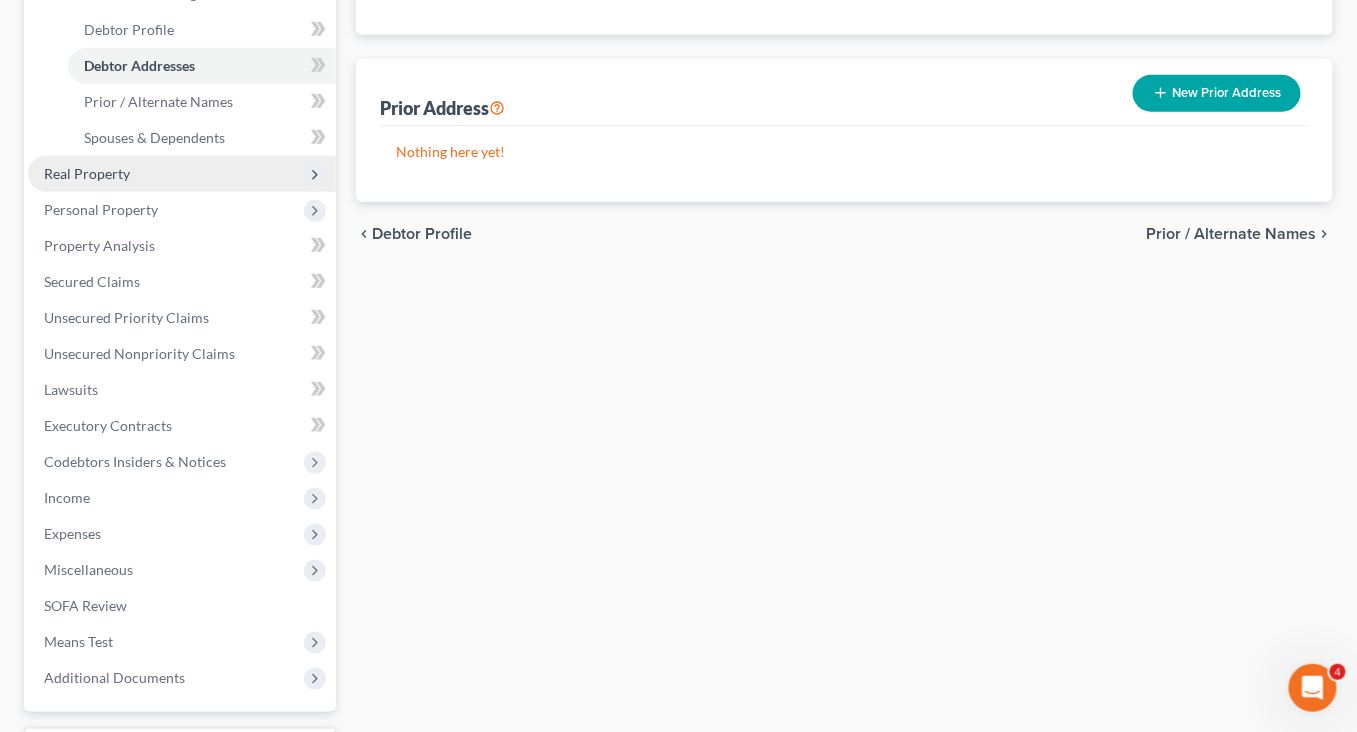 click on "Real Property" at bounding box center [87, 173] 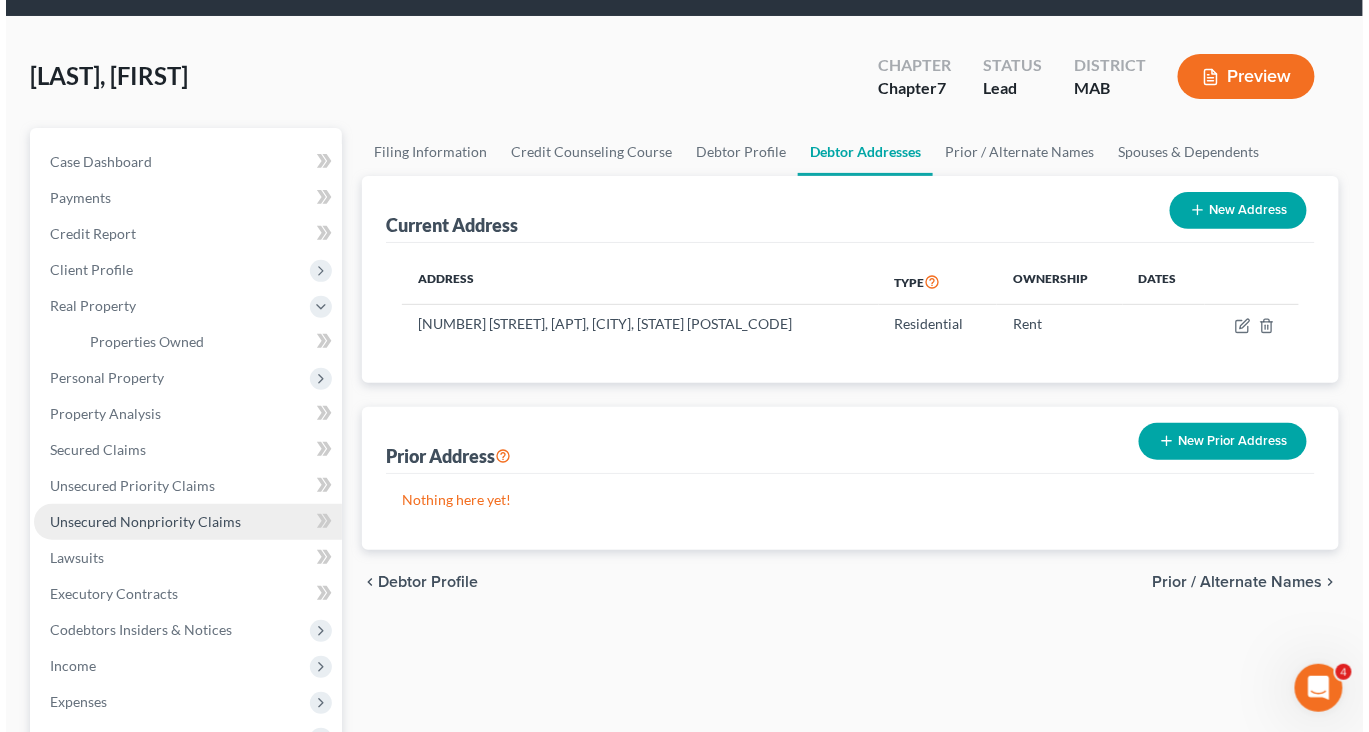 scroll, scrollTop: 0, scrollLeft: 0, axis: both 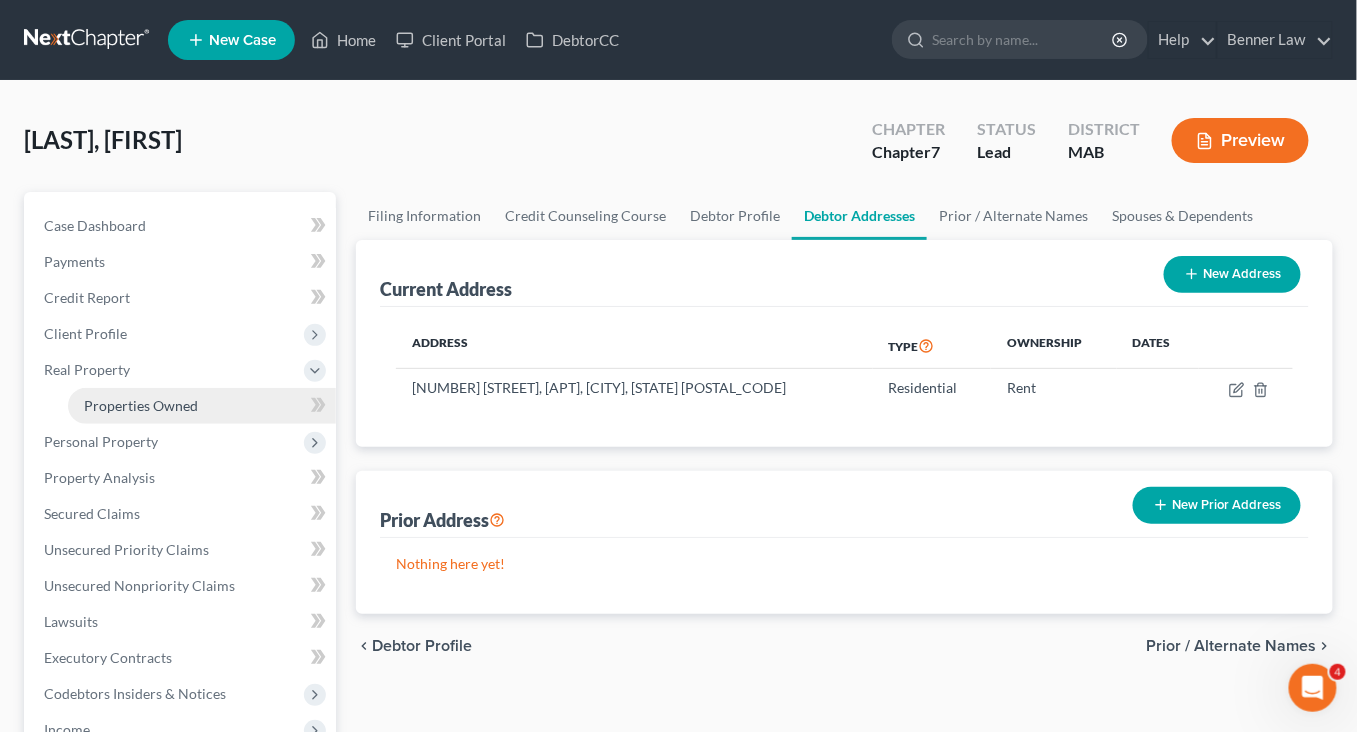 click on "Properties Owned" at bounding box center (141, 405) 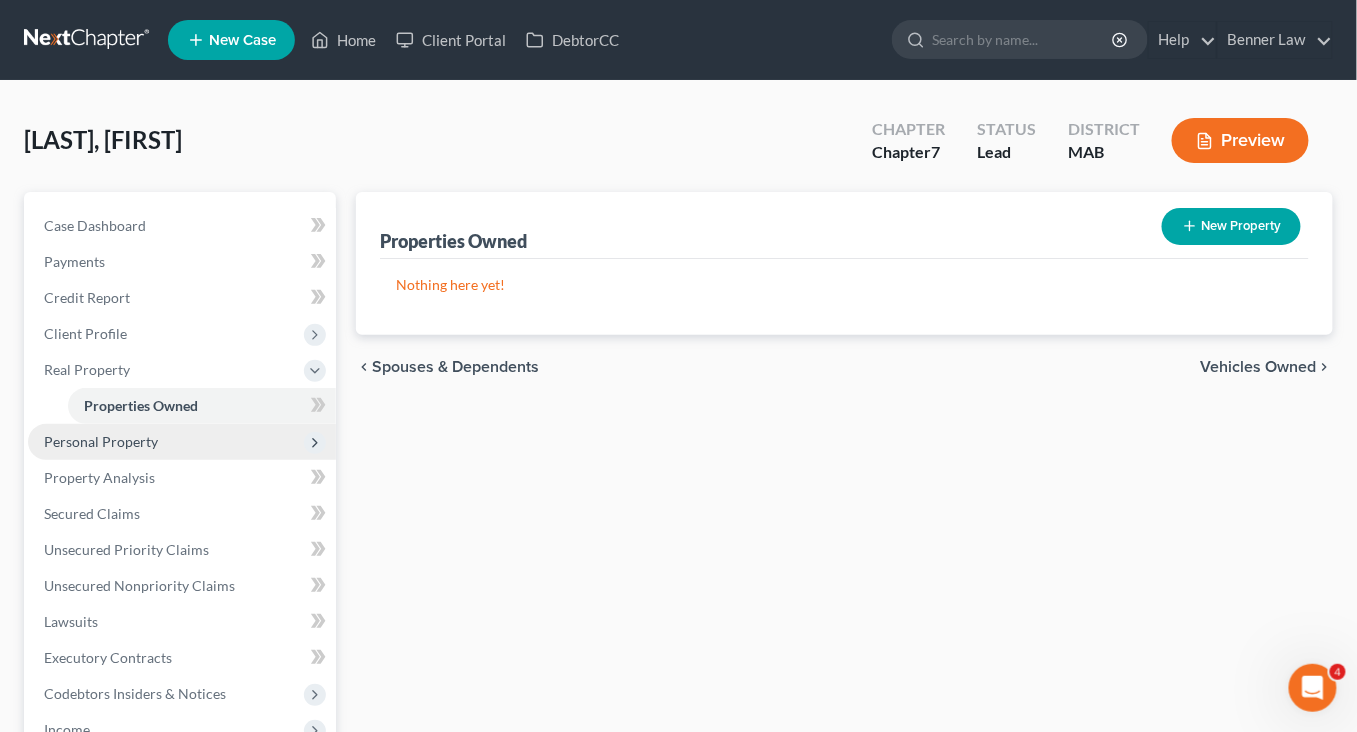 click on "Personal Property" at bounding box center [101, 441] 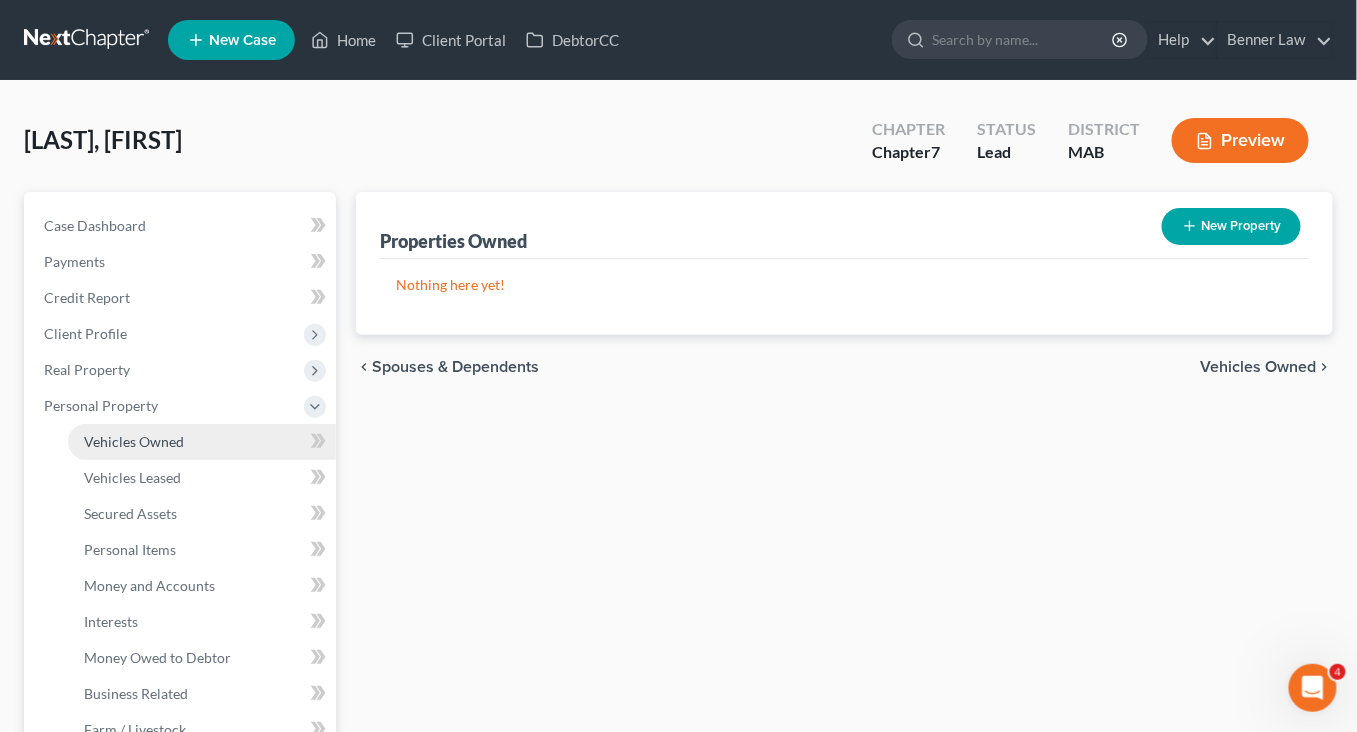 click on "Vehicles Owned" at bounding box center (134, 441) 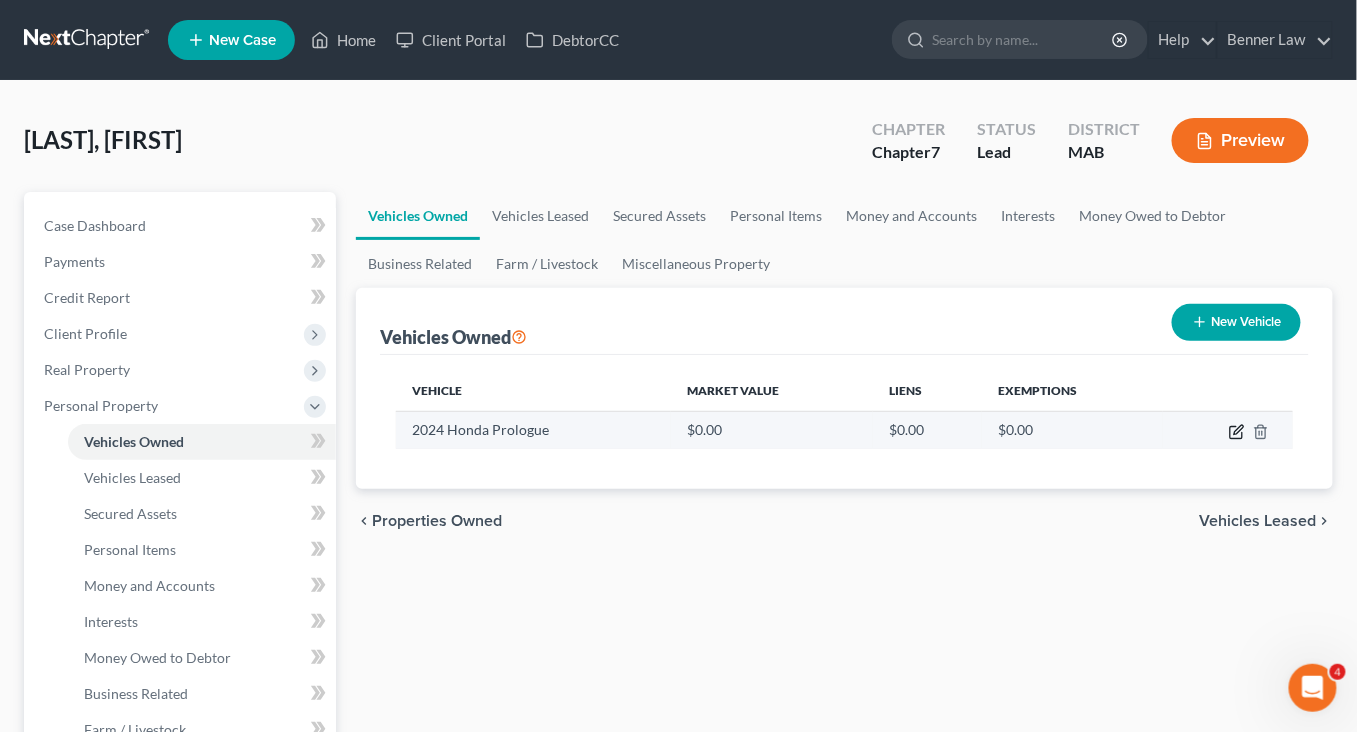click 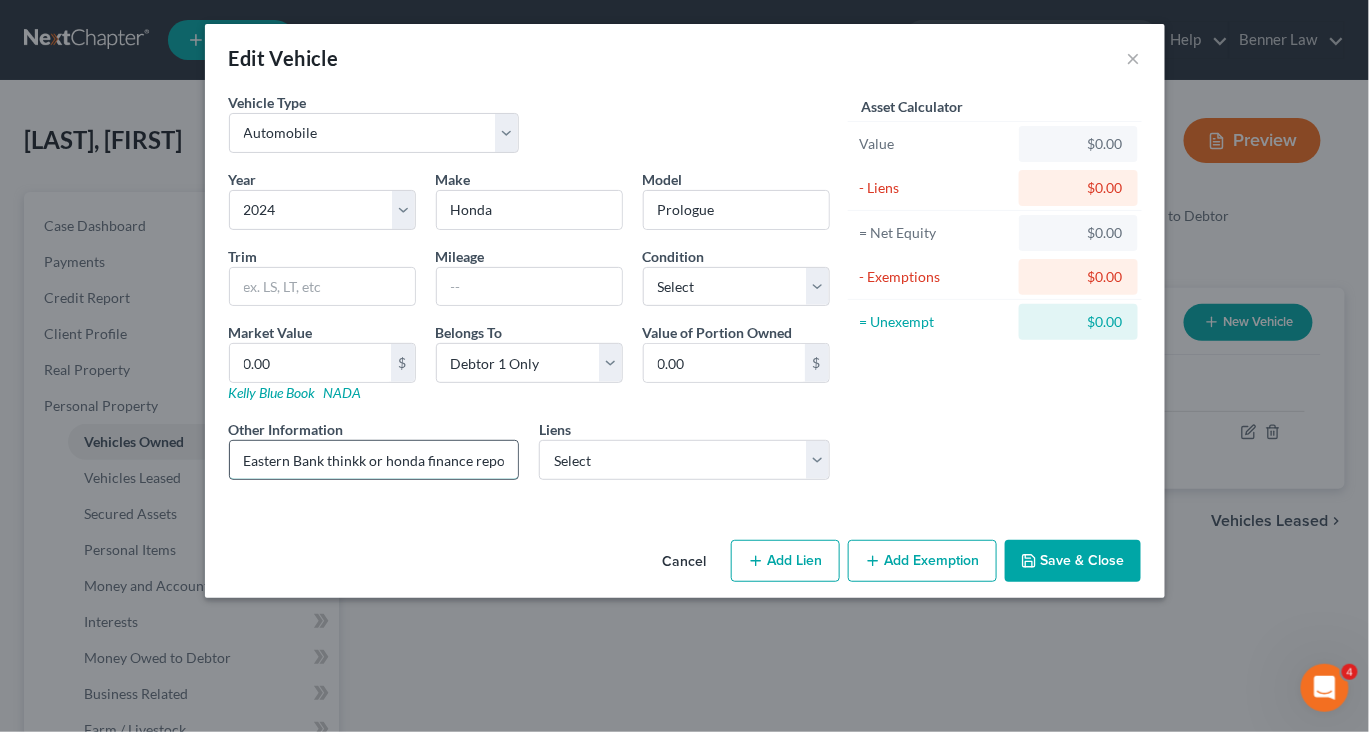 click on "Eastern Bank thinkk or honda finance repoed earlier in the year" at bounding box center [374, 460] 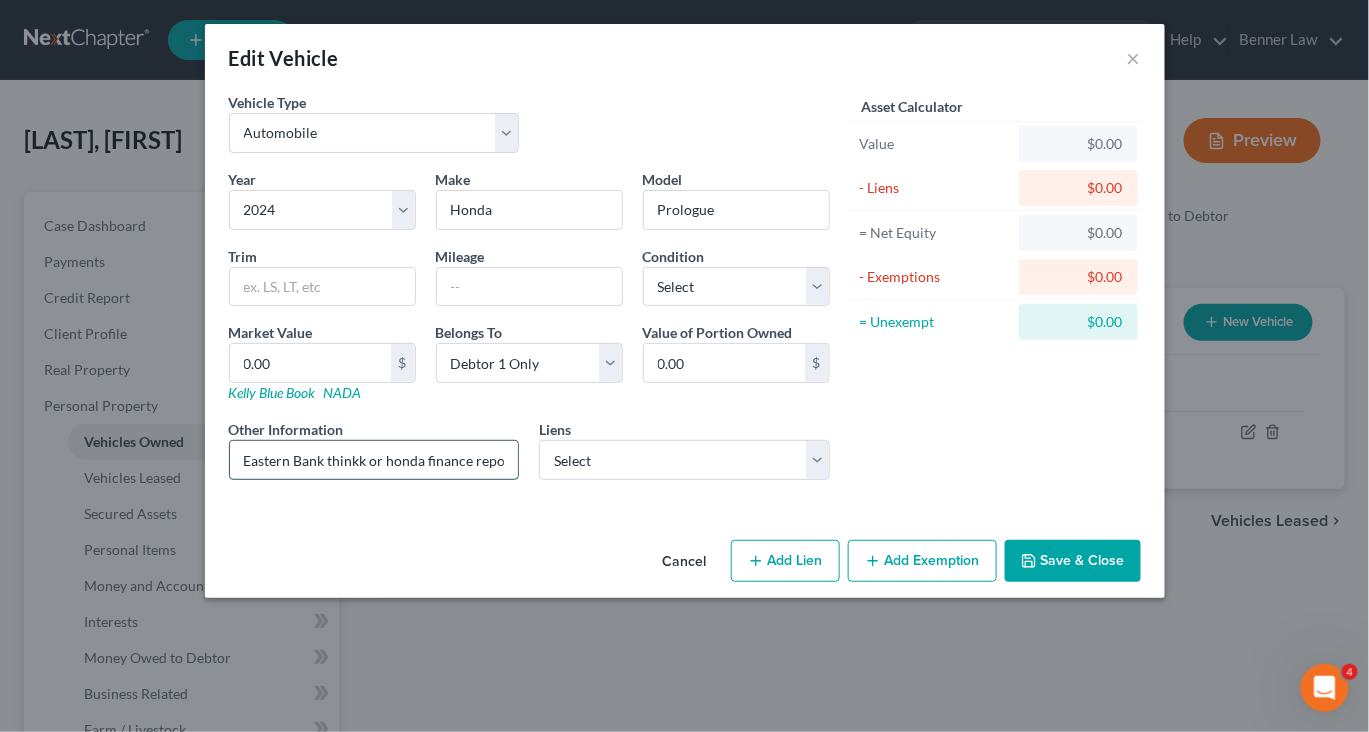 click on "Eastern Bank thinkk or honda finance repoed earlier in the year" at bounding box center (374, 460) 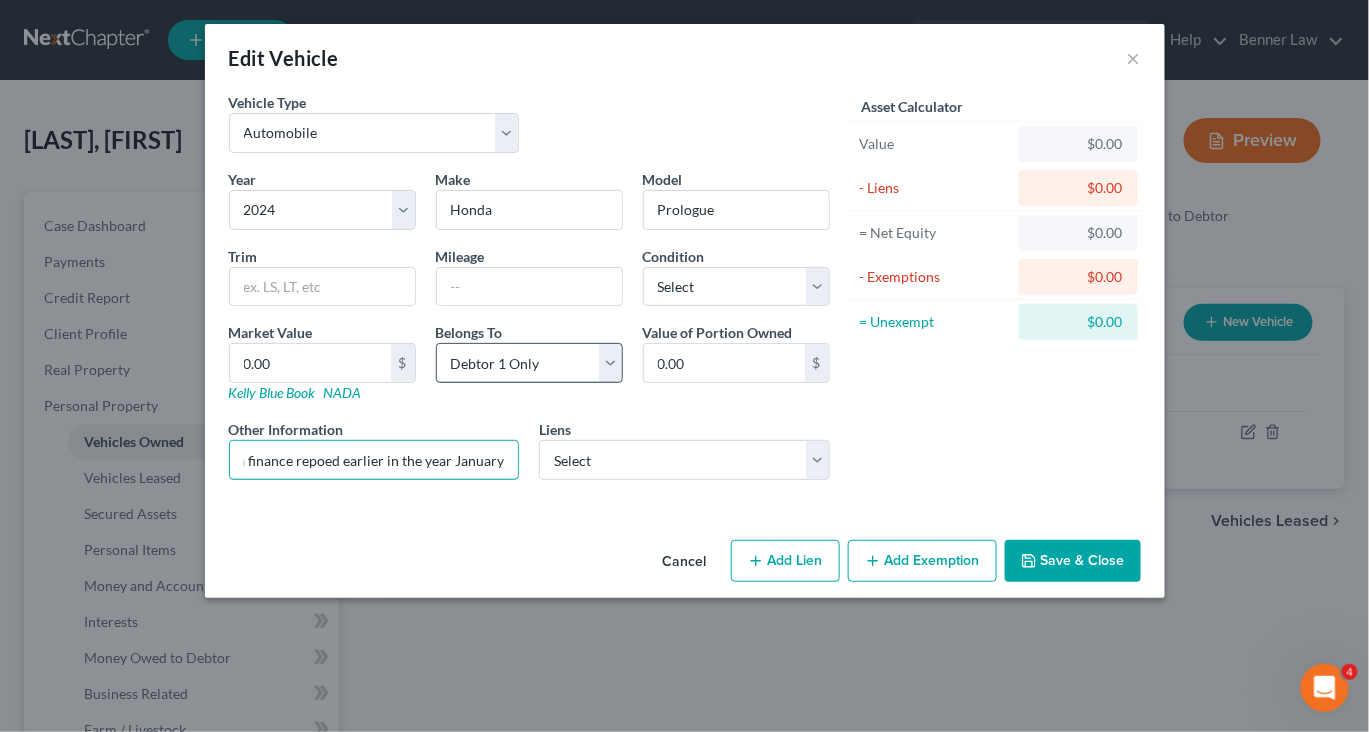 scroll, scrollTop: 0, scrollLeft: 216, axis: horizontal 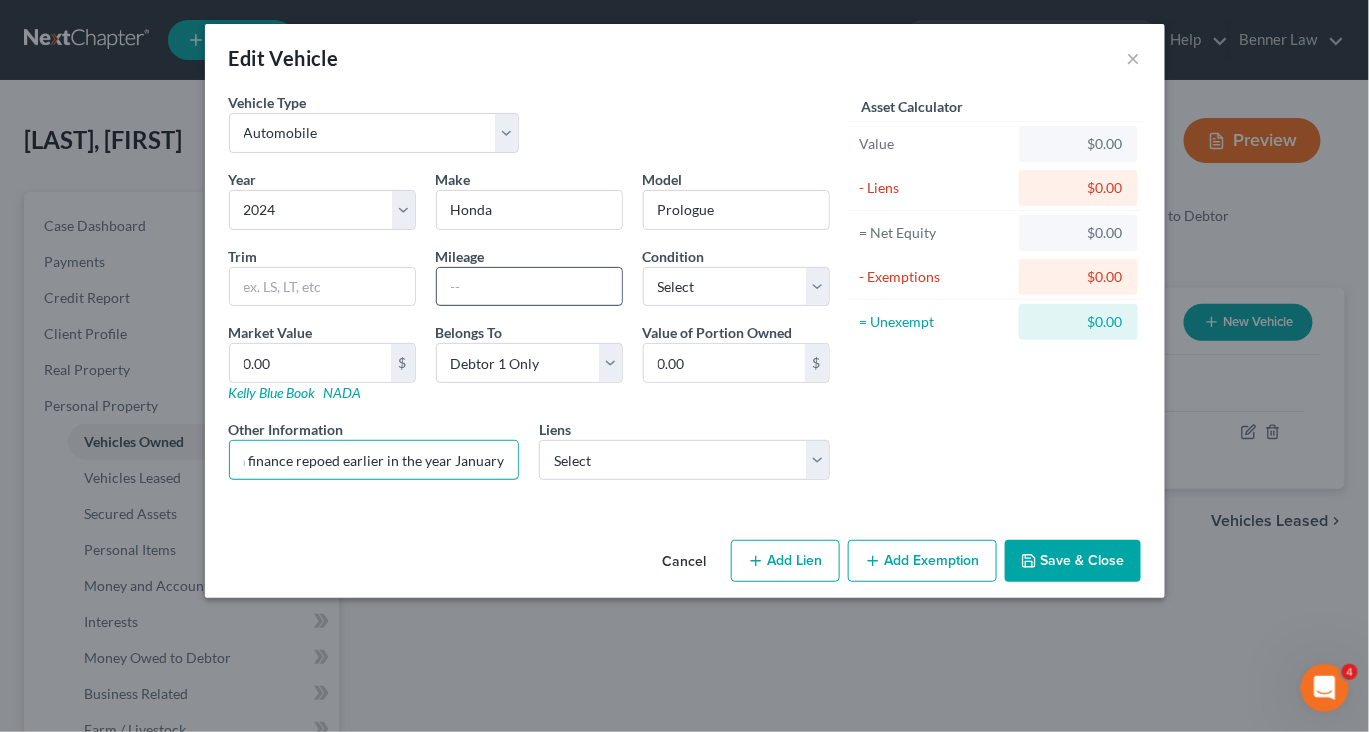 type on "Eastern Bank thinkk or honda finance repoed earlier in the year January" 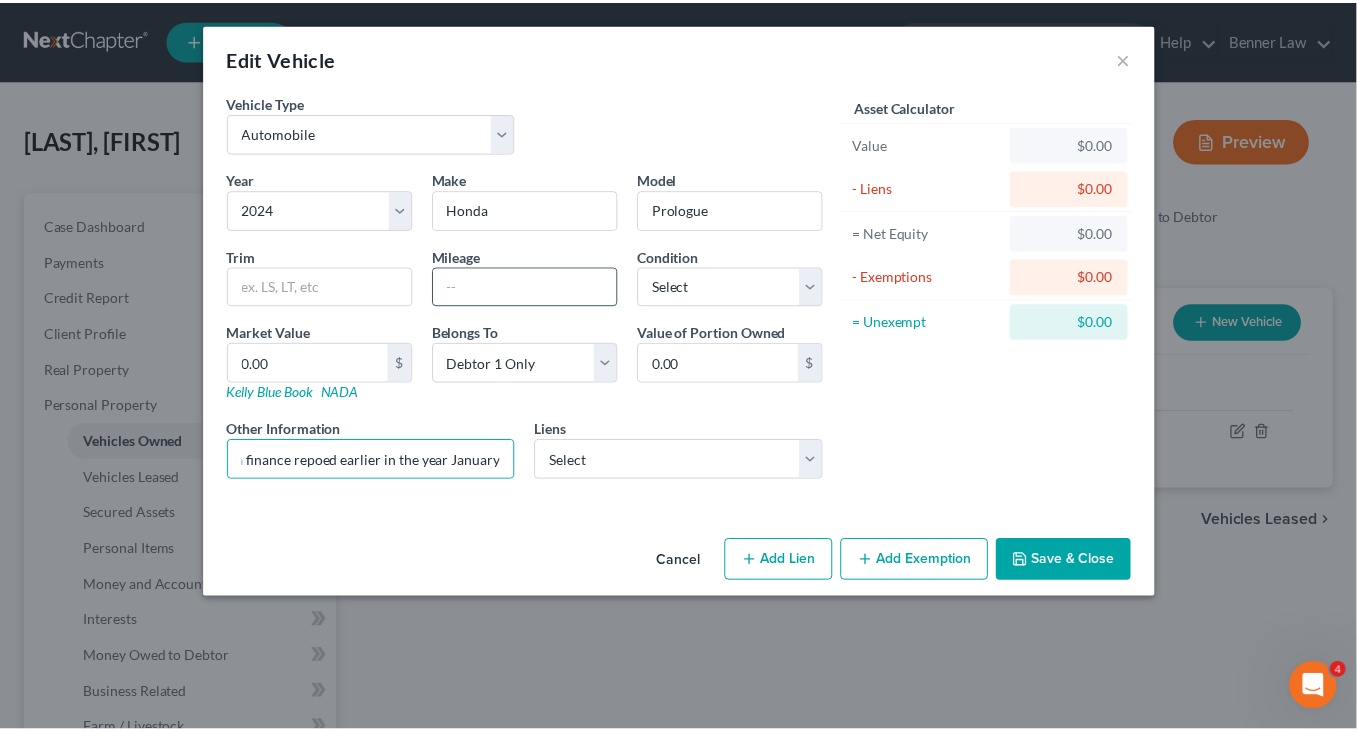 scroll, scrollTop: 0, scrollLeft: 0, axis: both 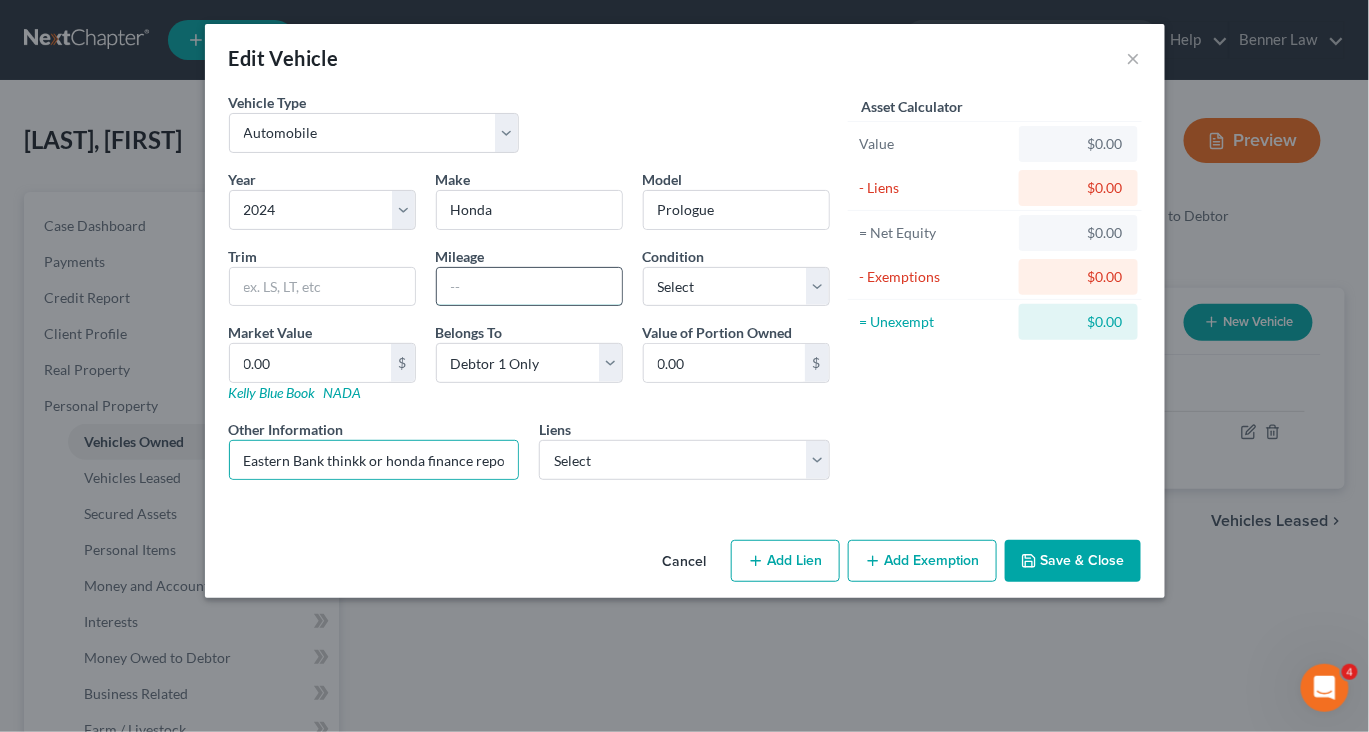 click at bounding box center [529, 287] 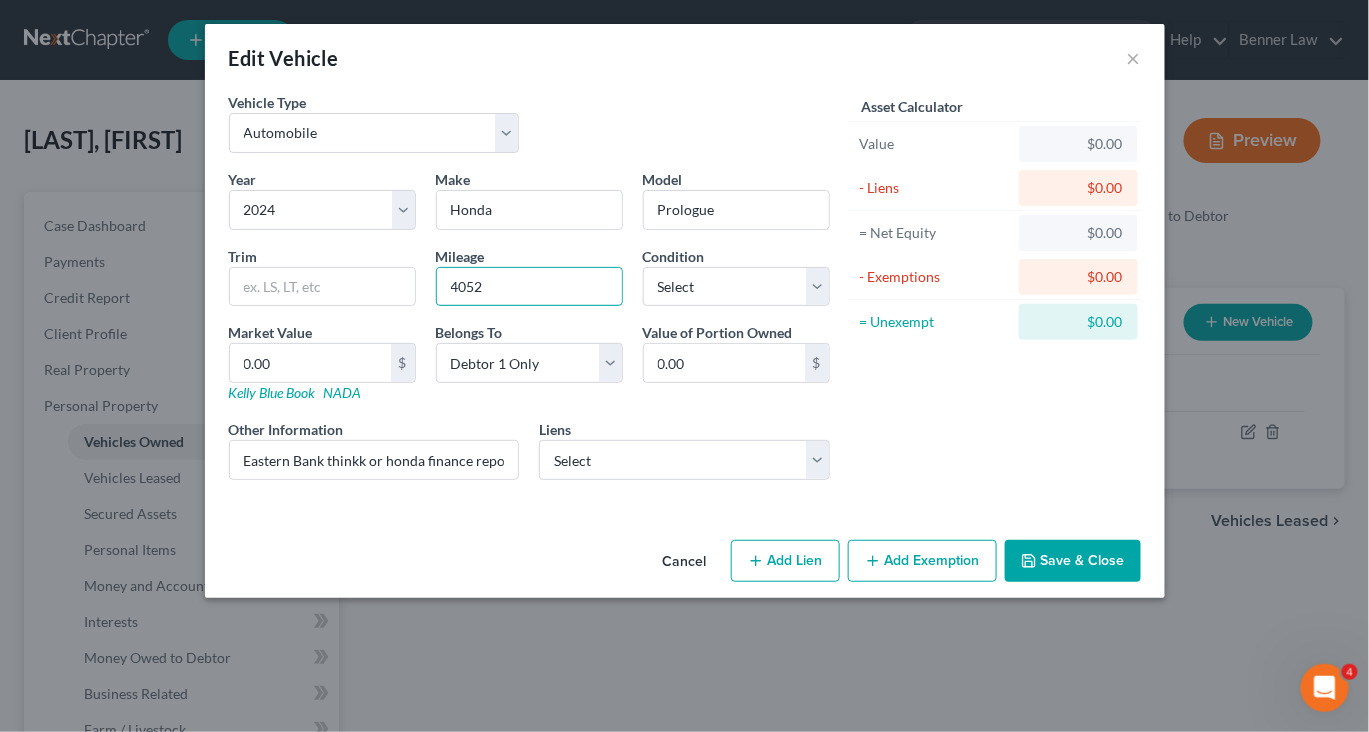 type on "4052" 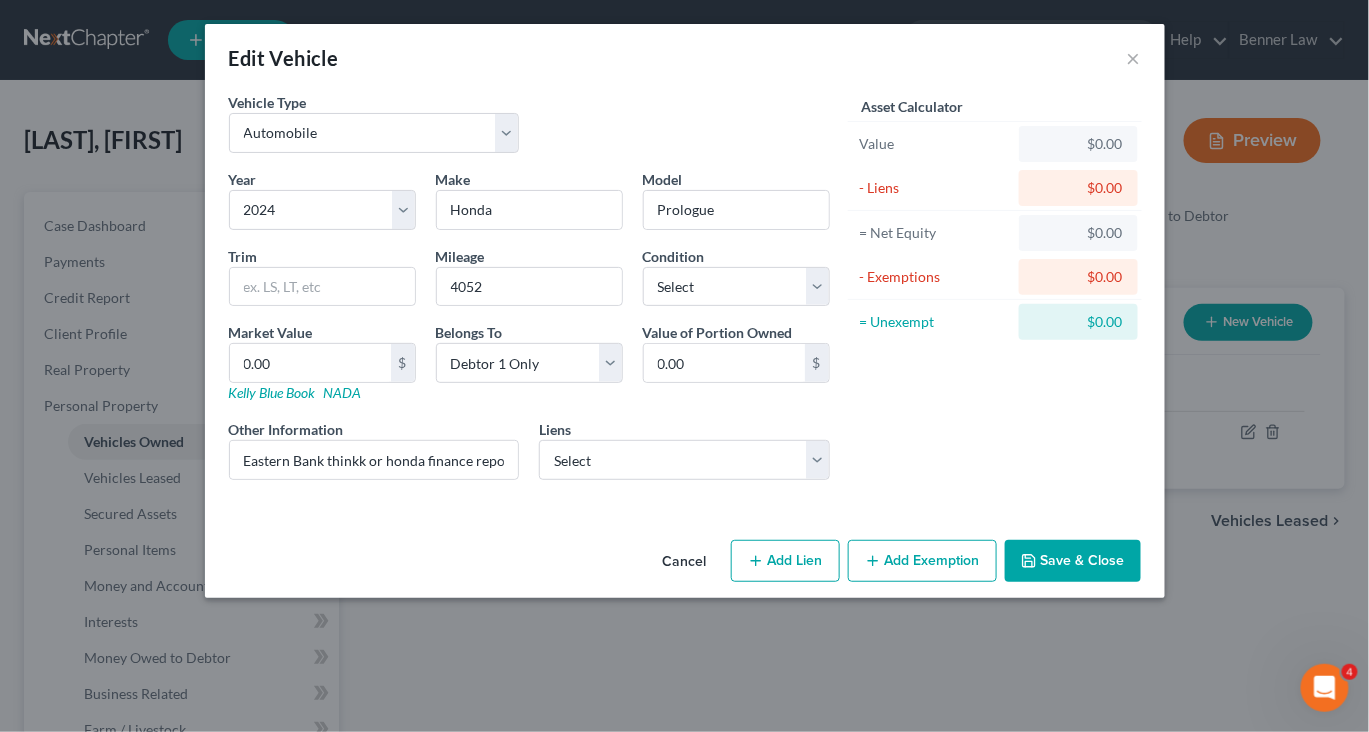 click on "Save & Close" at bounding box center (1073, 561) 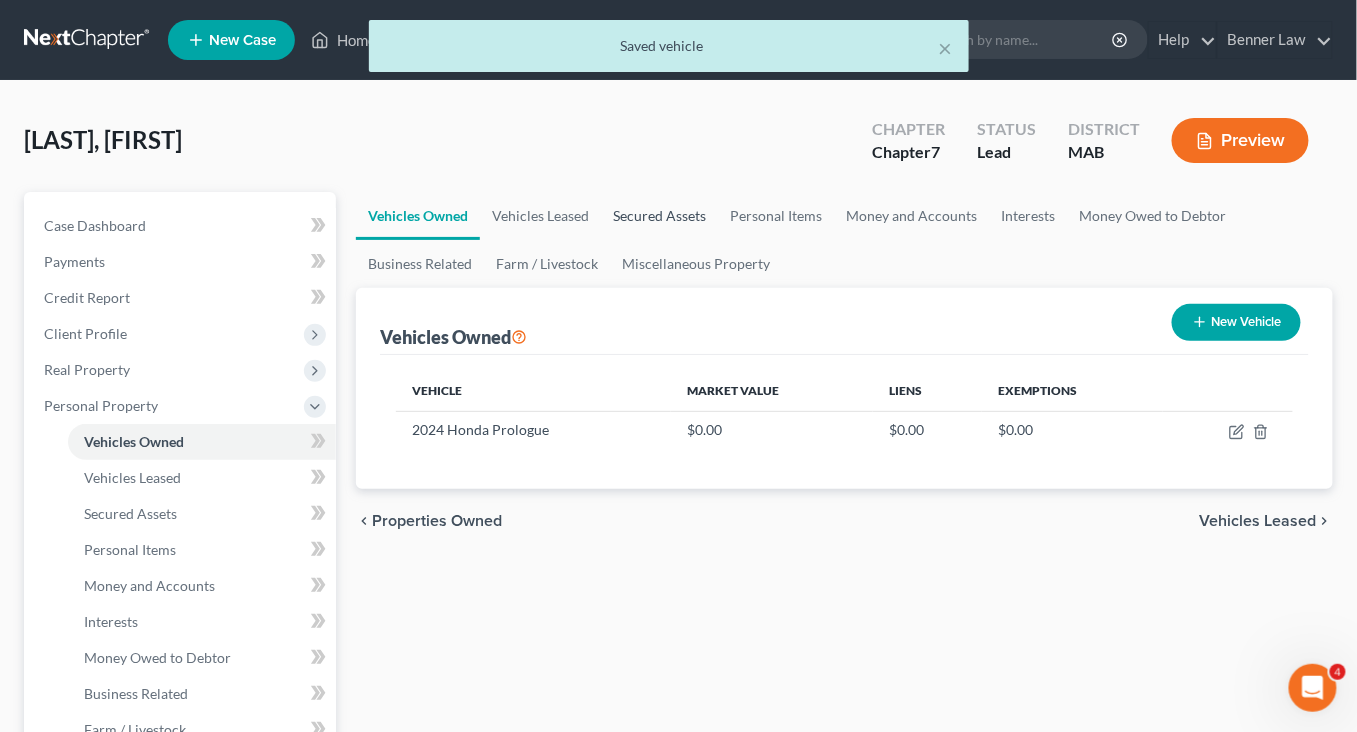 click on "Secured Assets" at bounding box center [659, 216] 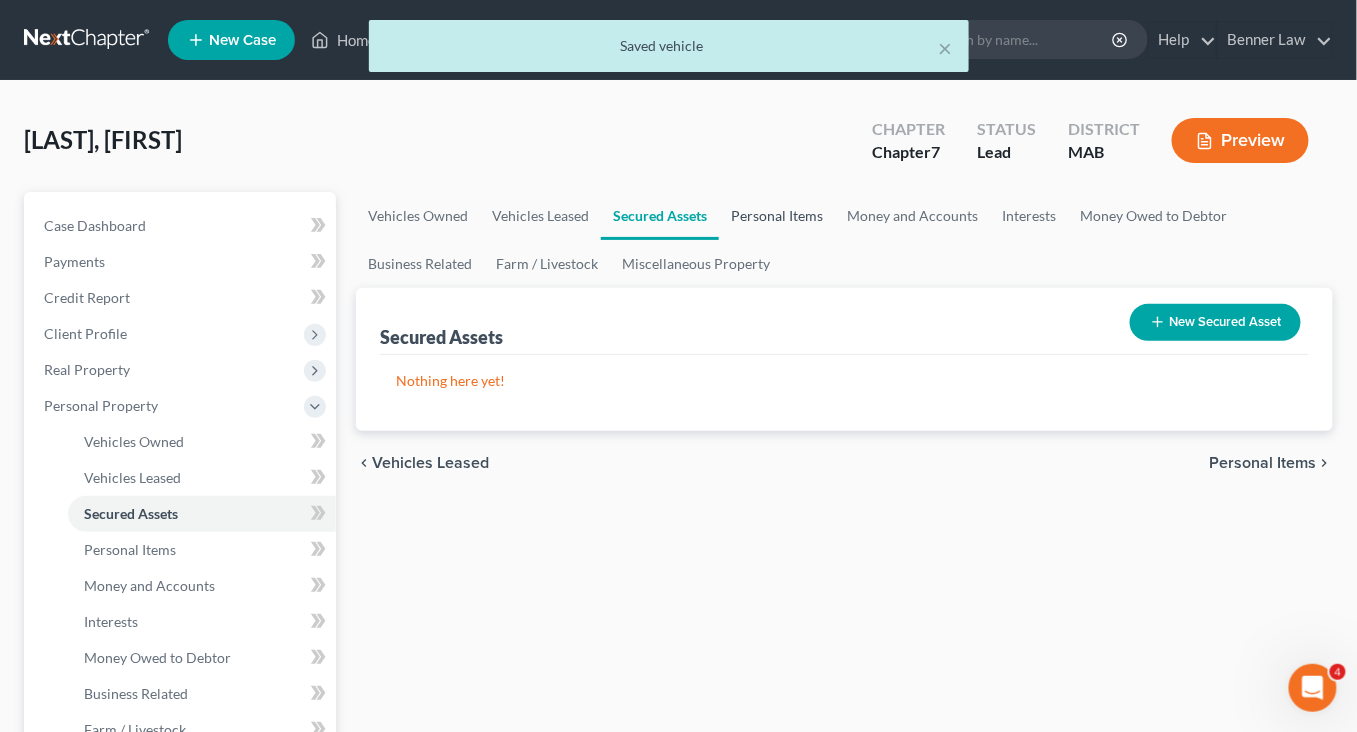 click on "Personal Items" at bounding box center [777, 216] 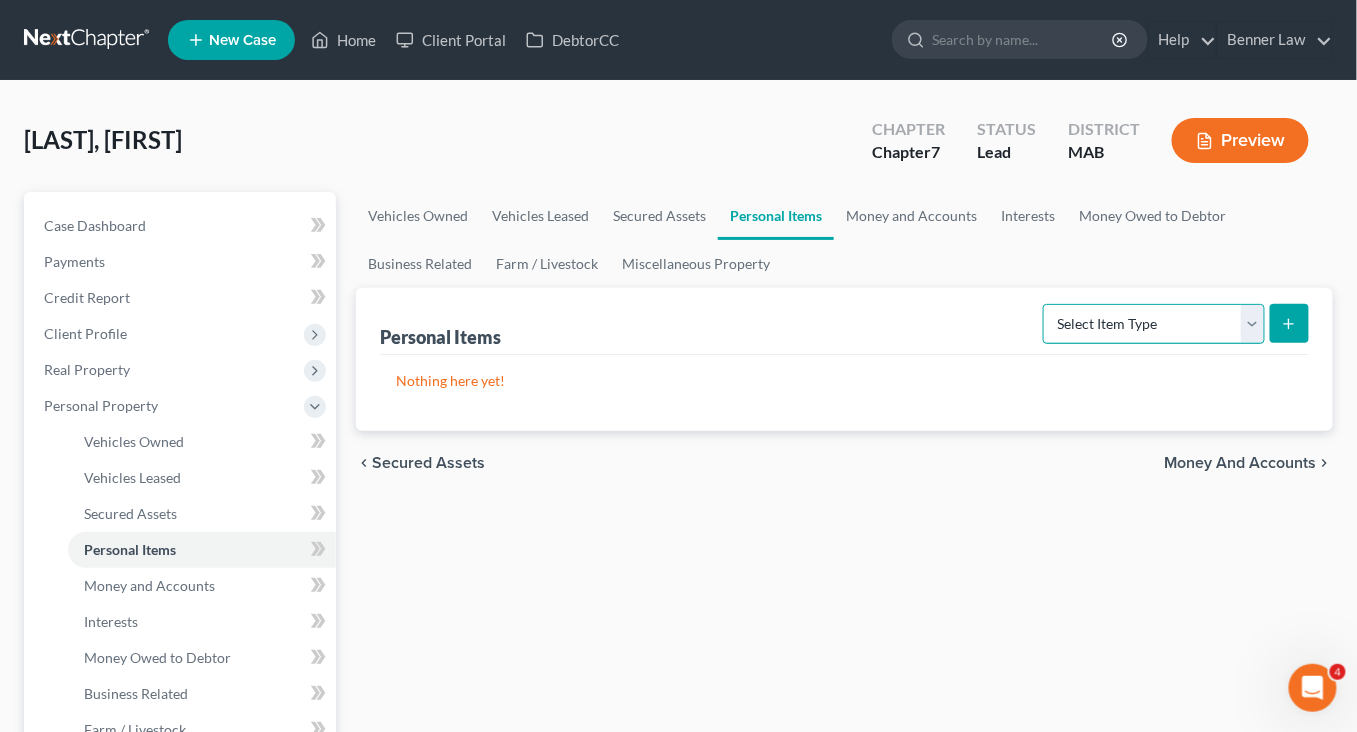 click on "Select Item Type Clothing Collectibles Of Value Electronics Firearms Household Goods Jewelry Other Pet(s) Sports & Hobby Equipment" at bounding box center (1154, 324) 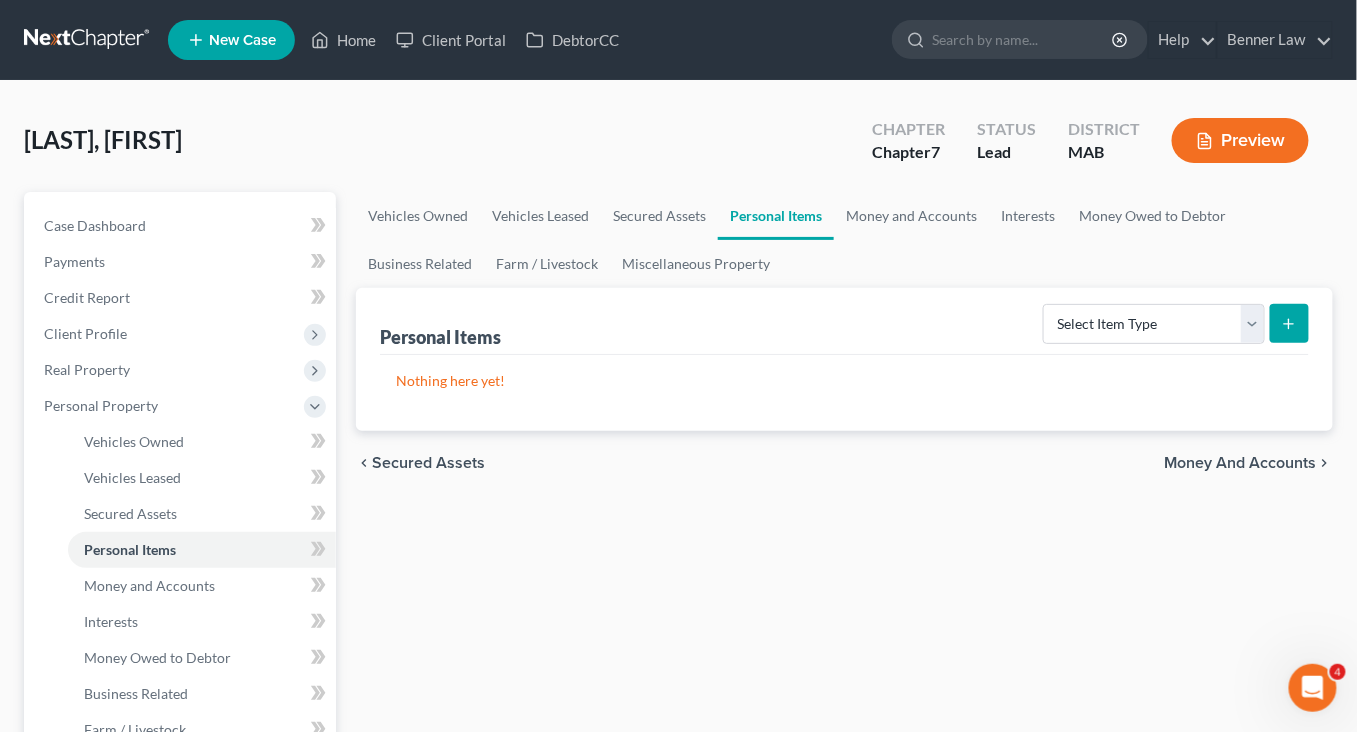 click 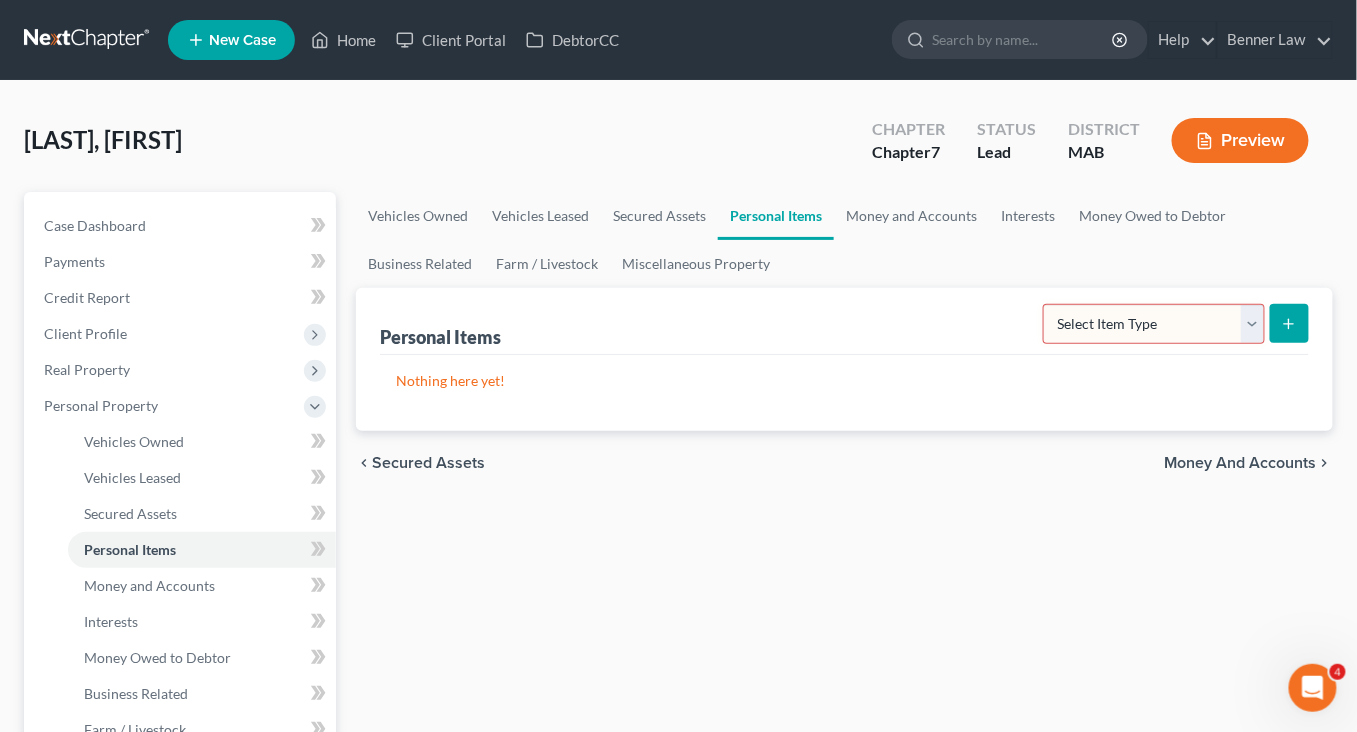 click on "Select Item Type Clothing Collectibles Of Value Electronics Firearms Household Goods Jewelry Other Pet(s) Sports & Hobby Equipment" at bounding box center [1154, 324] 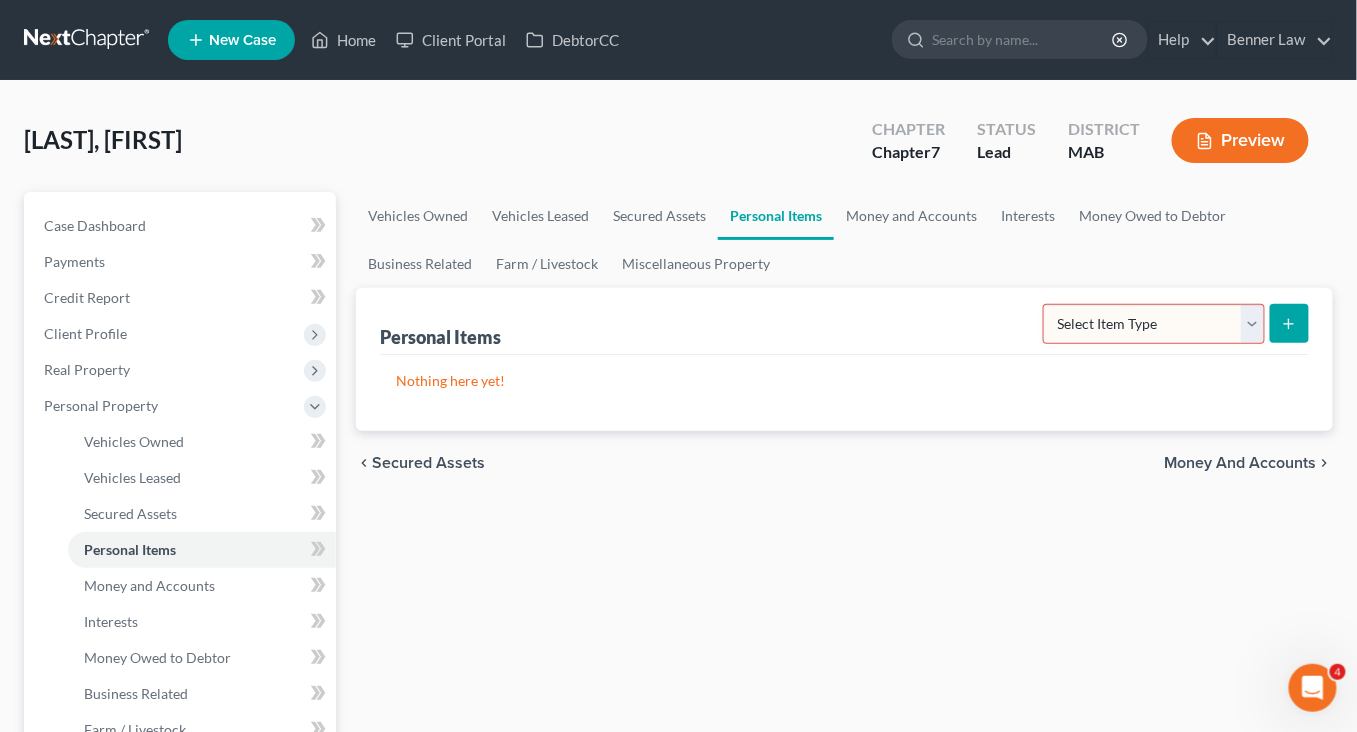 select on "clothing" 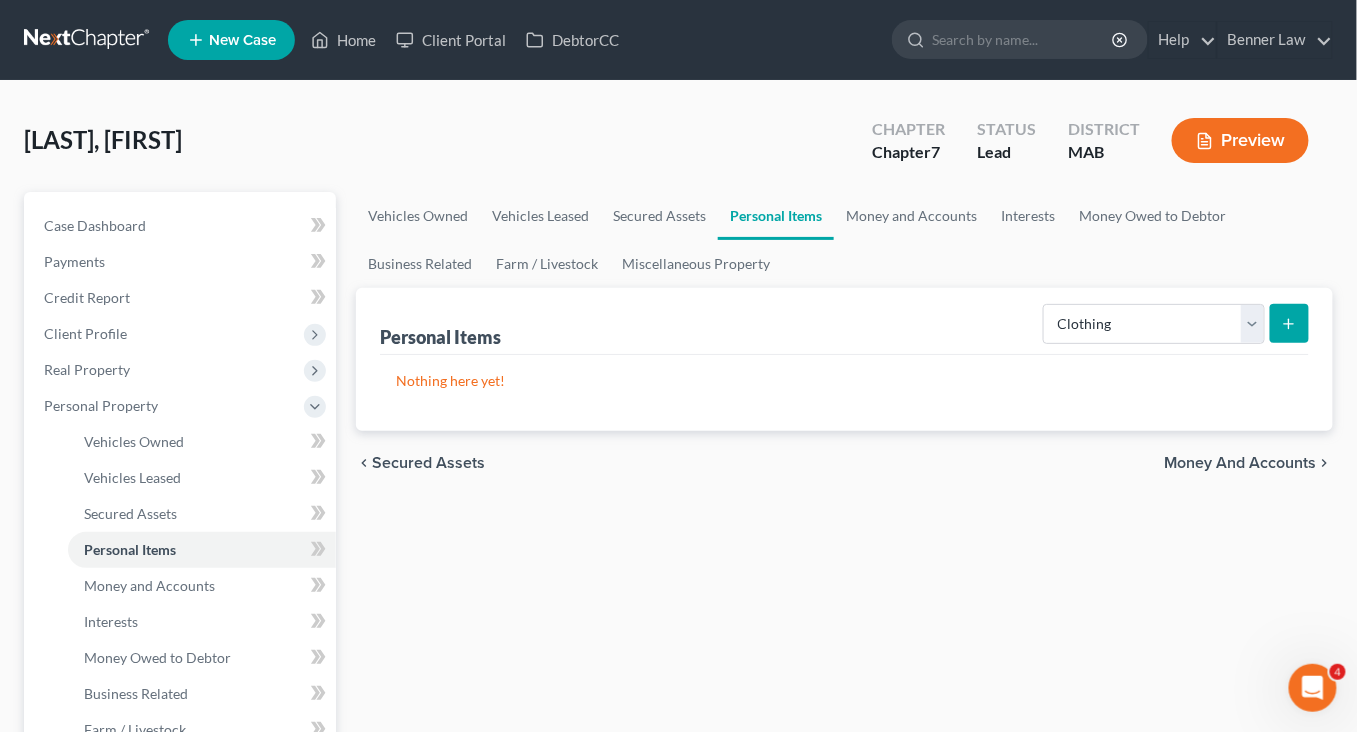 click at bounding box center (1289, 323) 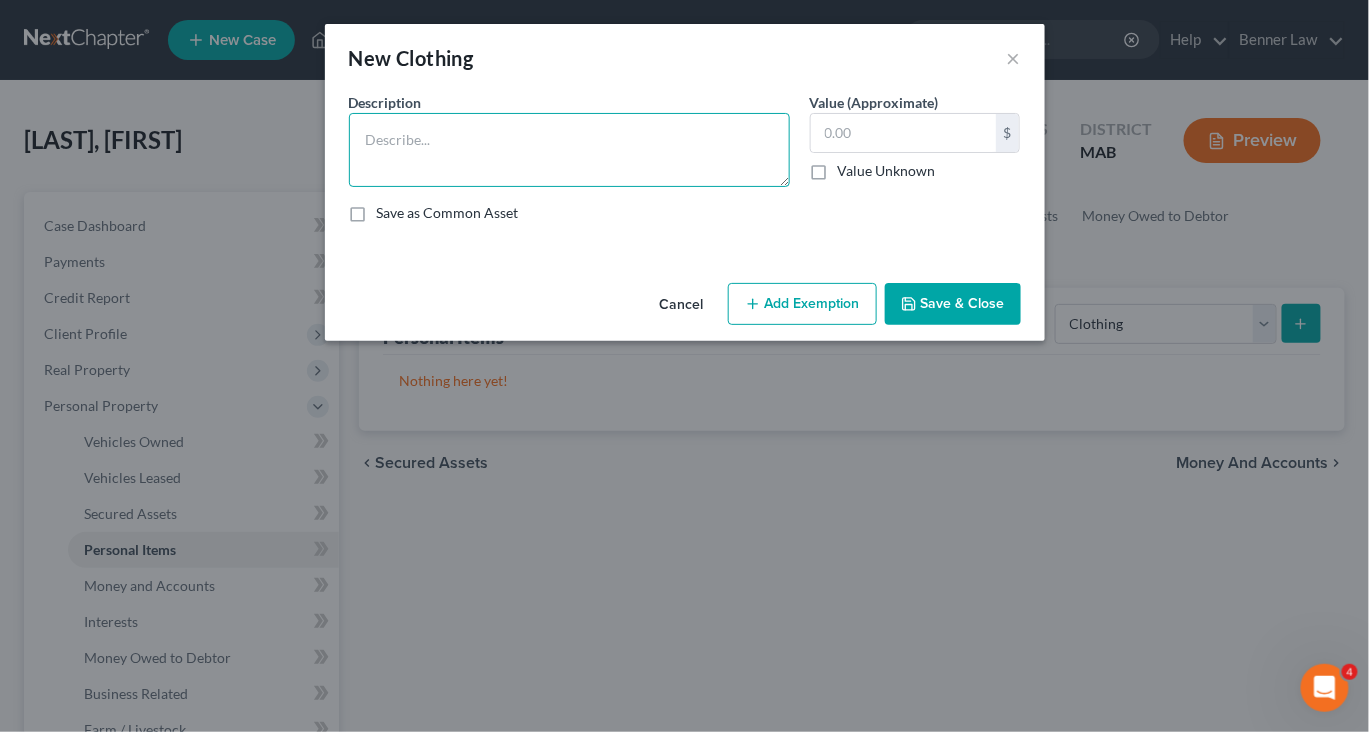 click at bounding box center (569, 150) 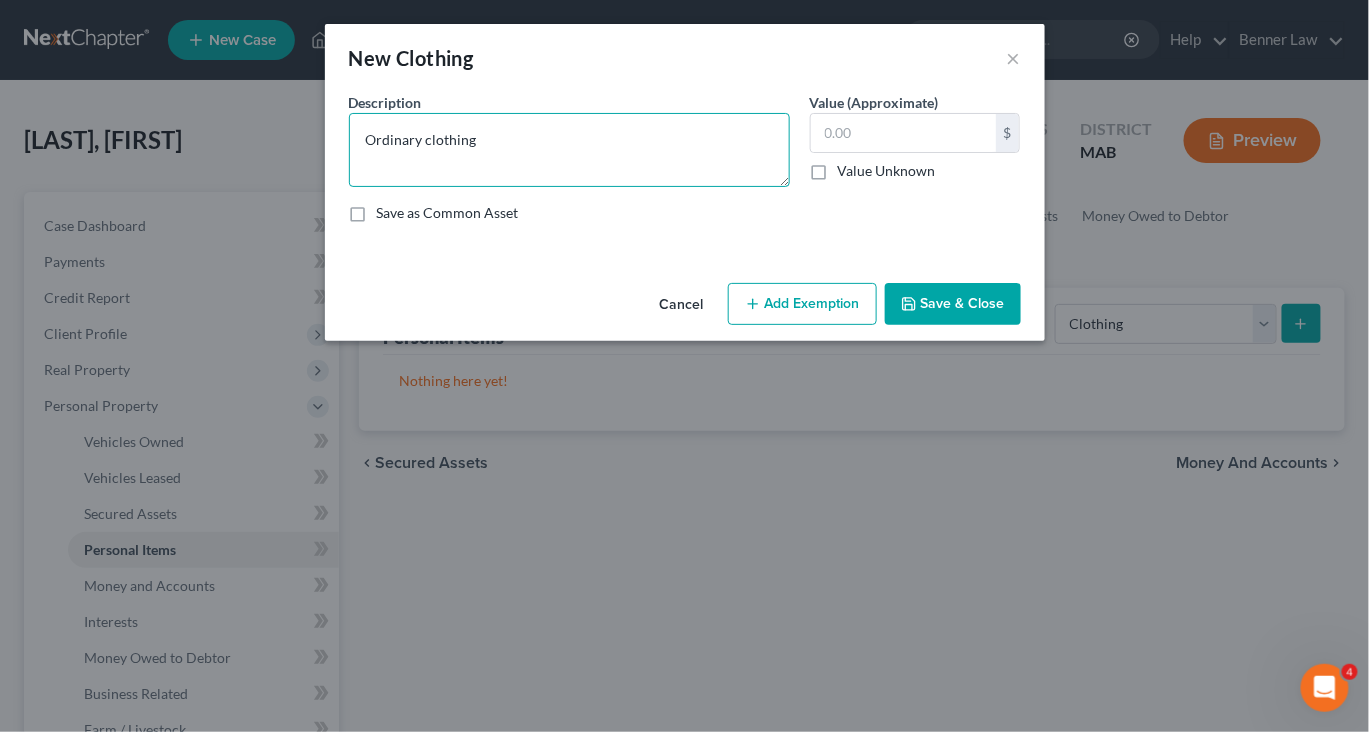type on "Ordinary clothing" 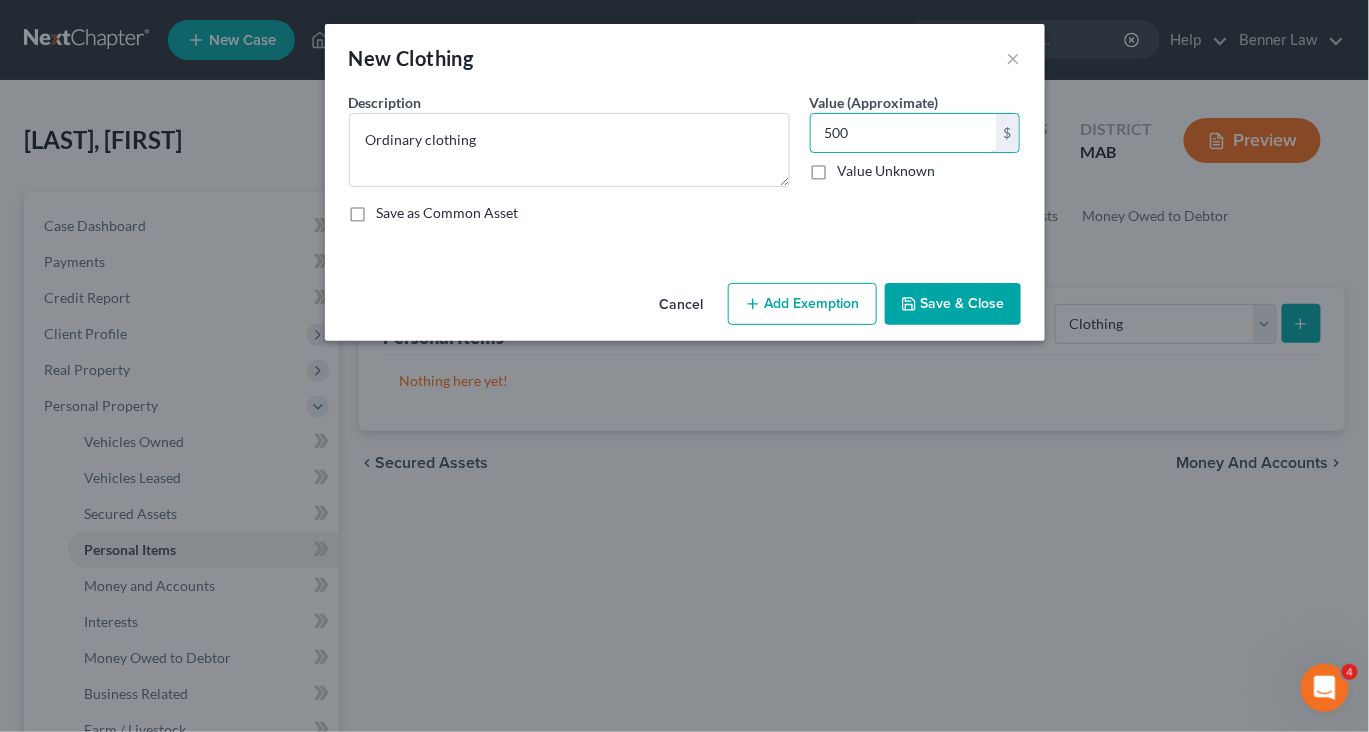 type on "500" 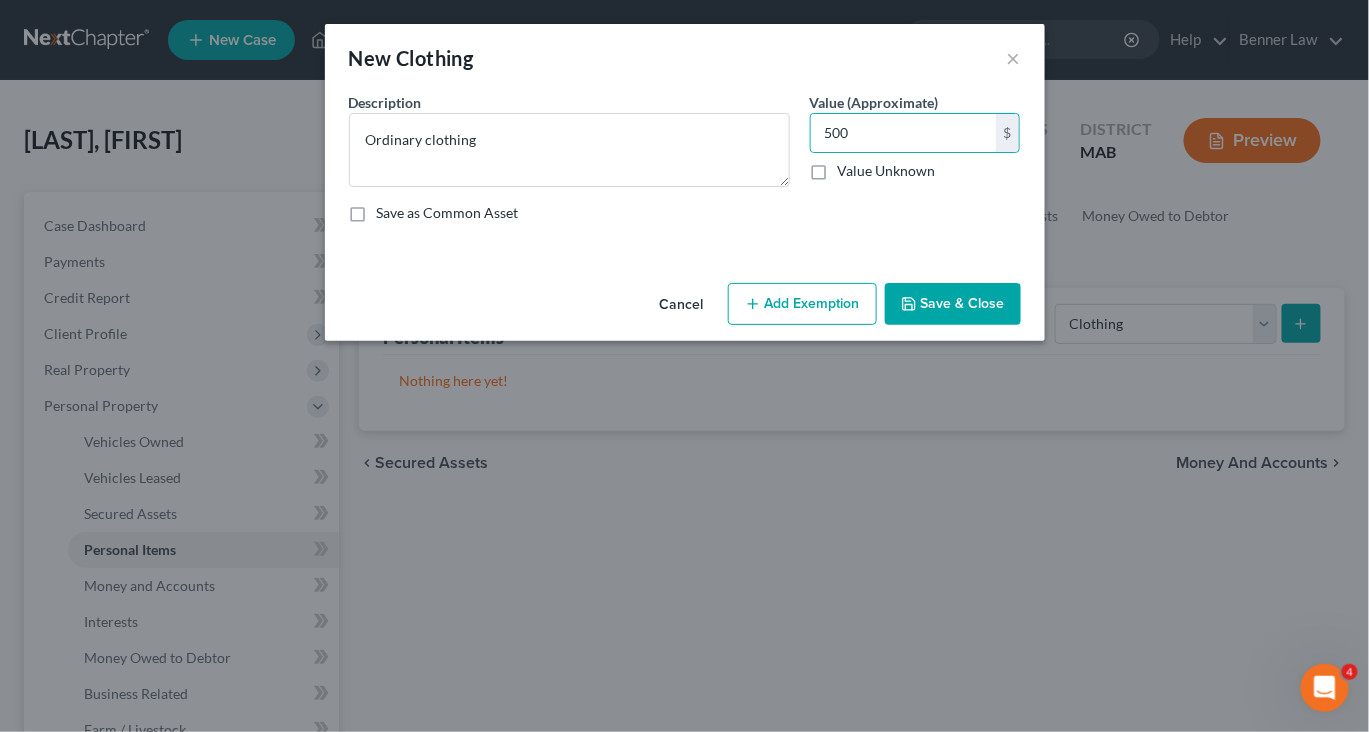 click on "Save & Close" at bounding box center [953, 304] 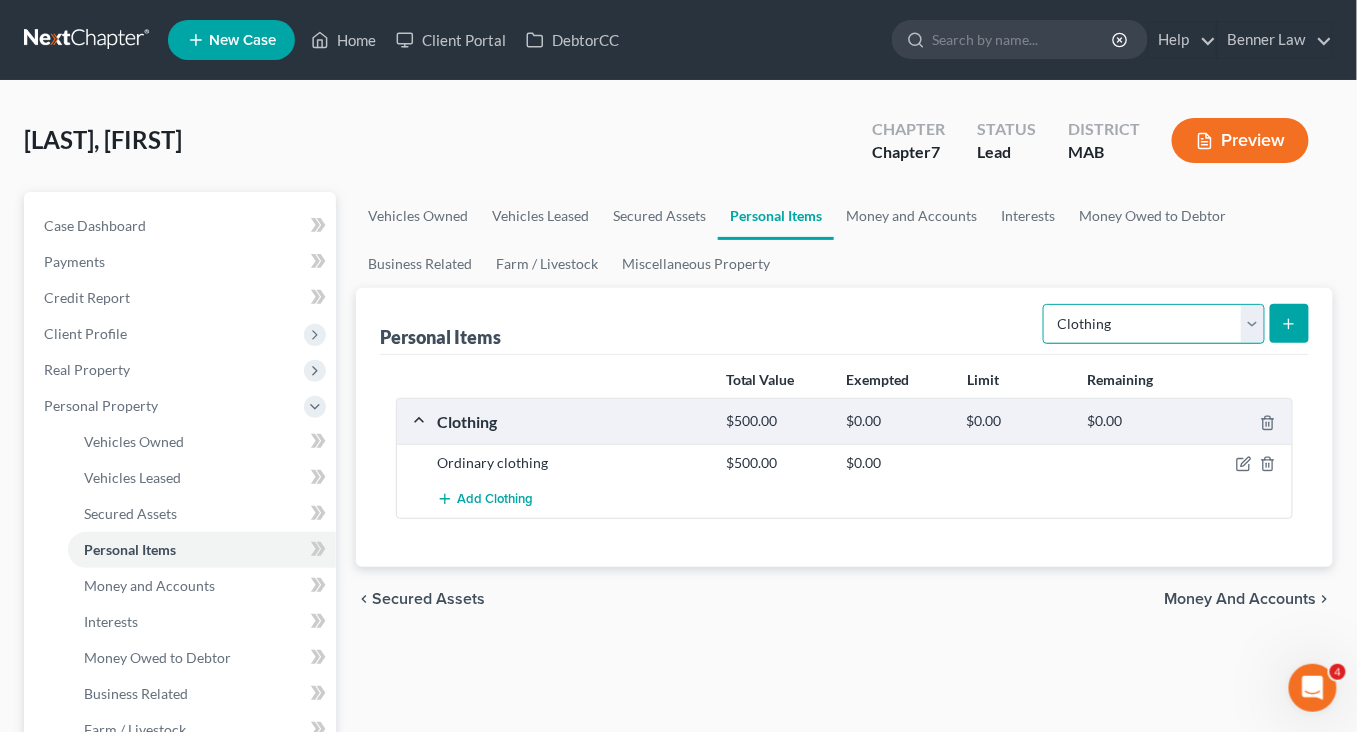 click on "Select Item Type Clothing Collectibles Of Value Electronics Firearms Household Goods Jewelry Other Pet(s) Sports & Hobby Equipment" at bounding box center (1154, 324) 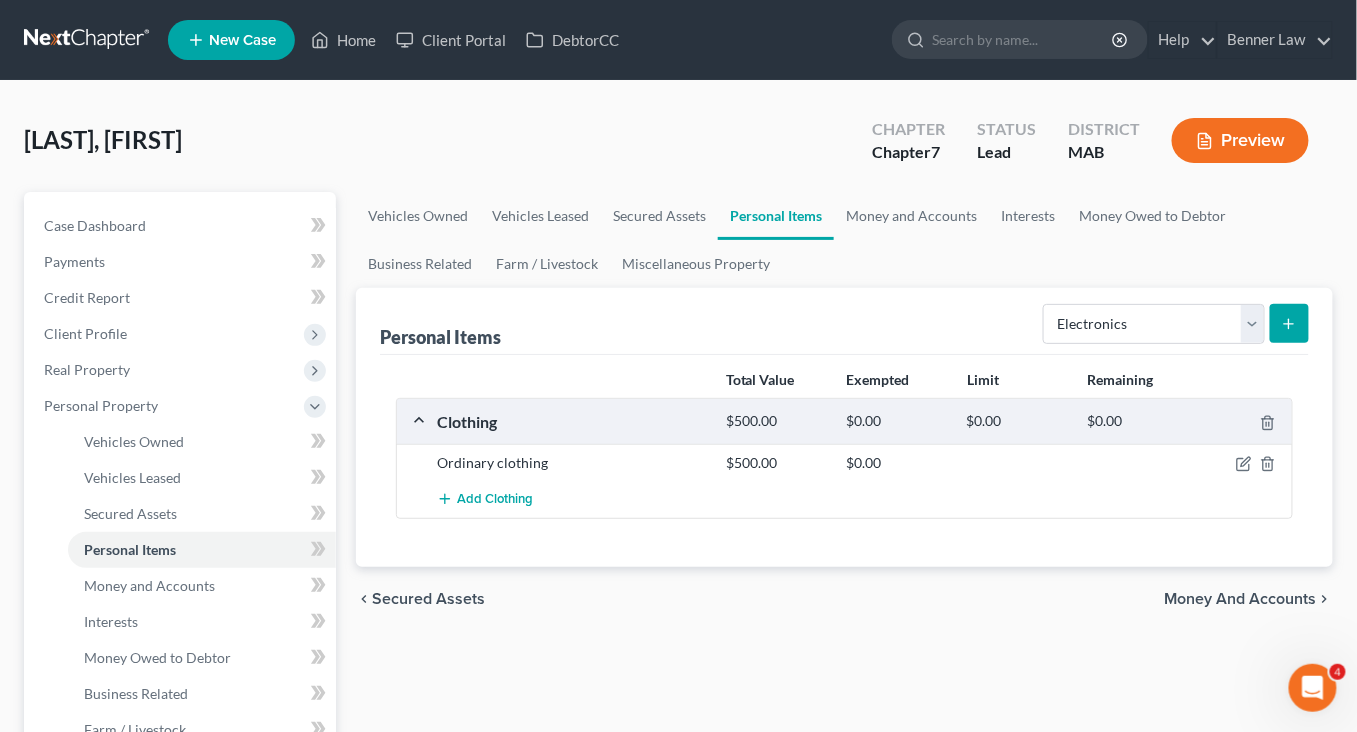 click 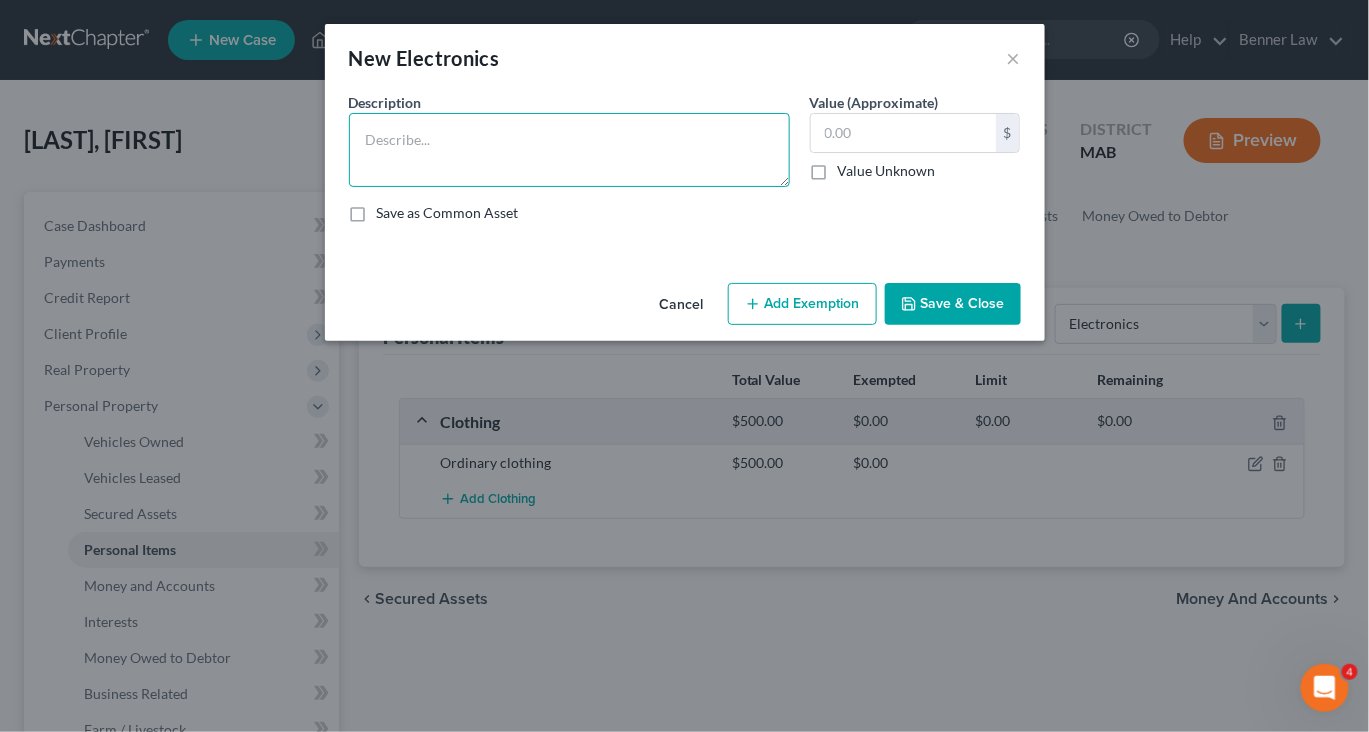 click at bounding box center (569, 150) 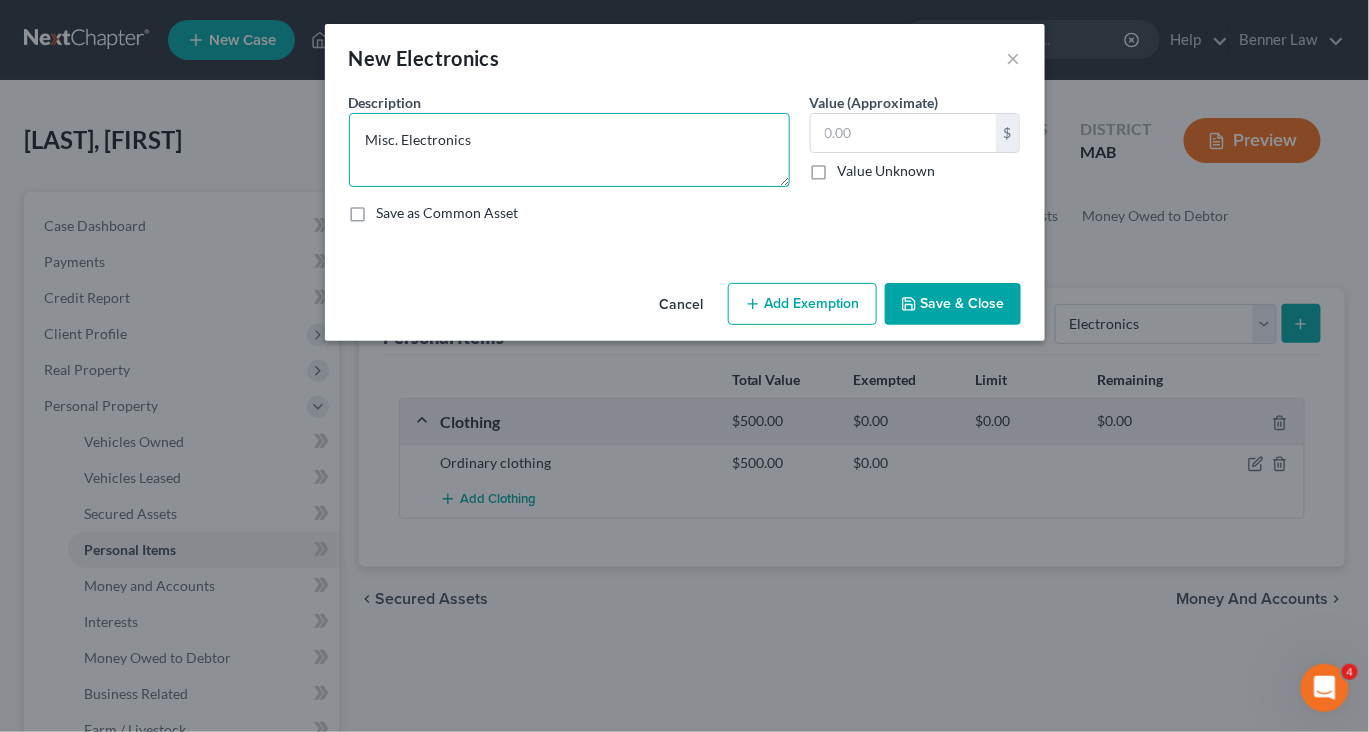 type on "Misc. Electronics" 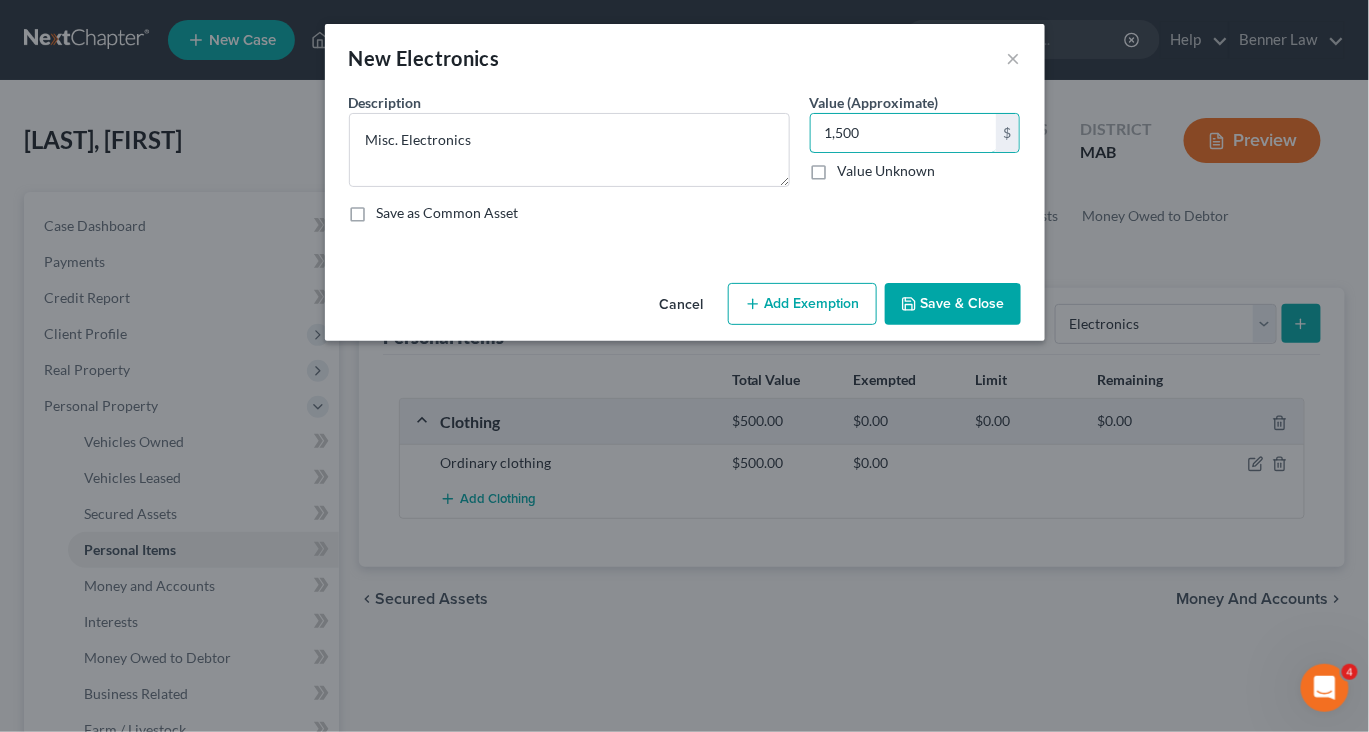 type on "1,500" 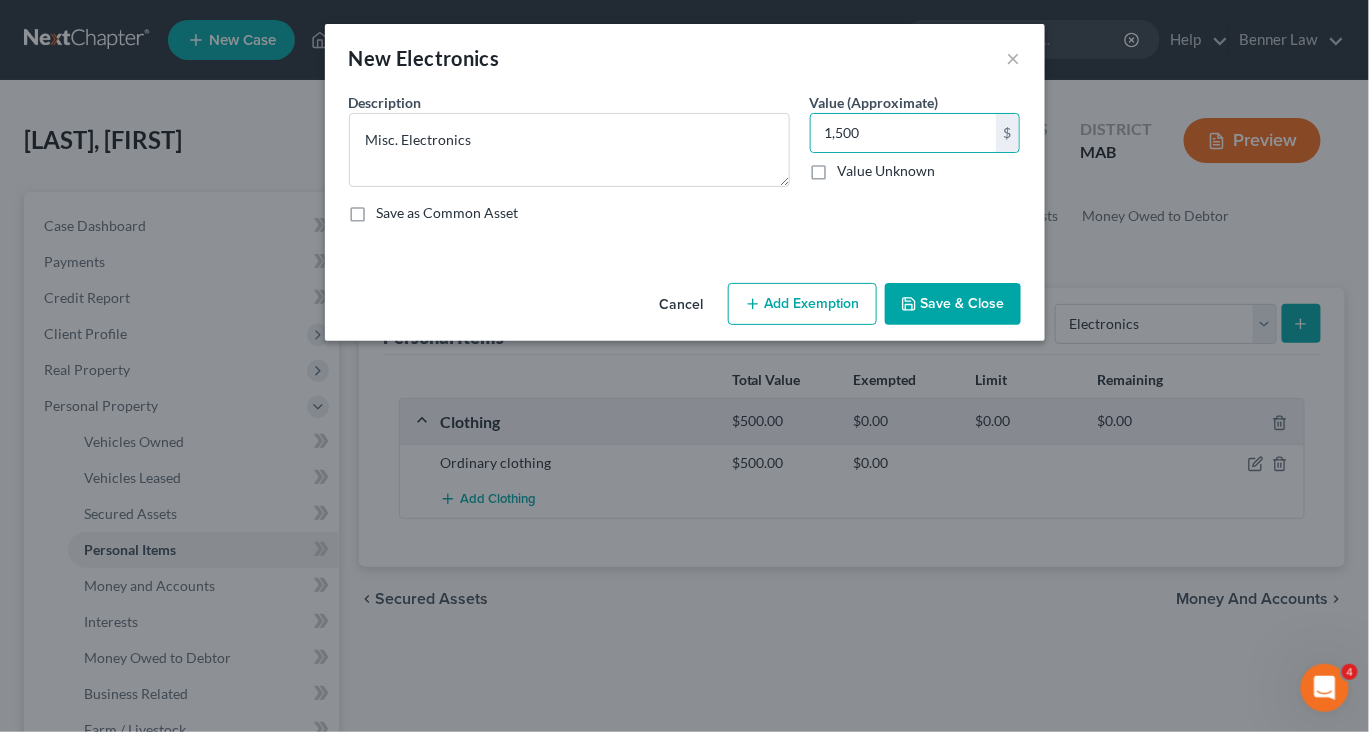 click on "Save & Close" at bounding box center [953, 304] 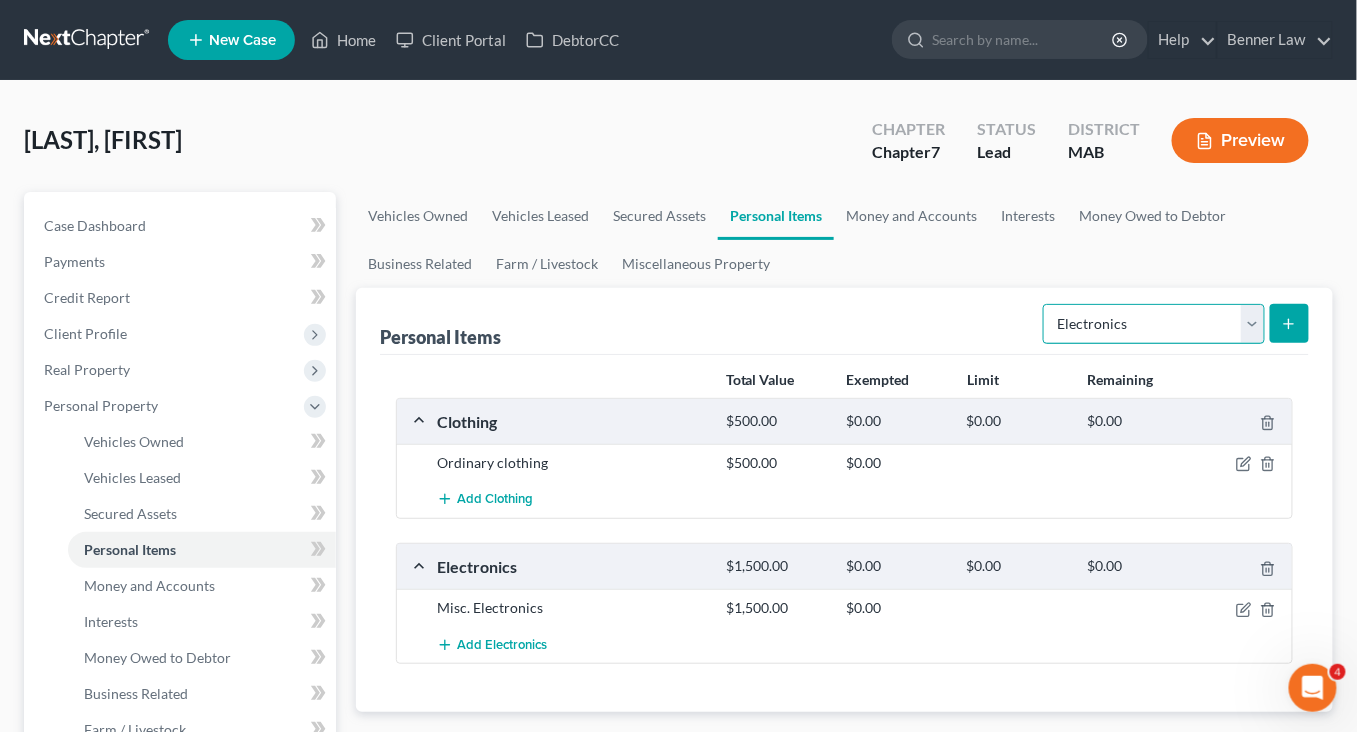 click on "Select Item Type Clothing Collectibles Of Value Electronics Firearms Household Goods Jewelry Other Pet(s) Sports & Hobby Equipment" at bounding box center [1154, 324] 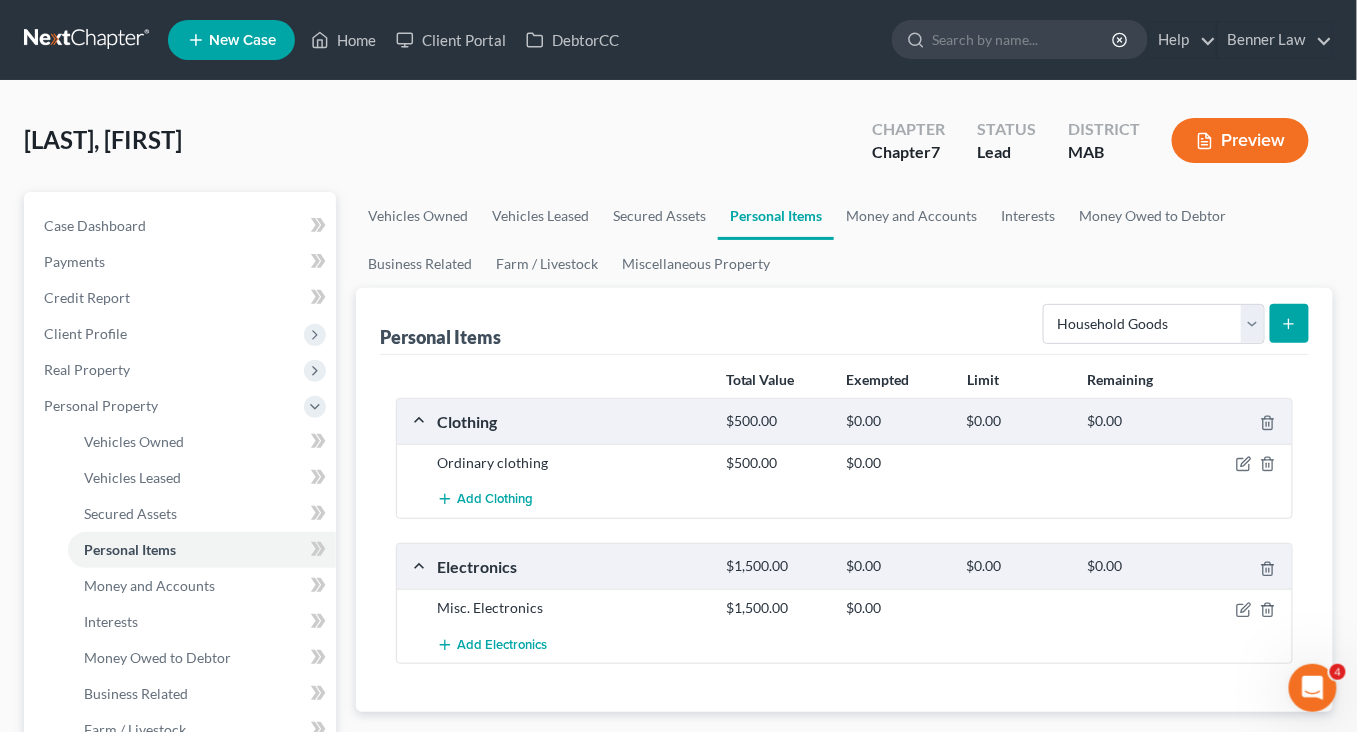 click 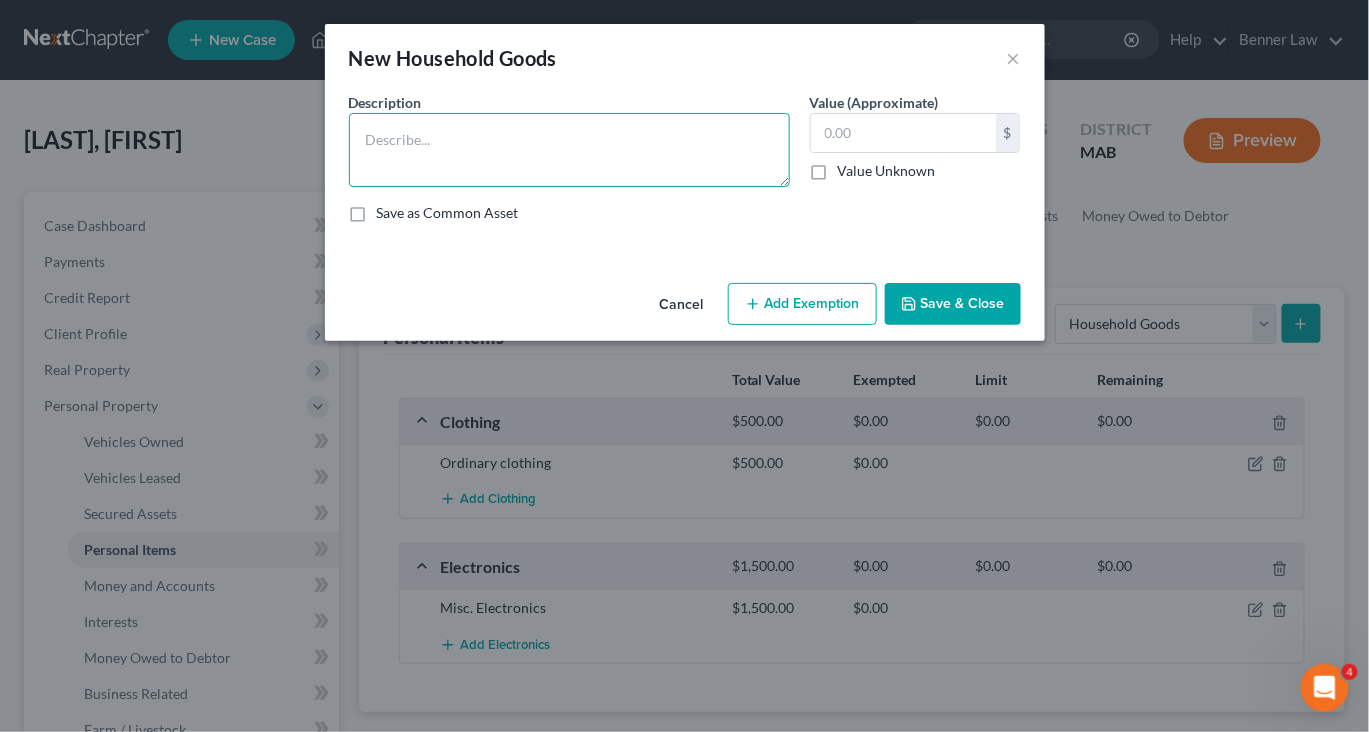 click at bounding box center (569, 150) 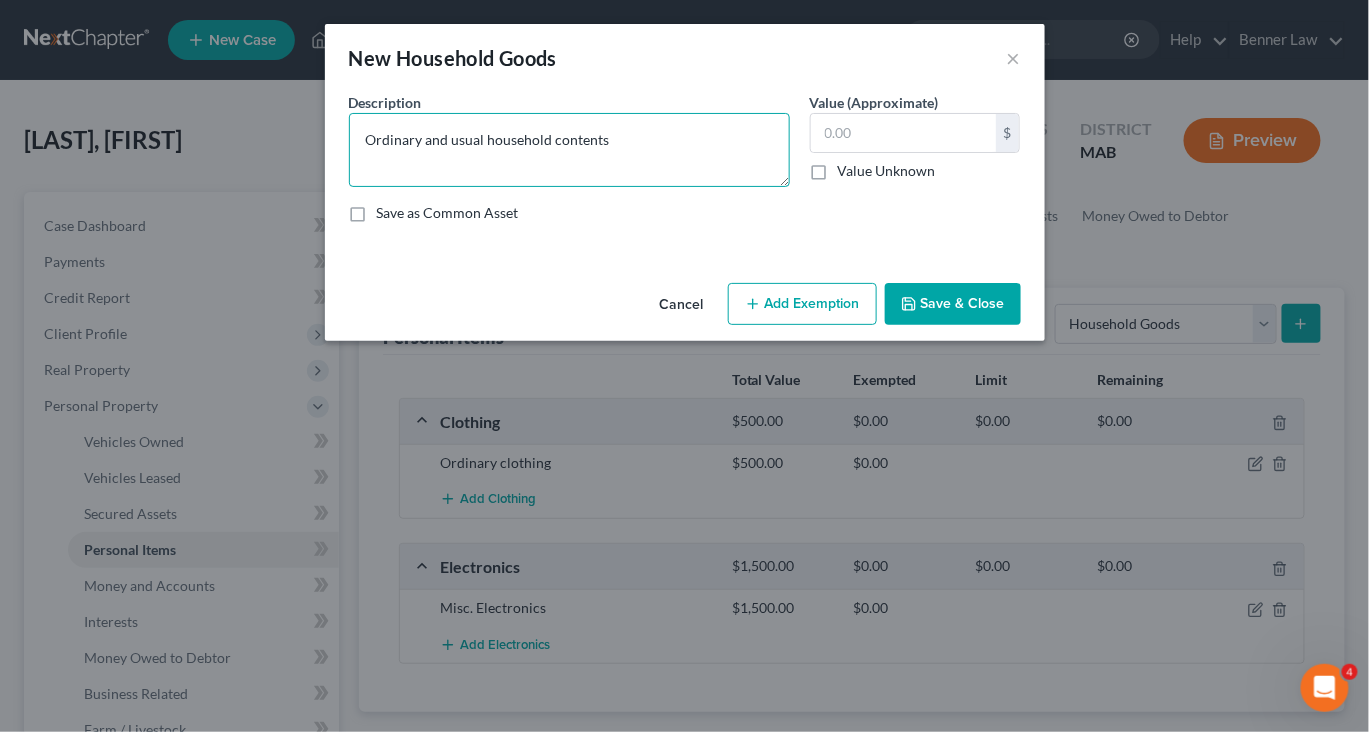 type on "Ordinary and usual household contents" 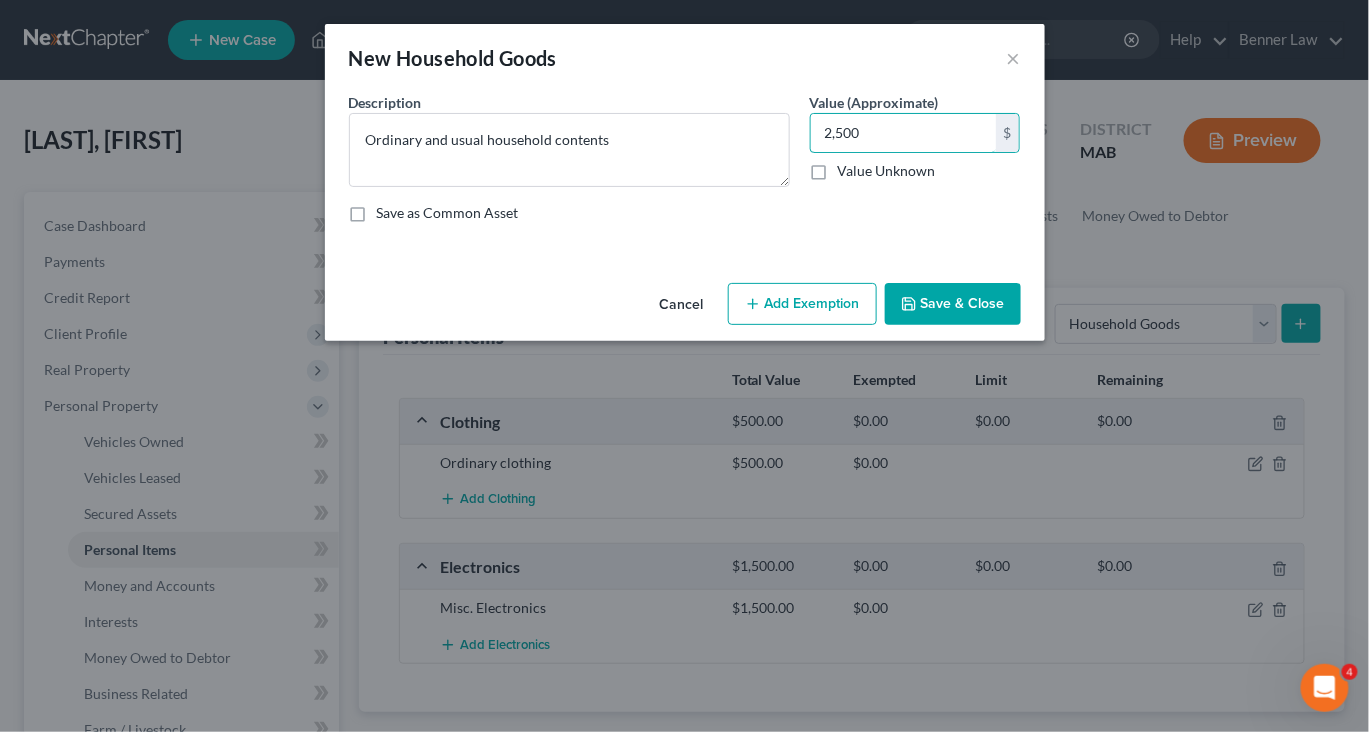 type on "2,500" 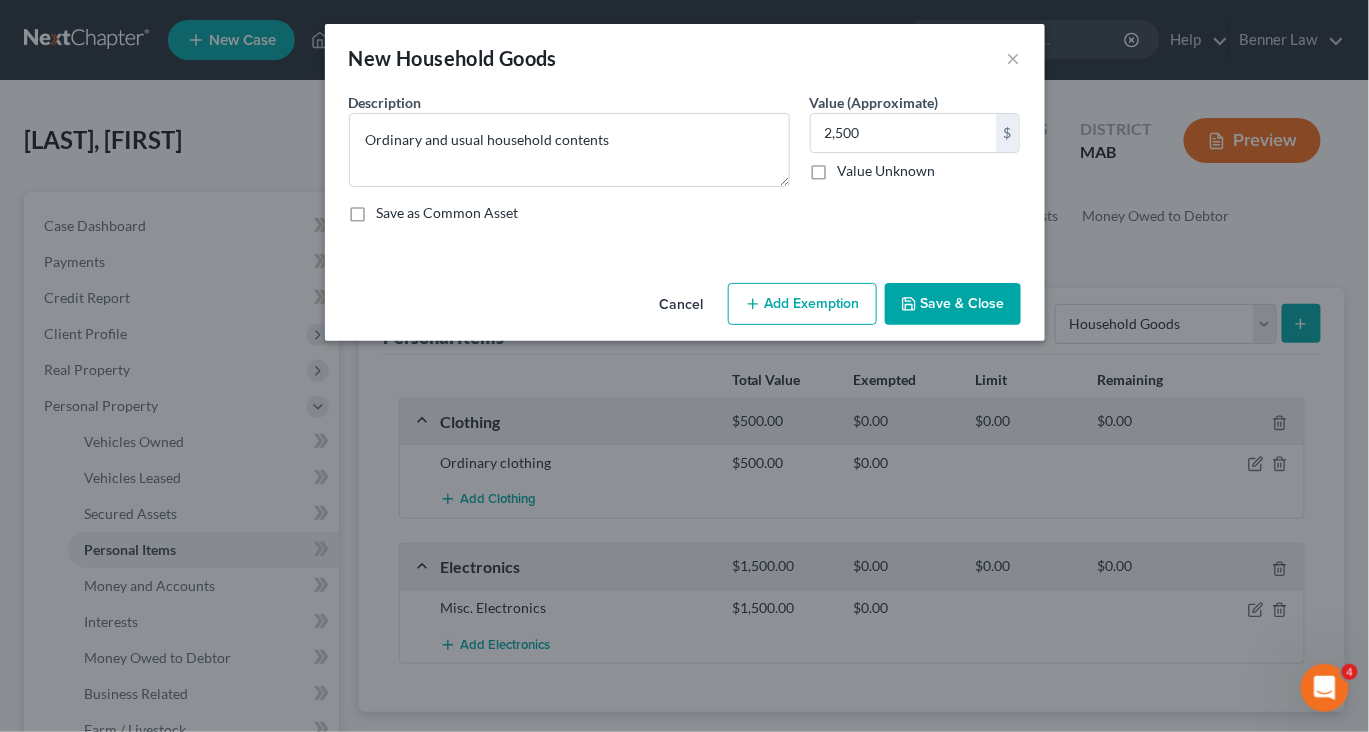 click on "Save & Close" at bounding box center (953, 304) 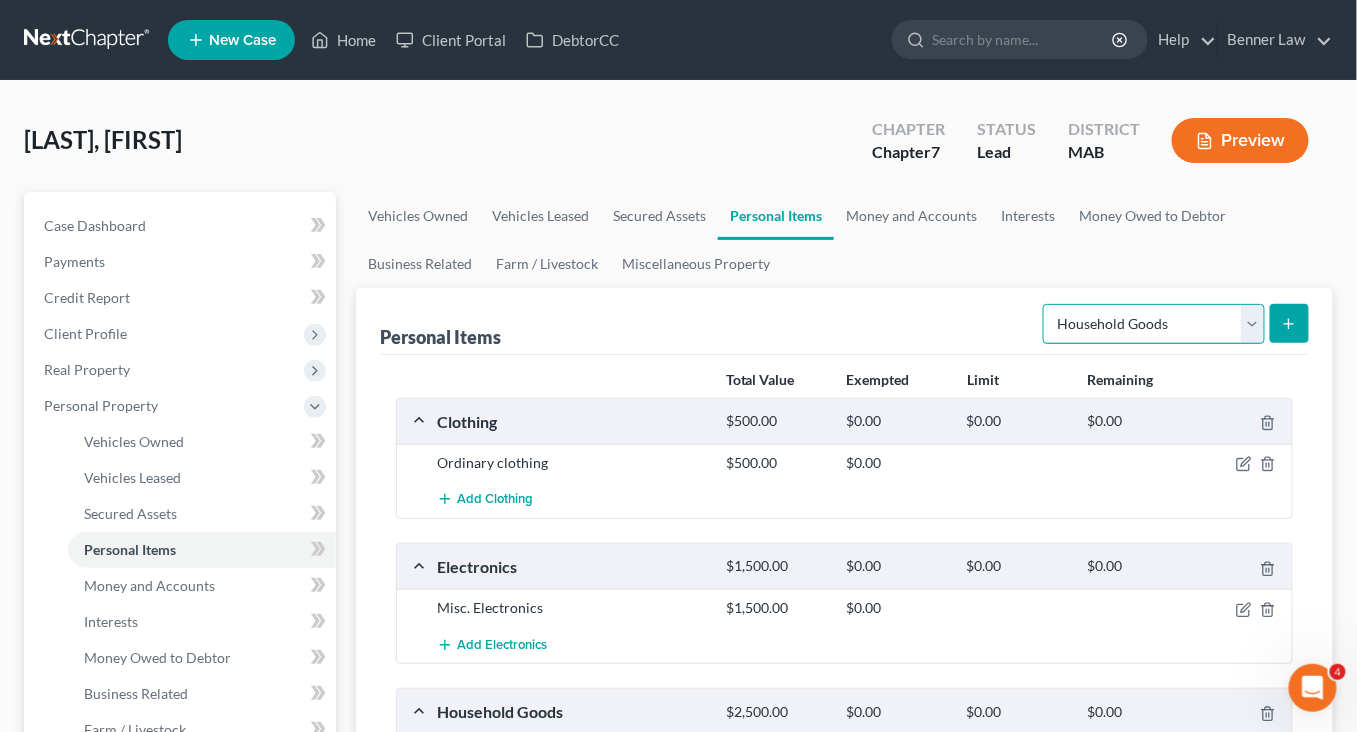 click on "Select Item Type Clothing Collectibles Of Value Electronics Firearms Household Goods Jewelry Other Pet(s) Sports & Hobby Equipment" at bounding box center (1154, 324) 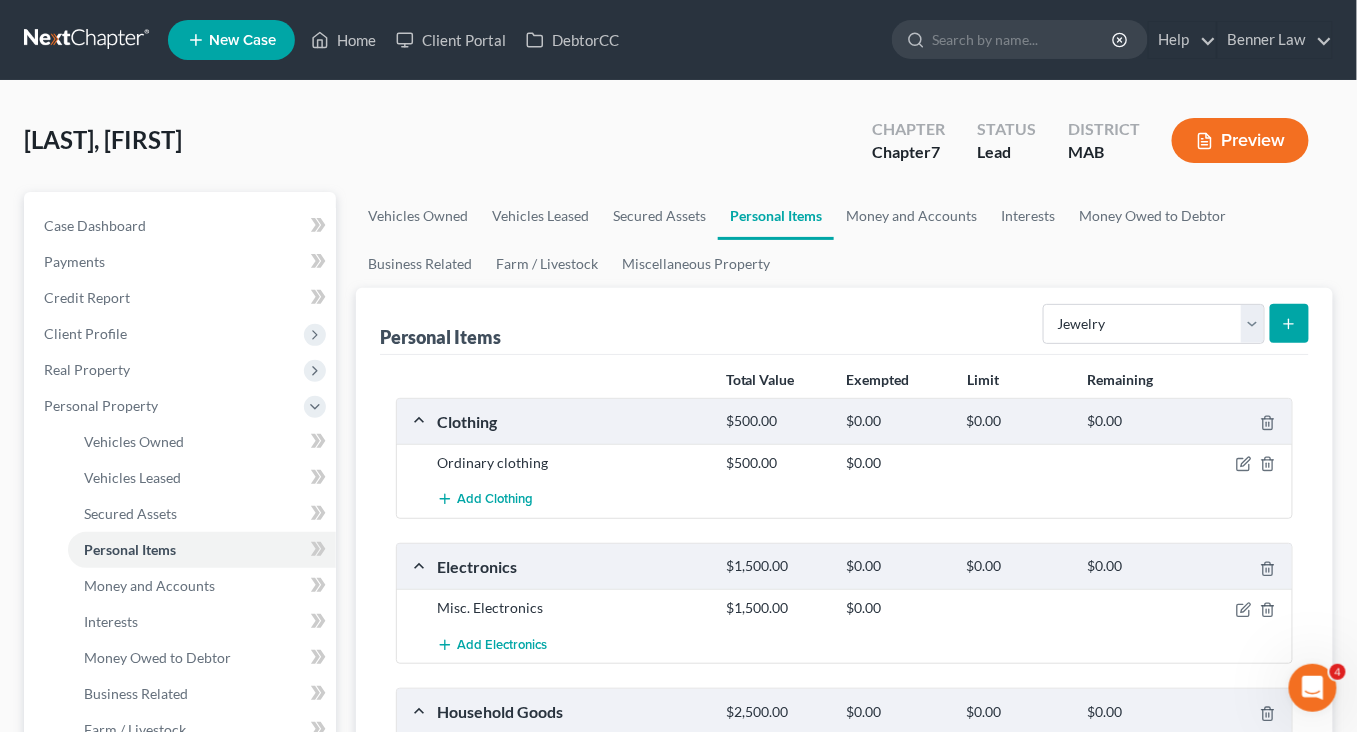 click 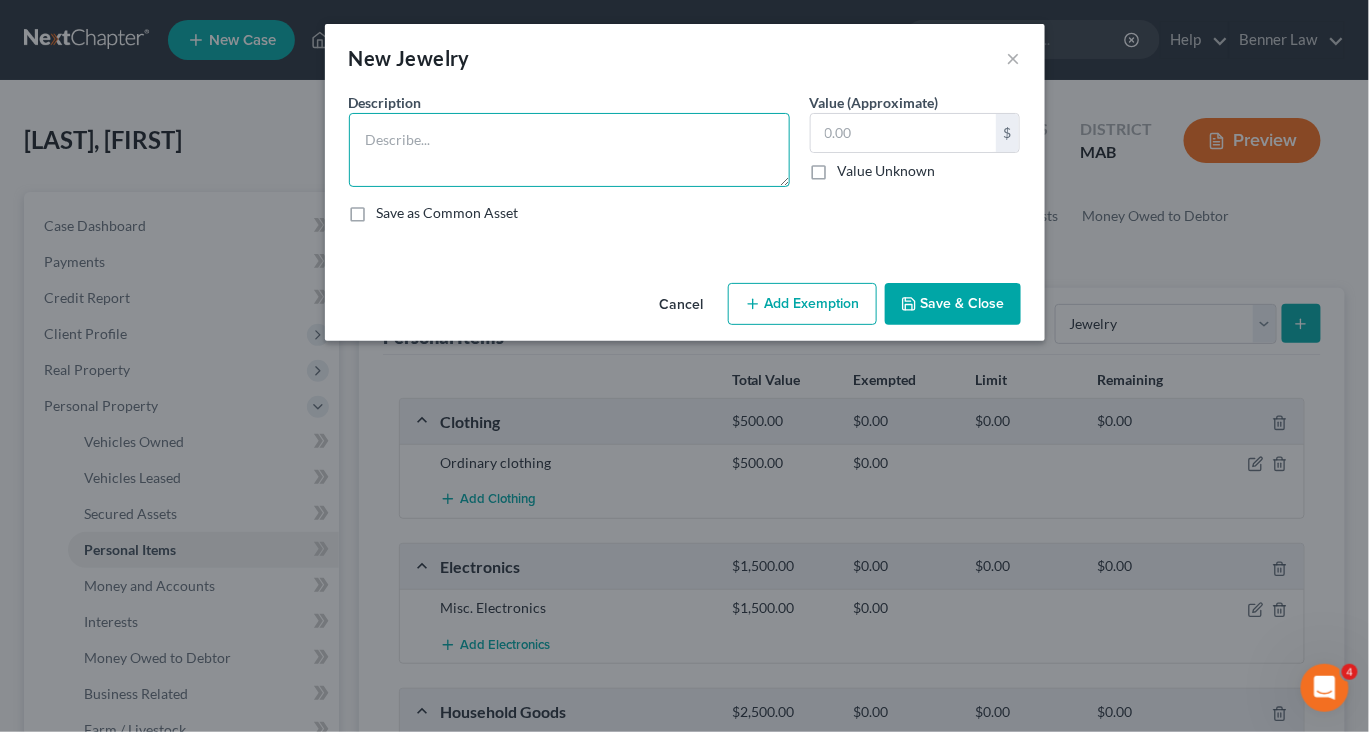 click at bounding box center [569, 150] 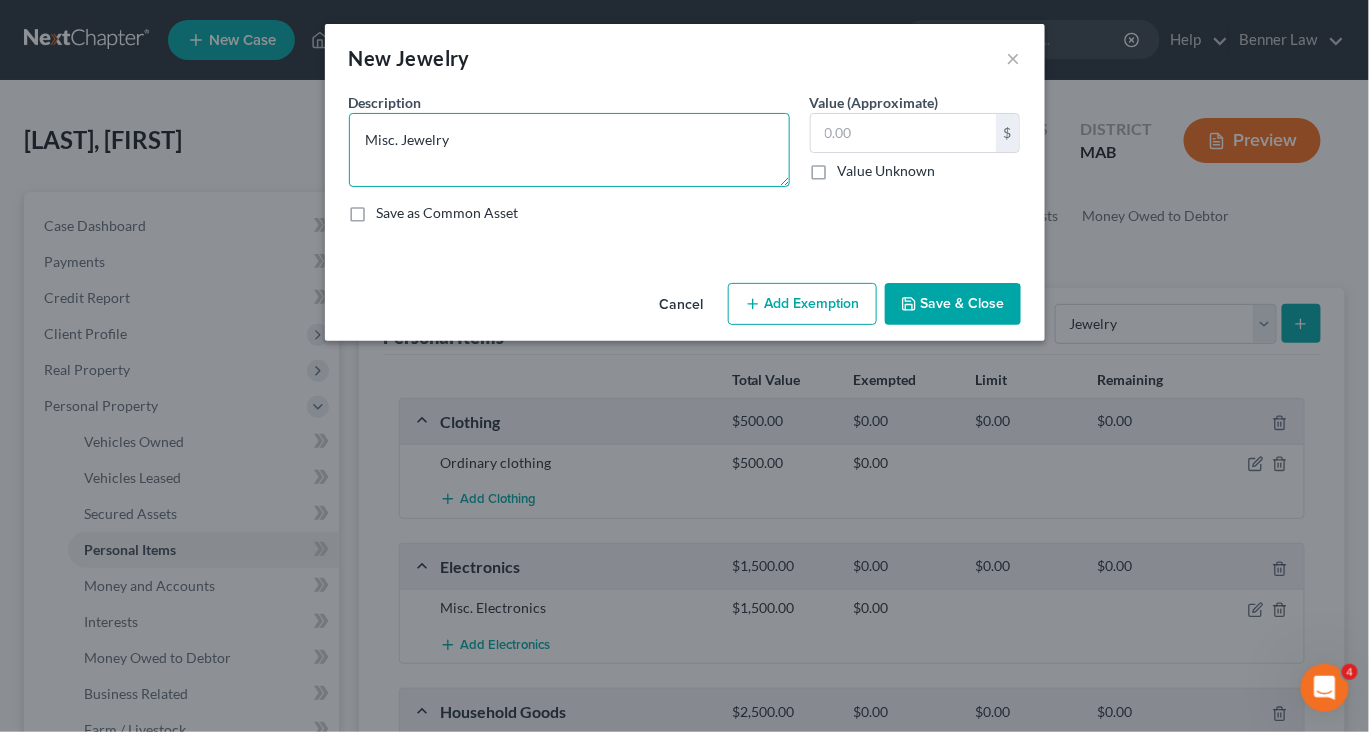 type on "Misc. Jewelry" 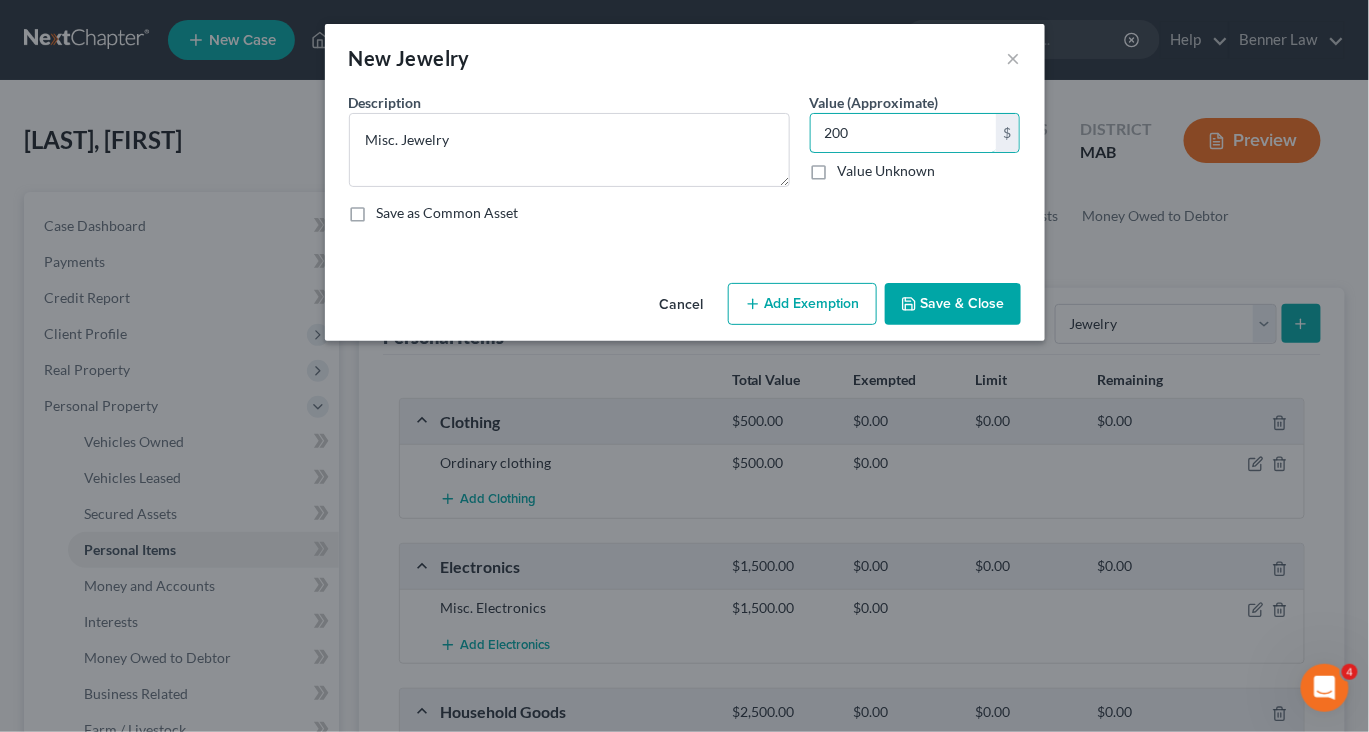 type on "200" 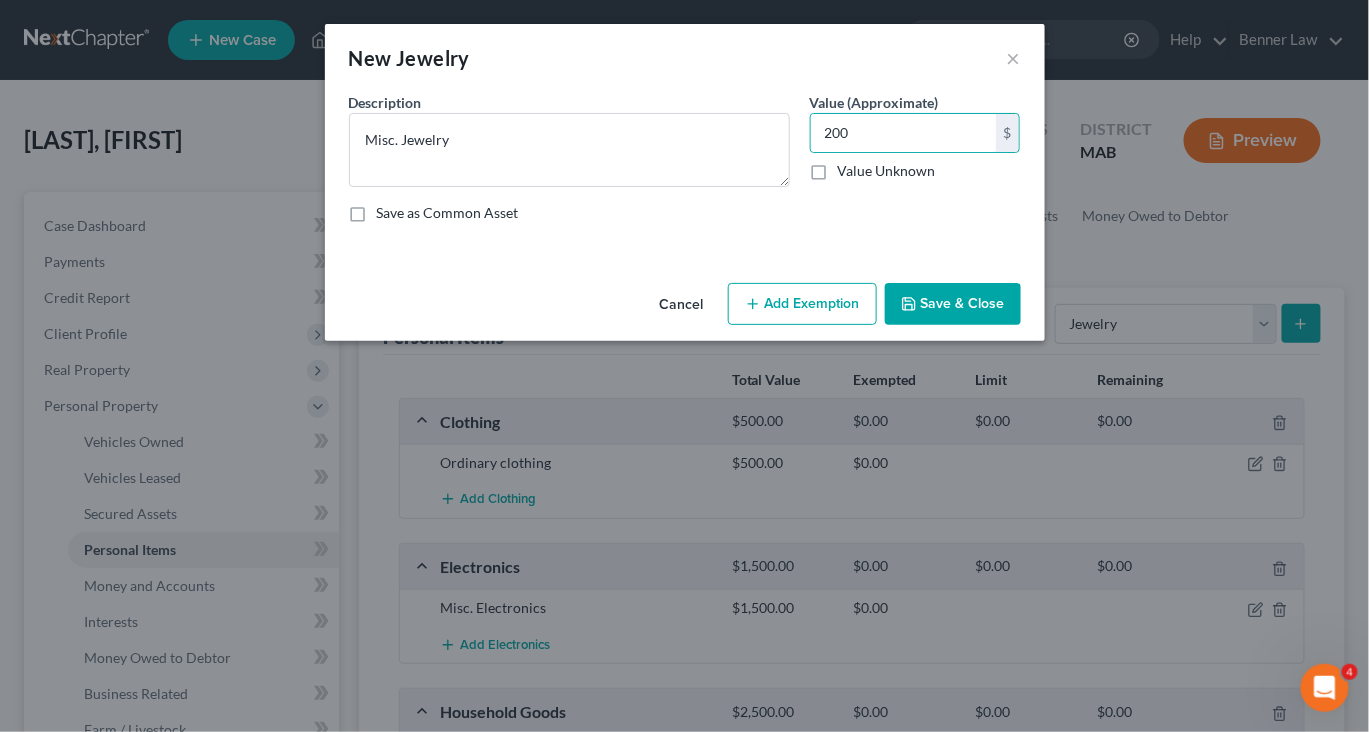 click on "Save & Close" at bounding box center (953, 304) 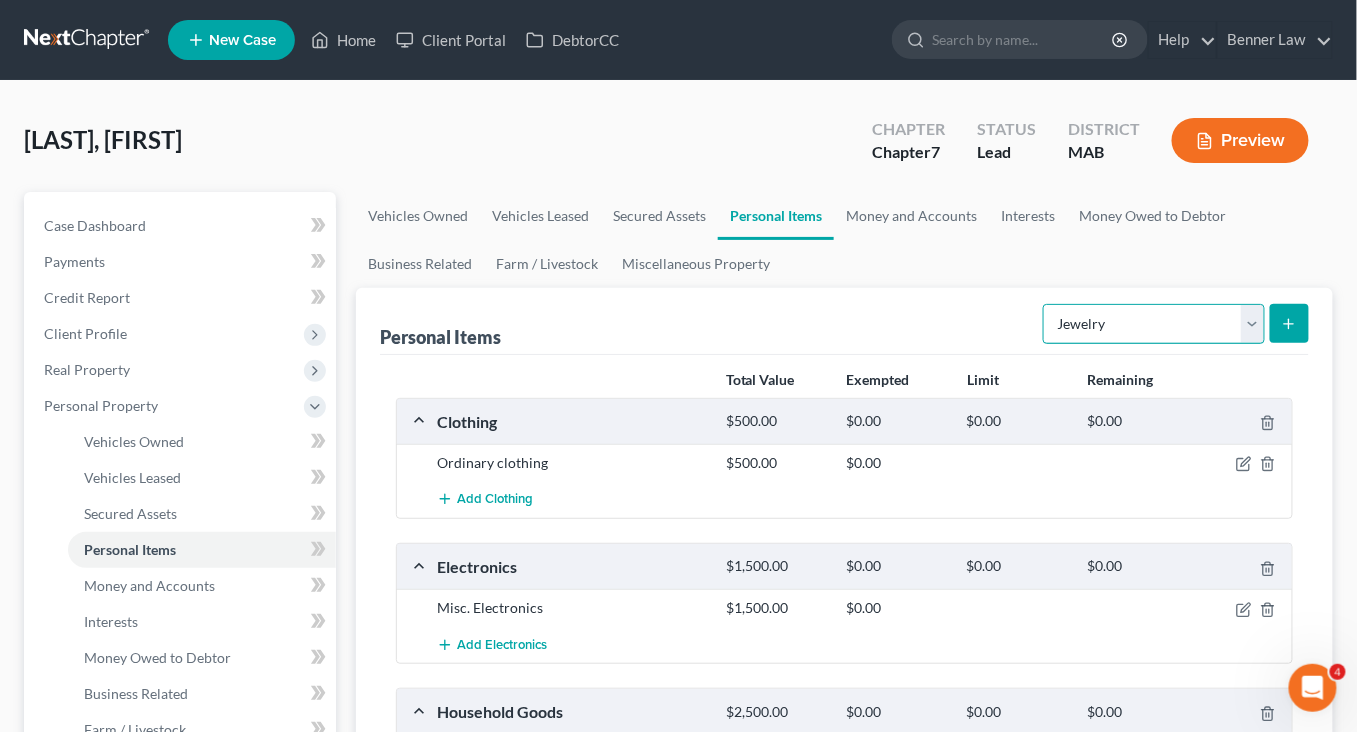 click on "Select Item Type Clothing Collectibles Of Value Electronics Firearms Household Goods Jewelry Other Pet(s) Sports & Hobby Equipment" at bounding box center (1154, 324) 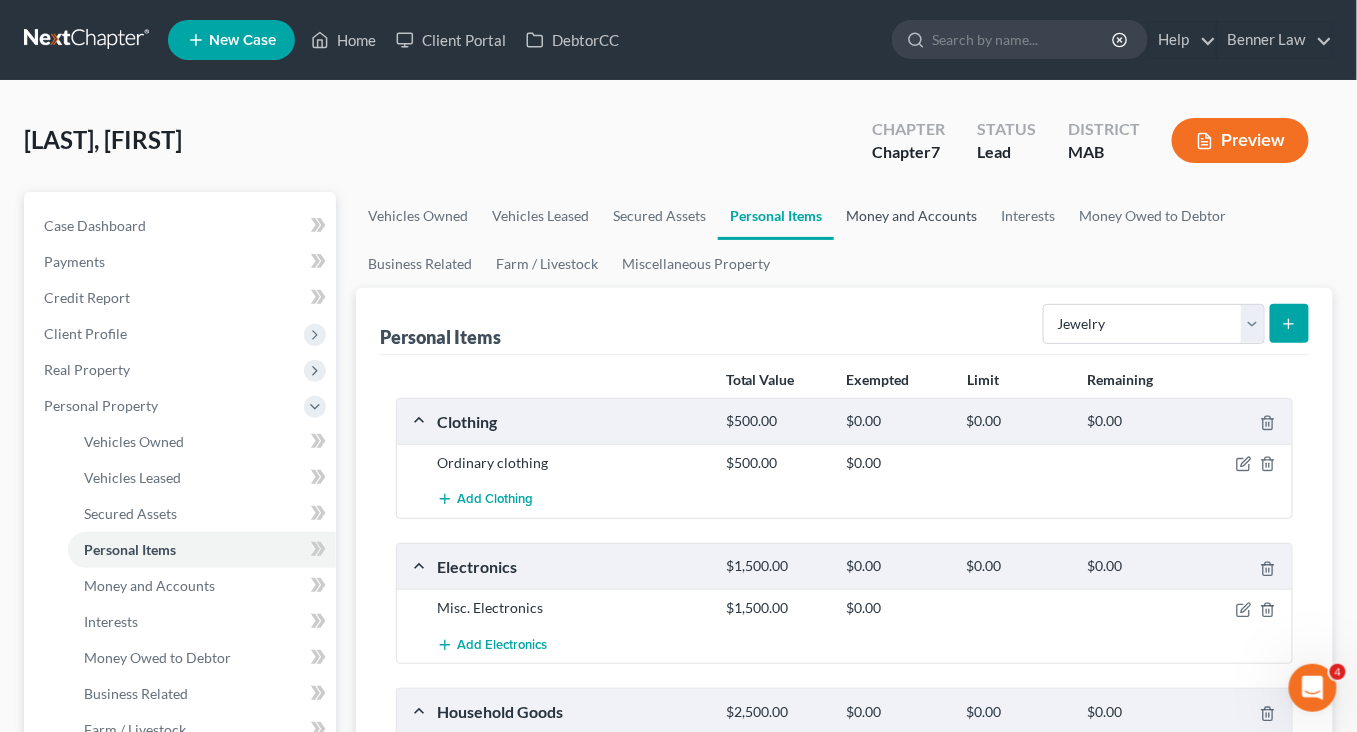click on "Money and Accounts" at bounding box center [911, 216] 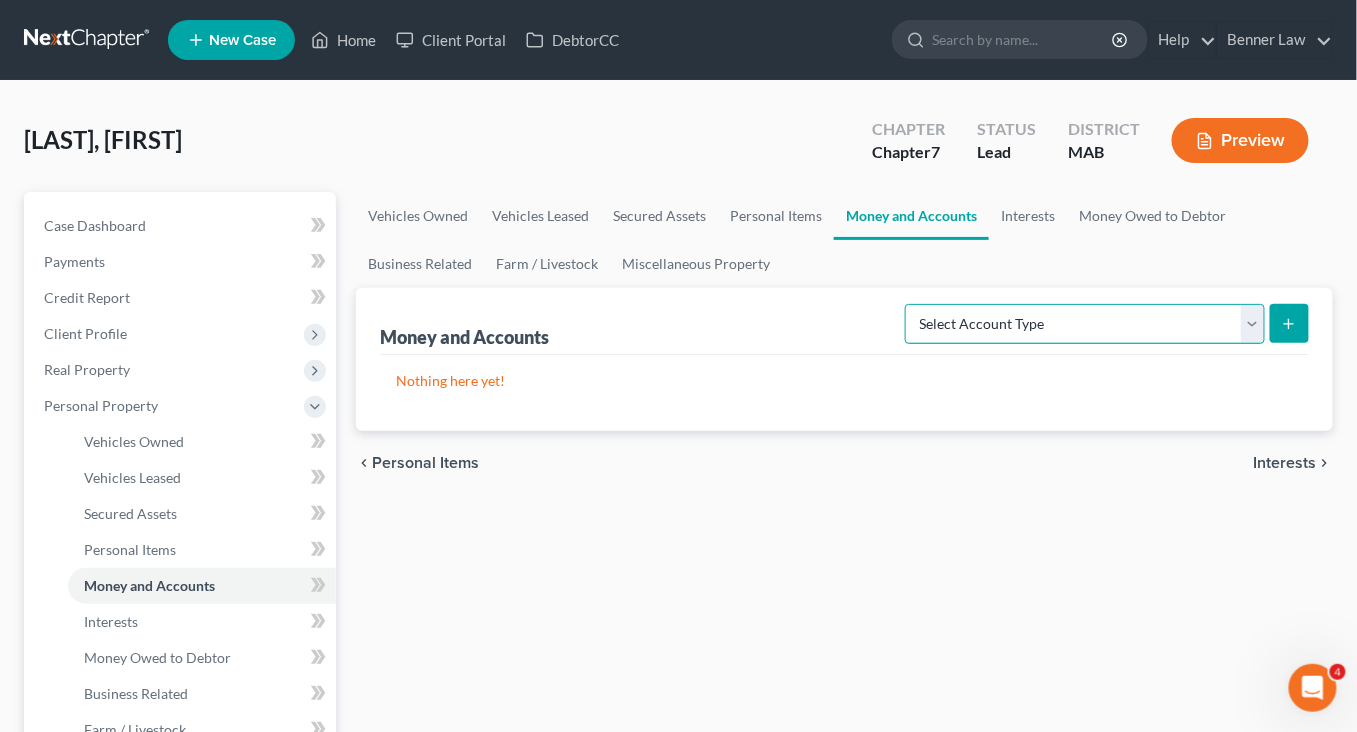 click on "Select Account Type Brokerage Cash on Hand Certificates of Deposit Checking Account Money Market Other (Credit Union, Health Savings Account, etc) Safe Deposit Box Savings Account Security Deposits or Prepayments" at bounding box center [1085, 324] 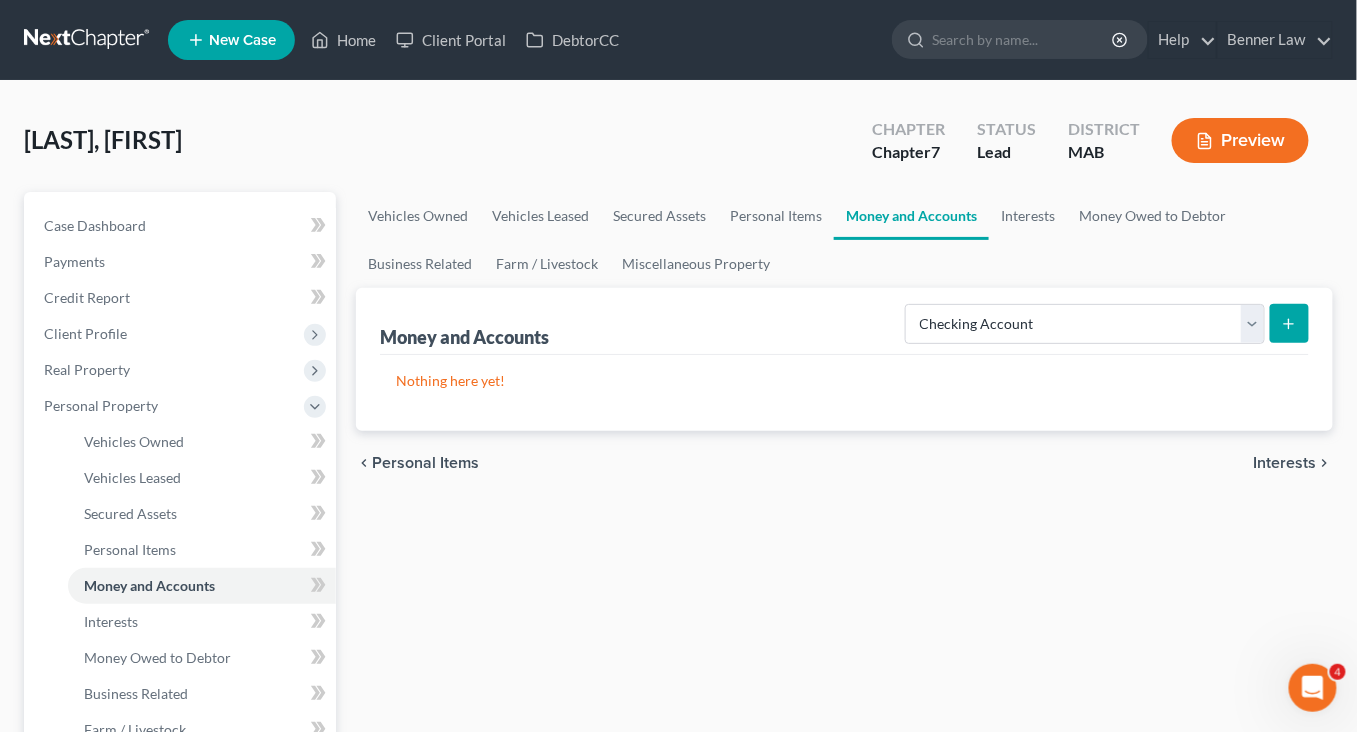 click at bounding box center (1289, 323) 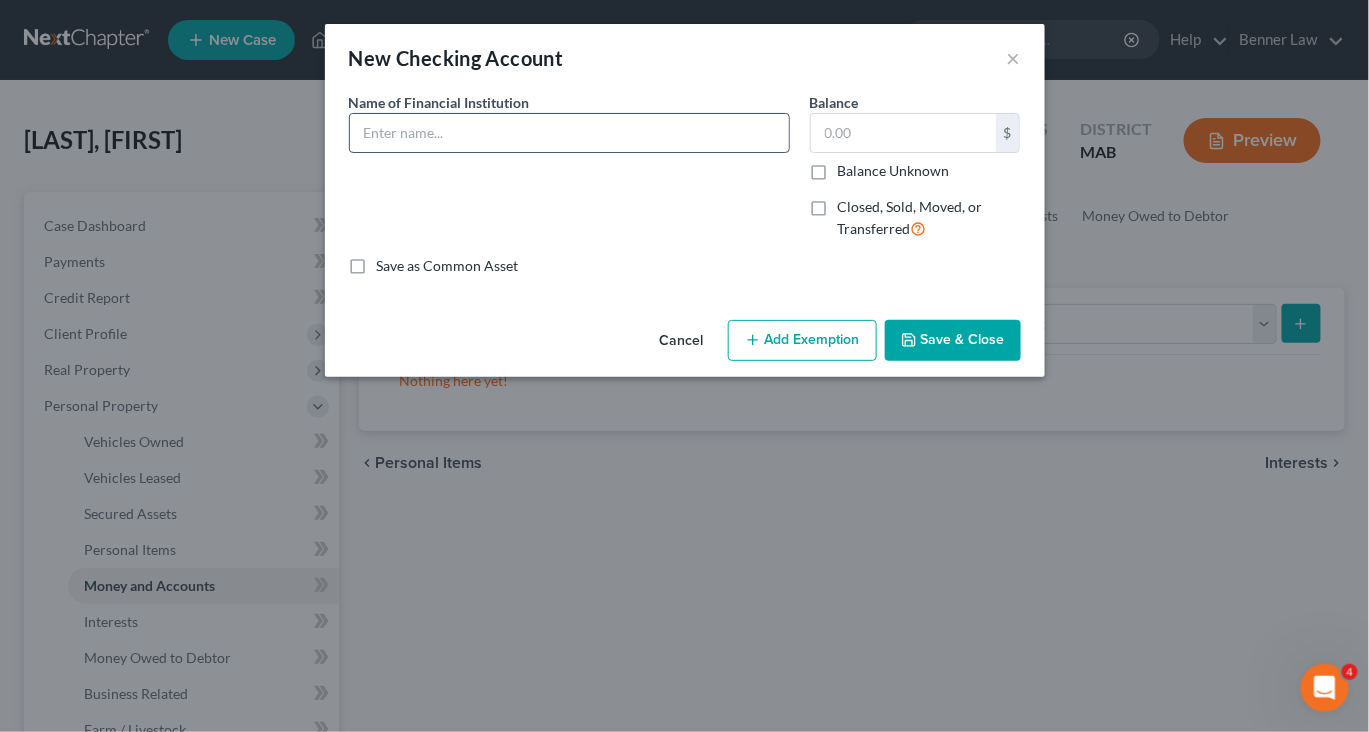 click at bounding box center [569, 133] 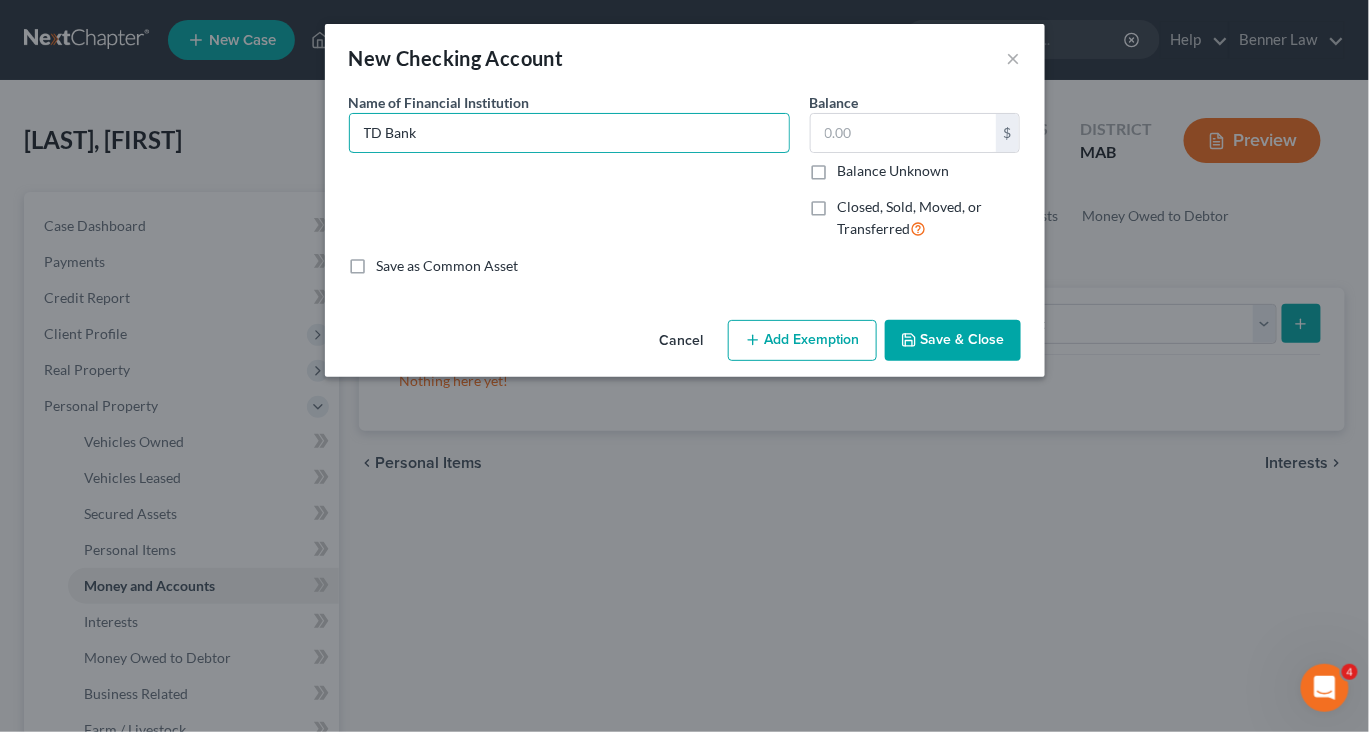 type on "TD Bank" 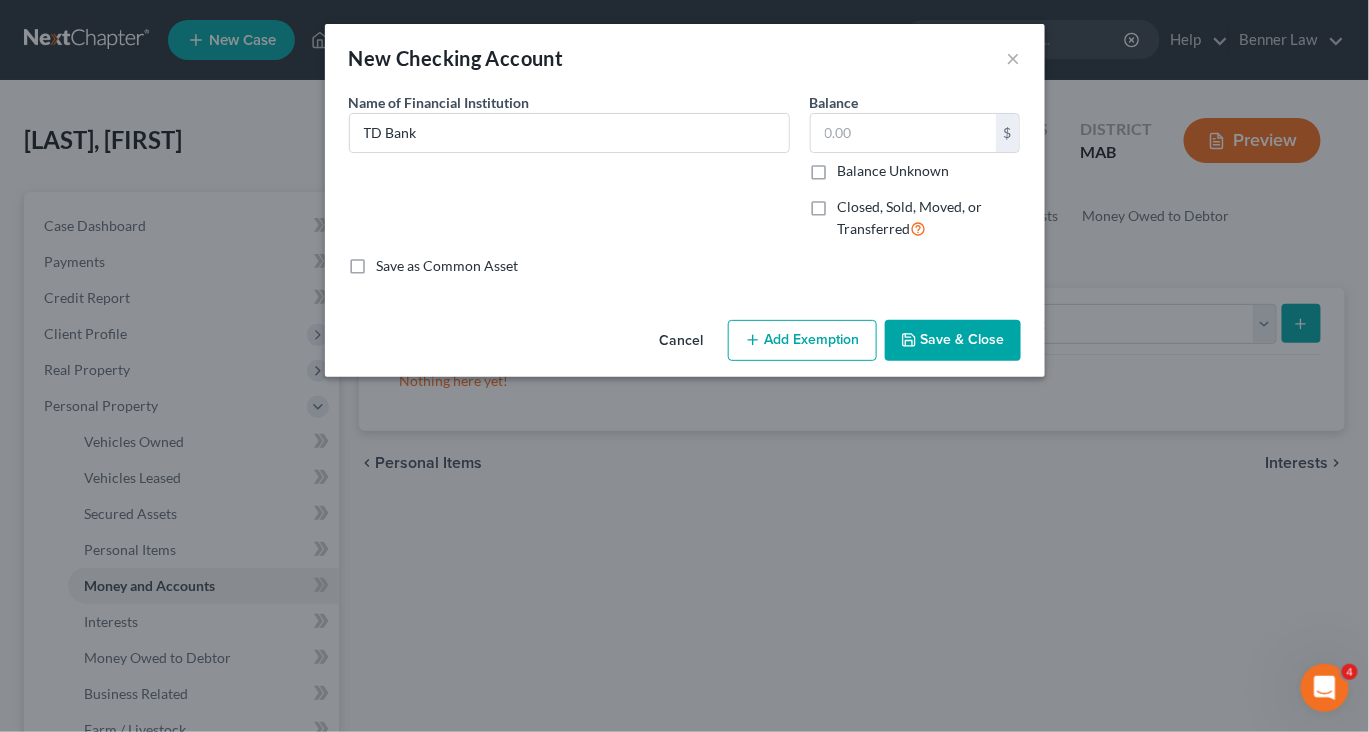 click on "$
Balance Unknown" at bounding box center [915, 147] 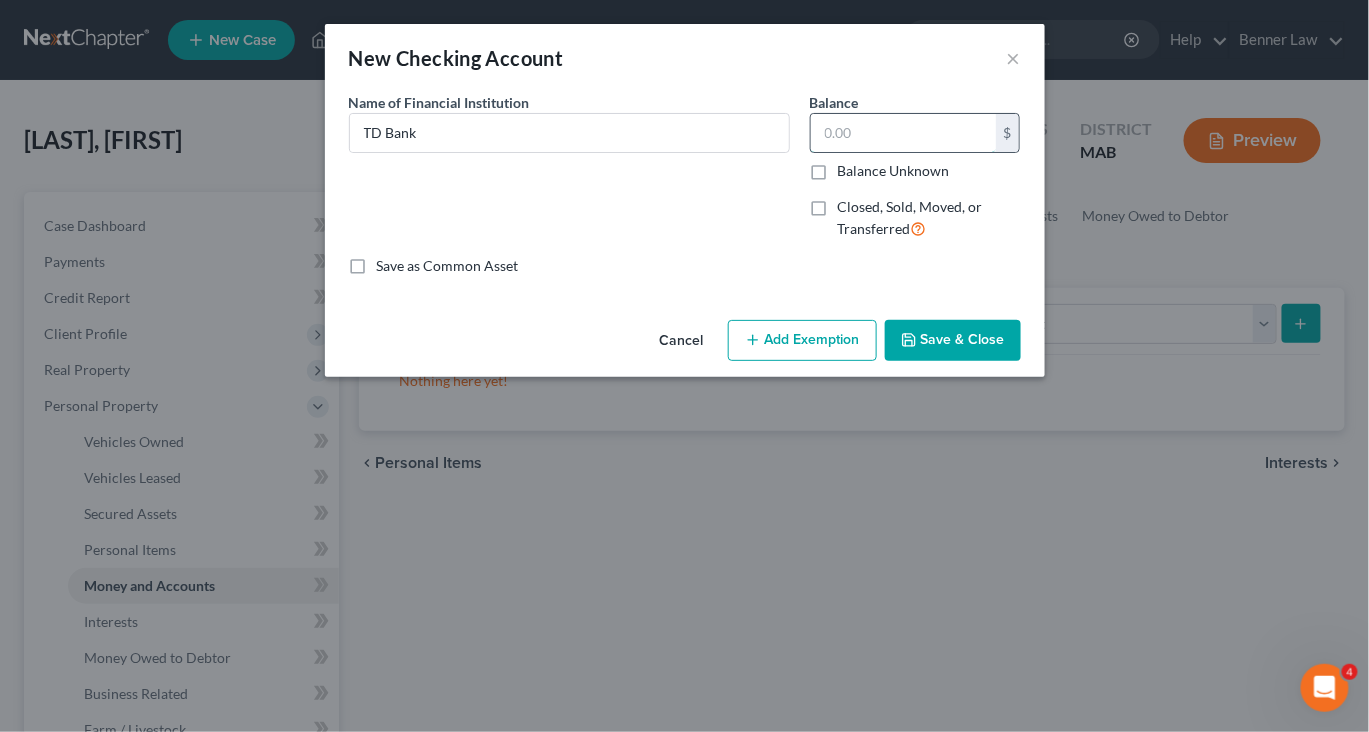 click at bounding box center [903, 133] 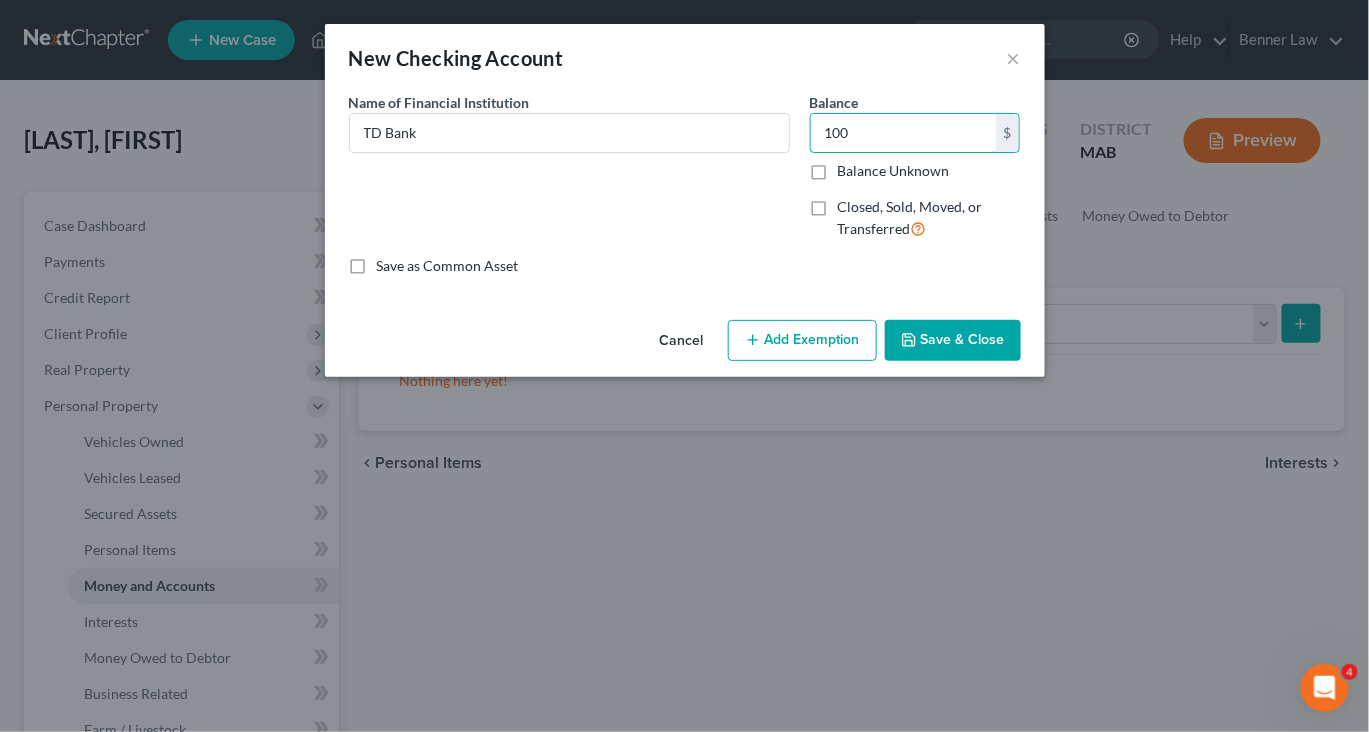 type on "100" 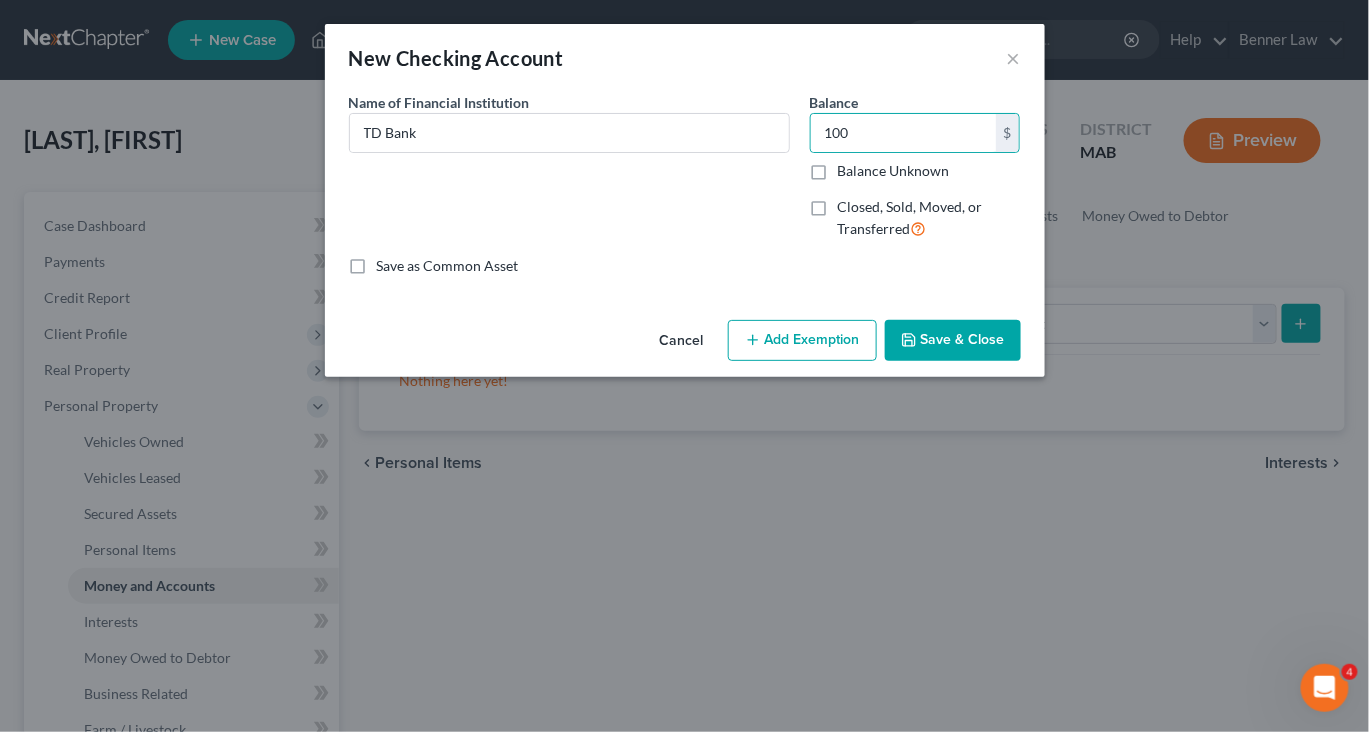 click on "Save & Close" at bounding box center (953, 341) 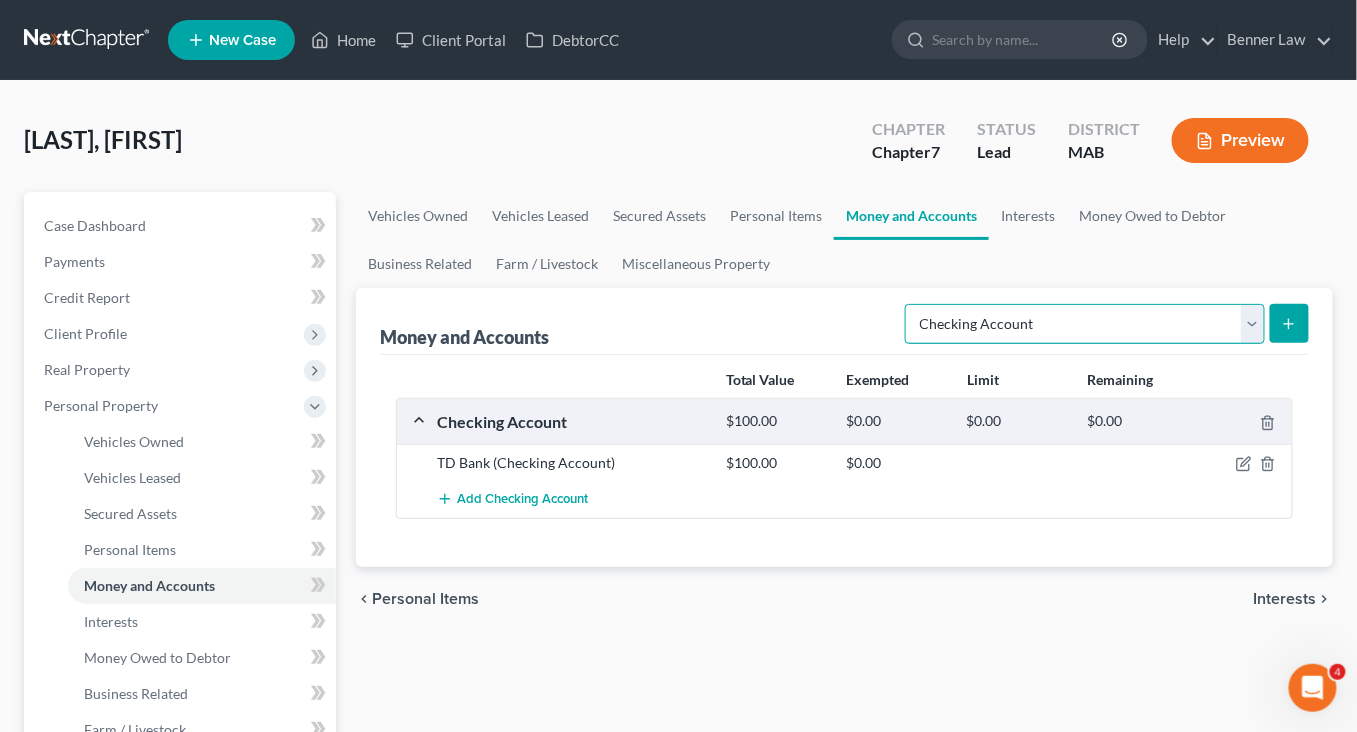 click on "Select Account Type Brokerage Cash on Hand Certificates of Deposit Checking Account Money Market Other (Credit Union, Health Savings Account, etc) Safe Deposit Box Savings Account Security Deposits or Prepayments" at bounding box center (1085, 324) 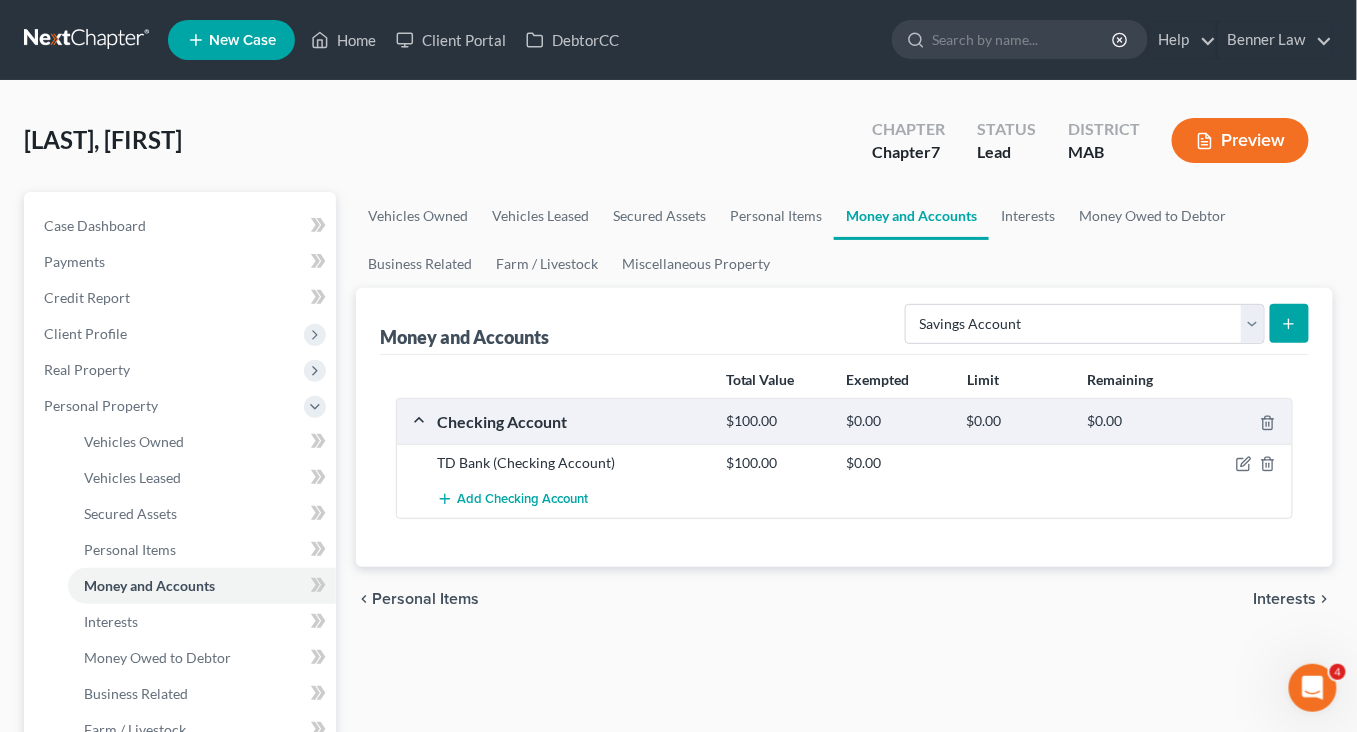 click 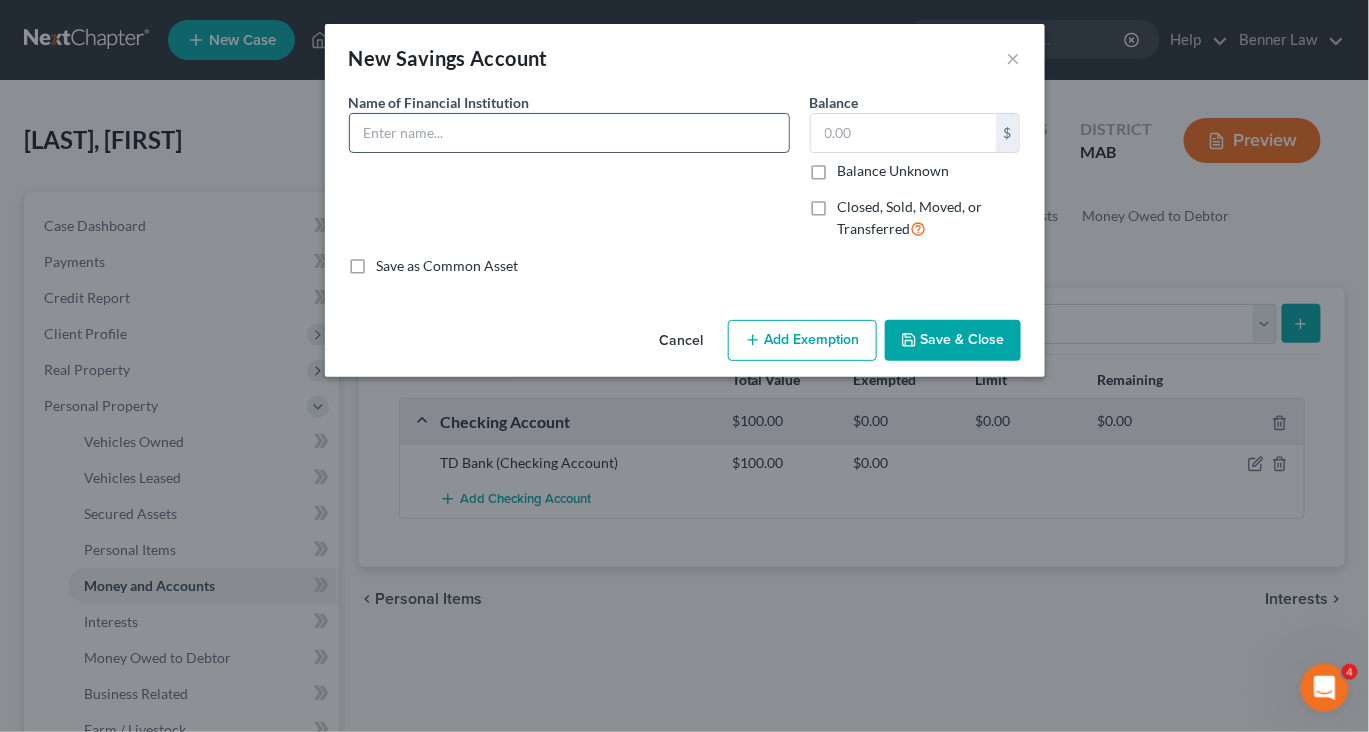 click at bounding box center [569, 133] 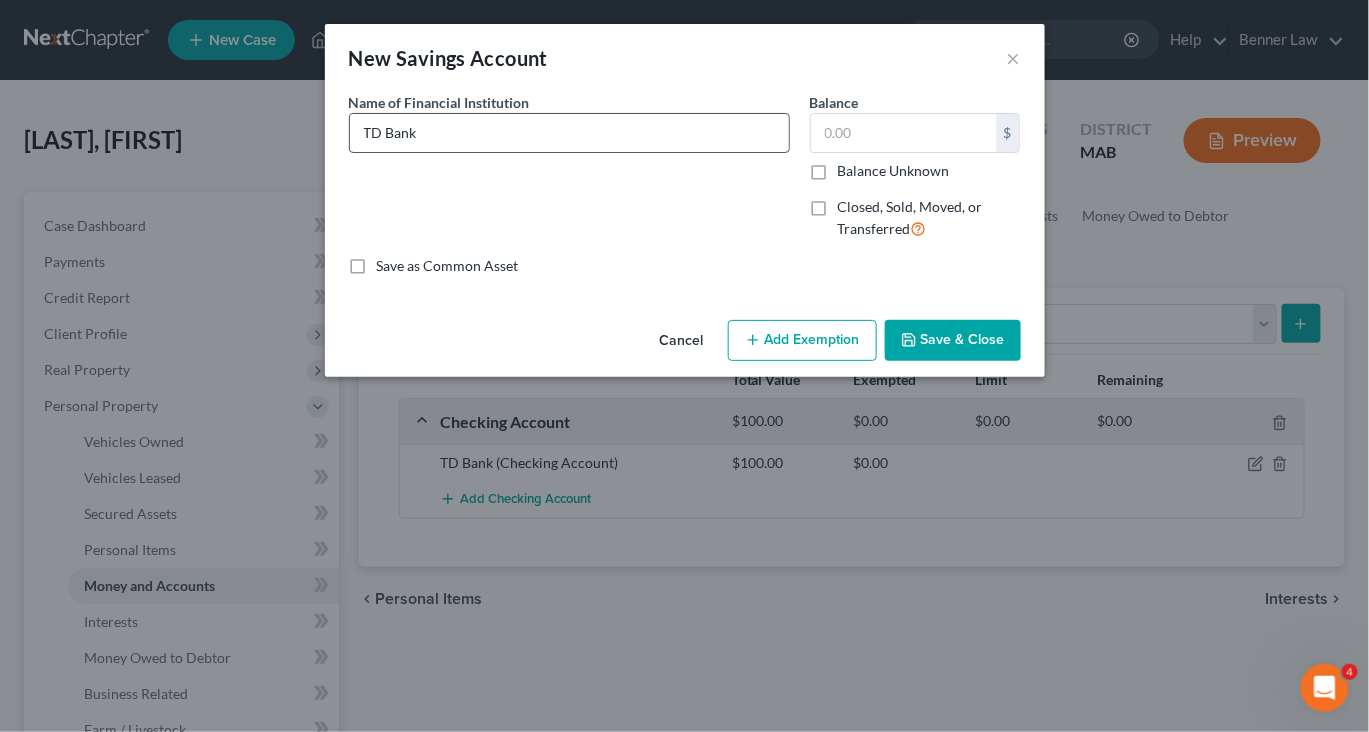 type on "TD Bank" 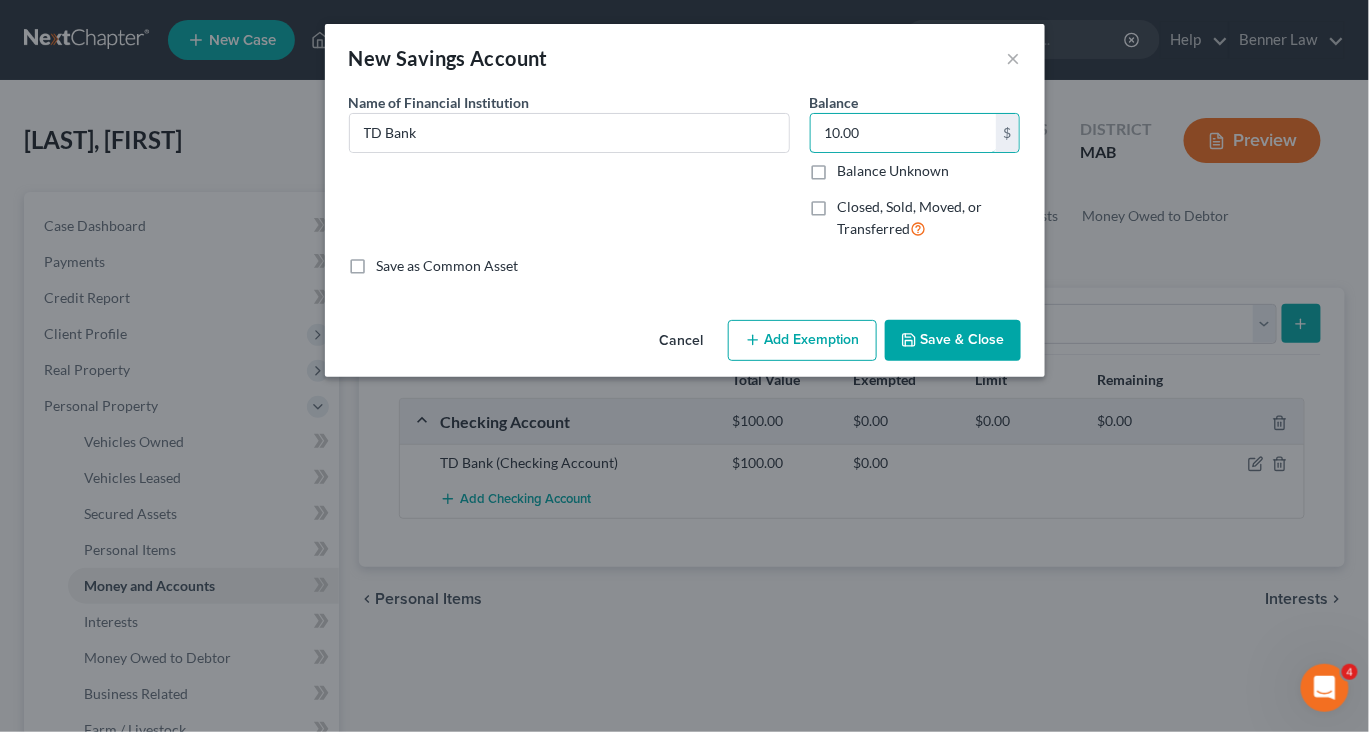 type on "10.00" 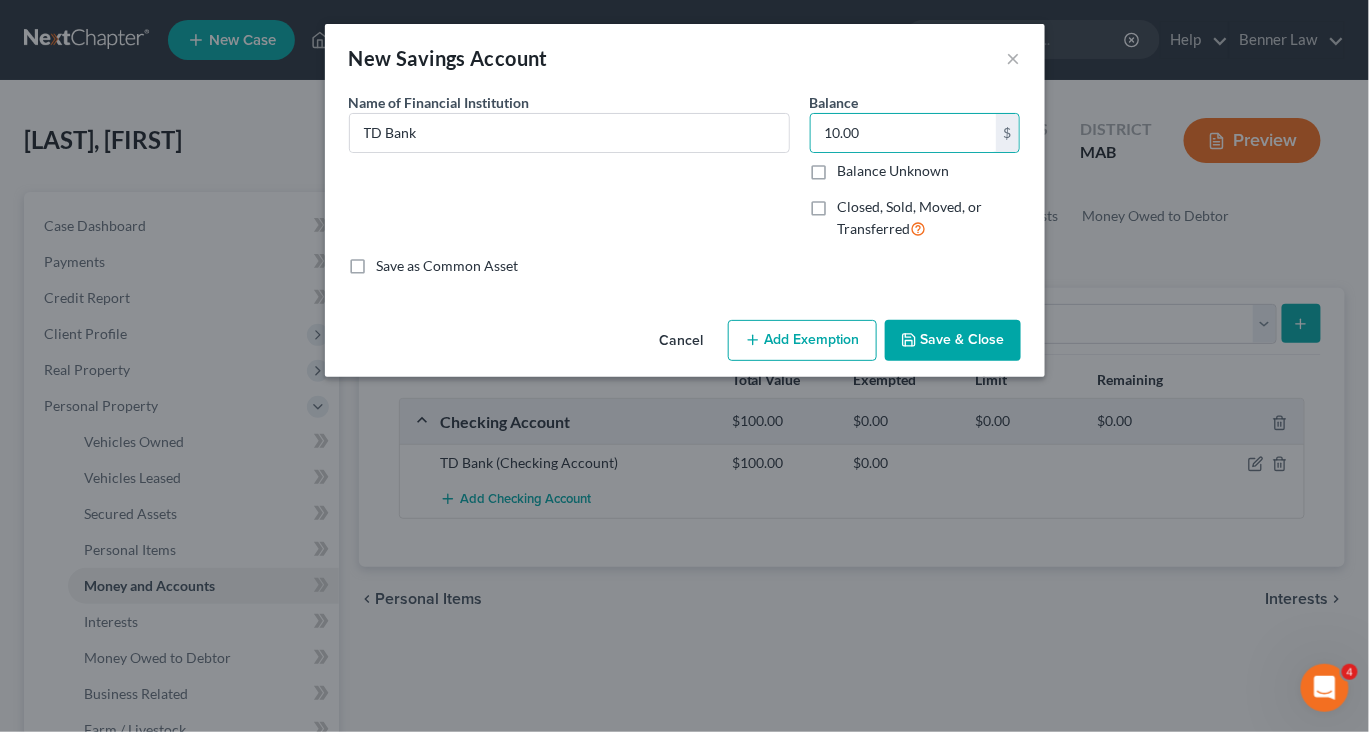click on "Save & Close" at bounding box center [953, 341] 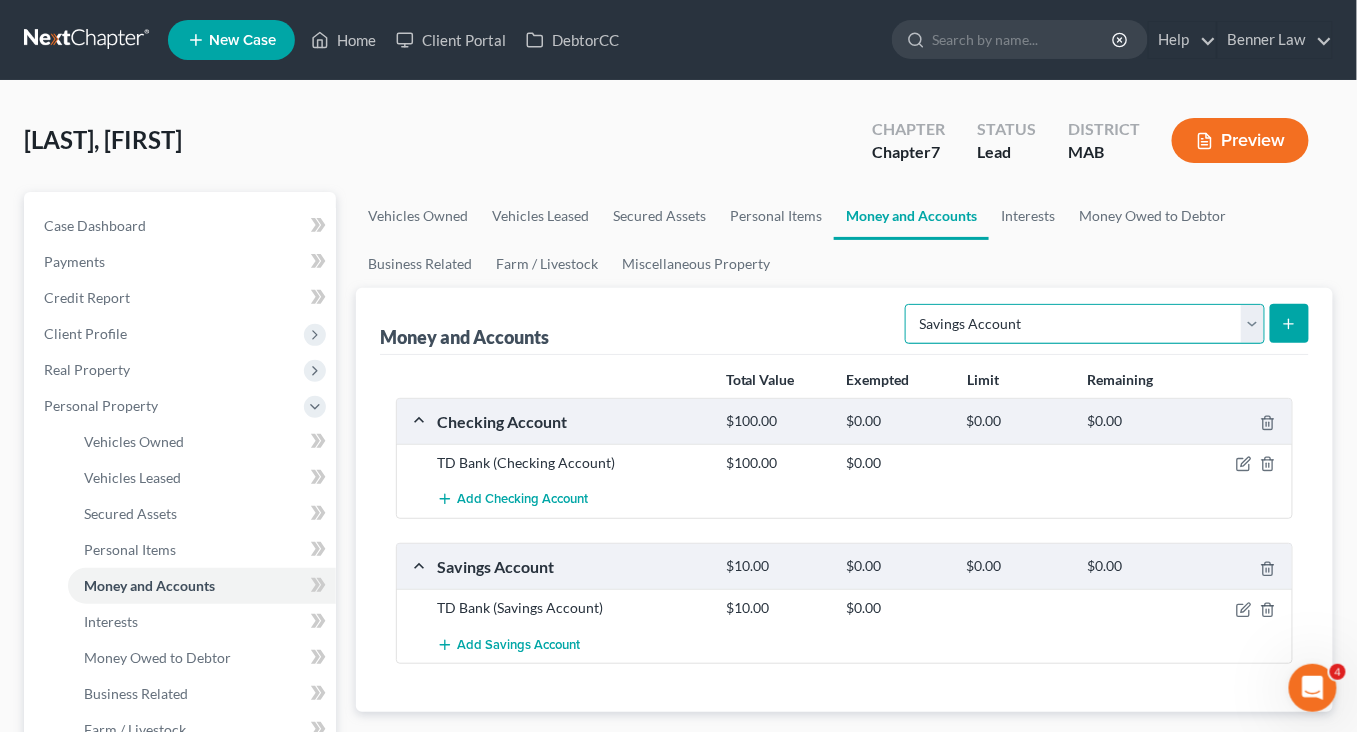 click on "Select Account Type Brokerage Cash on Hand Certificates of Deposit Checking Account Money Market Other (Credit Union, Health Savings Account, etc) Safe Deposit Box Savings Account Security Deposits or Prepayments" at bounding box center [1085, 324] 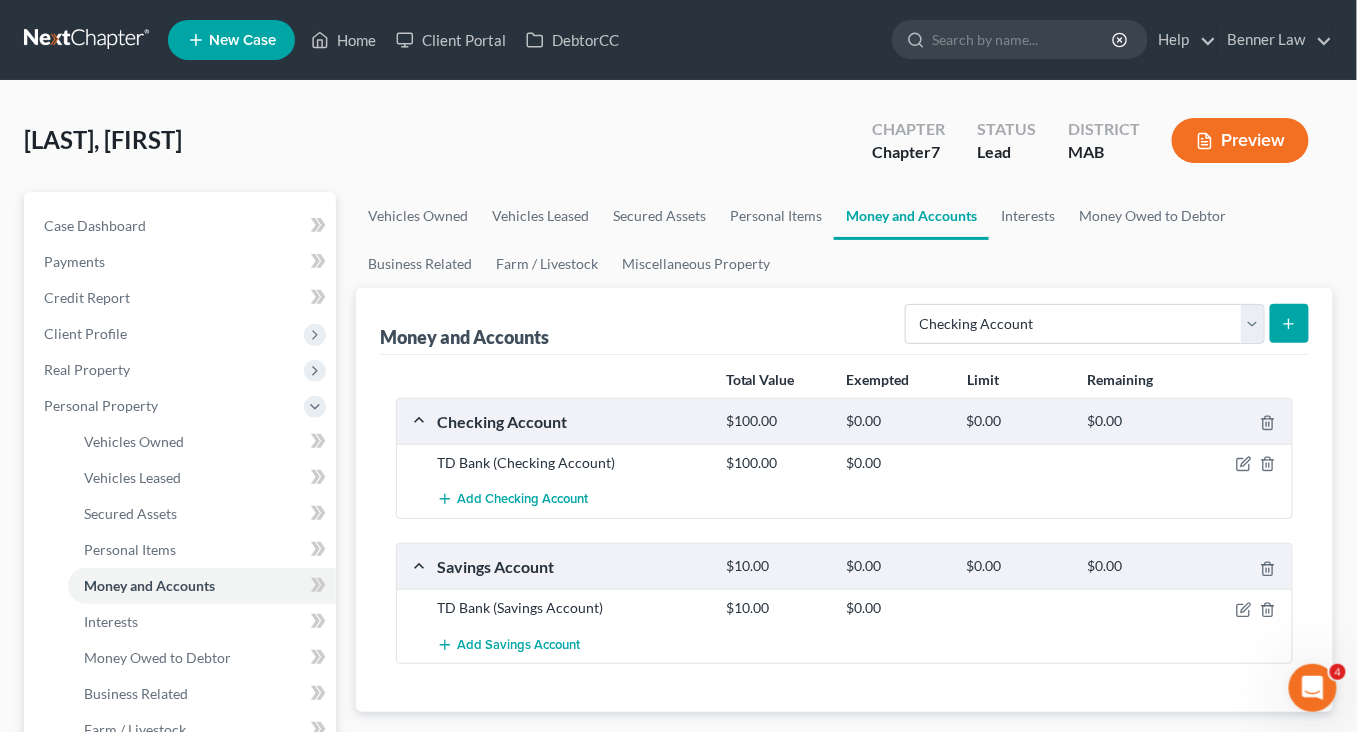 click 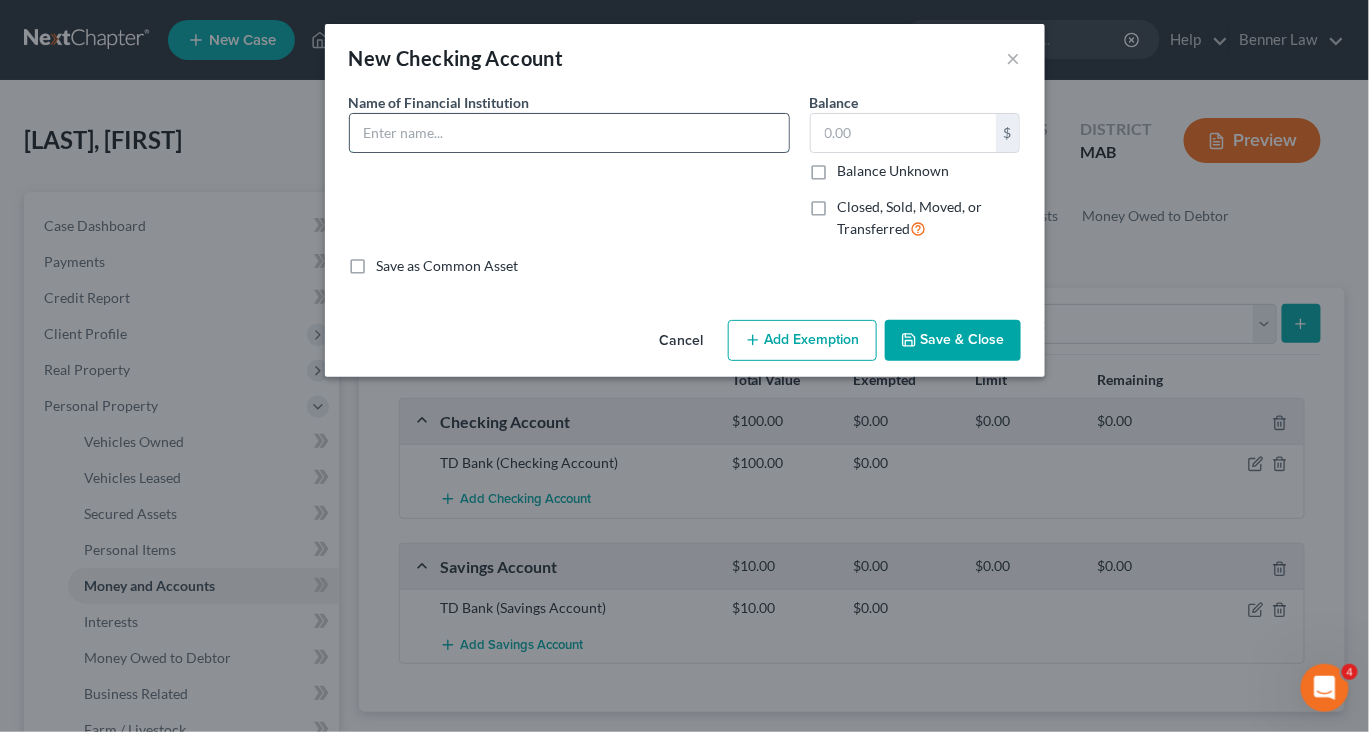 click at bounding box center [569, 133] 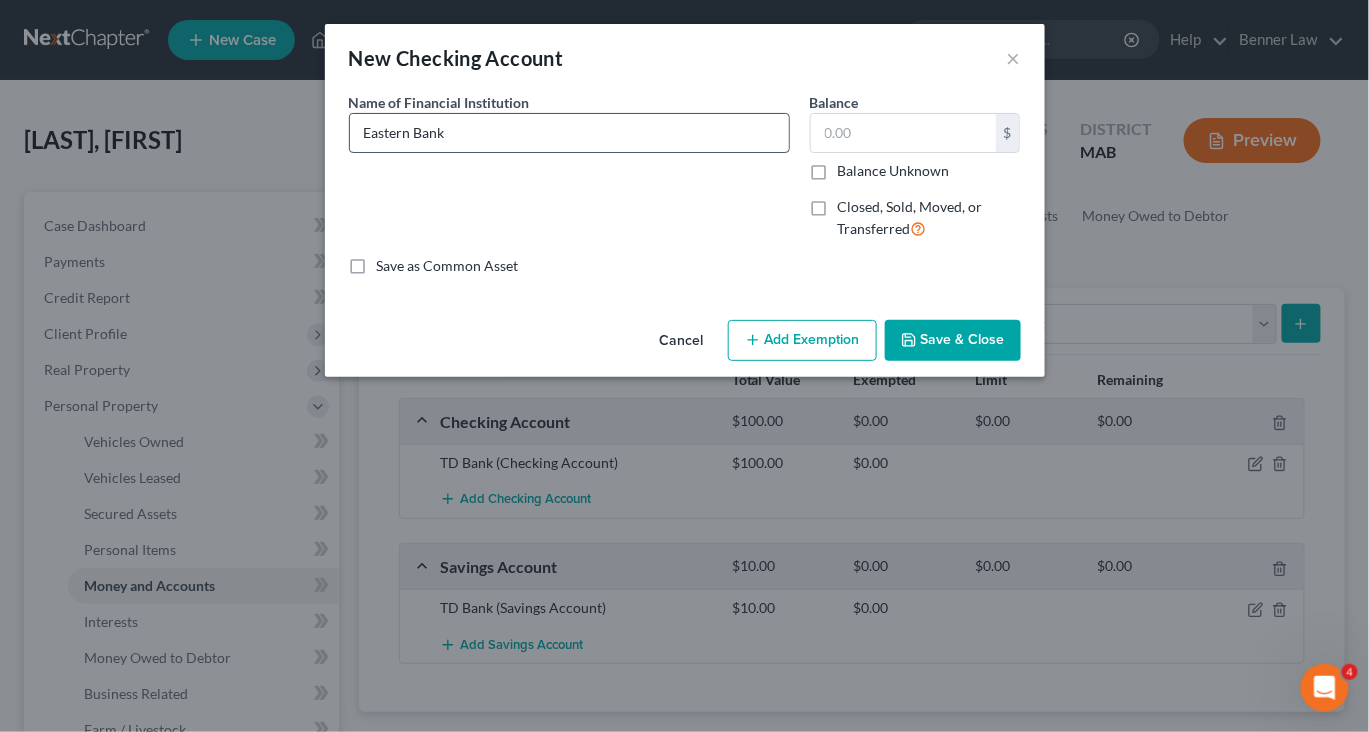 type on "Eastern Bank" 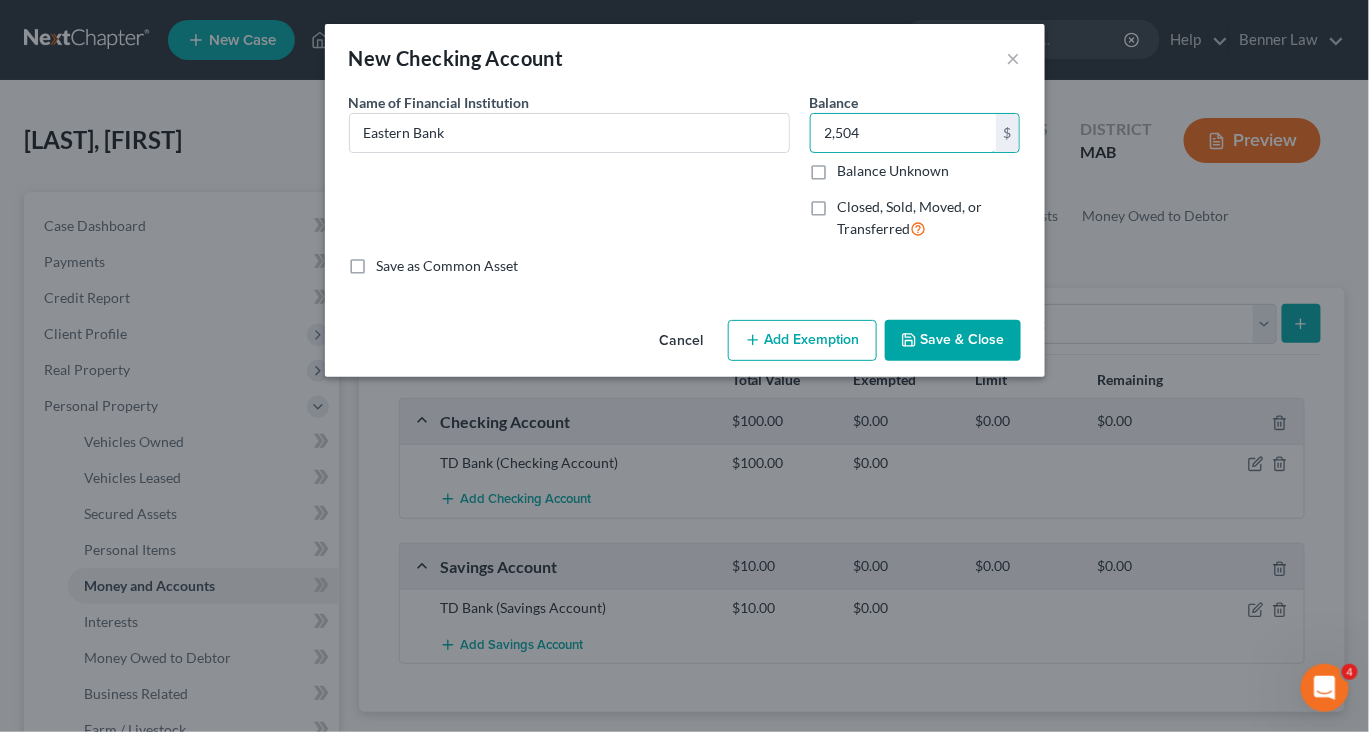type on "2,504" 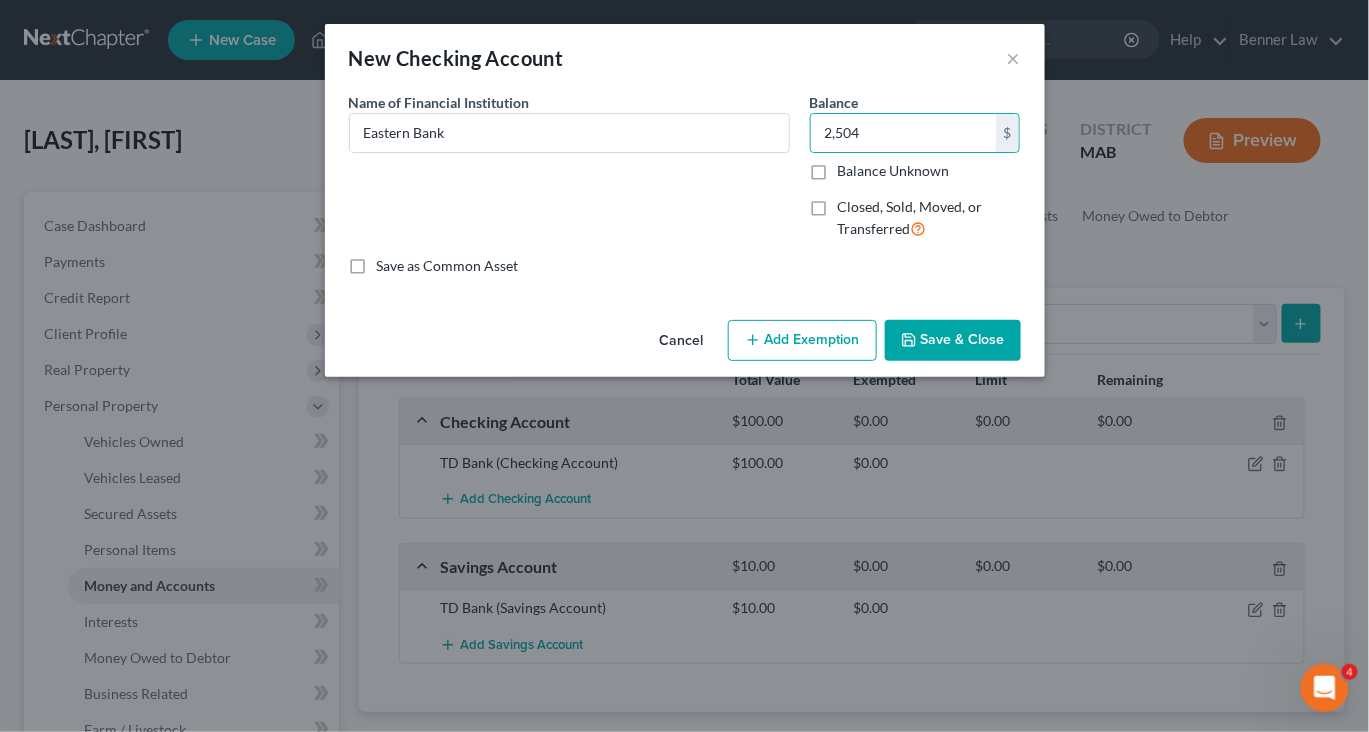 click on "Save & Close" at bounding box center (953, 341) 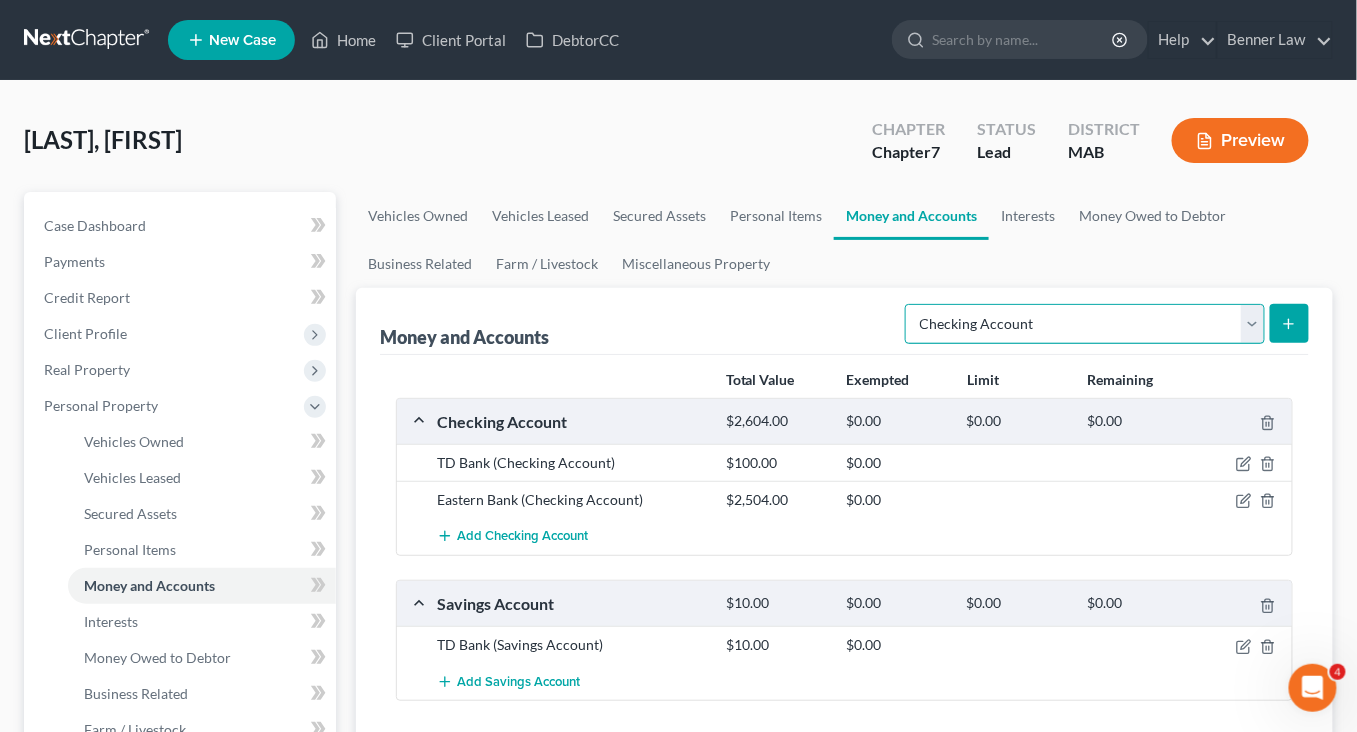 click on "Select Account Type Brokerage Cash on Hand Certificates of Deposit Checking Account Money Market Other (Credit Union, Health Savings Account, etc) Safe Deposit Box Savings Account Security Deposits or Prepayments" at bounding box center (1085, 324) 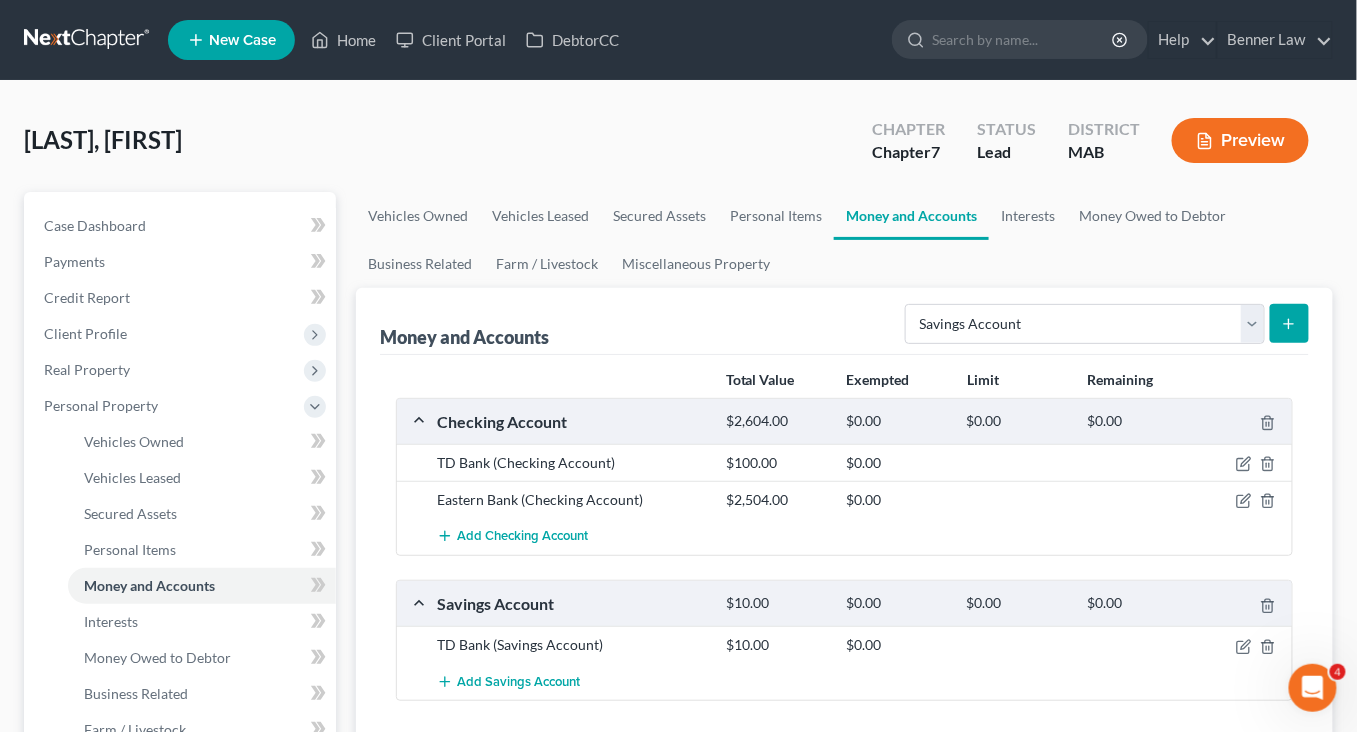 click 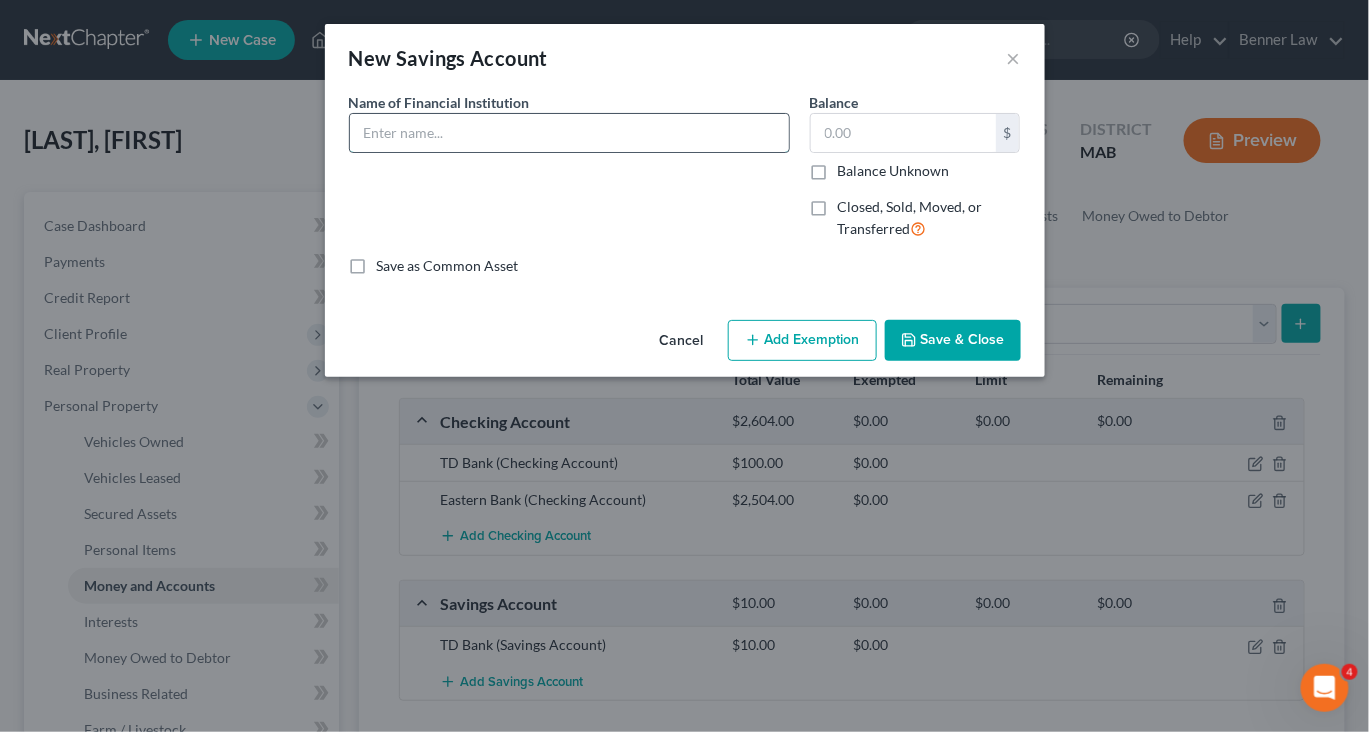 click at bounding box center (569, 133) 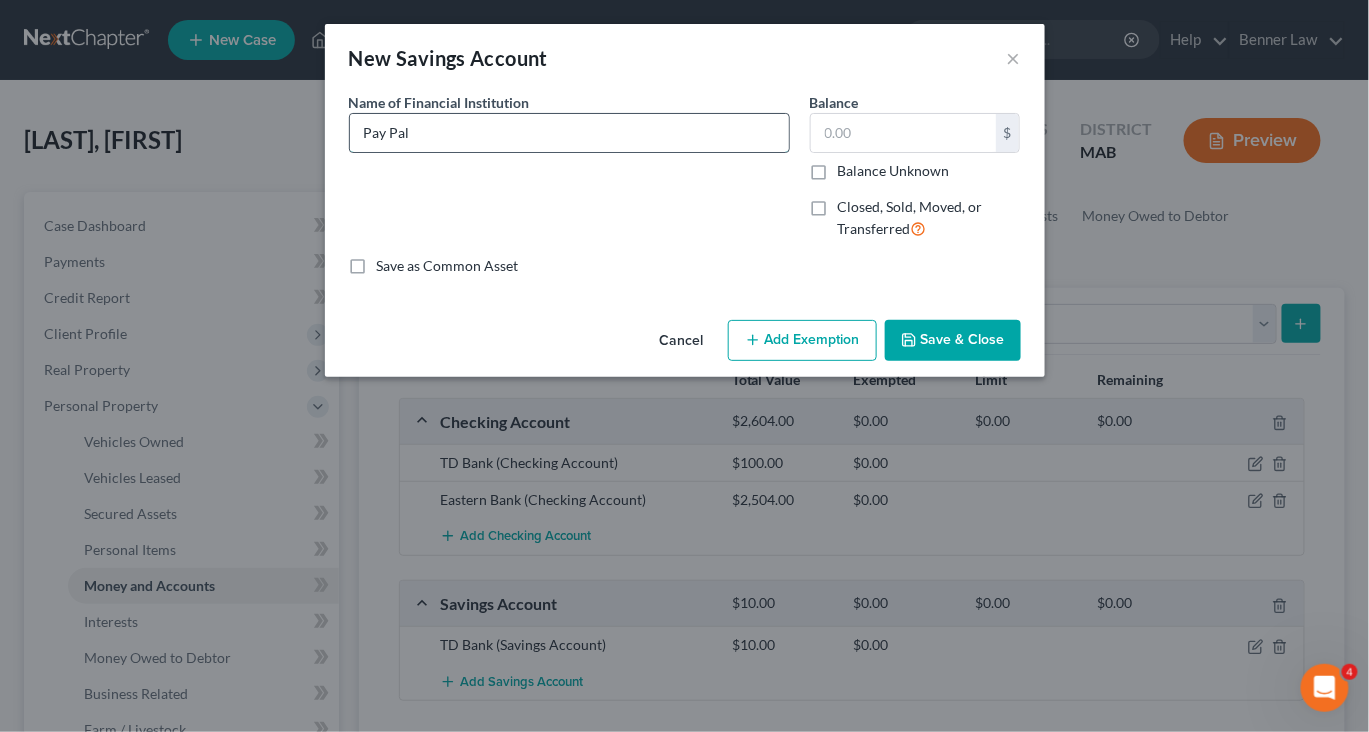 type on "Pay Pal" 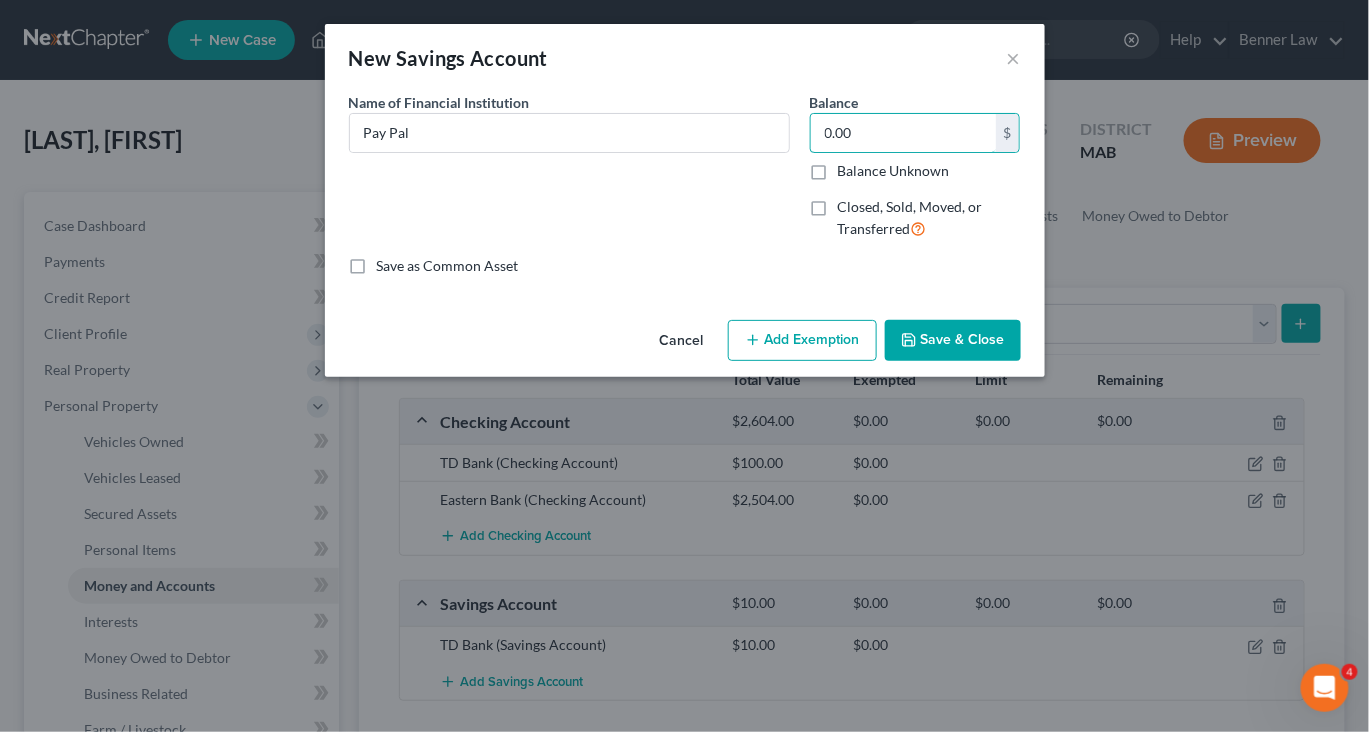 type on "0.00" 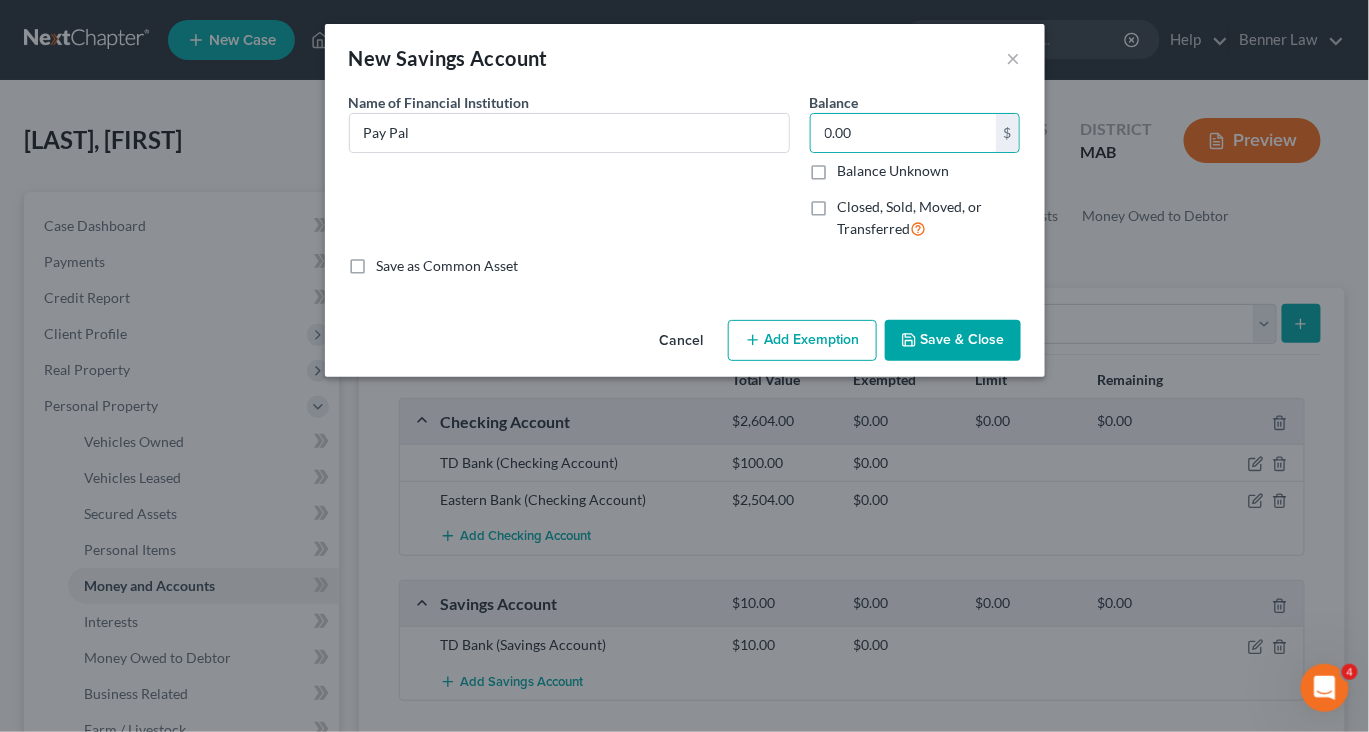 click on "Save & Close" at bounding box center [953, 341] 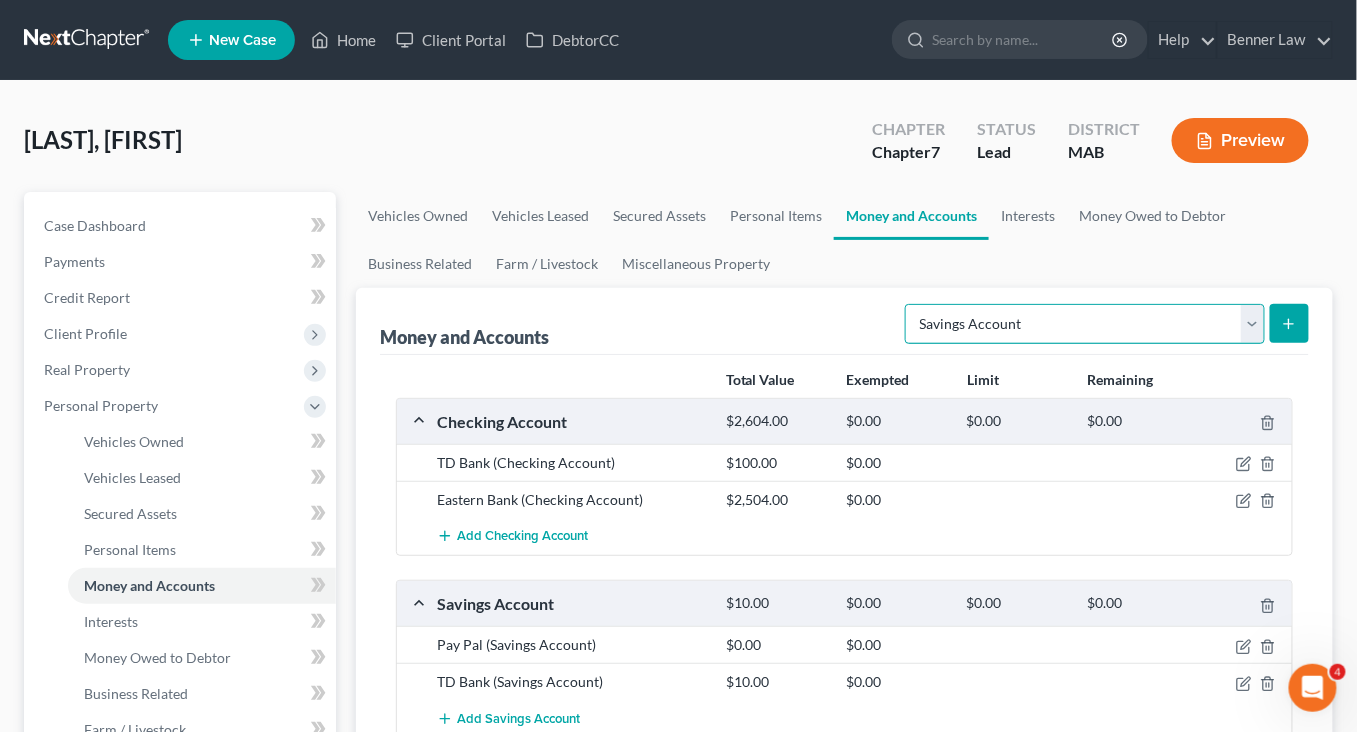 click on "Select Account Type Brokerage Cash on Hand Certificates of Deposit Checking Account Money Market Other (Credit Union, Health Savings Account, etc) Safe Deposit Box Savings Account Security Deposits or Prepayments" at bounding box center (1085, 324) 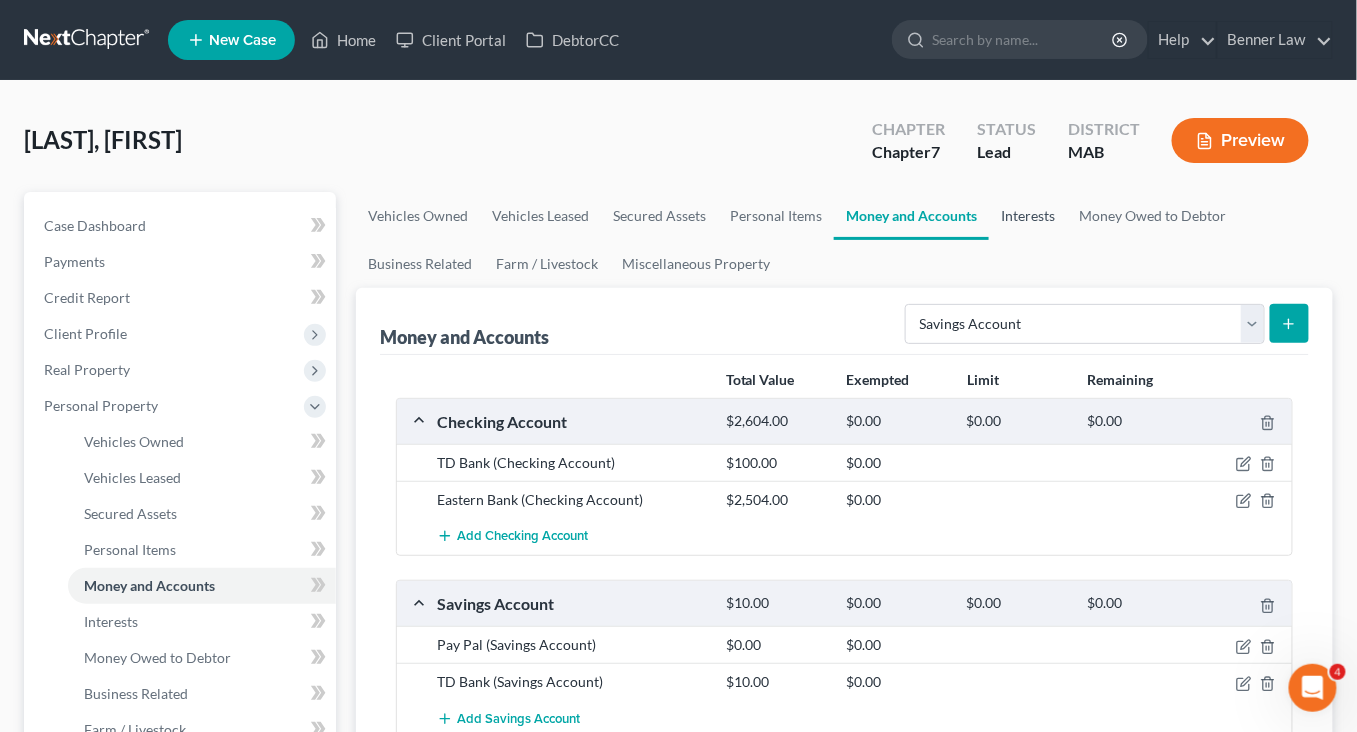 click on "Interests" at bounding box center [1028, 216] 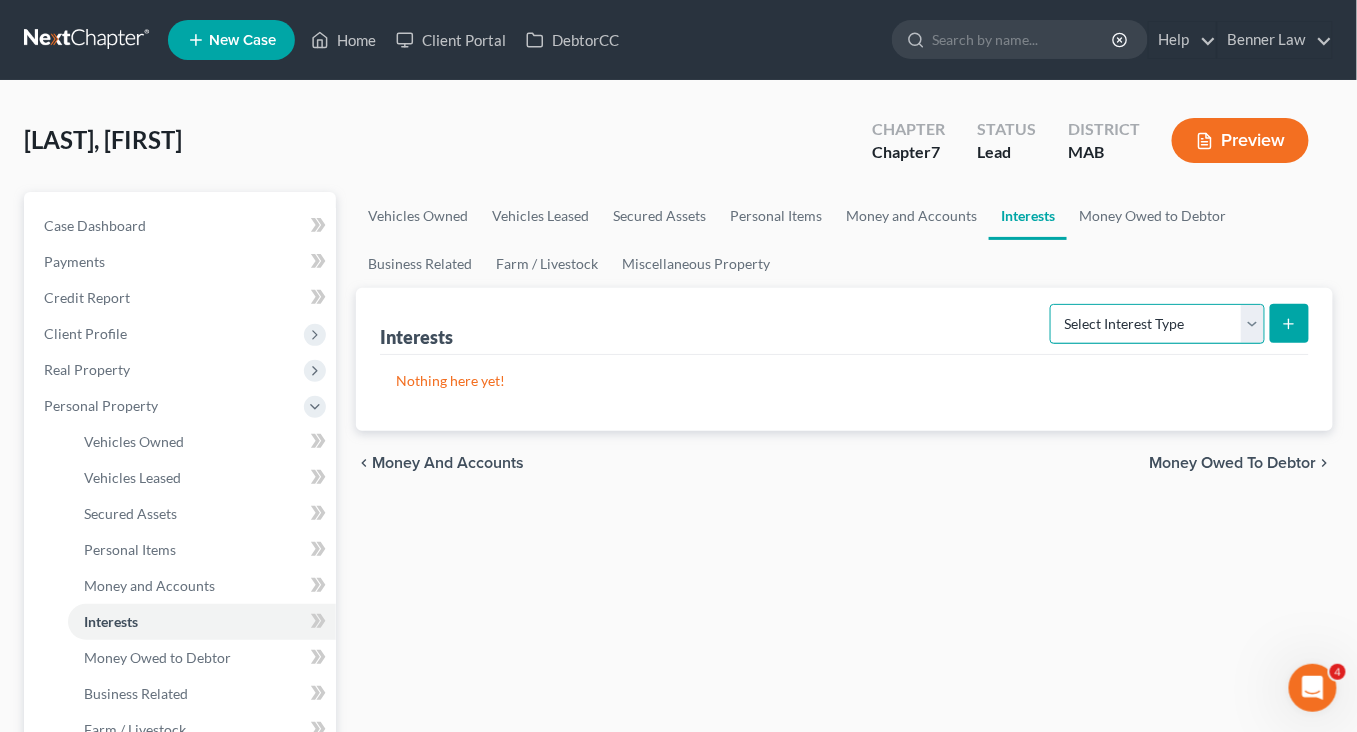 click on "Select Interest Type 401K Annuity Bond Education IRA Government Bond Government Pension Plan Incorporated Business IRA Joint Venture (Active) Joint Venture (Inactive) Keogh Mutual Fund Other Retirement Plan Partnership (Active) Partnership (Inactive) Pension Plan Stock Term Life Insurance Unincorporated Business Whole Life Insurance" at bounding box center [1157, 324] 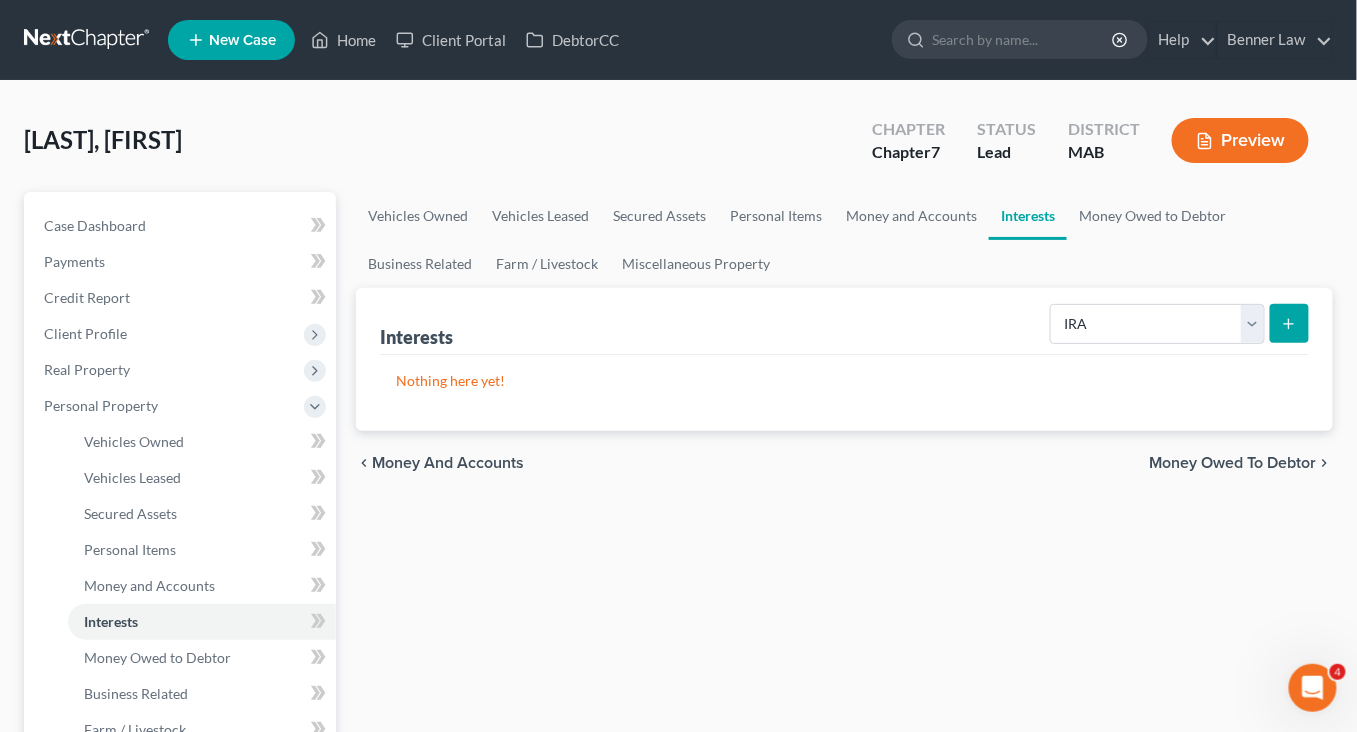 click 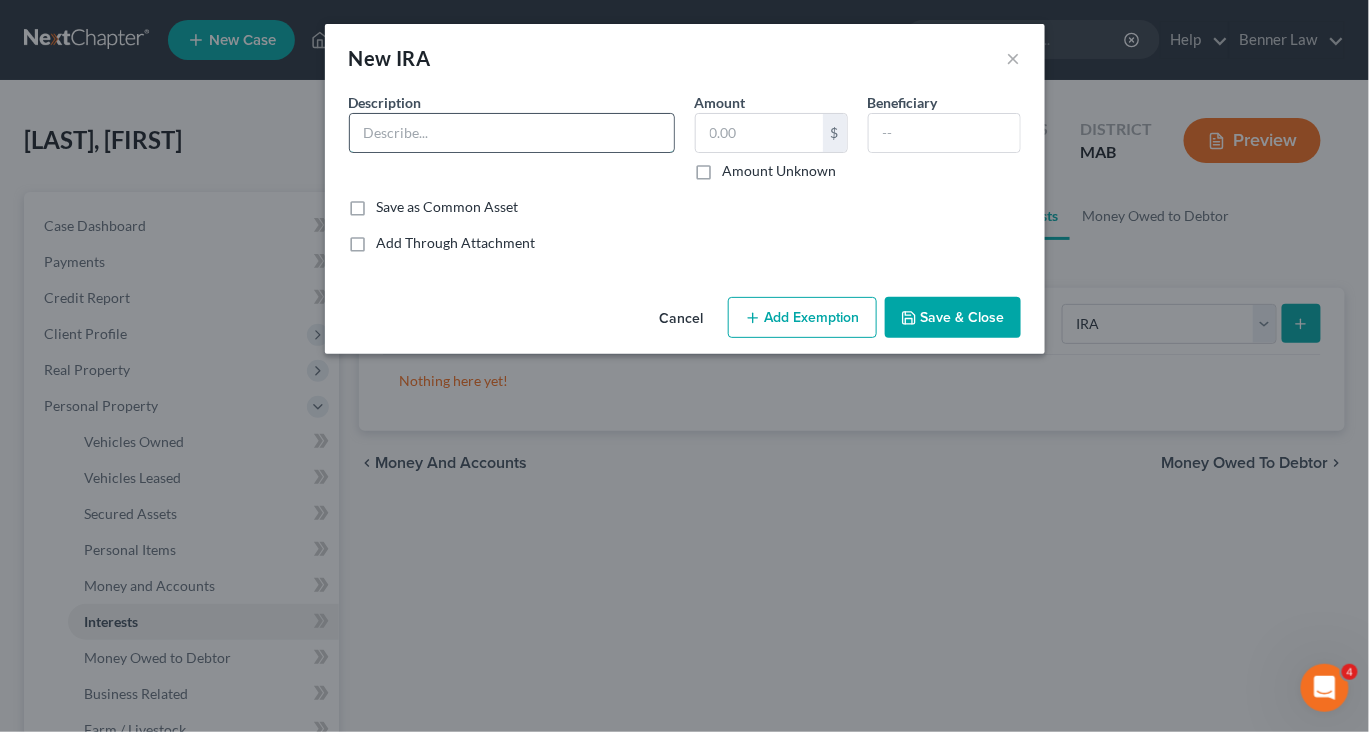 click at bounding box center (512, 133) 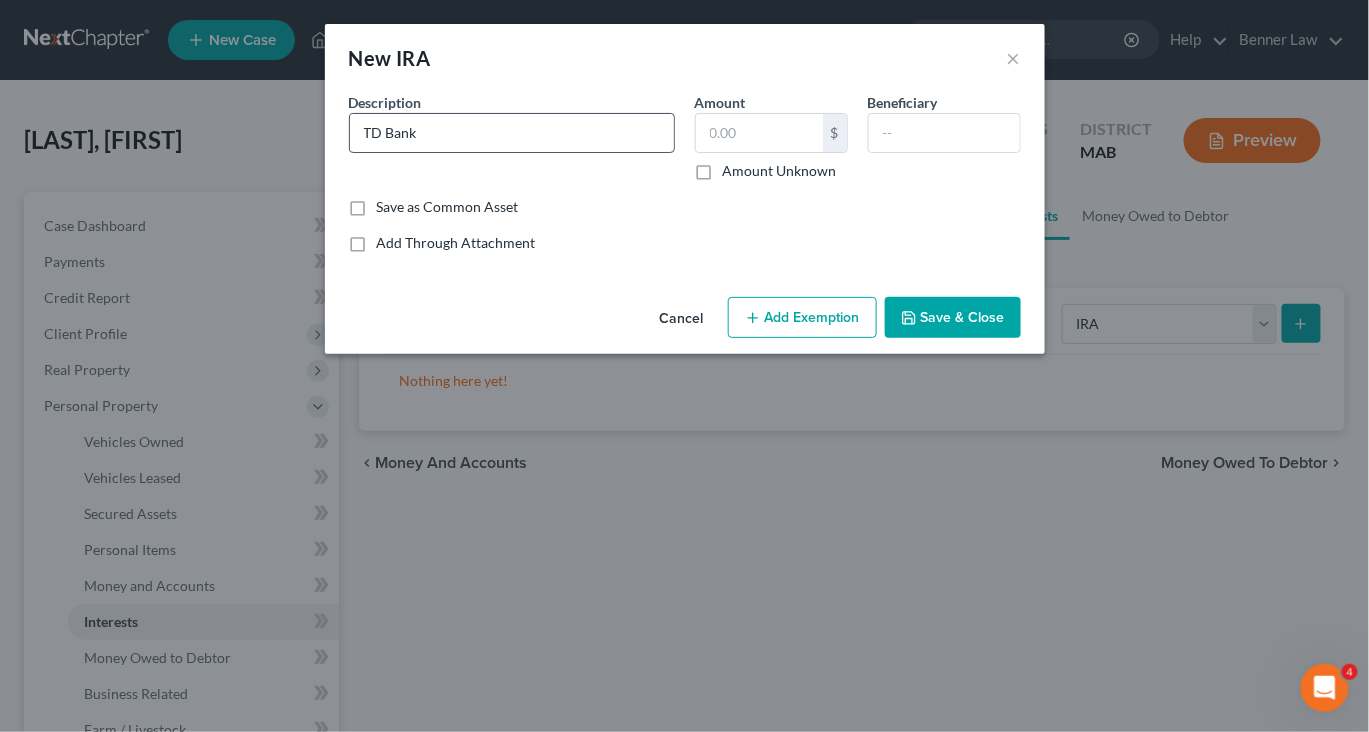type on "TD Bank" 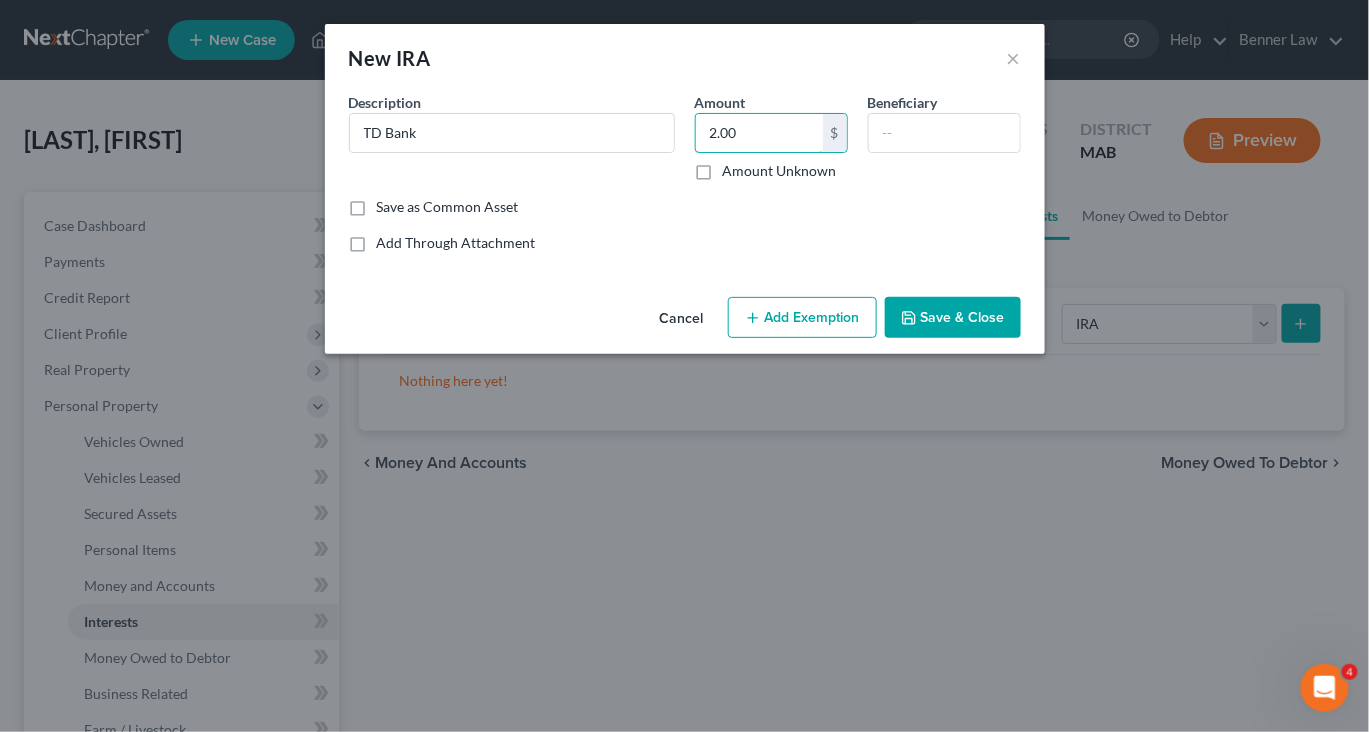 type on "2.00" 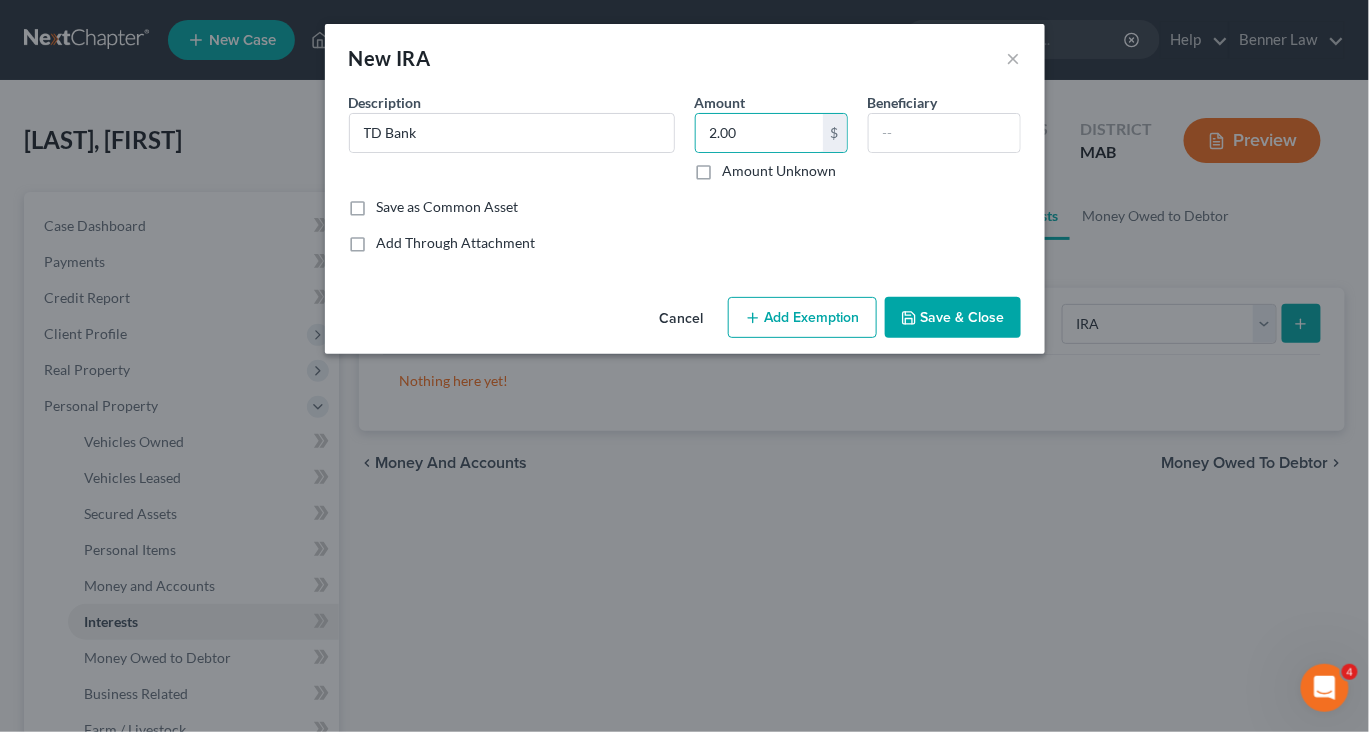 click on "Save & Close" at bounding box center (953, 318) 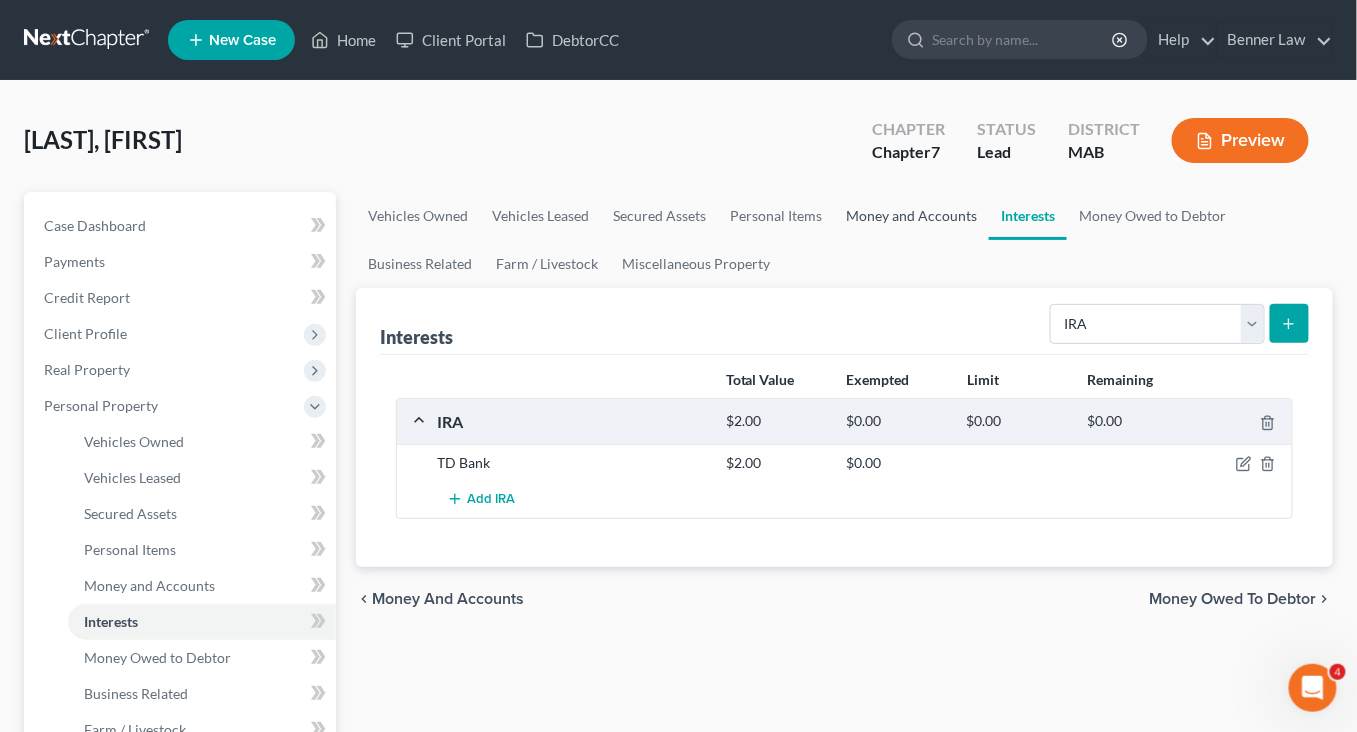 click on "Money and Accounts" at bounding box center (911, 216) 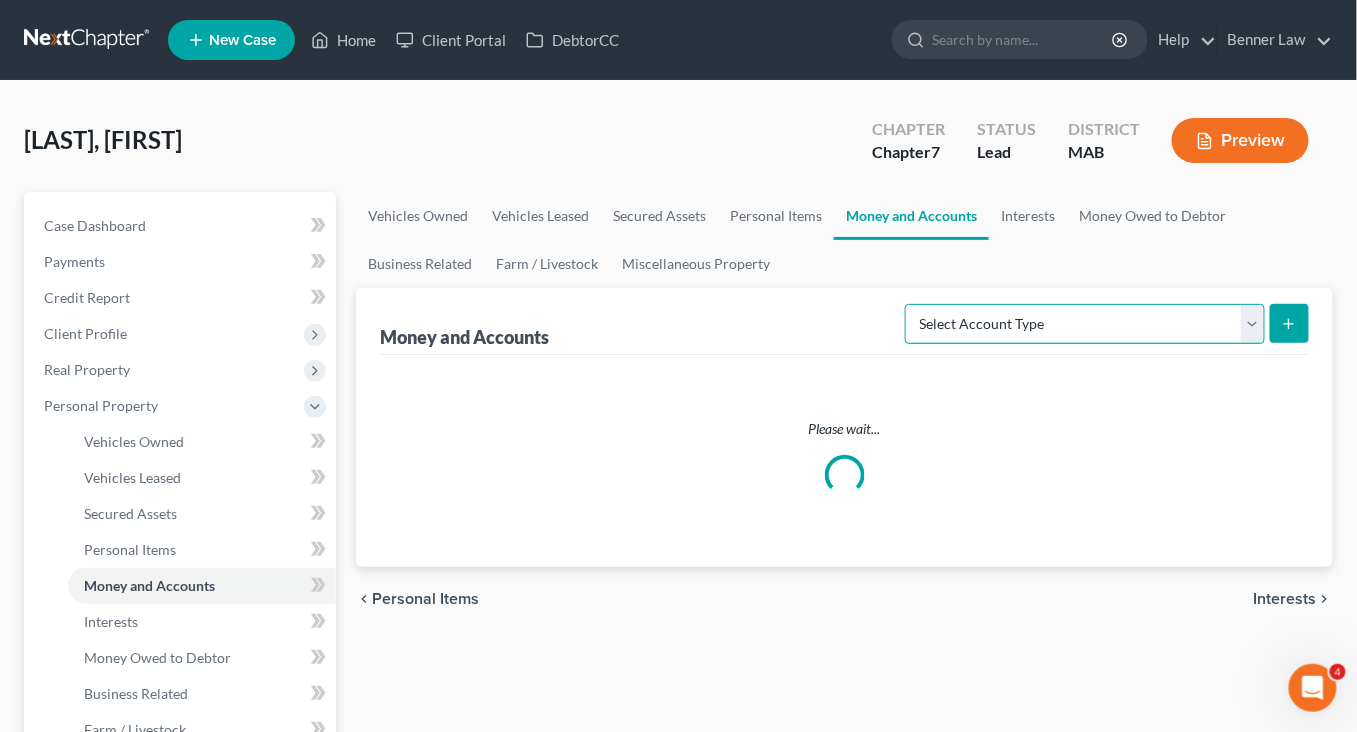 click on "Select Account Type Brokerage Cash on Hand Certificates of Deposit Checking Account Money Market Other (Credit Union, Health Savings Account, etc) Safe Deposit Box Savings Account Security Deposits or Prepayments" at bounding box center (1085, 324) 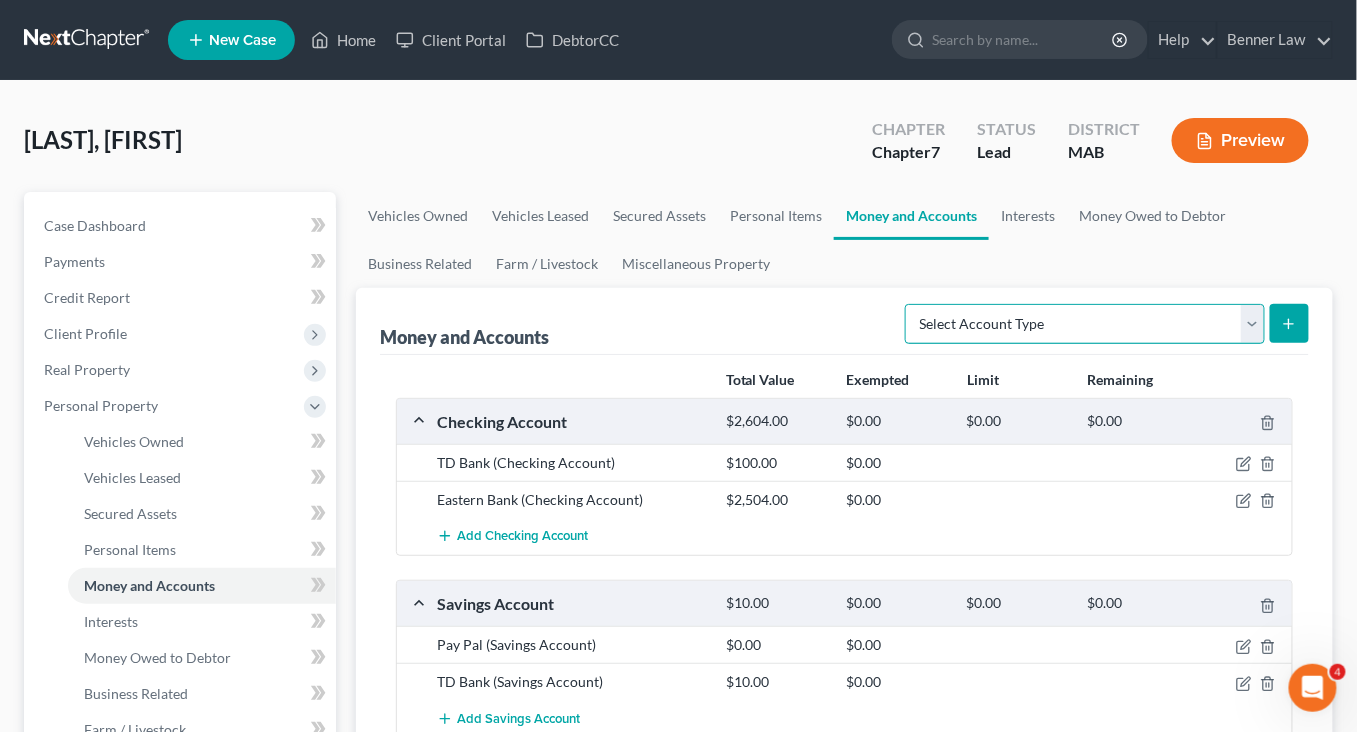select on "security_deposits" 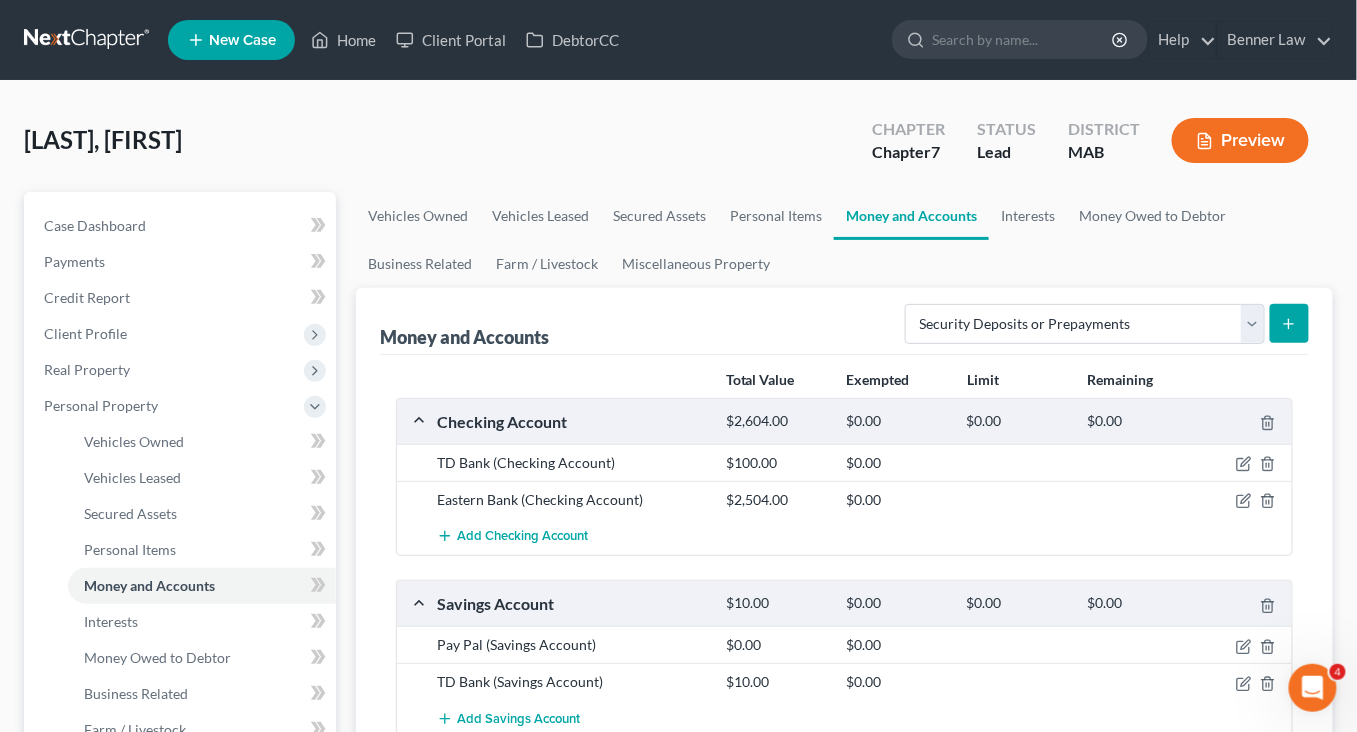 click 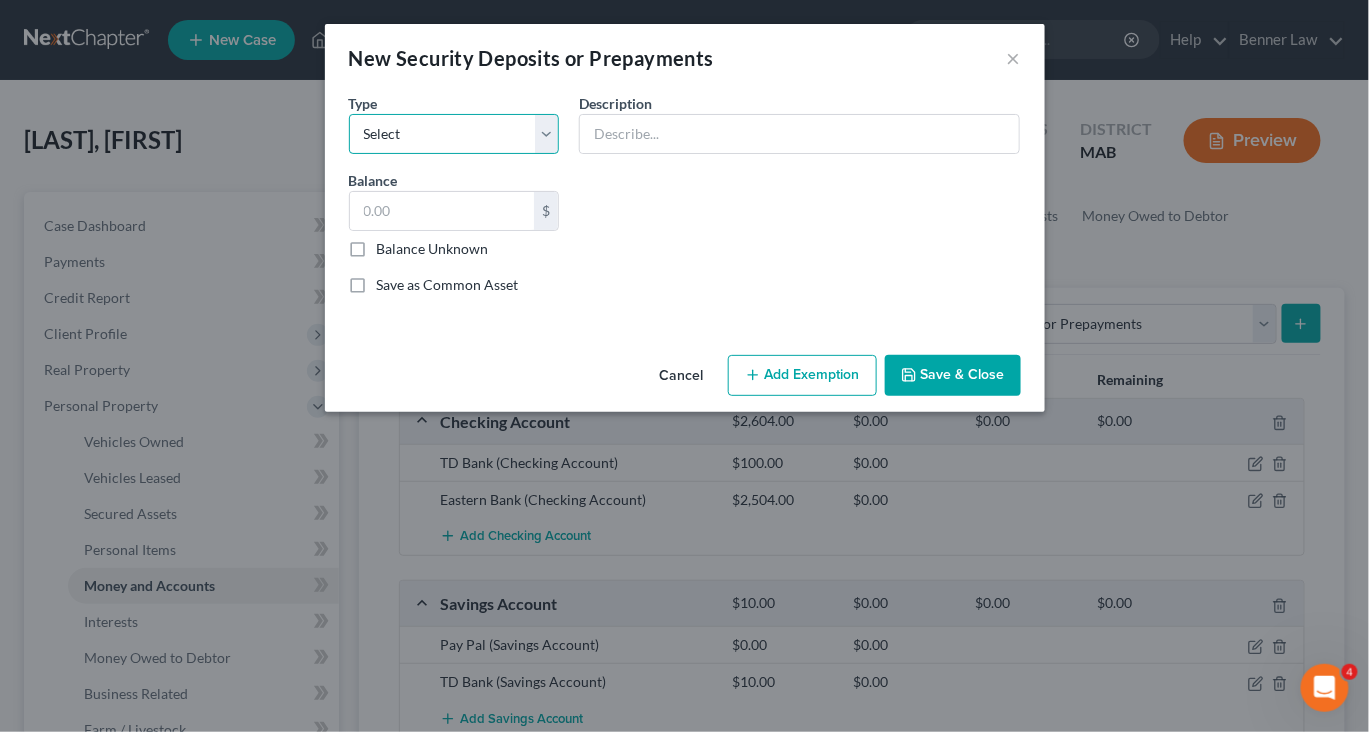 click on "Select Electric Gas Heating Oil Security Deposit On Rental Unit Prepaid Rent Telephone Water Rented Furniture Other" at bounding box center (454, 134) 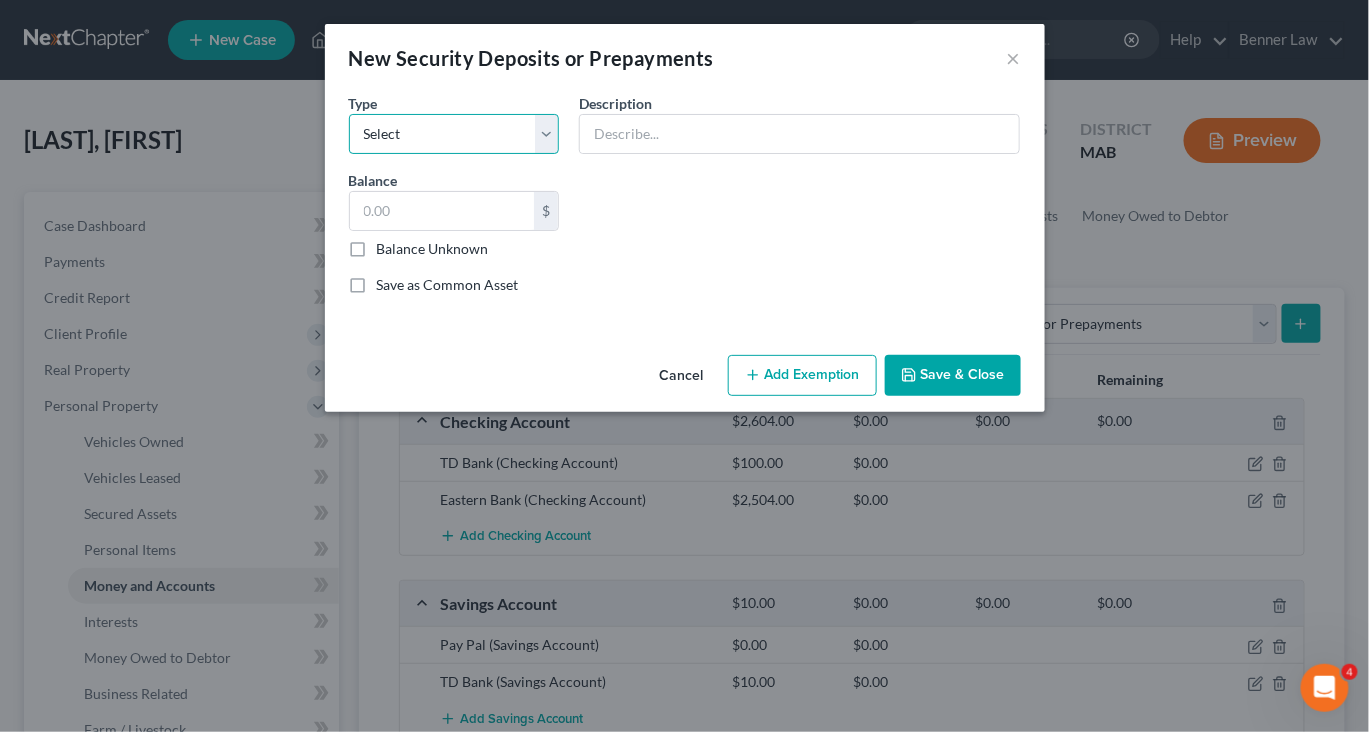 select on "3" 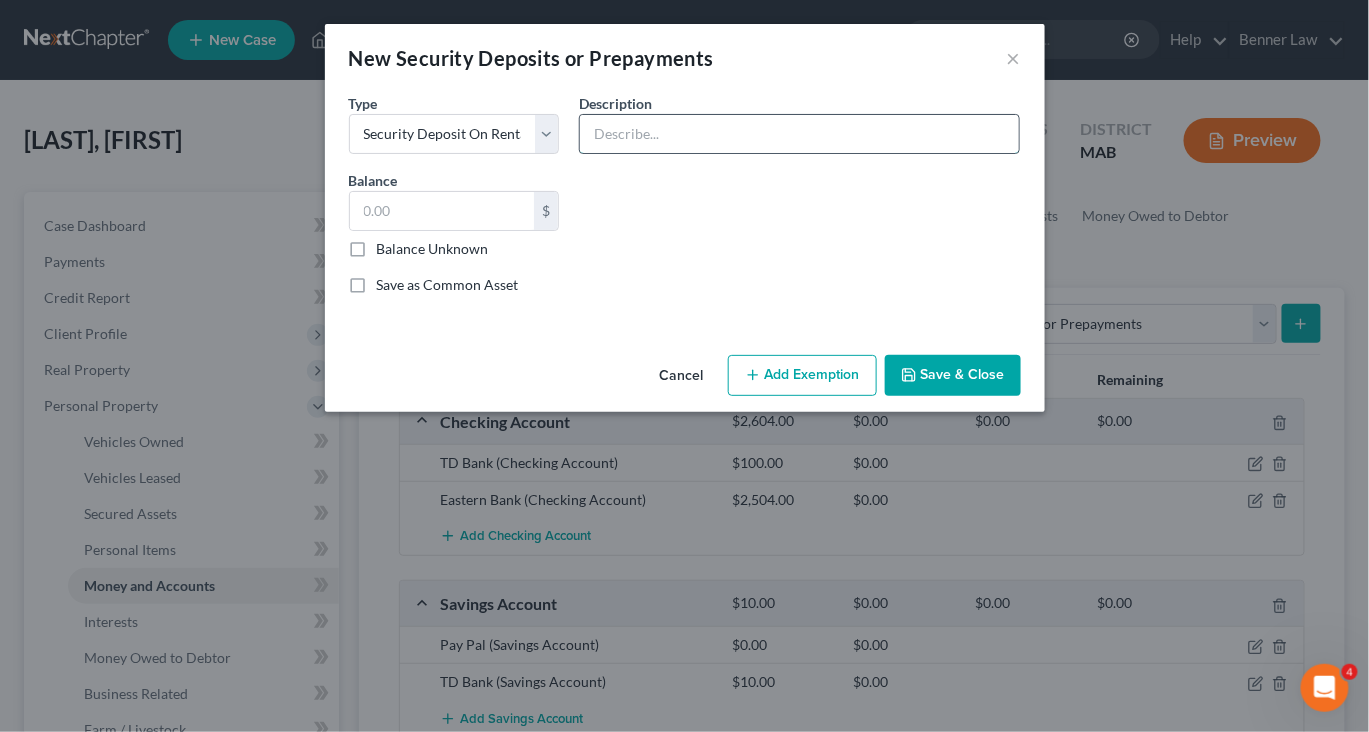 click at bounding box center [799, 134] 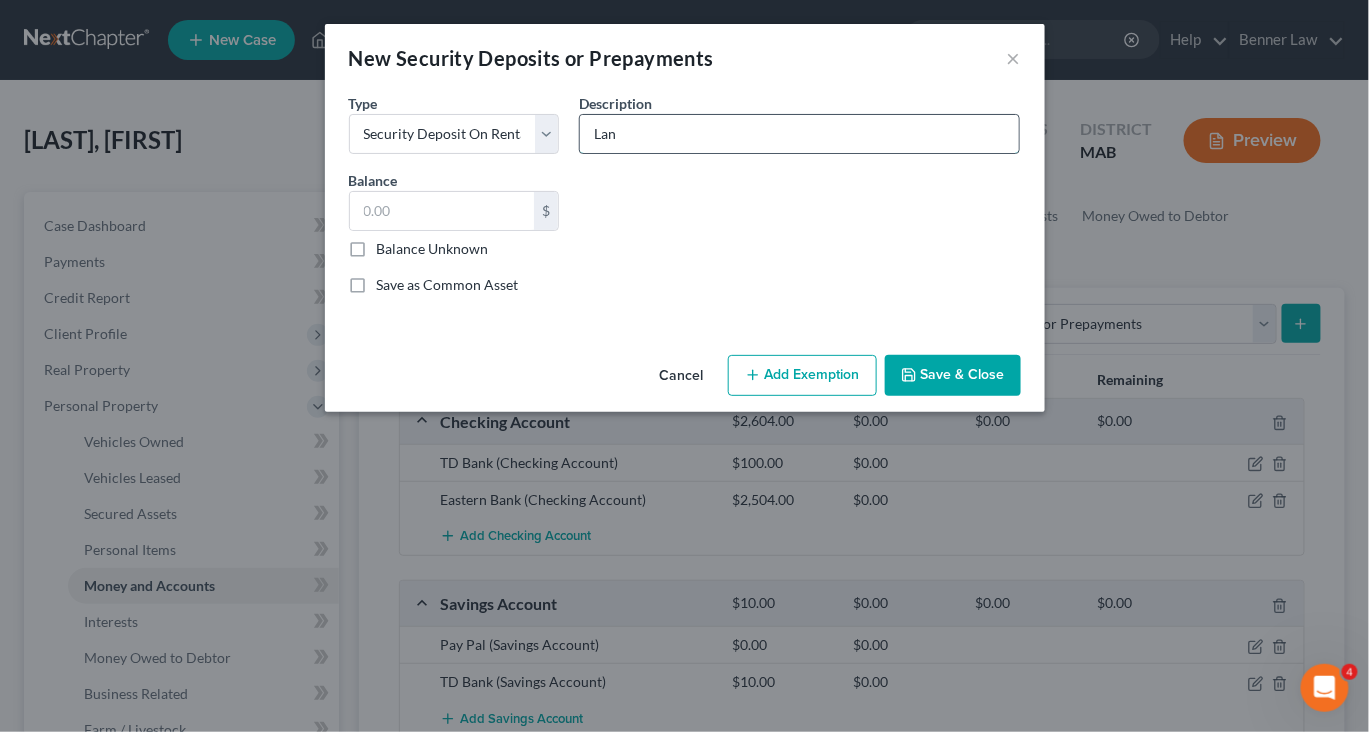 type on "Landlord security deposit" 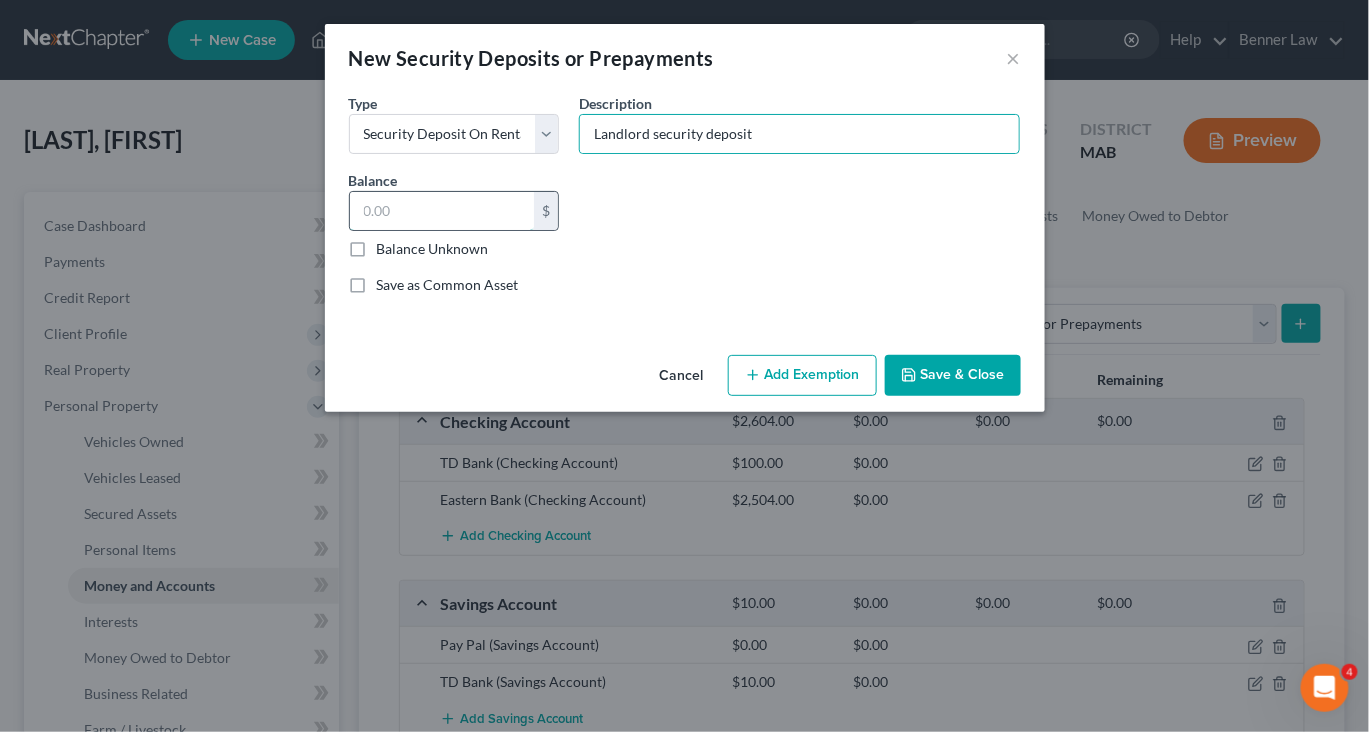 click at bounding box center (442, 211) 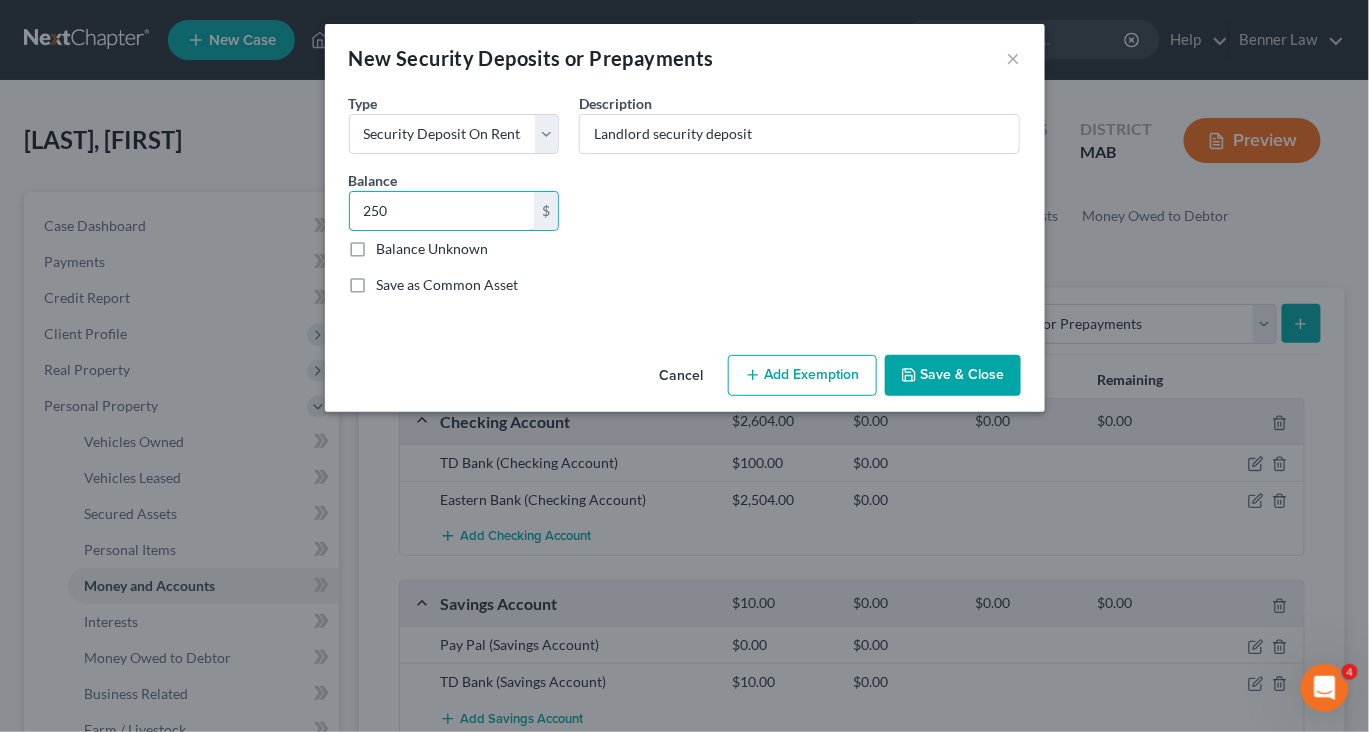 type on "250" 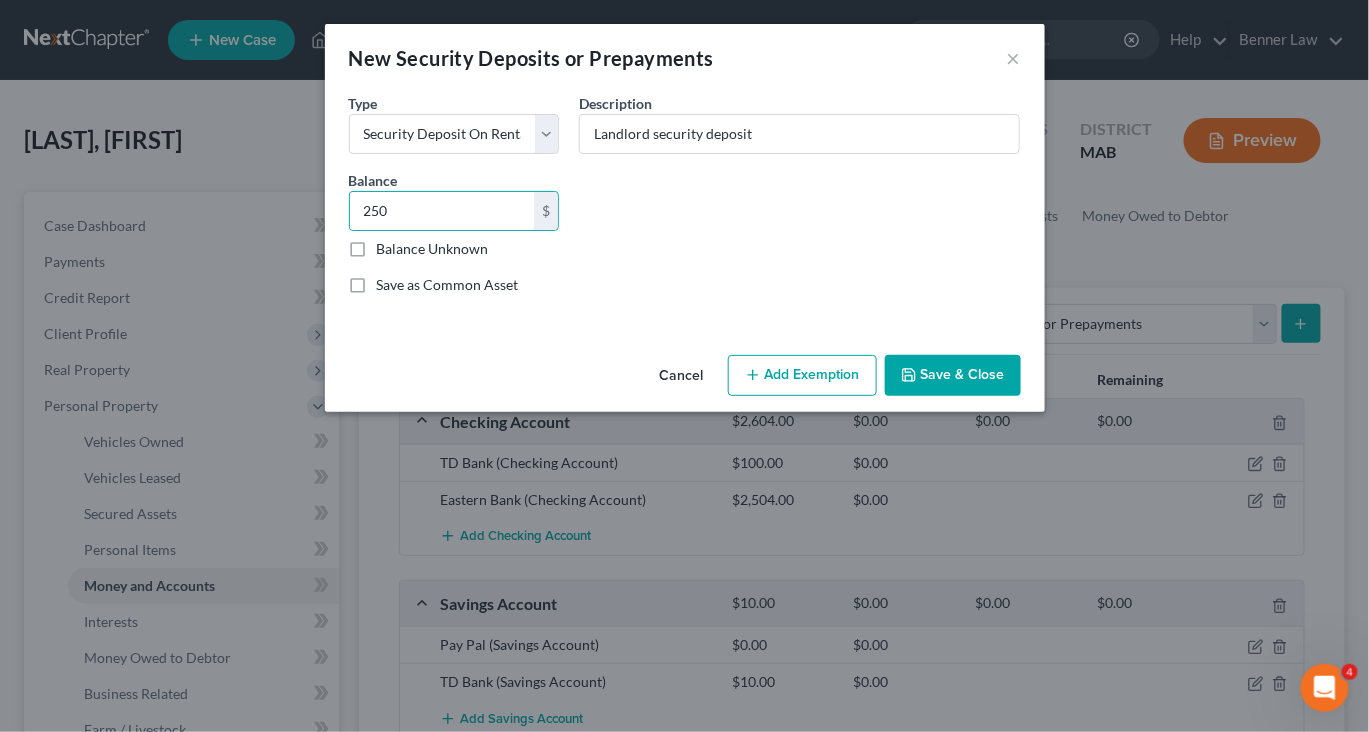 click on "Save & Close" at bounding box center (953, 376) 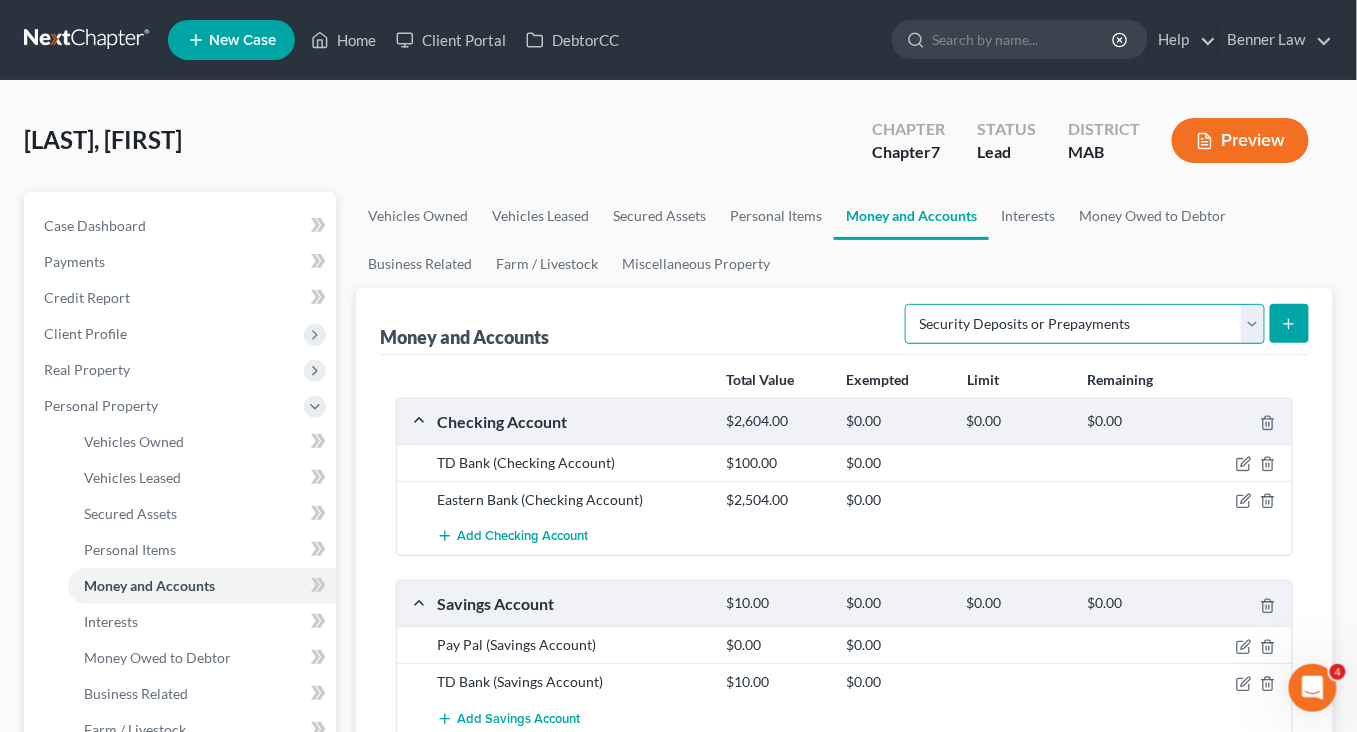 click on "Select Account Type Brokerage Cash on Hand Certificates of Deposit Checking Account Money Market Other (Credit Union, Health Savings Account, etc) Safe Deposit Box Savings Account Security Deposits or Prepayments" at bounding box center [1085, 324] 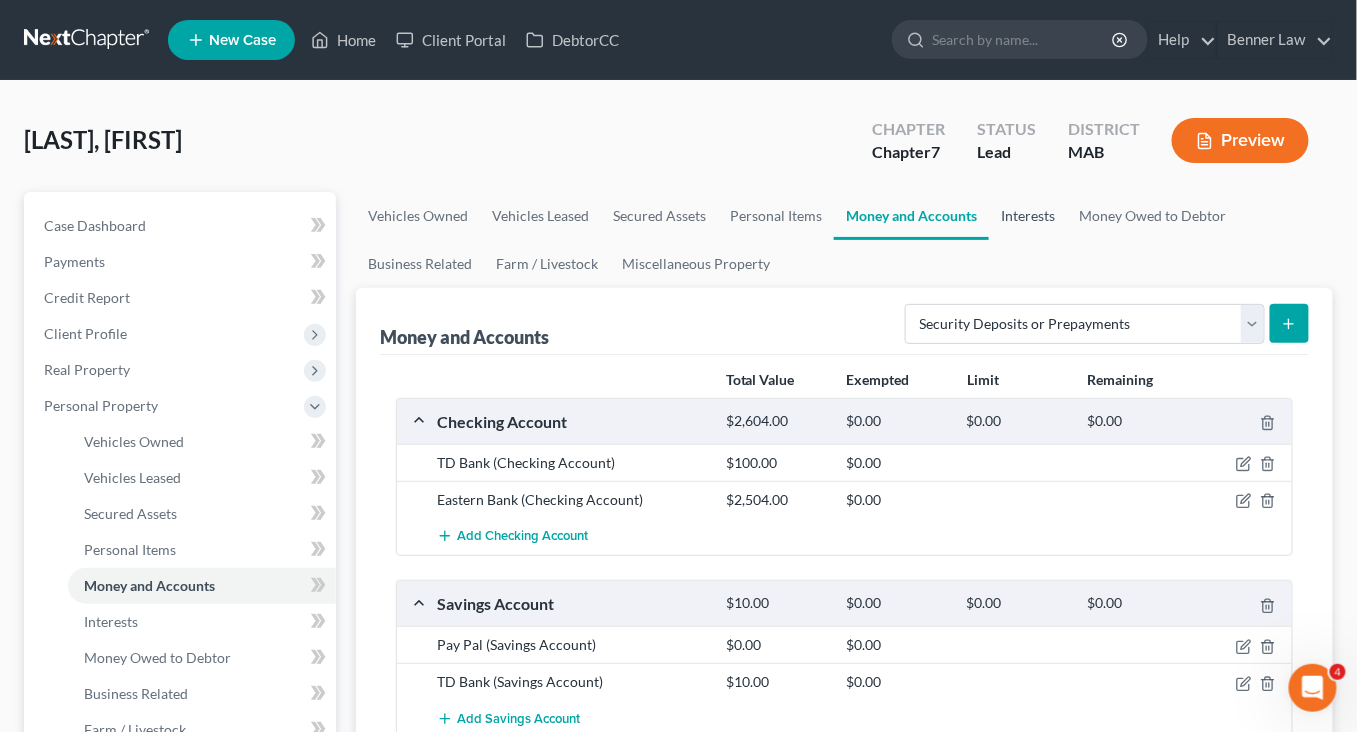 click on "Interests" at bounding box center [1028, 216] 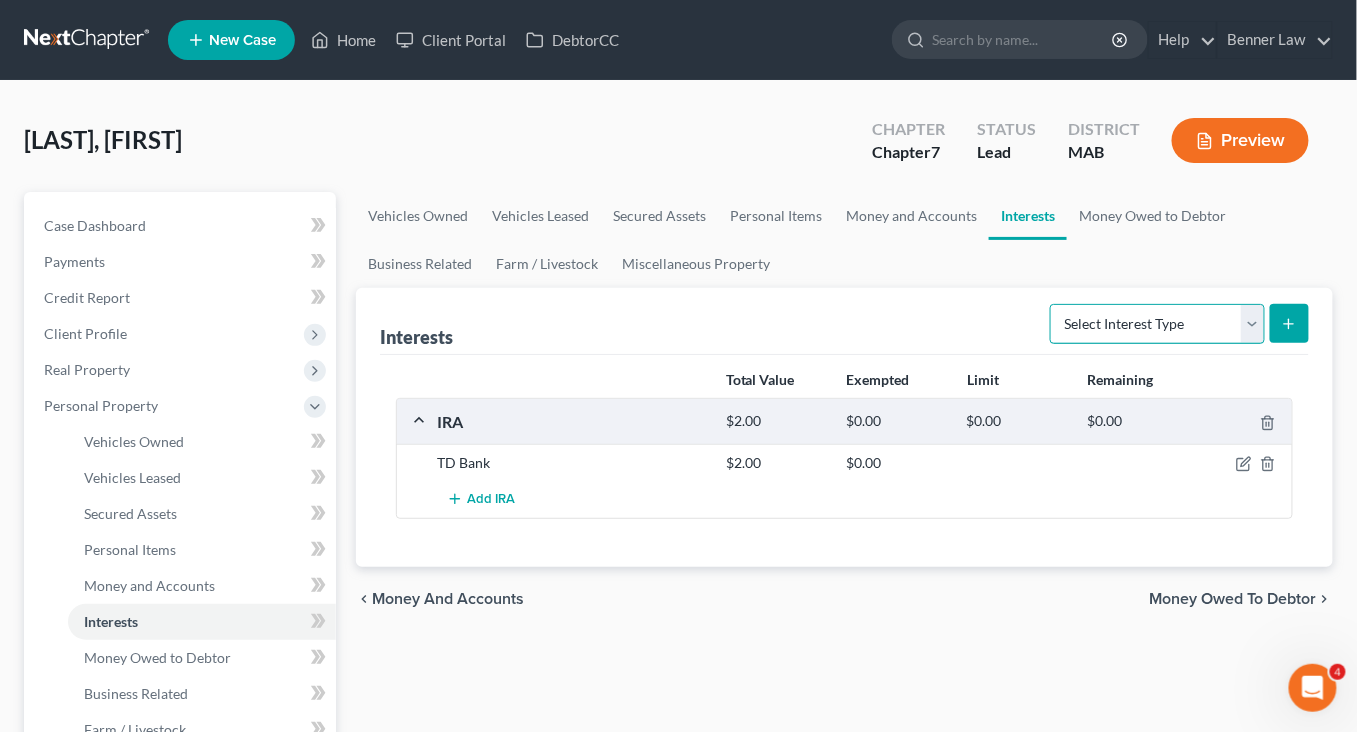 click on "Select Interest Type 401K Annuity Bond Education IRA Government Bond Government Pension Plan Incorporated Business IRA Joint Venture (Active) Joint Venture (Inactive) Keogh Mutual Fund Other Retirement Plan Partnership (Active) Partnership (Inactive) Pension Plan Stock Term Life Insurance Unincorporated Business Whole Life Insurance" at bounding box center (1157, 324) 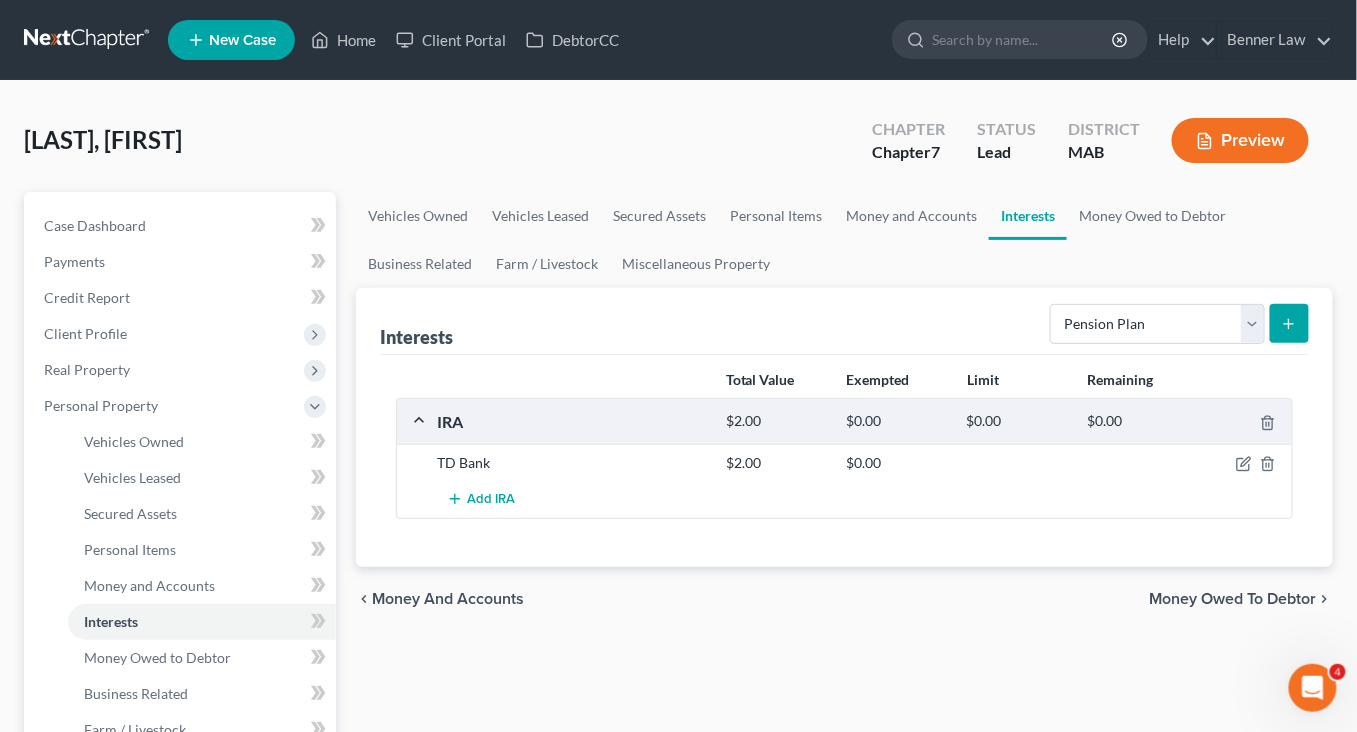 click at bounding box center (1289, 323) 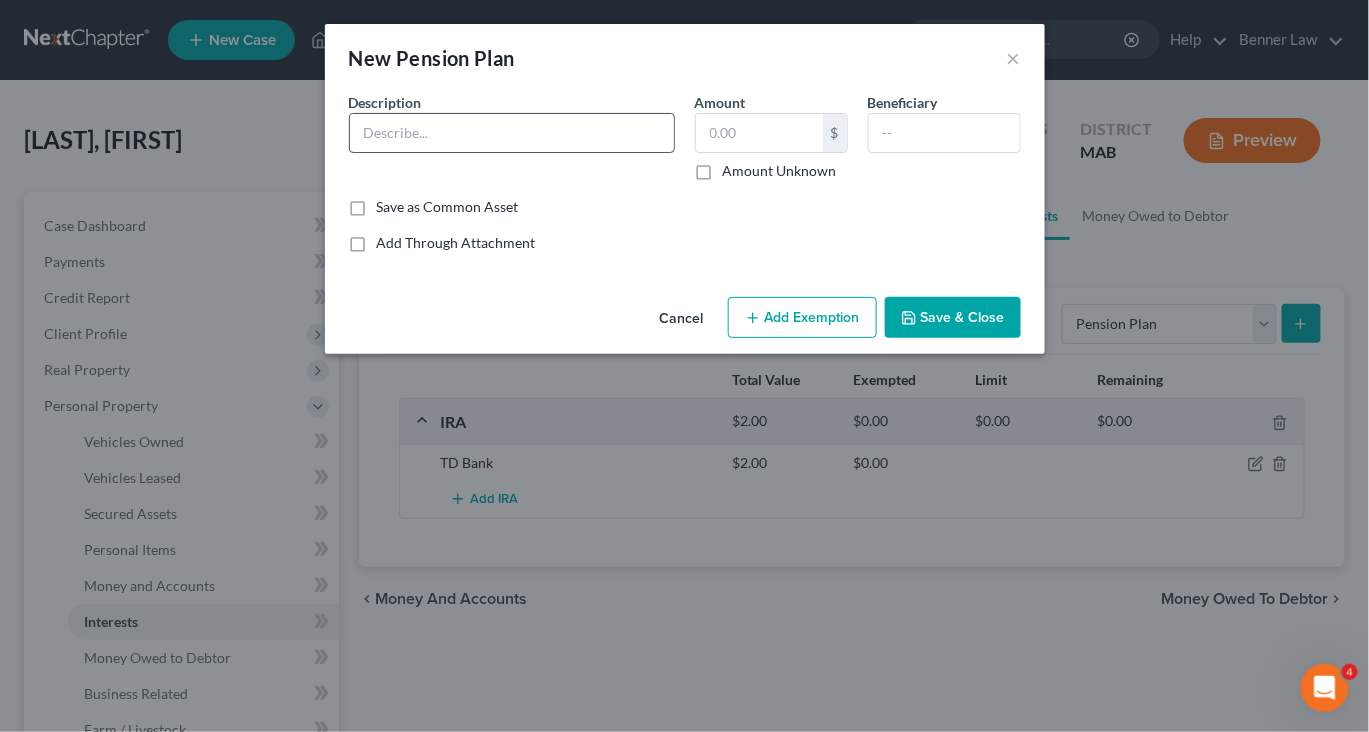 click at bounding box center [512, 133] 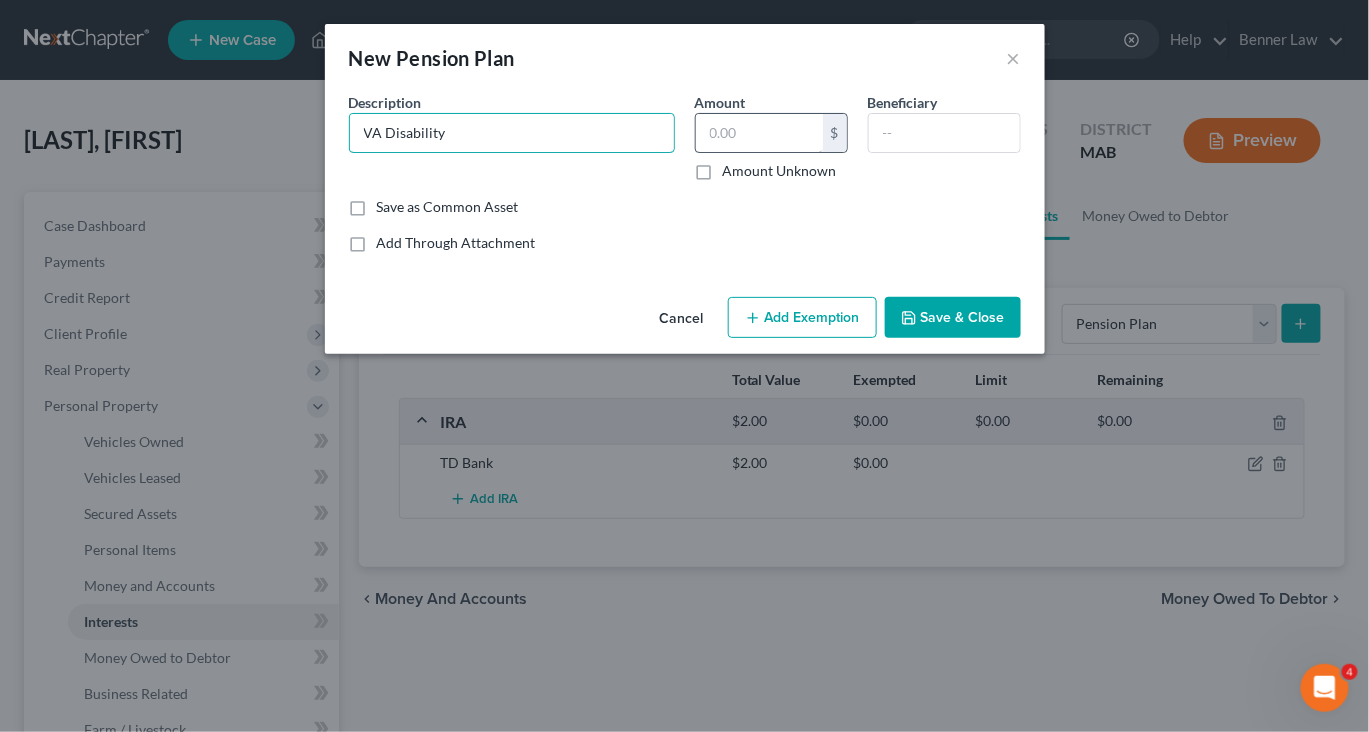 type on "VA Disability" 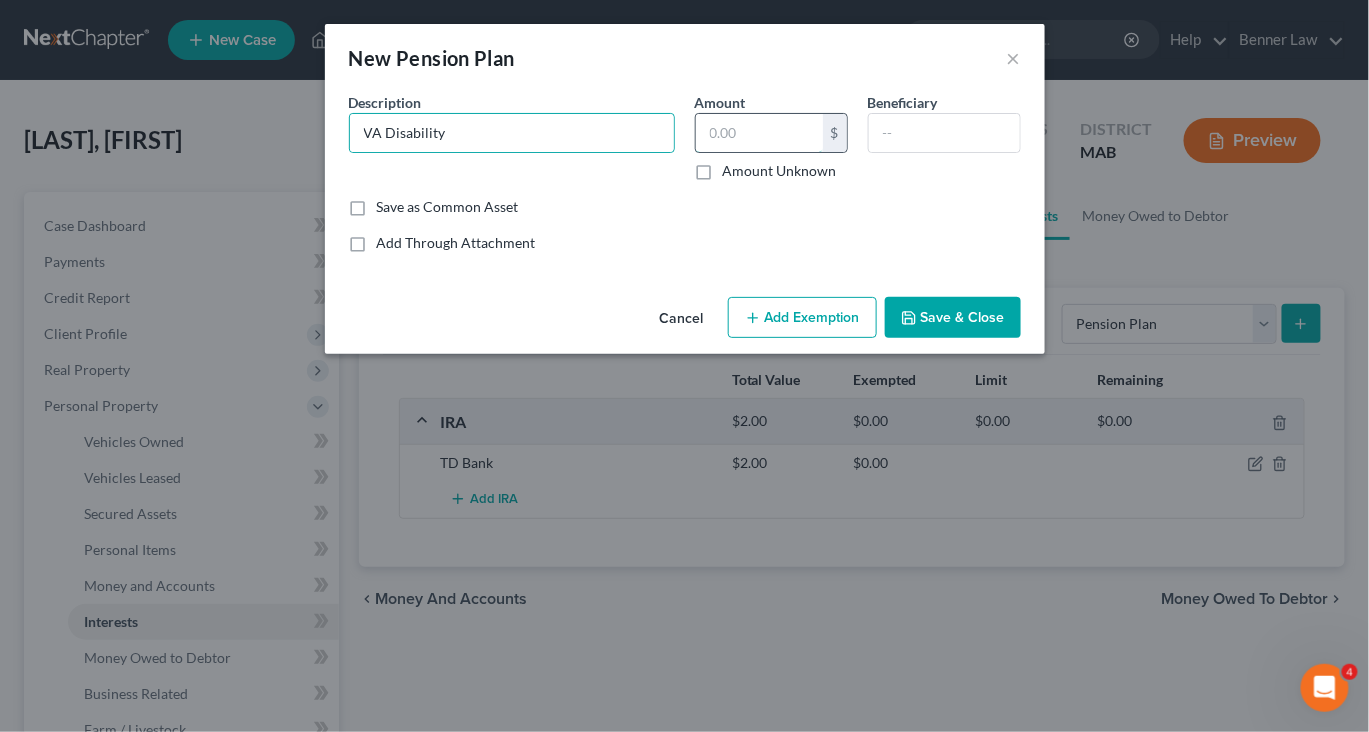 click at bounding box center (759, 133) 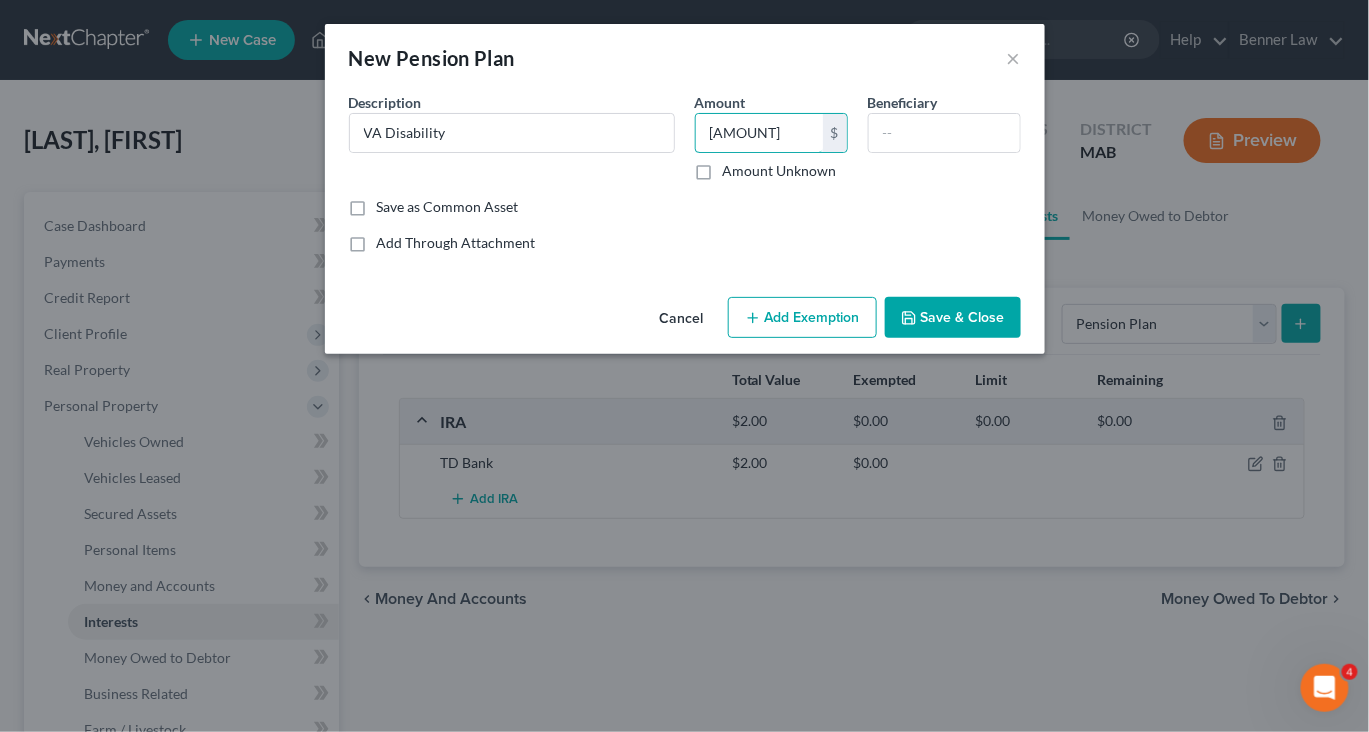 type on "[AMOUNT]" 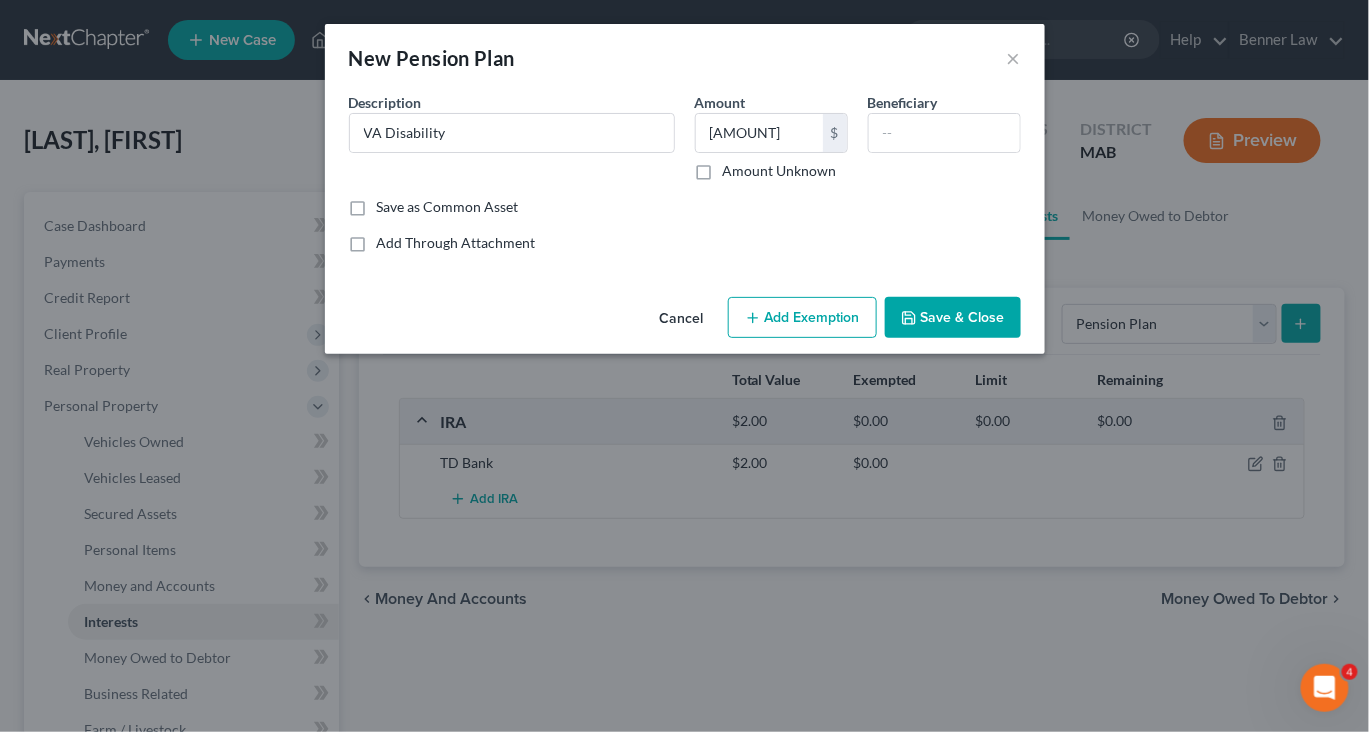 click on "Save & Close" at bounding box center [953, 318] 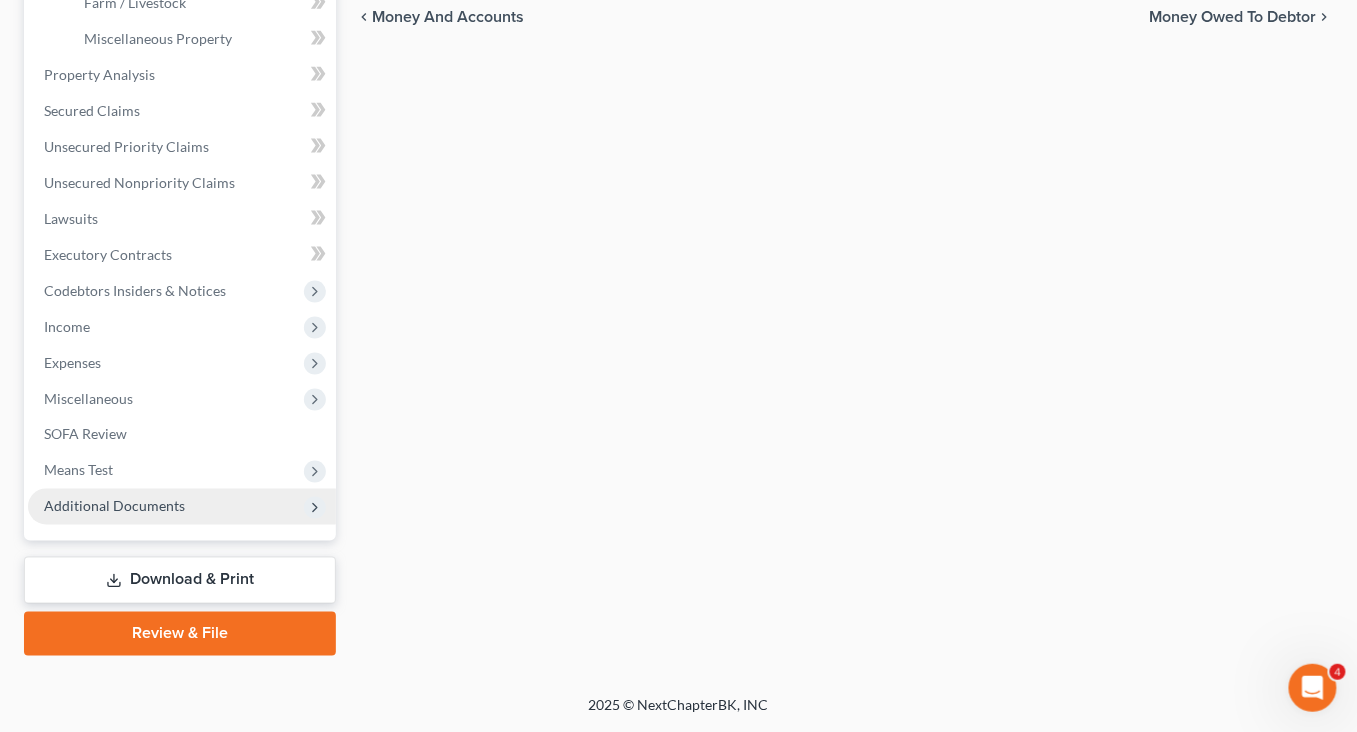 click on "Additional Documents" at bounding box center [114, 506] 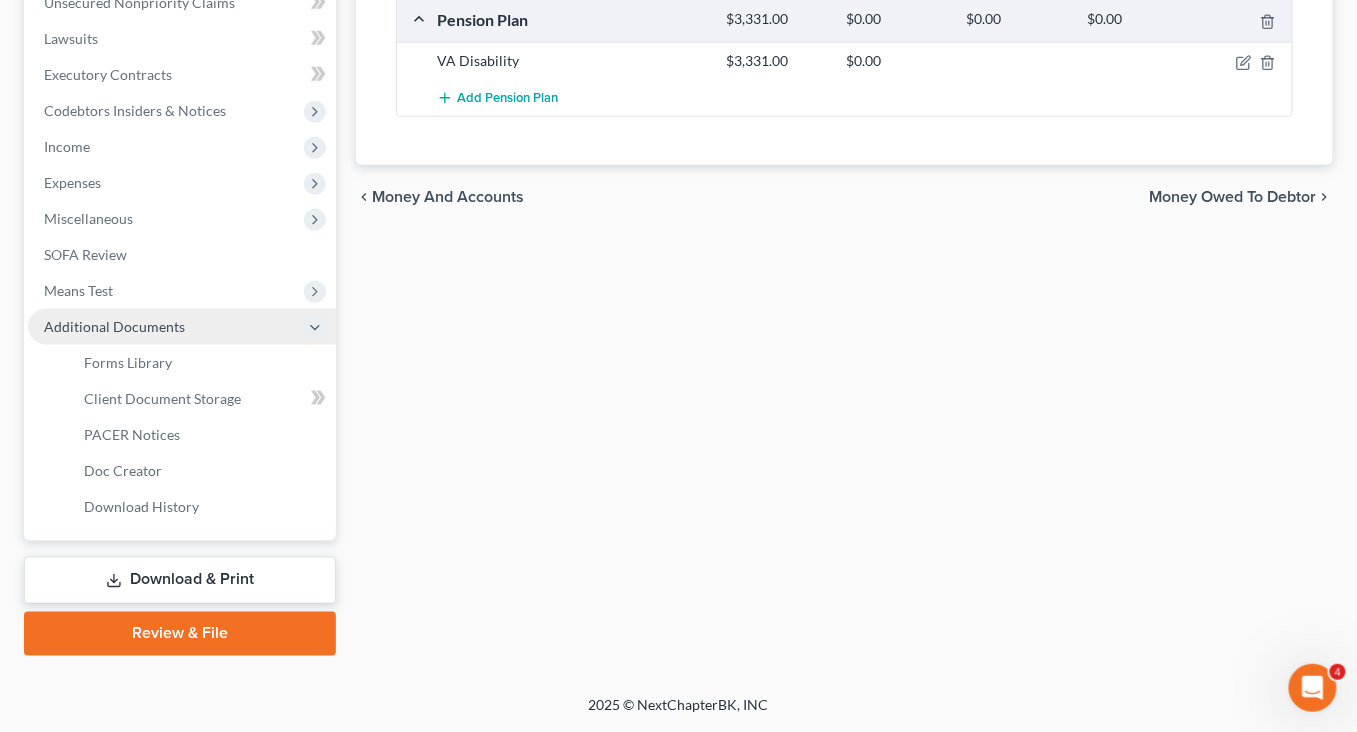 scroll, scrollTop: 636, scrollLeft: 0, axis: vertical 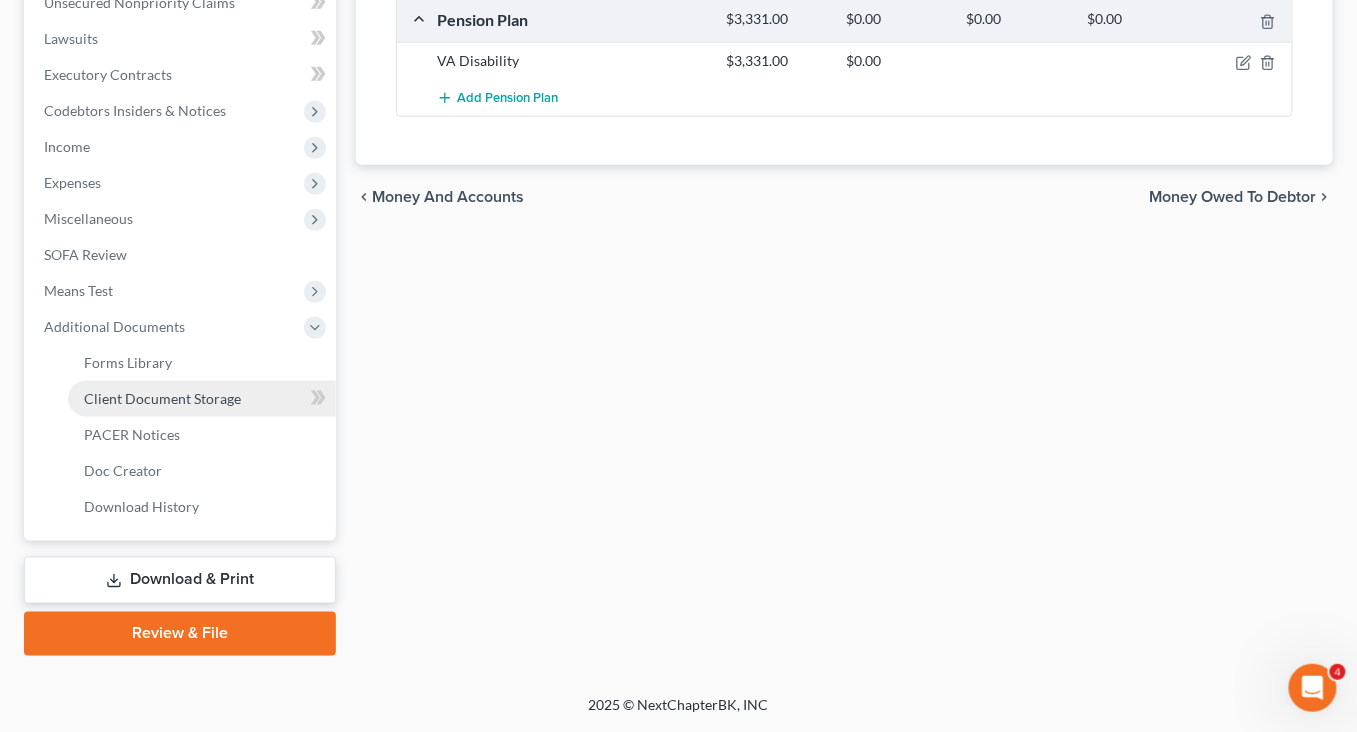 click on "Client Document Storage" at bounding box center (162, 398) 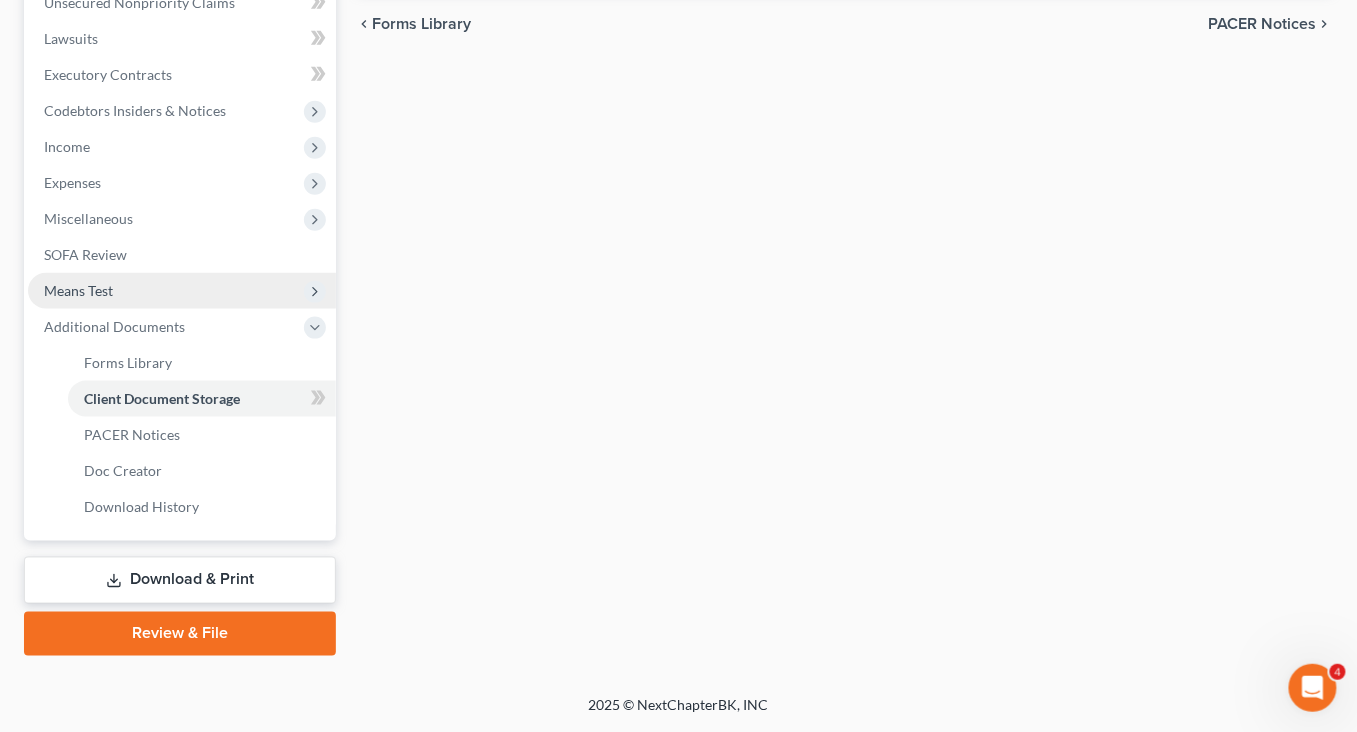 scroll, scrollTop: 697, scrollLeft: 0, axis: vertical 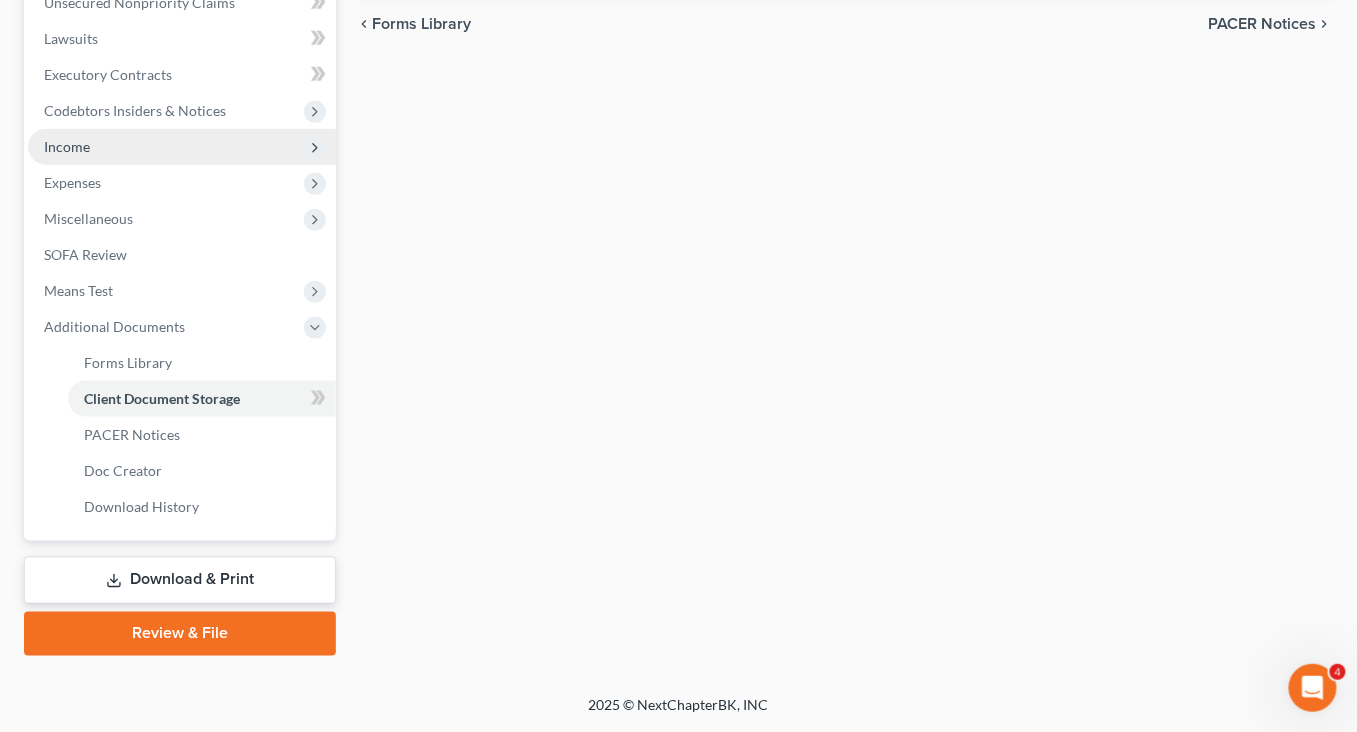 click on "Income" at bounding box center [182, 147] 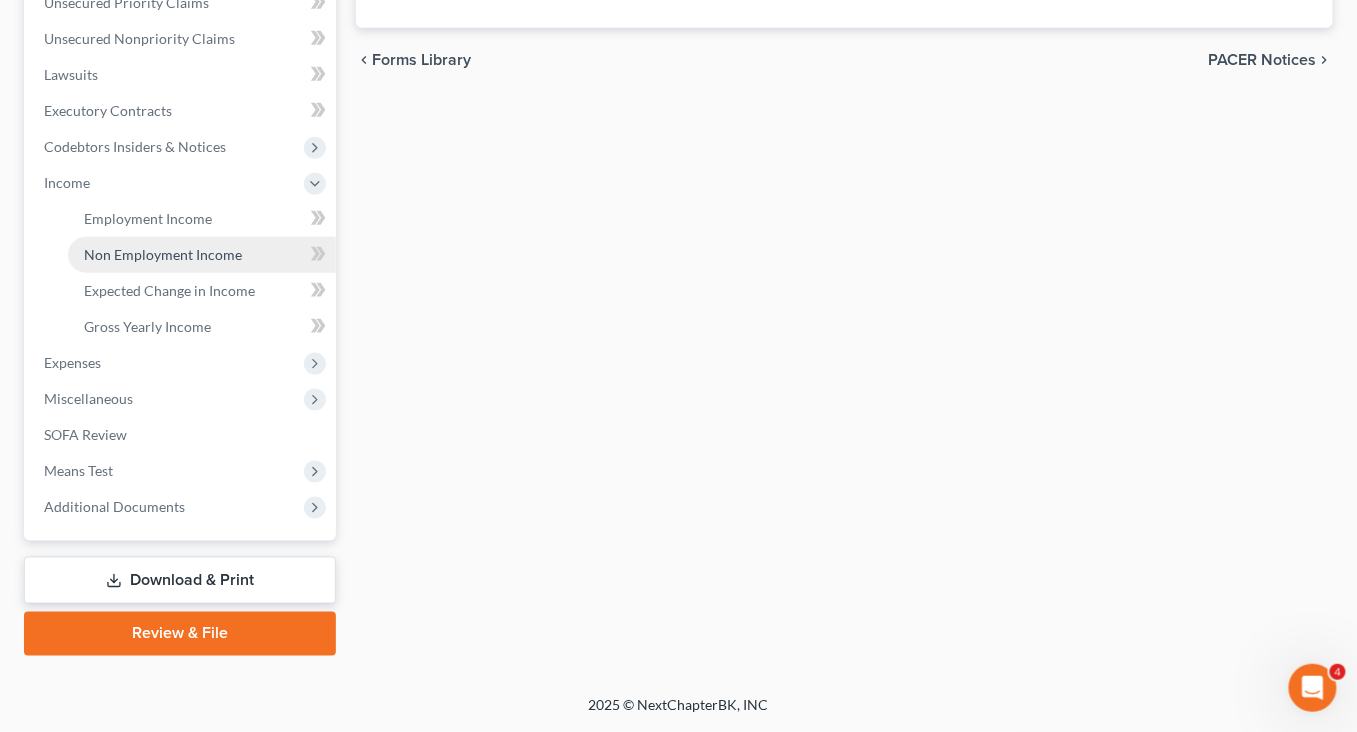 click on "Non Employment Income" at bounding box center (163, 254) 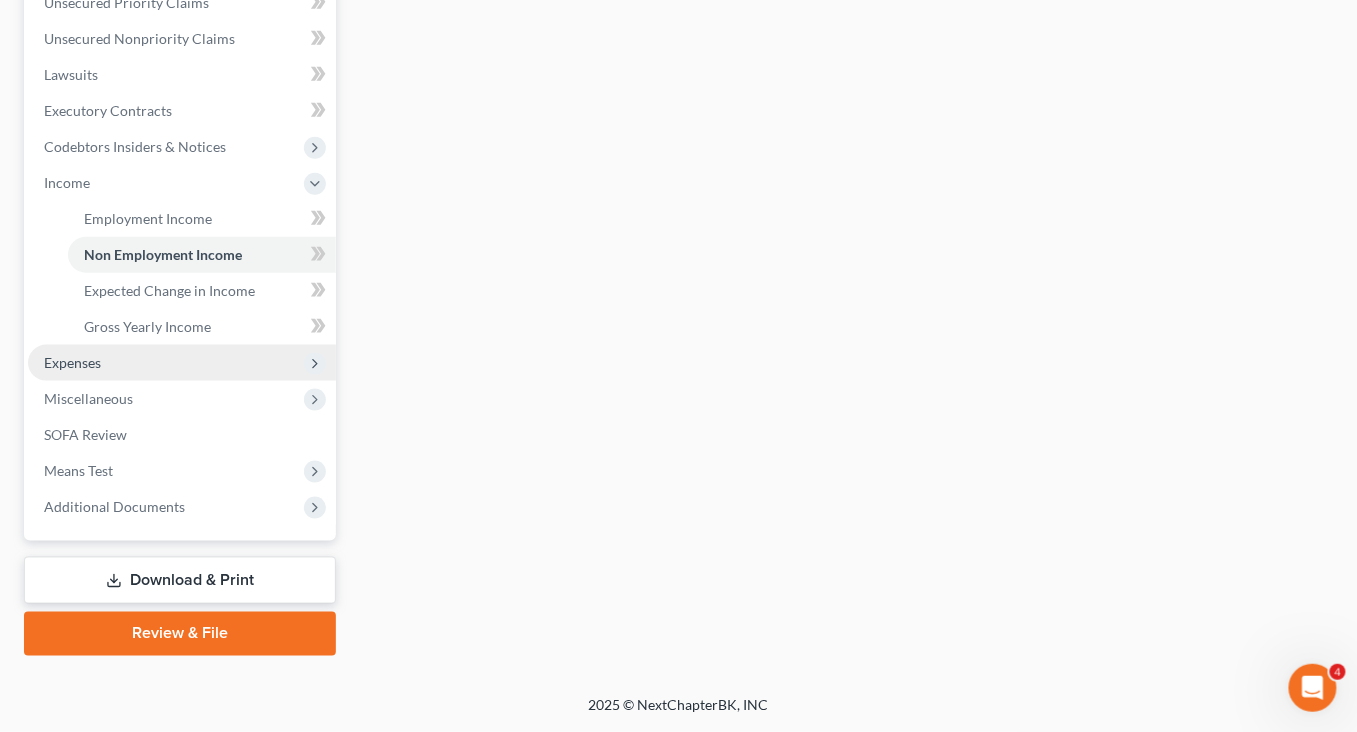 scroll, scrollTop: 690, scrollLeft: 0, axis: vertical 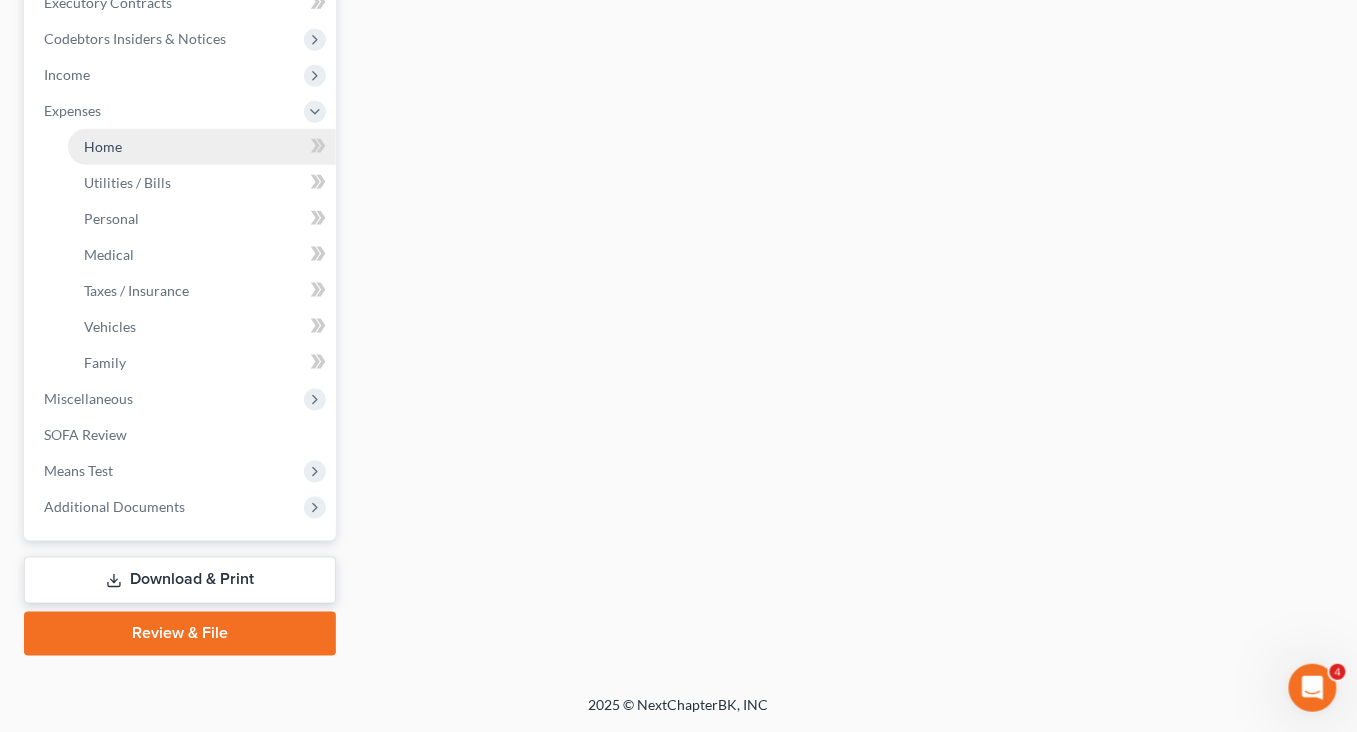 click on "Home" at bounding box center (103, 146) 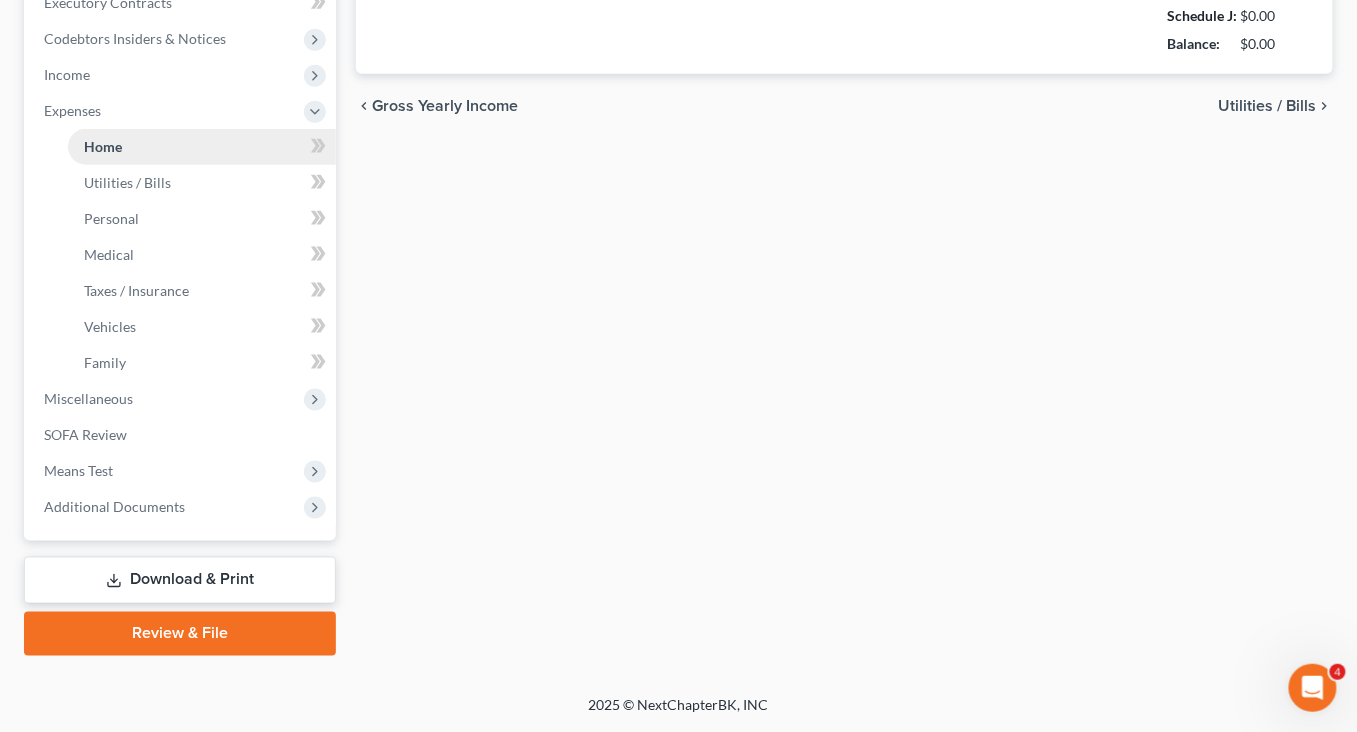 type on "2,200.00" 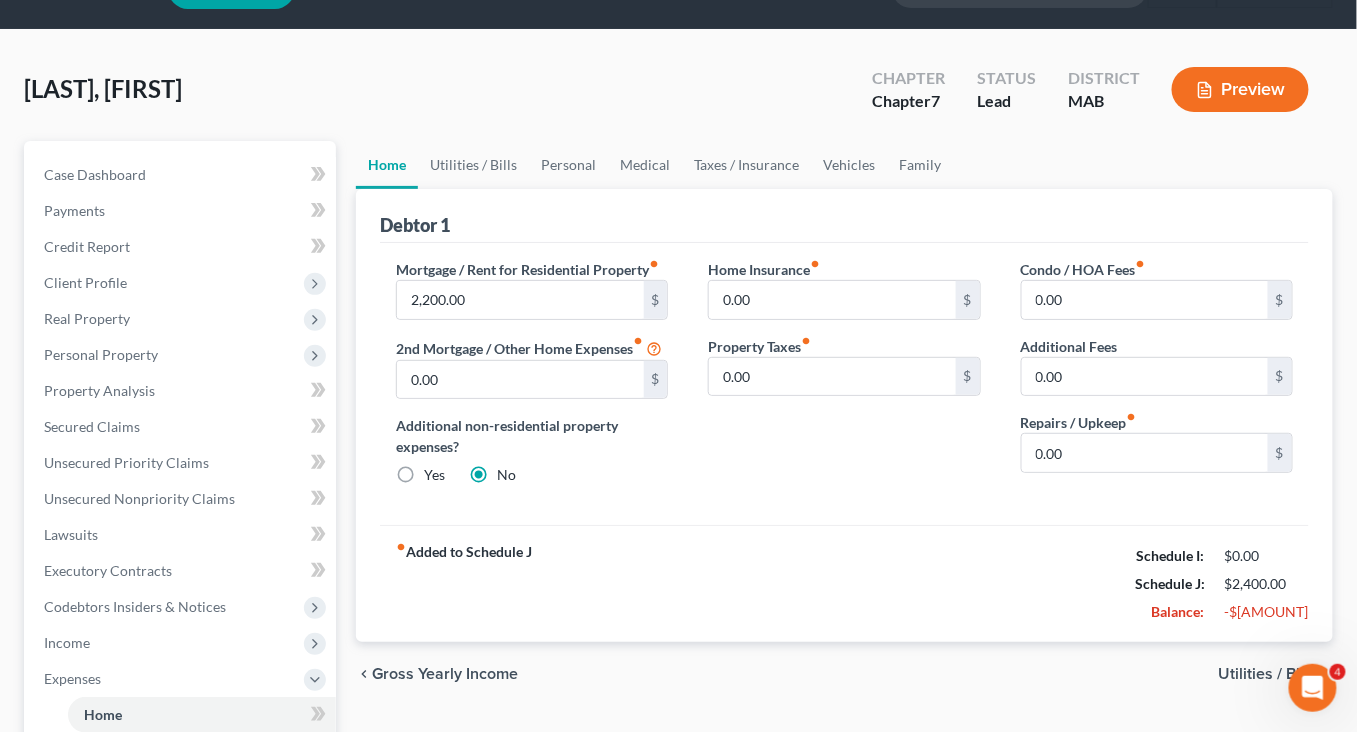 scroll, scrollTop: 0, scrollLeft: 0, axis: both 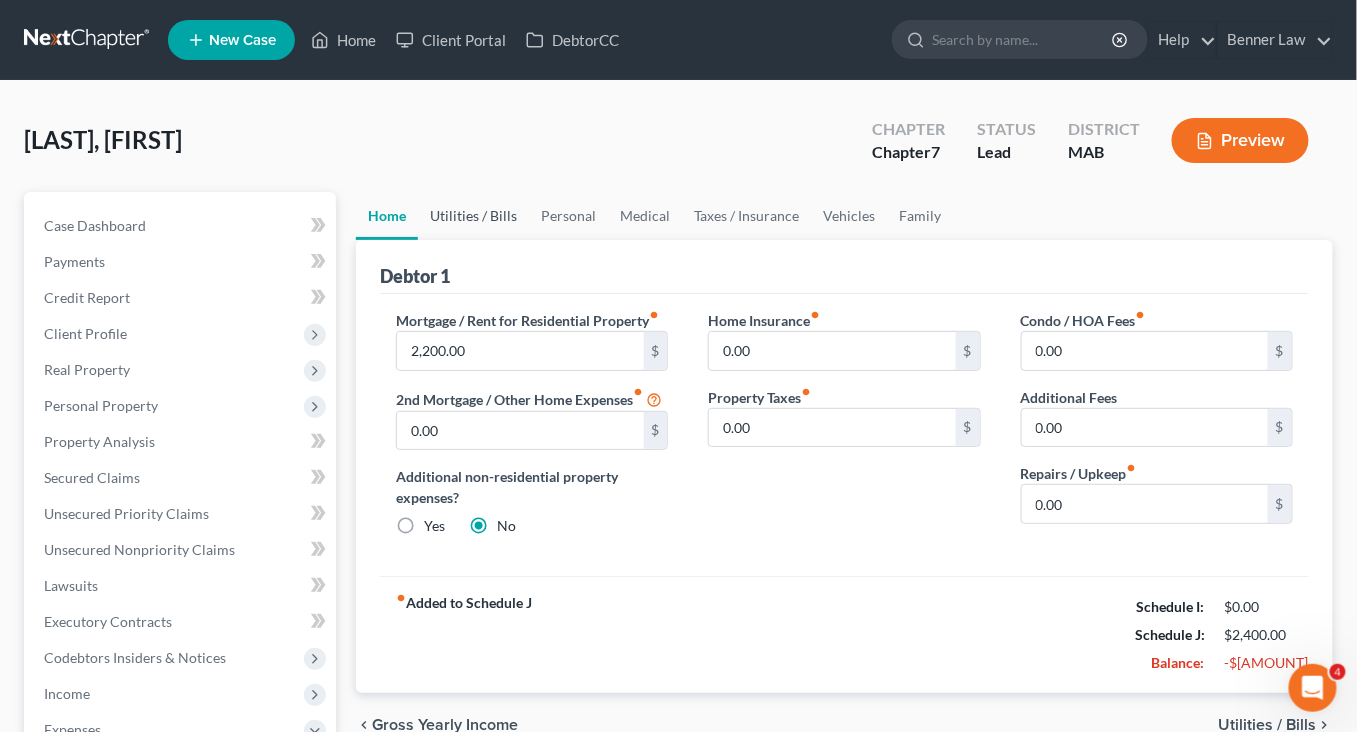 click on "Utilities / Bills" at bounding box center [473, 216] 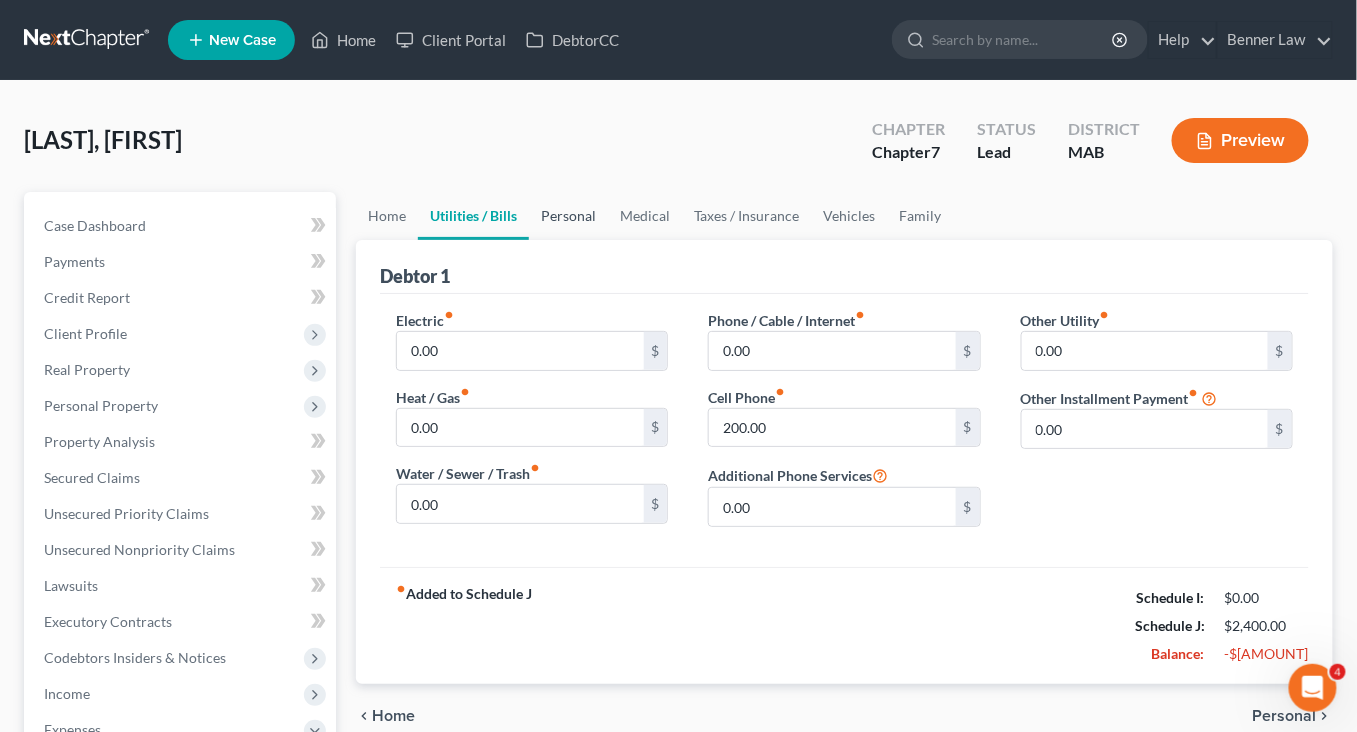 click on "Personal" at bounding box center [568, 216] 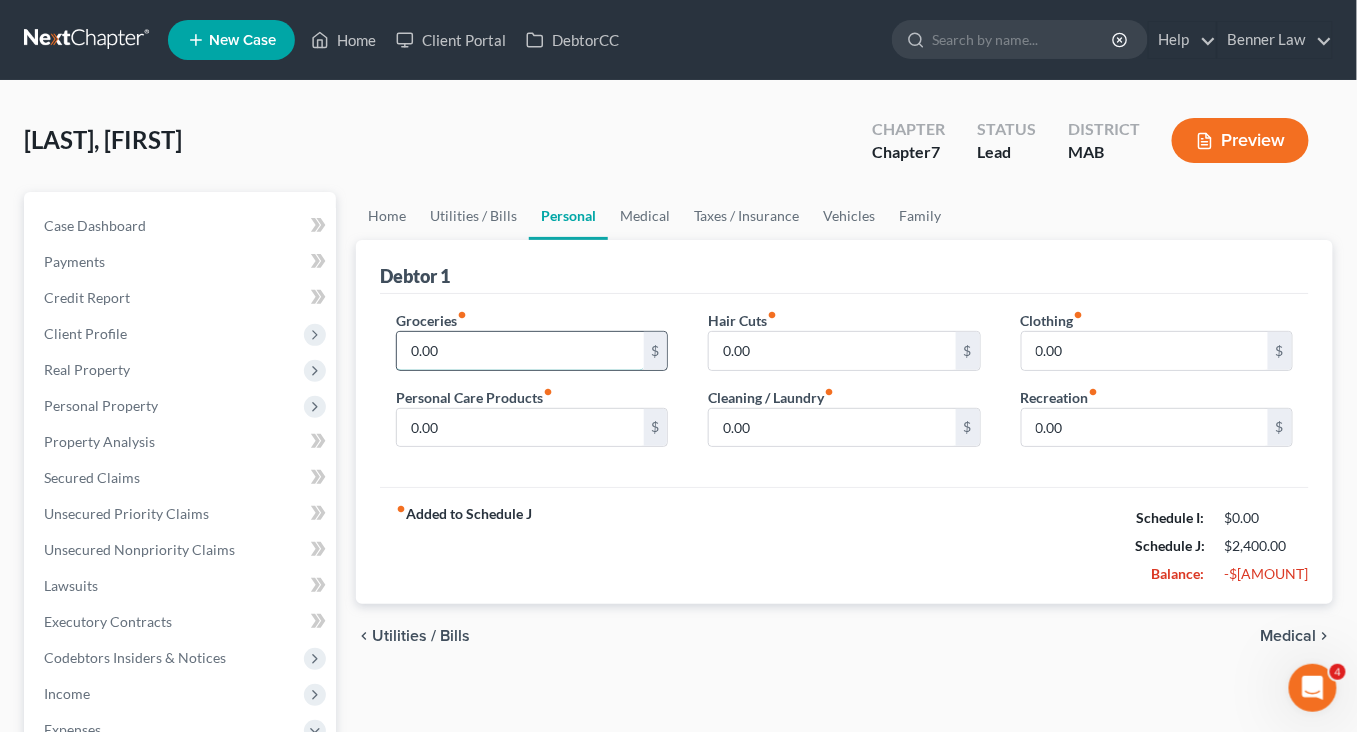 click on "0.00" at bounding box center (520, 351) 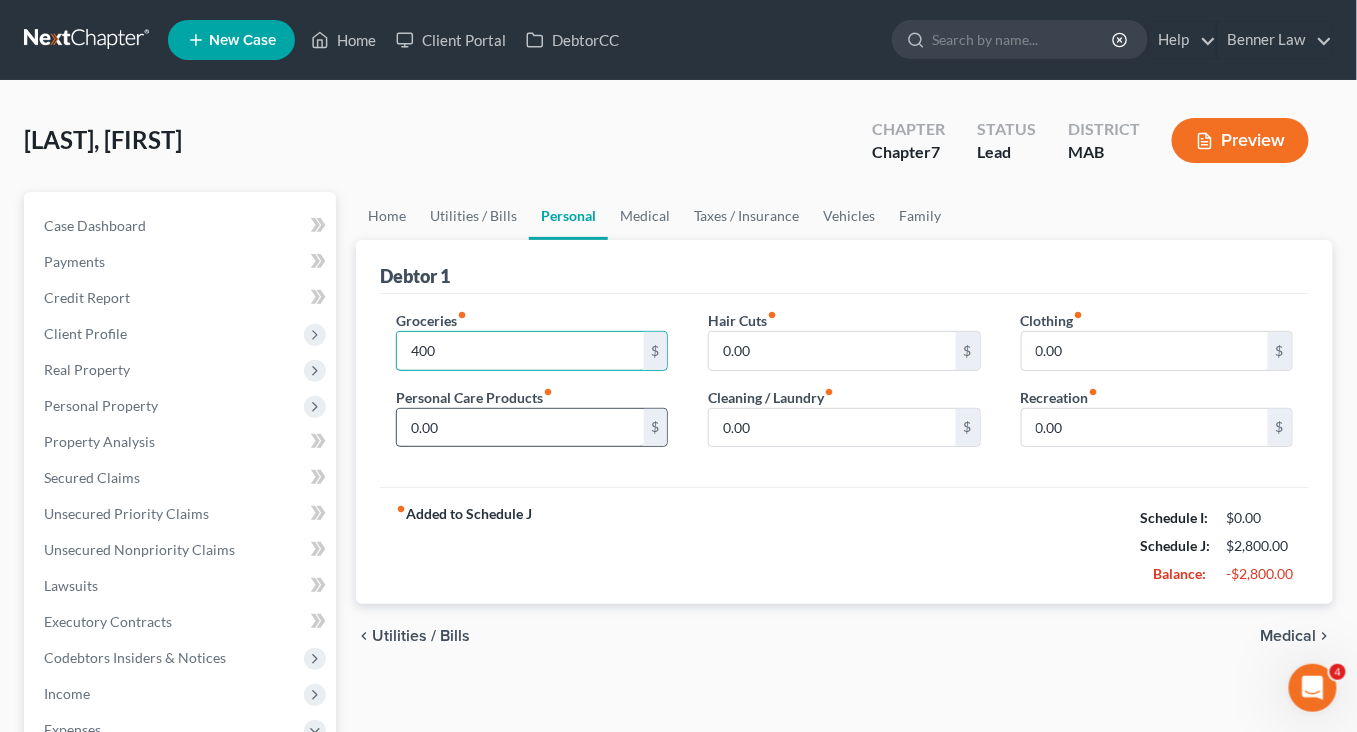 type on "400" 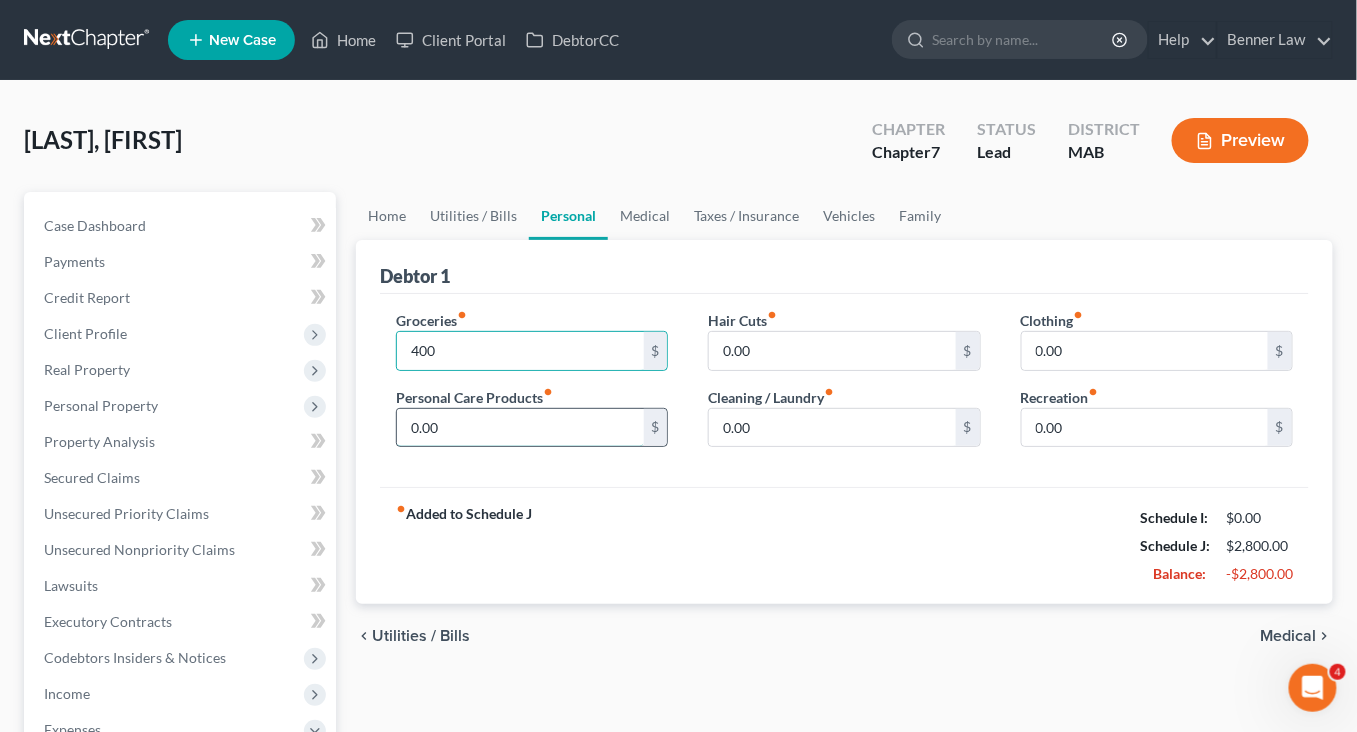 click on "0.00" at bounding box center (520, 428) 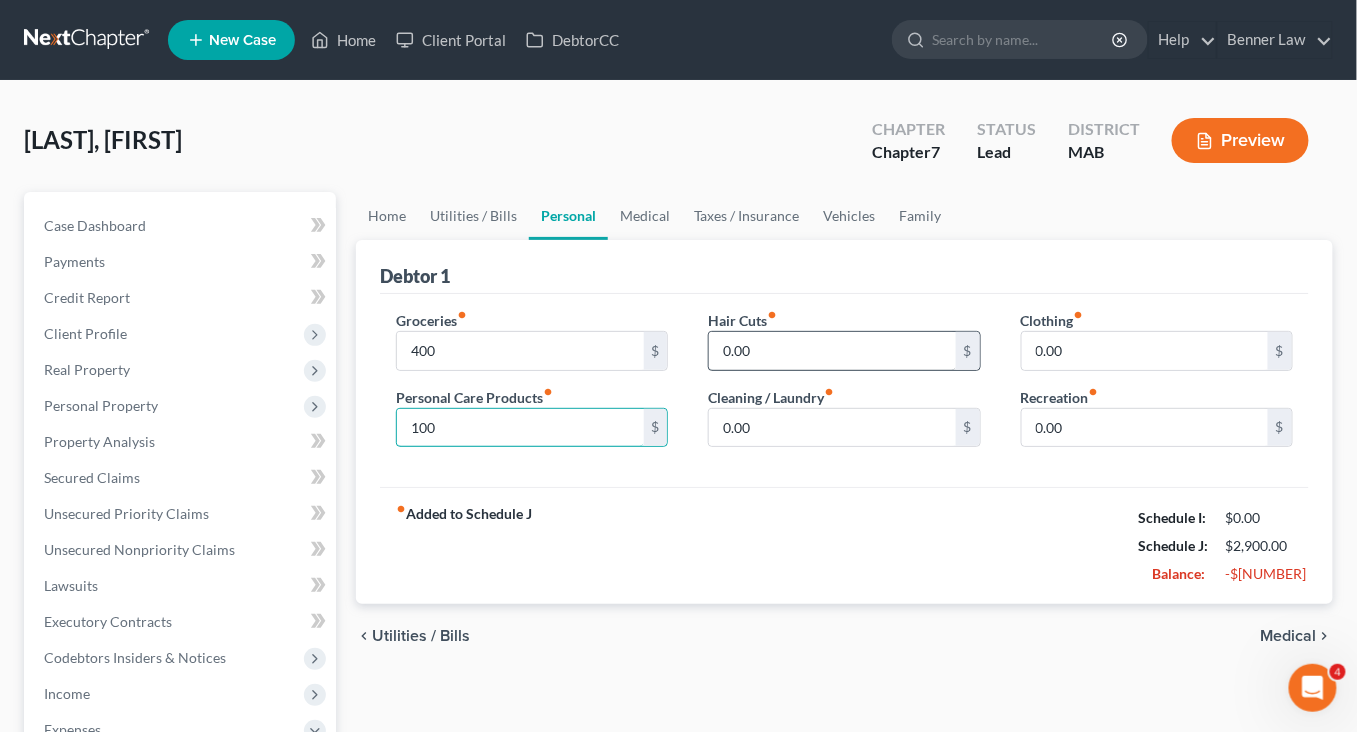 type on "100" 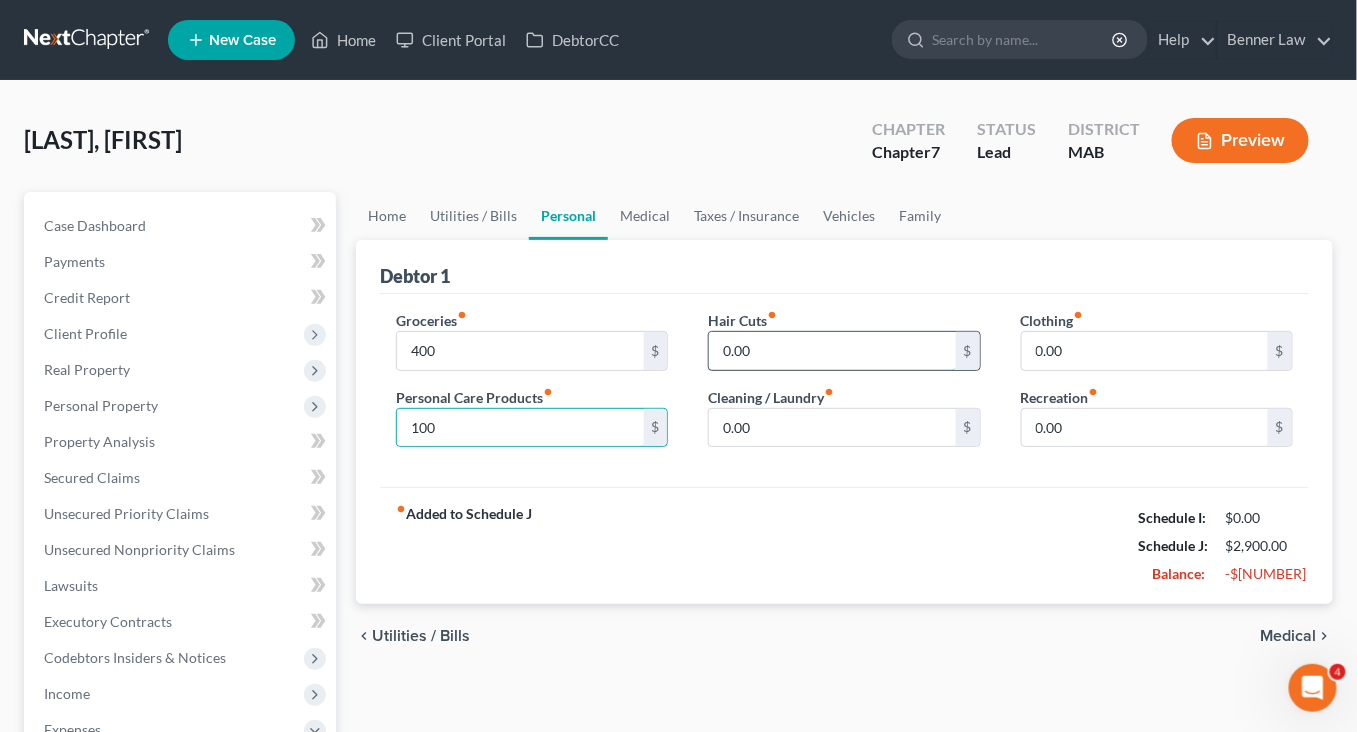 click on "0.00" at bounding box center [832, 351] 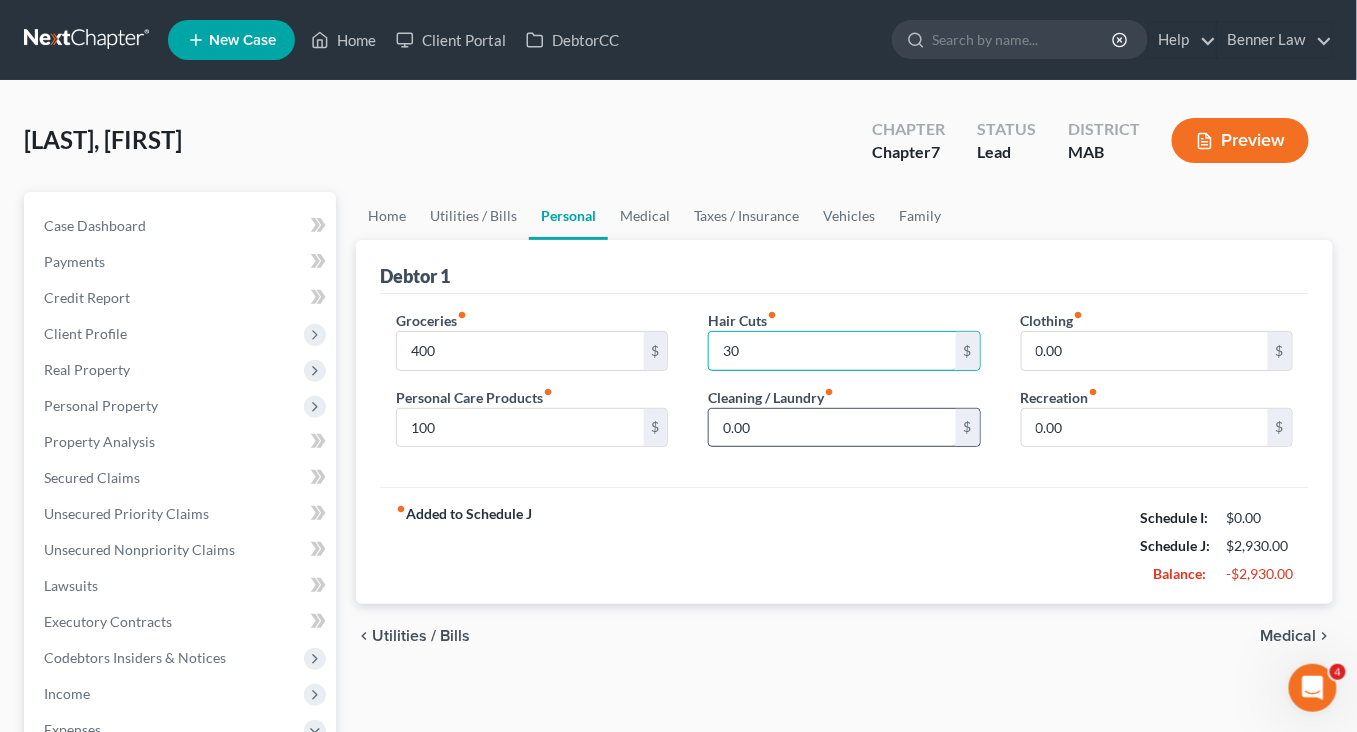 type on "30" 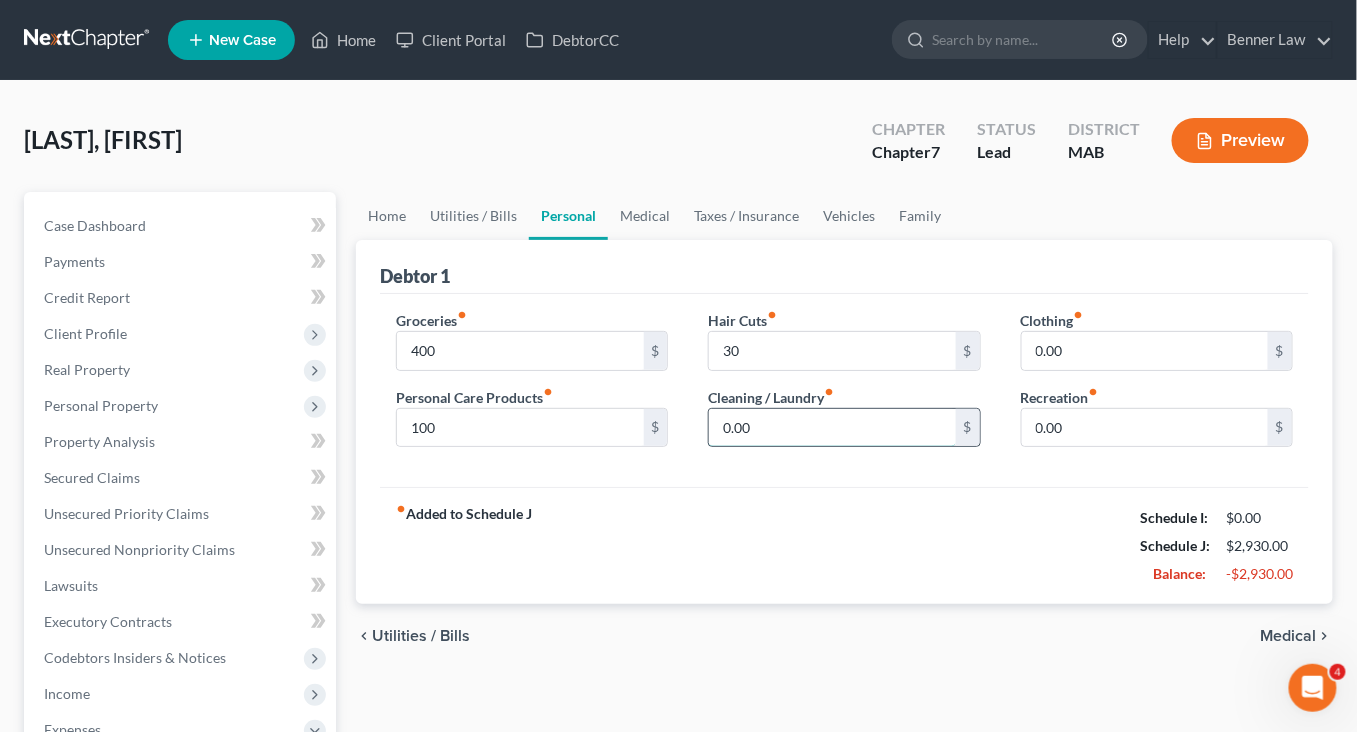 click on "0.00" at bounding box center [832, 428] 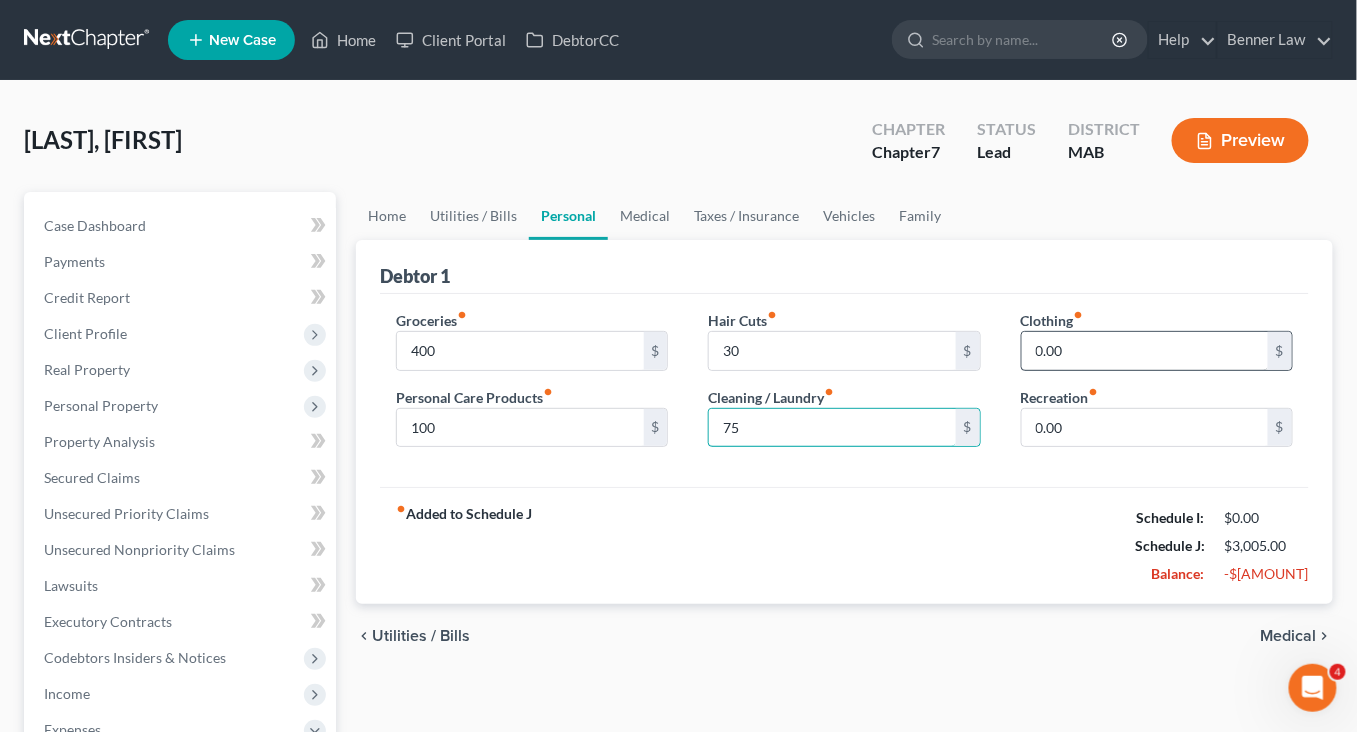 type on "75" 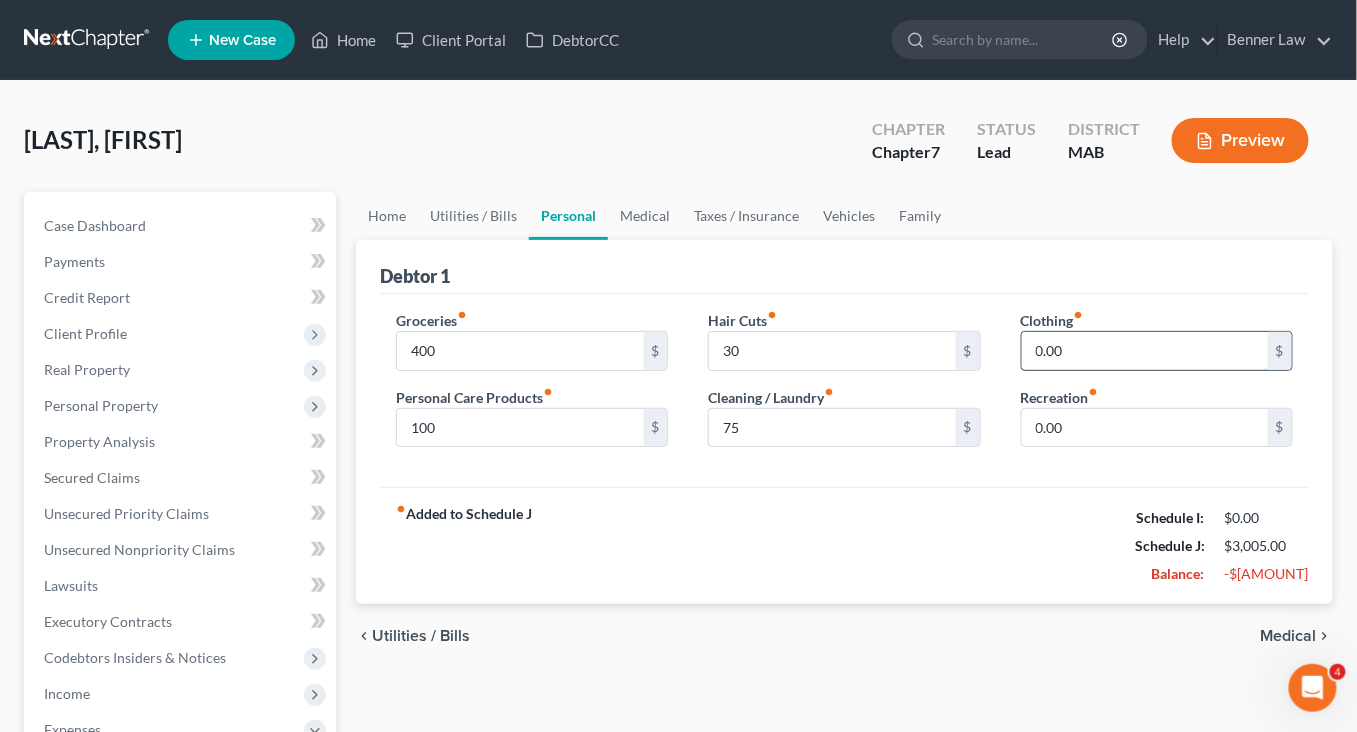 click on "0.00" at bounding box center (1145, 351) 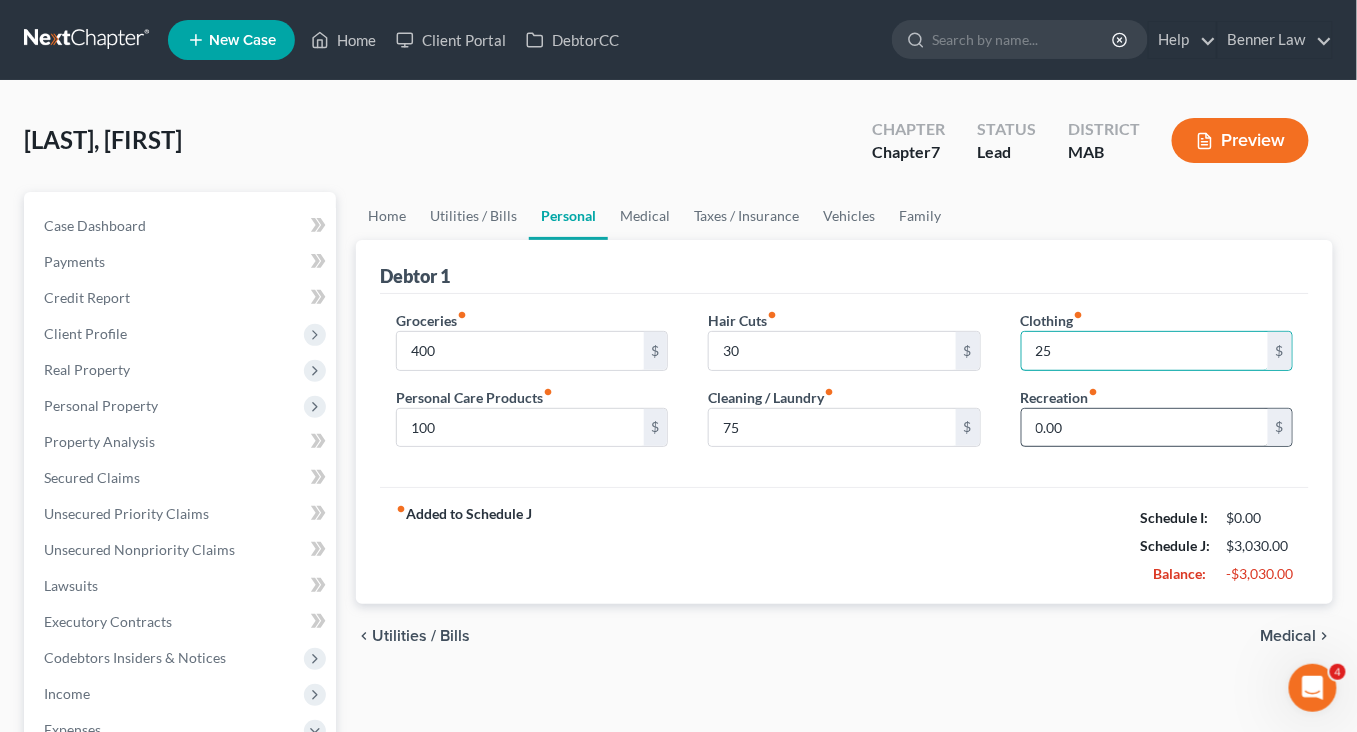 type on "25" 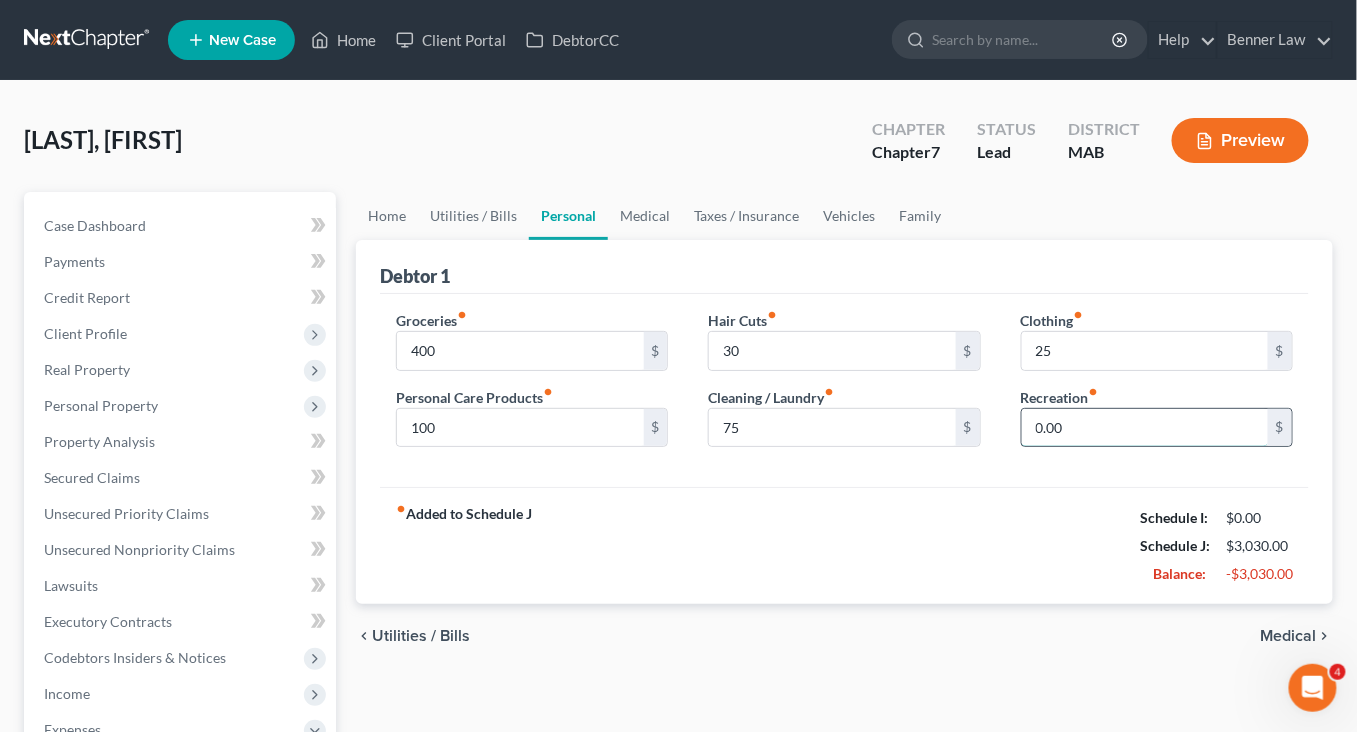 click on "0.00" at bounding box center (1145, 428) 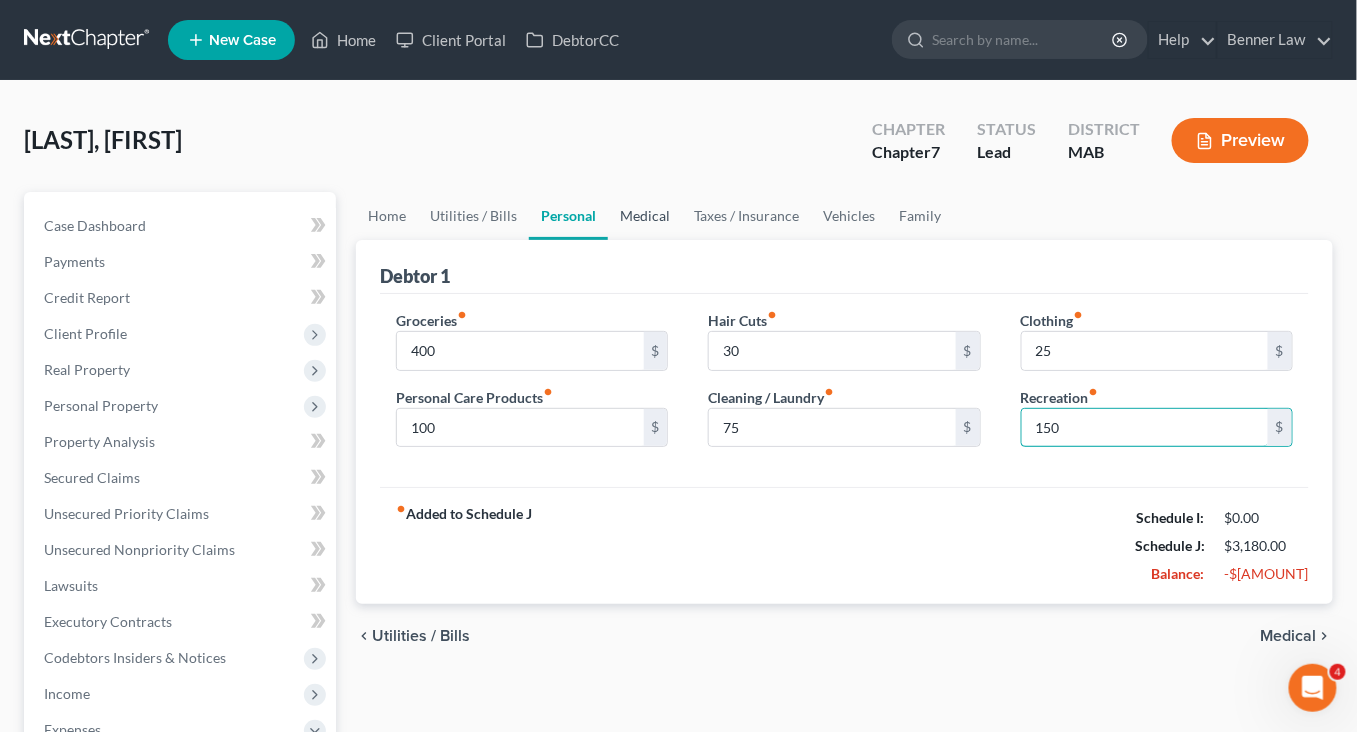 type on "150" 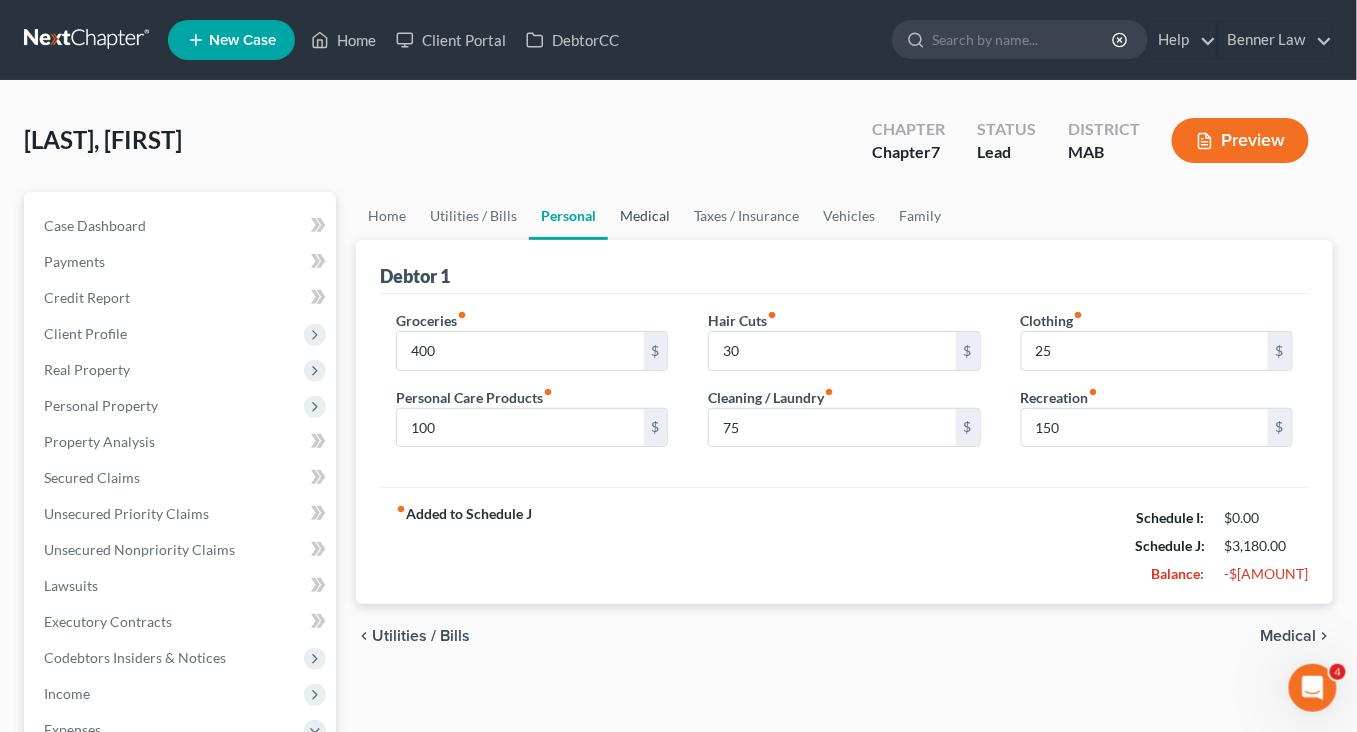 click on "Medical" at bounding box center (645, 216) 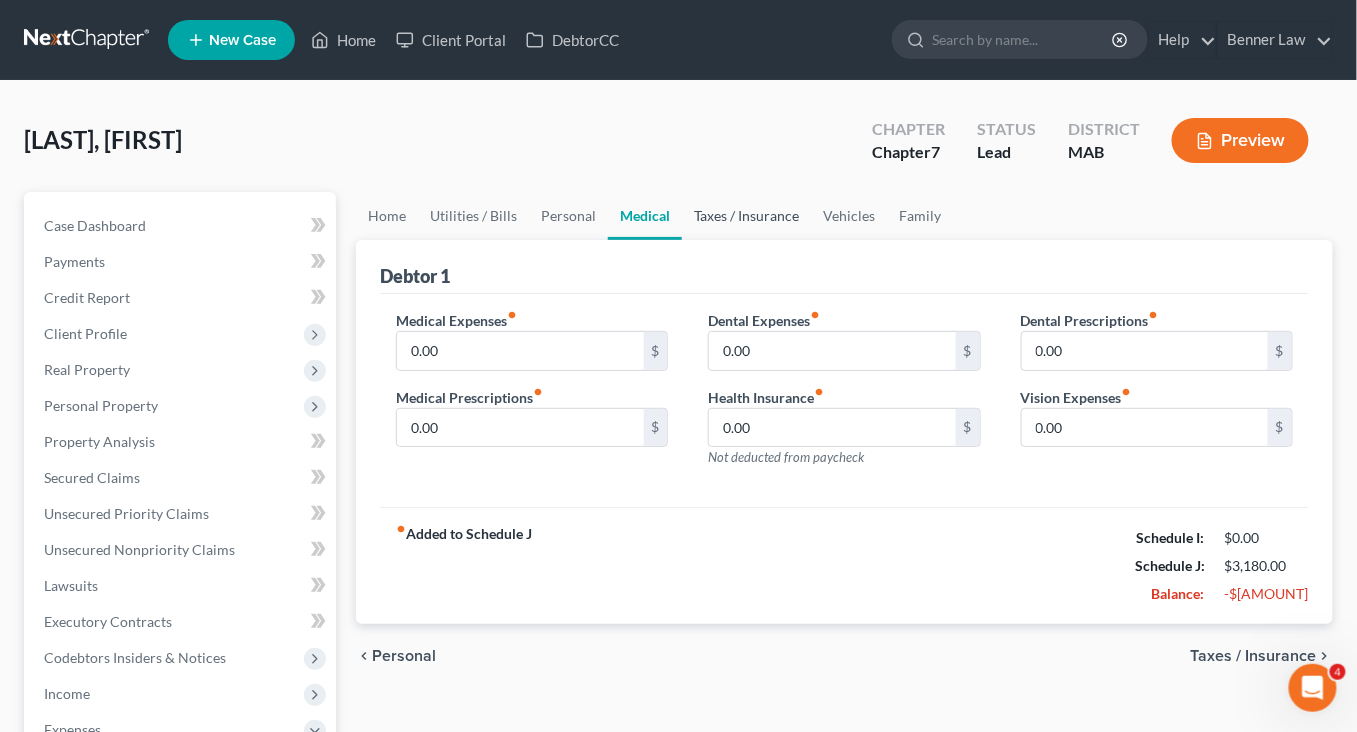 click on "Taxes / Insurance" at bounding box center [746, 216] 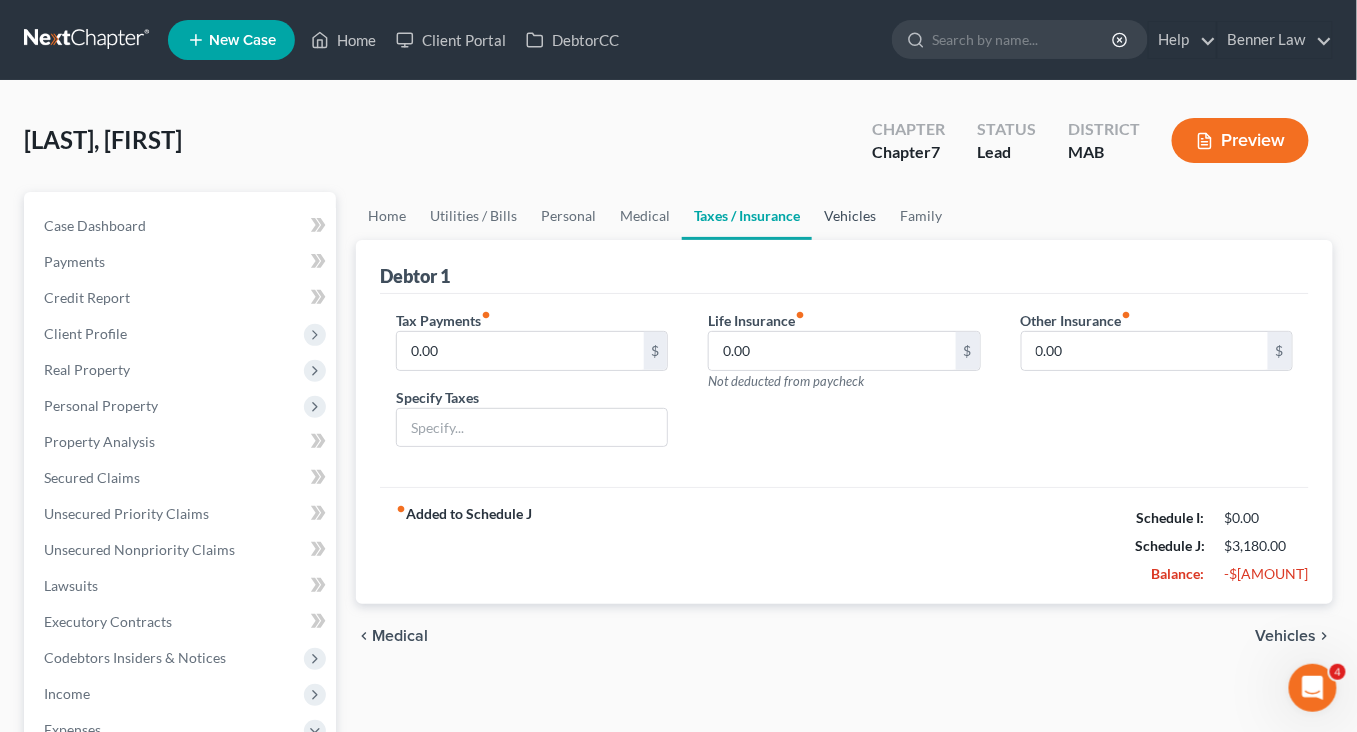 click on "Vehicles" at bounding box center [850, 216] 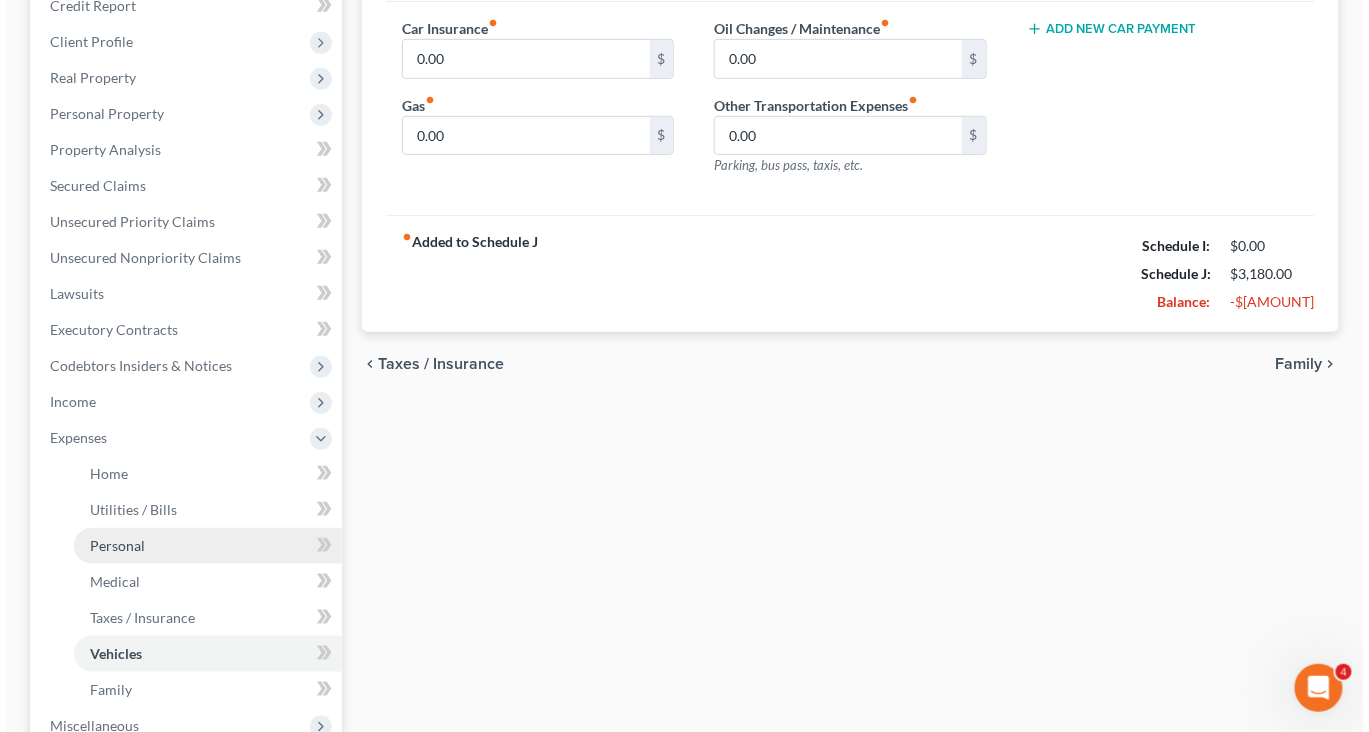 scroll, scrollTop: 298, scrollLeft: 0, axis: vertical 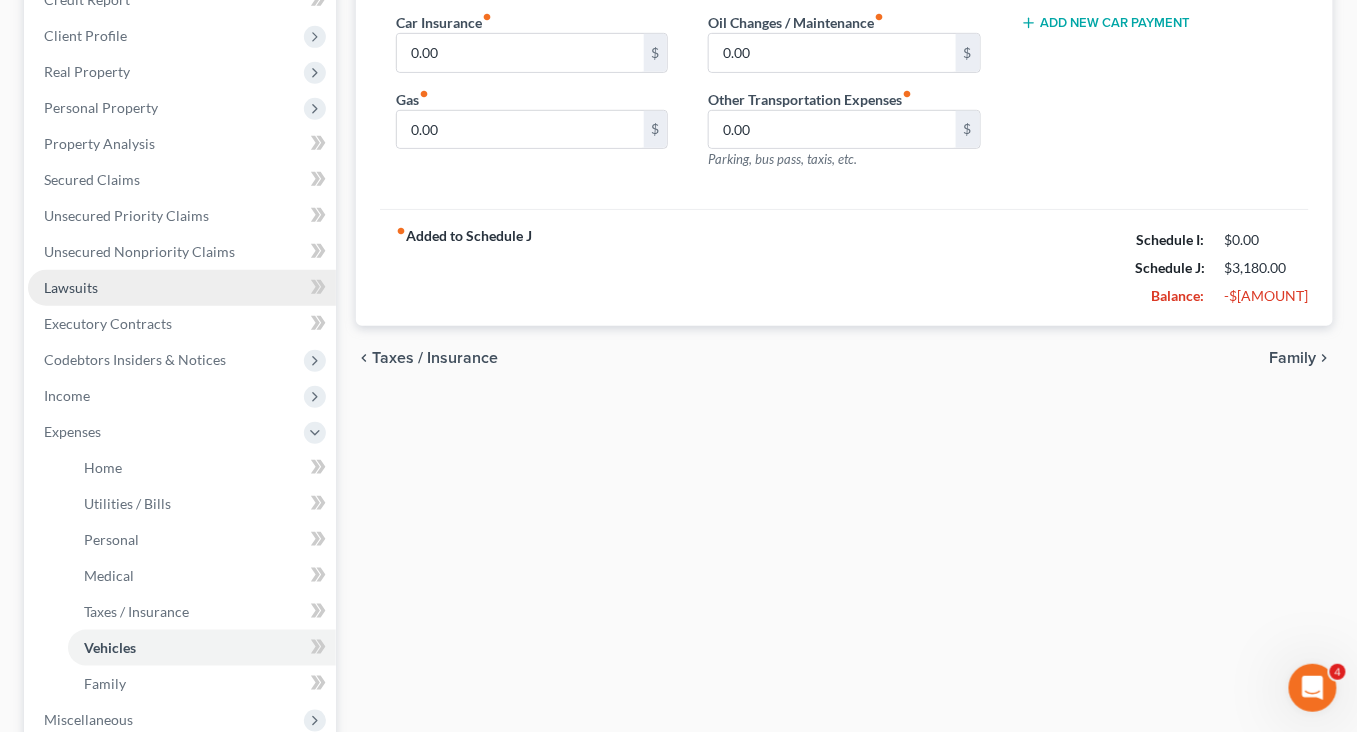 click on "Lawsuits" at bounding box center [182, 288] 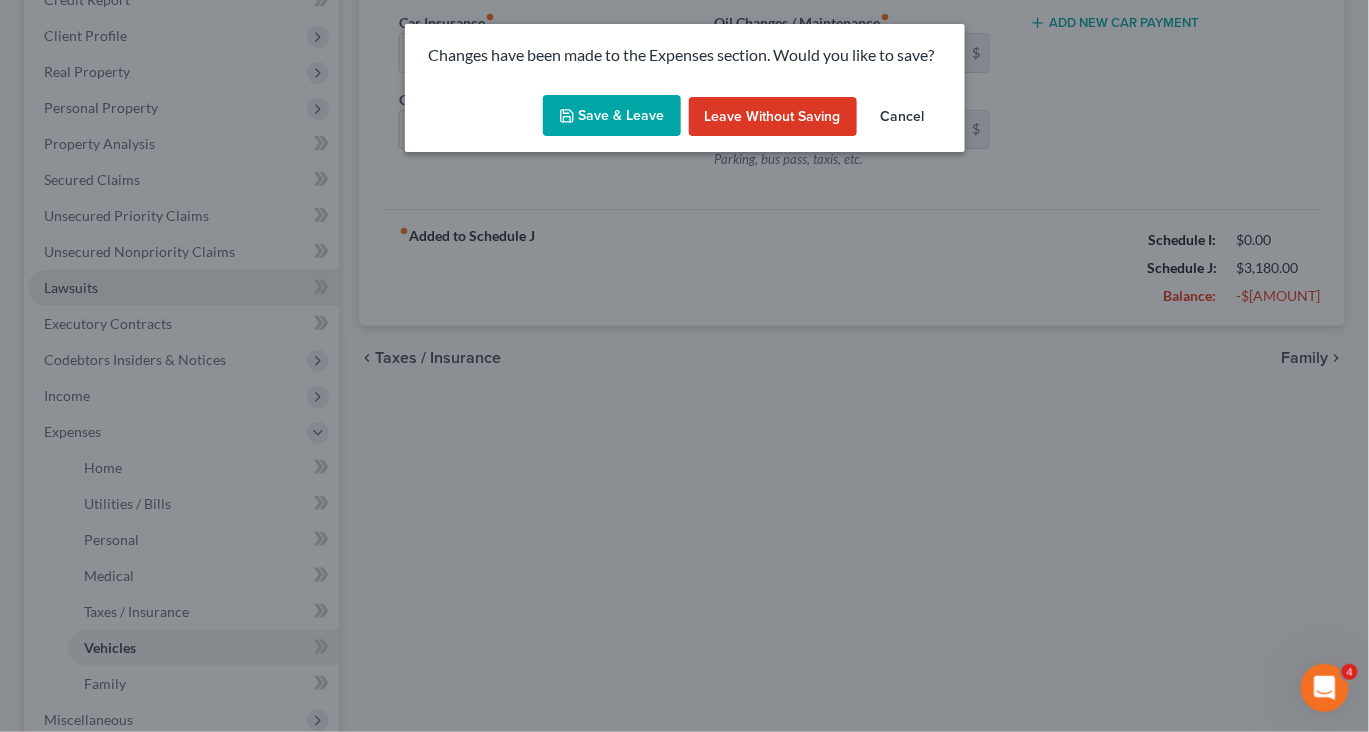 click on "tbenner@example.com My Account Settings Plan + Billing Account Add-Ons Upgrade to Whoa Help Center Webinars Training Videos What's new Log out New Case Home Client Portal DebtorCC         - No Result - See all results Or Press Enter... Help Help Center Webinars Training Videos What's new Benner Law Benner Law tbenner@example.com My Account Settings Plan + Billing Account Add-Ons Upgrade to Whoa Log out 	 Marrin, James Upgraded Chapter Chapter  7 Status Lead District MAB Preview Petition Navigation" at bounding box center [684, 377] 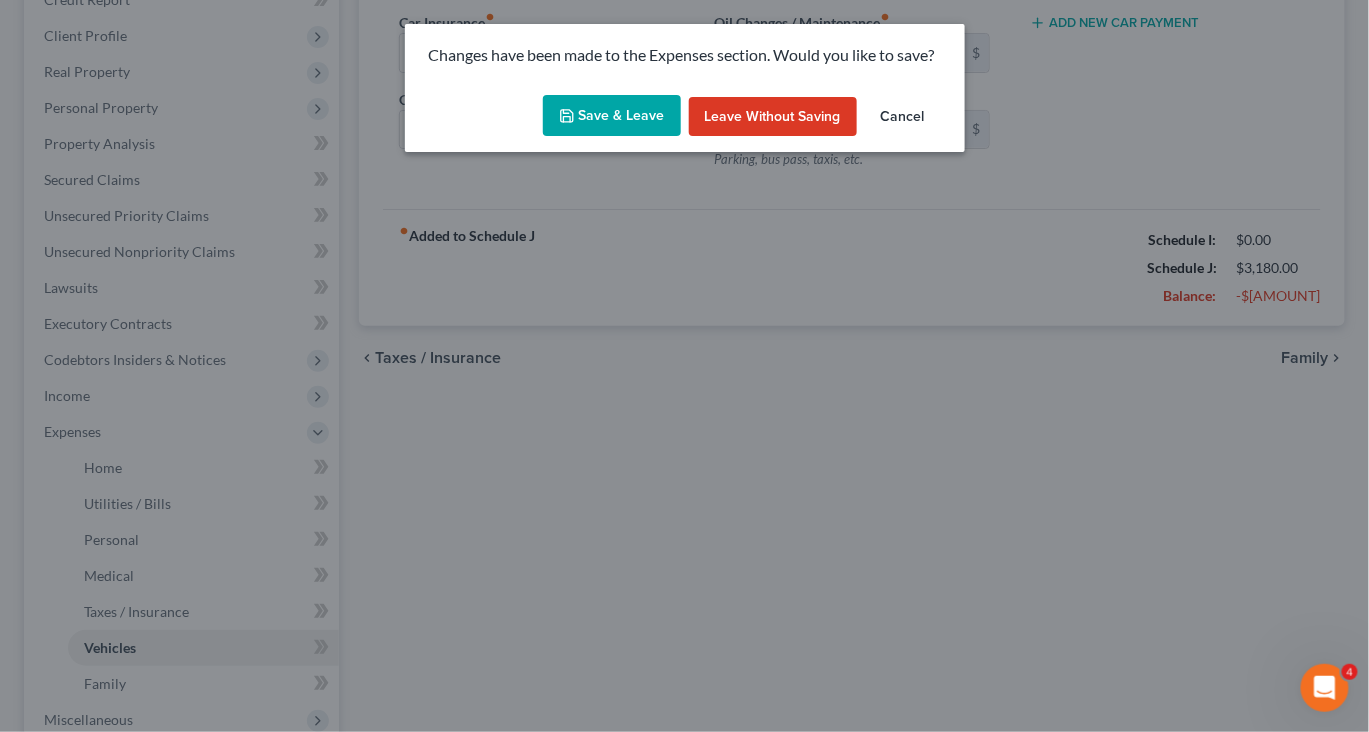 click on "Changes have been made to the Expenses section. Would you like to save? Save & Leave Leave without Saving Cancel" at bounding box center (684, 366) 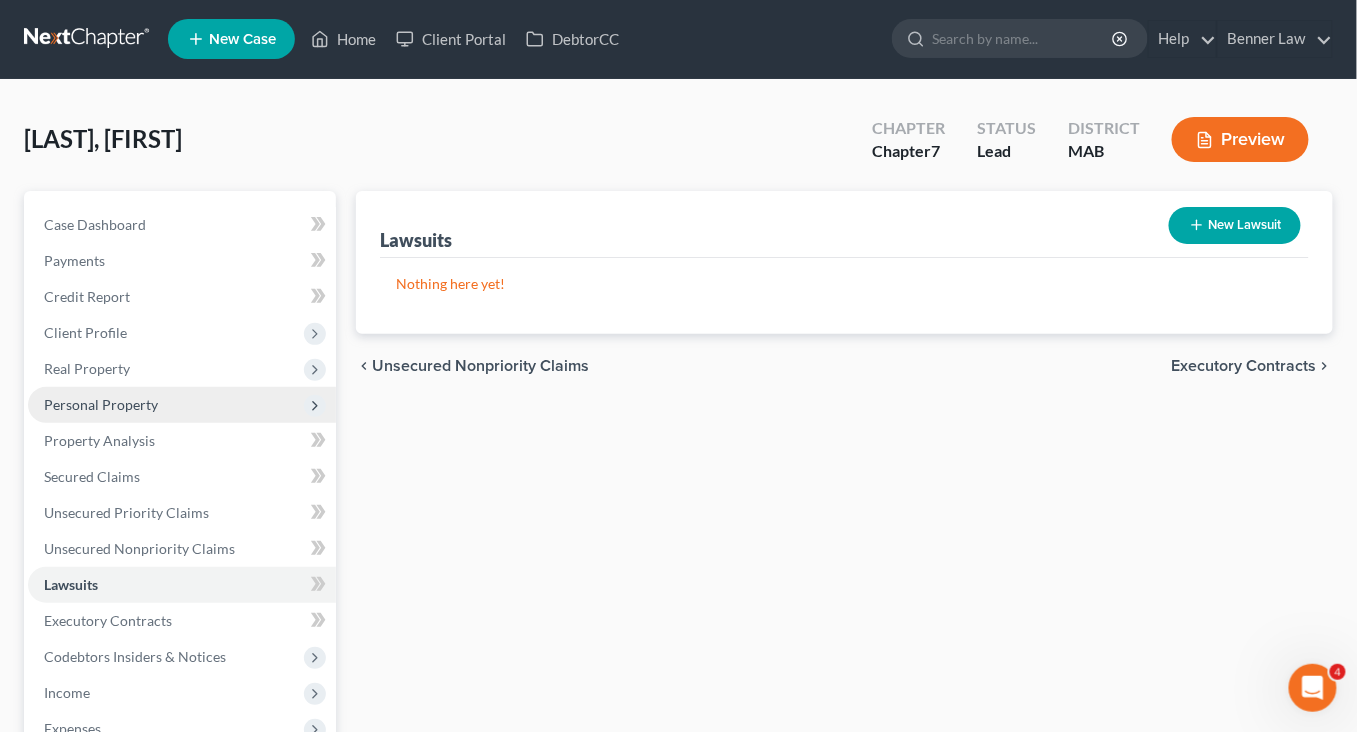 scroll, scrollTop: 0, scrollLeft: 0, axis: both 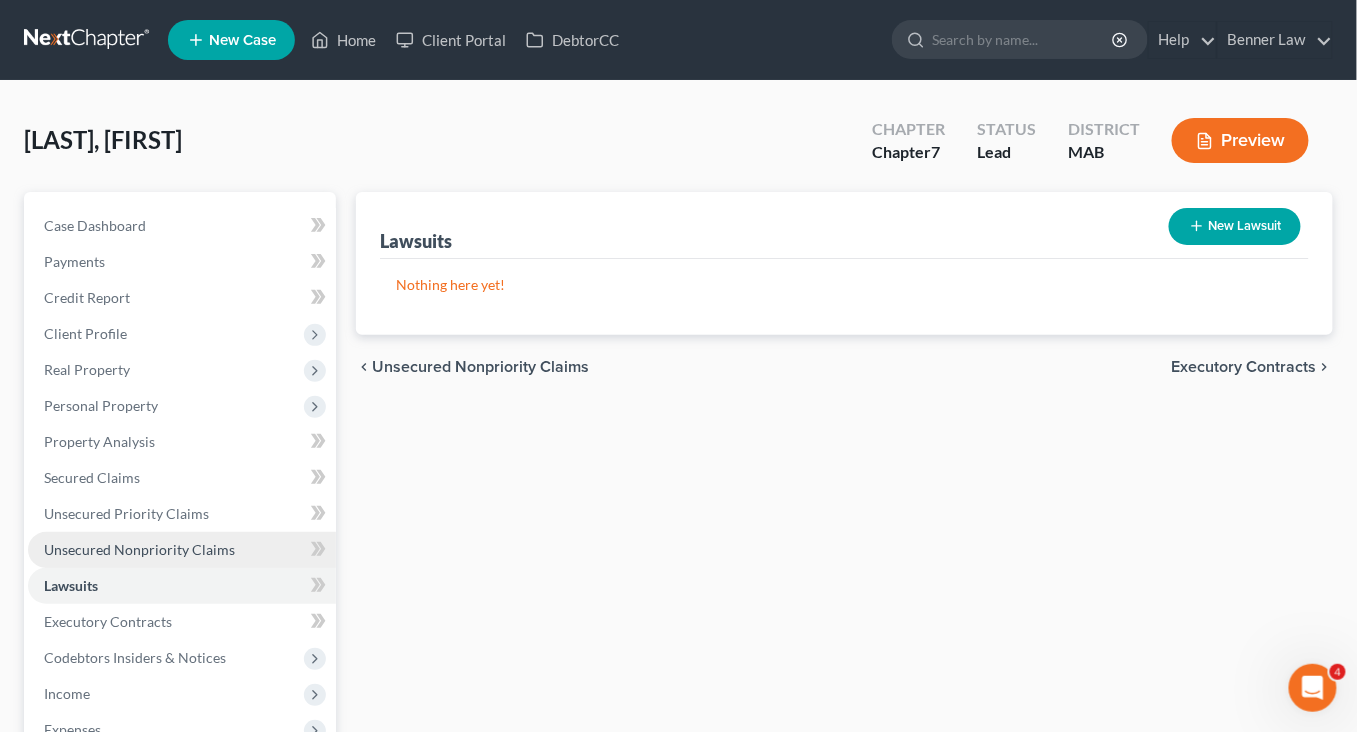 click on "Unsecured Nonpriority Claims" at bounding box center (182, 550) 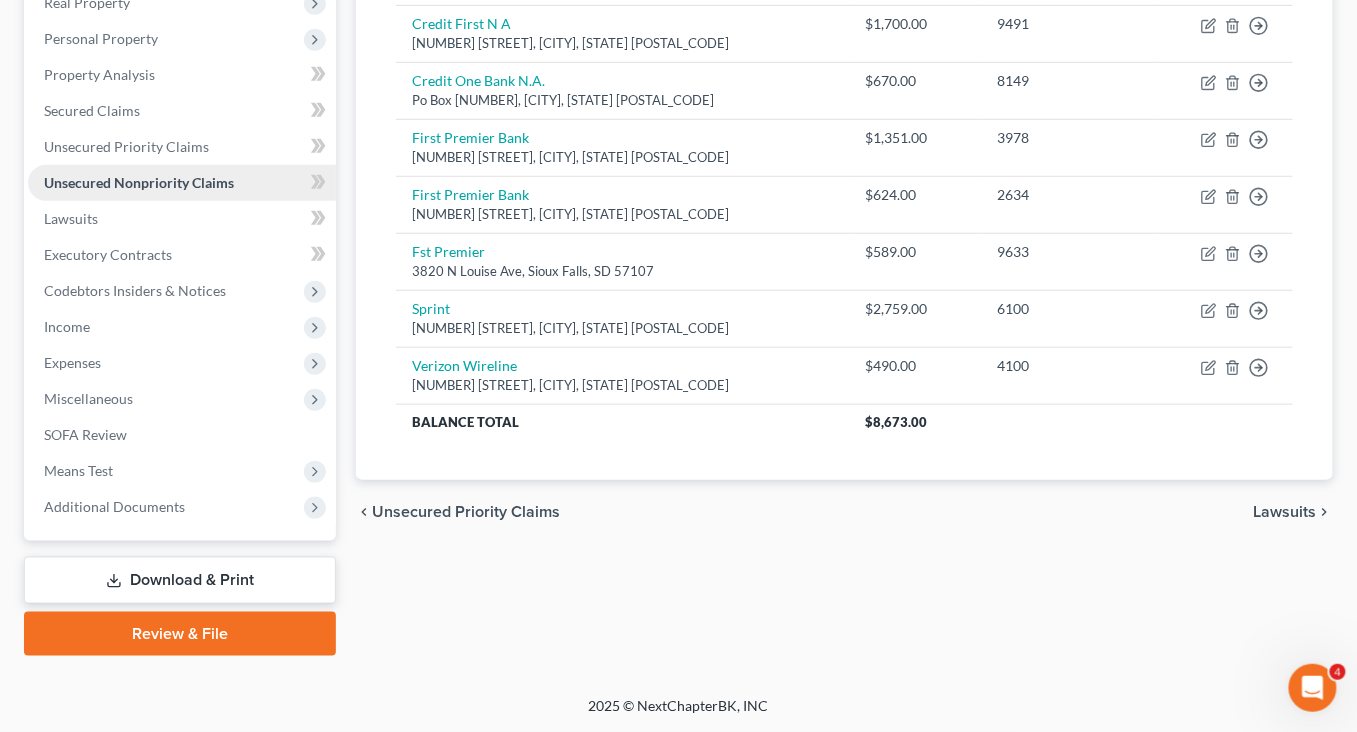 scroll, scrollTop: 529, scrollLeft: 0, axis: vertical 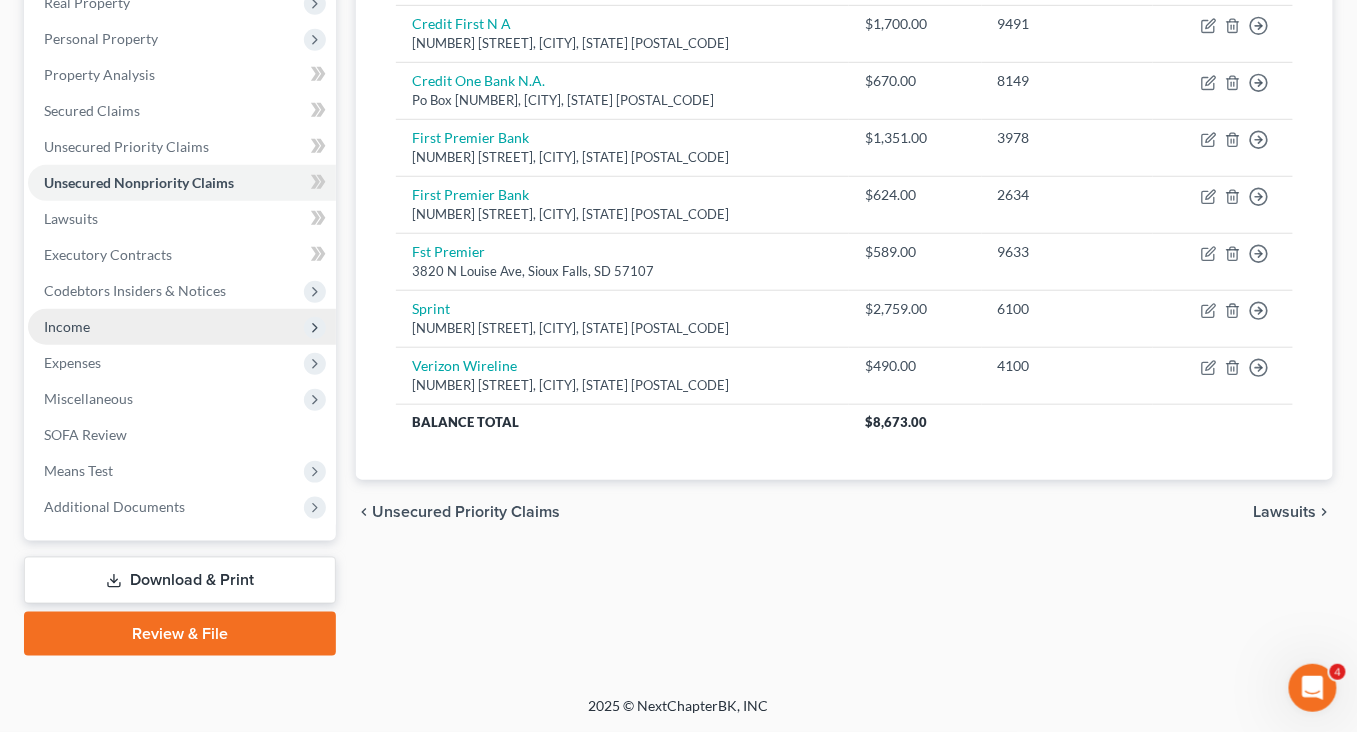 click on "Income" at bounding box center [182, 327] 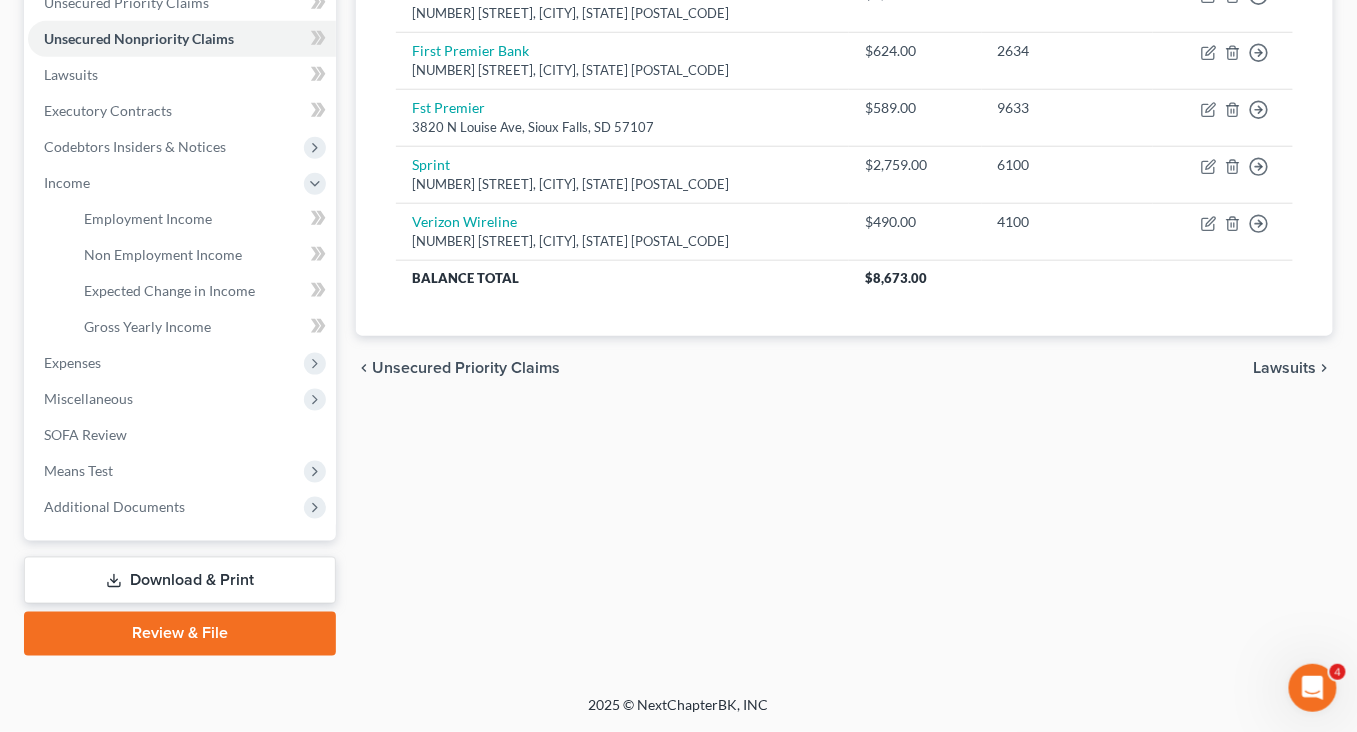 click on "Secured Claims" at bounding box center [92, -34] 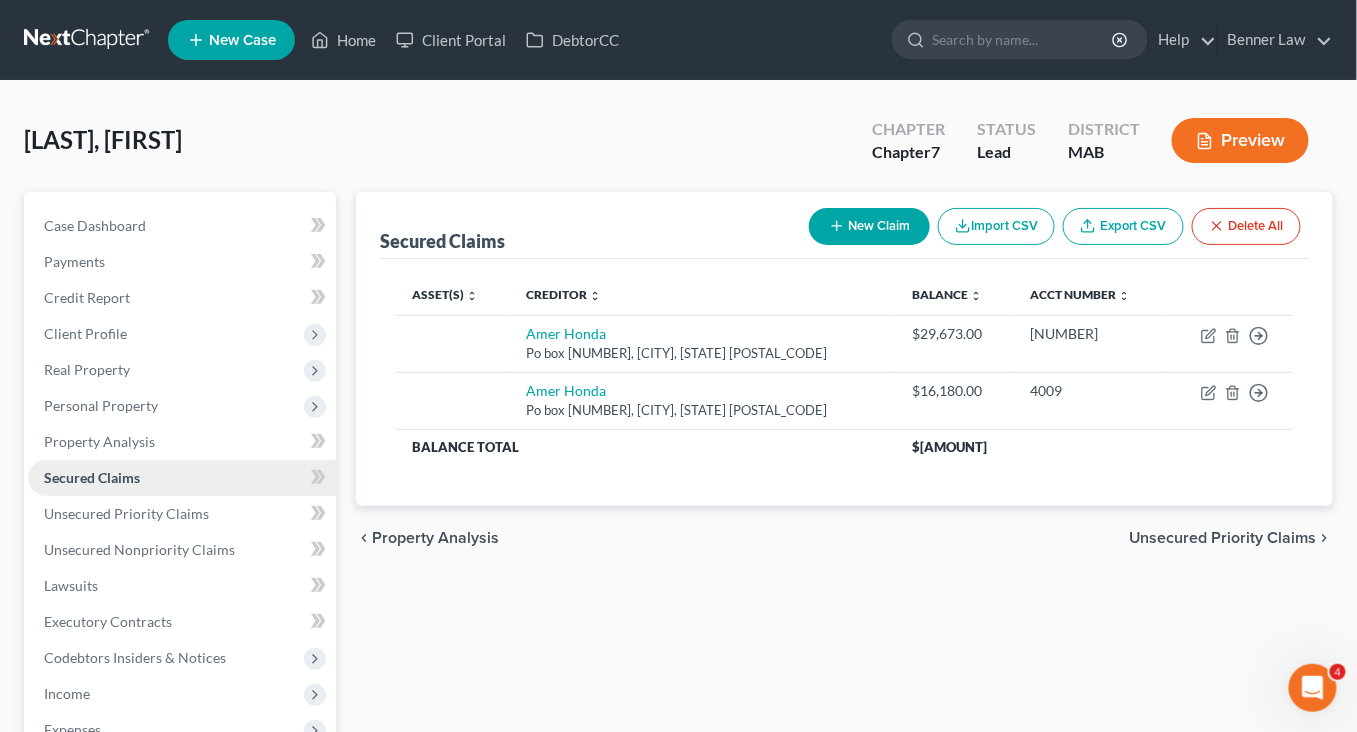 scroll, scrollTop: 0, scrollLeft: 0, axis: both 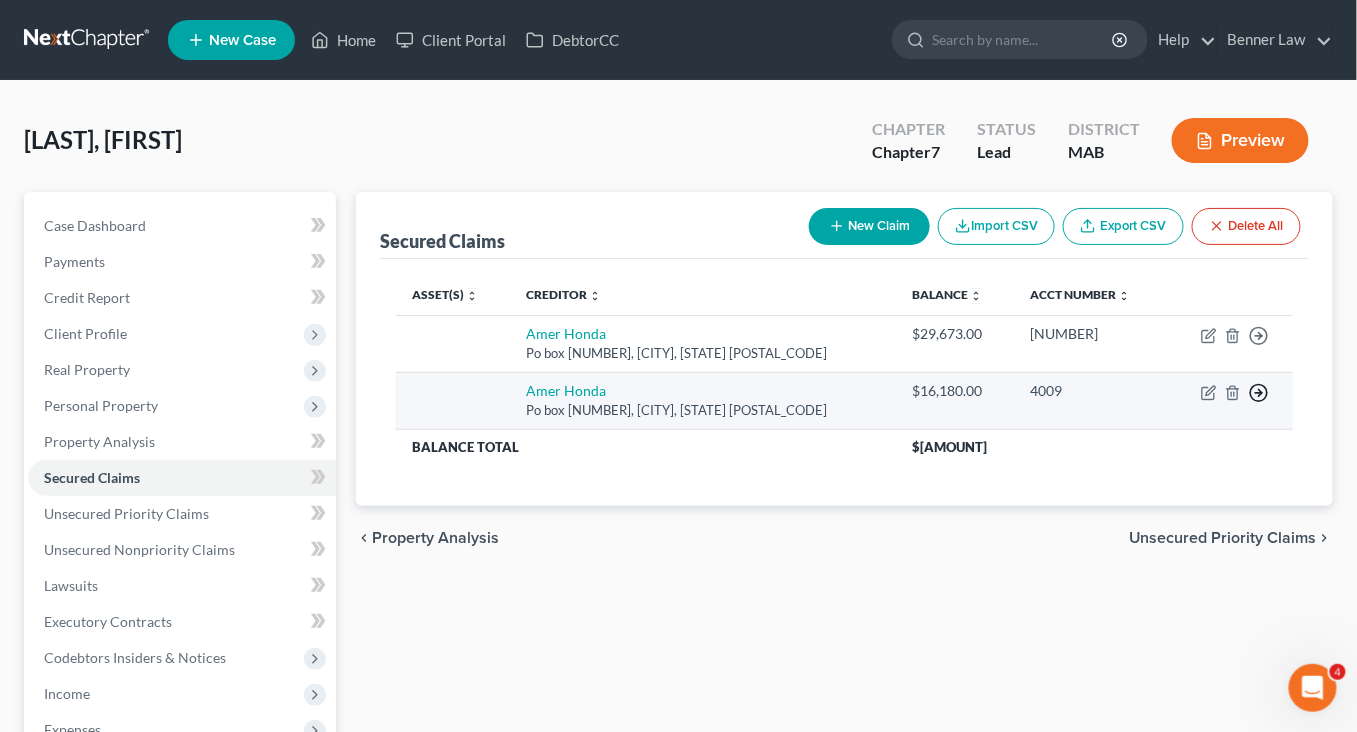 click 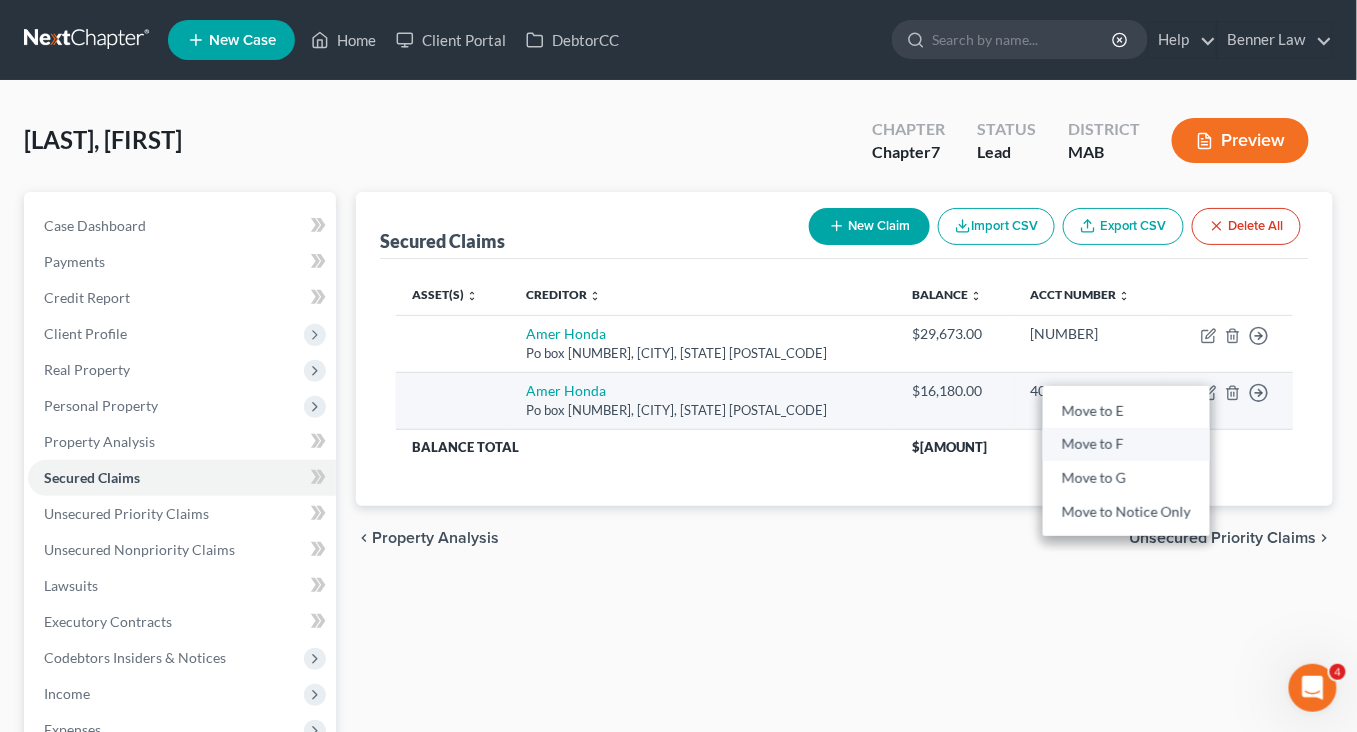 click on "Move to F" at bounding box center [1126, 445] 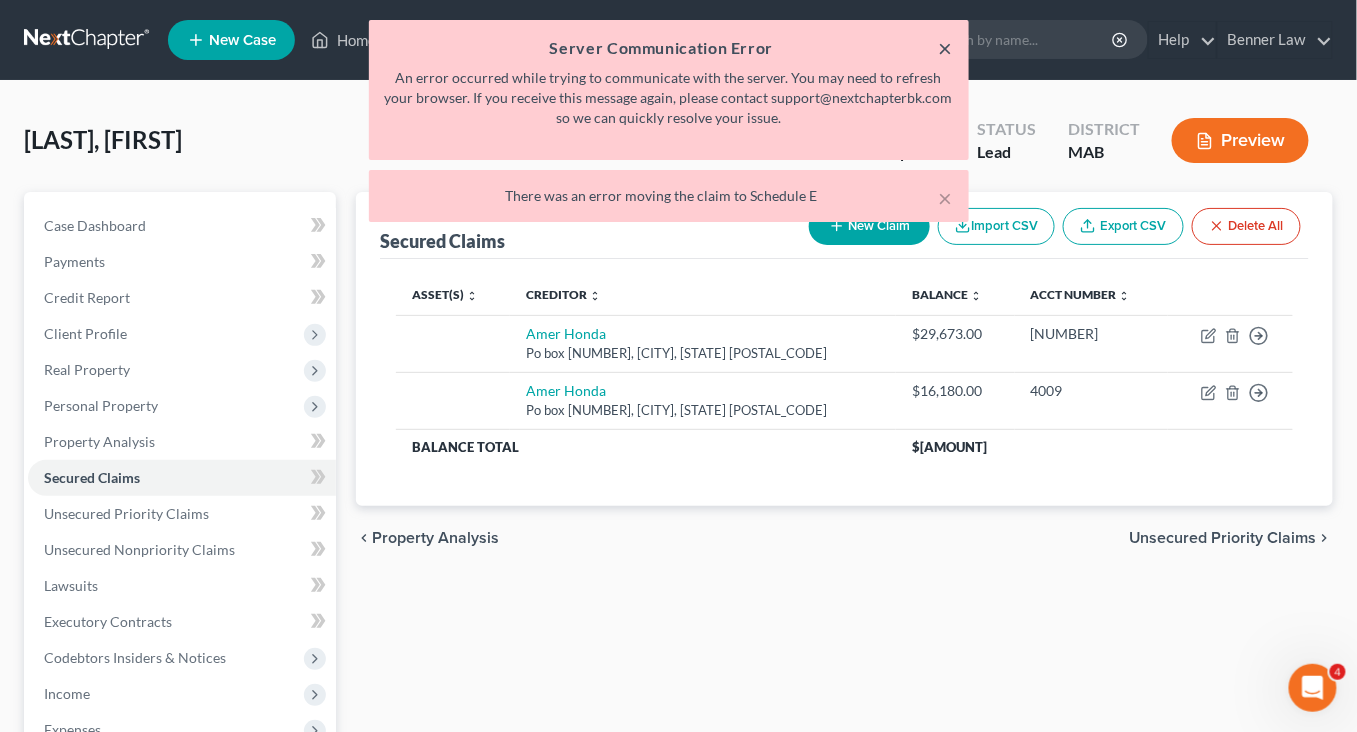 click on "×" at bounding box center [946, 48] 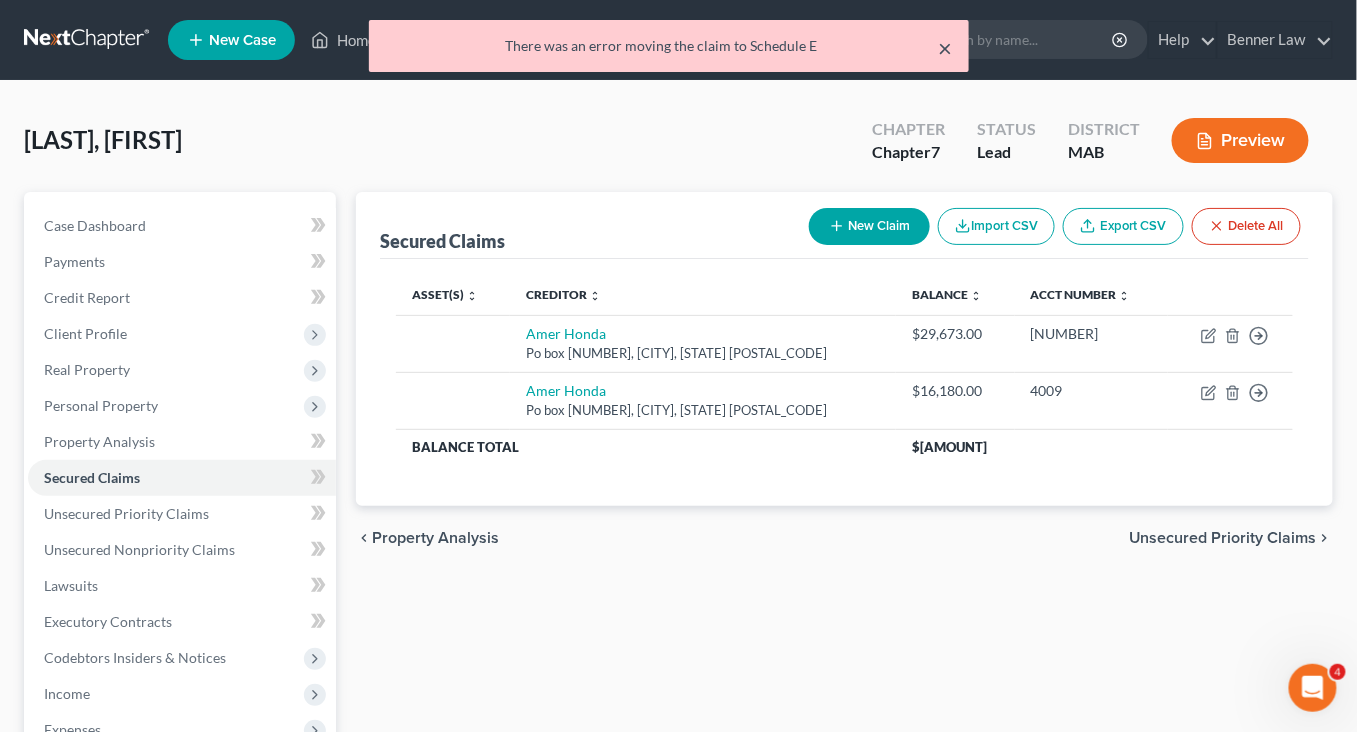 click on "×" at bounding box center (946, 48) 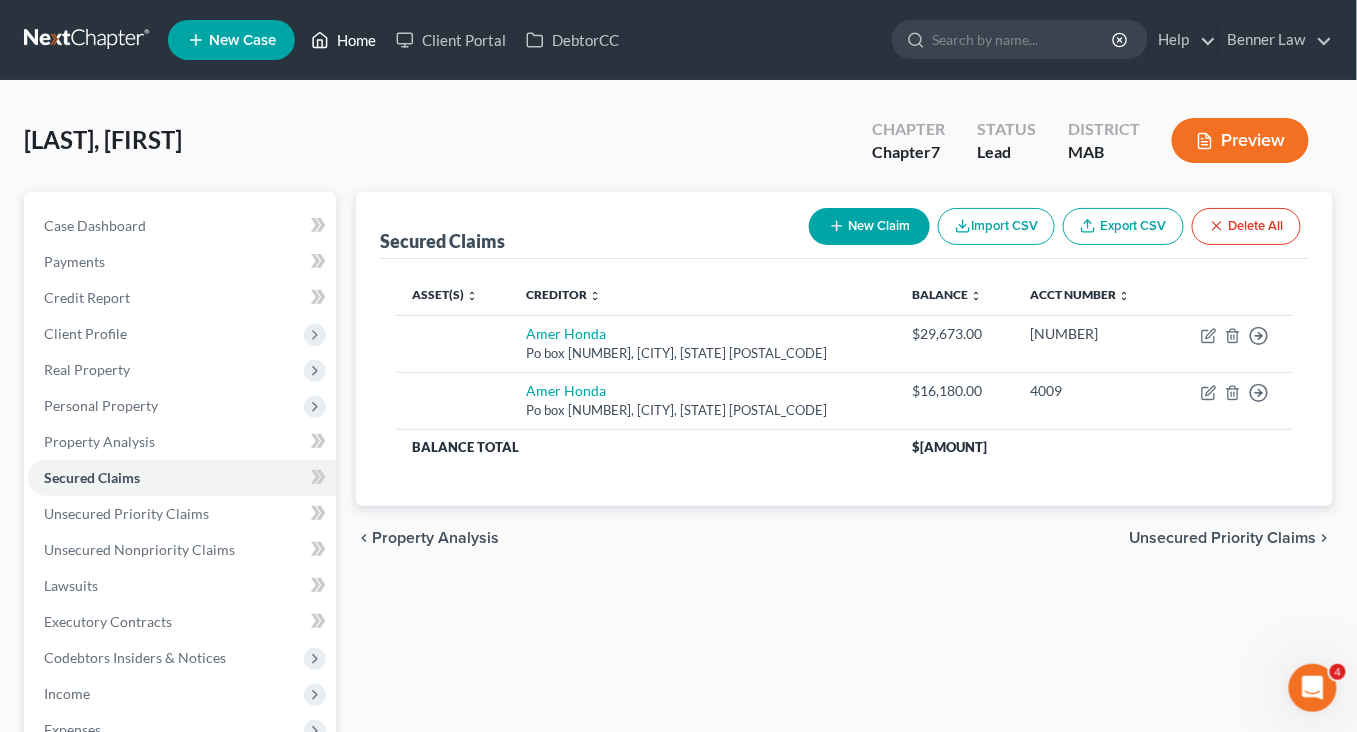 click on "Home" at bounding box center (343, 40) 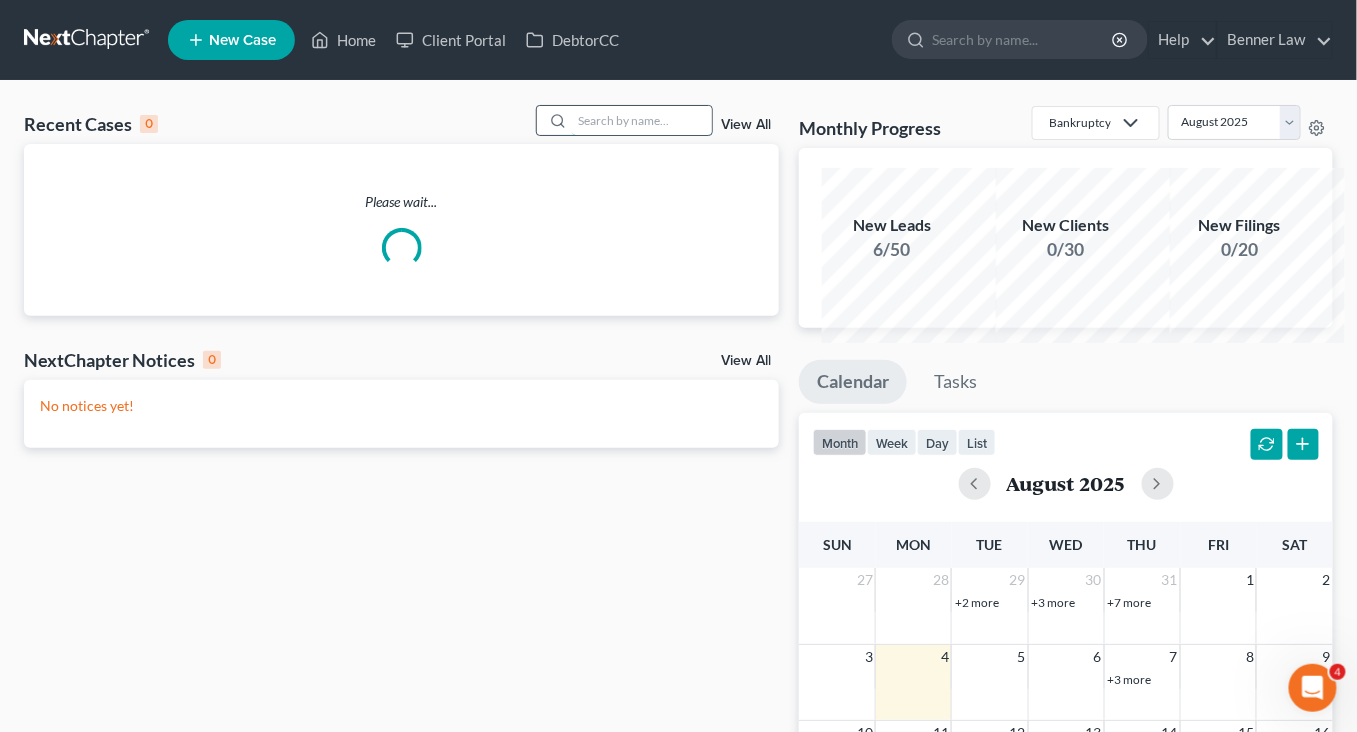 click at bounding box center (642, 120) 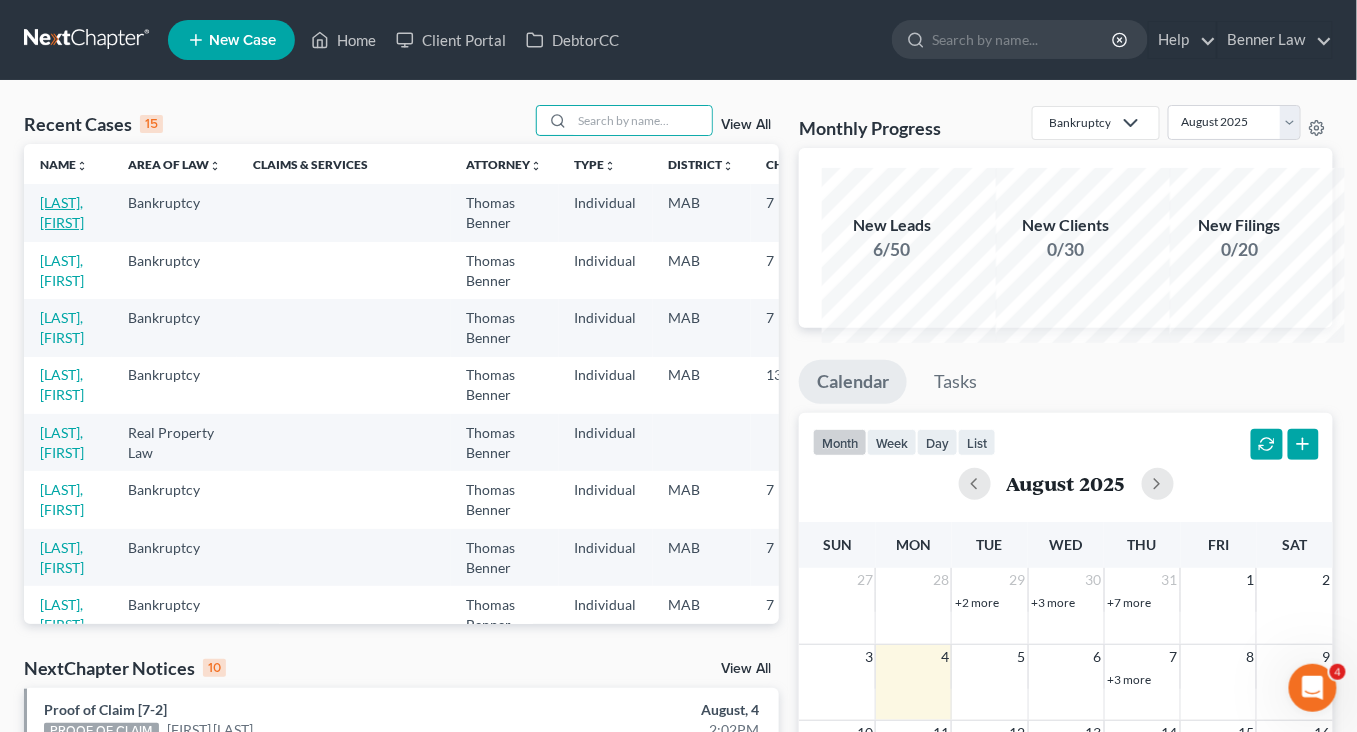 click on "[LAST], [FIRST]" at bounding box center (62, 212) 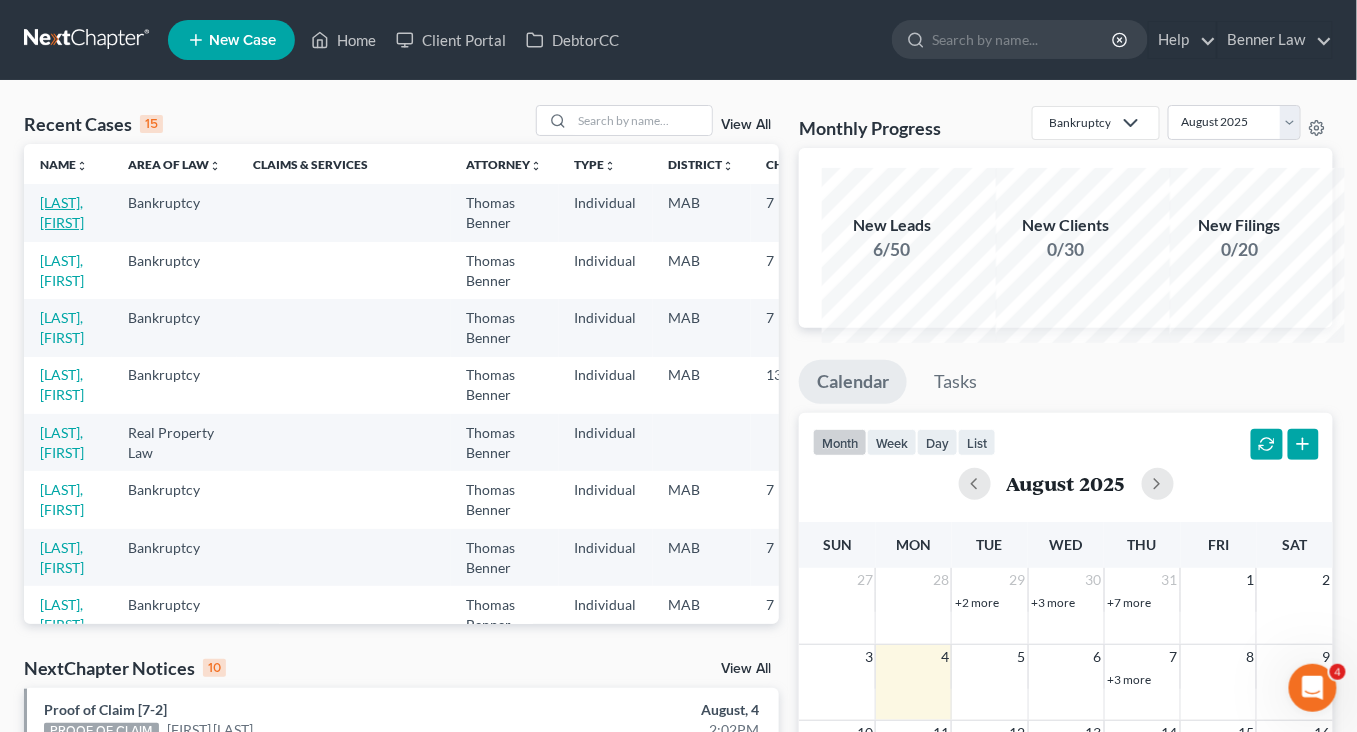 click on "[LAST], [FIRST]" at bounding box center [62, 212] 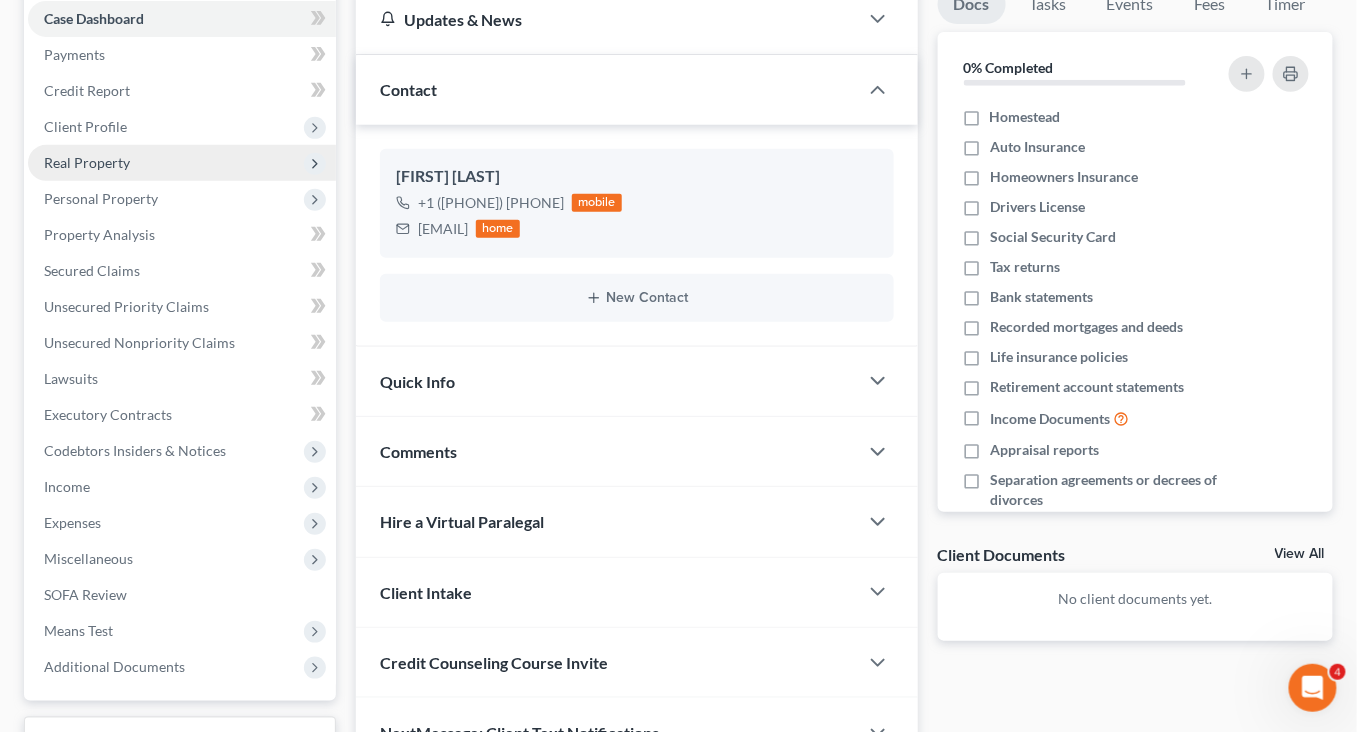 scroll, scrollTop: 204, scrollLeft: 0, axis: vertical 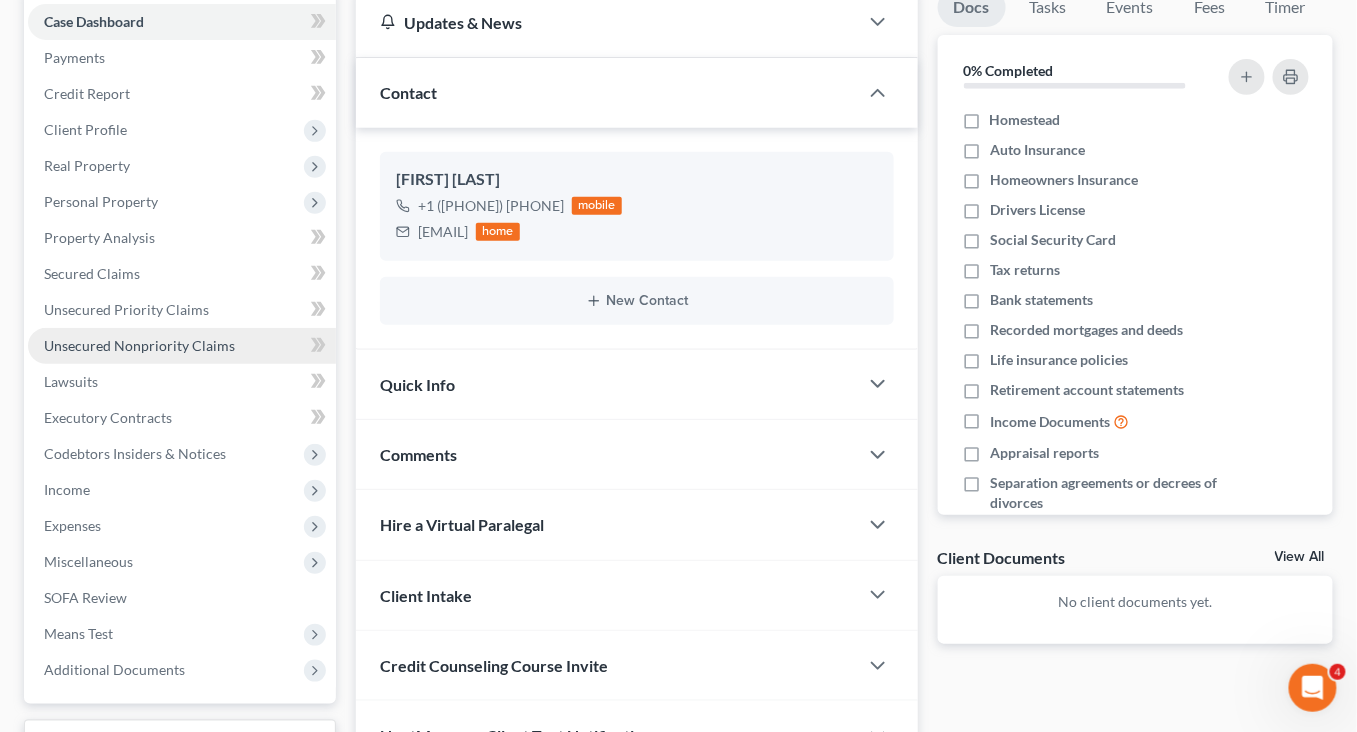 click on "Unsecured Nonpriority Claims" at bounding box center [139, 345] 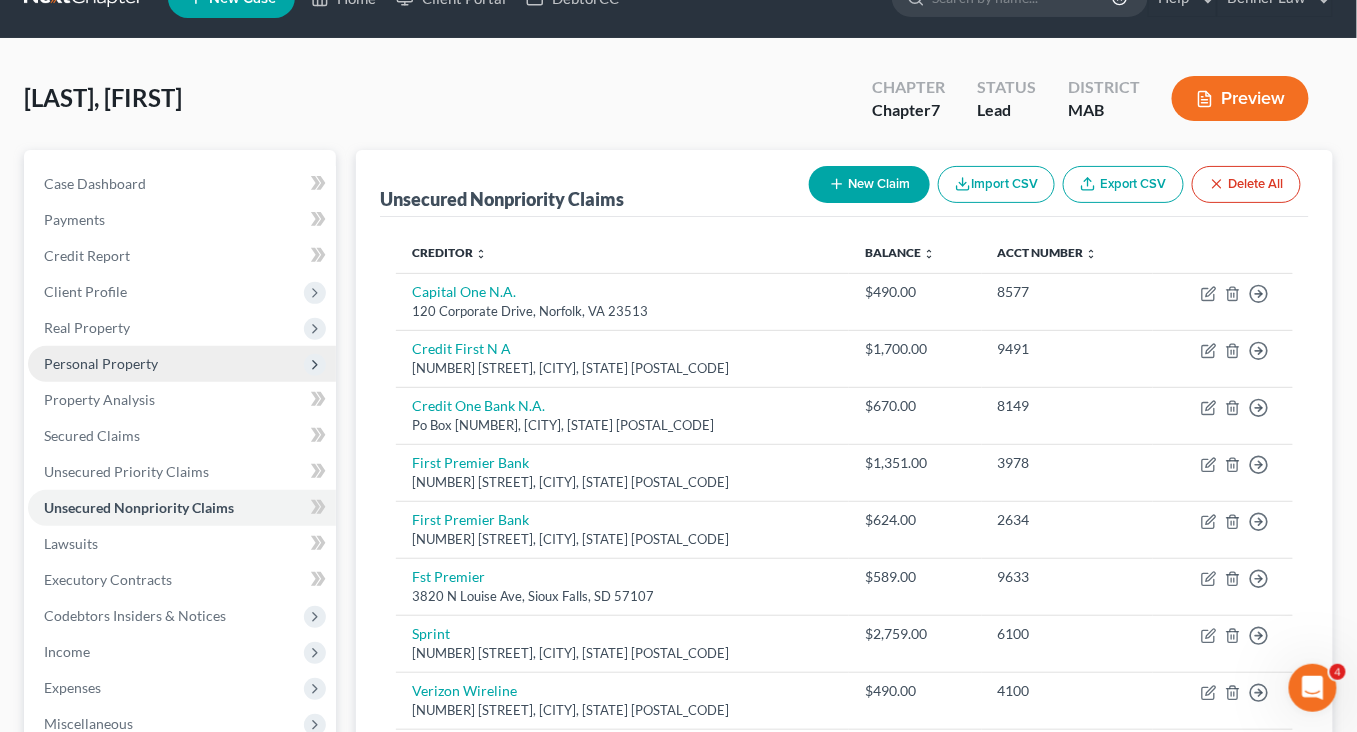scroll, scrollTop: 0, scrollLeft: 0, axis: both 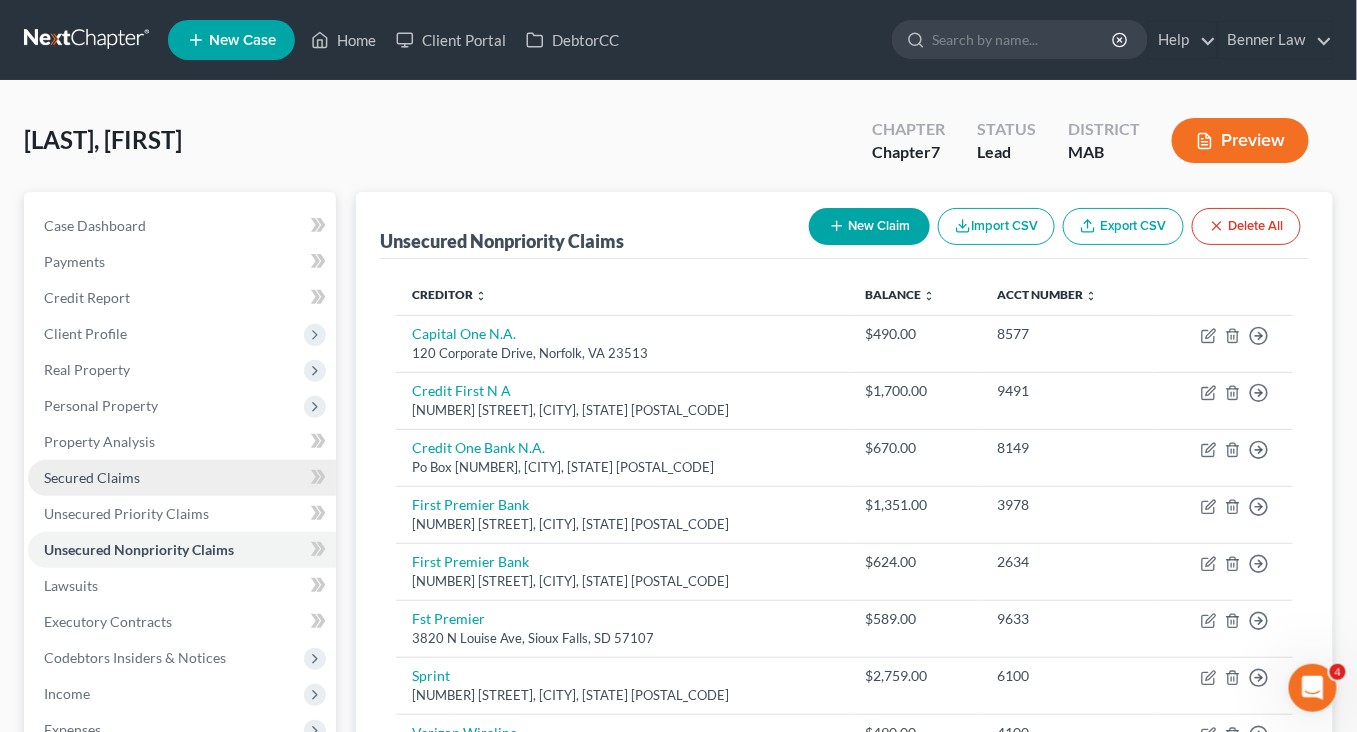 click on "Secured Claims" at bounding box center [92, 477] 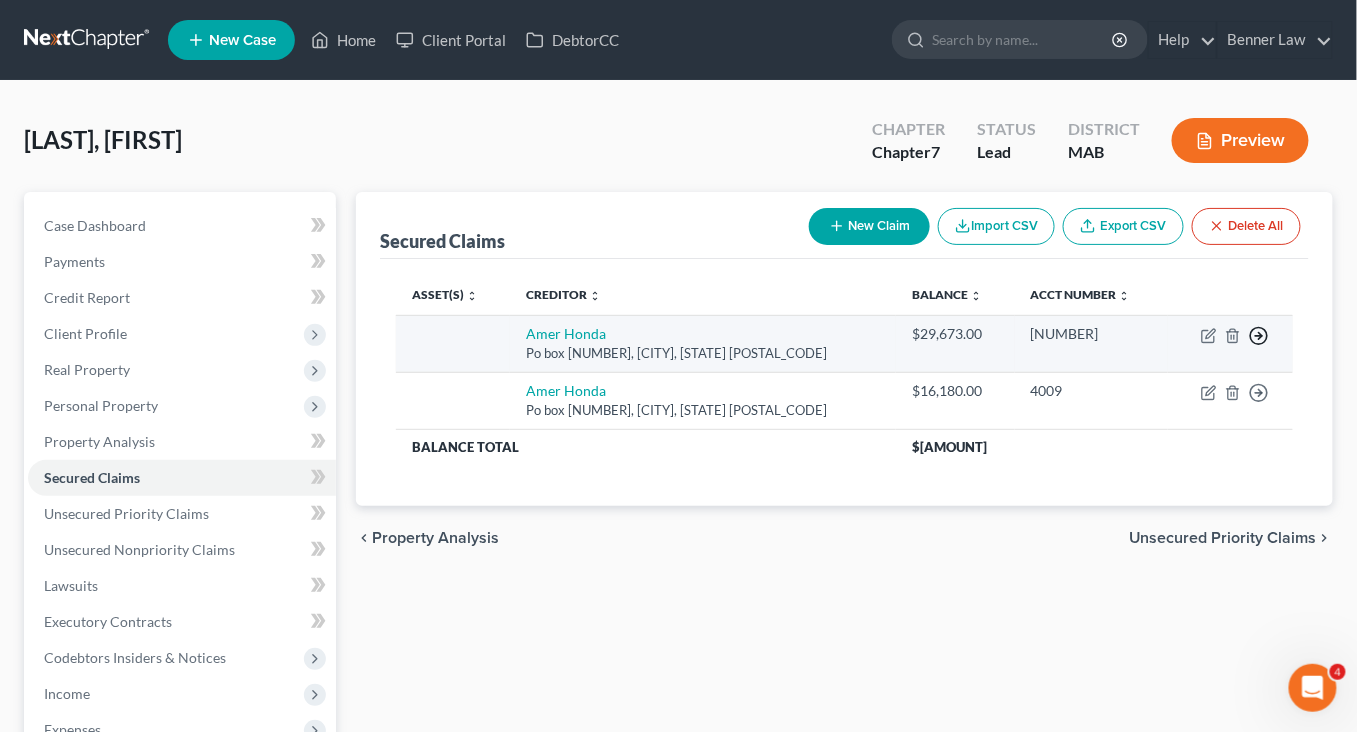 click 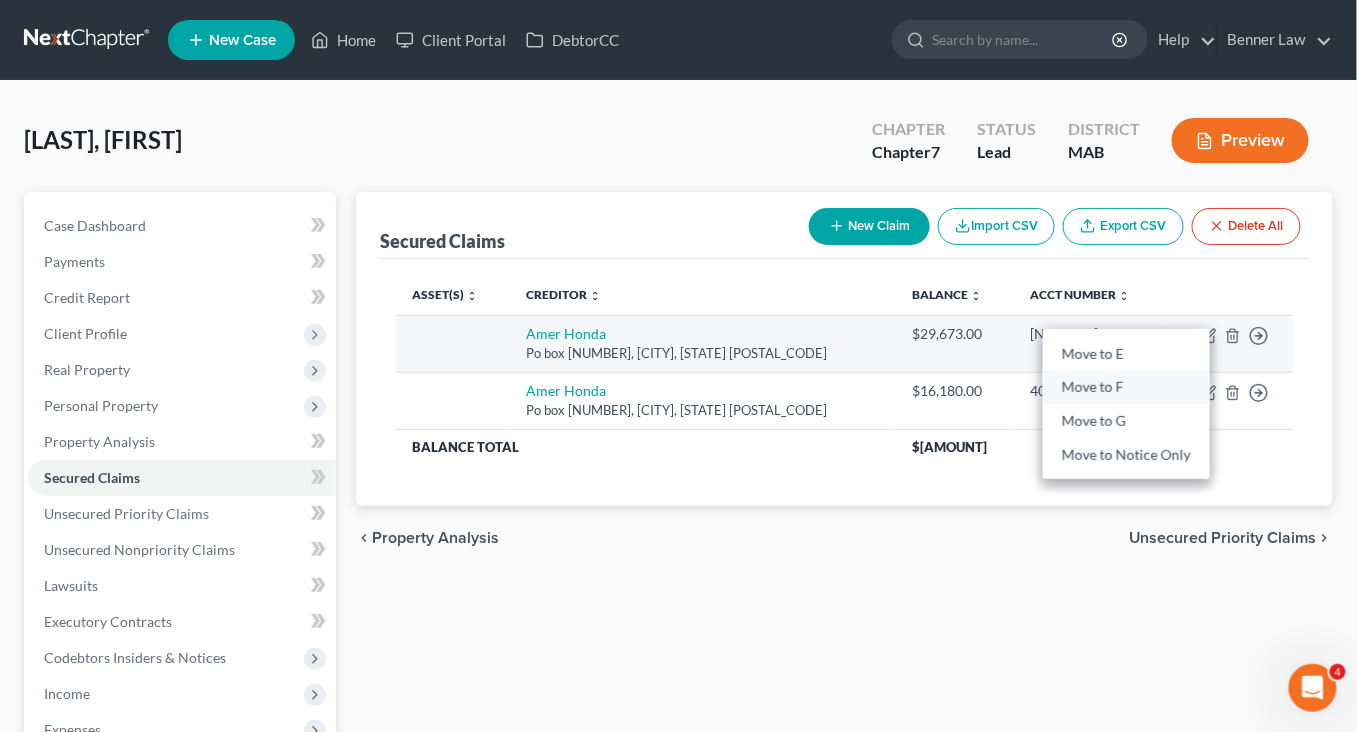 click on "Move to F" at bounding box center (1126, 388) 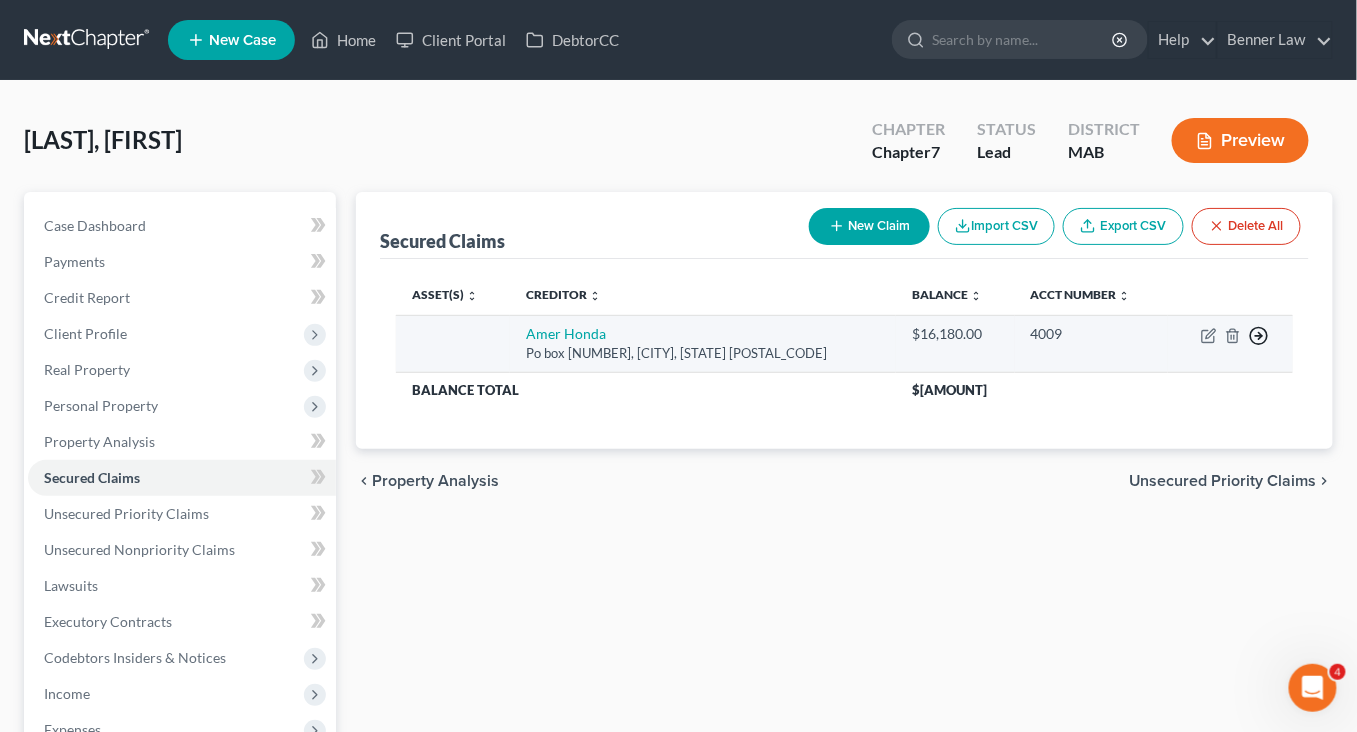 click 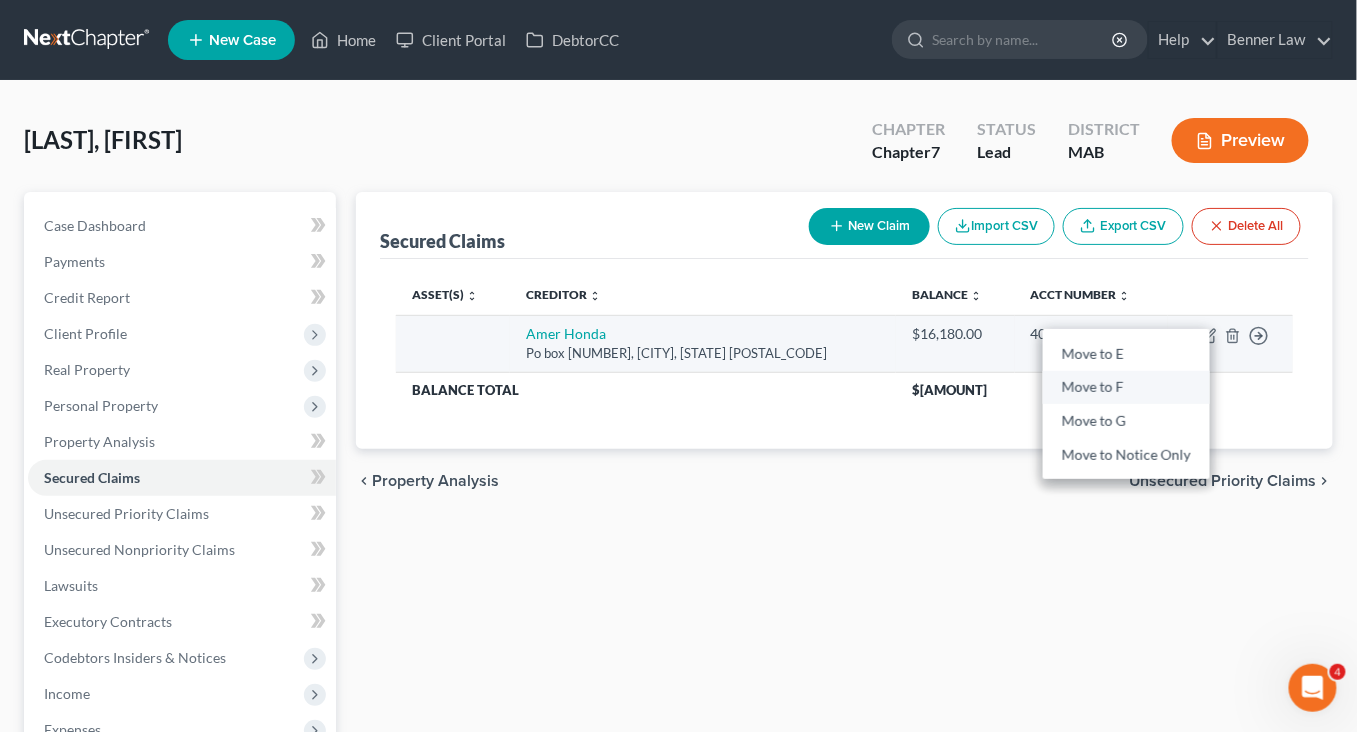 click on "Move to F" at bounding box center [1126, 388] 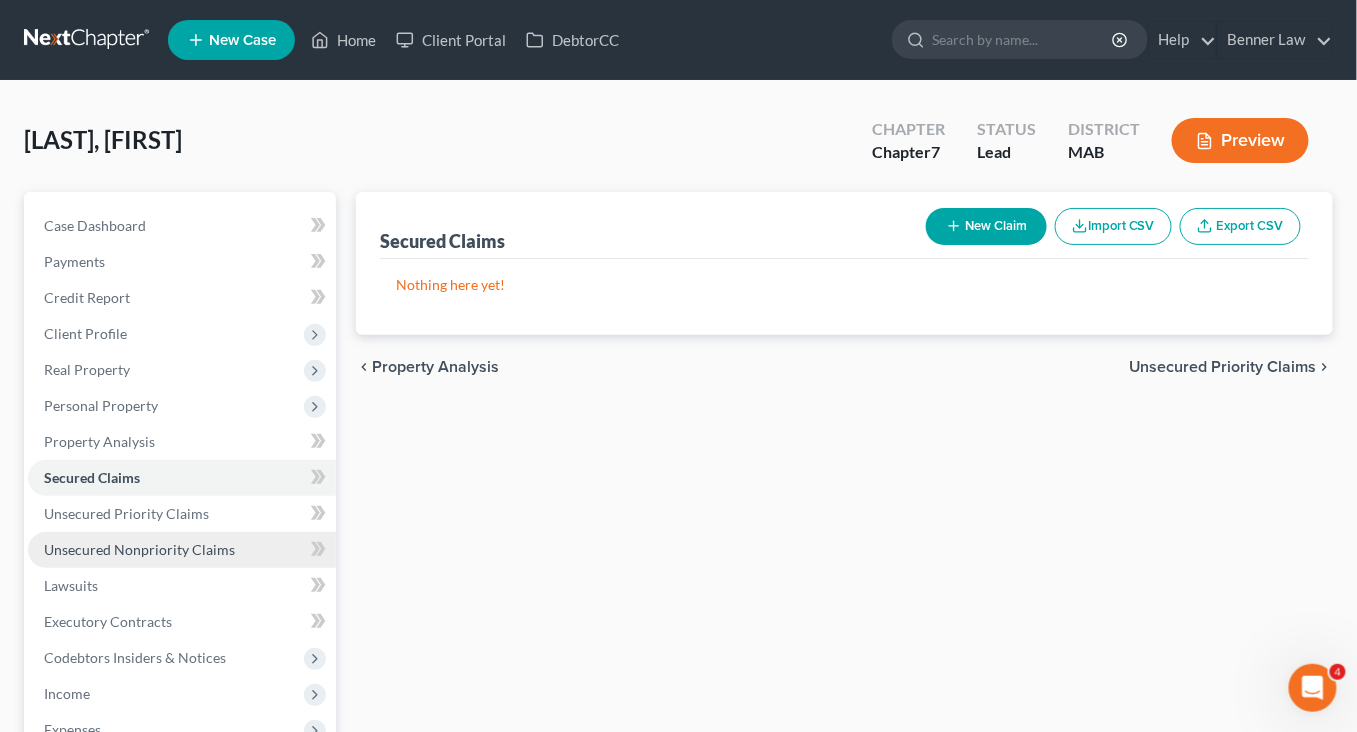 click on "Unsecured Nonpriority Claims" at bounding box center (139, 549) 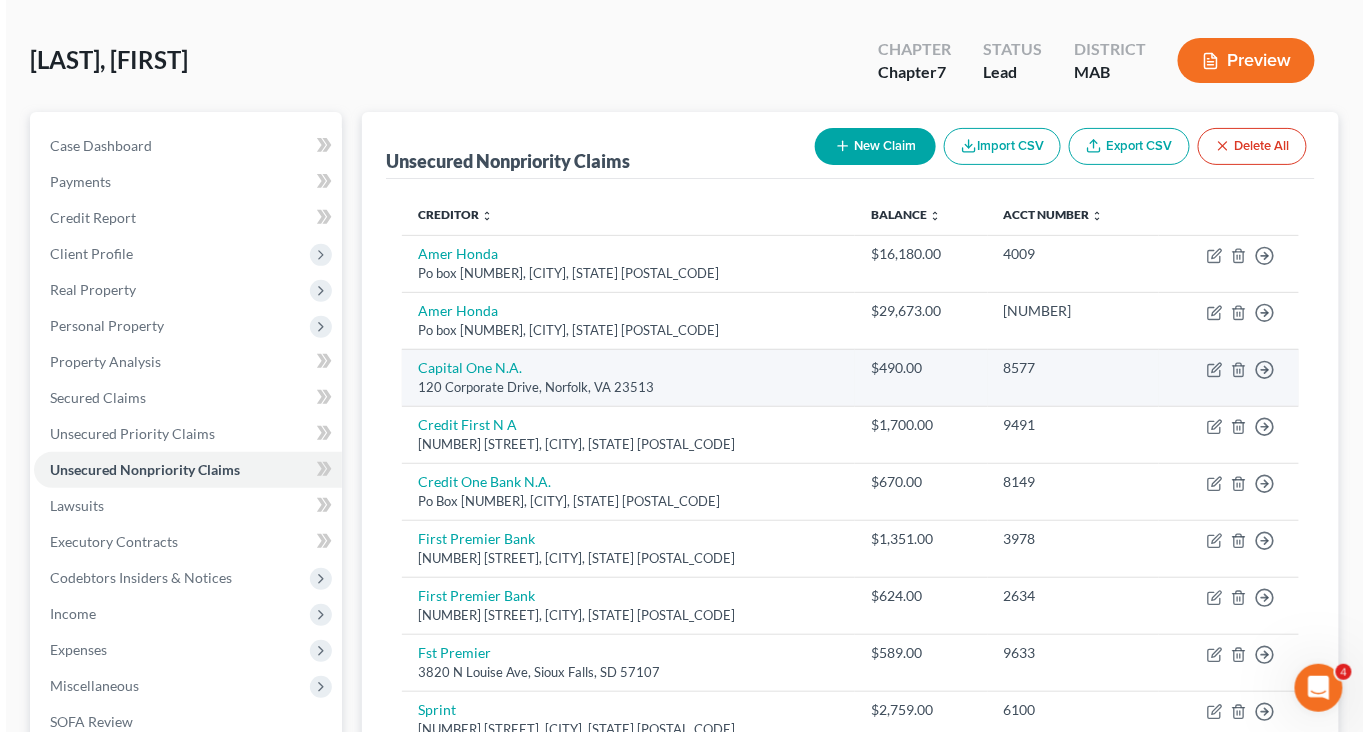 scroll, scrollTop: 91, scrollLeft: 0, axis: vertical 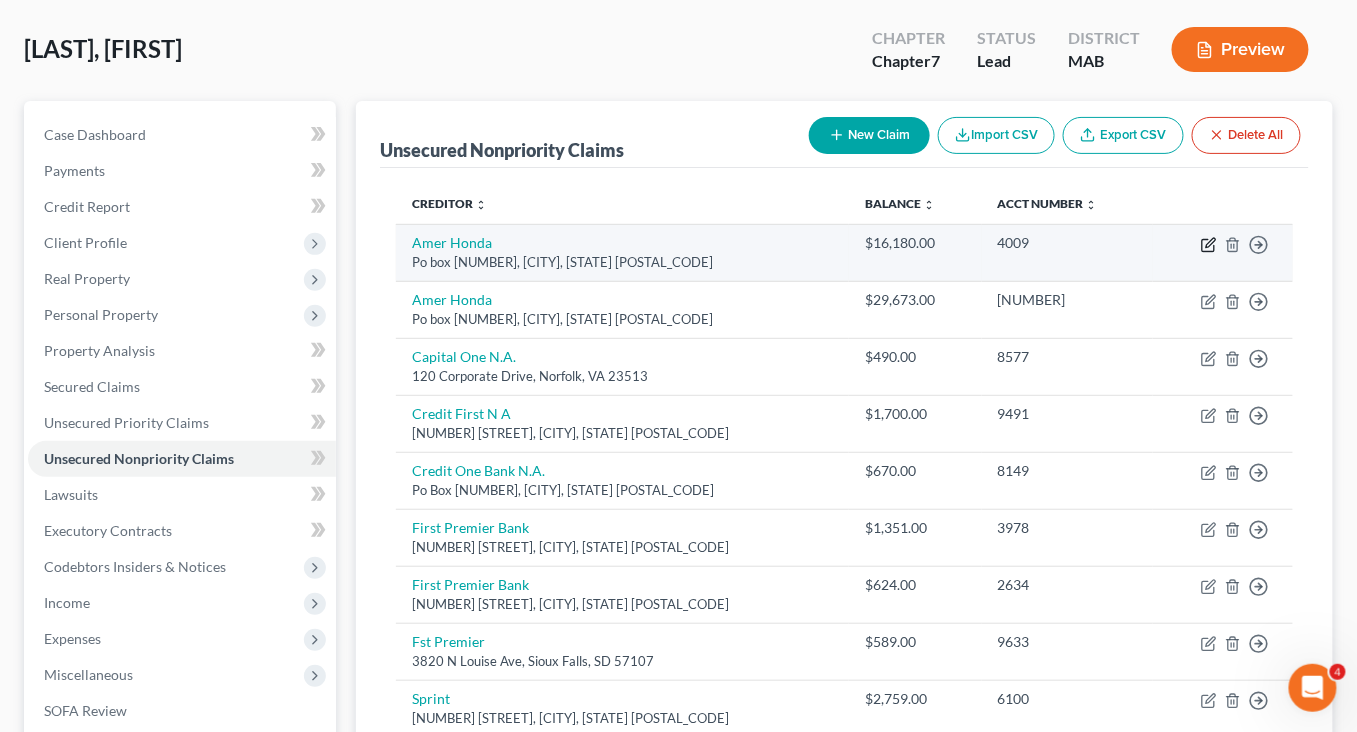 click 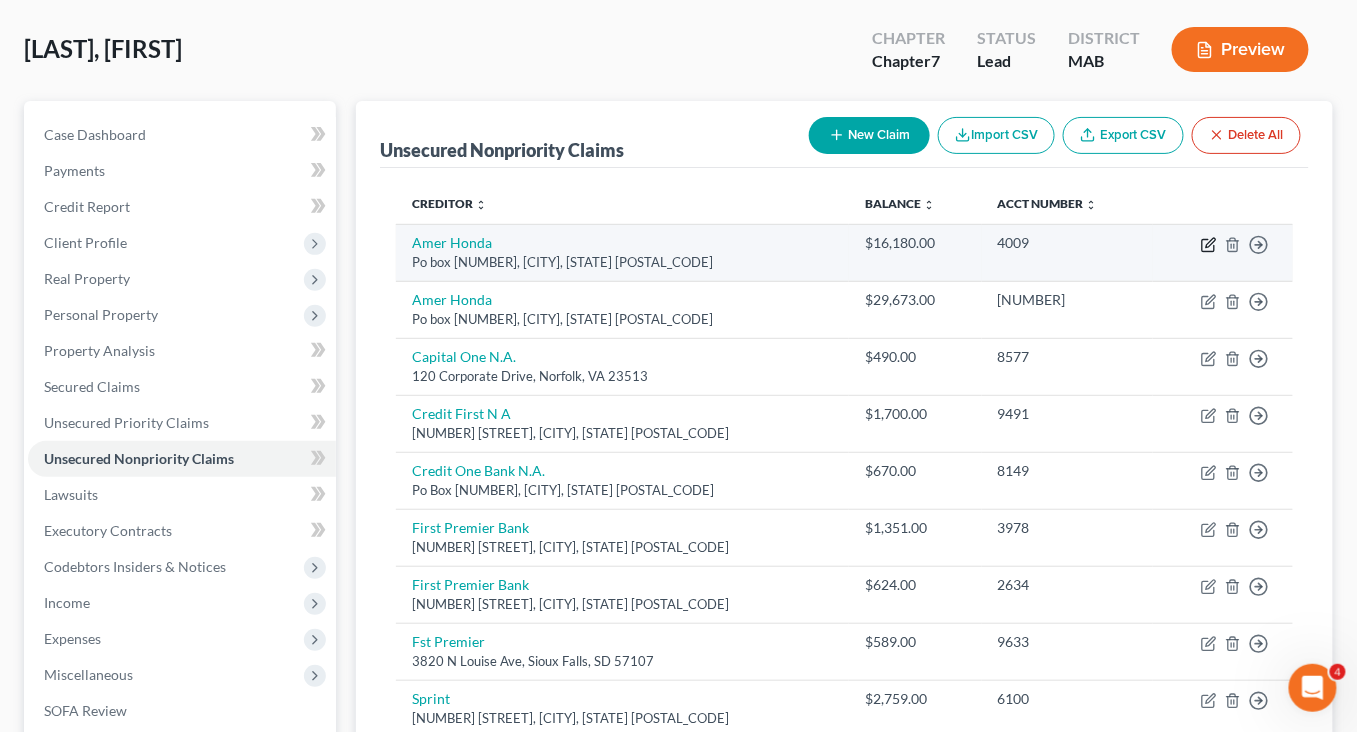 select on "45" 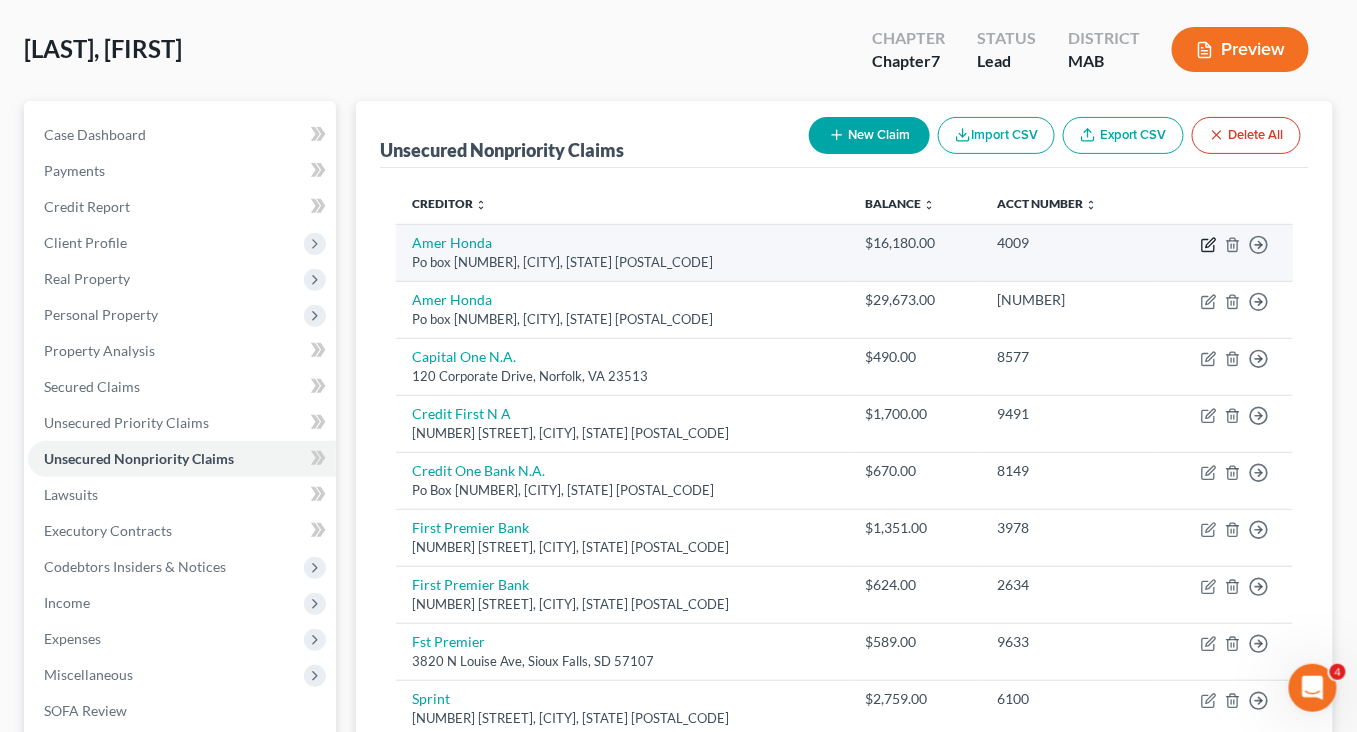 select on "0" 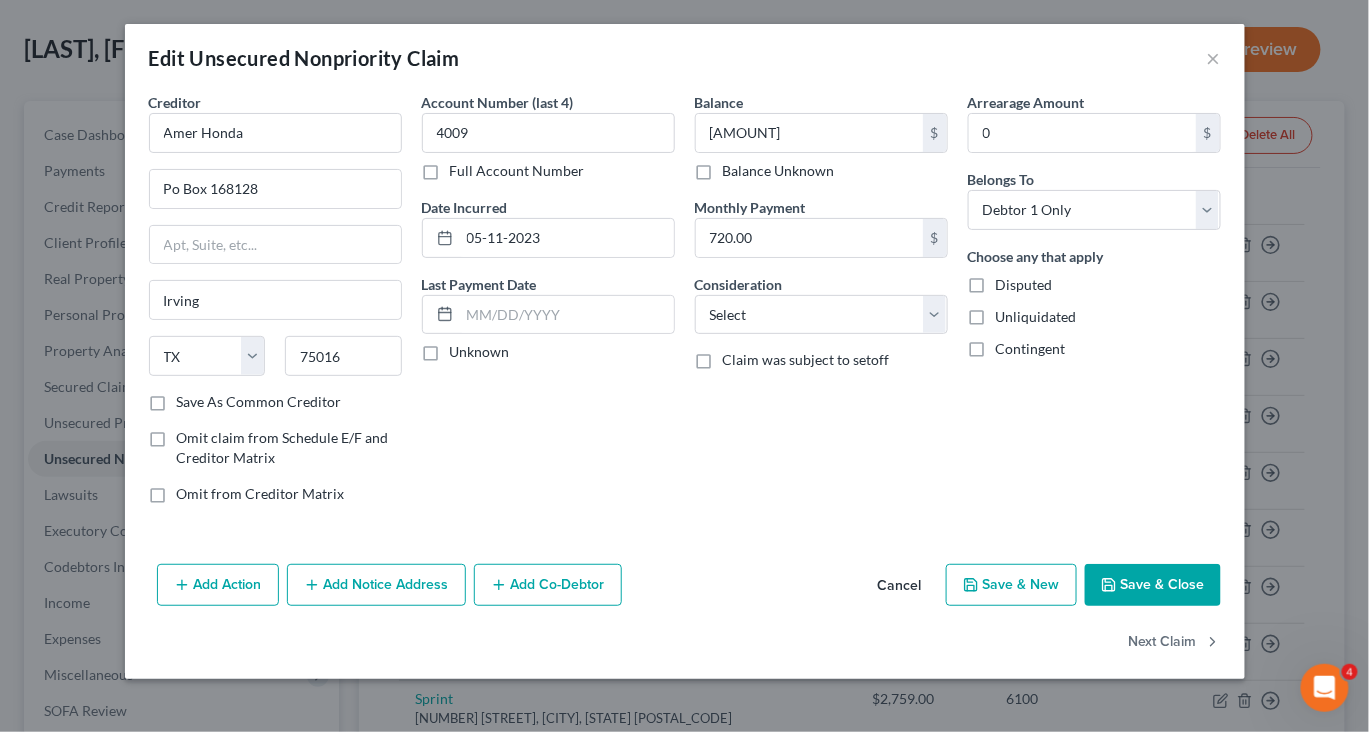 scroll, scrollTop: 138, scrollLeft: 0, axis: vertical 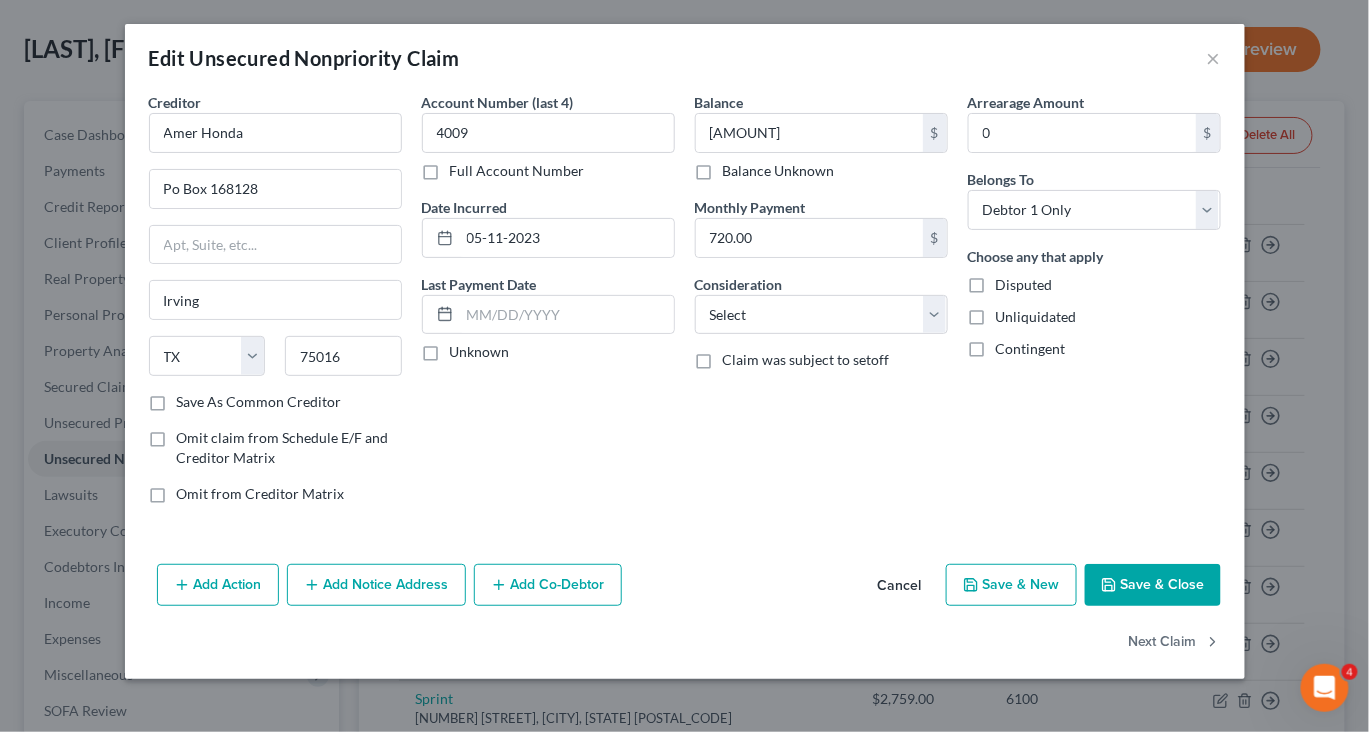 click on "Save & Close" at bounding box center [1153, 585] 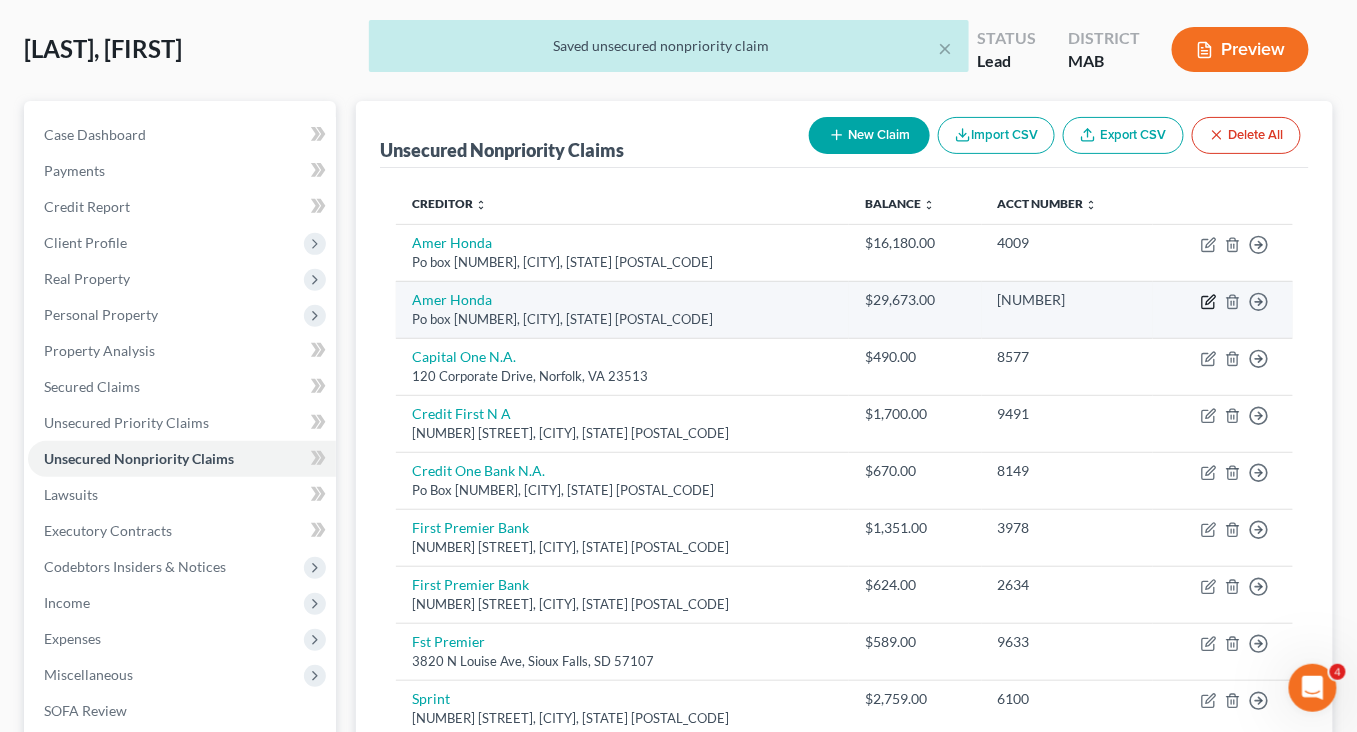 click 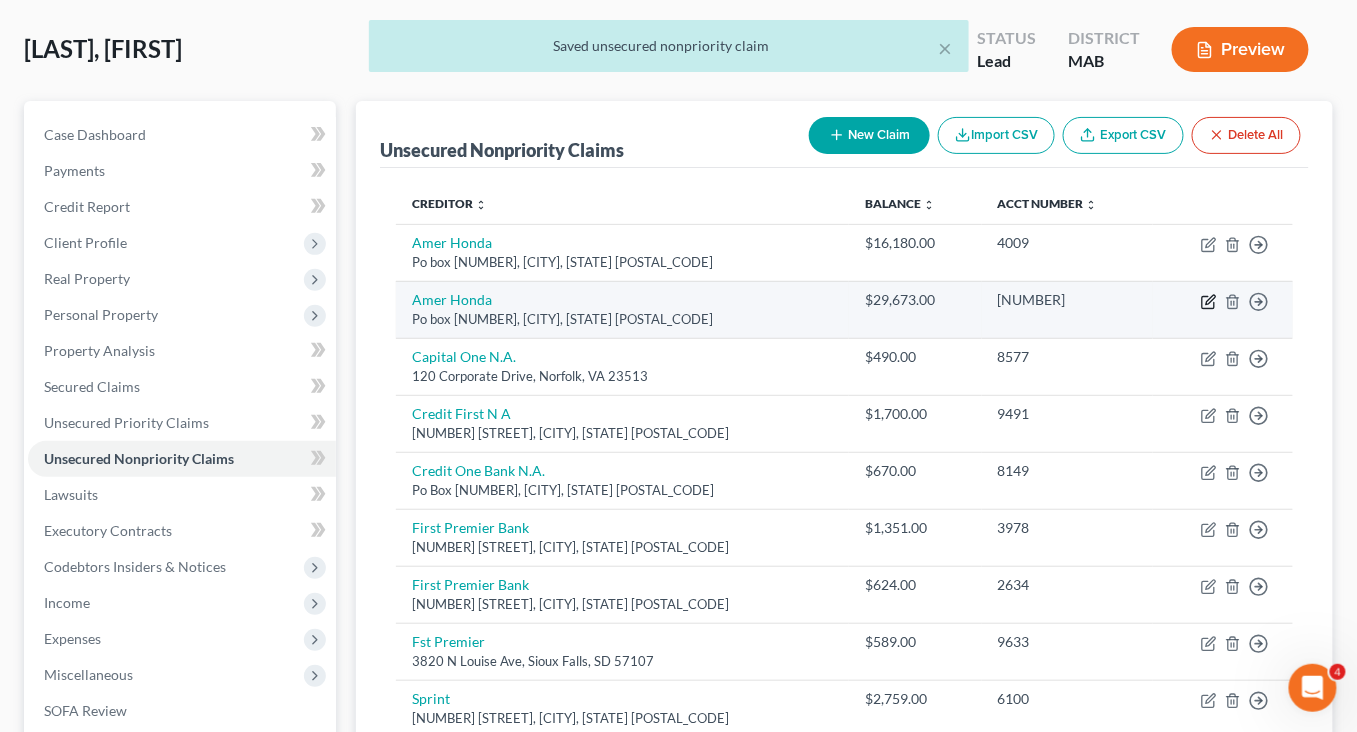 select on "45" 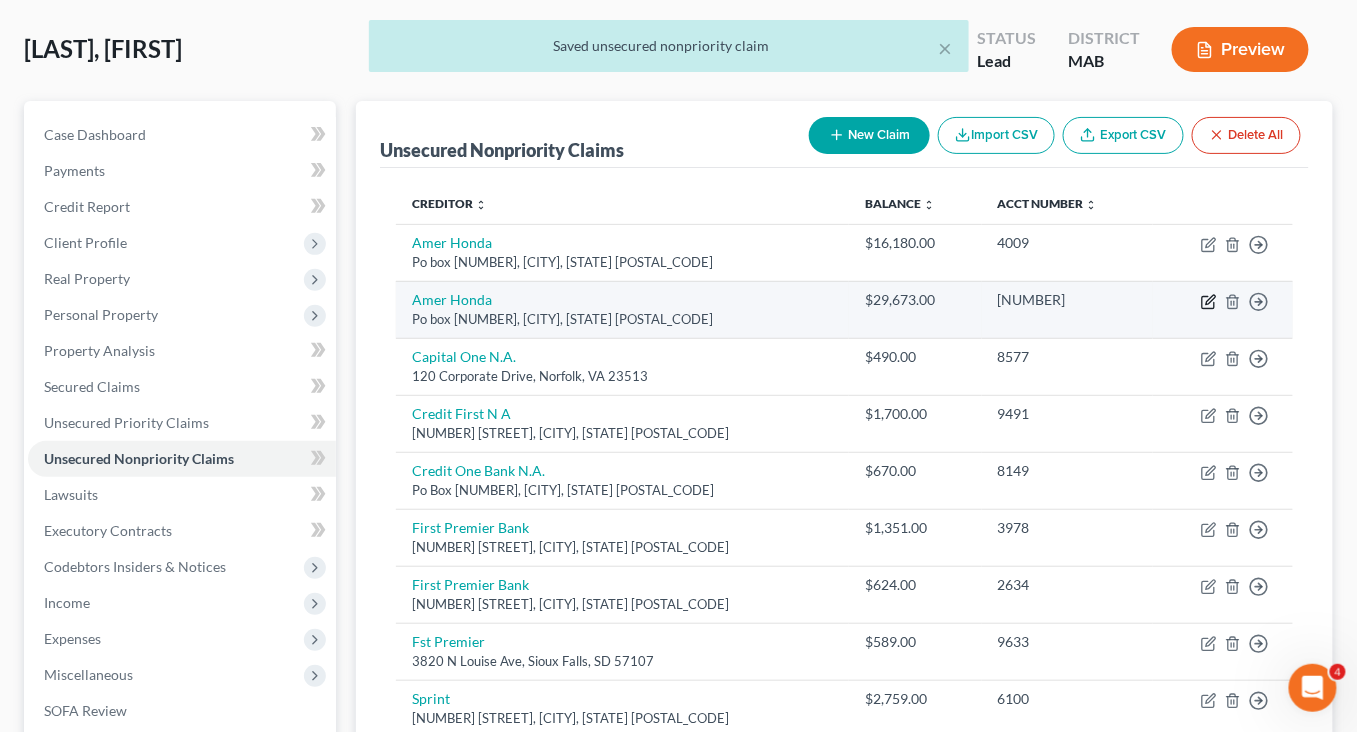 select on "0" 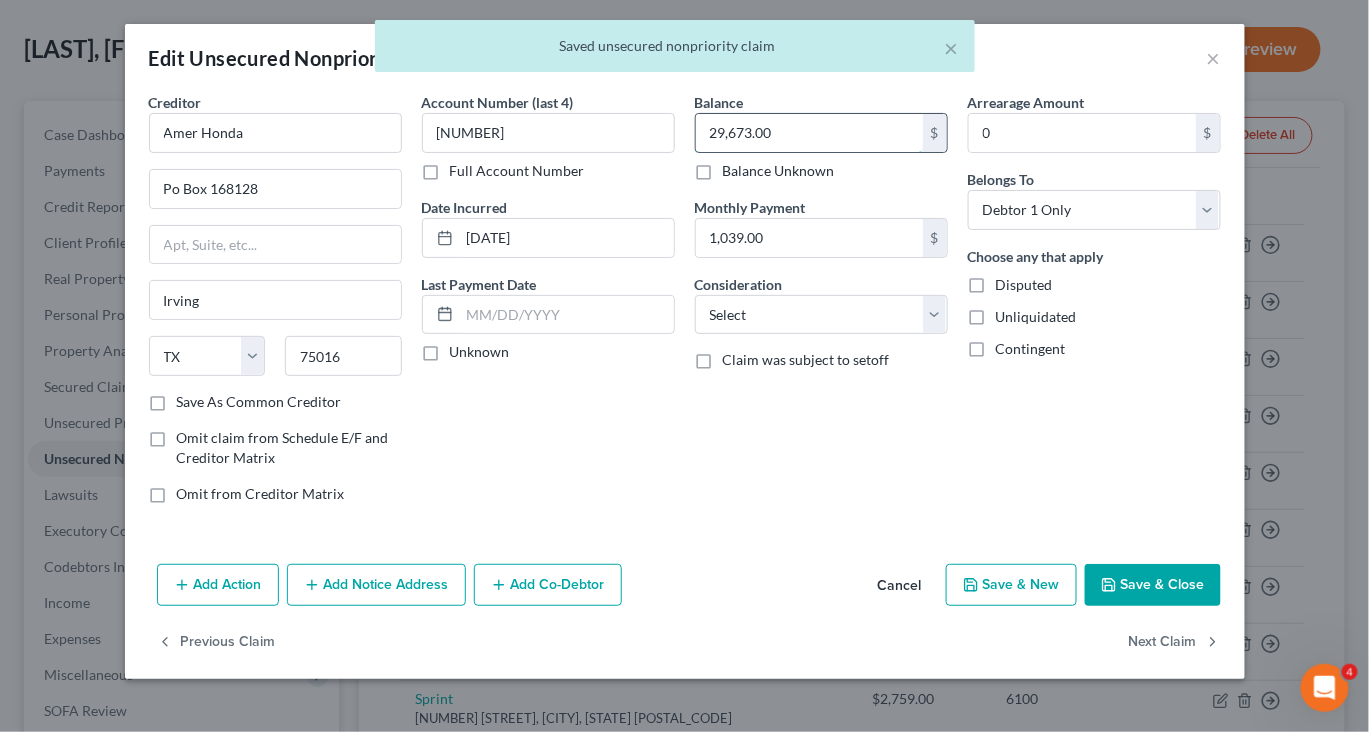 click on "29,673.00" at bounding box center [809, 133] 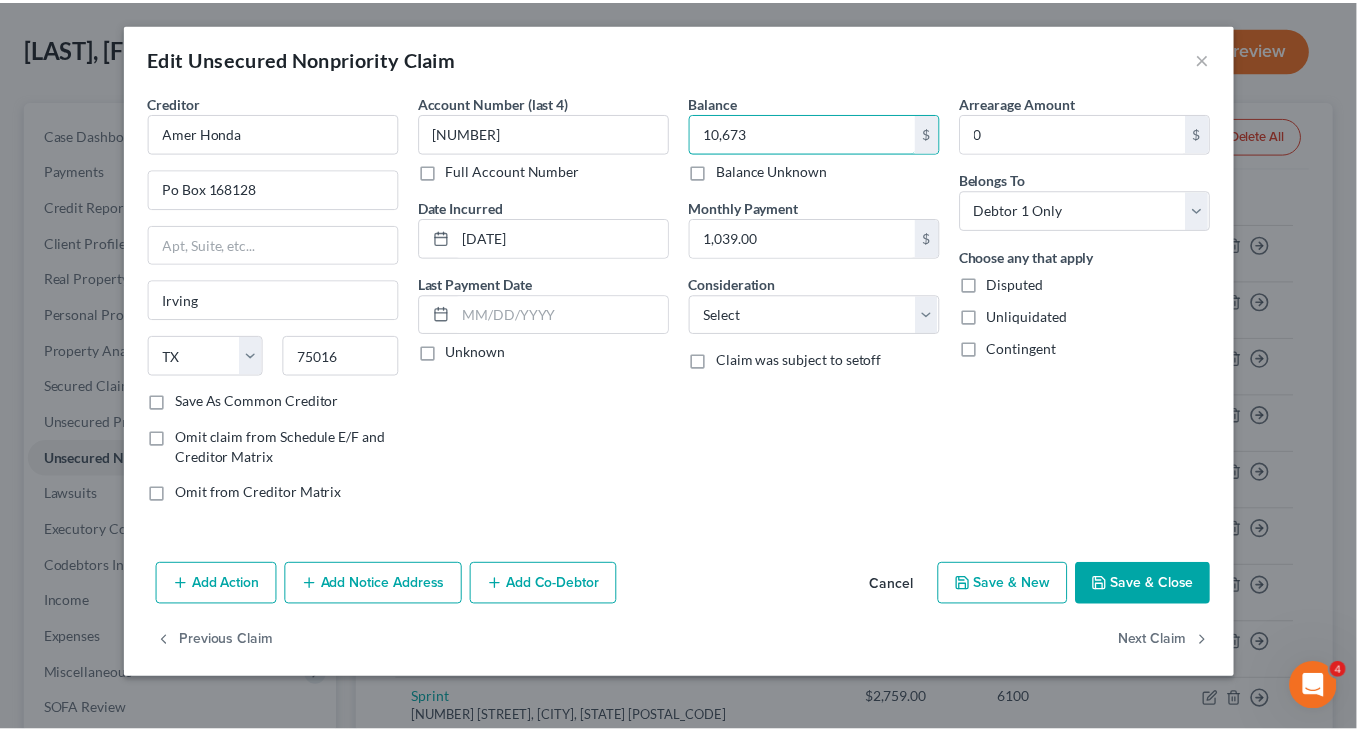 scroll, scrollTop: 138, scrollLeft: 0, axis: vertical 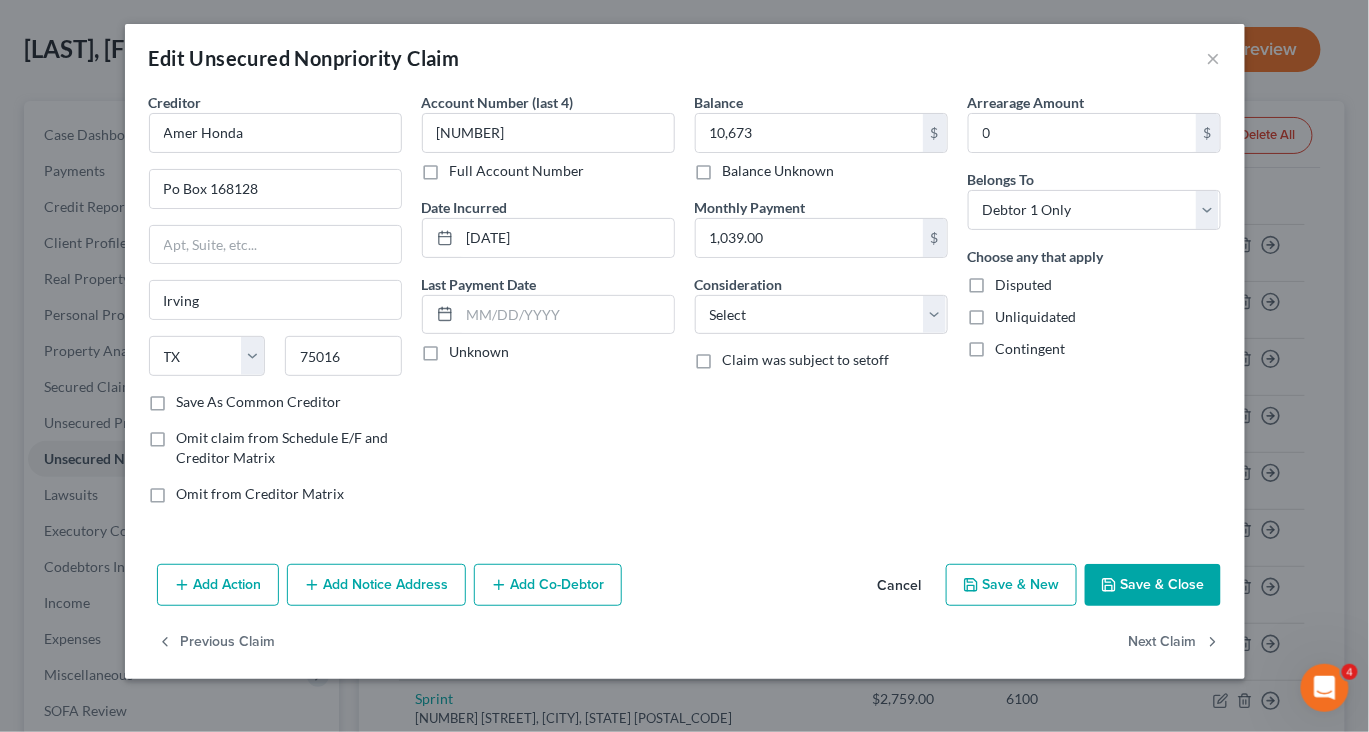 click on "Save & Close" at bounding box center [1153, 585] 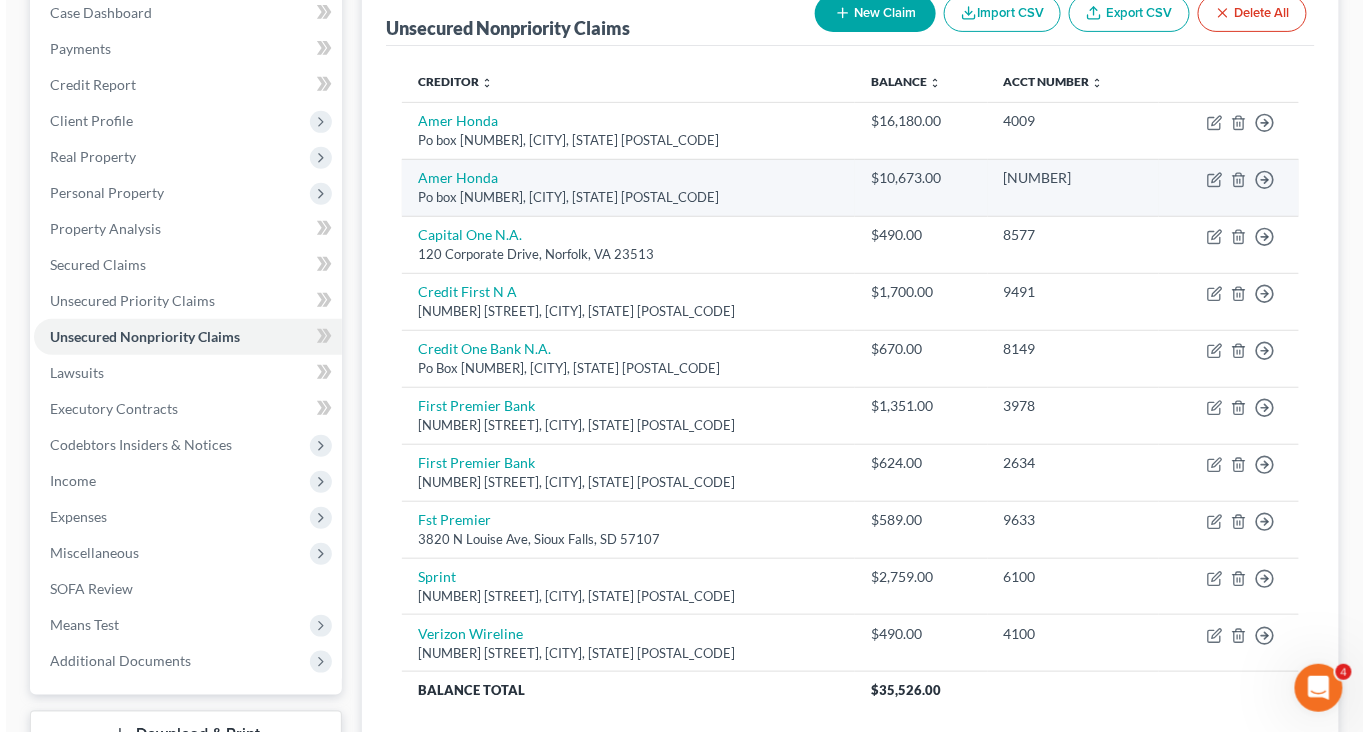 scroll, scrollTop: 247, scrollLeft: 0, axis: vertical 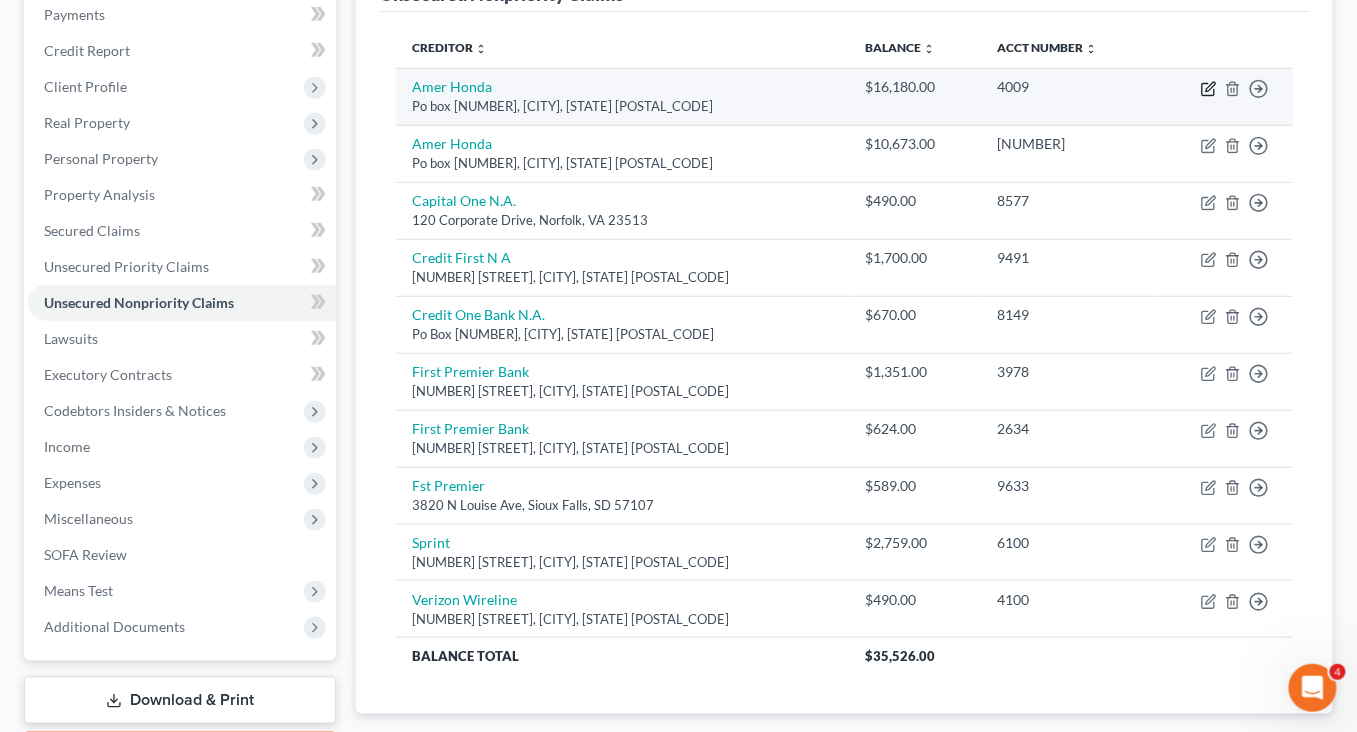 click 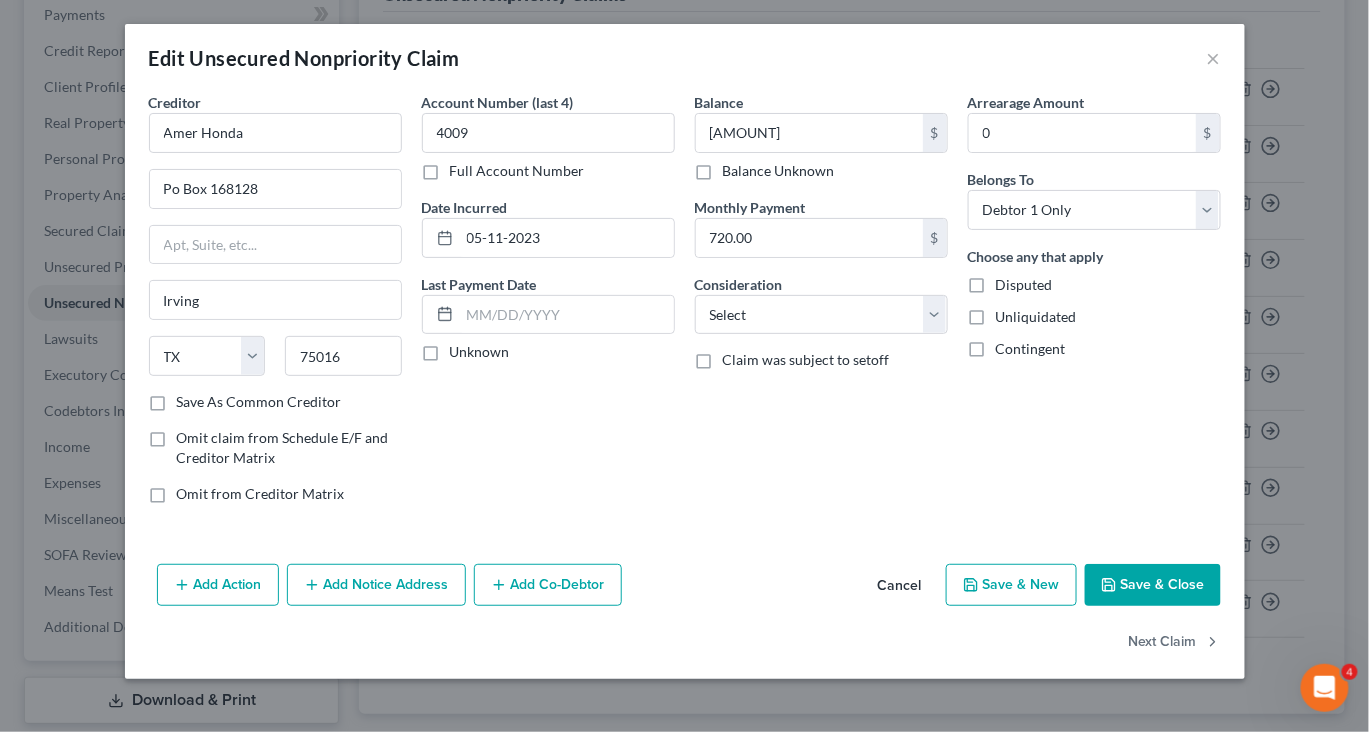 scroll, scrollTop: 129, scrollLeft: 0, axis: vertical 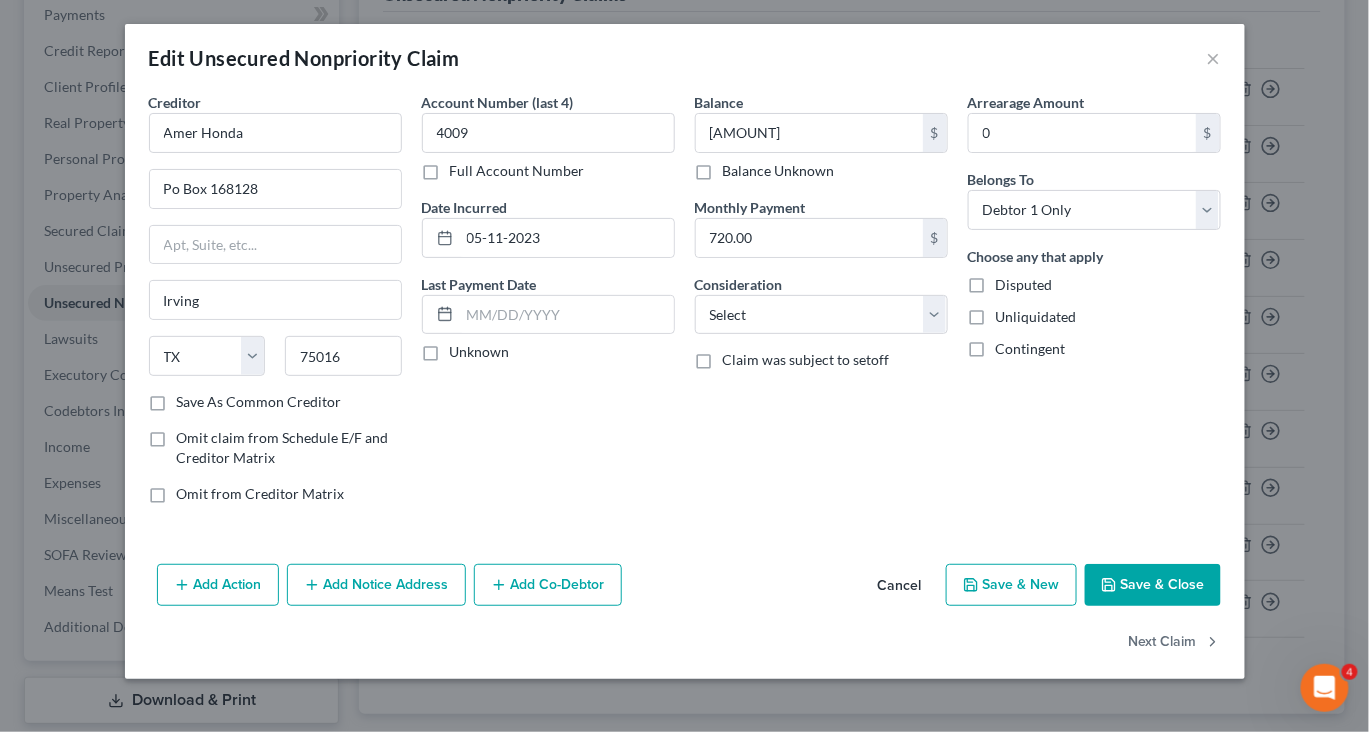 click on "Add Action" at bounding box center (218, 585) 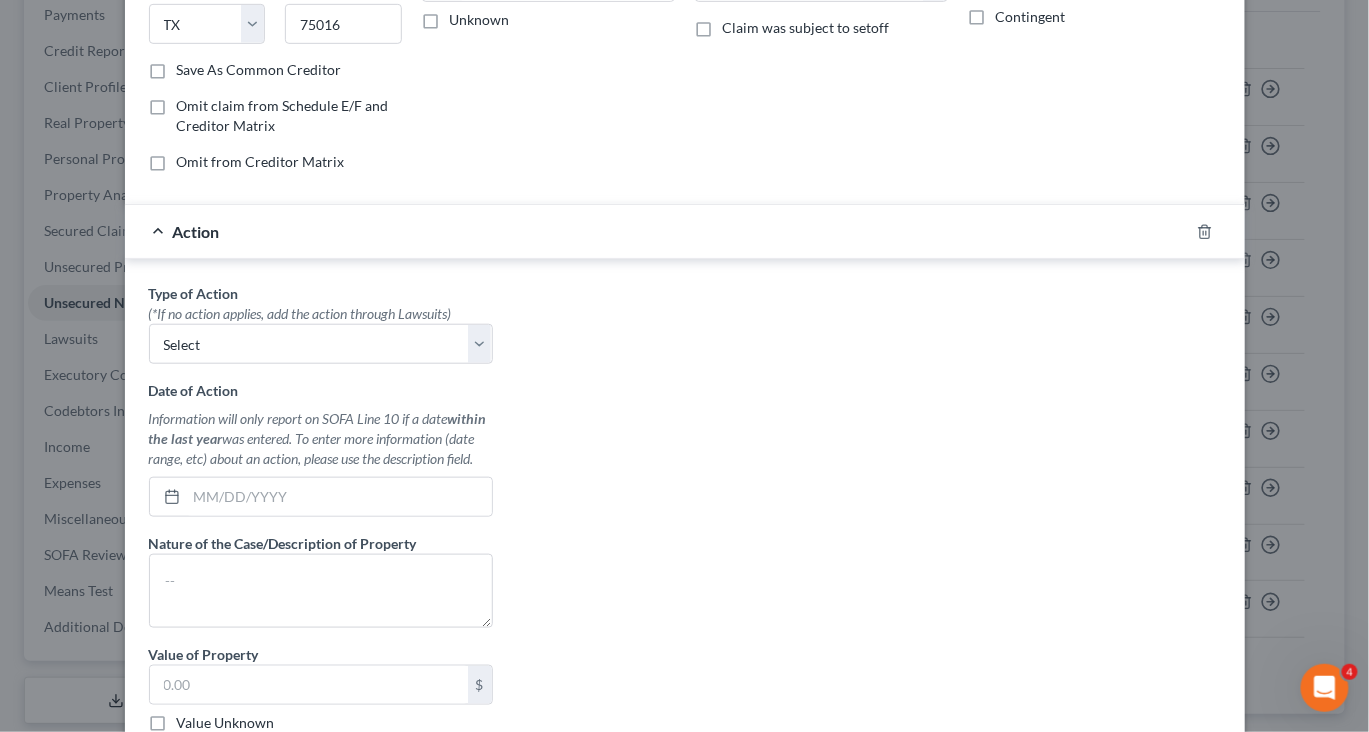 scroll, scrollTop: 352, scrollLeft: 0, axis: vertical 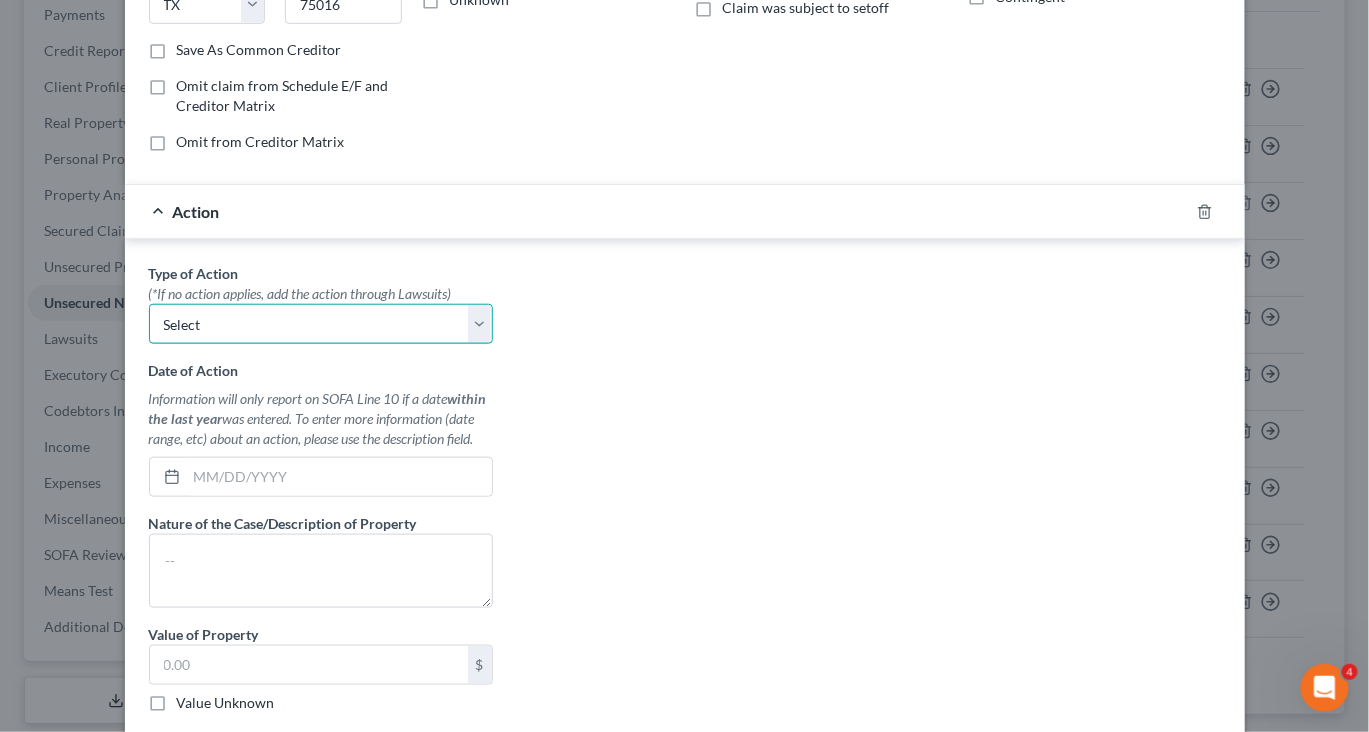 click on "Select Repossession Garnishment Foreclosure Personal Injury Attached, Seized, Or Levied" at bounding box center (321, 324) 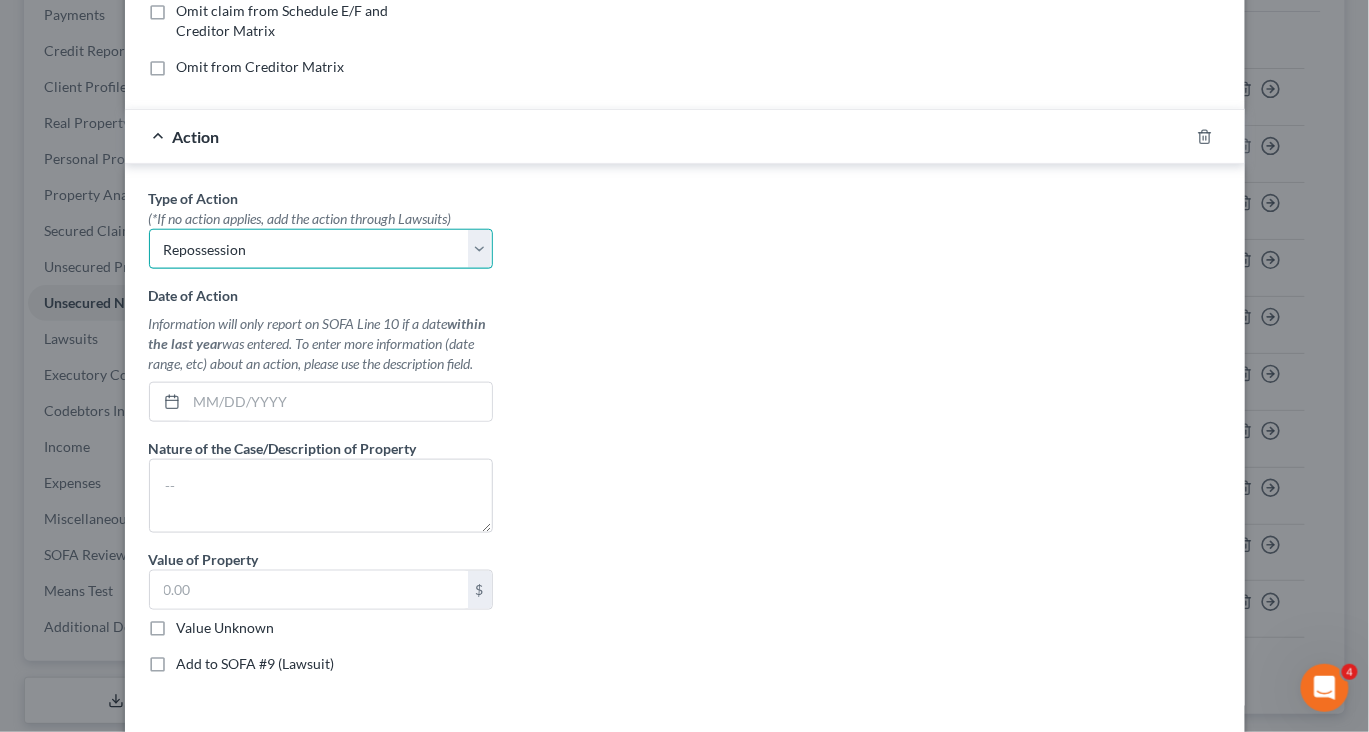 scroll, scrollTop: 451, scrollLeft: 0, axis: vertical 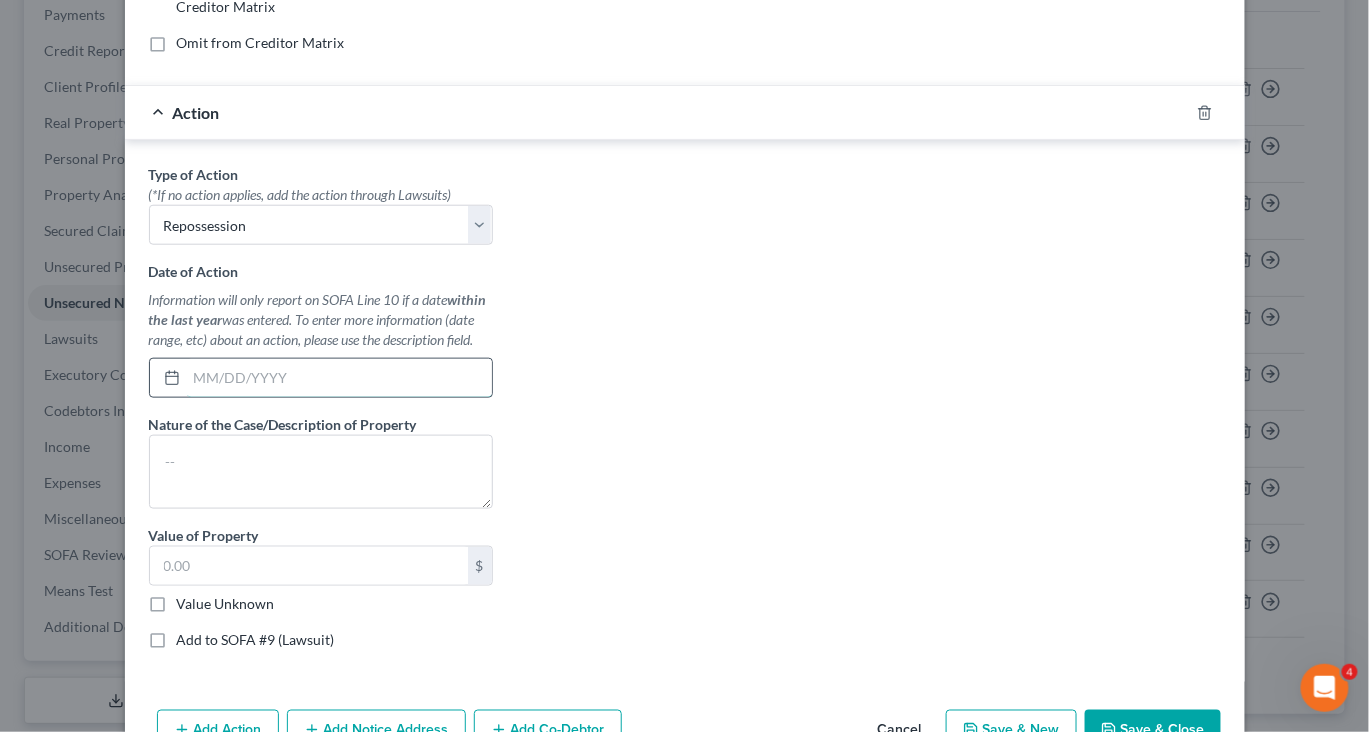 click at bounding box center [339, 378] 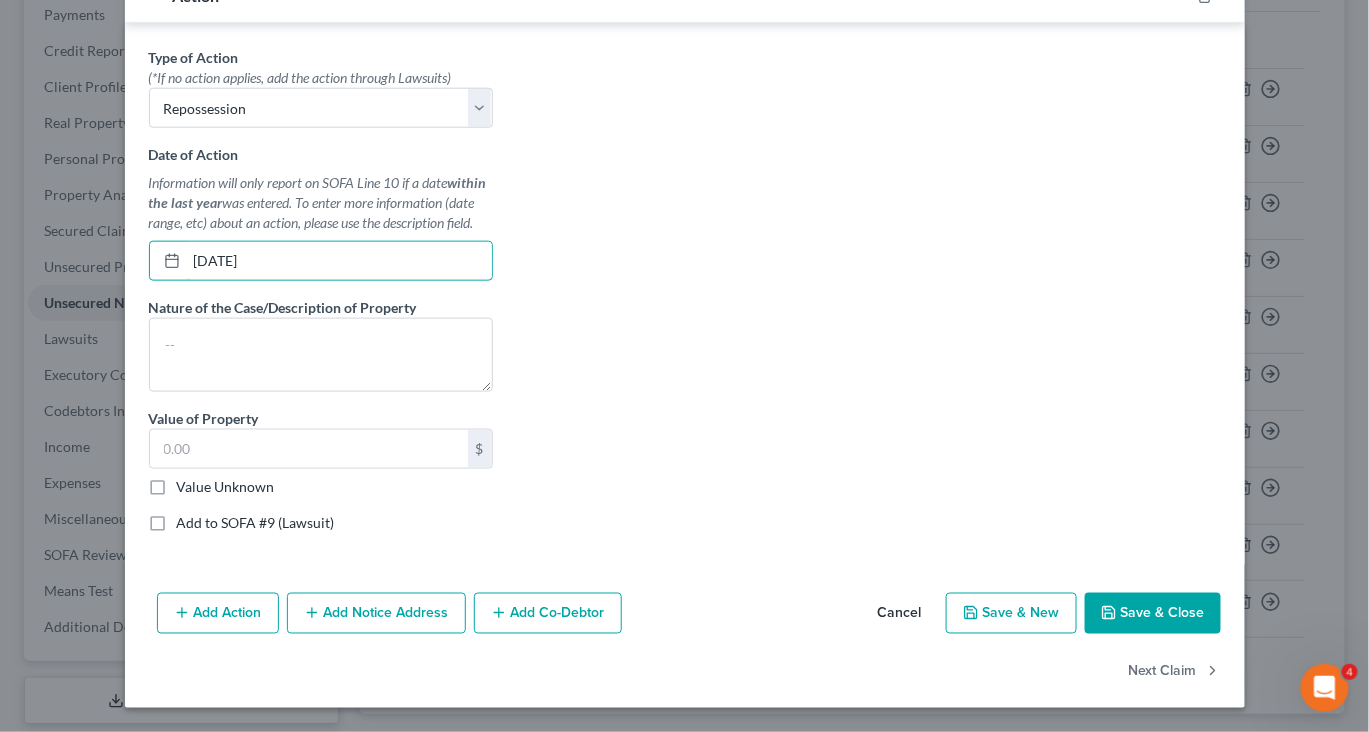 scroll, scrollTop: 588, scrollLeft: 0, axis: vertical 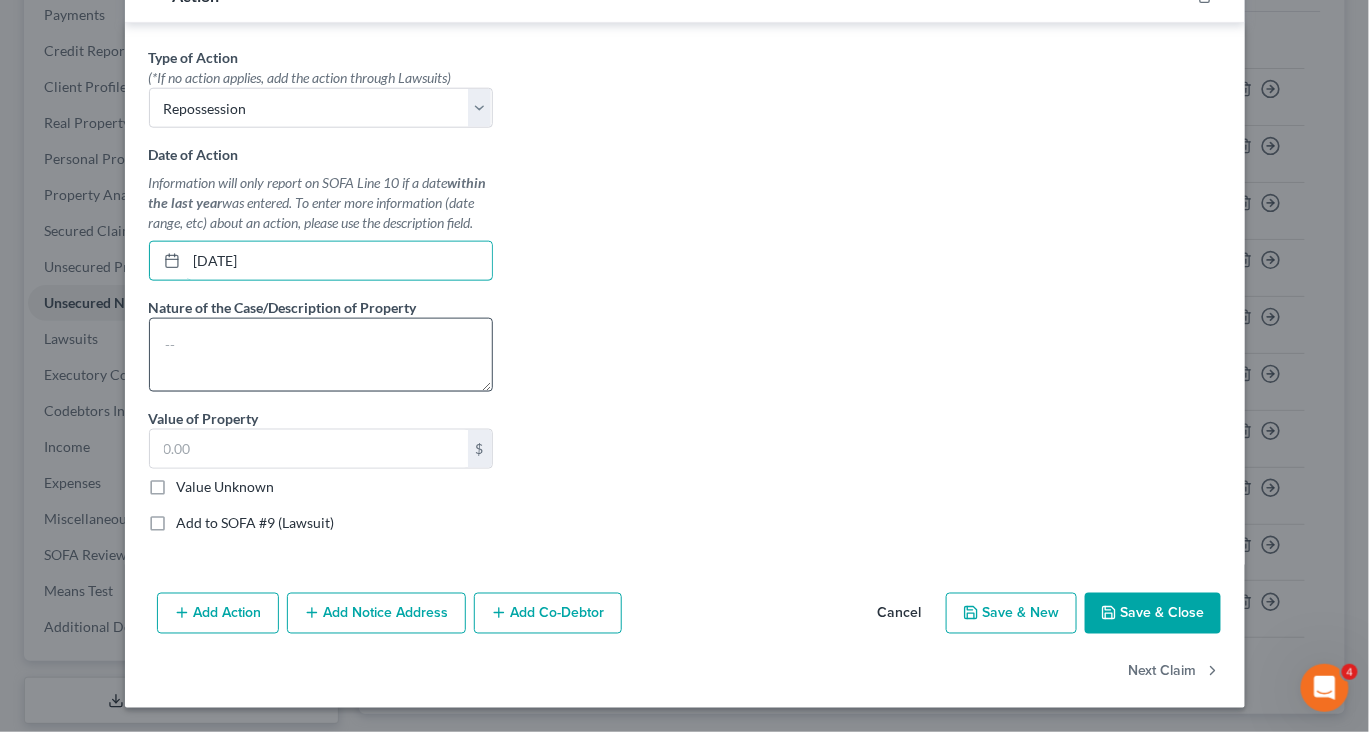 type on "[DATE]" 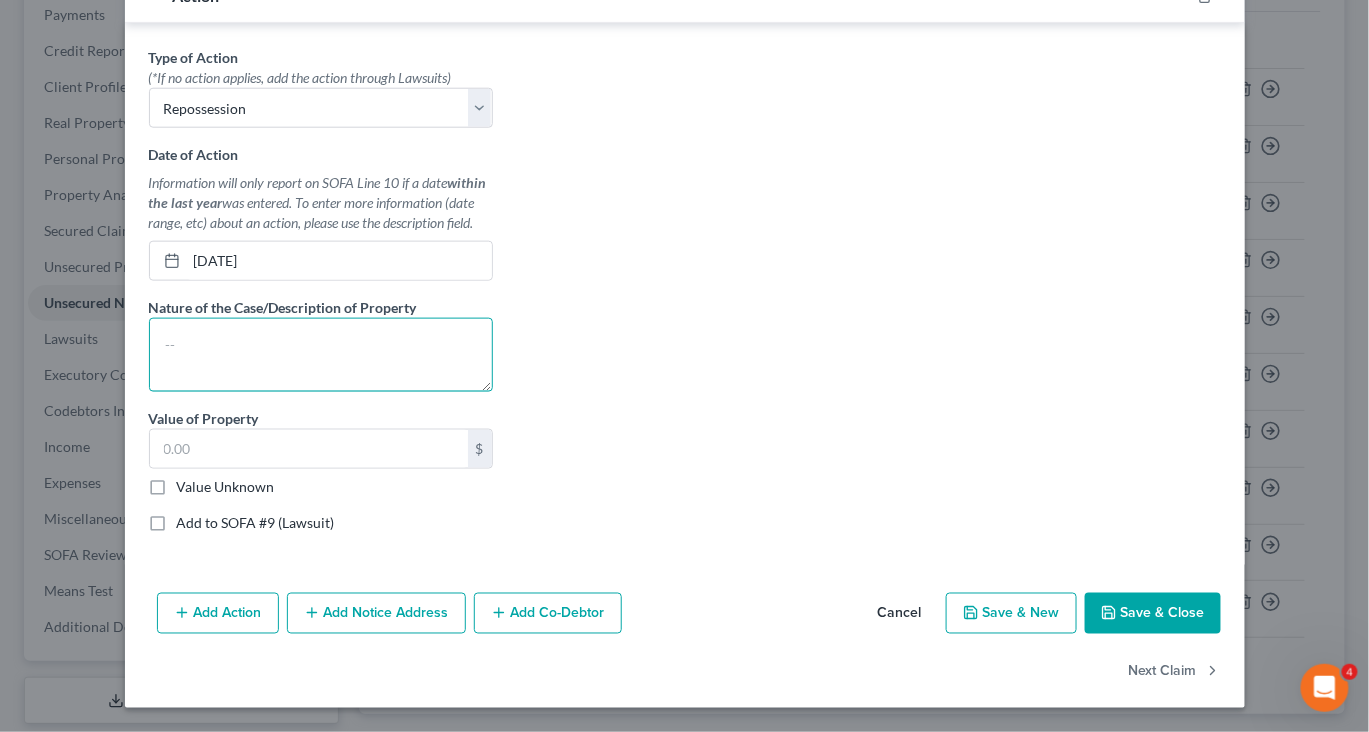 click at bounding box center [321, 355] 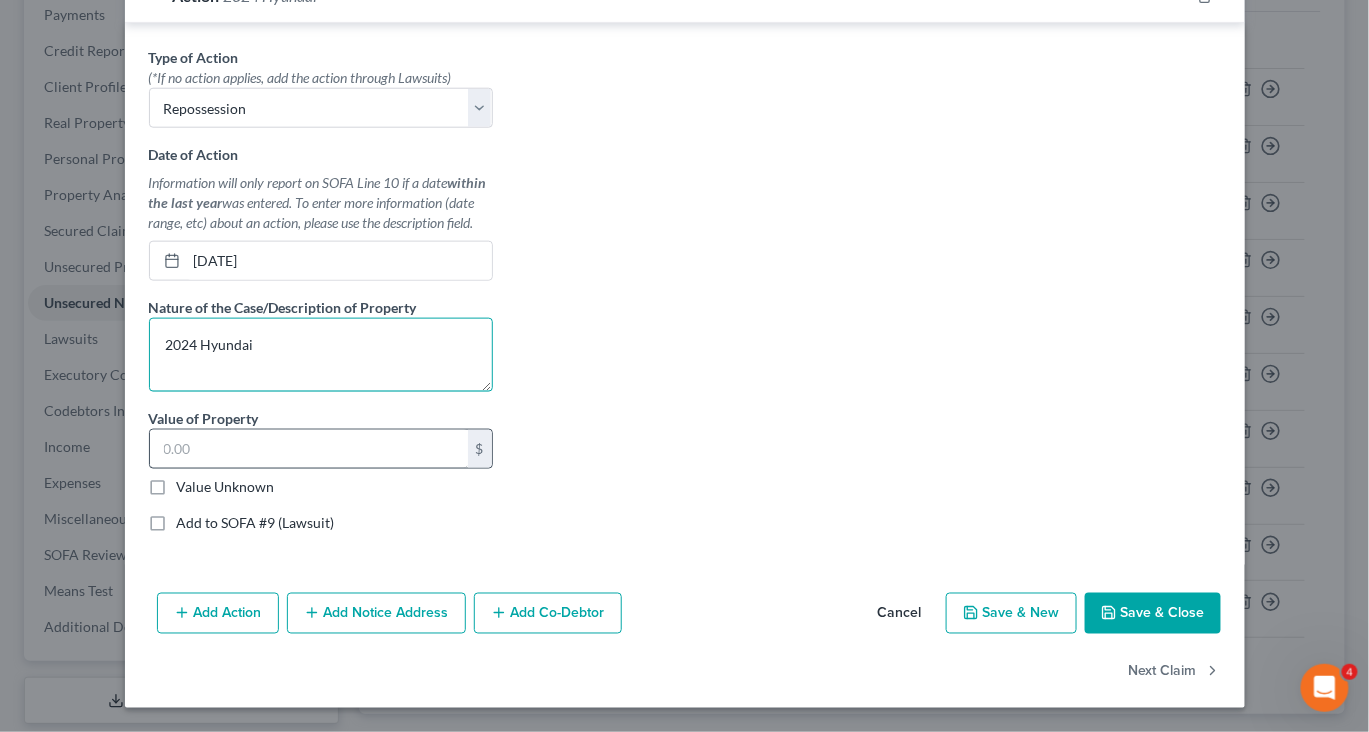 type on "2024 Hyundai" 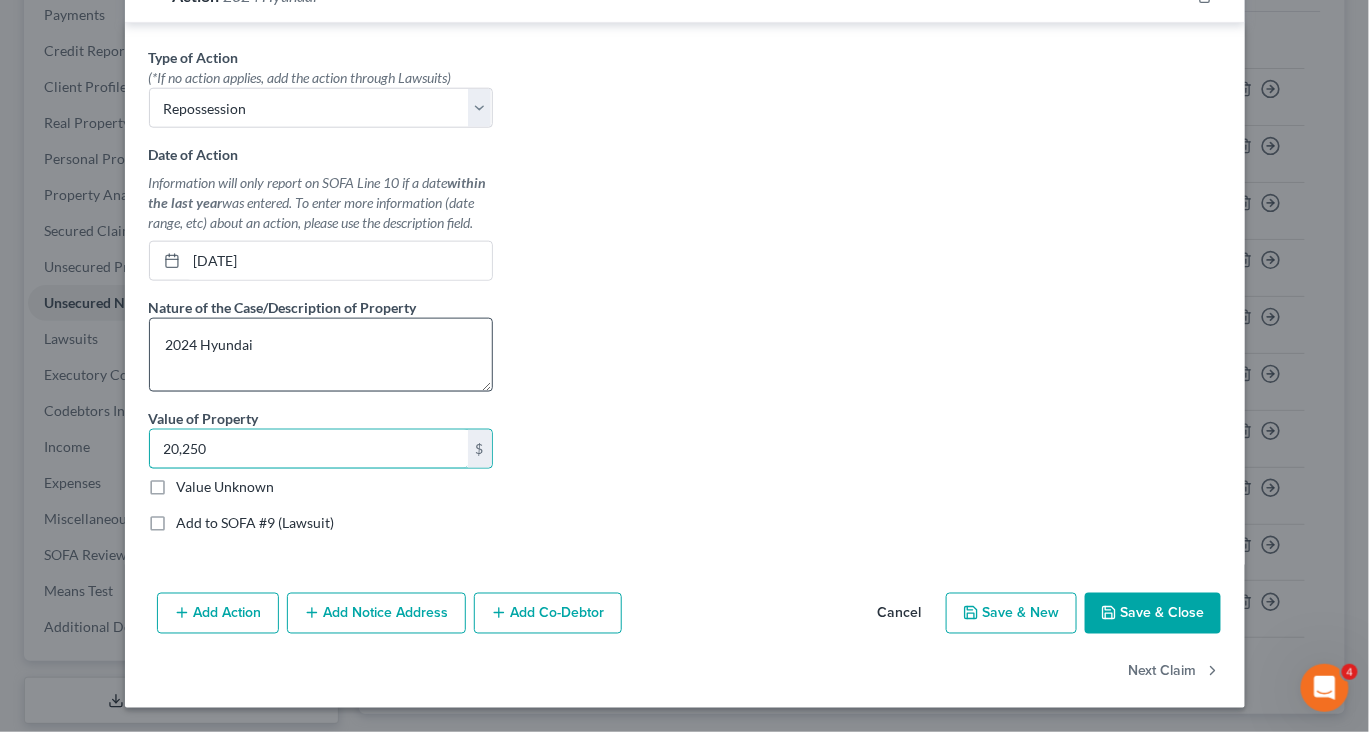 scroll, scrollTop: 820, scrollLeft: 0, axis: vertical 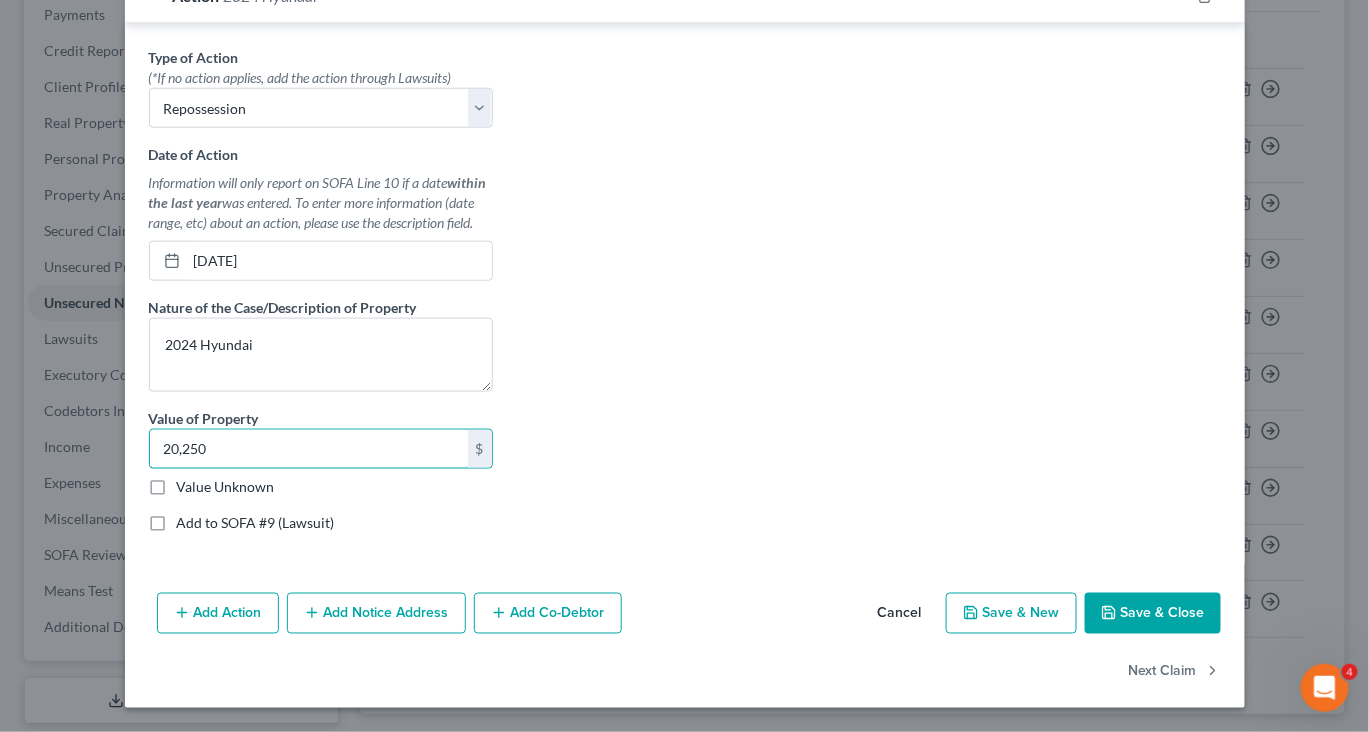 type on "20,250" 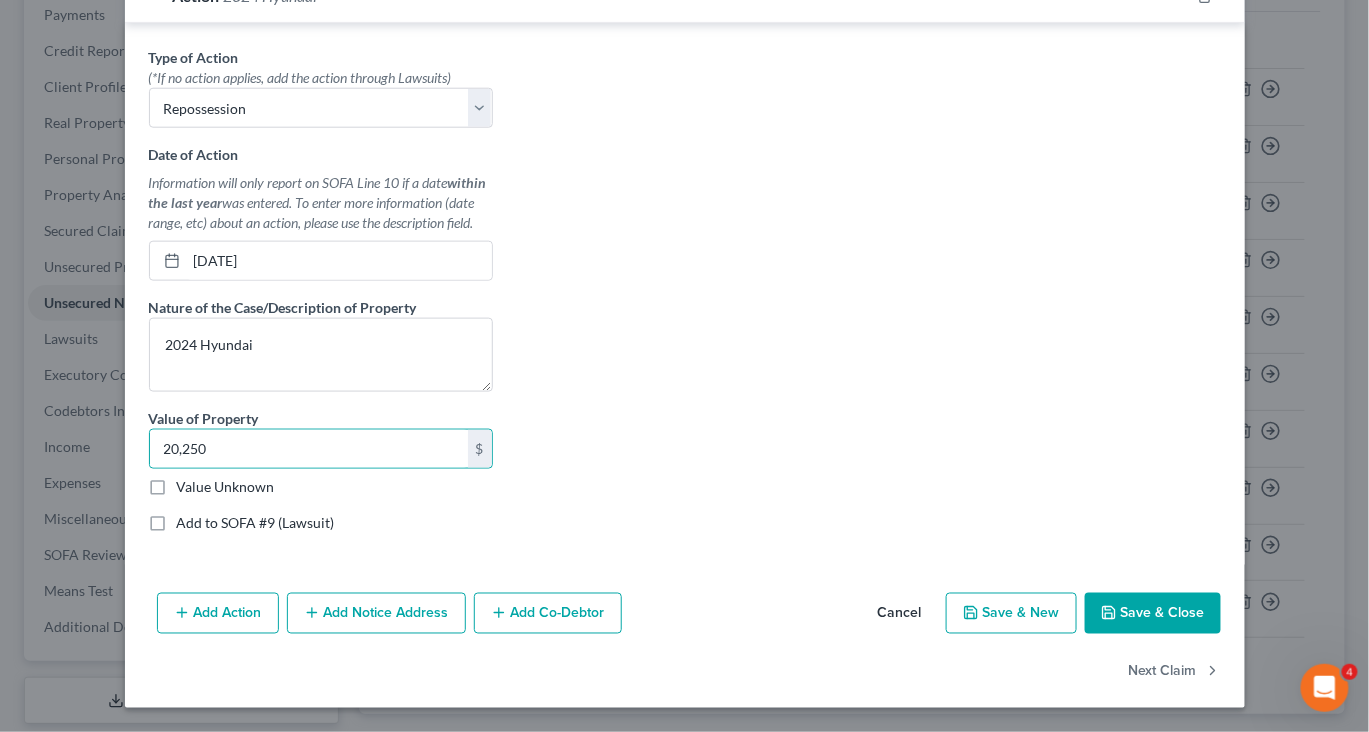 click on "Save & Close" at bounding box center (1153, 614) 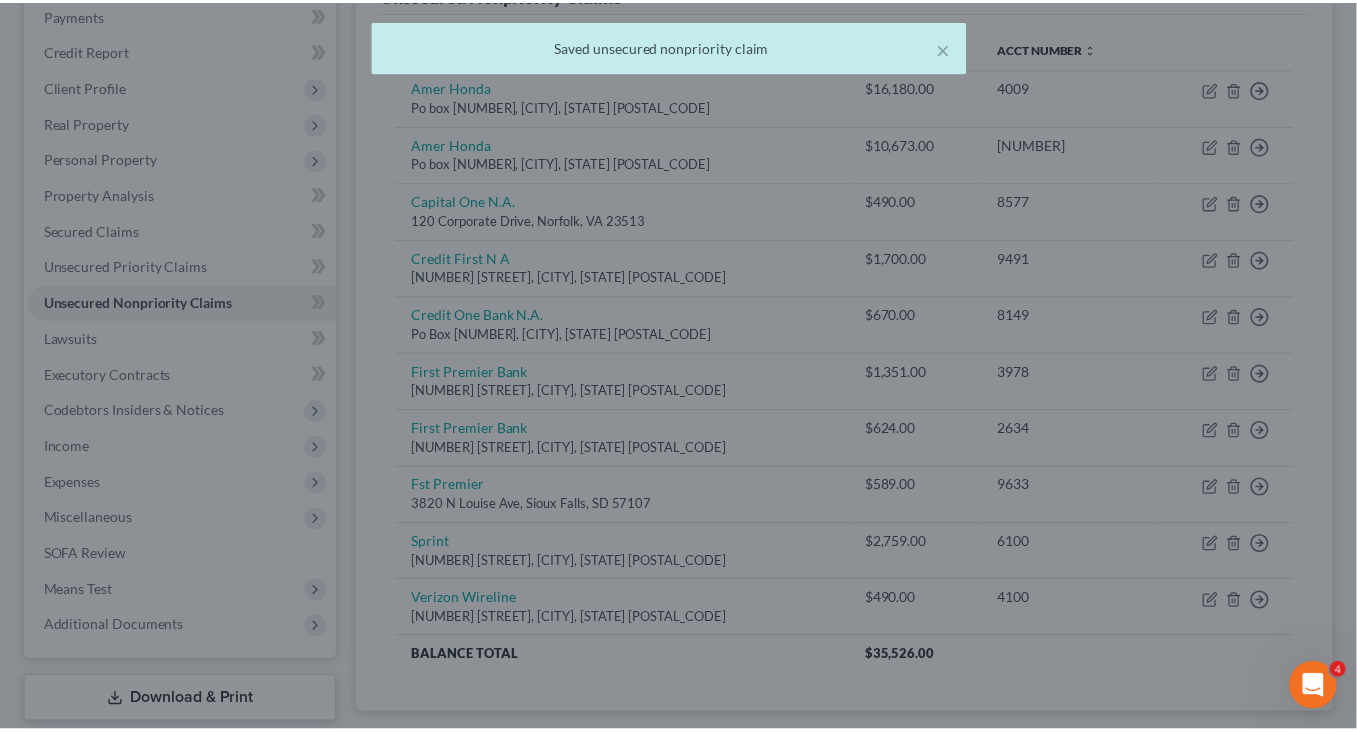 scroll, scrollTop: 0, scrollLeft: 0, axis: both 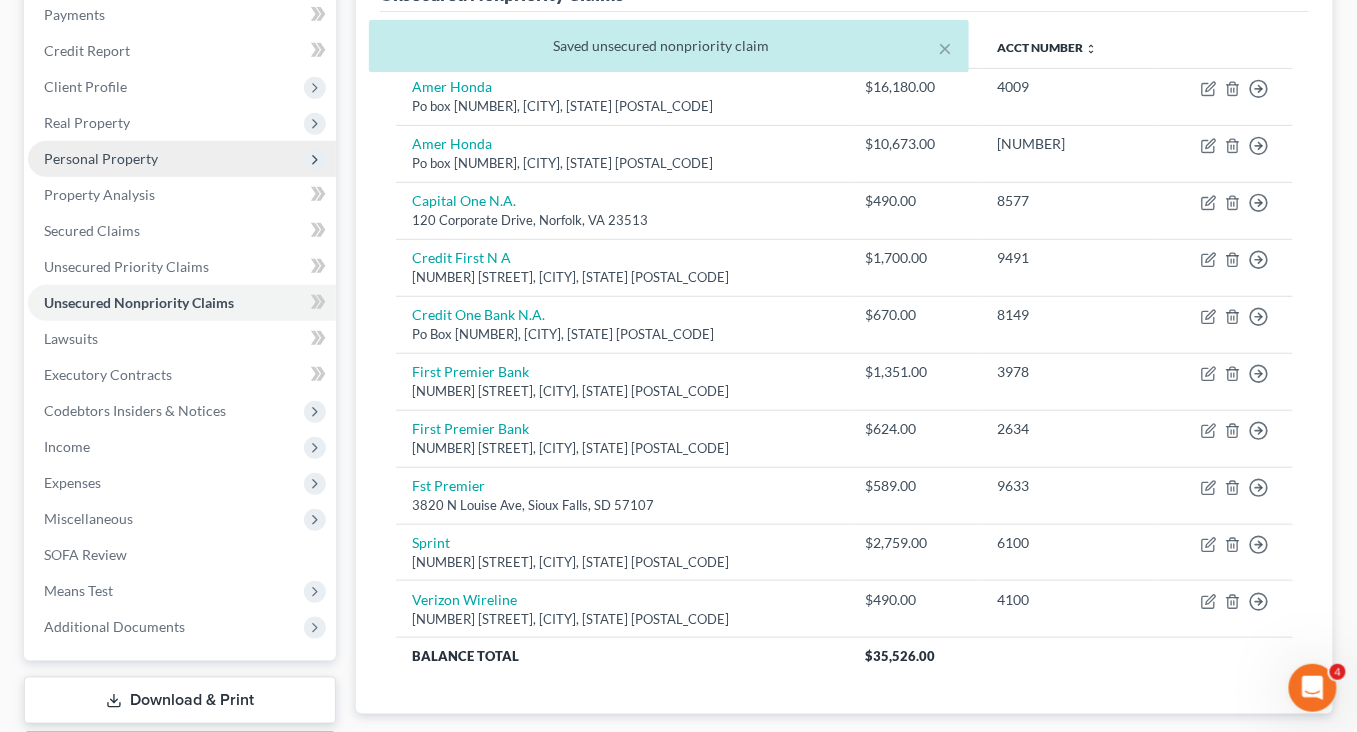 click on "Personal Property" at bounding box center (101, 158) 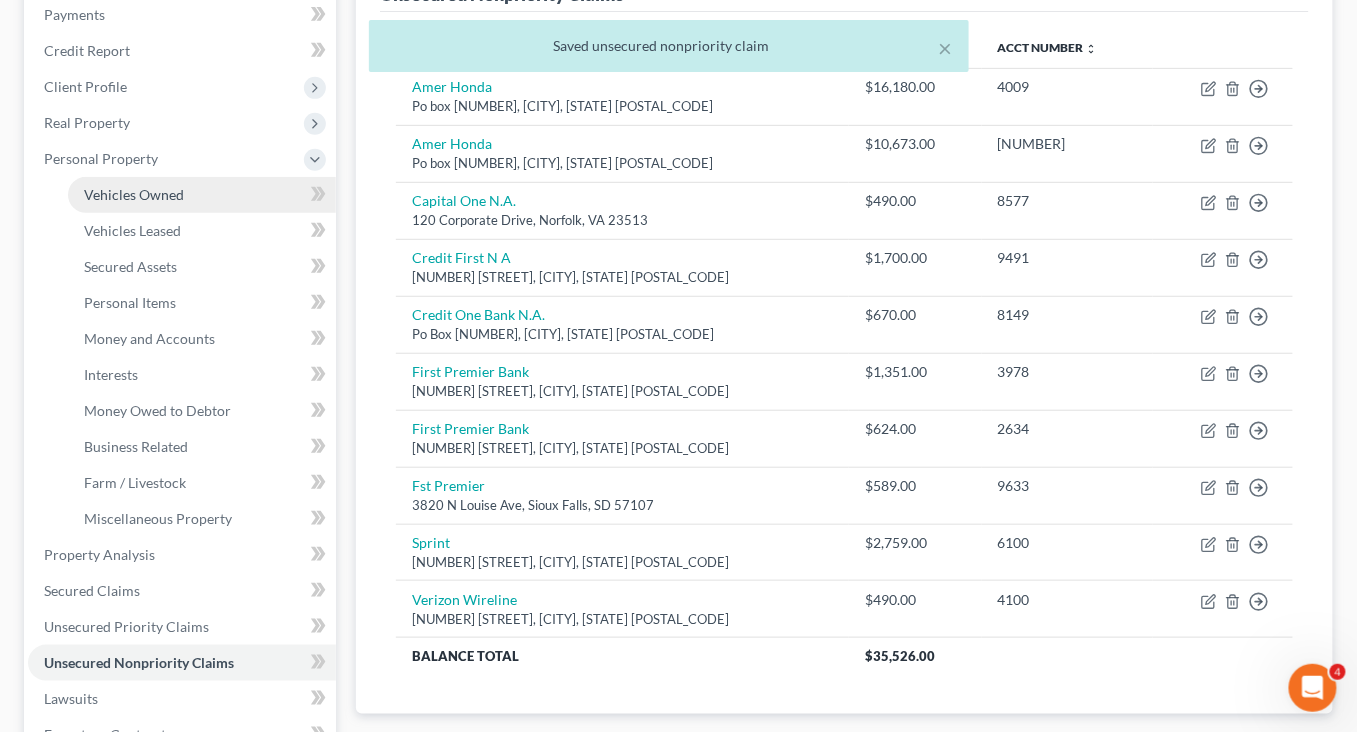 click on "Vehicles Owned" at bounding box center [134, 194] 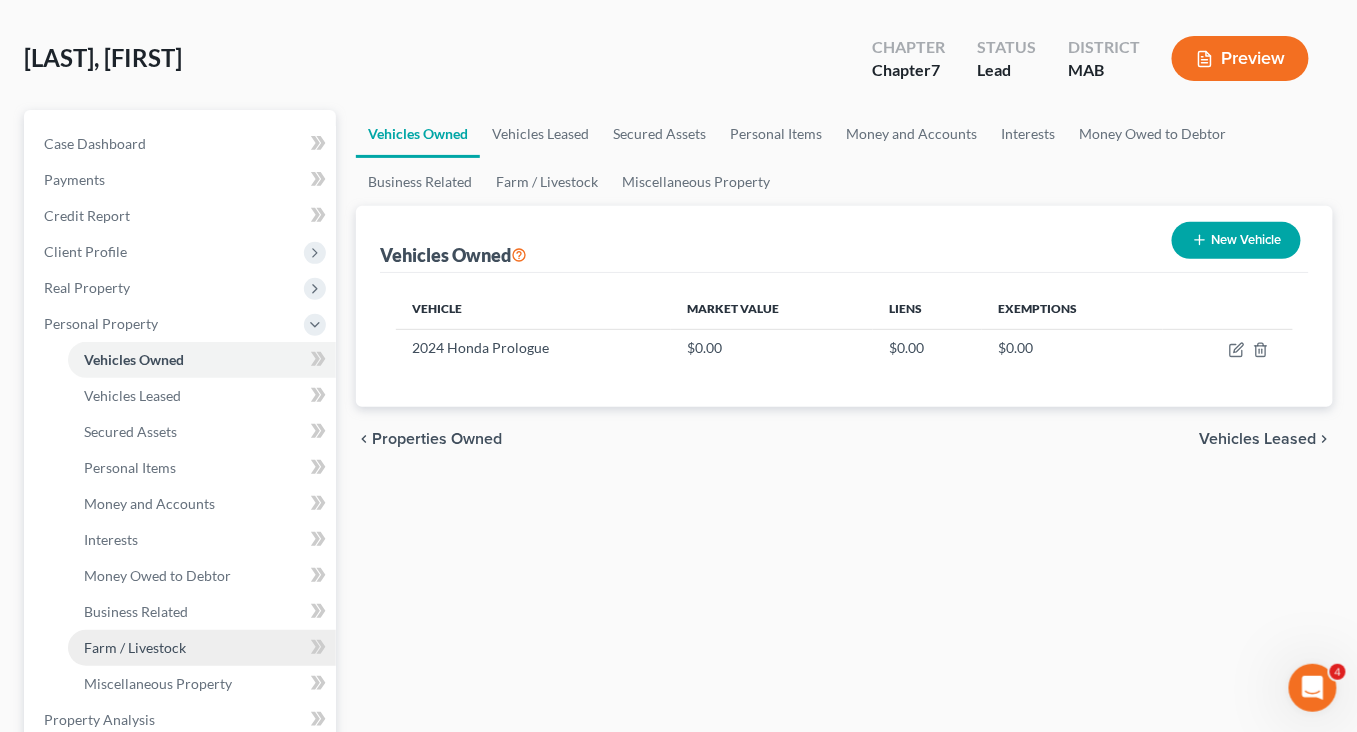 scroll, scrollTop: 69, scrollLeft: 0, axis: vertical 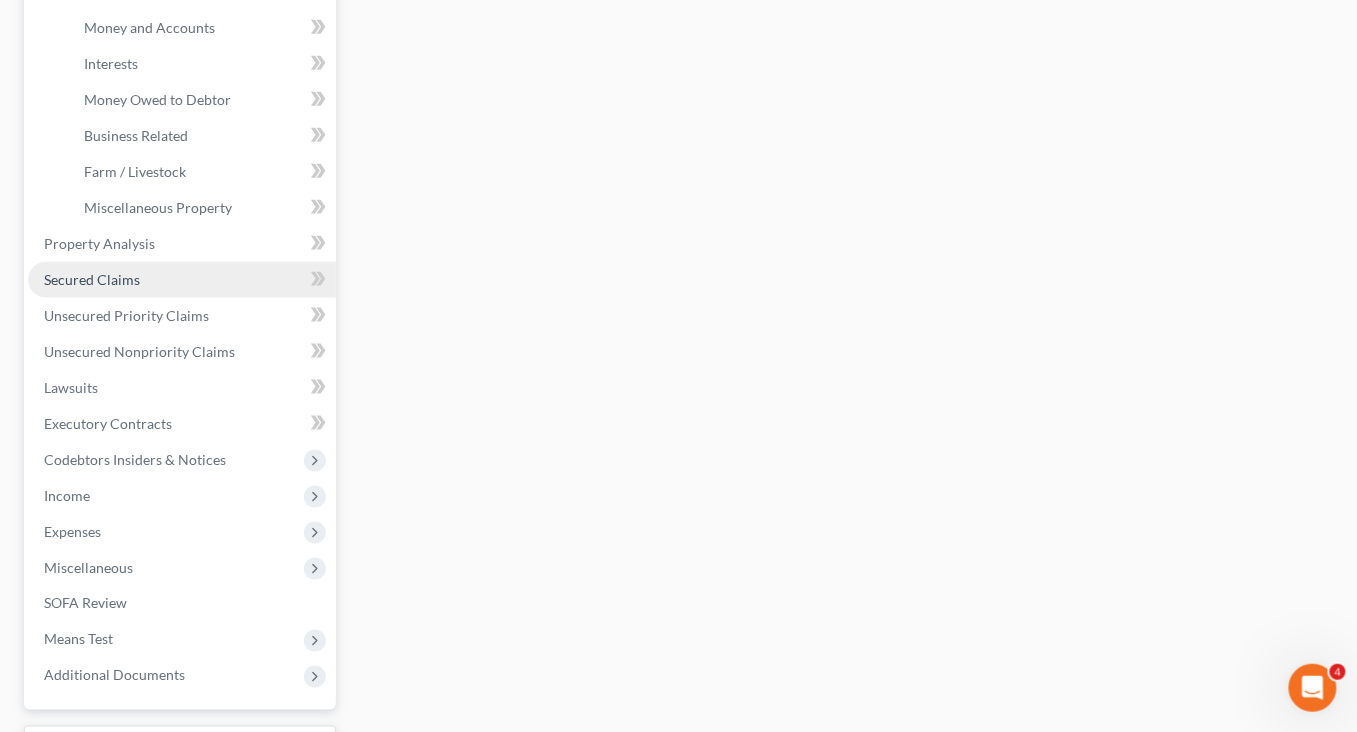 click on "Secured Claims" at bounding box center (92, 279) 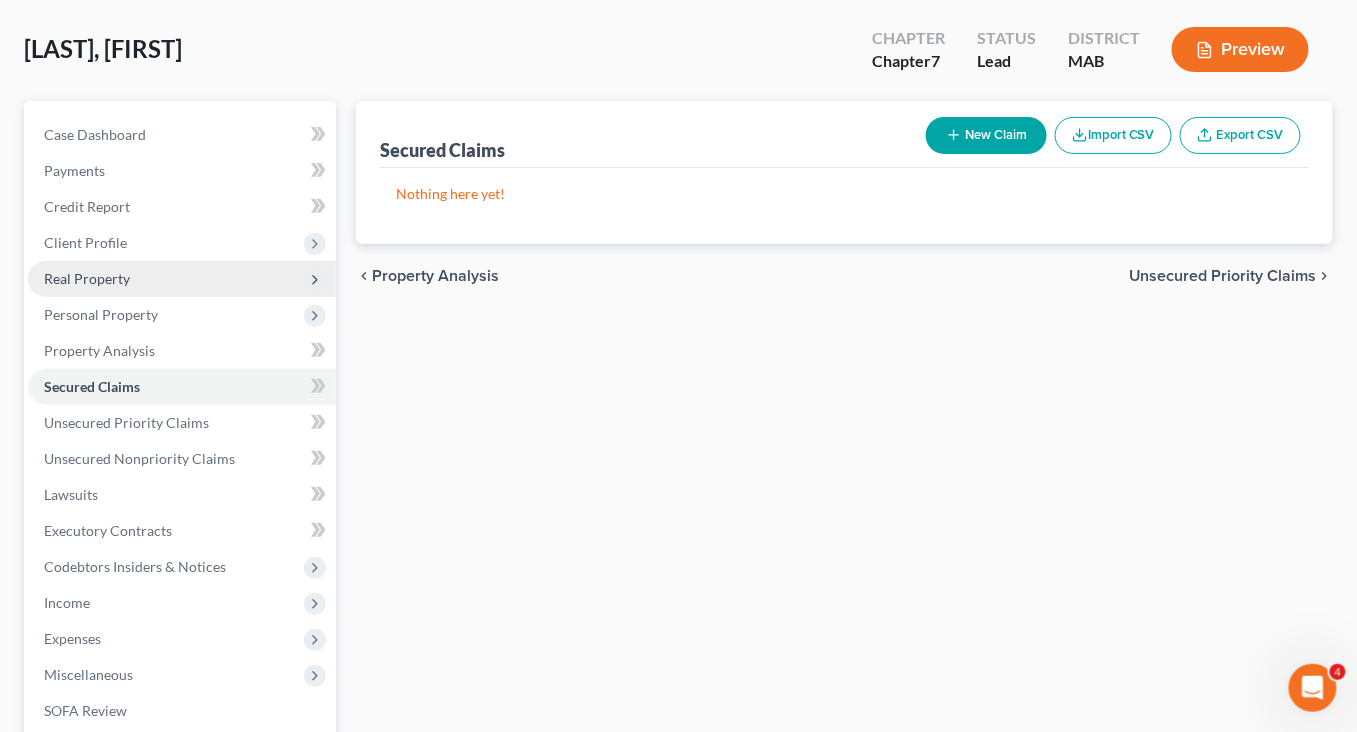 scroll, scrollTop: 212, scrollLeft: 0, axis: vertical 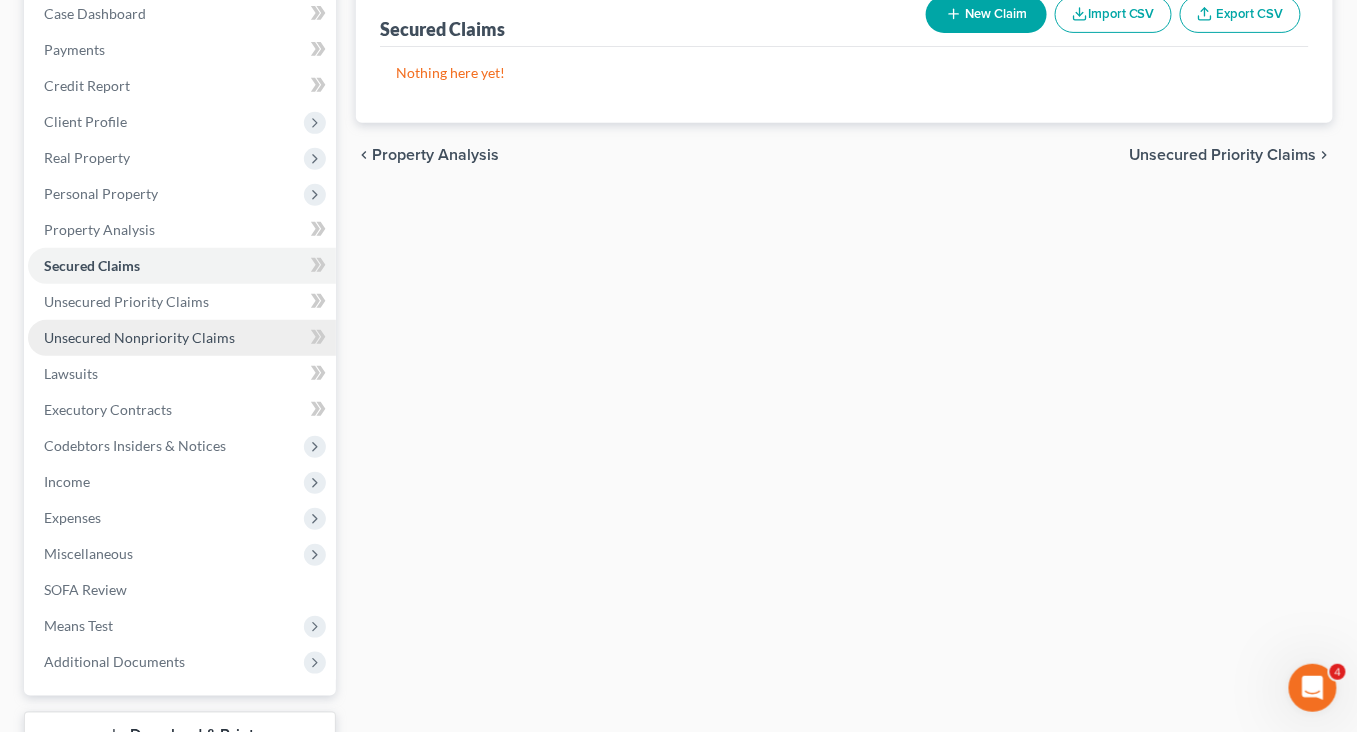click on "Unsecured Nonpriority Claims" at bounding box center [139, 337] 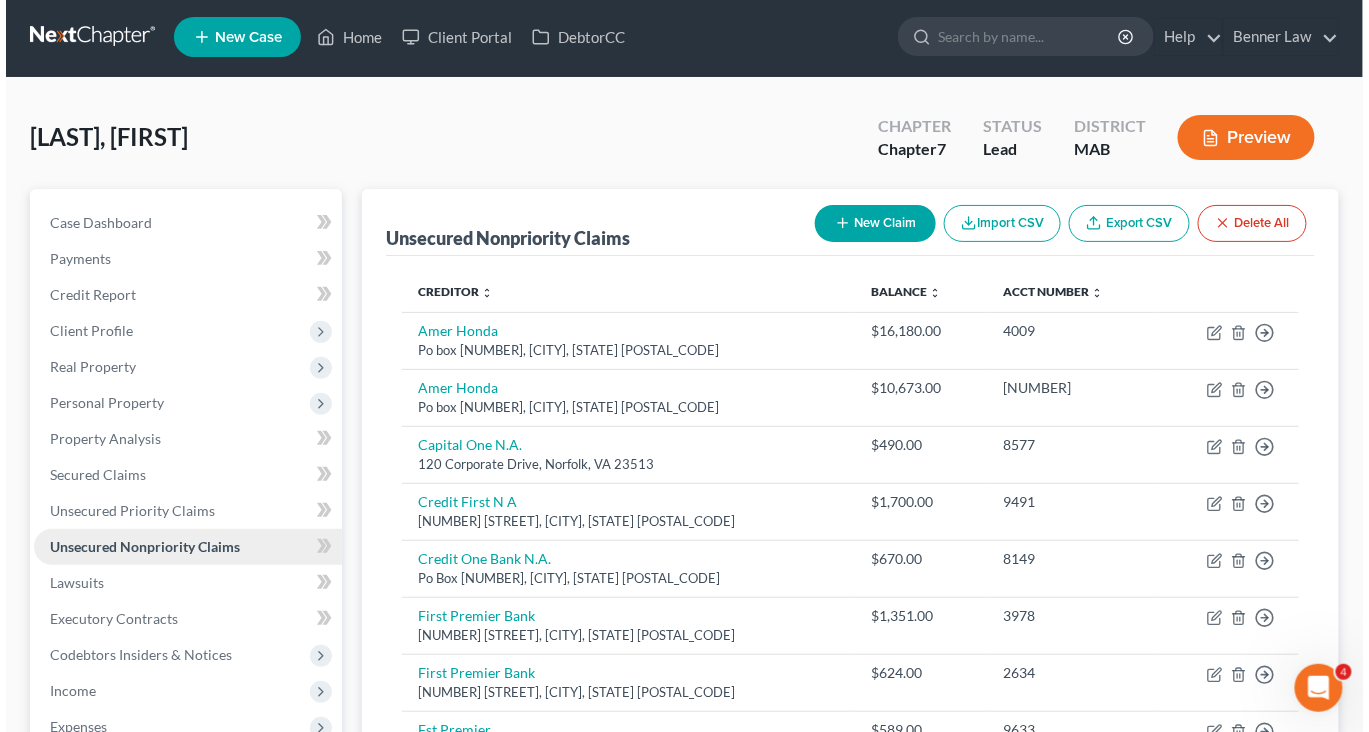 scroll, scrollTop: 0, scrollLeft: 0, axis: both 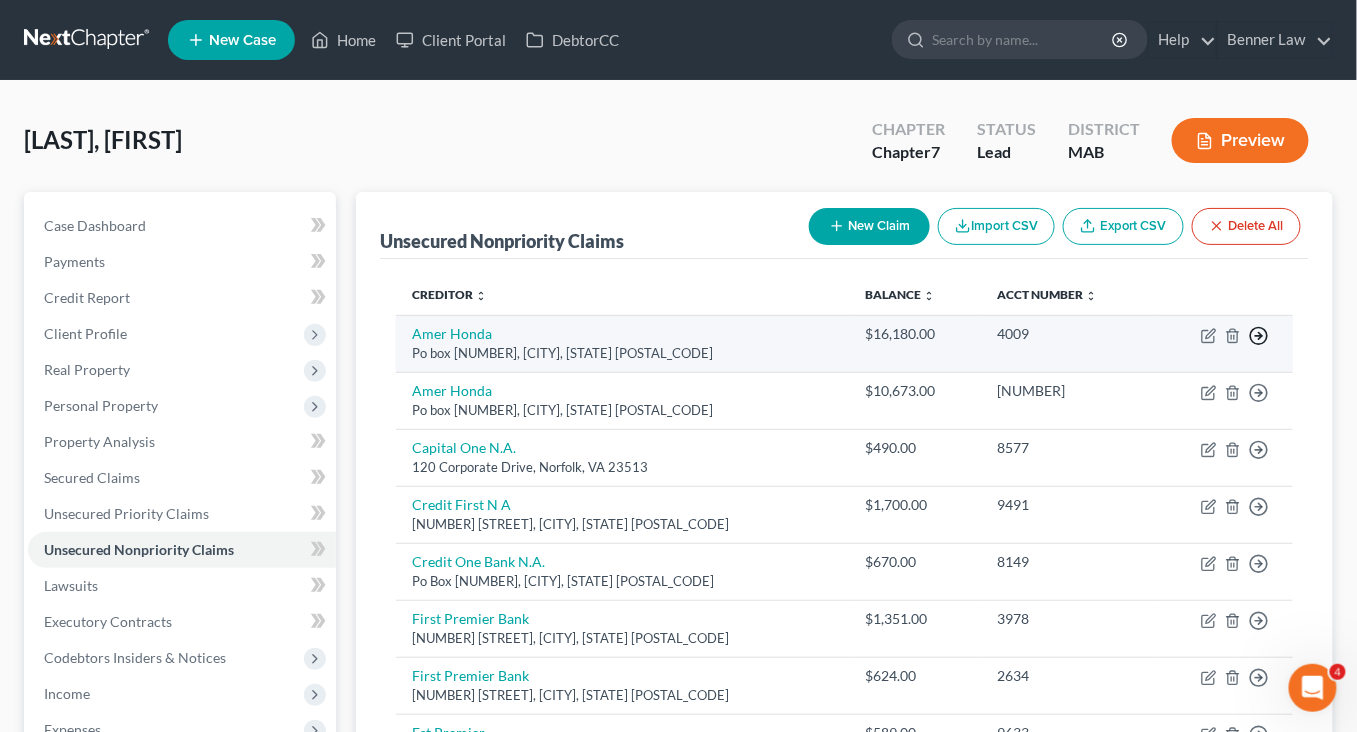 click 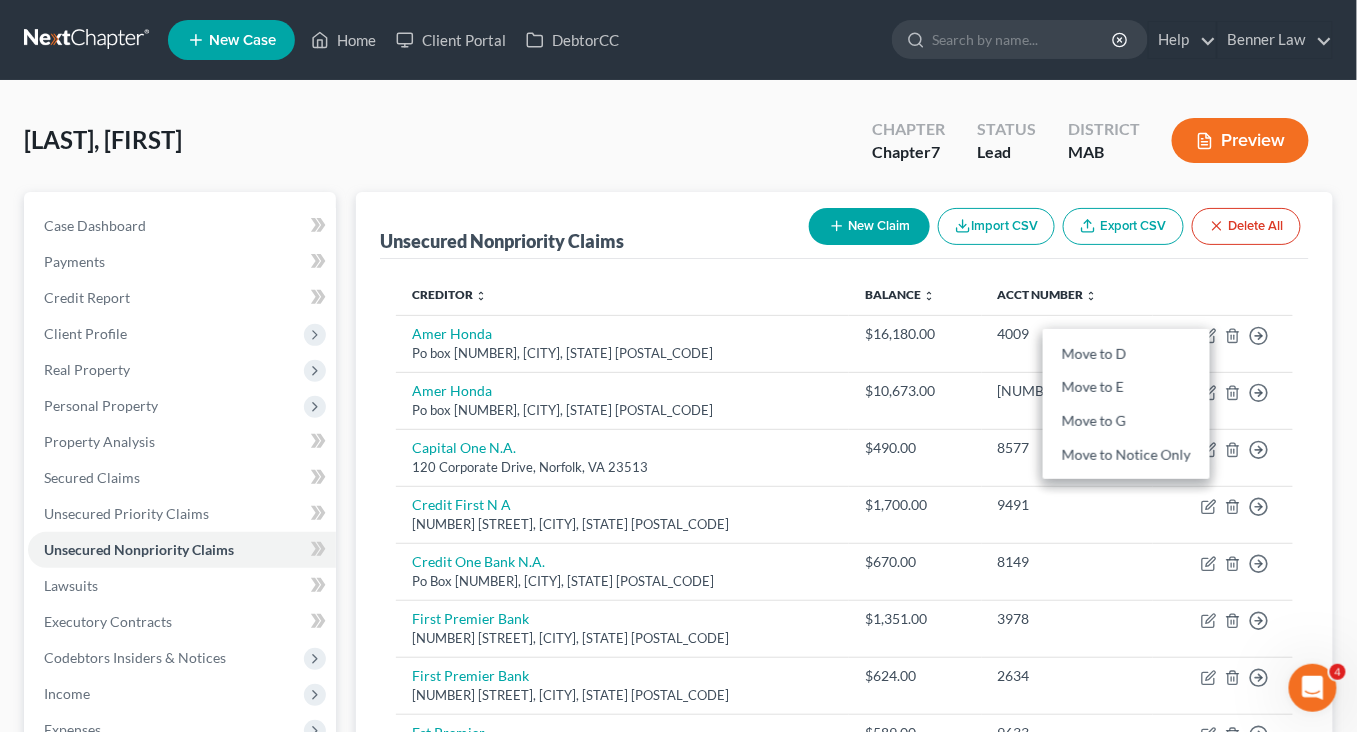 click on "Acct Number  expand_more   expand_less   unfold_more" at bounding box center [1067, 295] 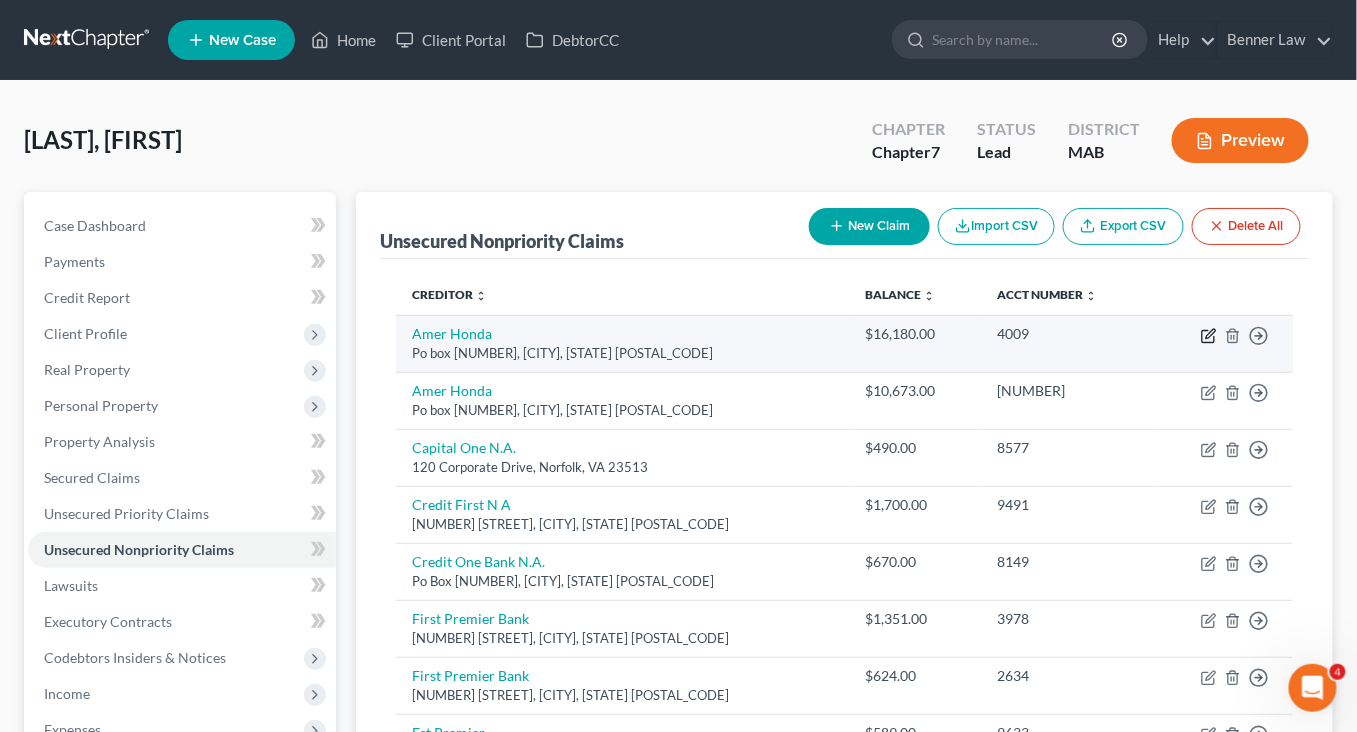 click 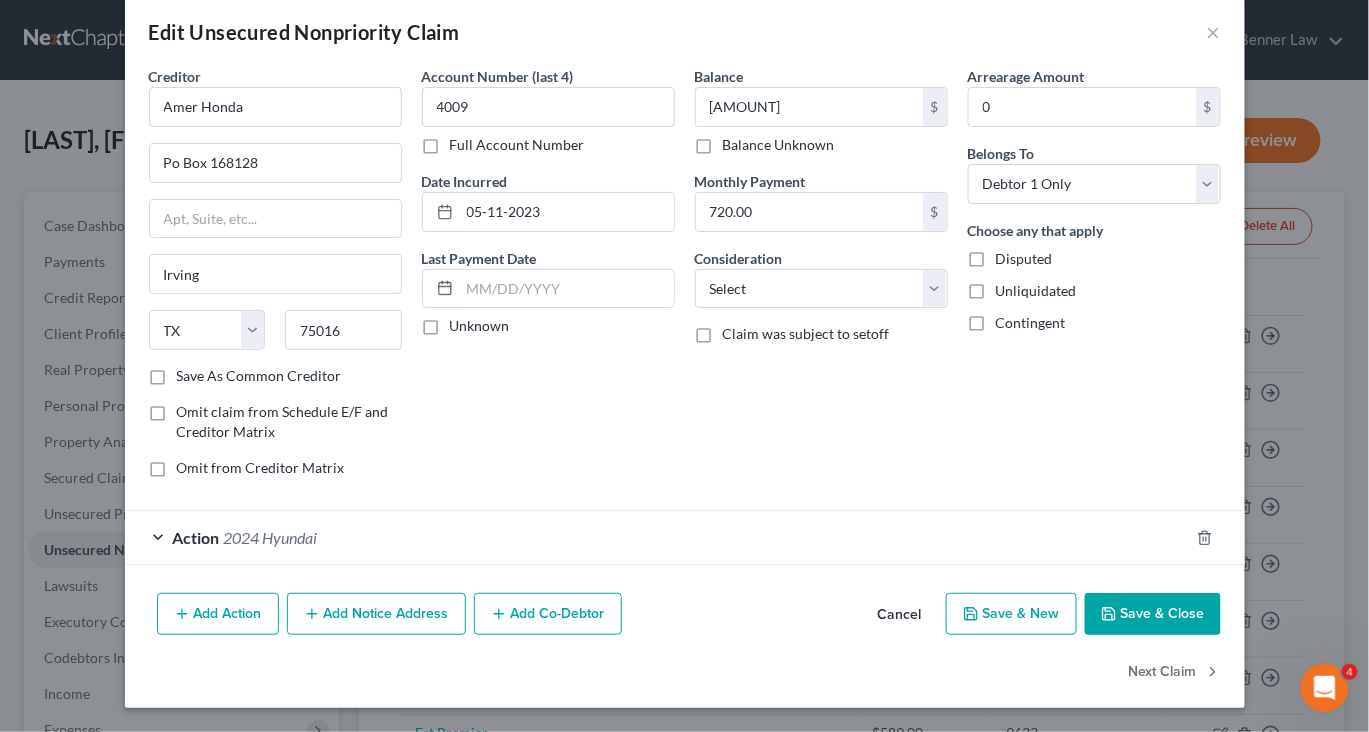 scroll, scrollTop: 149, scrollLeft: 0, axis: vertical 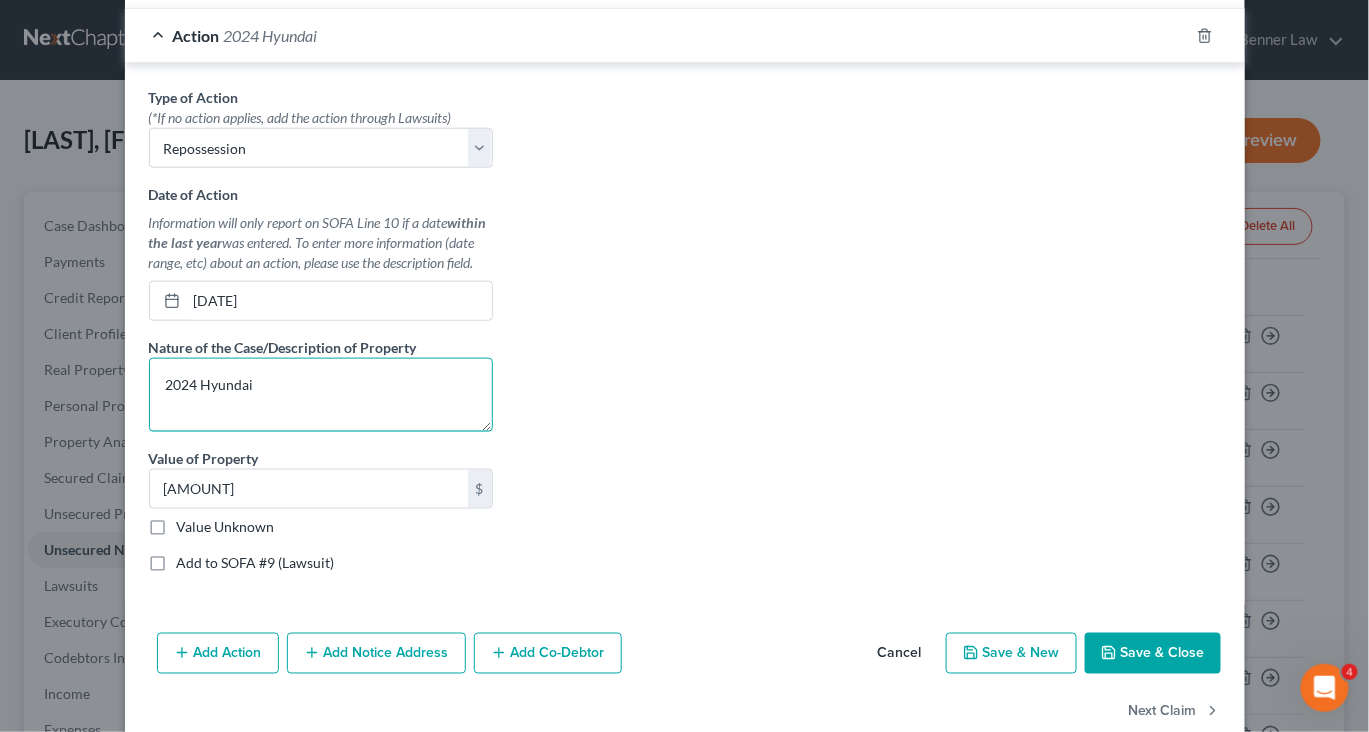 click on "2024 Hyundai" at bounding box center (321, 395) 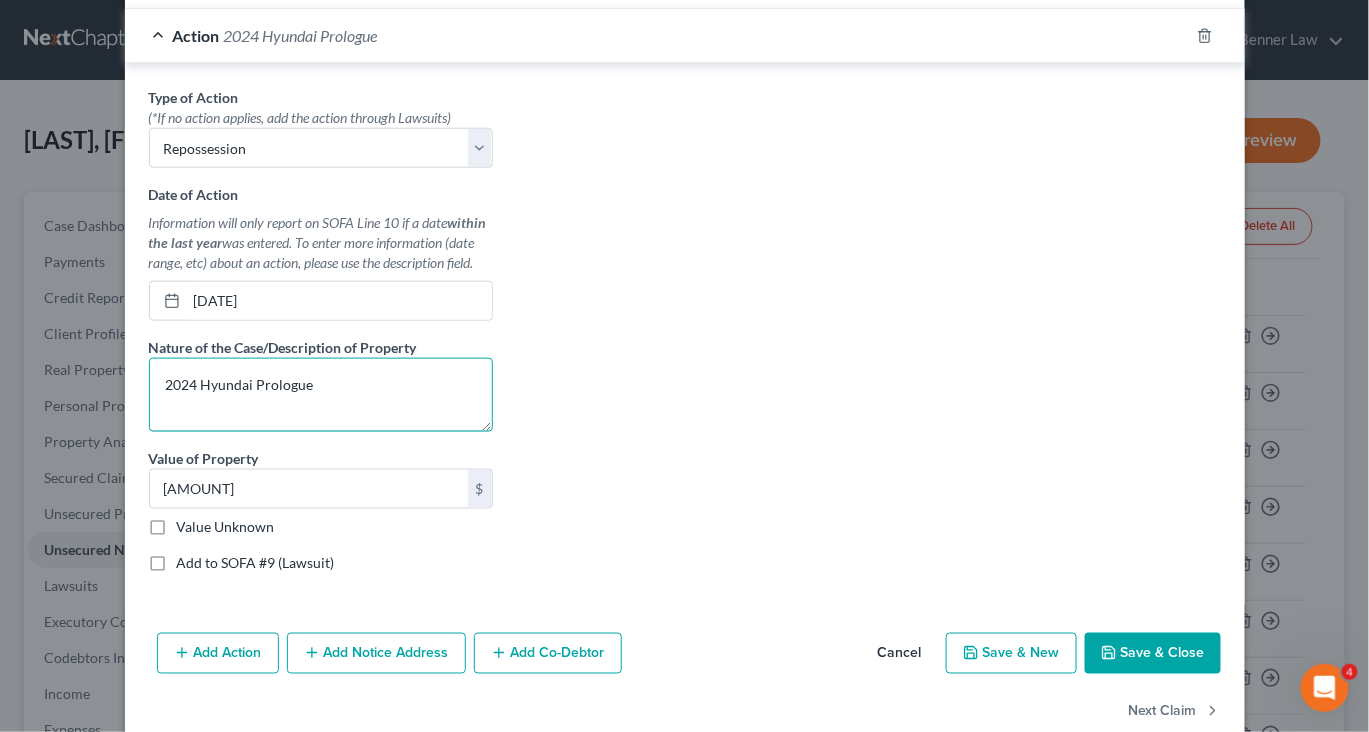 type on "2024 Hyundai Prologue" 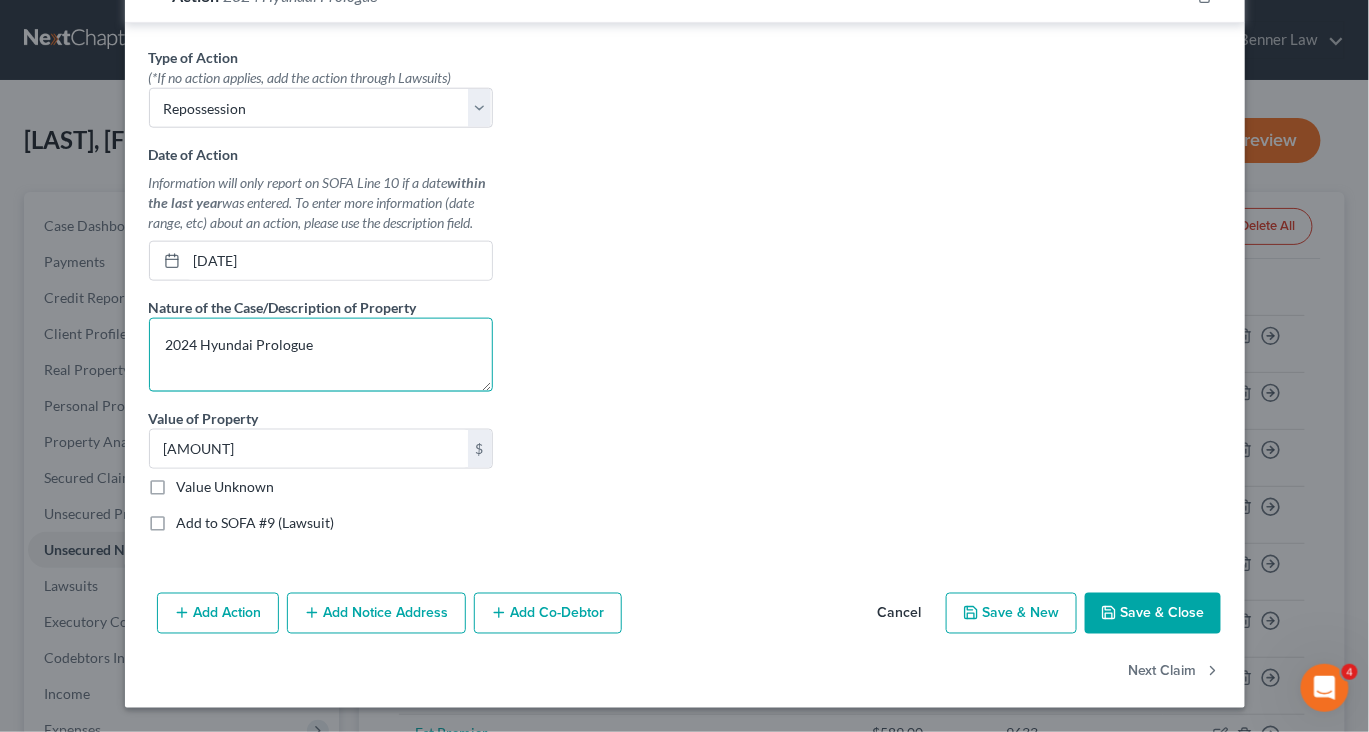 scroll, scrollTop: 686, scrollLeft: 0, axis: vertical 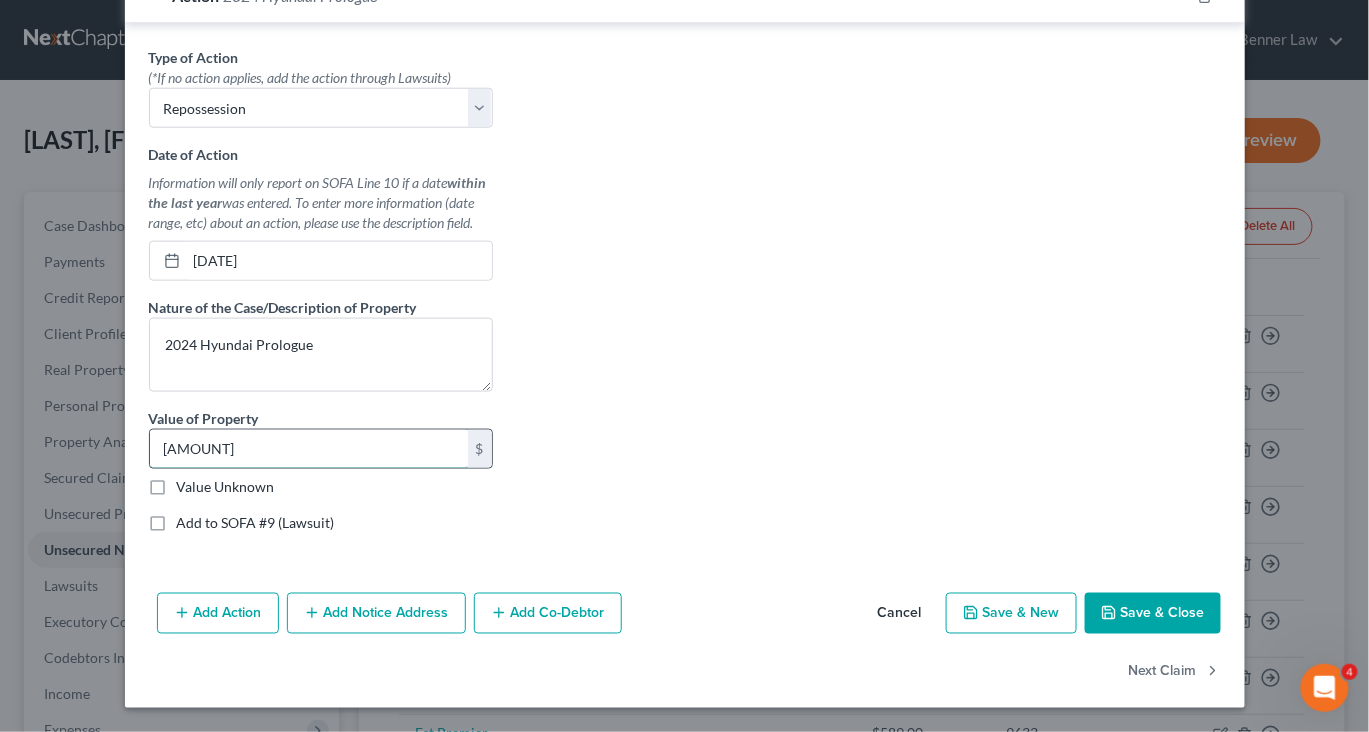 click on "[AMOUNT]" at bounding box center [309, 449] 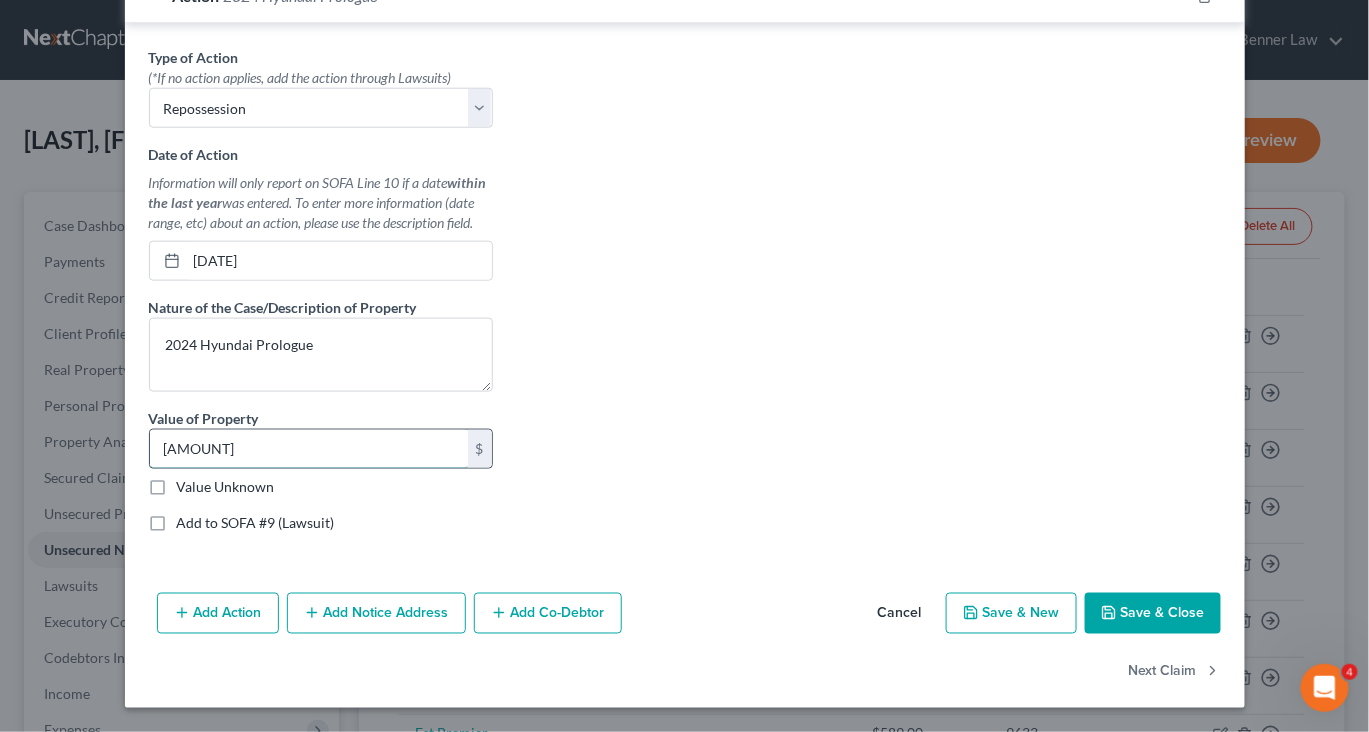 scroll, scrollTop: 847, scrollLeft: 0, axis: vertical 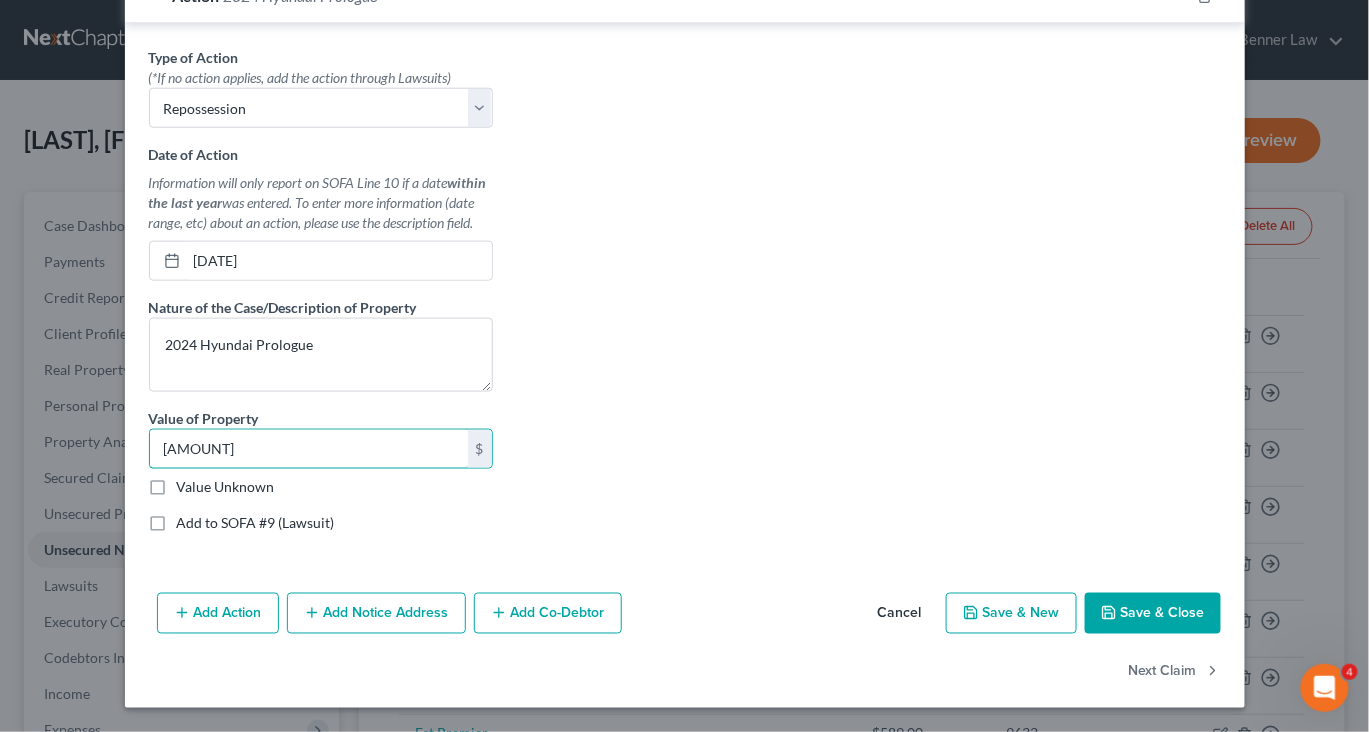 type on "[AMOUNT]" 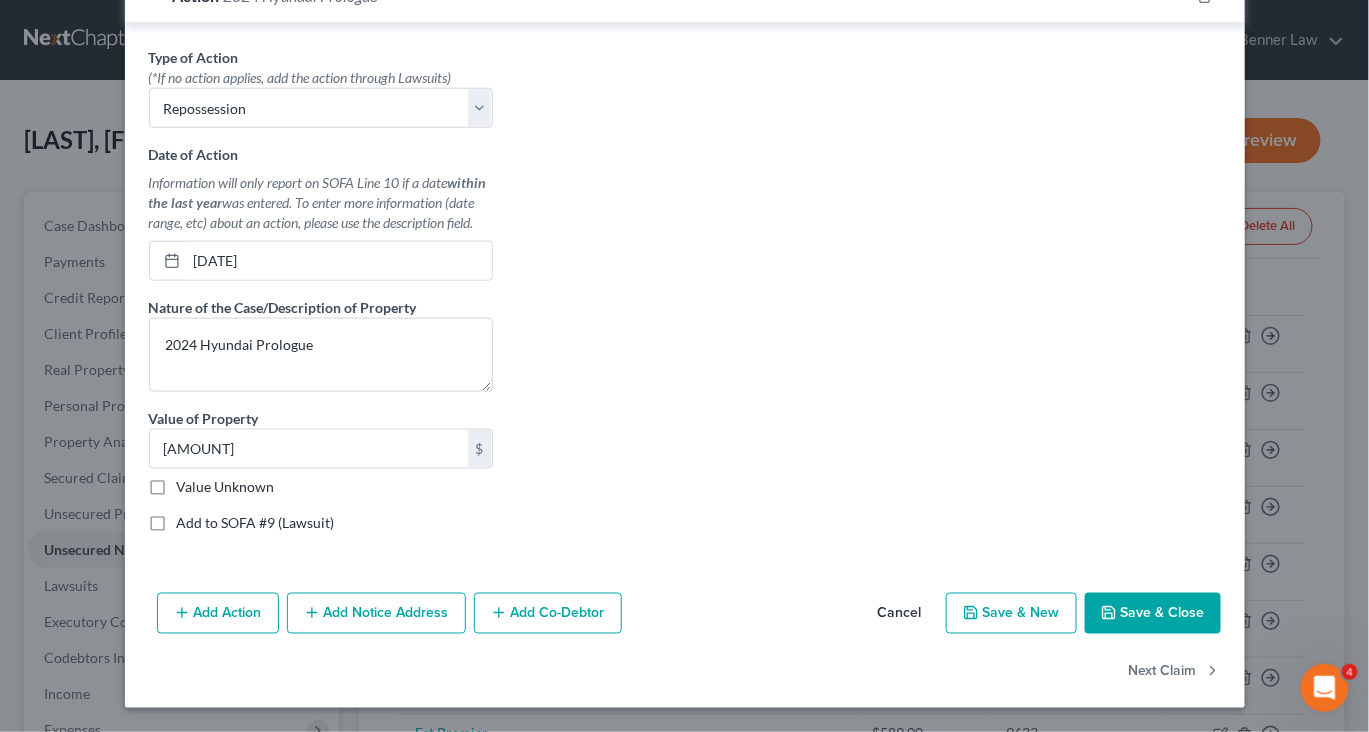 click on "Save & Close" at bounding box center [1153, 614] 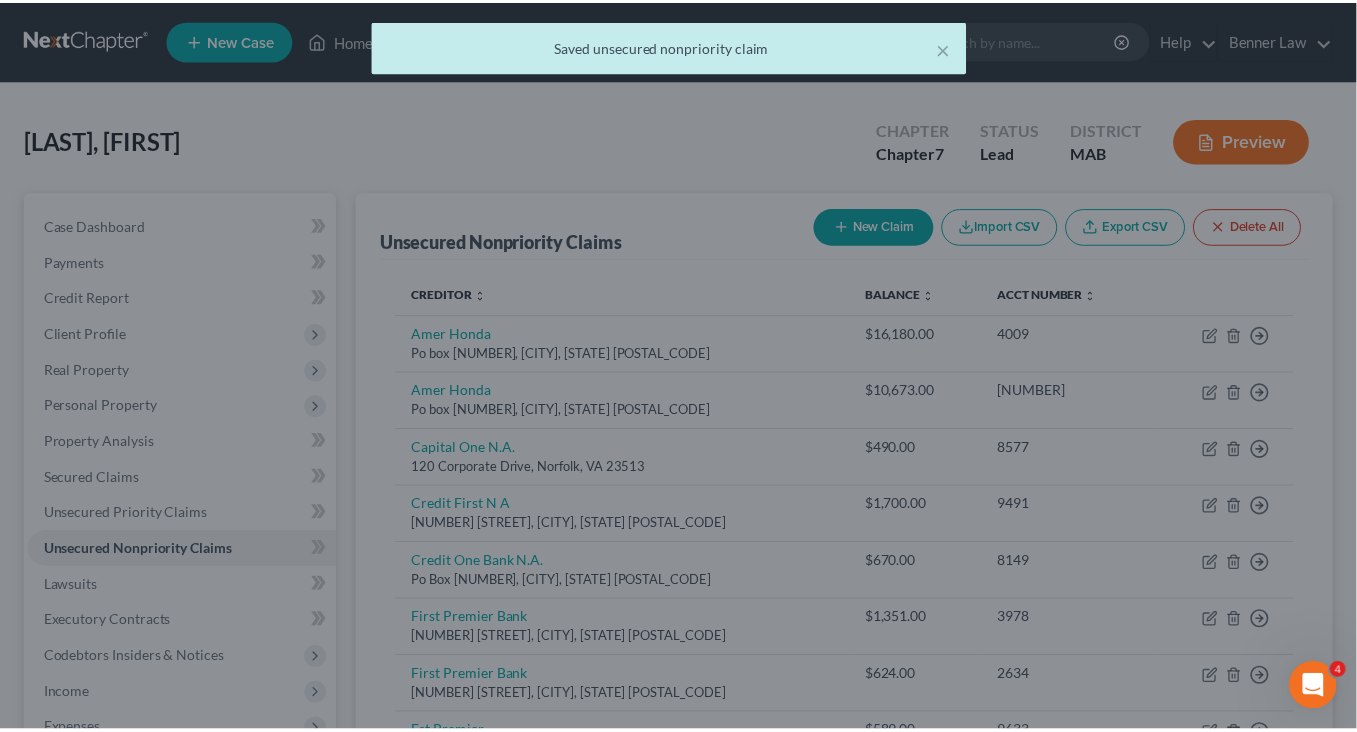 scroll, scrollTop: 0, scrollLeft: 0, axis: both 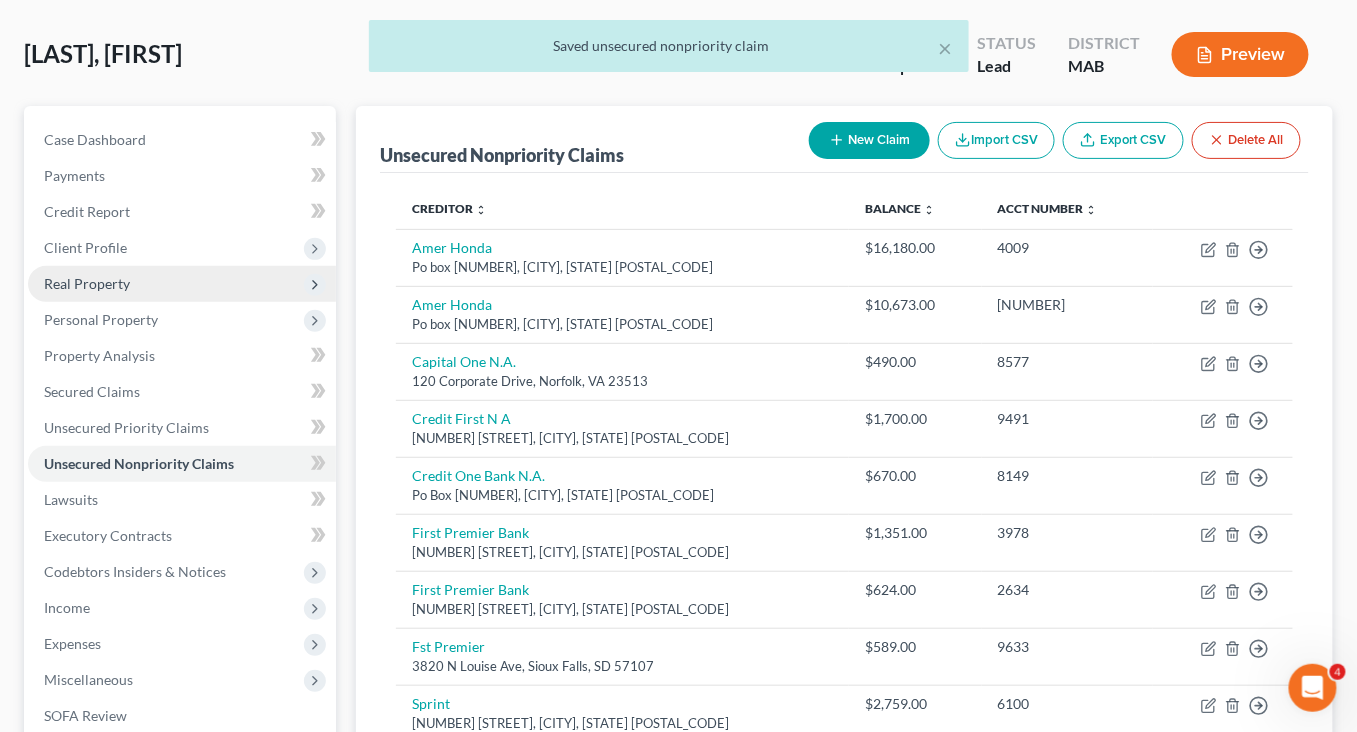 click on "Real Property" at bounding box center [182, 284] 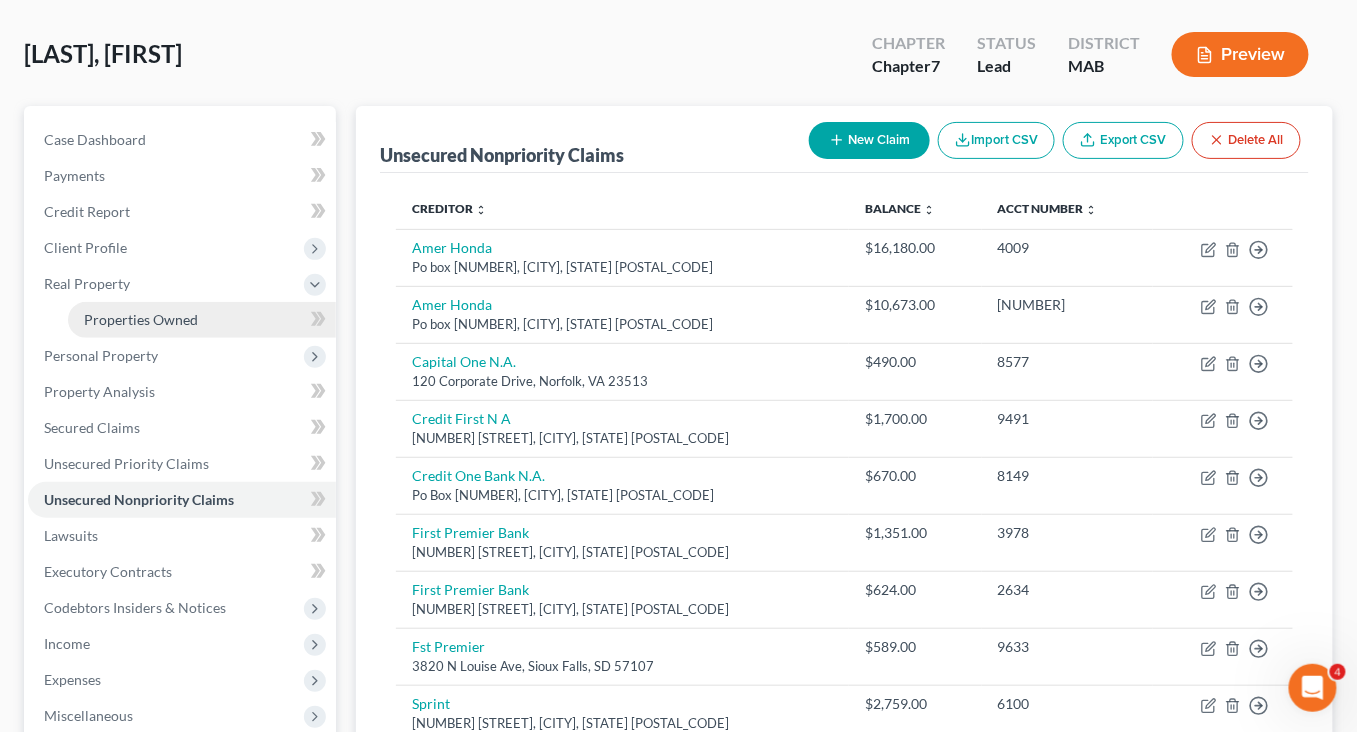 click on "Properties Owned" at bounding box center [141, 319] 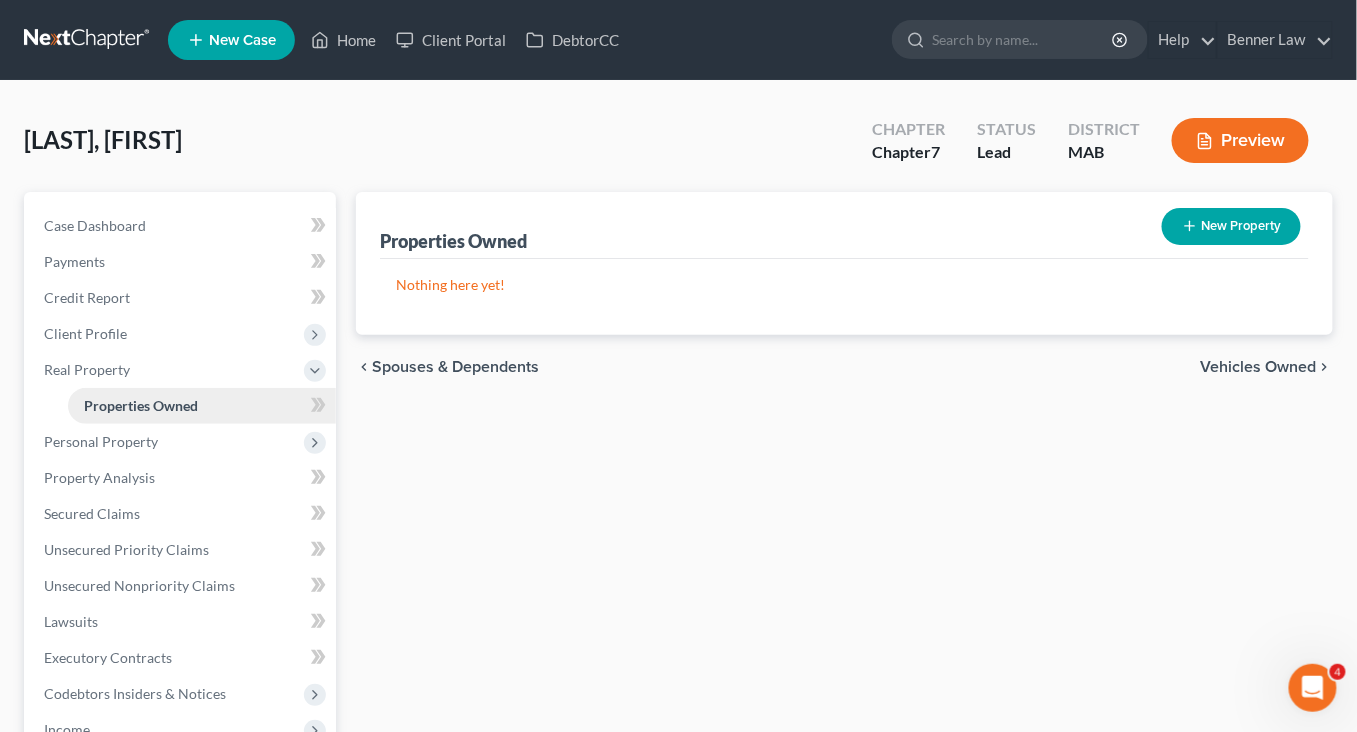 scroll, scrollTop: 0, scrollLeft: 0, axis: both 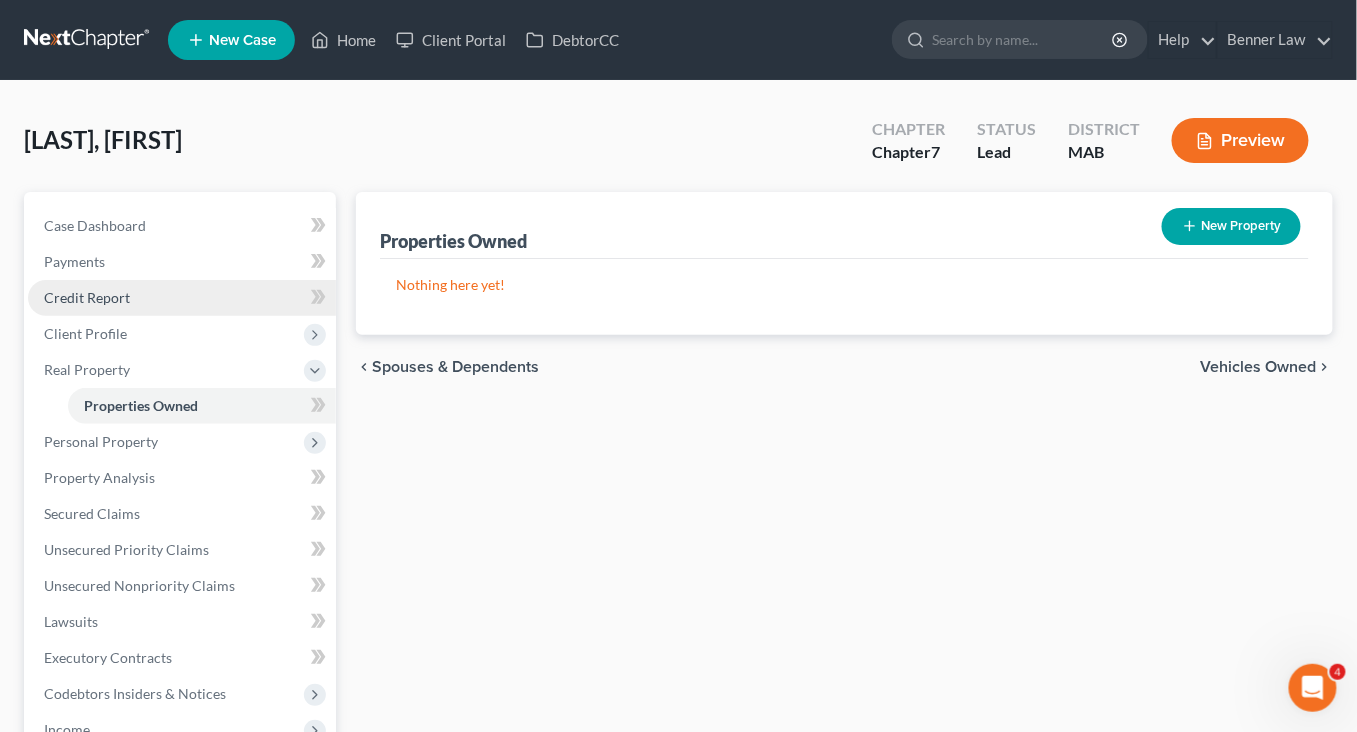 click on "Credit Report" at bounding box center [87, 297] 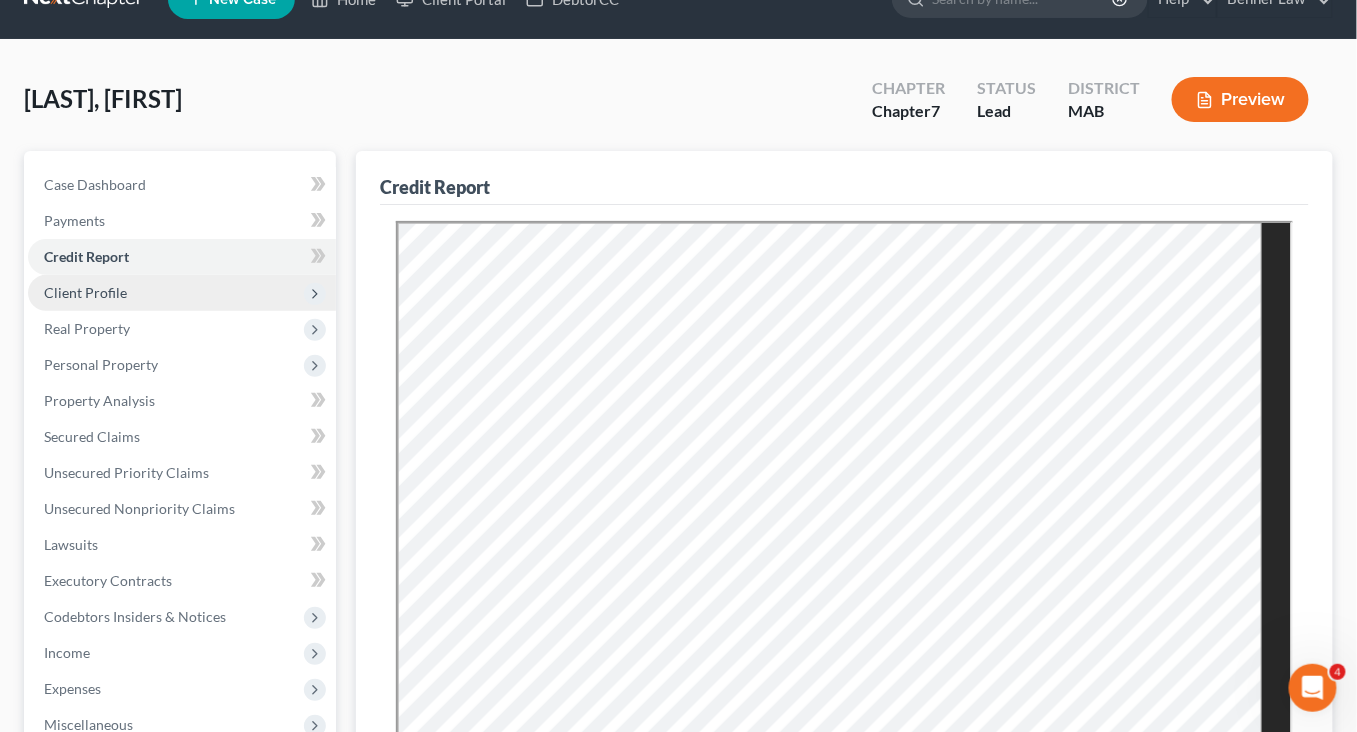 scroll, scrollTop: 36, scrollLeft: 0, axis: vertical 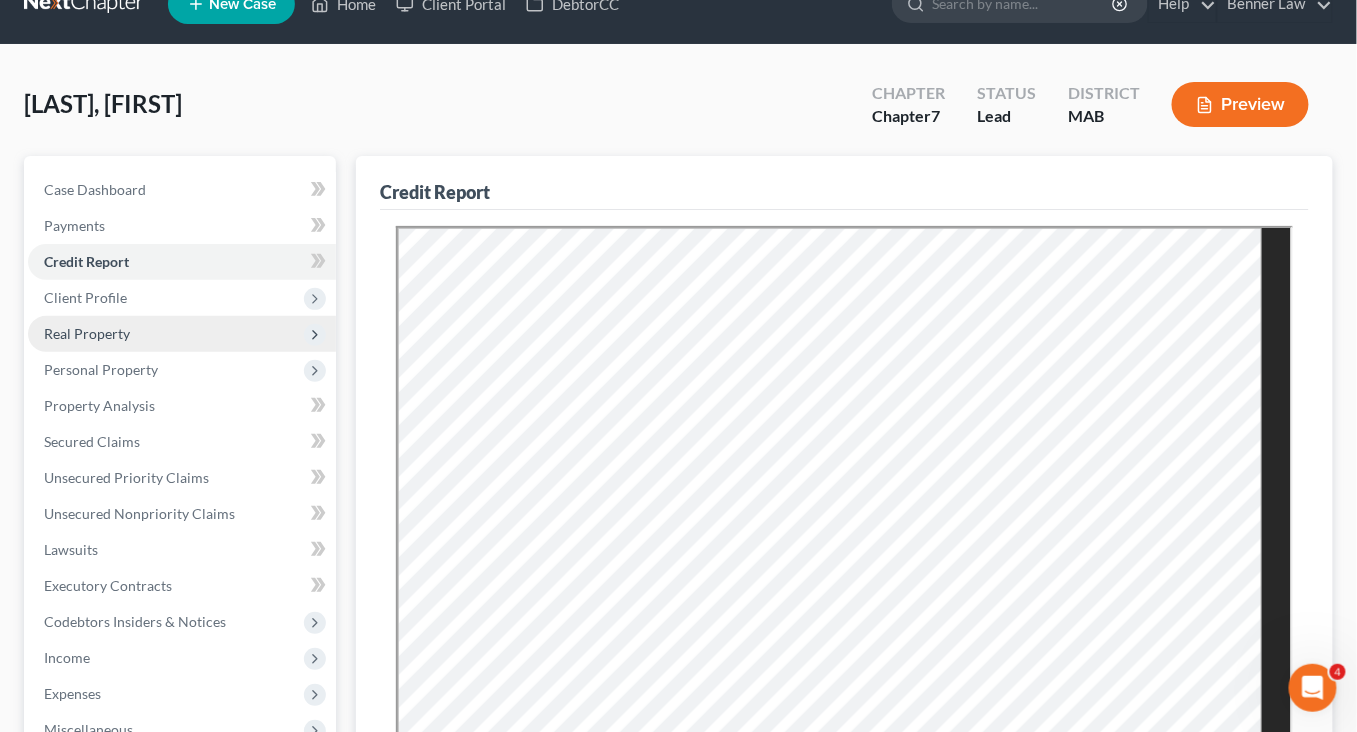 click on "Real Property" at bounding box center [87, 333] 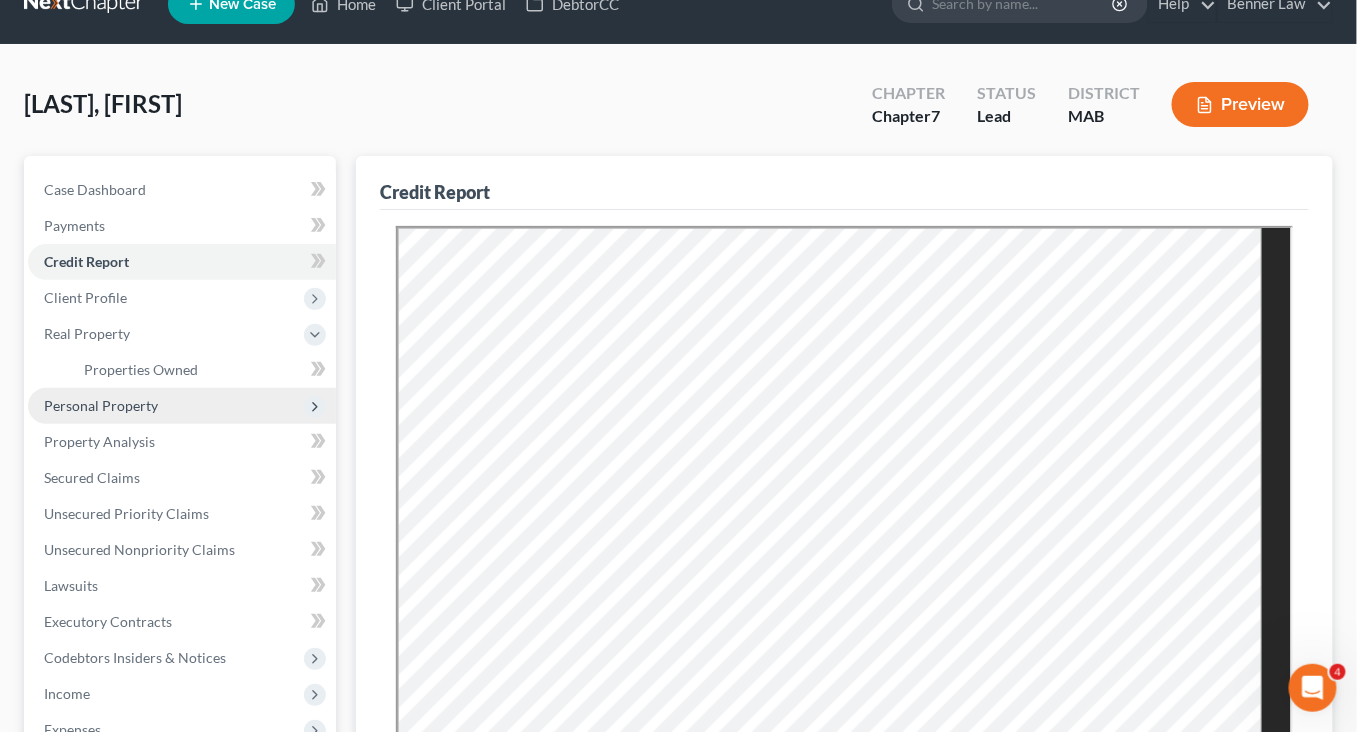 click on "Personal Property" at bounding box center (101, 405) 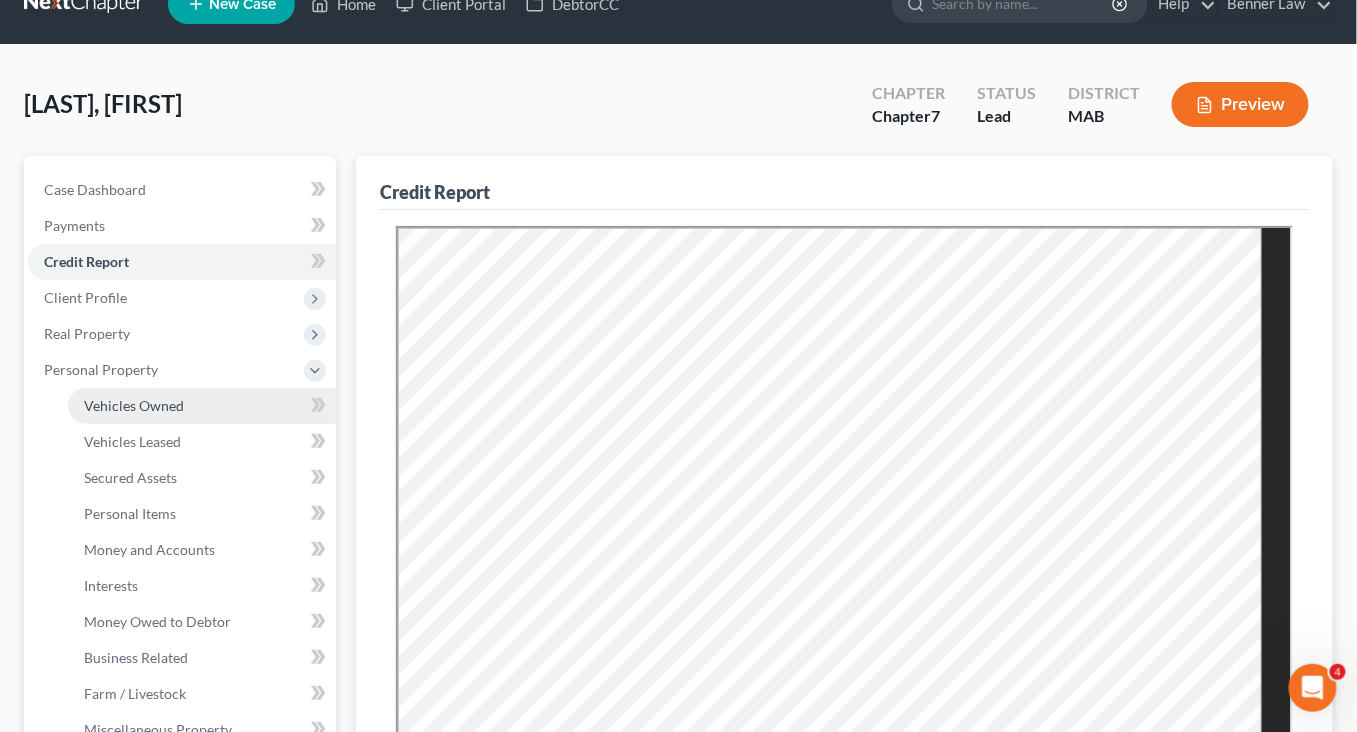 click on "Vehicles Owned" at bounding box center [134, 405] 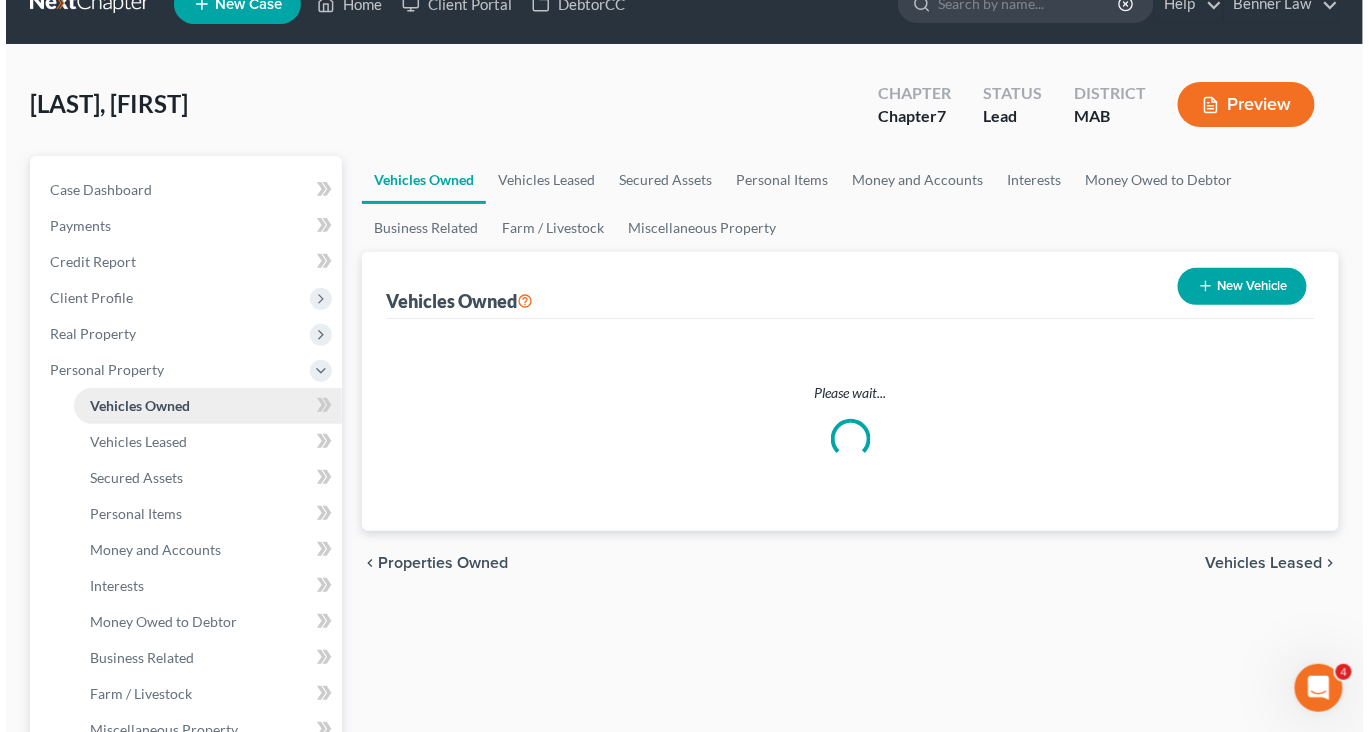 scroll, scrollTop: 0, scrollLeft: 0, axis: both 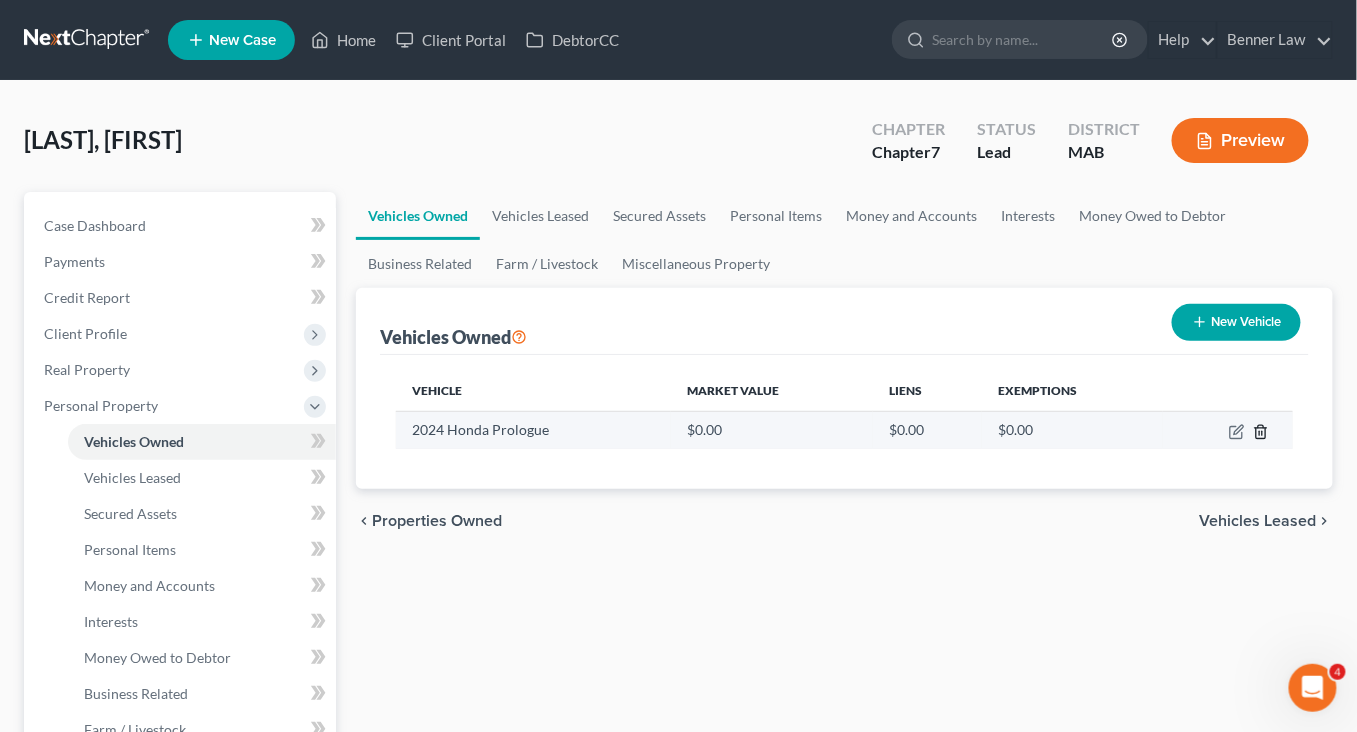 click 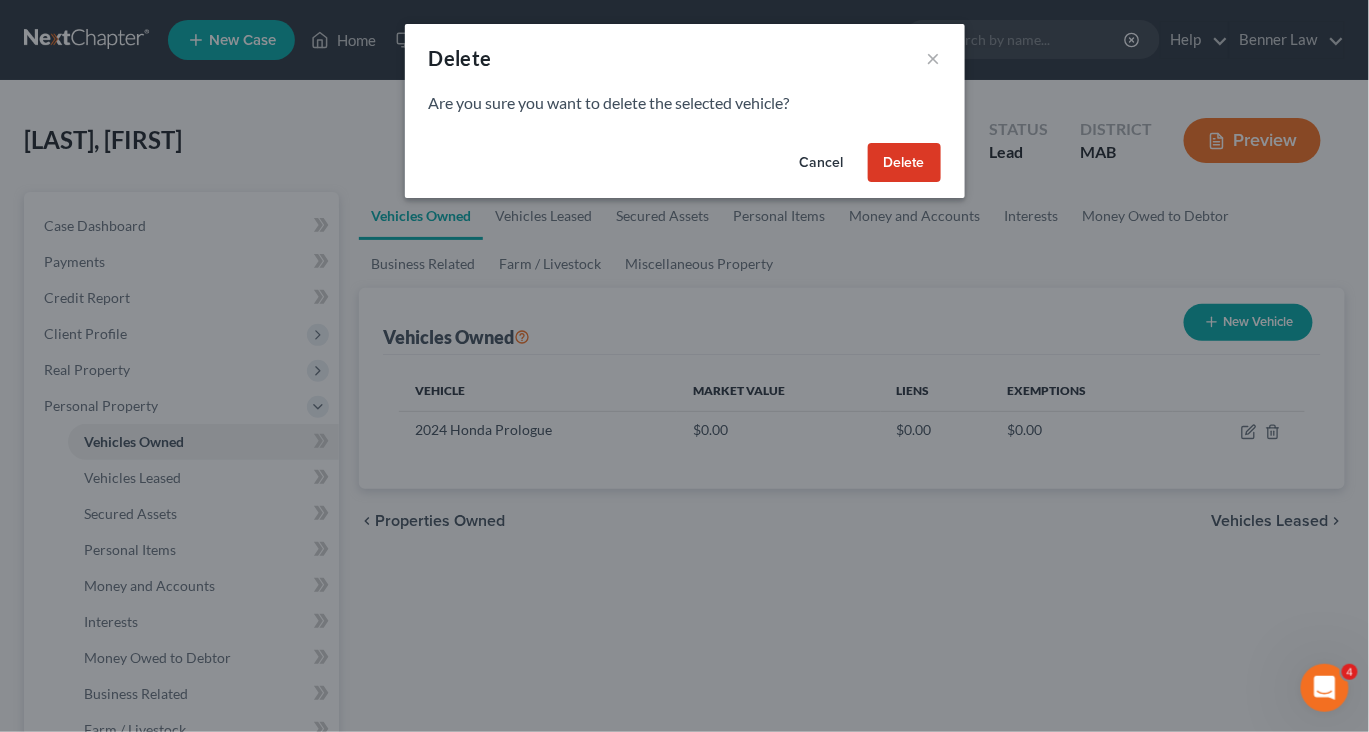 click on "Delete" at bounding box center [904, 163] 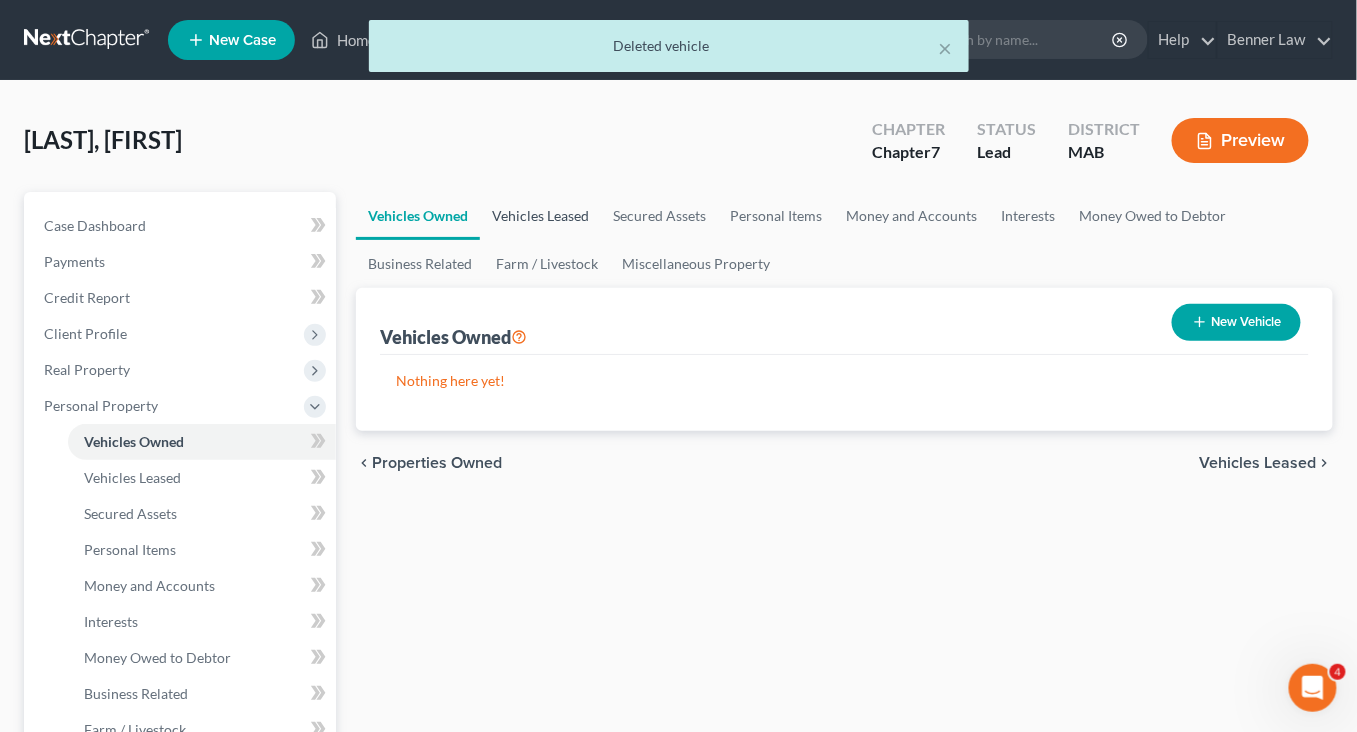 click on "Vehicles Leased" at bounding box center (540, 216) 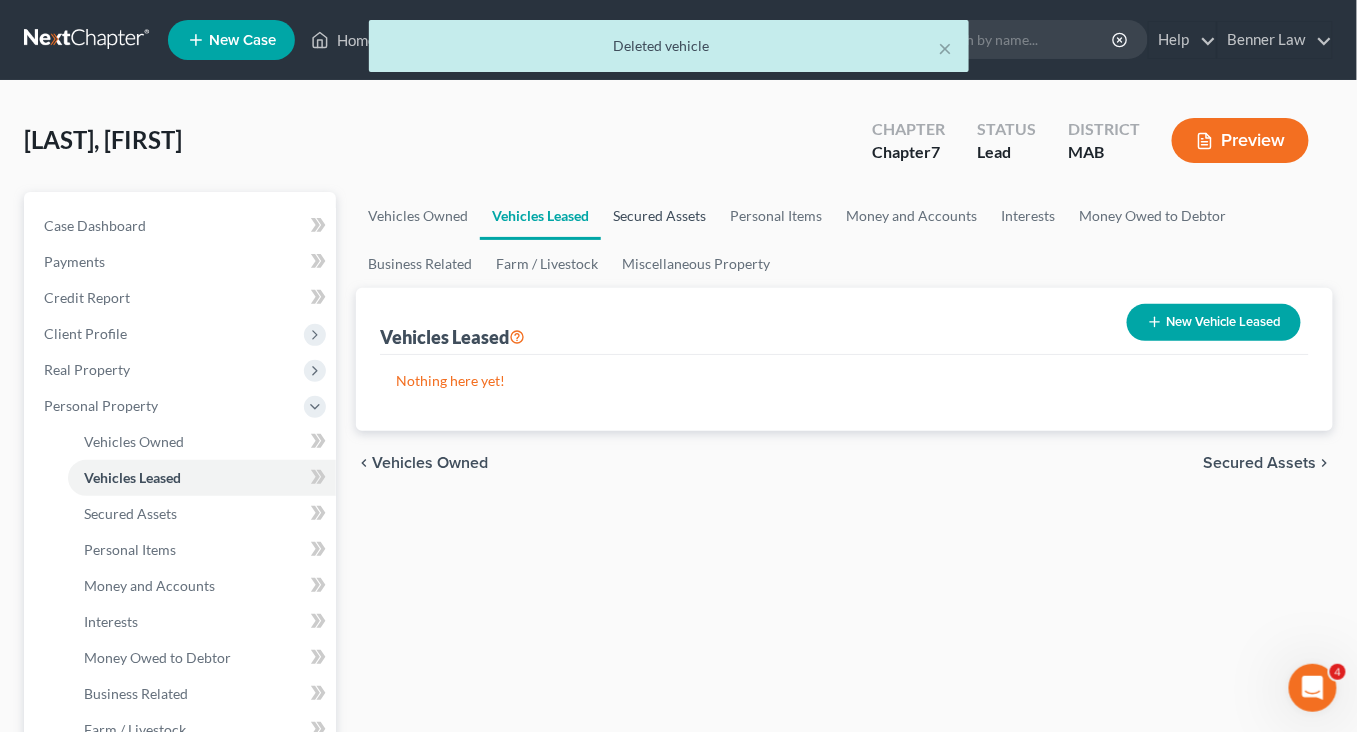 click on "Secured Assets" at bounding box center [659, 216] 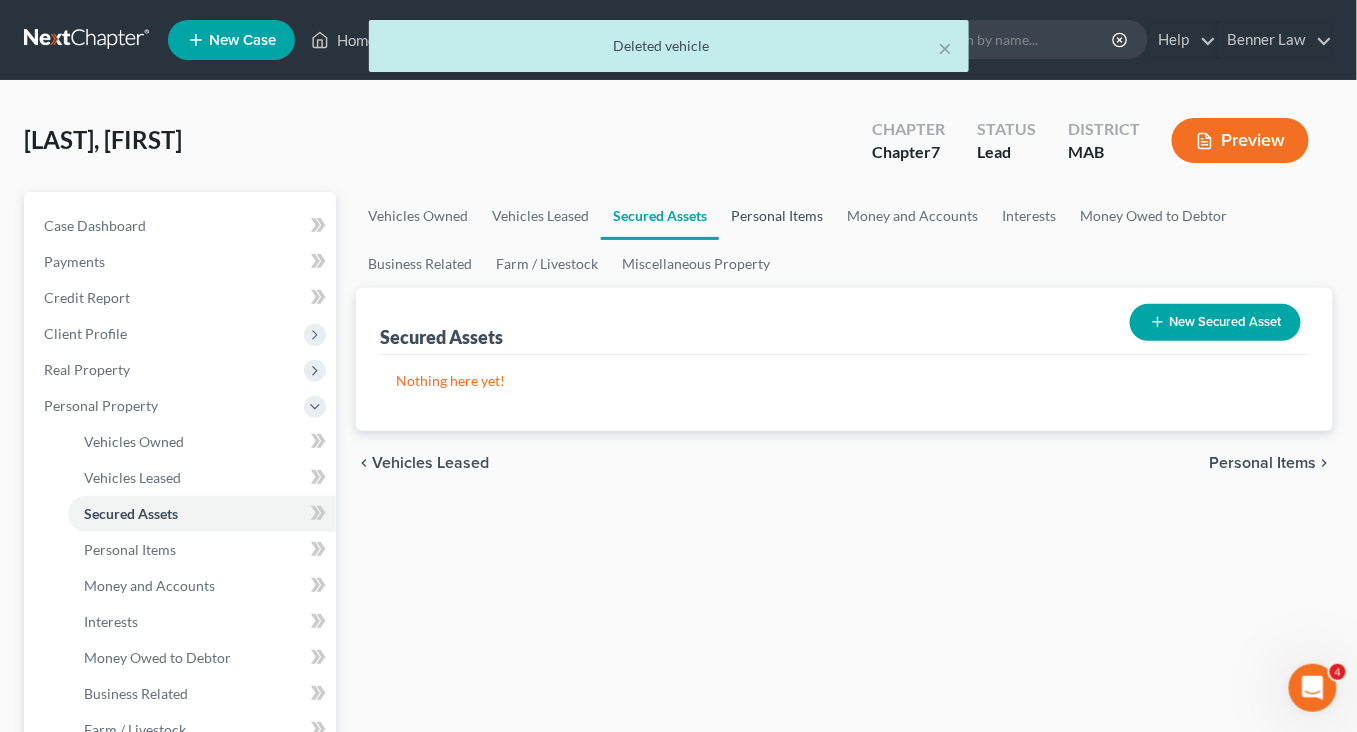 click on "Personal Items" at bounding box center [777, 216] 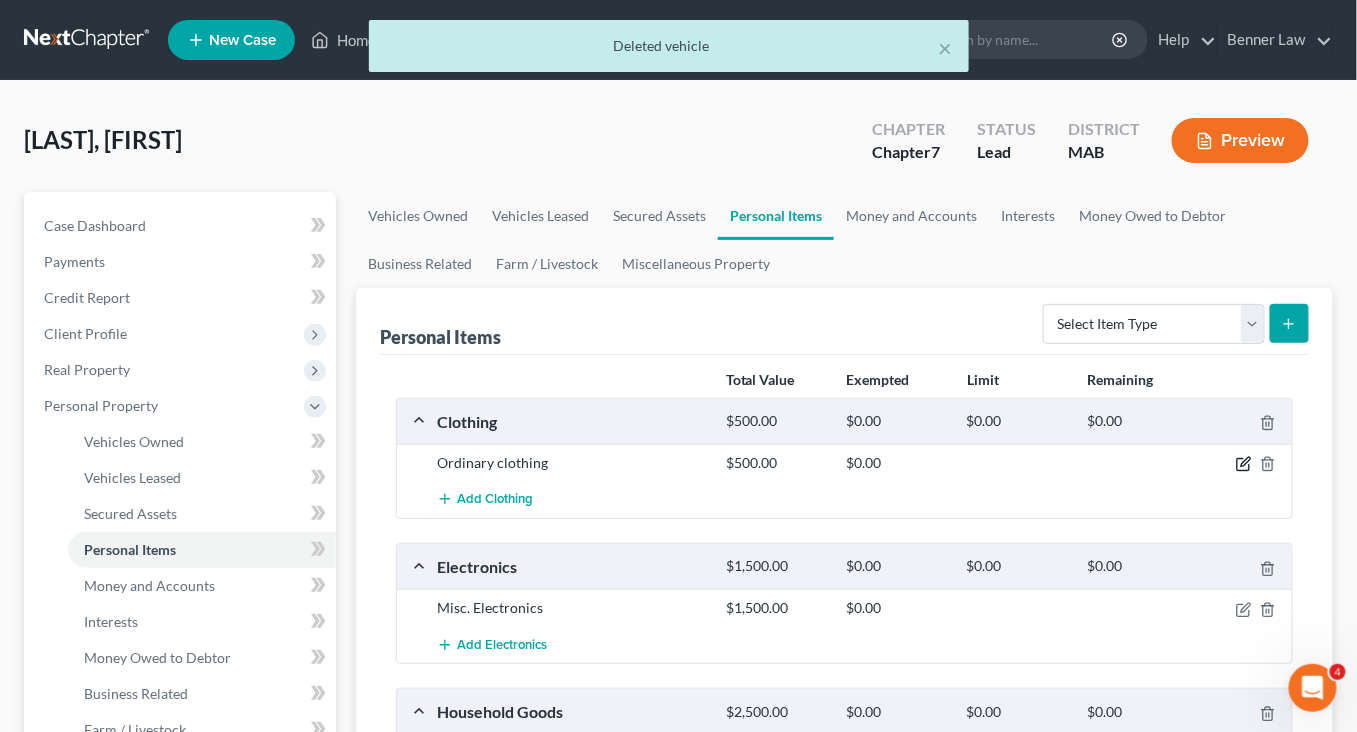 click 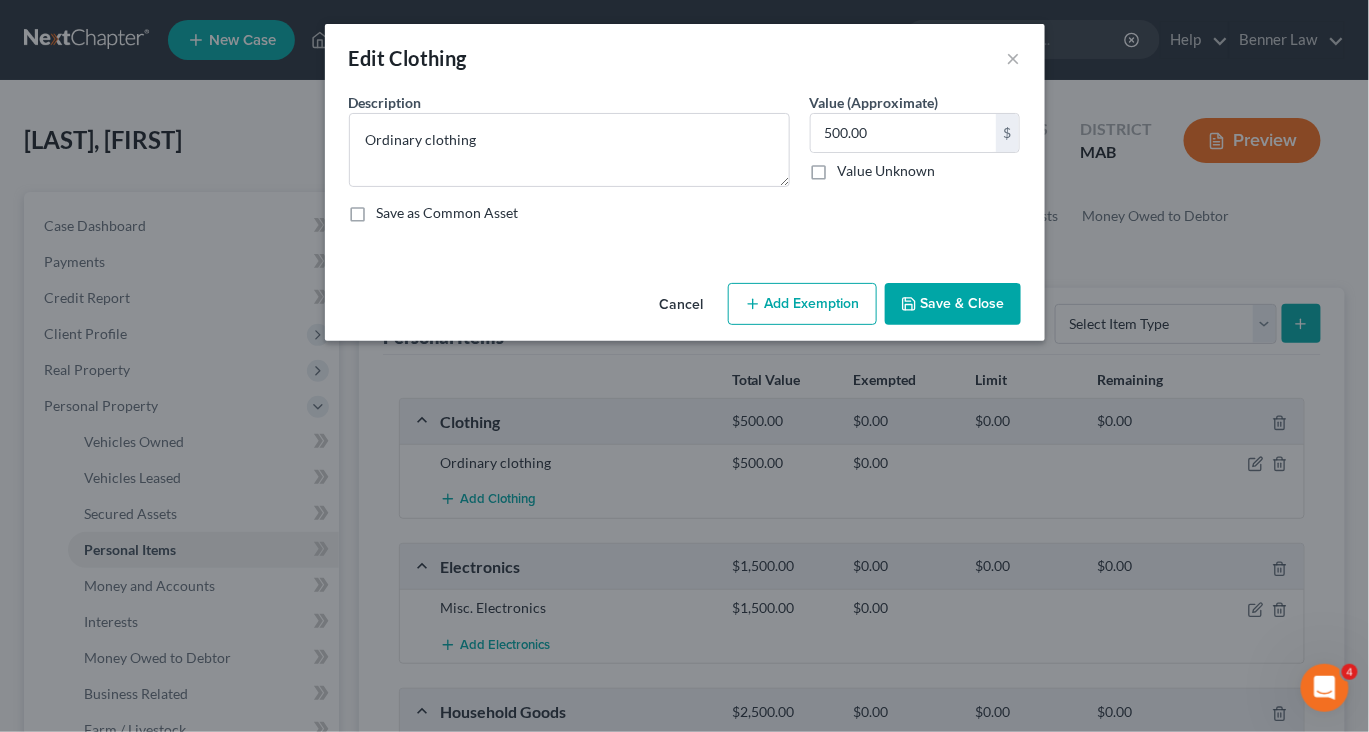 click on "Add Exemption" at bounding box center [802, 304] 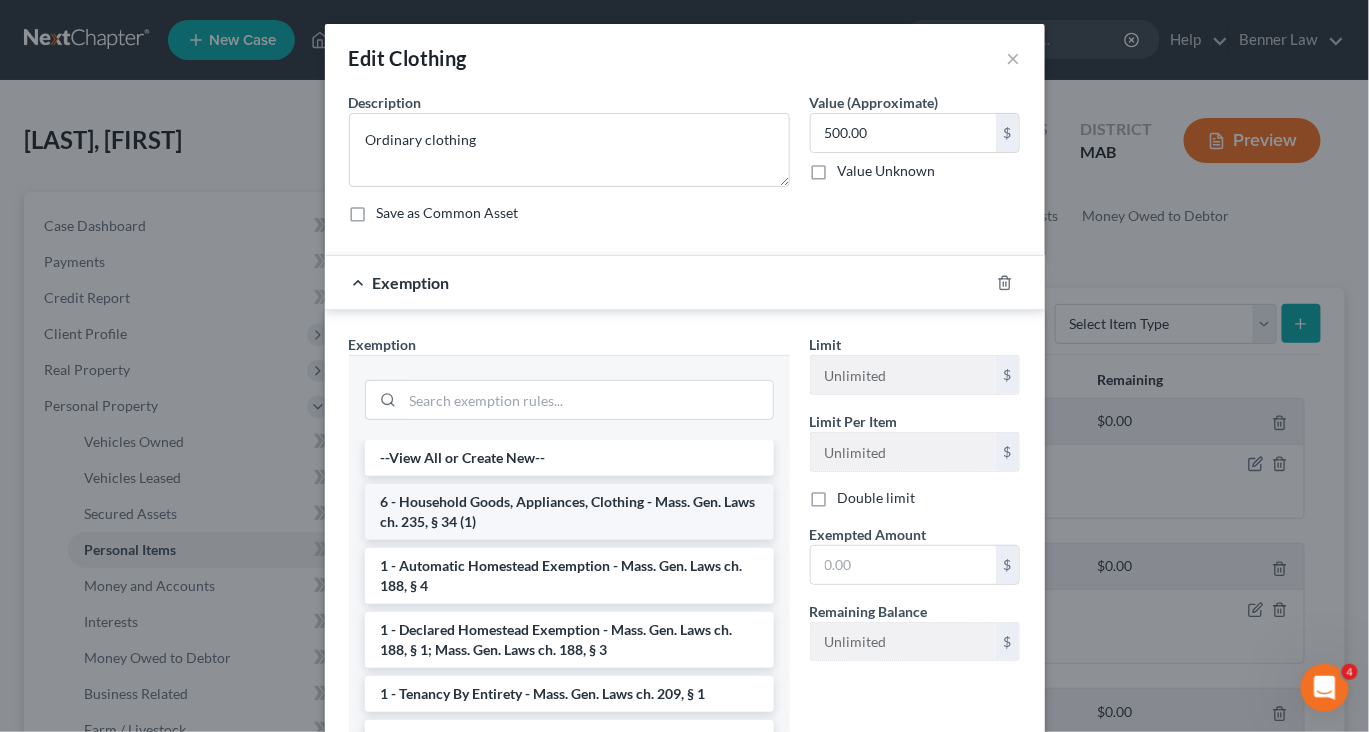 click on "6 - Household Goods, Appliances, Clothing - Mass. Gen. Laws ch. 235, § 34 (1)" at bounding box center (569, 512) 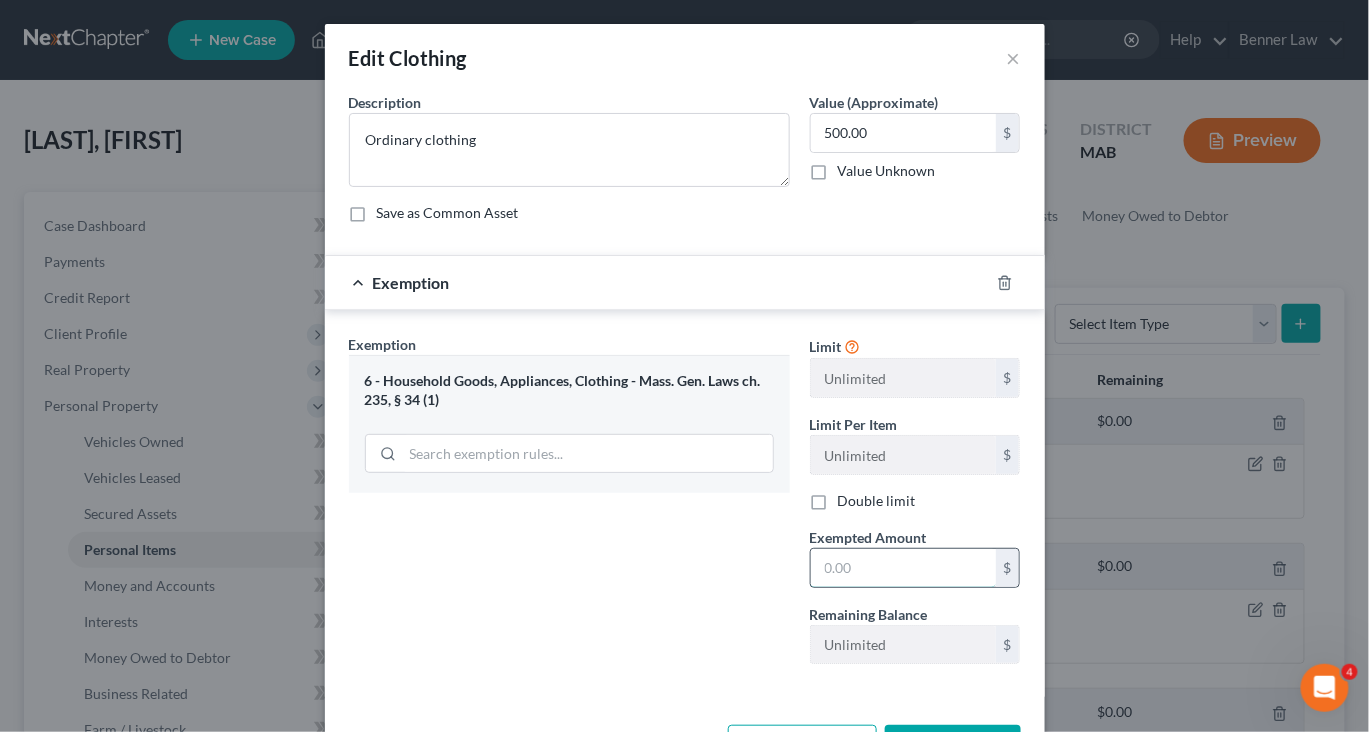click at bounding box center (903, 568) 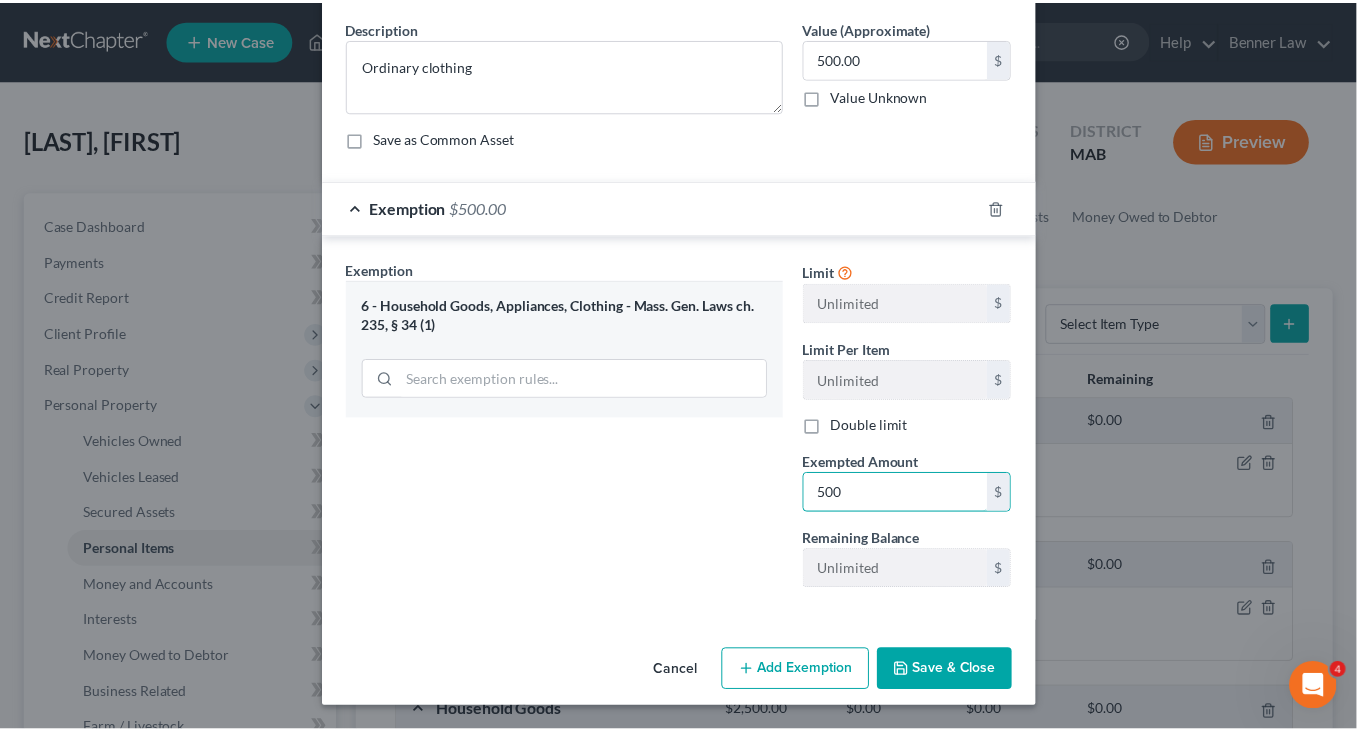 scroll, scrollTop: 185, scrollLeft: 0, axis: vertical 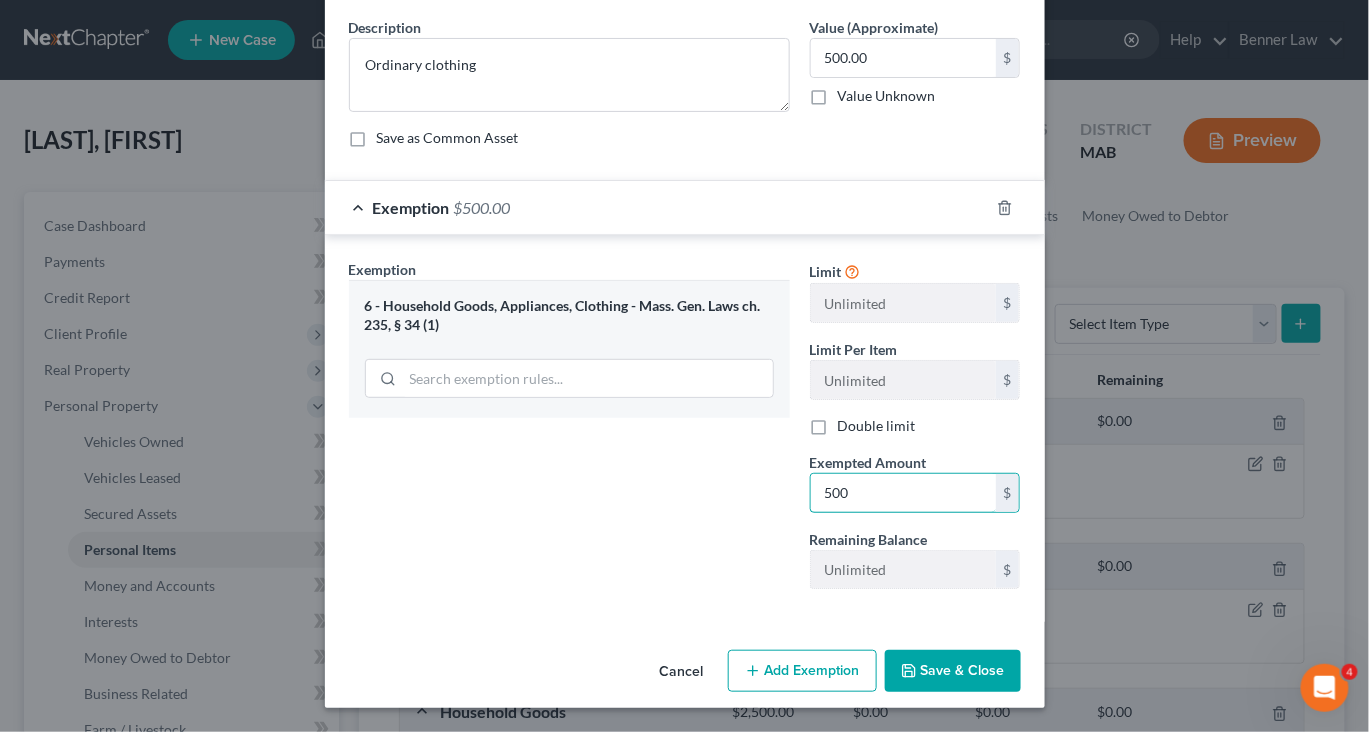 type on "500" 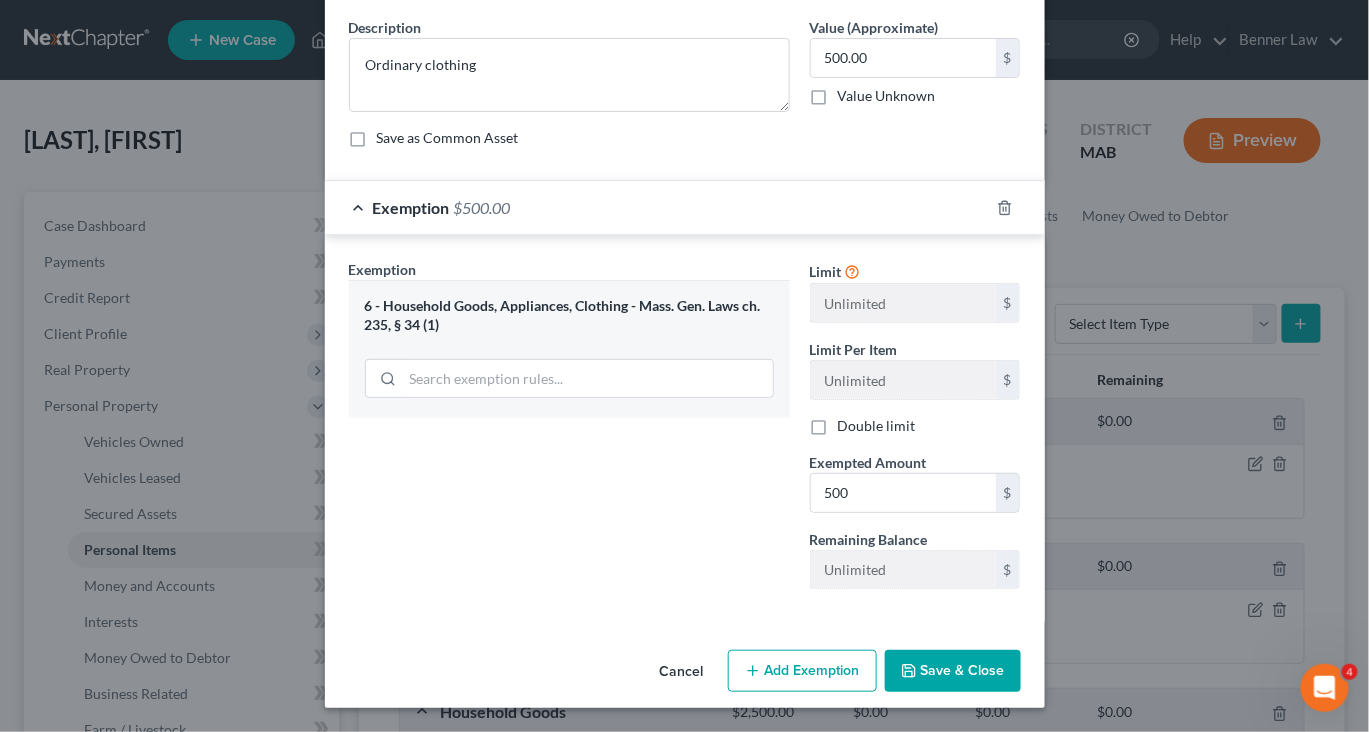 click on "Save & Close" at bounding box center [953, 671] 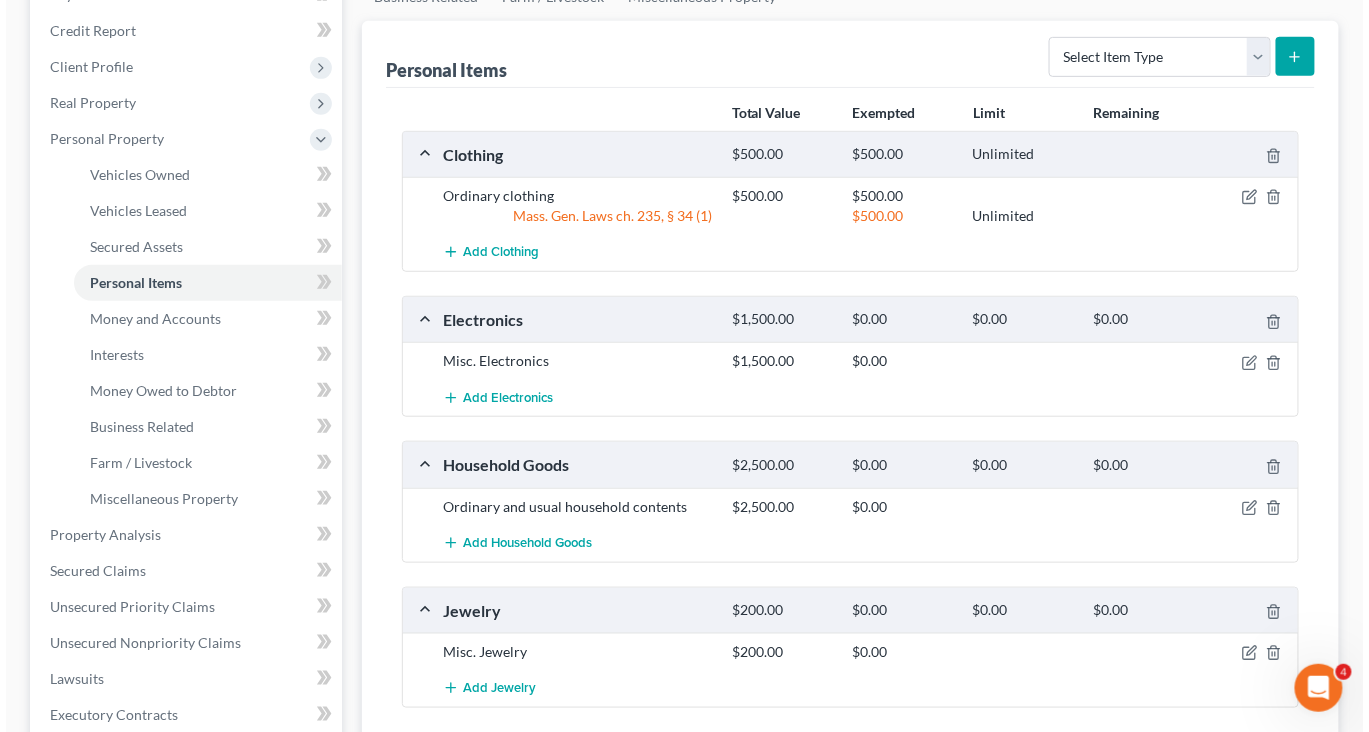 scroll, scrollTop: 440, scrollLeft: 0, axis: vertical 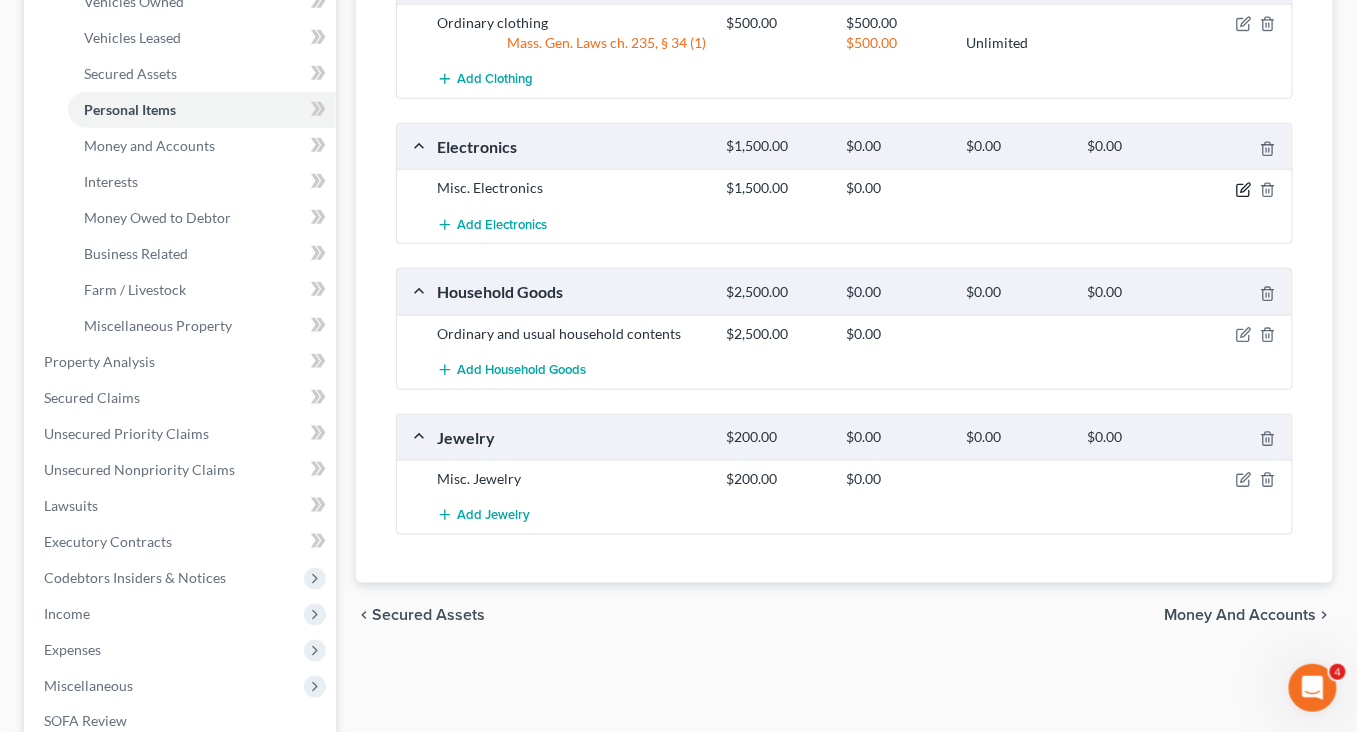 click 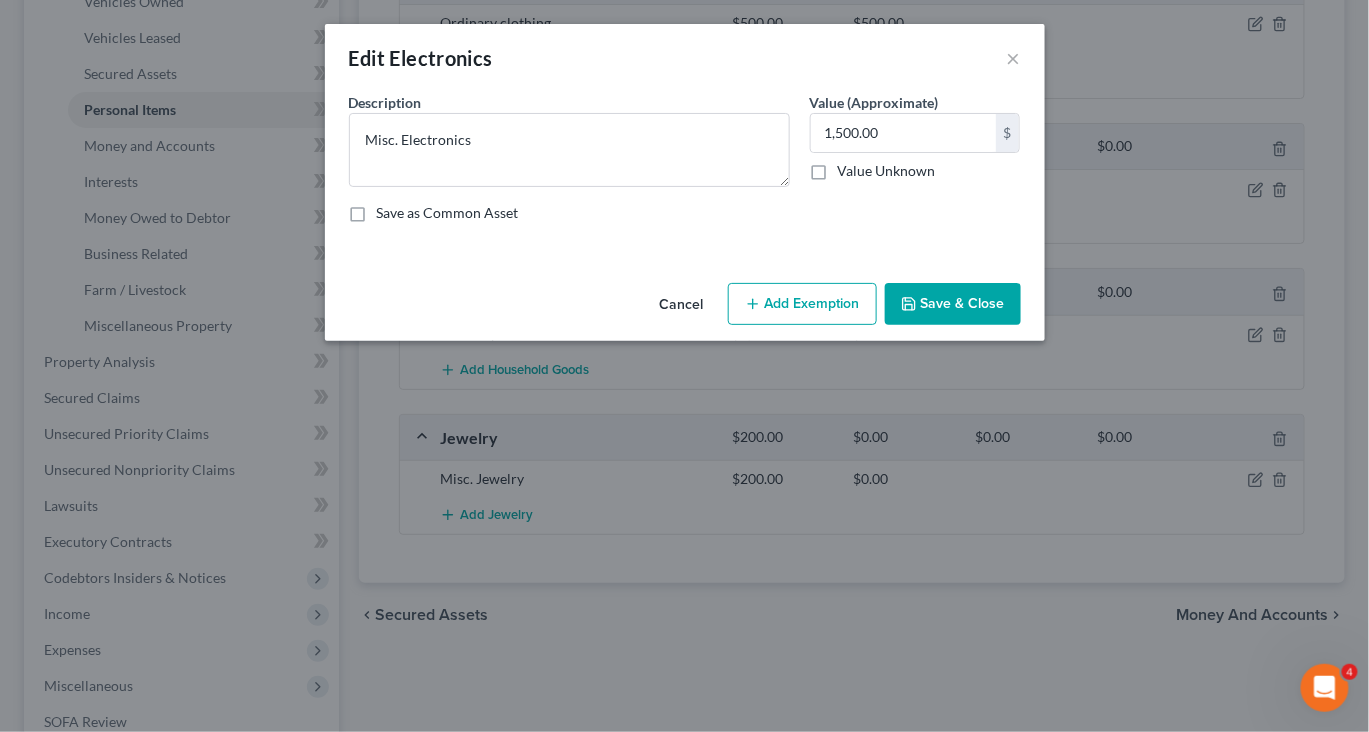 click on "Add Exemption" at bounding box center [802, 304] 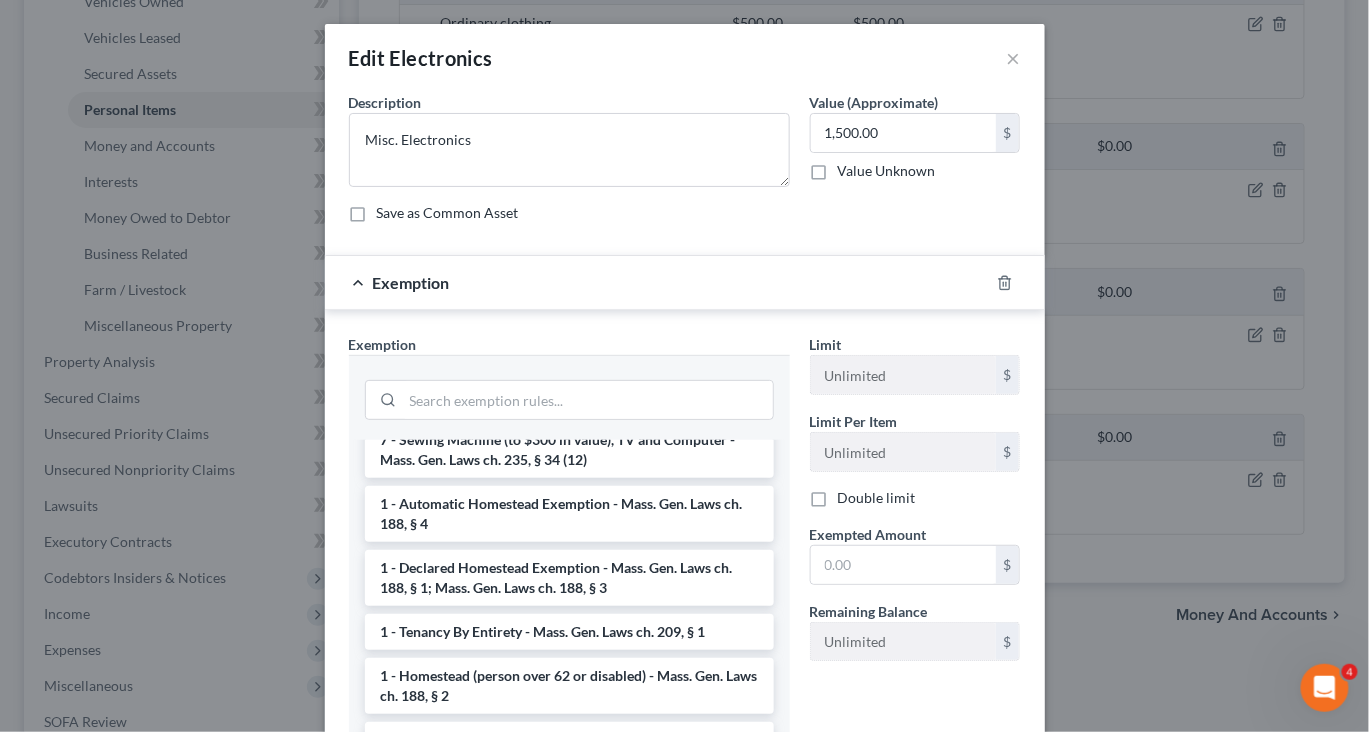 scroll, scrollTop: 179, scrollLeft: 0, axis: vertical 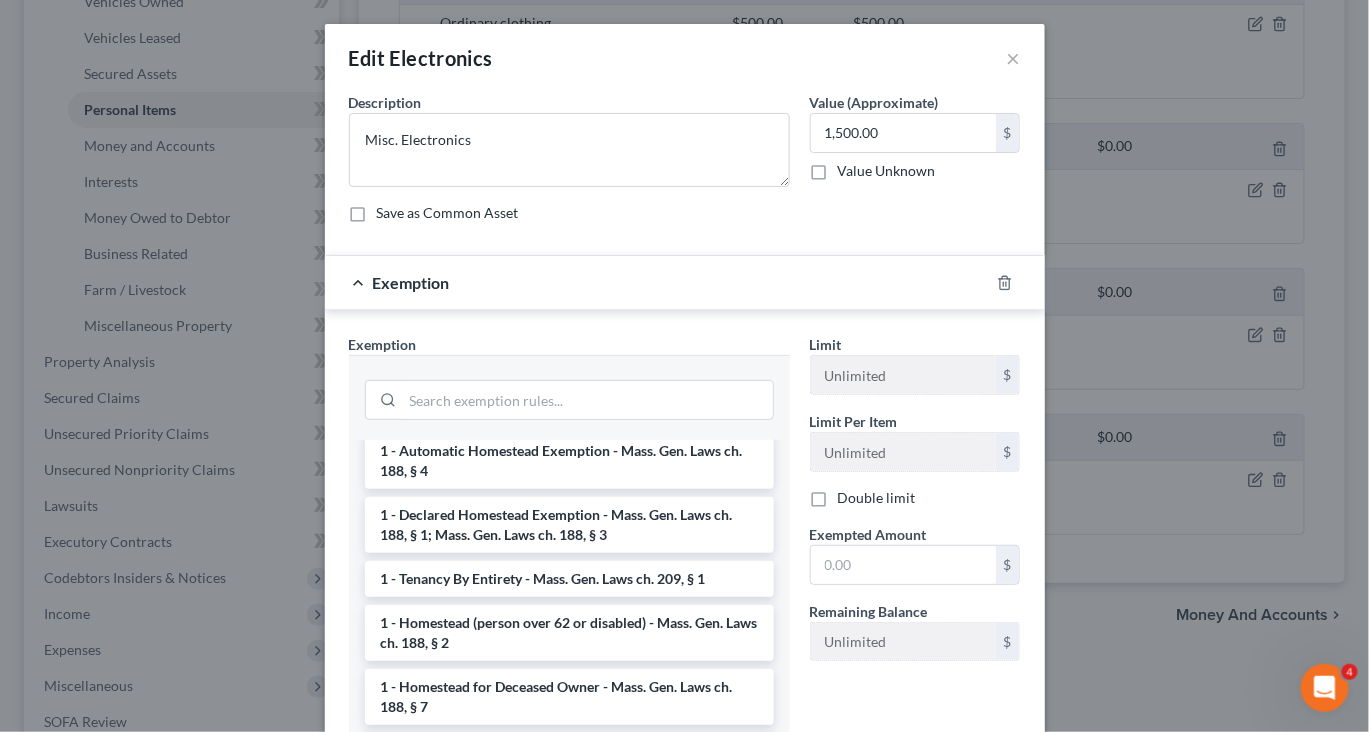 click on "7 - Sewing Machine (to $300 in value), TV and Computer - Mass. Gen. Laws ch. 235, § 34 (12)" at bounding box center [569, 397] 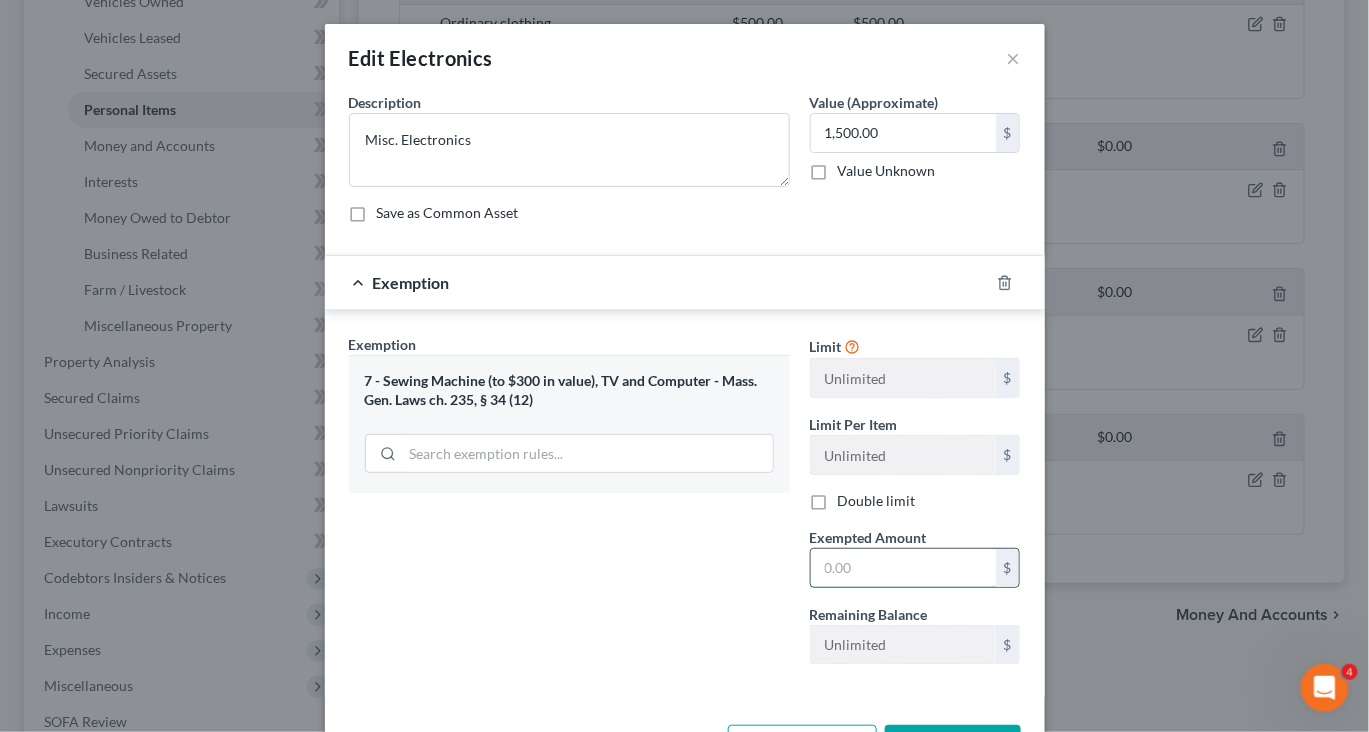 click at bounding box center [903, 568] 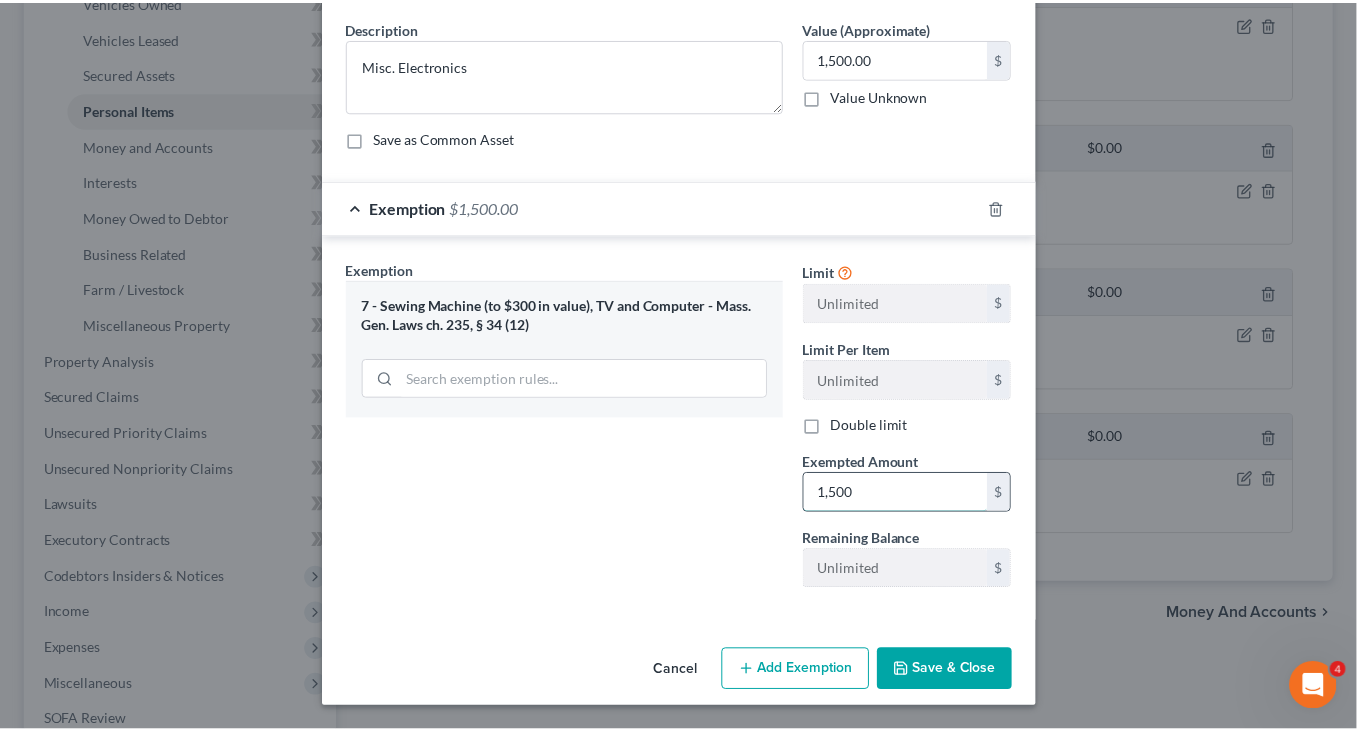 scroll, scrollTop: 196, scrollLeft: 0, axis: vertical 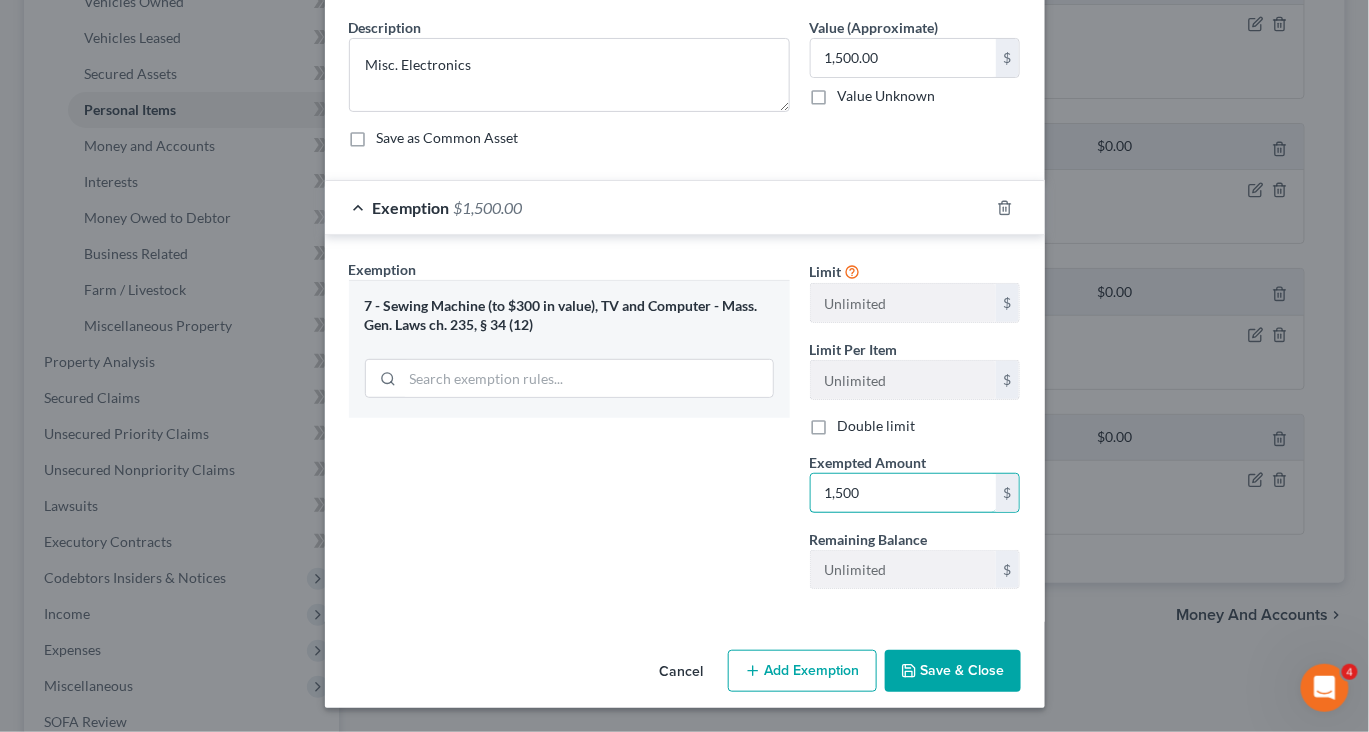 type on "1,500" 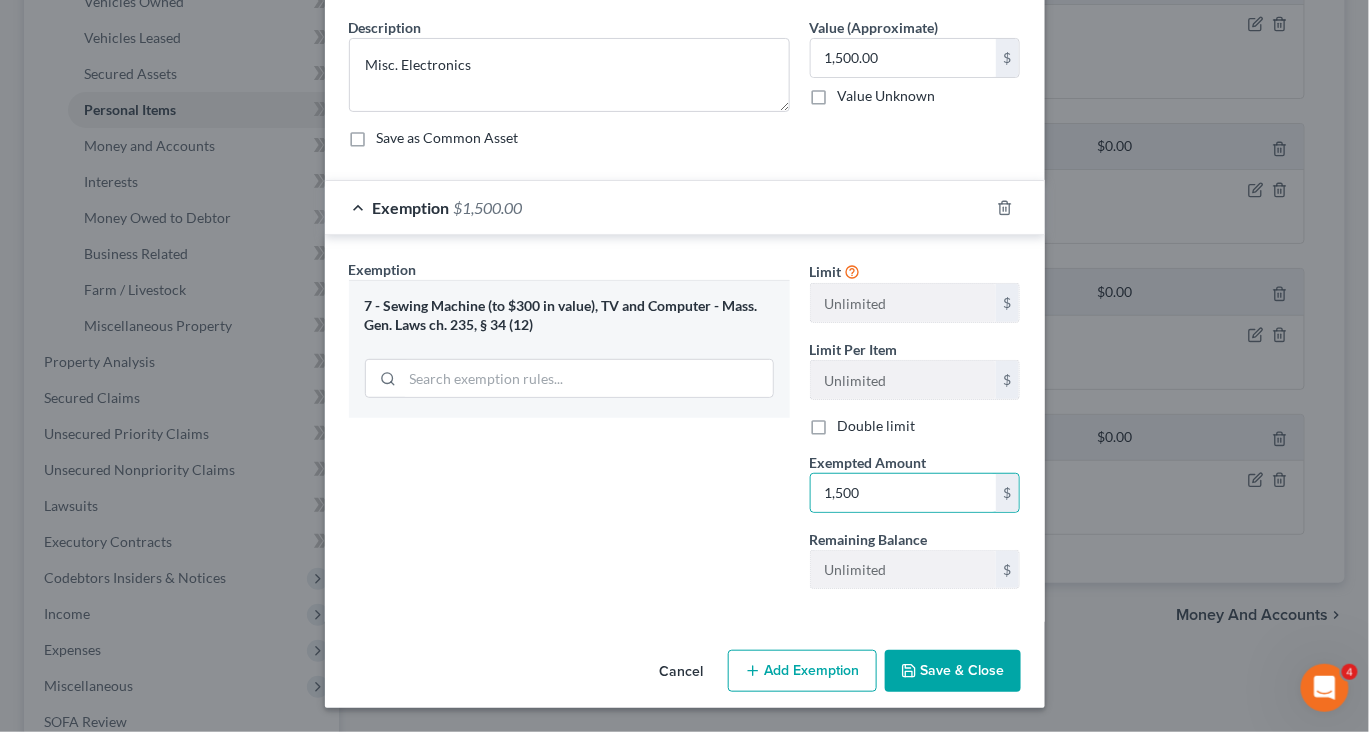 click on "Save & Close" at bounding box center [953, 671] 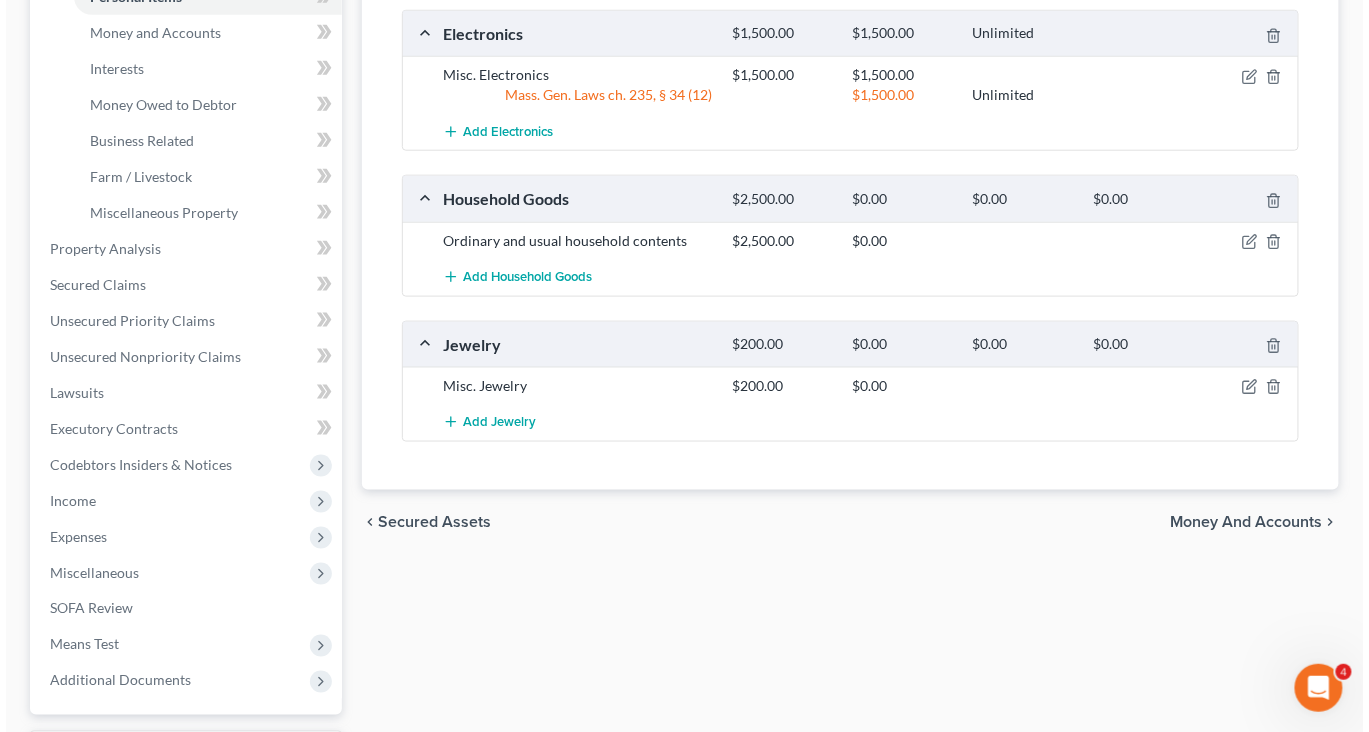 scroll, scrollTop: 590, scrollLeft: 0, axis: vertical 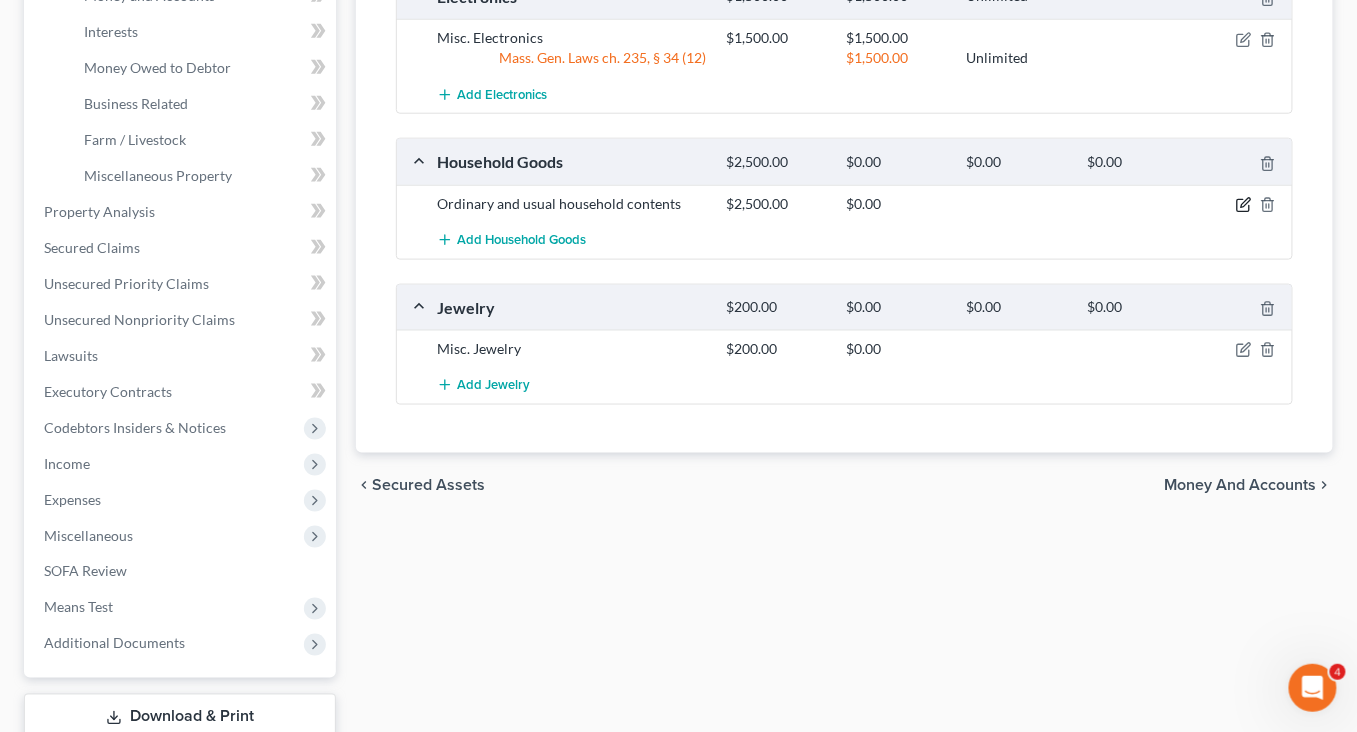 click 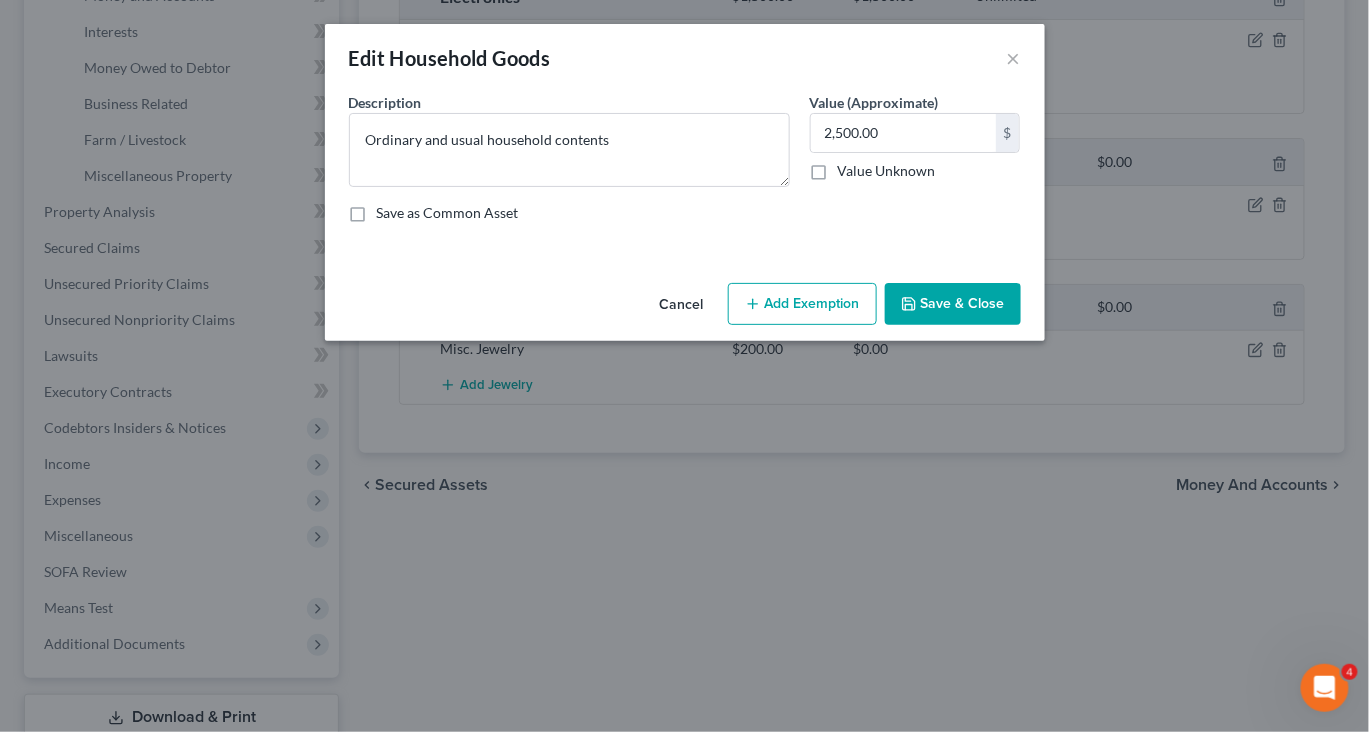 click on "Add Exemption" at bounding box center (802, 304) 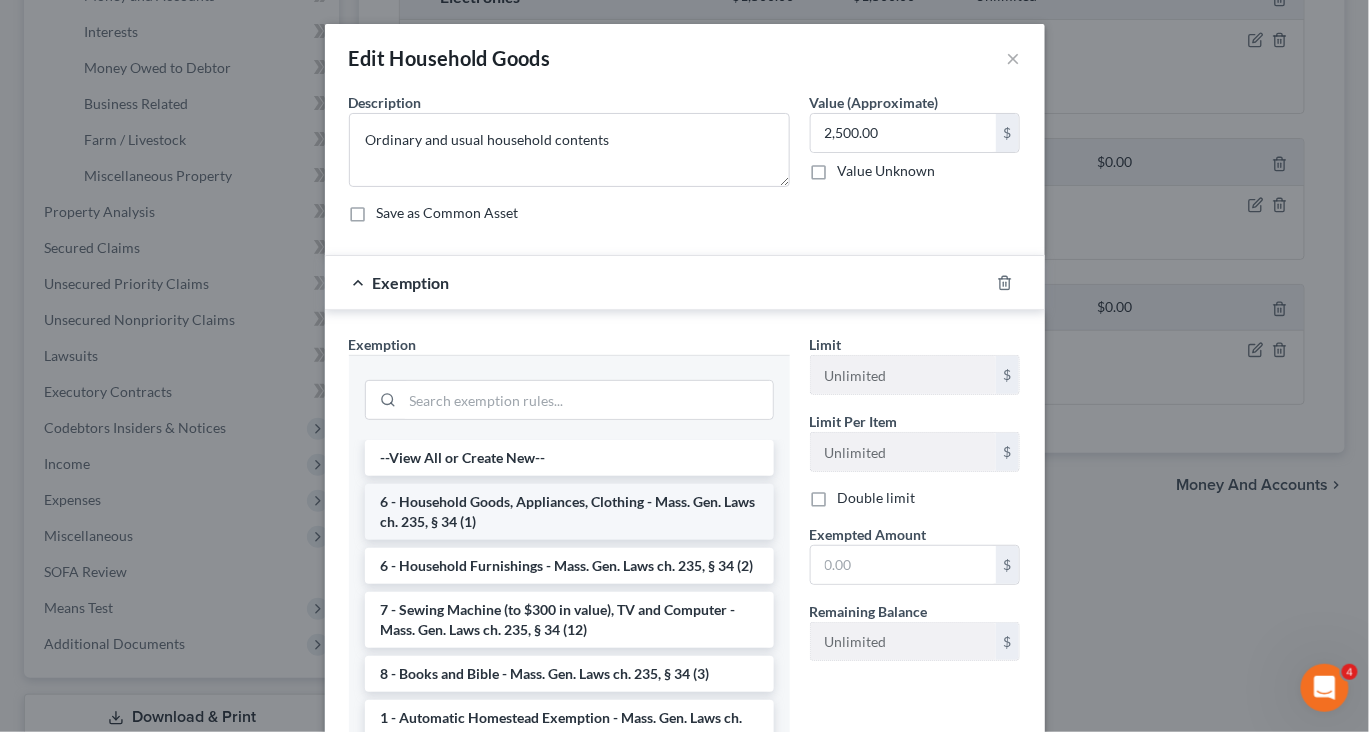 click on "6 - Household Goods, Appliances, Clothing - Mass. Gen. Laws ch. 235, § 34 (1)" at bounding box center (569, 512) 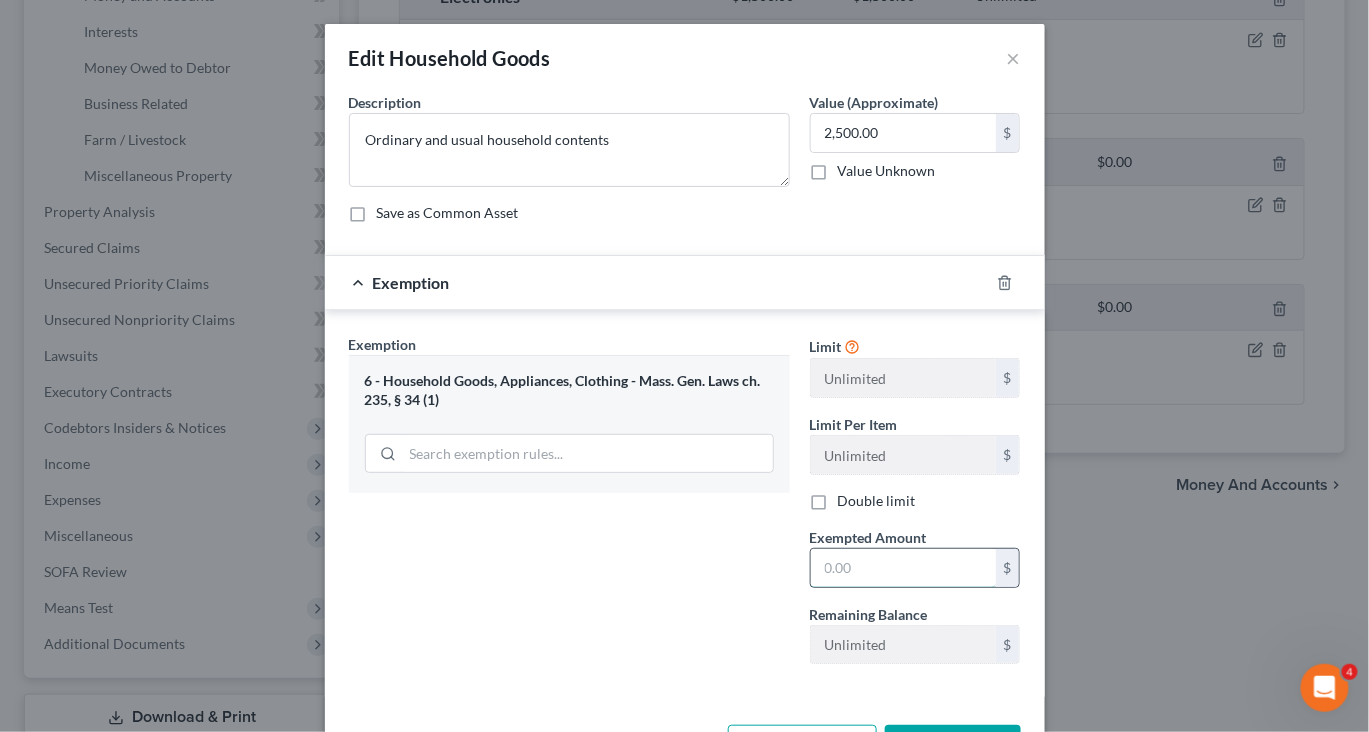 click at bounding box center [903, 568] 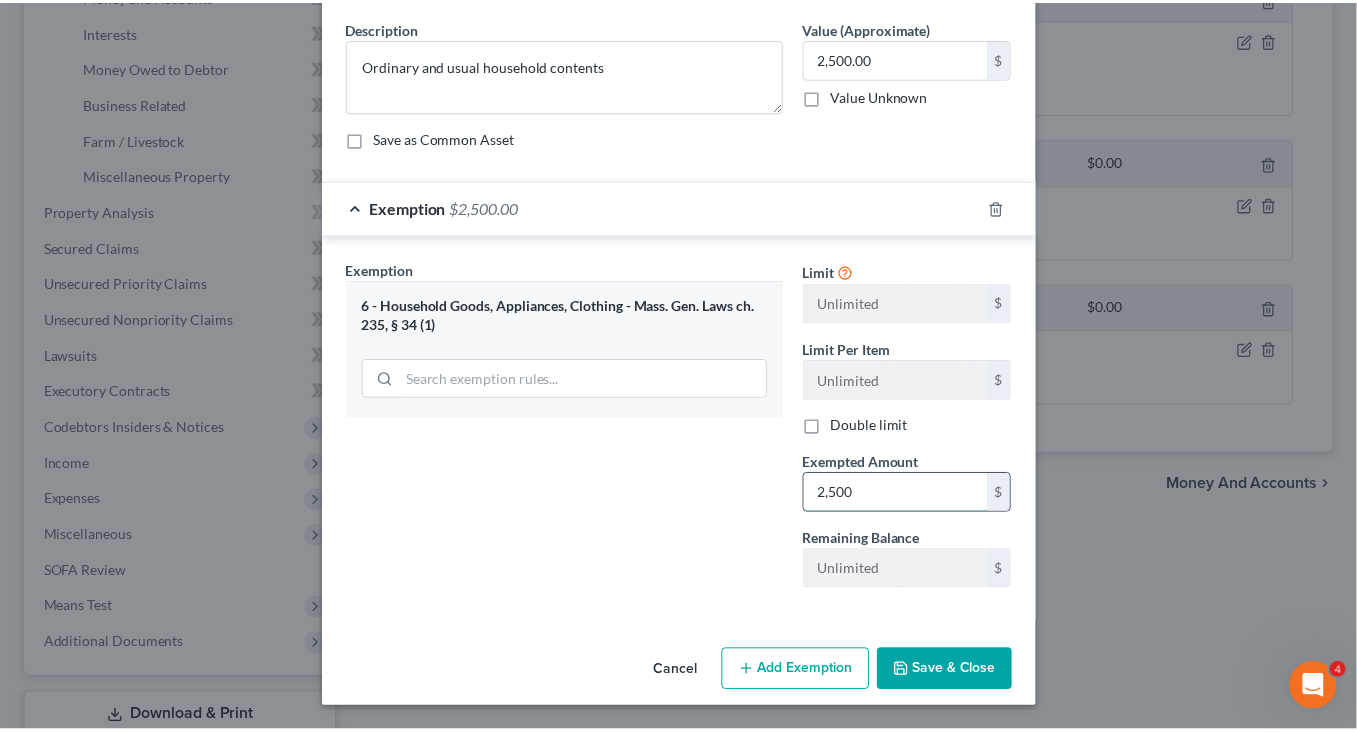 scroll, scrollTop: 269, scrollLeft: 0, axis: vertical 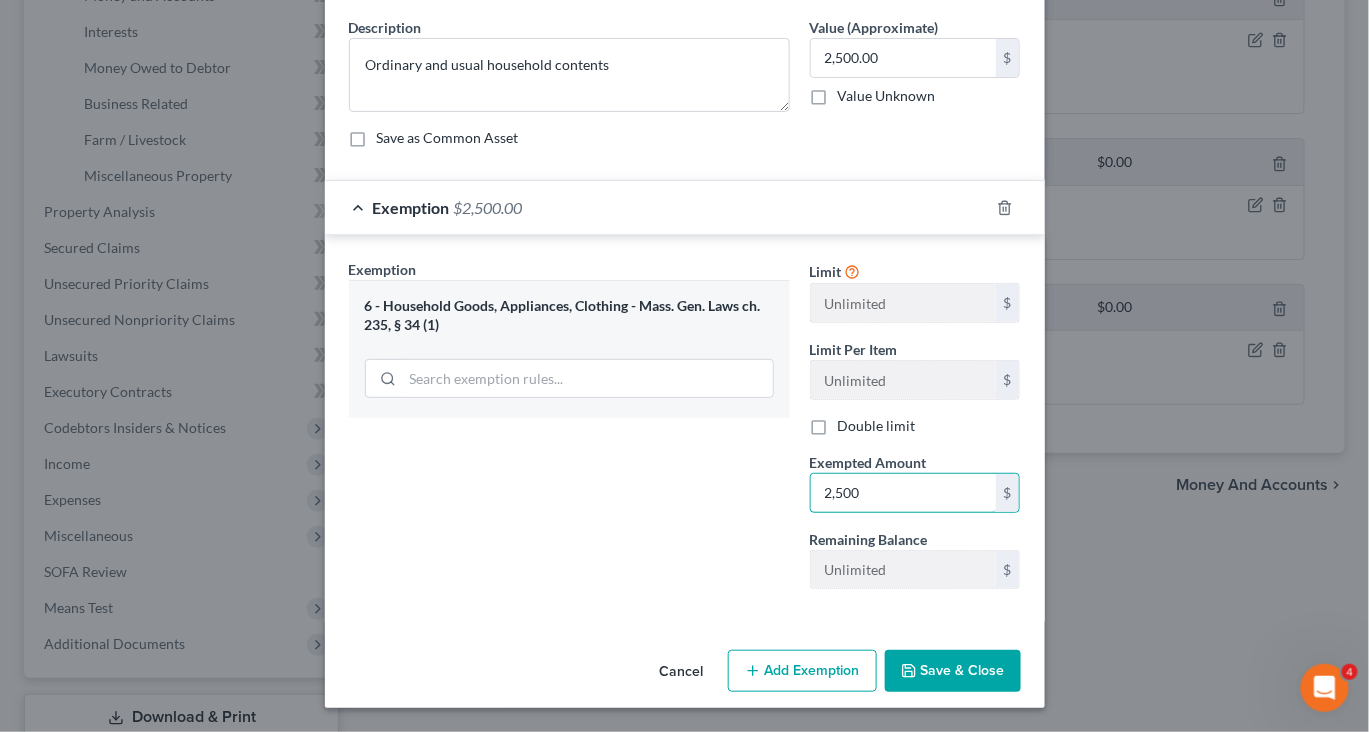 type on "2,500" 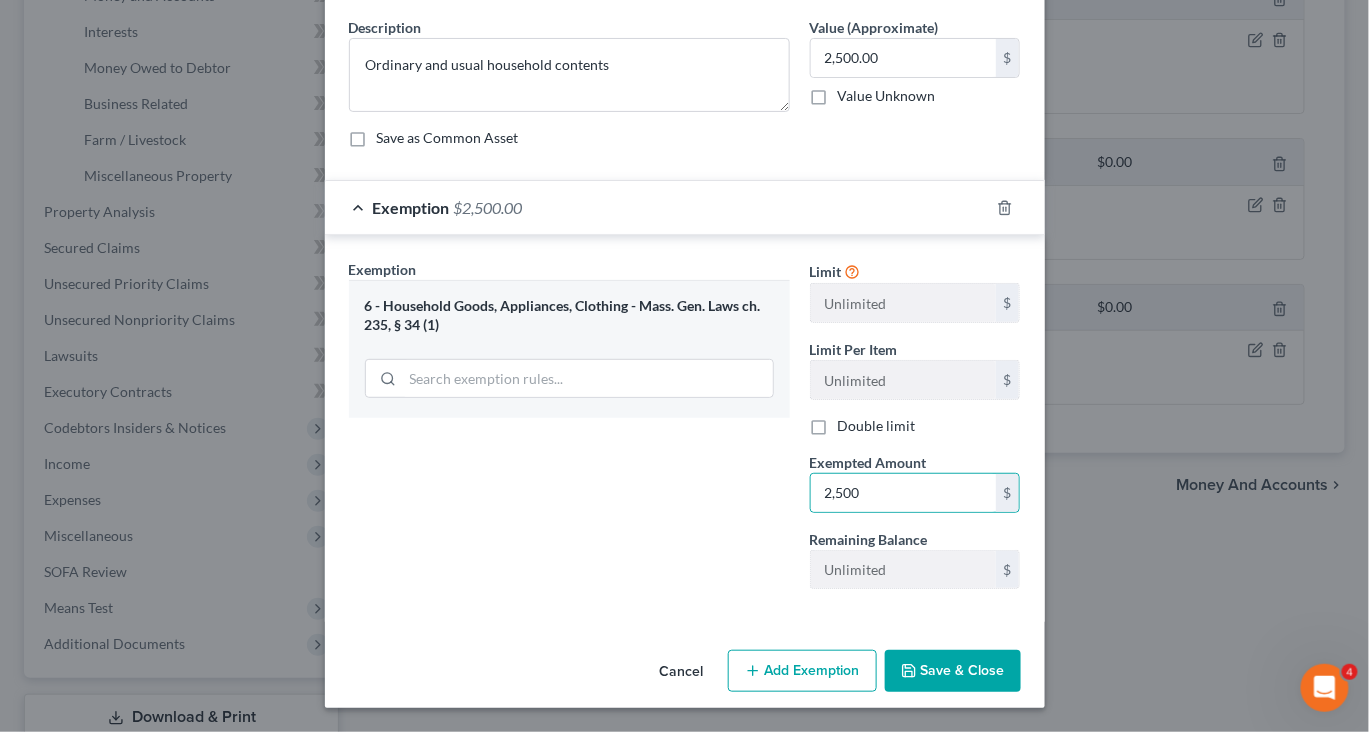 click on "Save & Close" at bounding box center (953, 671) 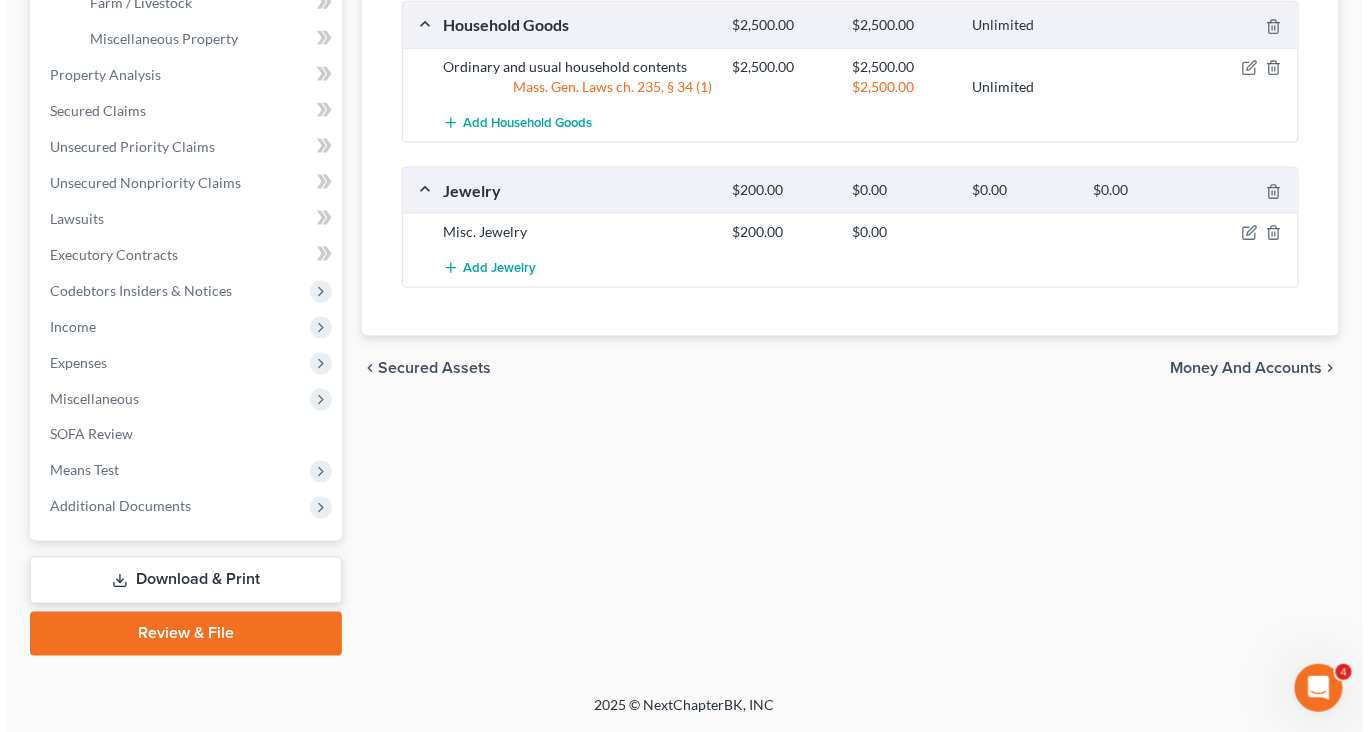 scroll, scrollTop: 824, scrollLeft: 0, axis: vertical 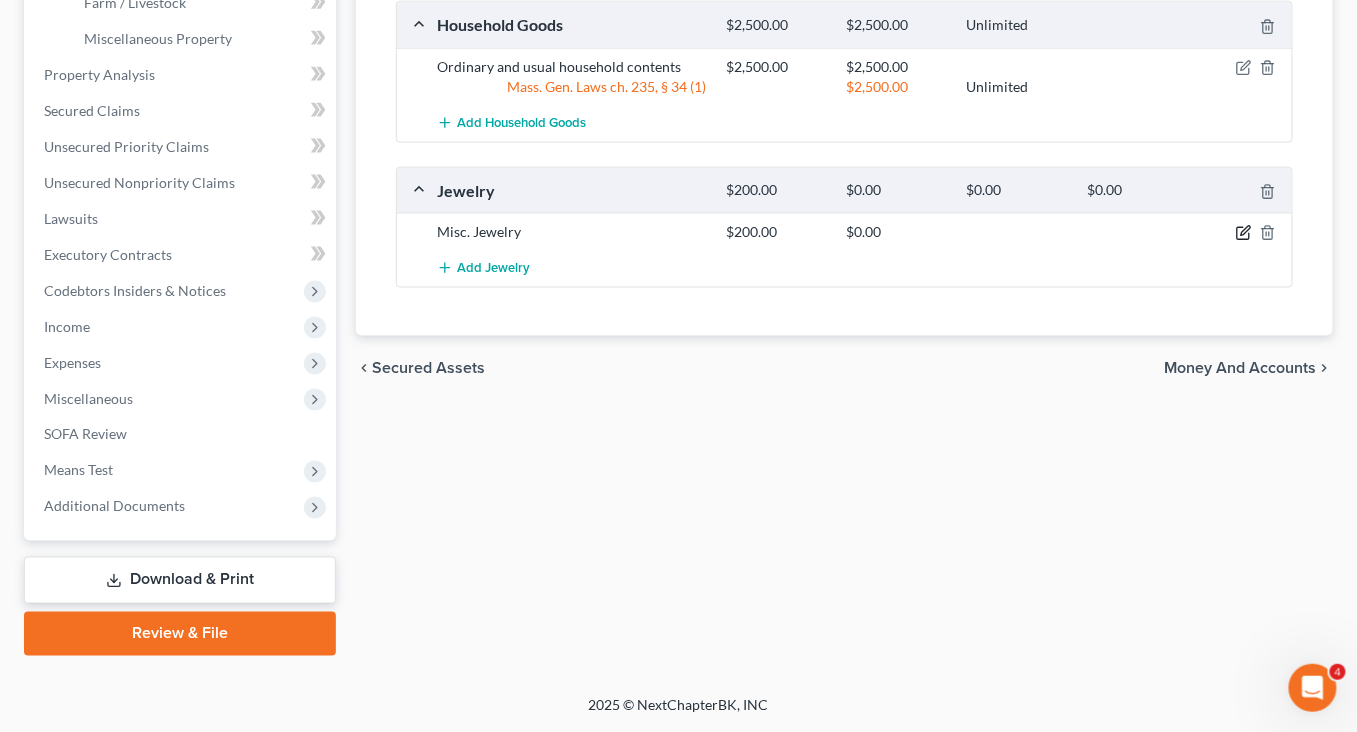 click 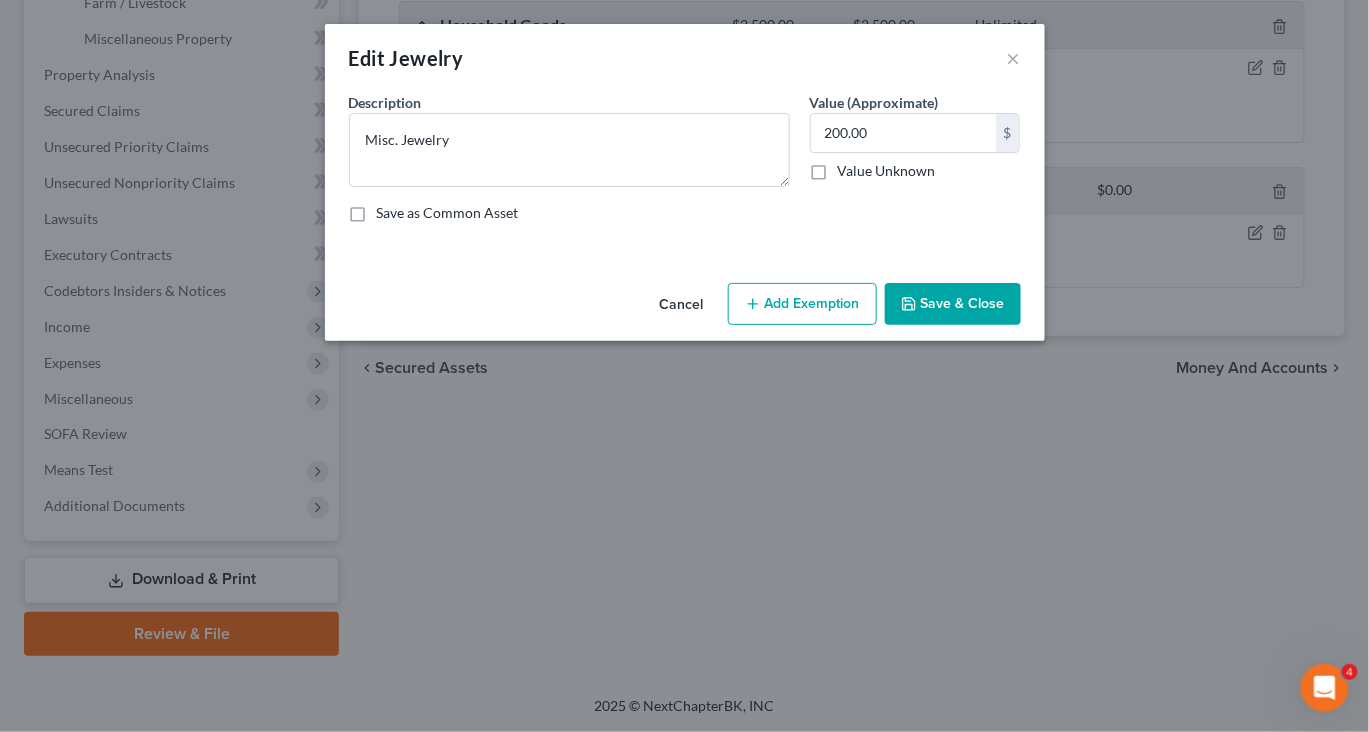 click on "Add Exemption" at bounding box center [802, 304] 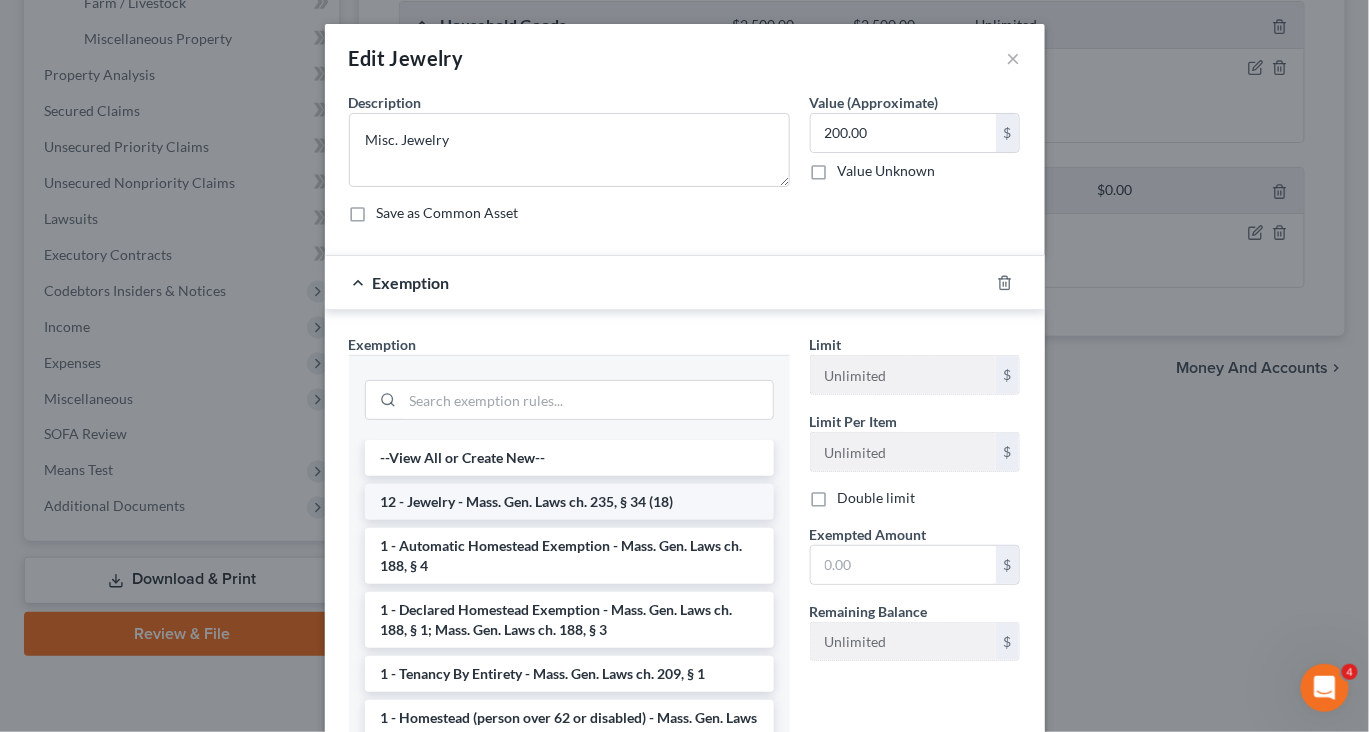 click on "12 - Jewelry - Mass. Gen. Laws ch. 235, § 34 (18)" at bounding box center (569, 502) 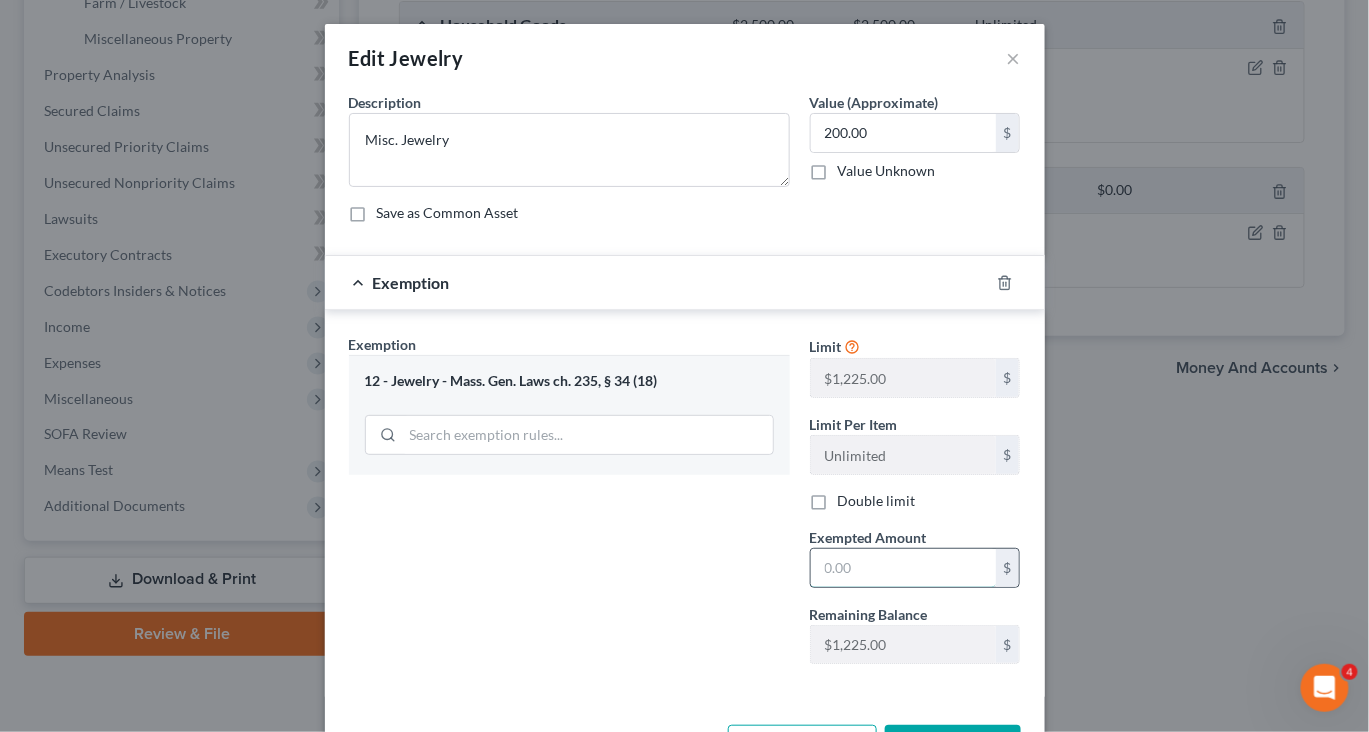 click at bounding box center [903, 568] 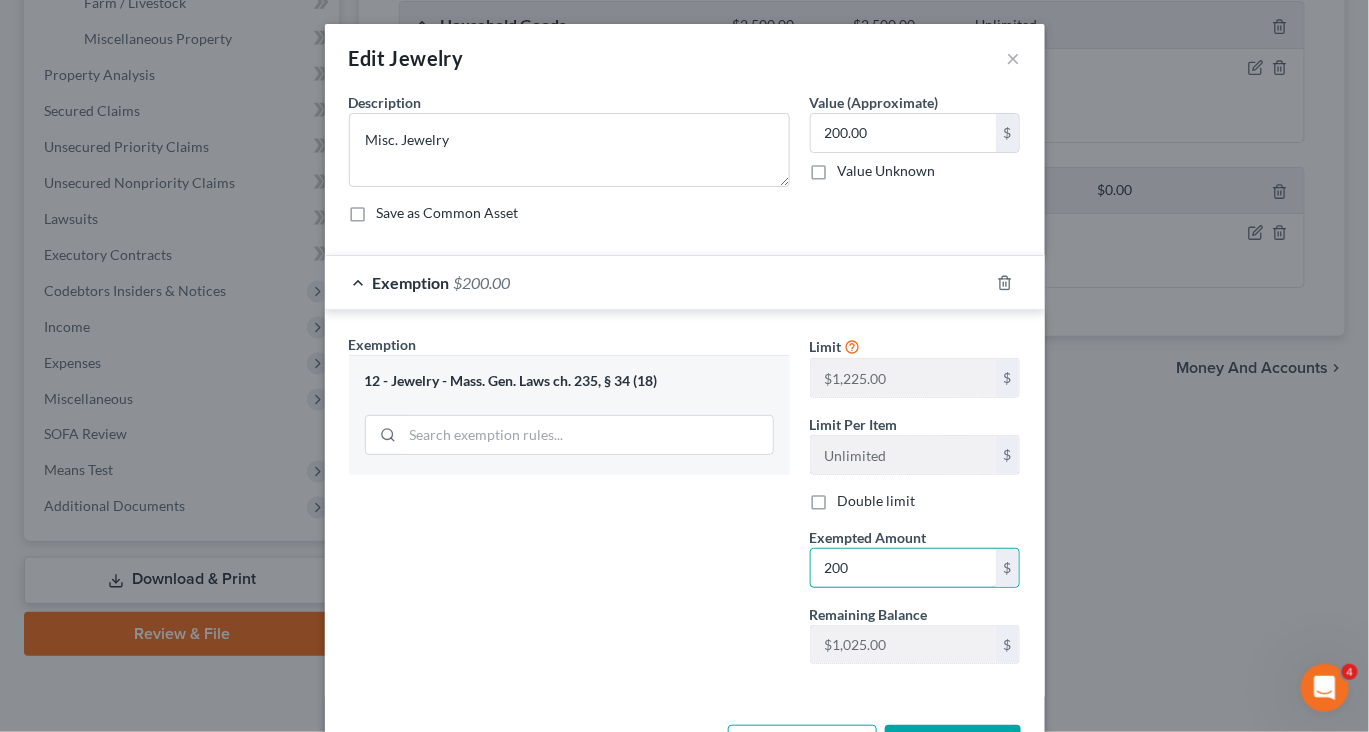 type on "200" 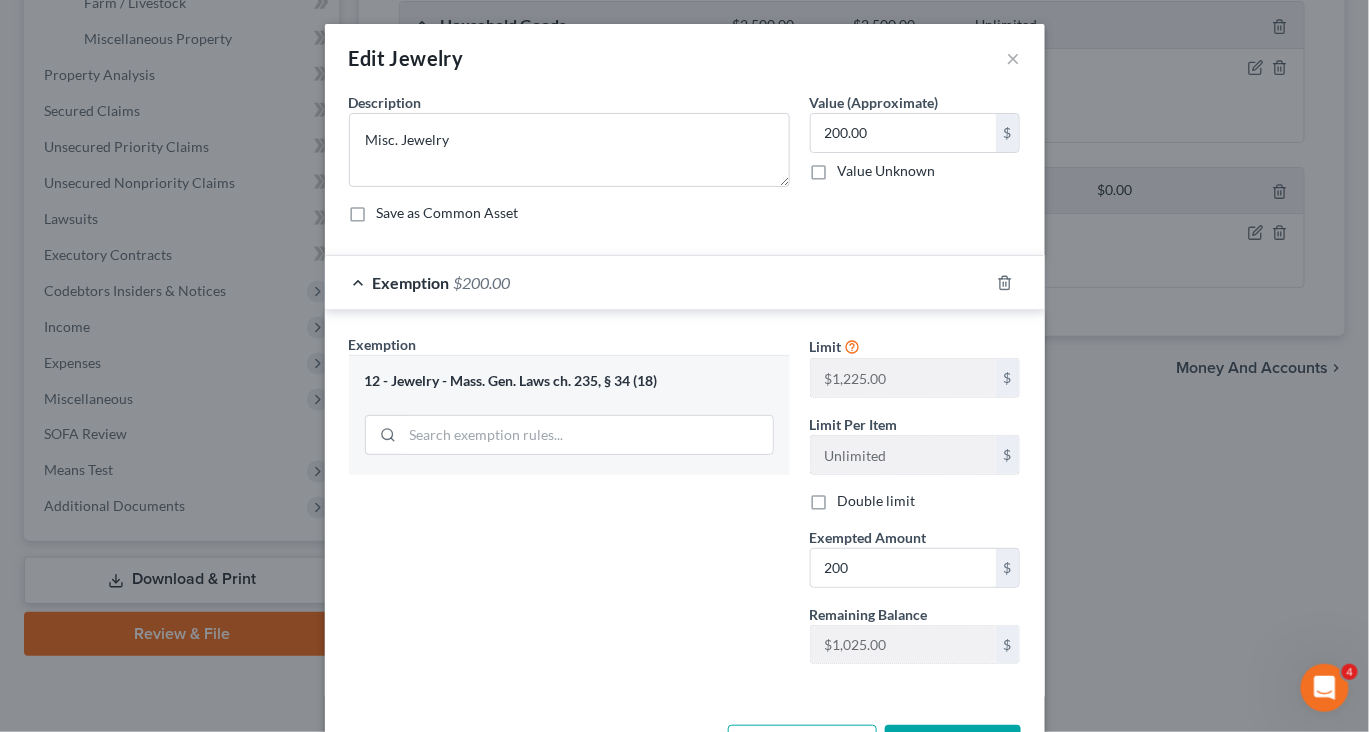 click on "12 - Jewelry - Mass. Gen. Laws ch. 235, § 34 (18)" at bounding box center (569, 507) 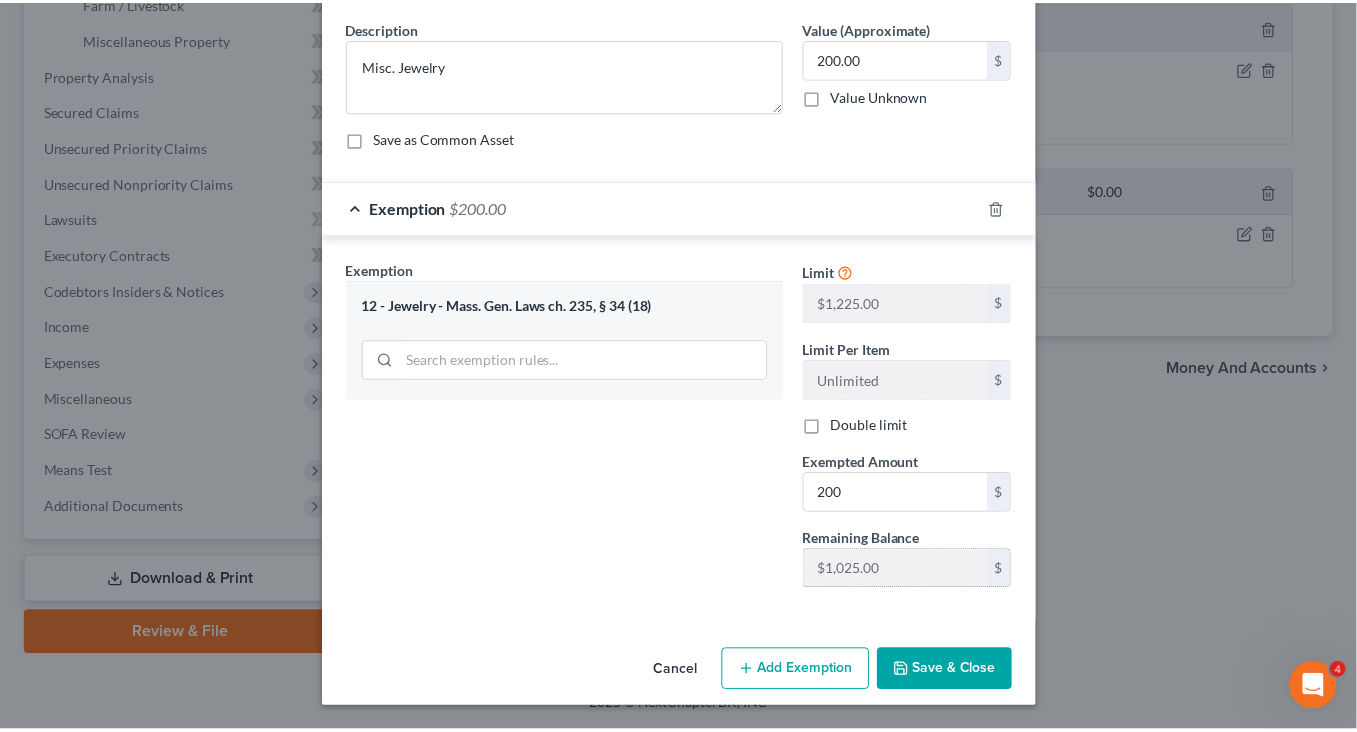 scroll, scrollTop: 268, scrollLeft: 0, axis: vertical 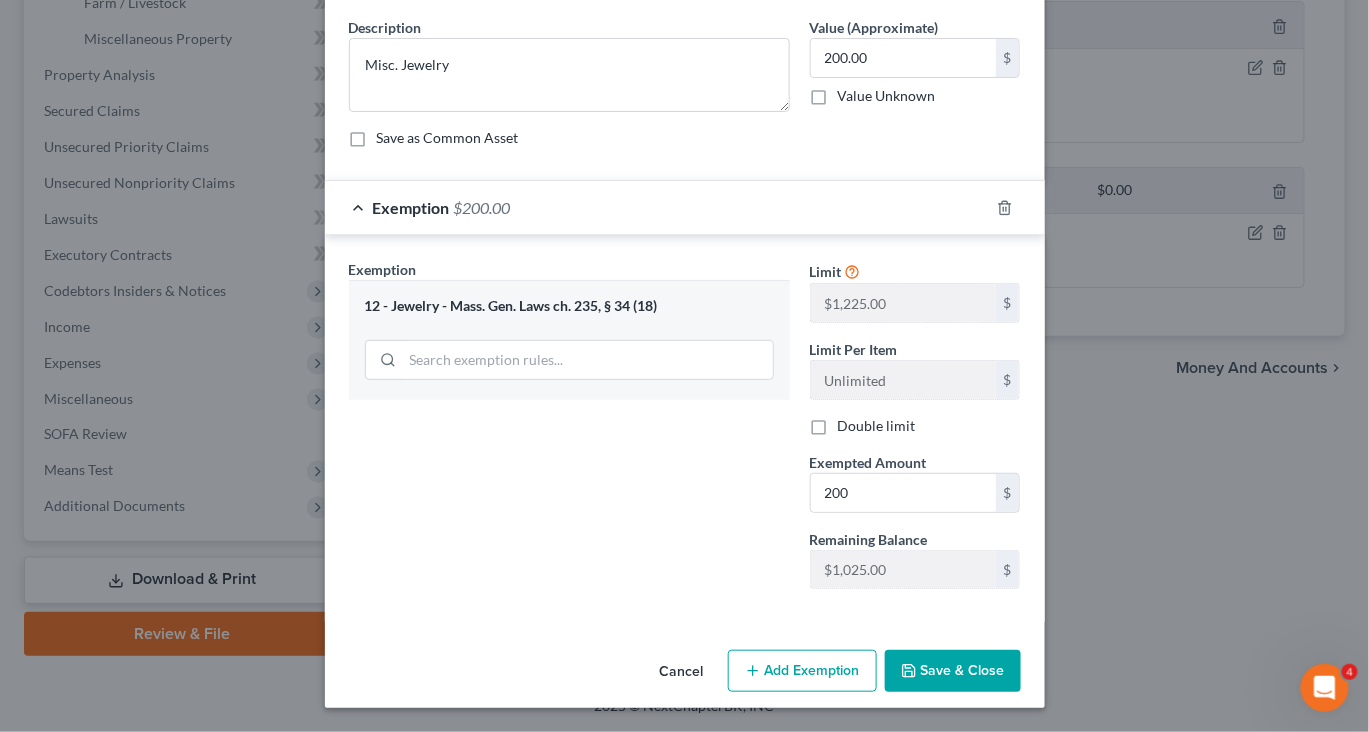 click on "Save & Close" at bounding box center (953, 671) 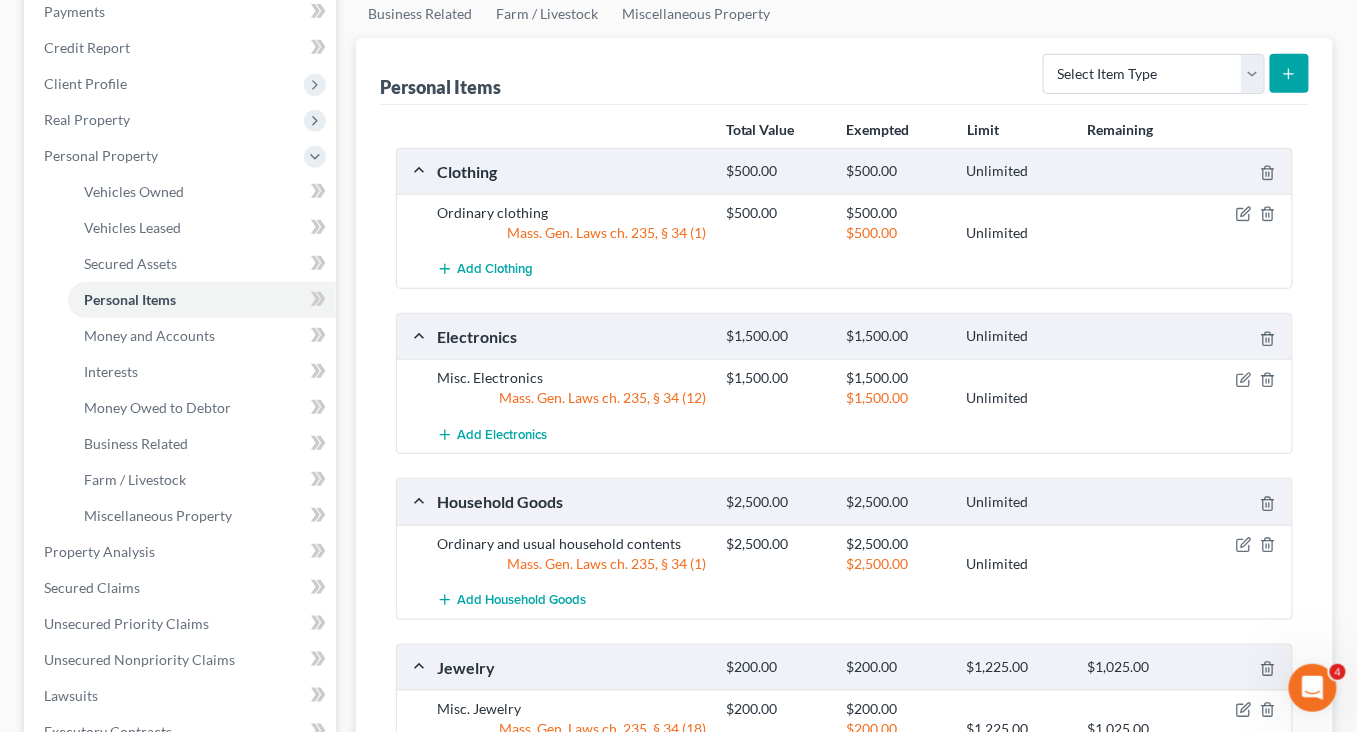 scroll, scrollTop: 0, scrollLeft: 0, axis: both 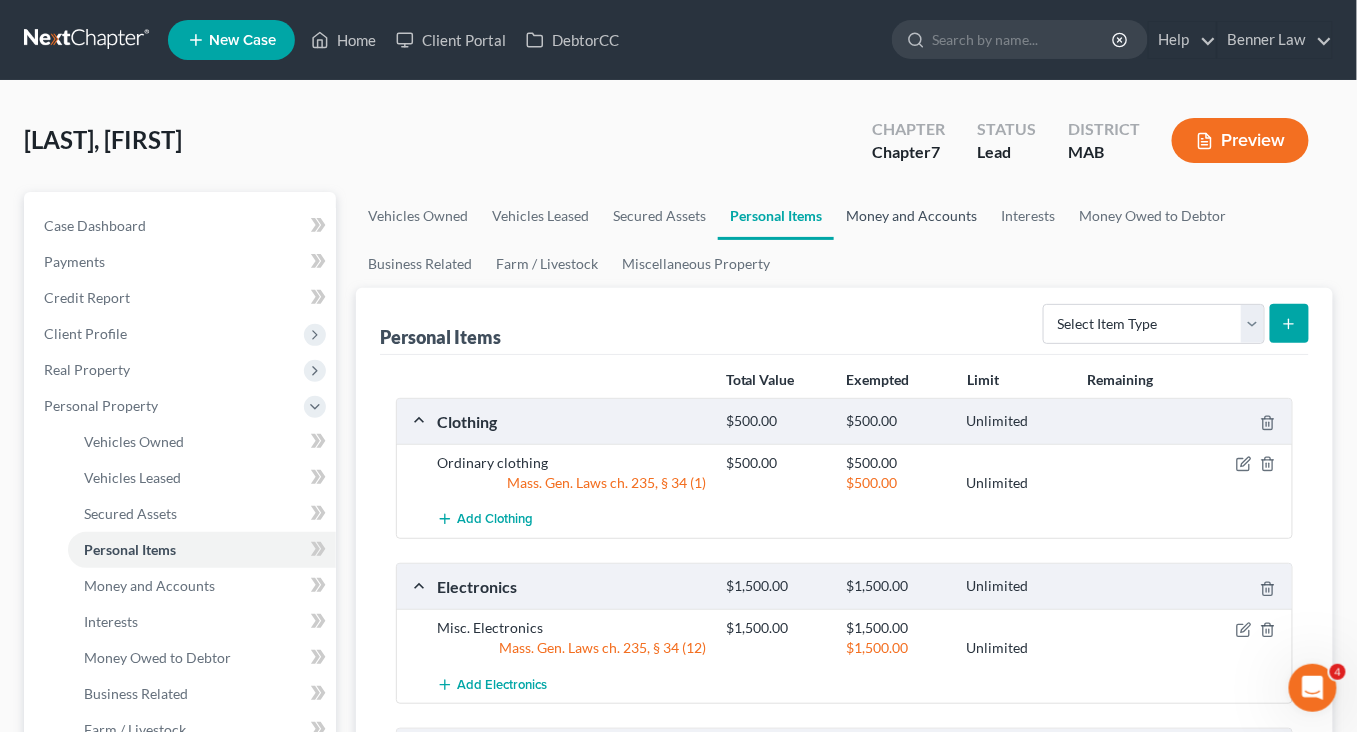 click on "Money and Accounts" at bounding box center (911, 216) 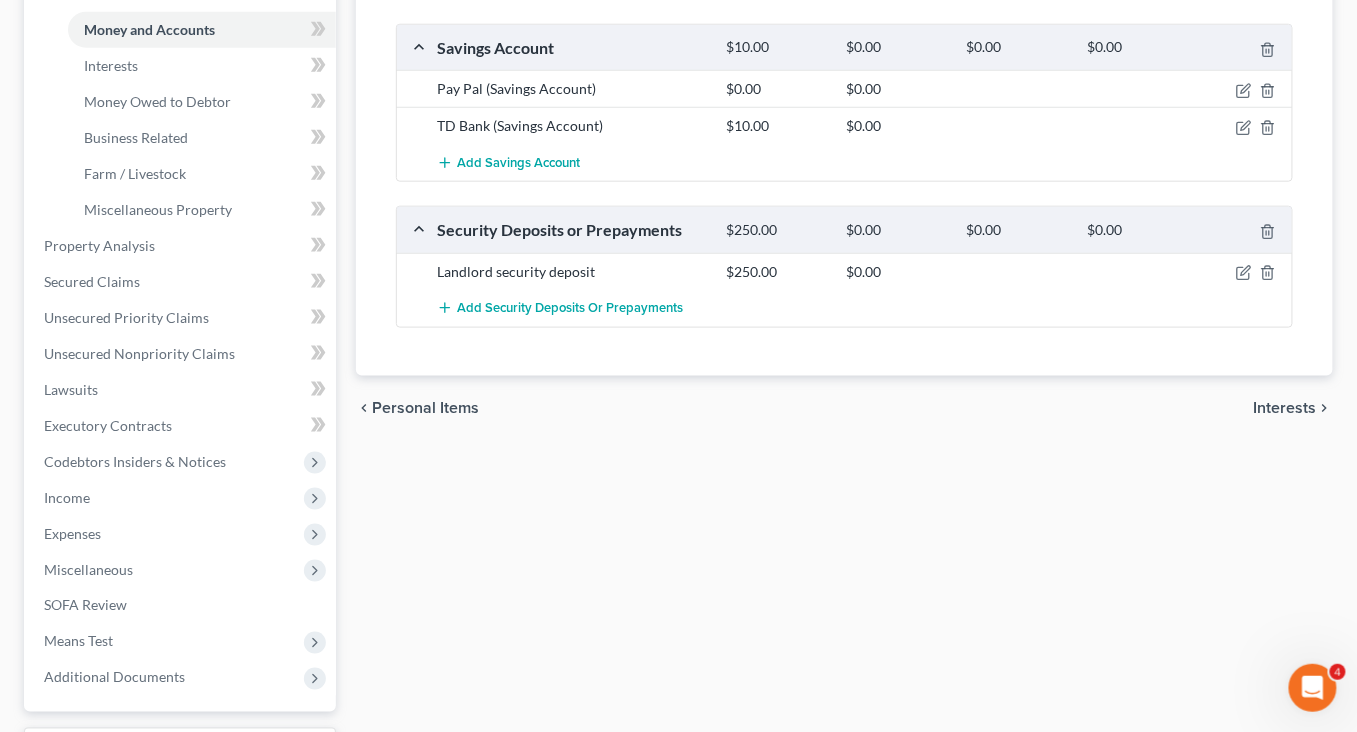 scroll, scrollTop: 581, scrollLeft: 0, axis: vertical 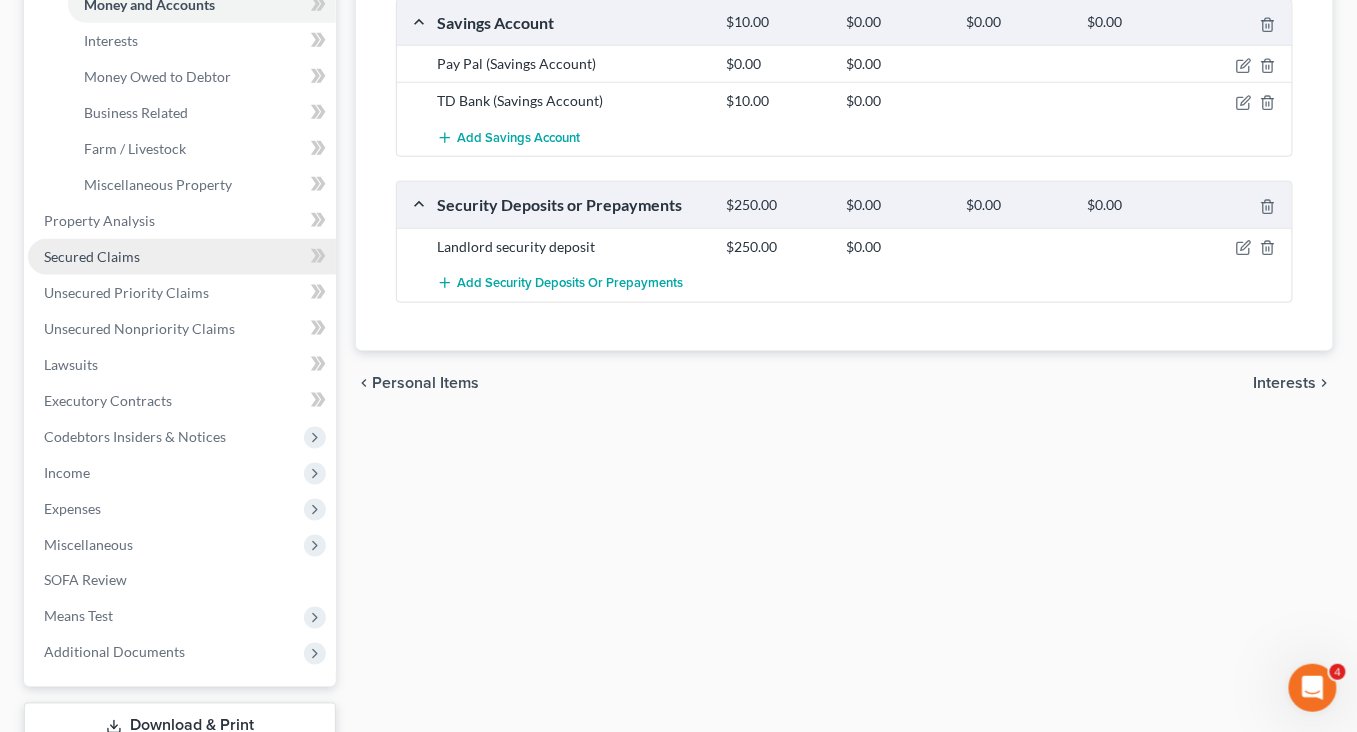 click on "Secured Claims" at bounding box center (92, 256) 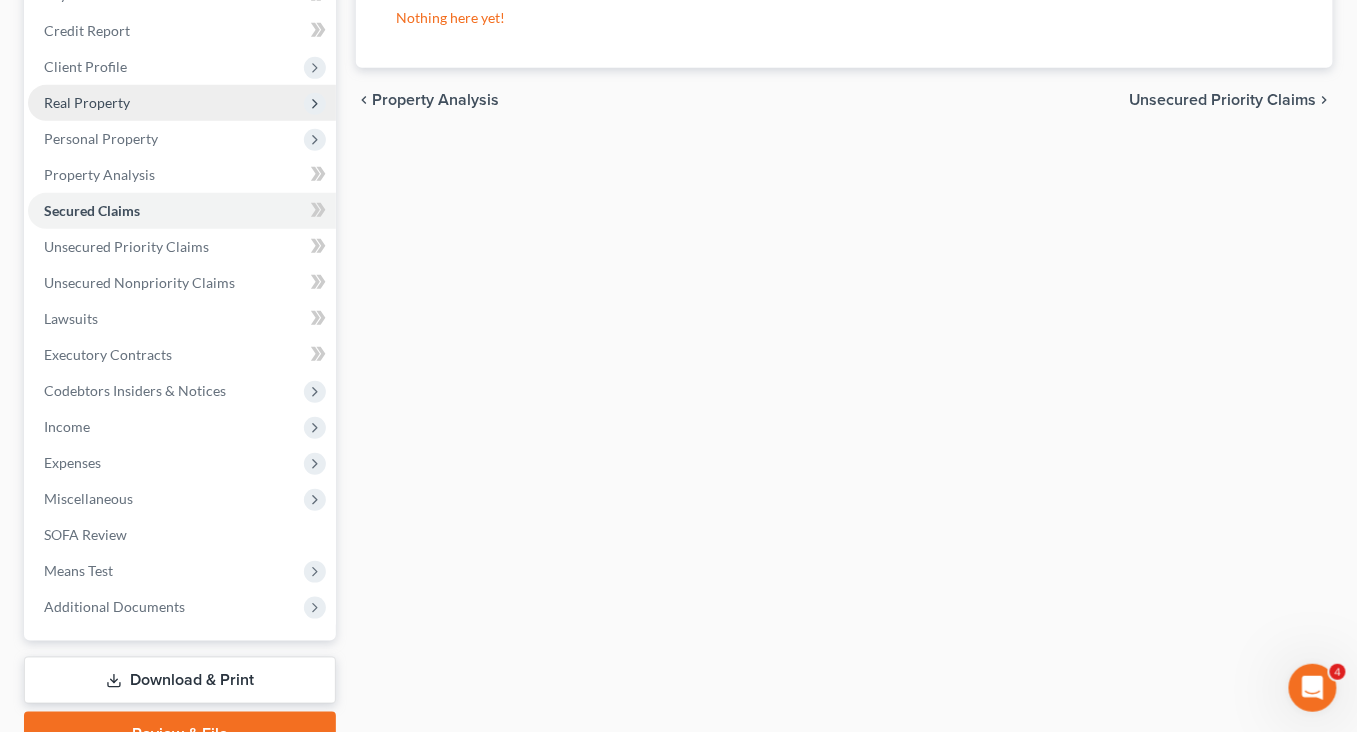 scroll, scrollTop: 278, scrollLeft: 0, axis: vertical 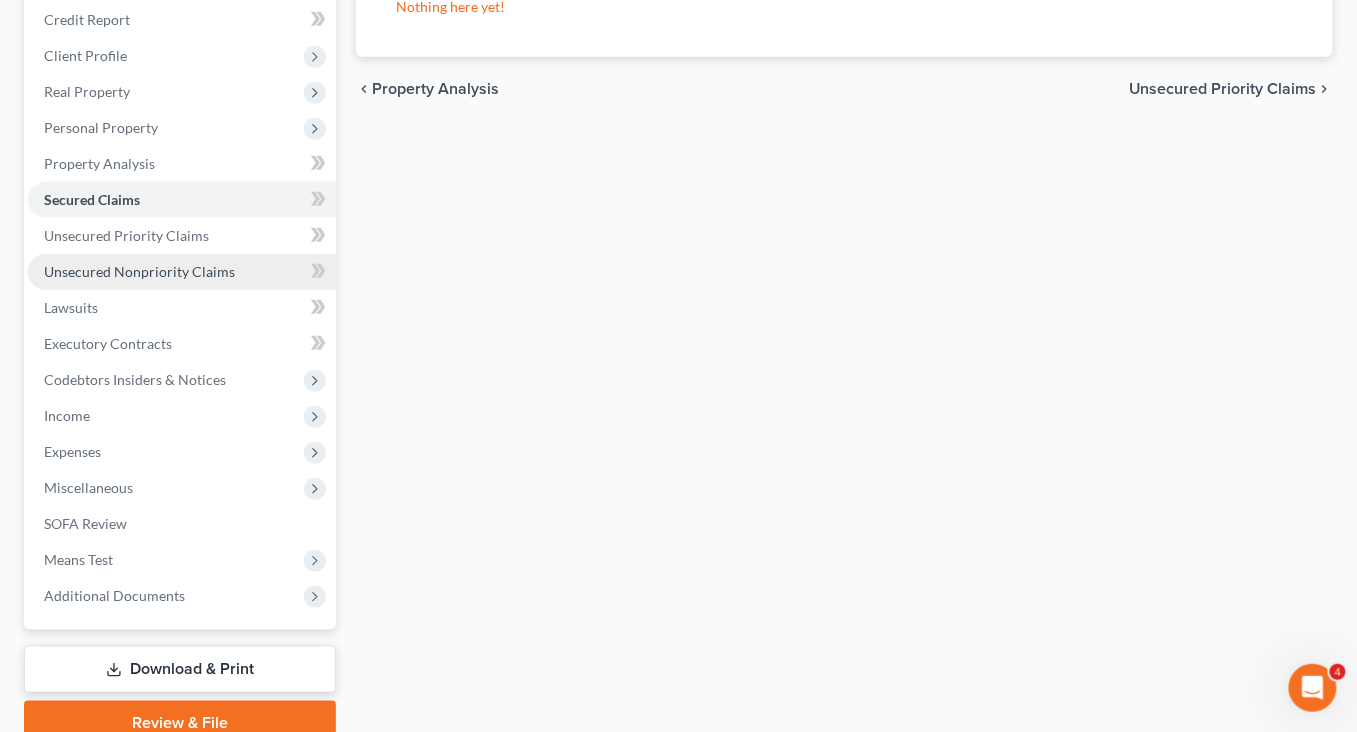 click on "Unsecured Nonpriority Claims" at bounding box center [139, 271] 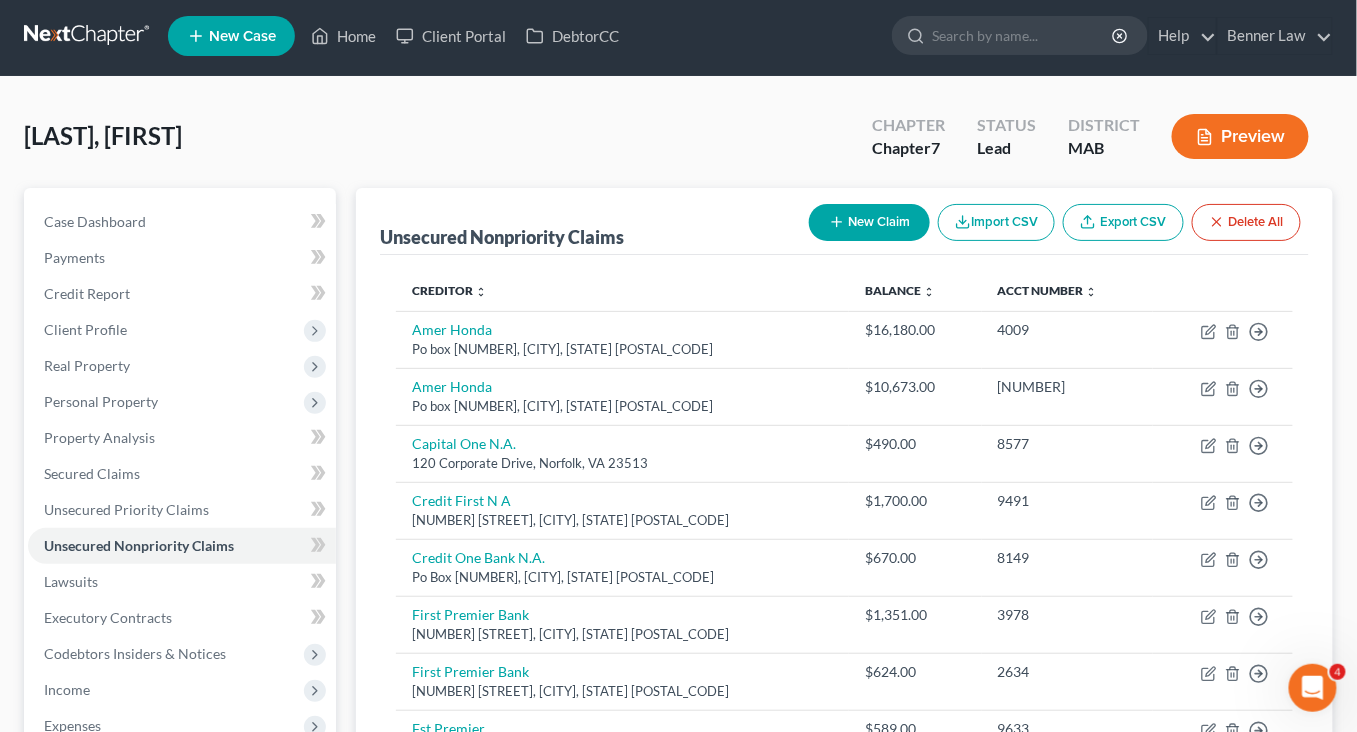 scroll, scrollTop: 0, scrollLeft: 0, axis: both 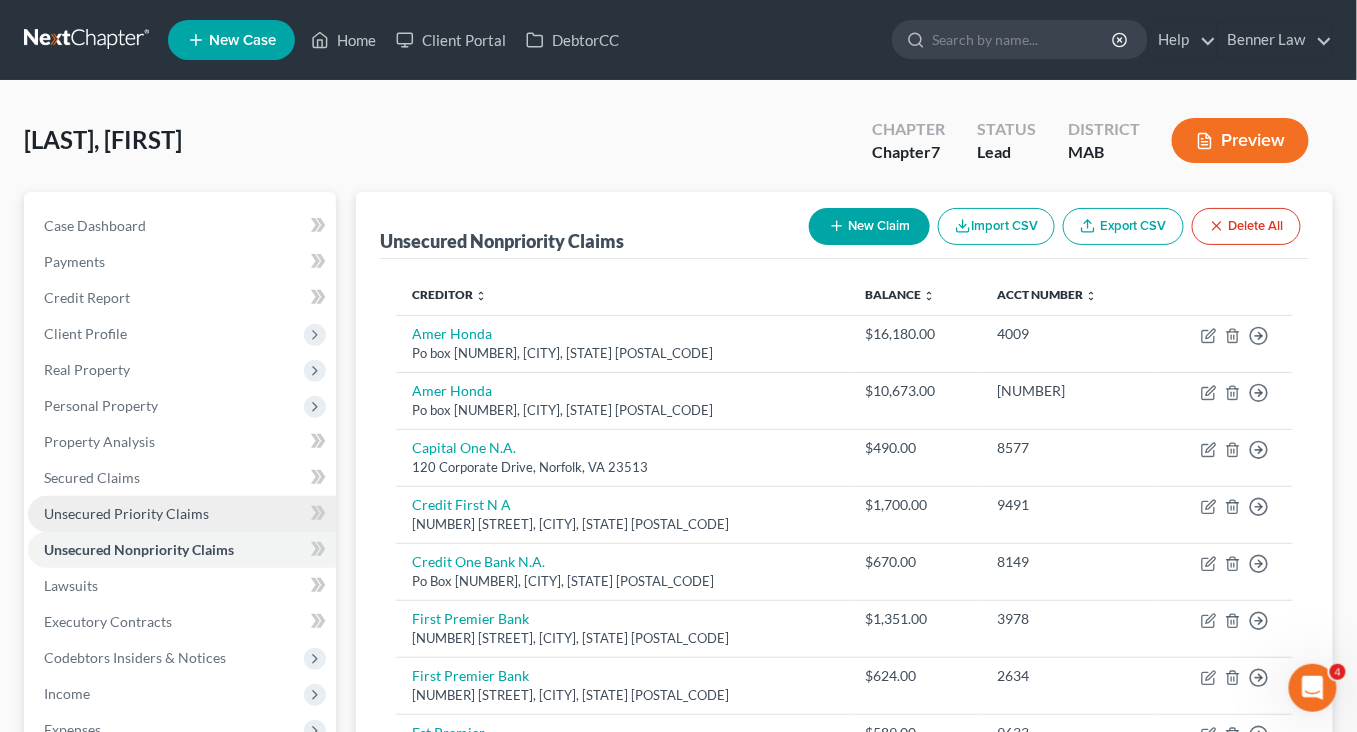 click on "Unsecured Priority Claims" at bounding box center (126, 513) 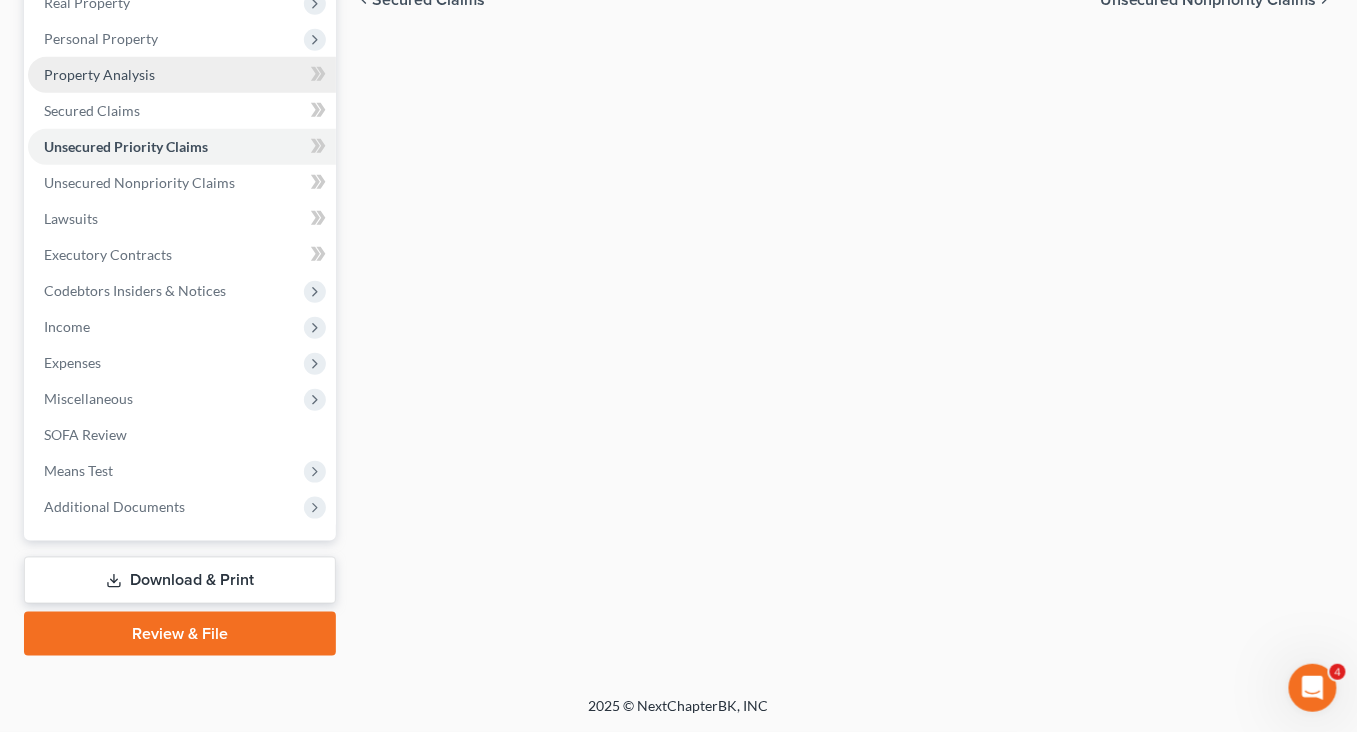 scroll, scrollTop: 447, scrollLeft: 0, axis: vertical 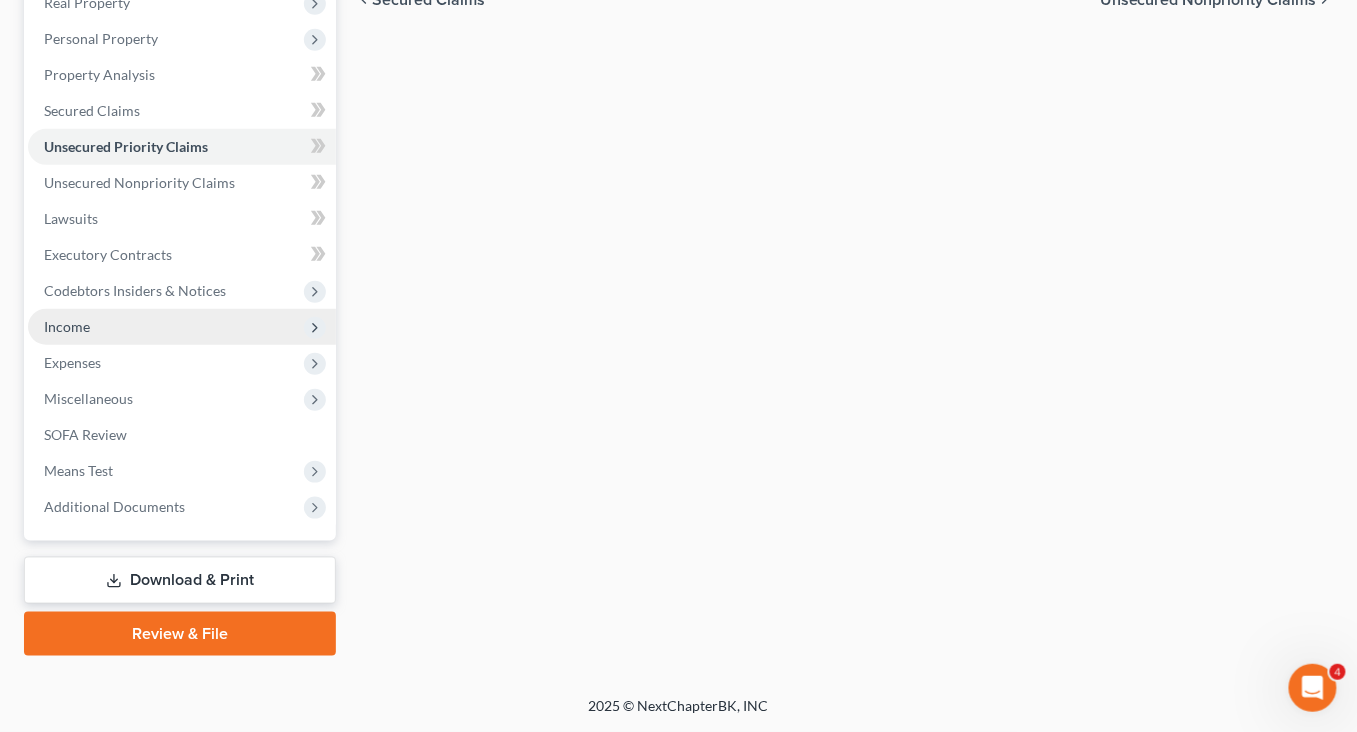 click on "Income" at bounding box center [67, 326] 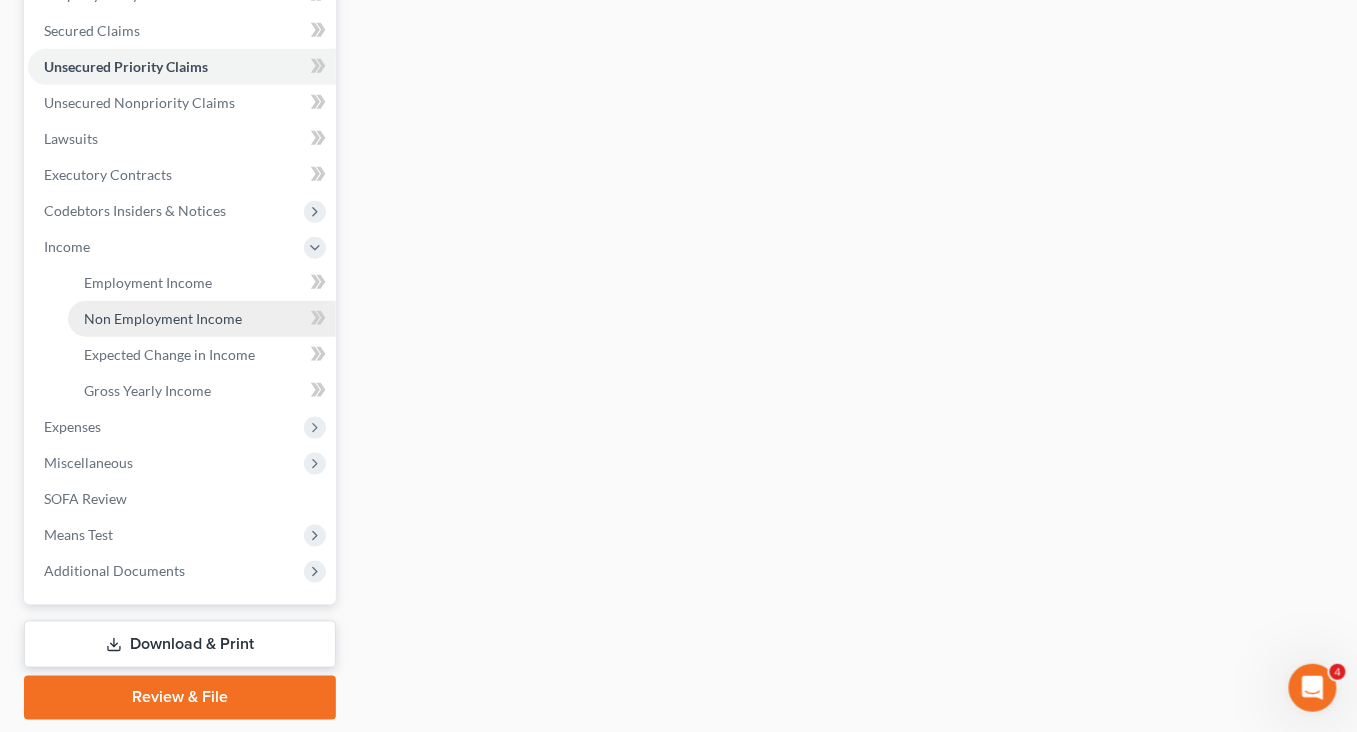 click on "Non Employment Income" at bounding box center [202, 319] 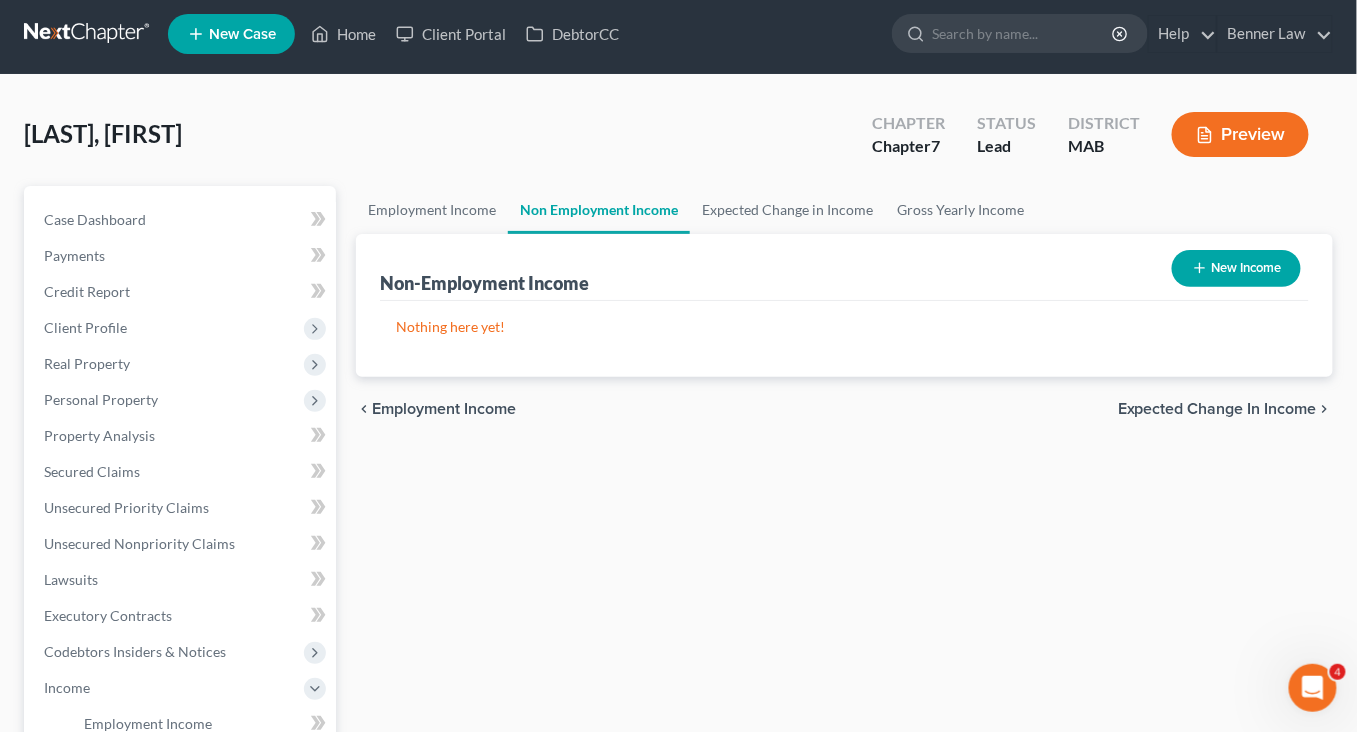 scroll, scrollTop: 0, scrollLeft: 0, axis: both 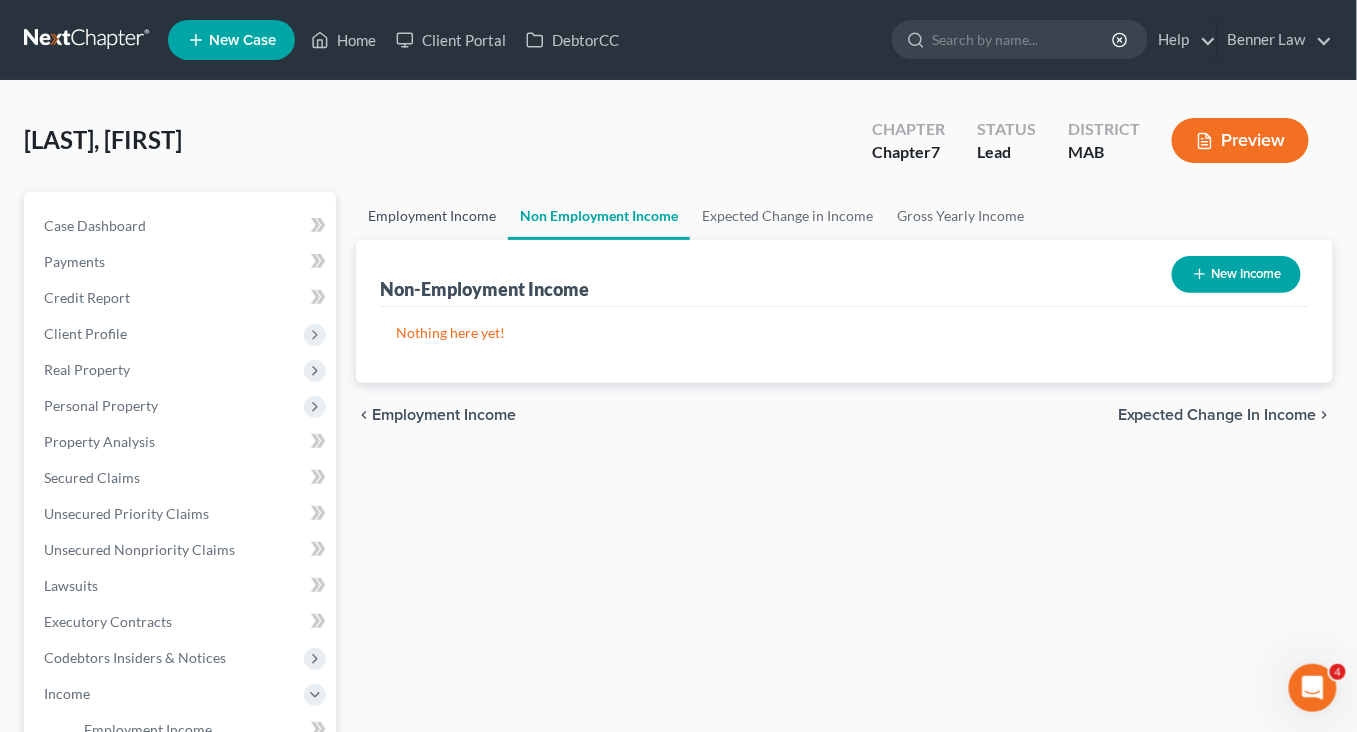 click on "Employment Income" at bounding box center [432, 216] 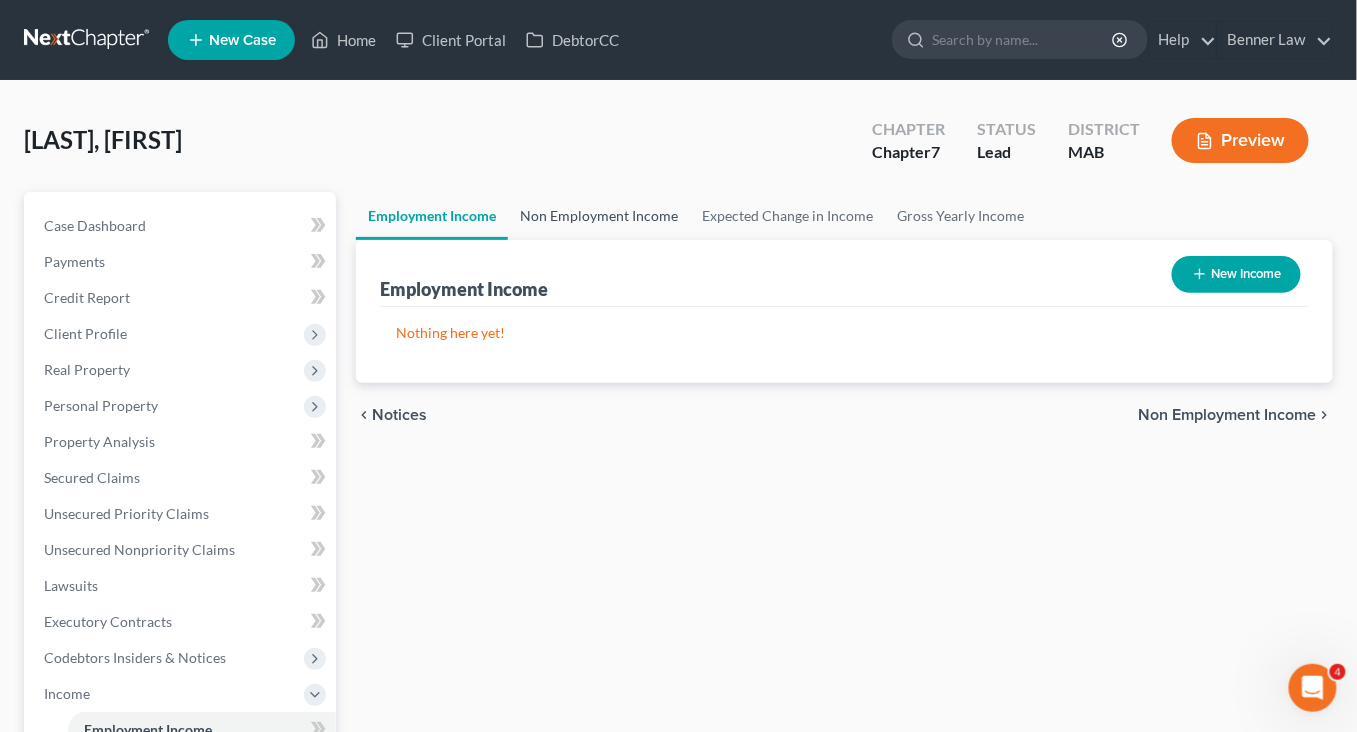 click on "Non Employment Income" at bounding box center [599, 216] 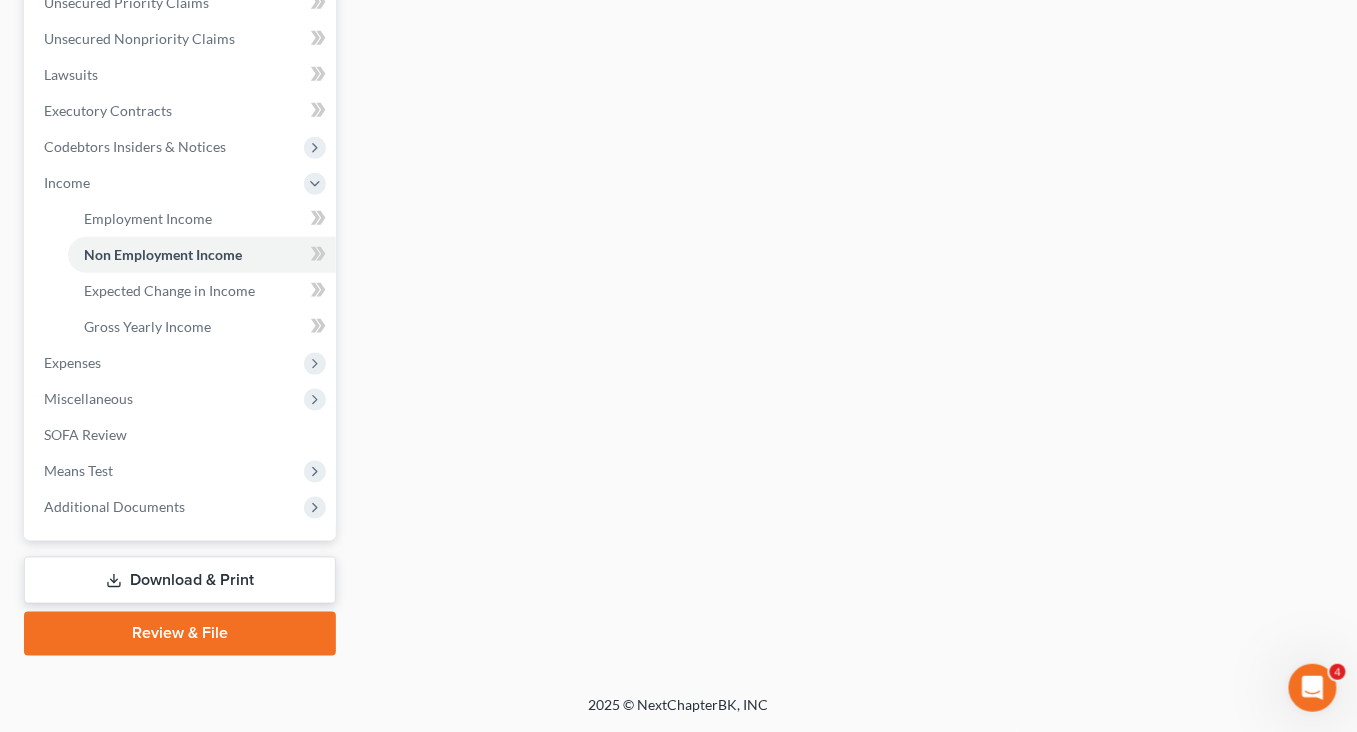 scroll, scrollTop: 768, scrollLeft: 0, axis: vertical 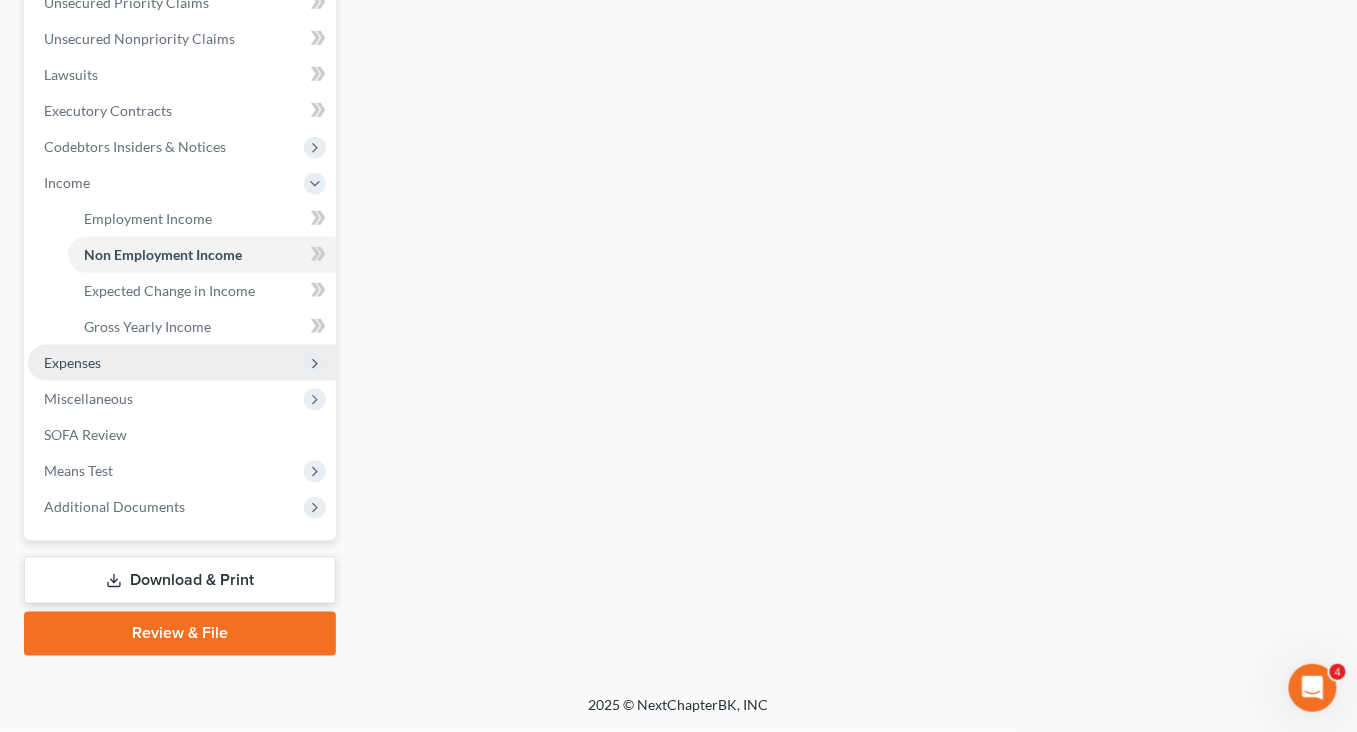 click on "Expenses" at bounding box center (182, 363) 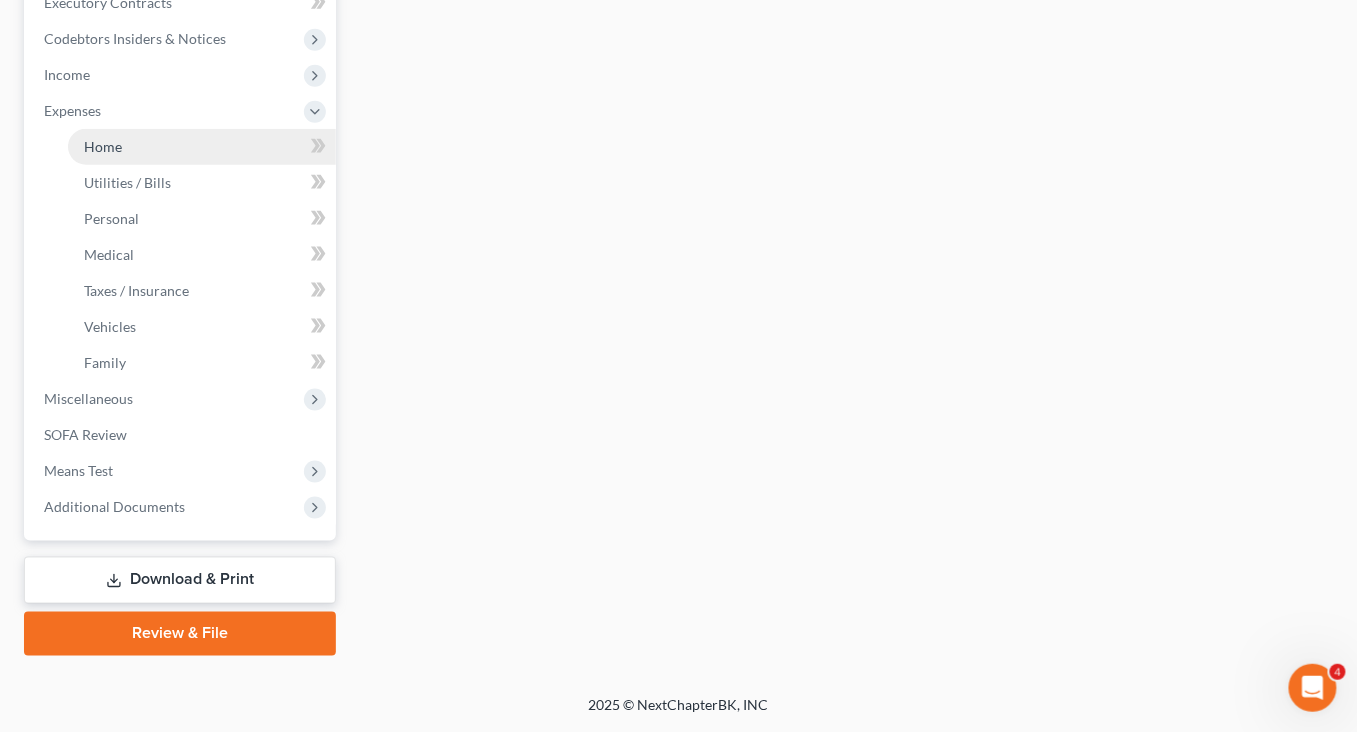 click on "Home" at bounding box center [202, 147] 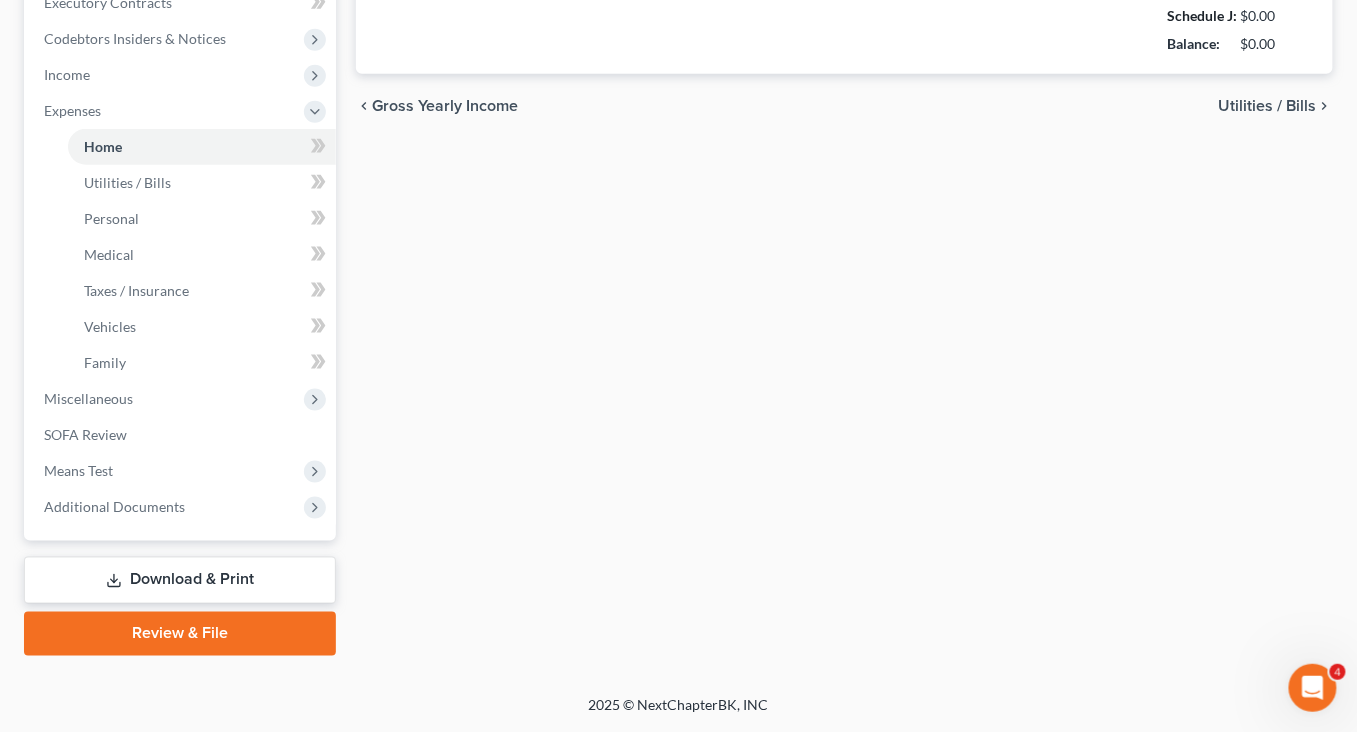 type on "2,200.00" 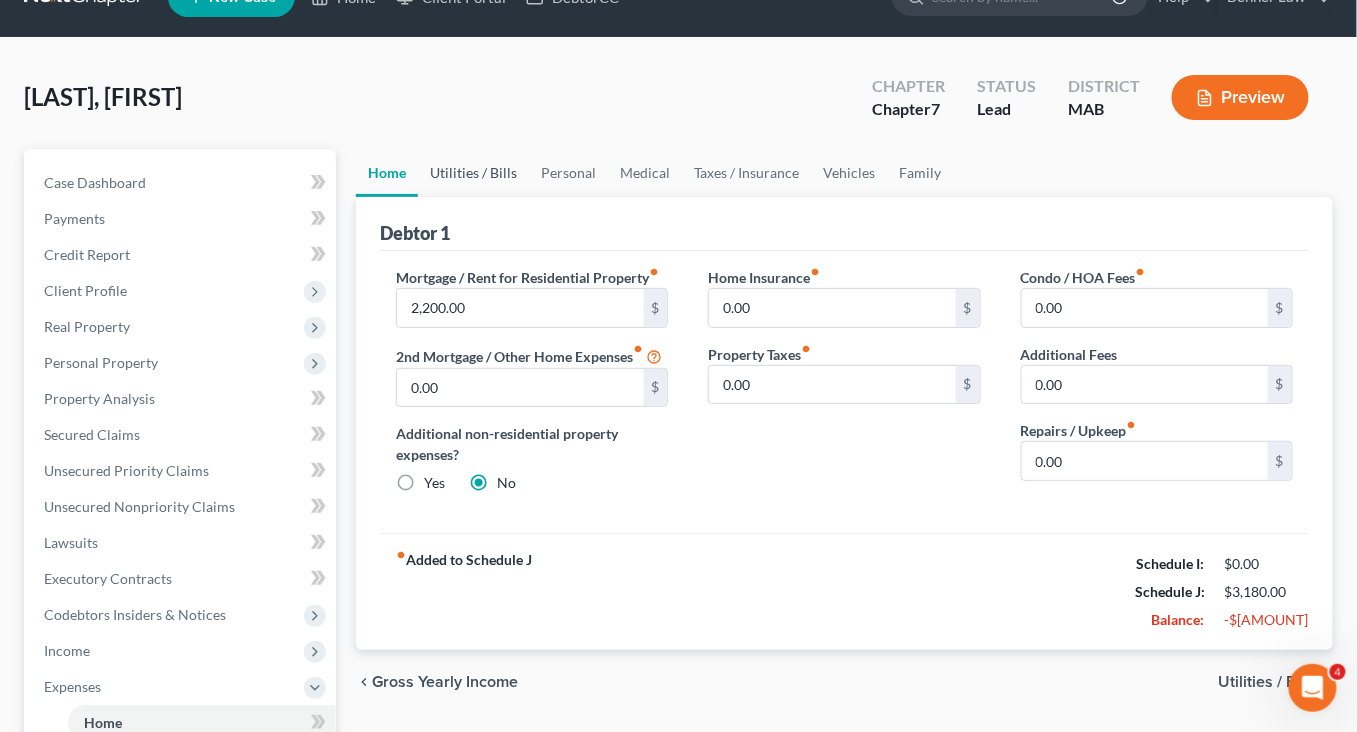scroll, scrollTop: 0, scrollLeft: 0, axis: both 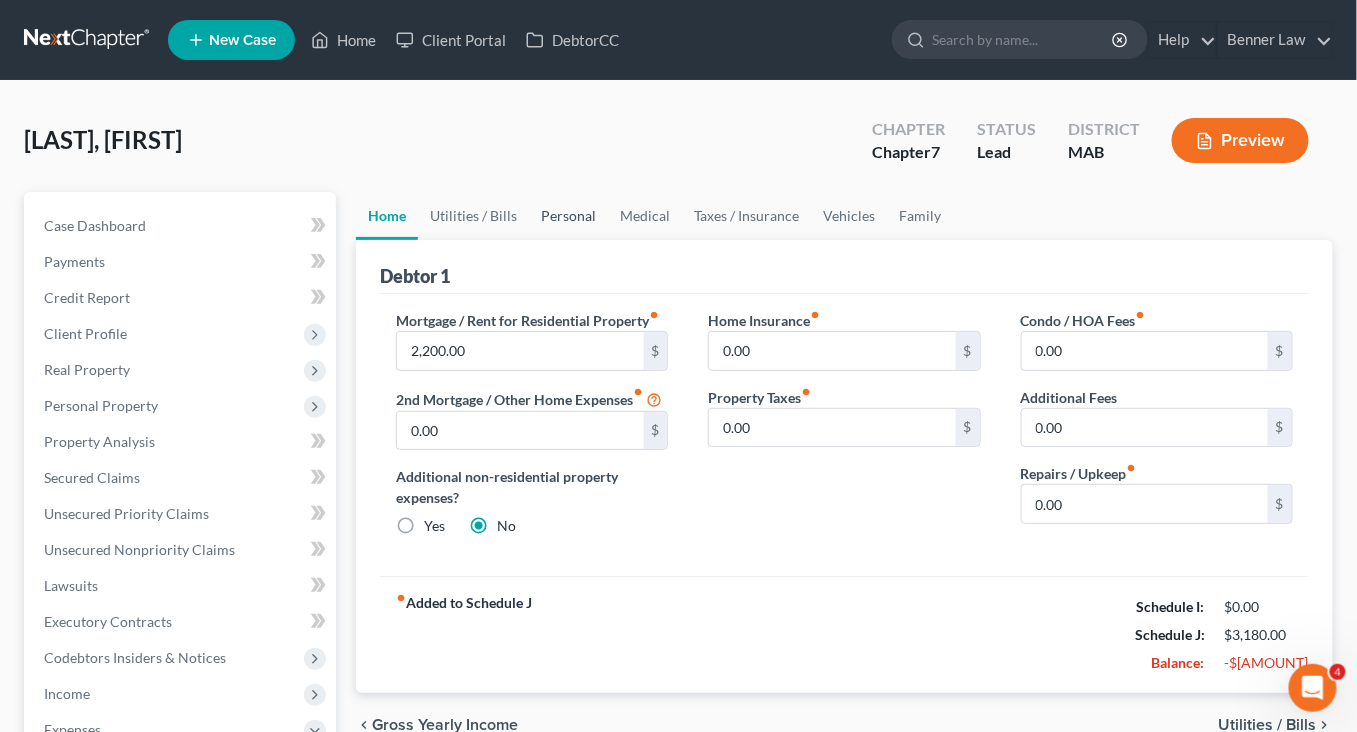 click on "Personal" at bounding box center [568, 216] 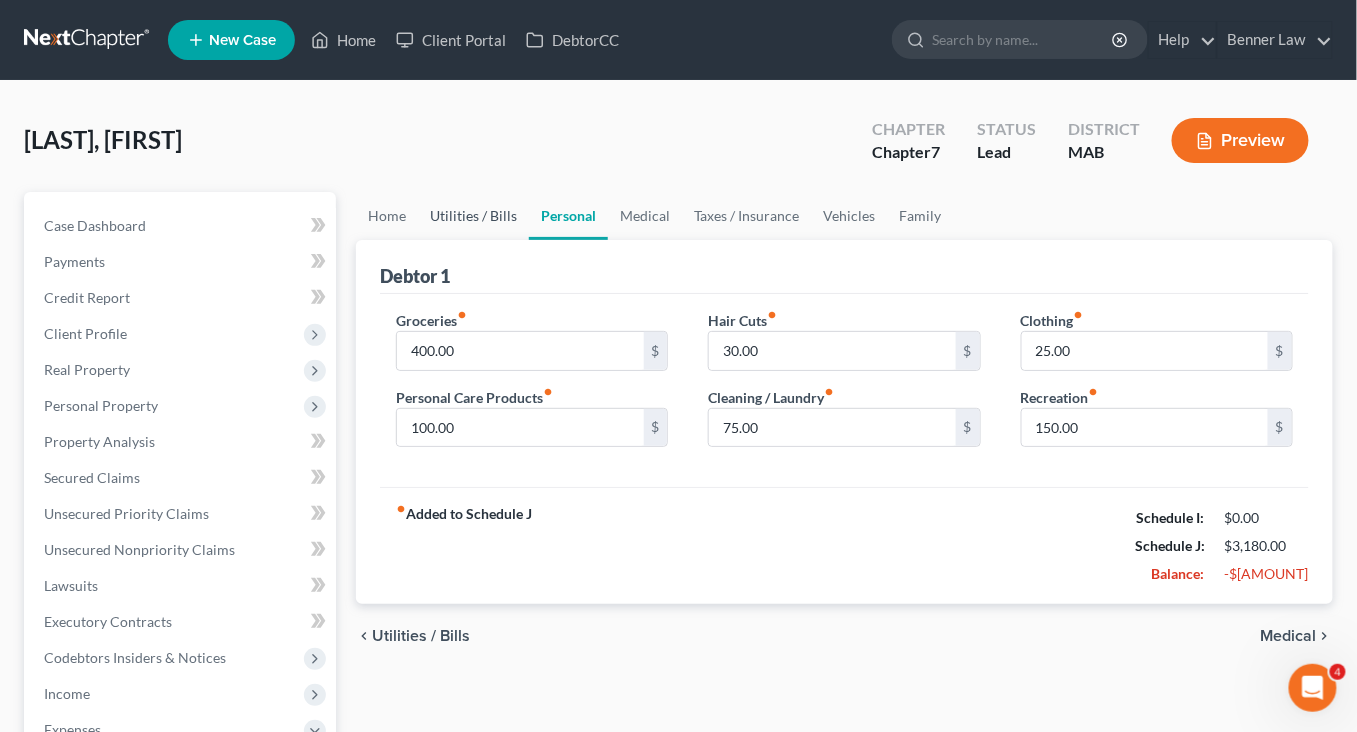 click on "Utilities / Bills" at bounding box center [473, 216] 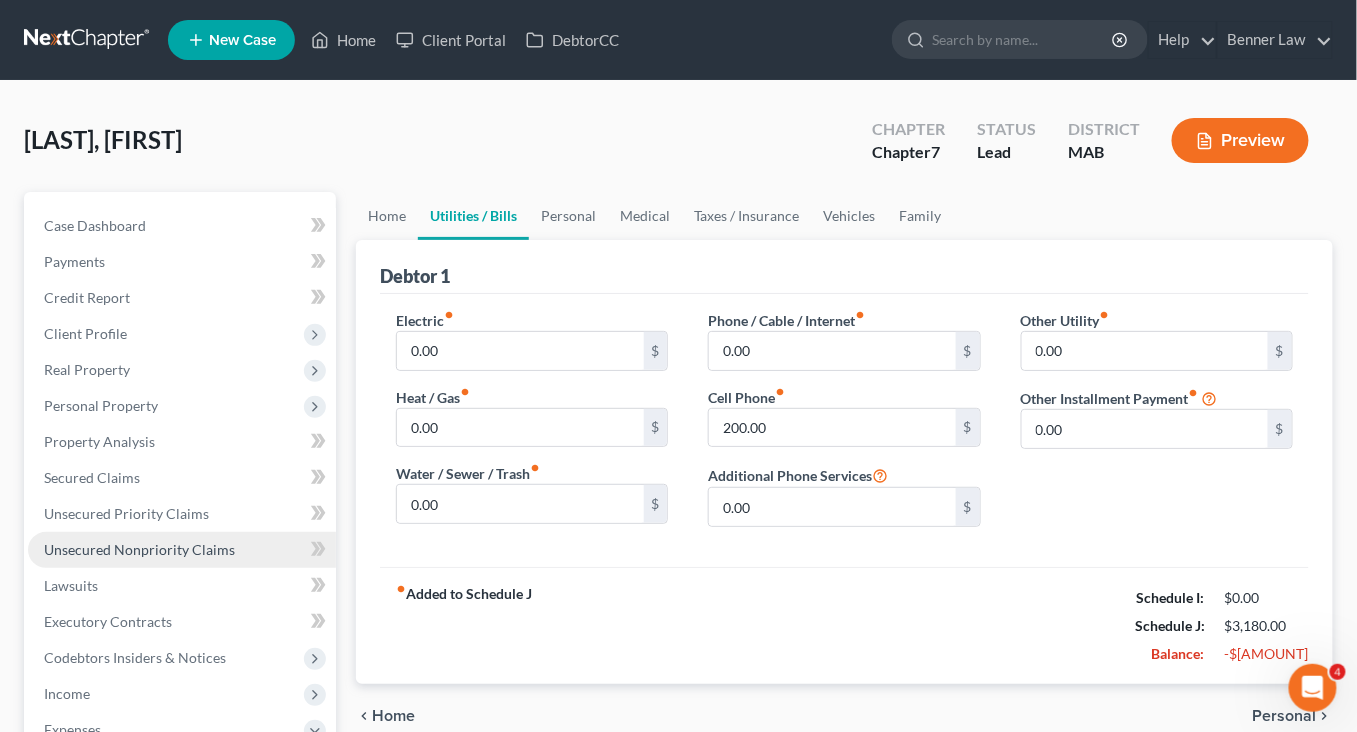 click on "Unsecured Nonpriority Claims" at bounding box center (182, 550) 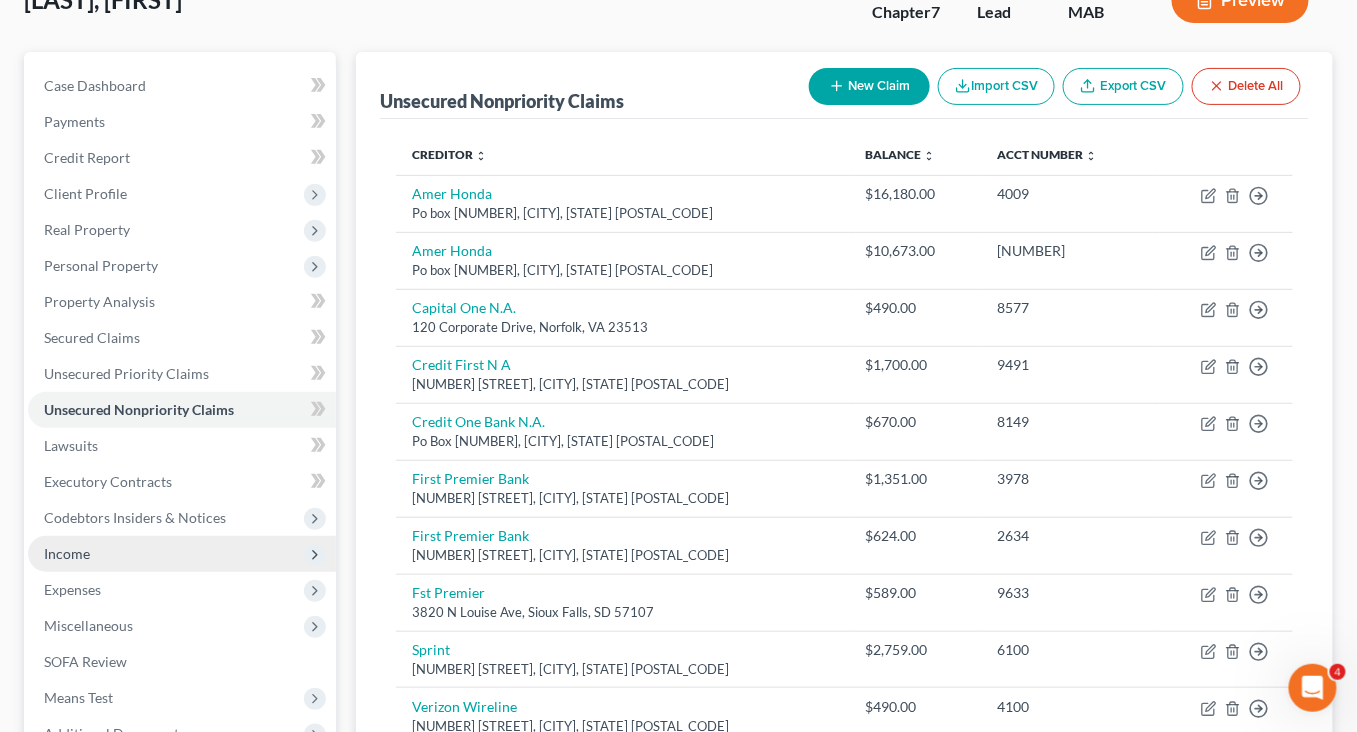 scroll, scrollTop: 0, scrollLeft: 0, axis: both 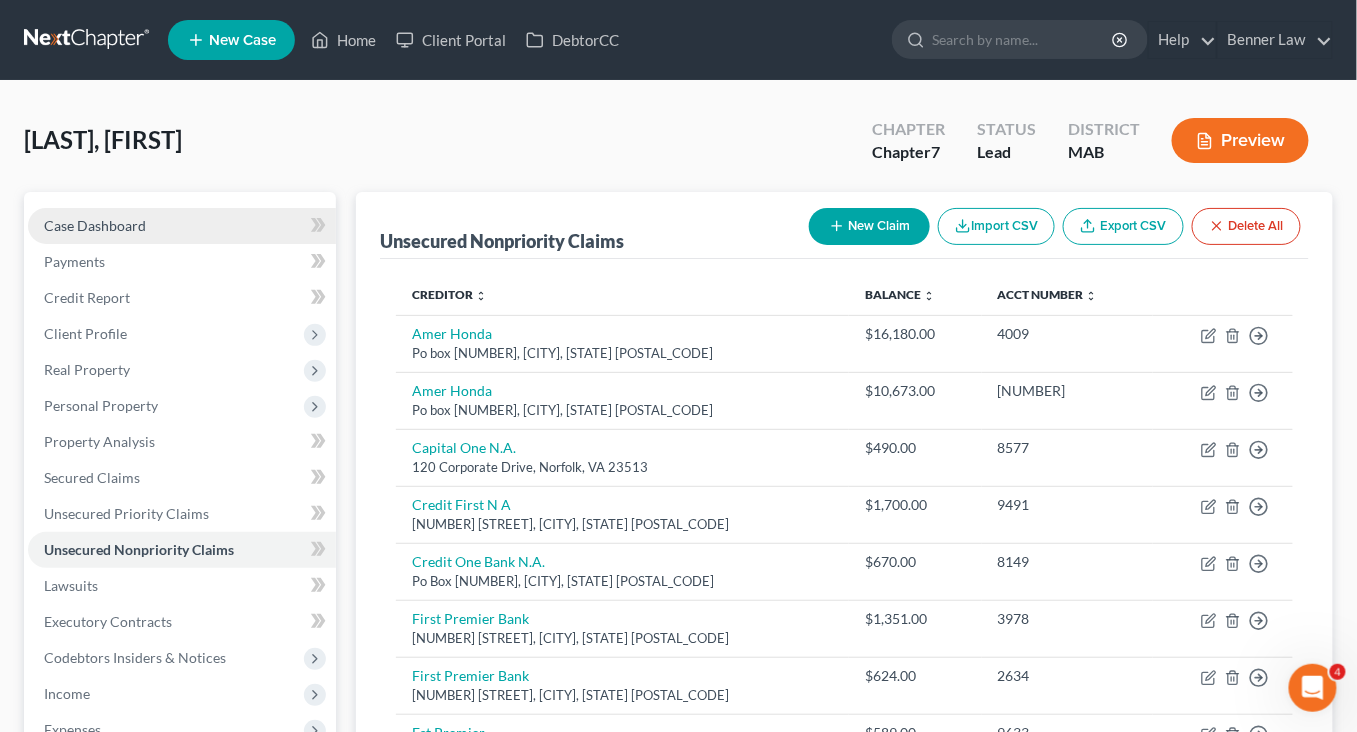 click on "Case Dashboard" at bounding box center (95, 225) 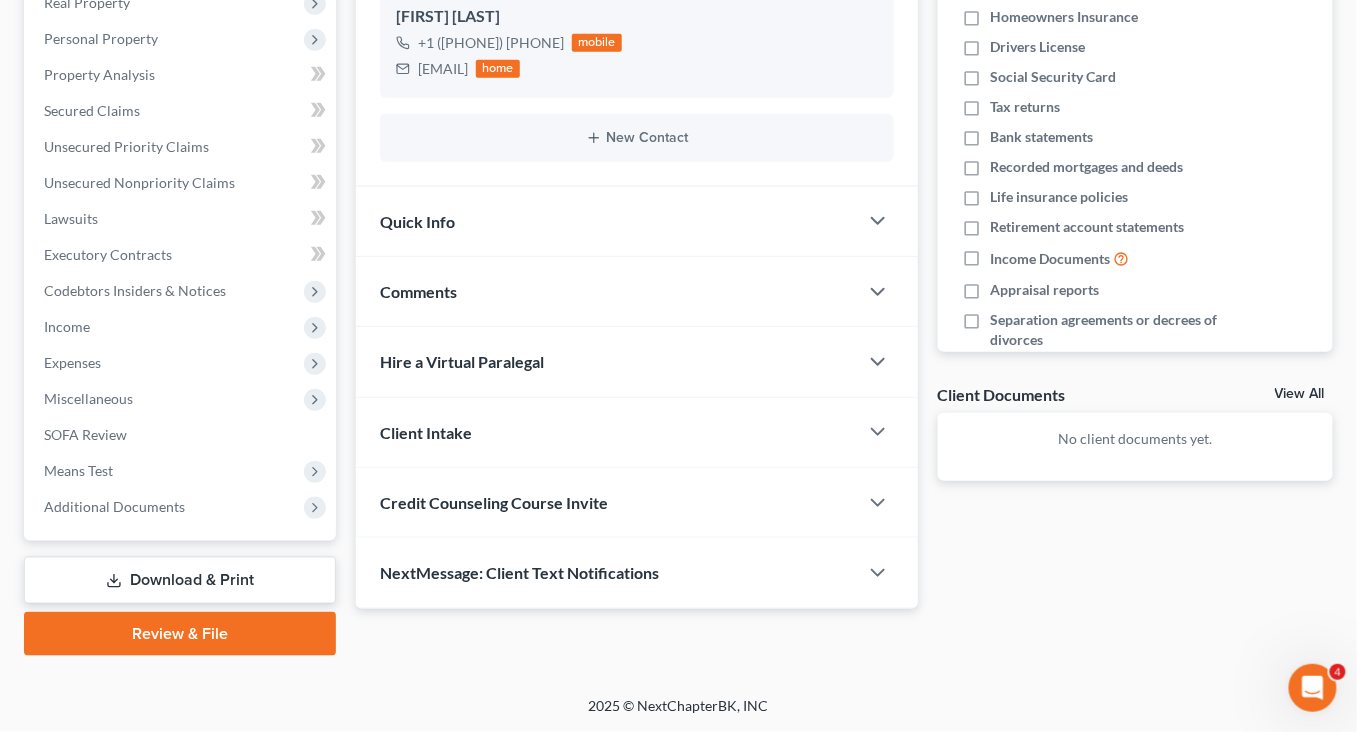 scroll, scrollTop: 546, scrollLeft: 0, axis: vertical 